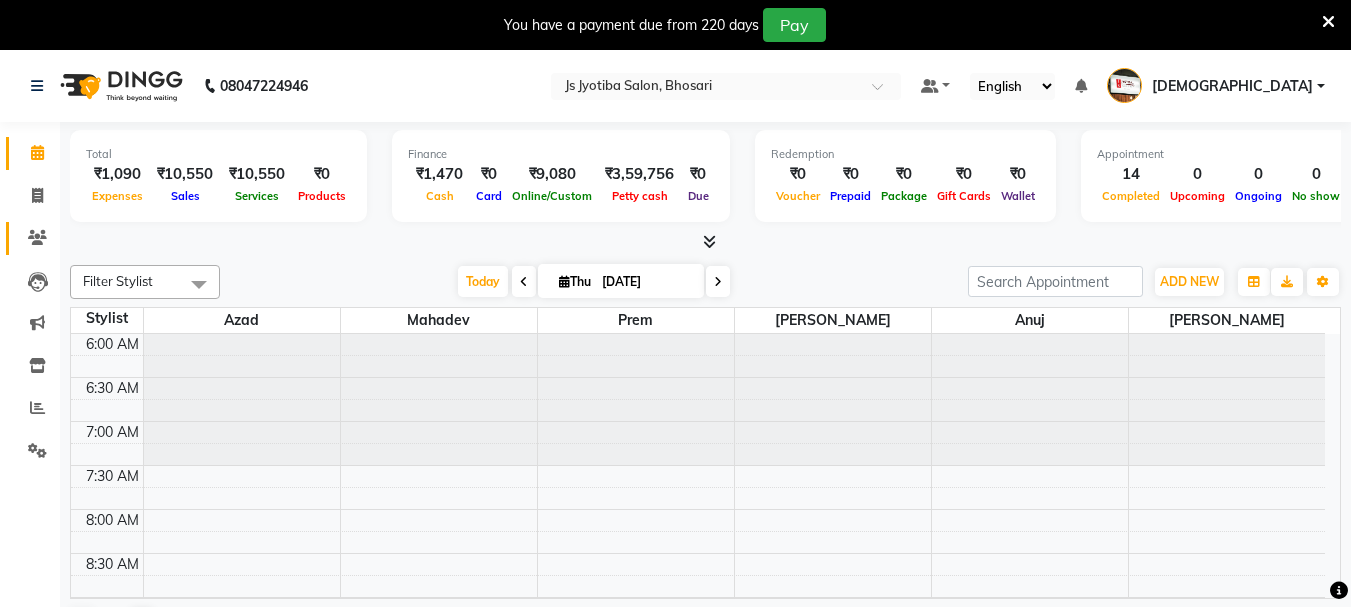 scroll, scrollTop: 0, scrollLeft: 0, axis: both 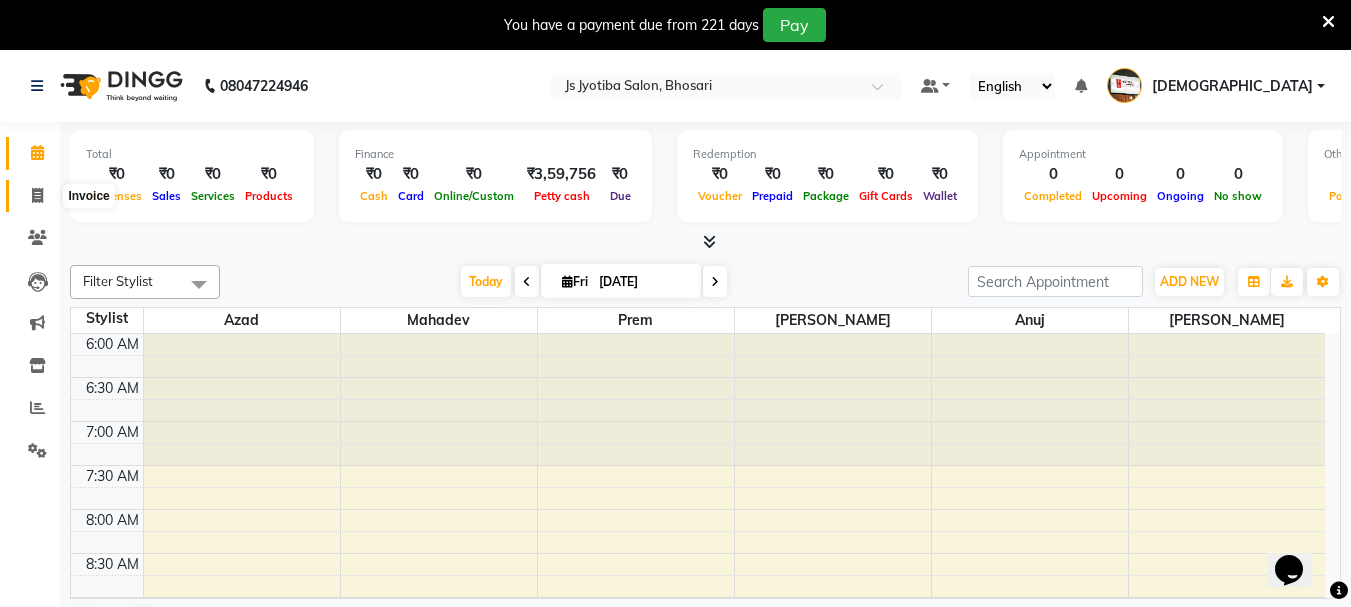 click 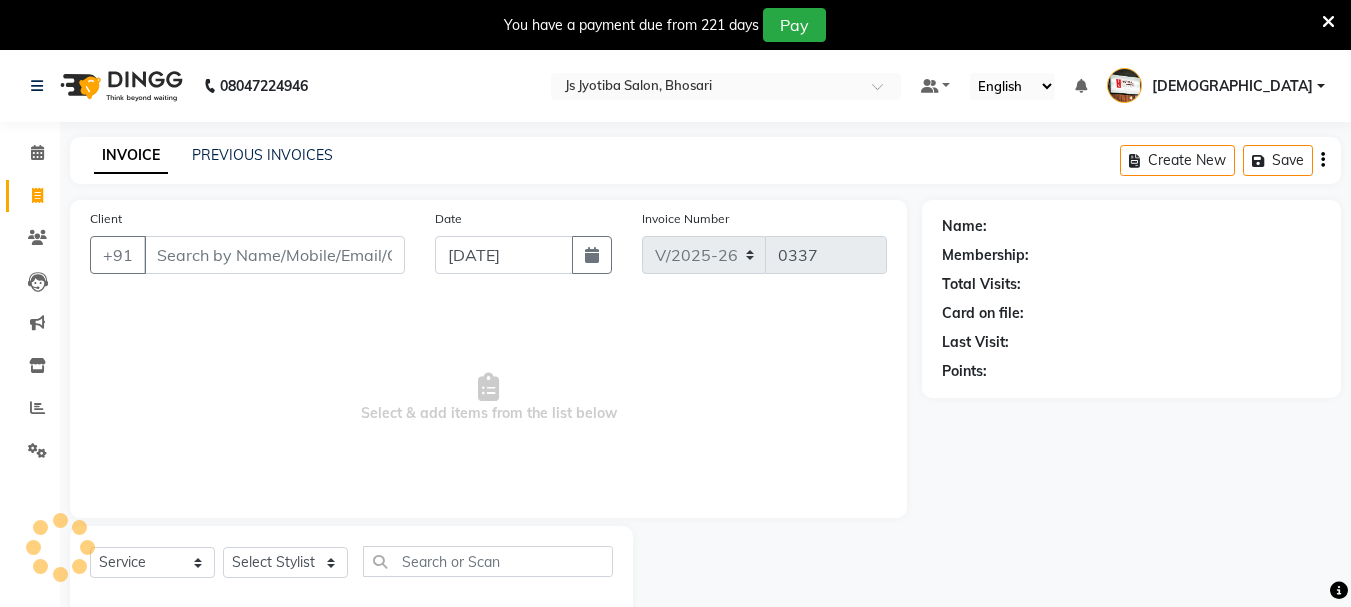 click on "Client" at bounding box center (274, 255) 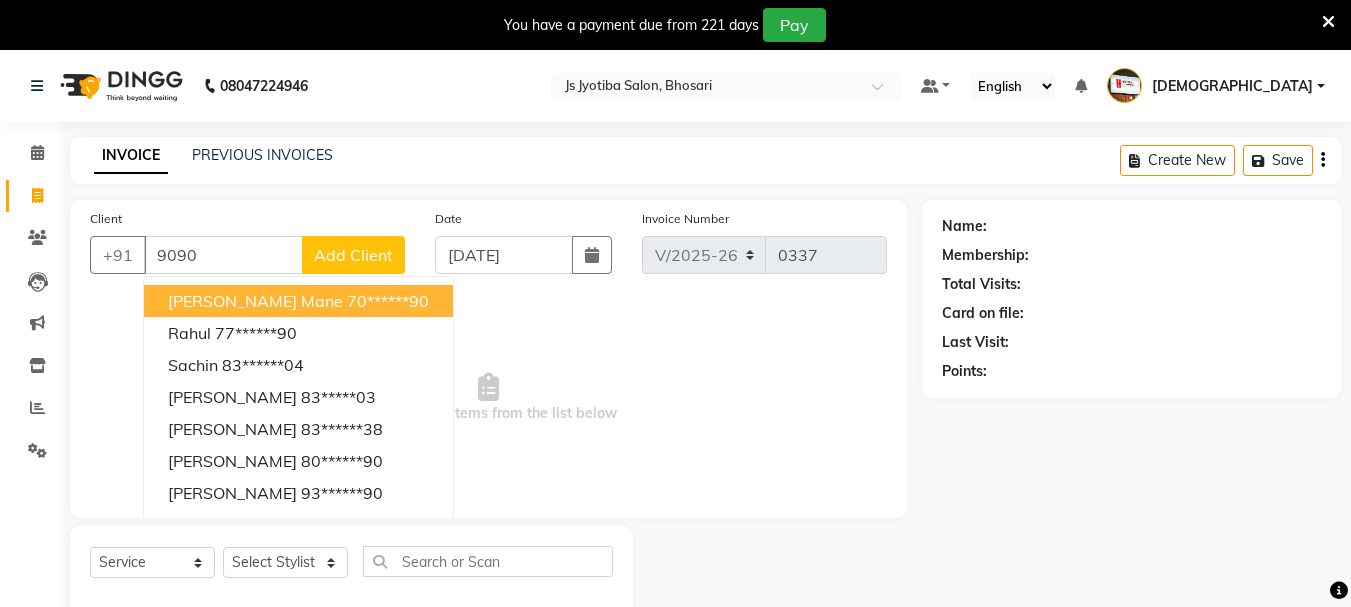 click on "shreenivas mane" at bounding box center (255, 301) 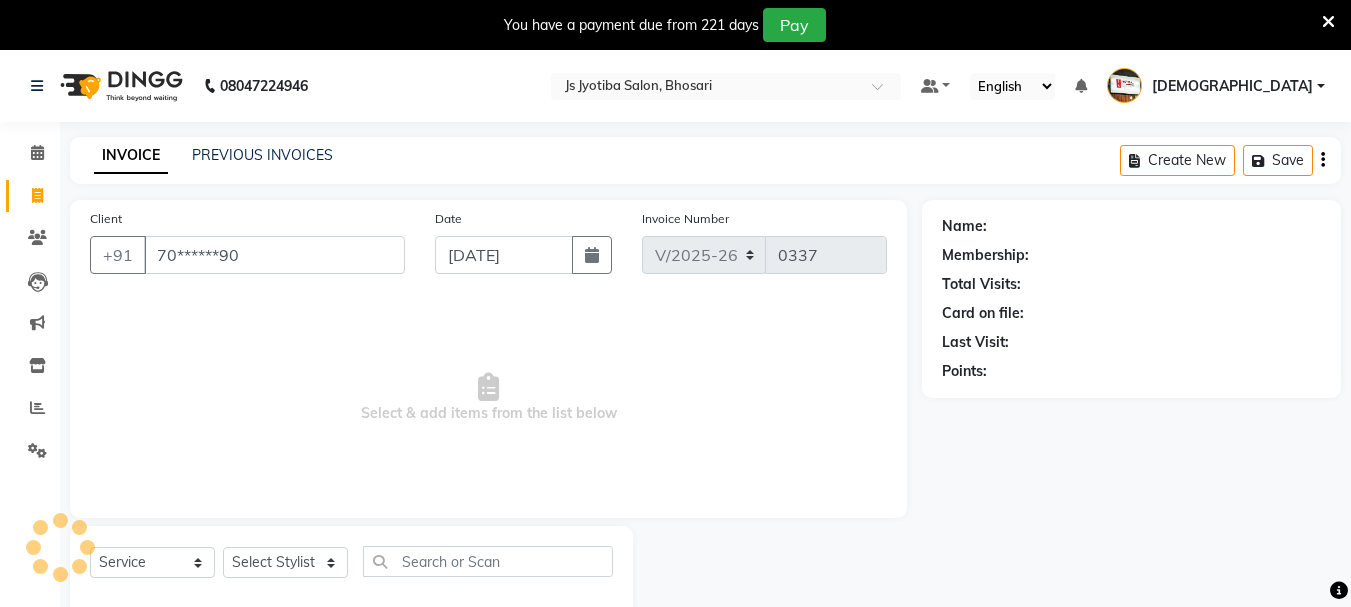 type on "70******90" 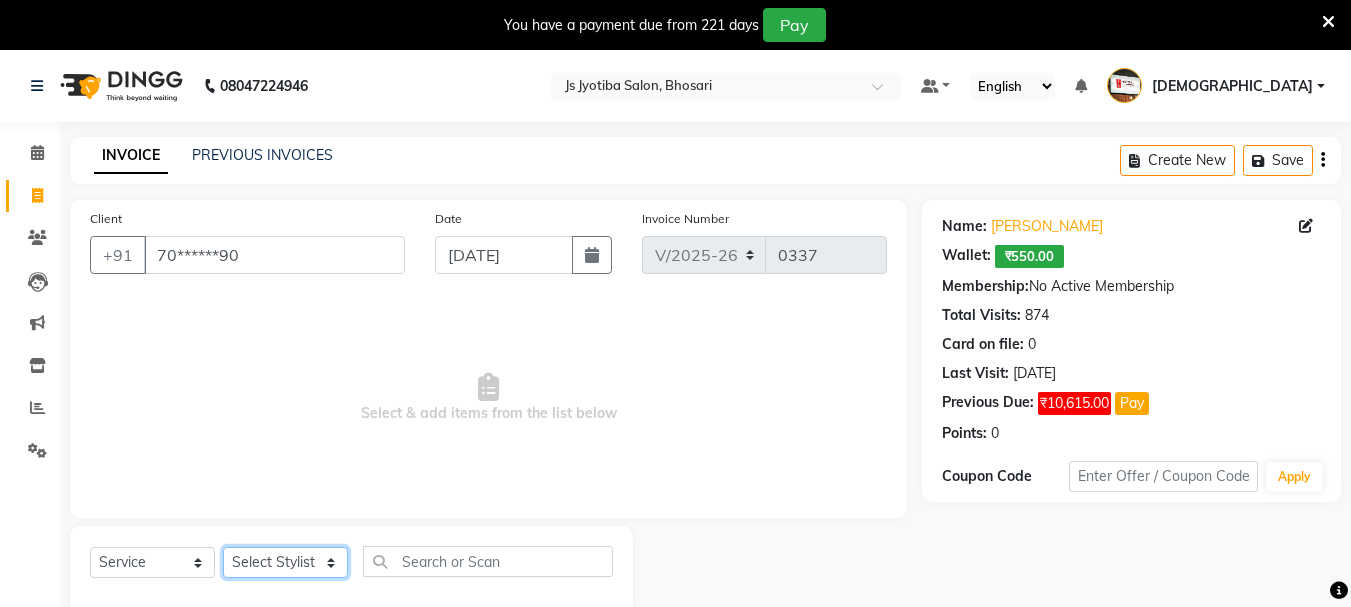 click on "Select Stylist abdul adil Anuj Azad Mahadev prem Shiva Sonu S.R.K. sunny Umesh thakur" 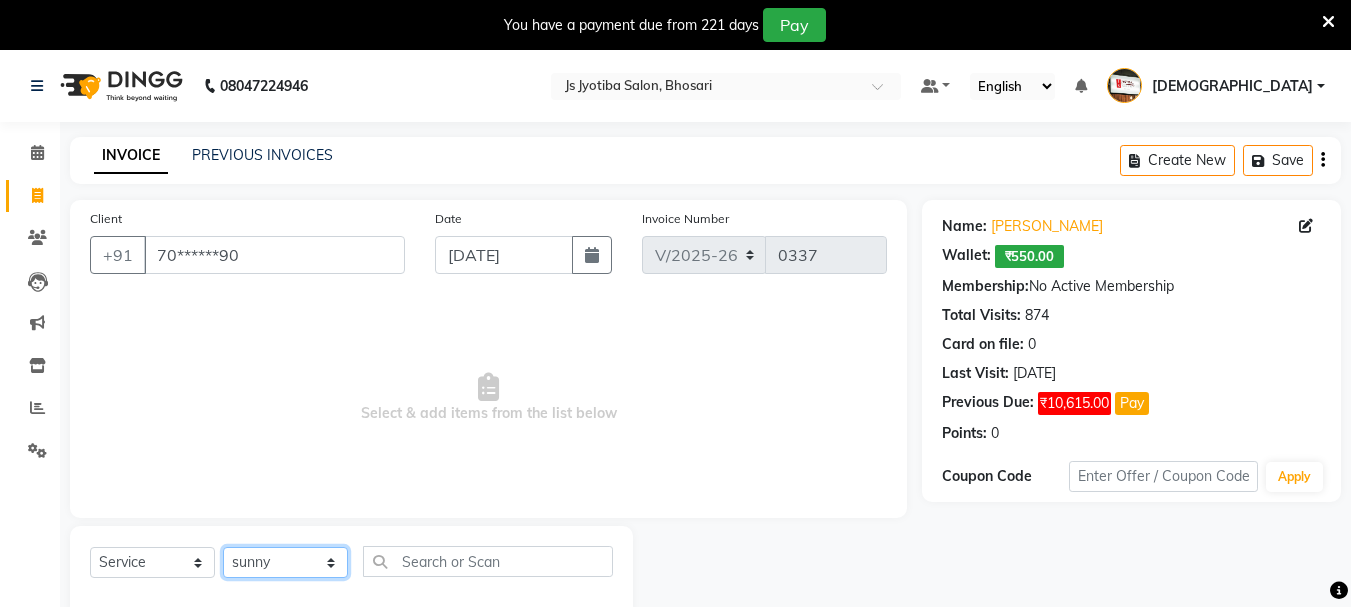 click on "Select Stylist abdul adil Anuj Azad Mahadev prem Shiva Sonu S.R.K. sunny Umesh thakur" 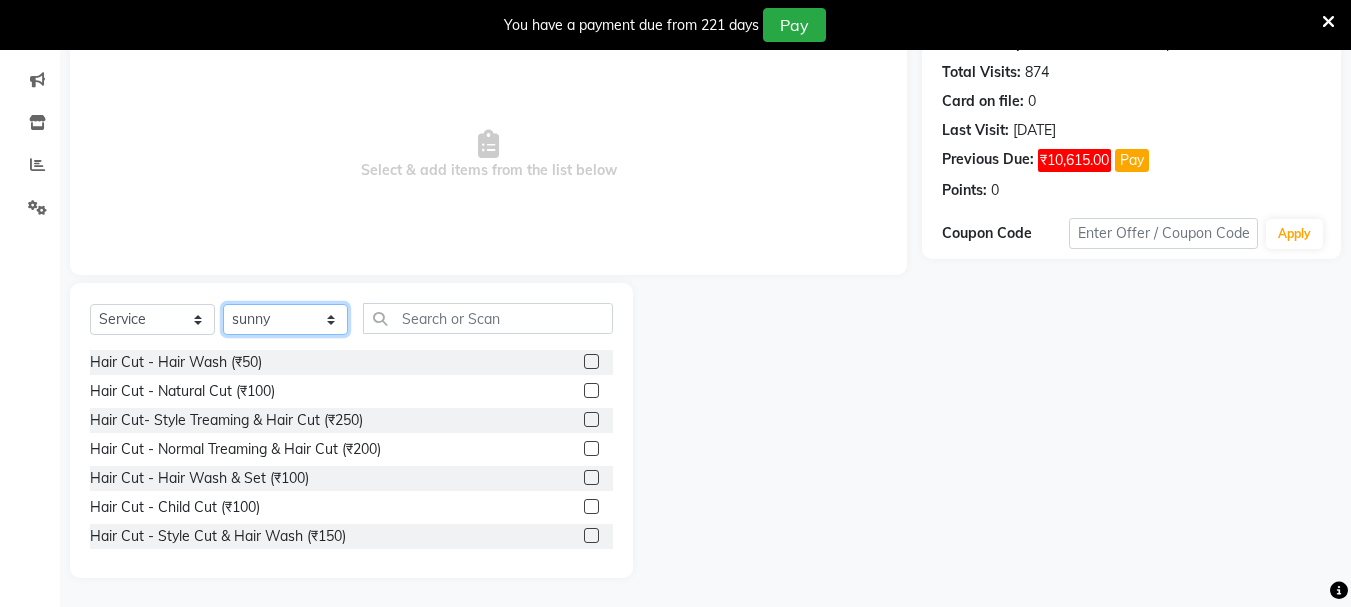 scroll, scrollTop: 244, scrollLeft: 0, axis: vertical 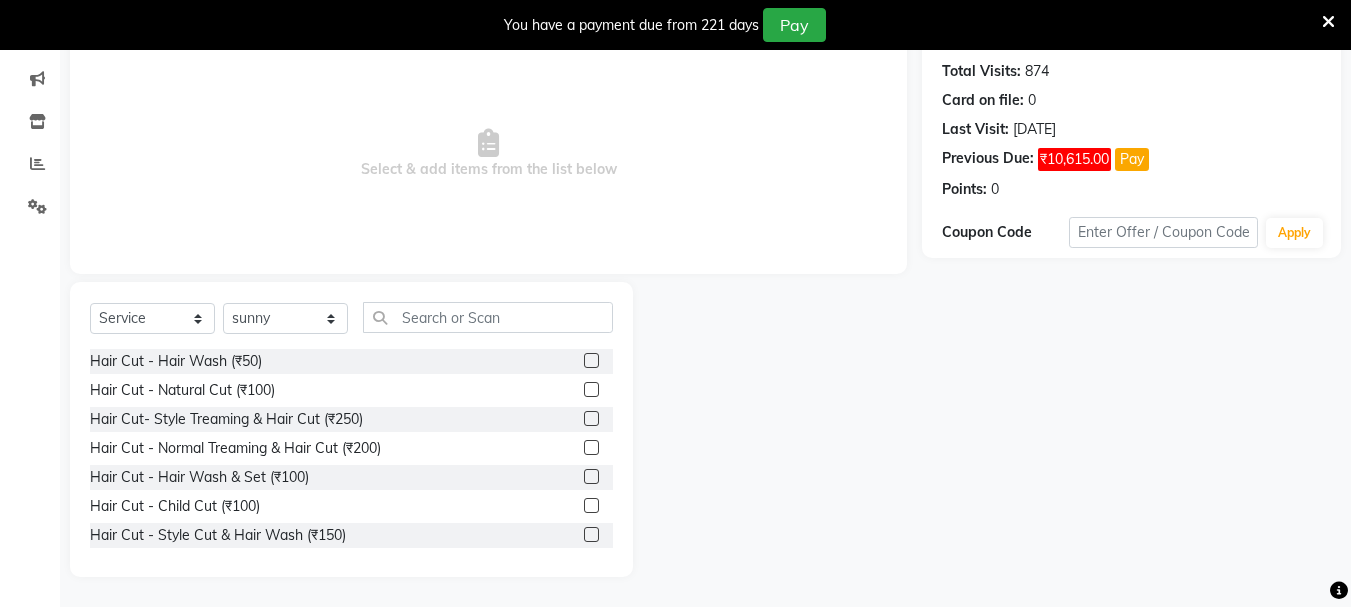 click 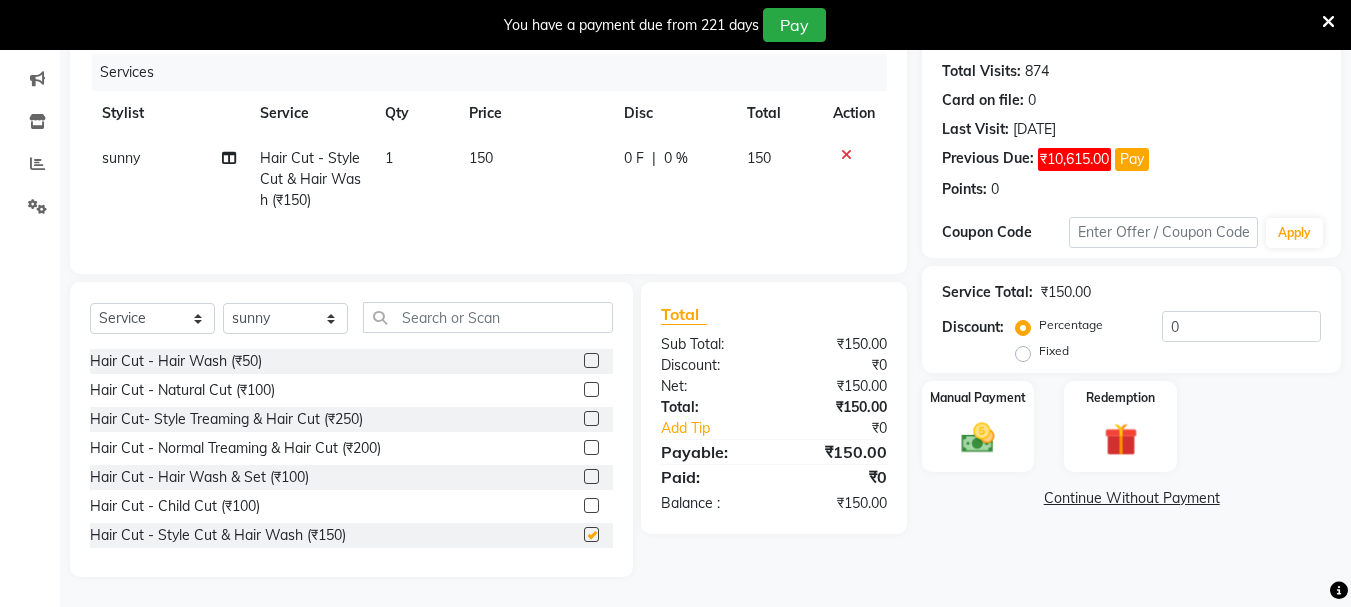checkbox on "false" 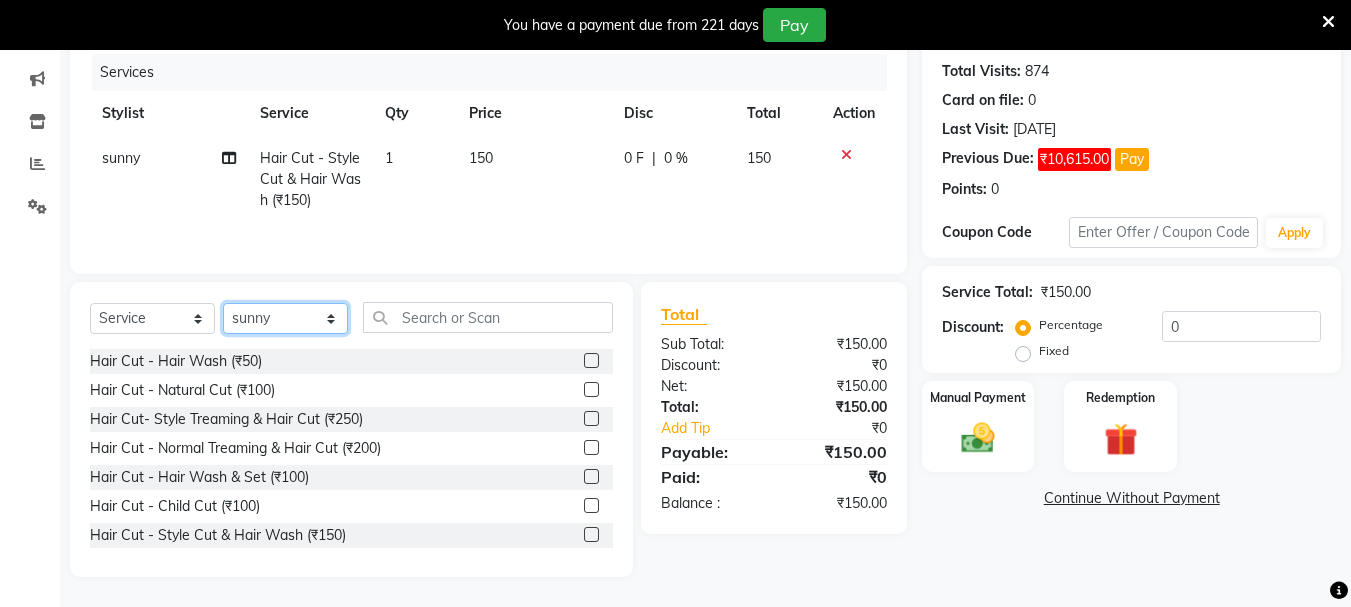click on "Select Stylist abdul adil Anuj Azad Mahadev prem Shiva Sonu S.R.K. sunny Umesh thakur" 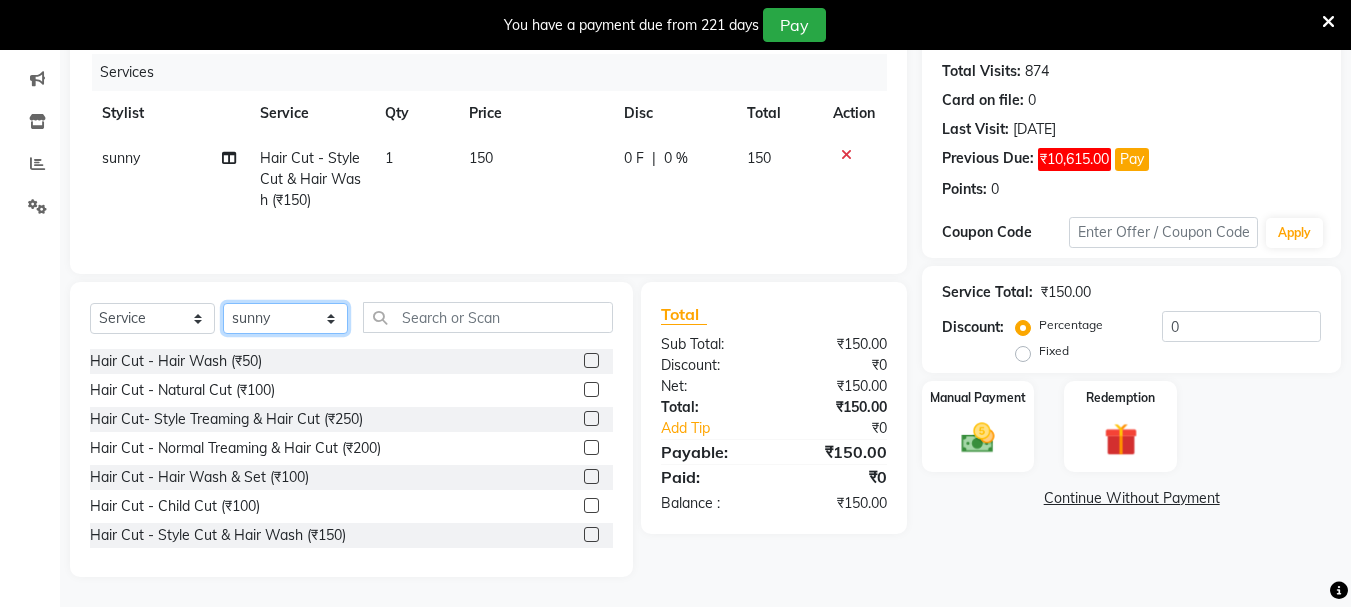 select on "51927" 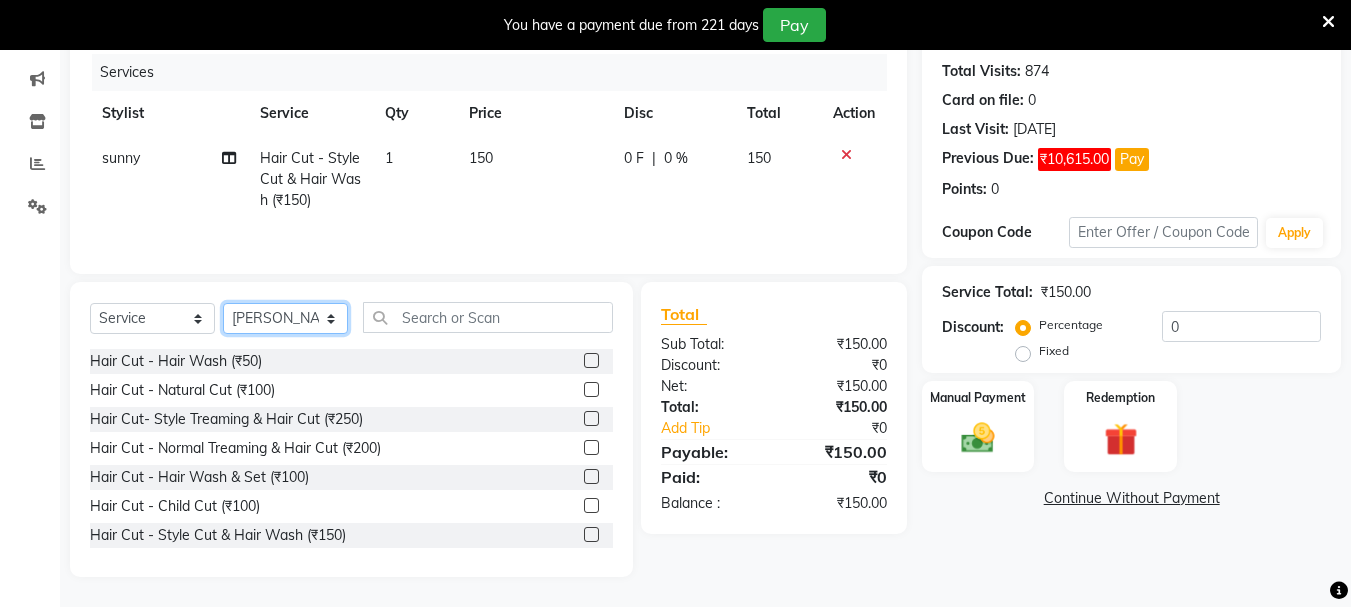 click on "Select Stylist abdul adil Anuj Azad Mahadev prem Shiva Sonu S.R.K. sunny Umesh thakur" 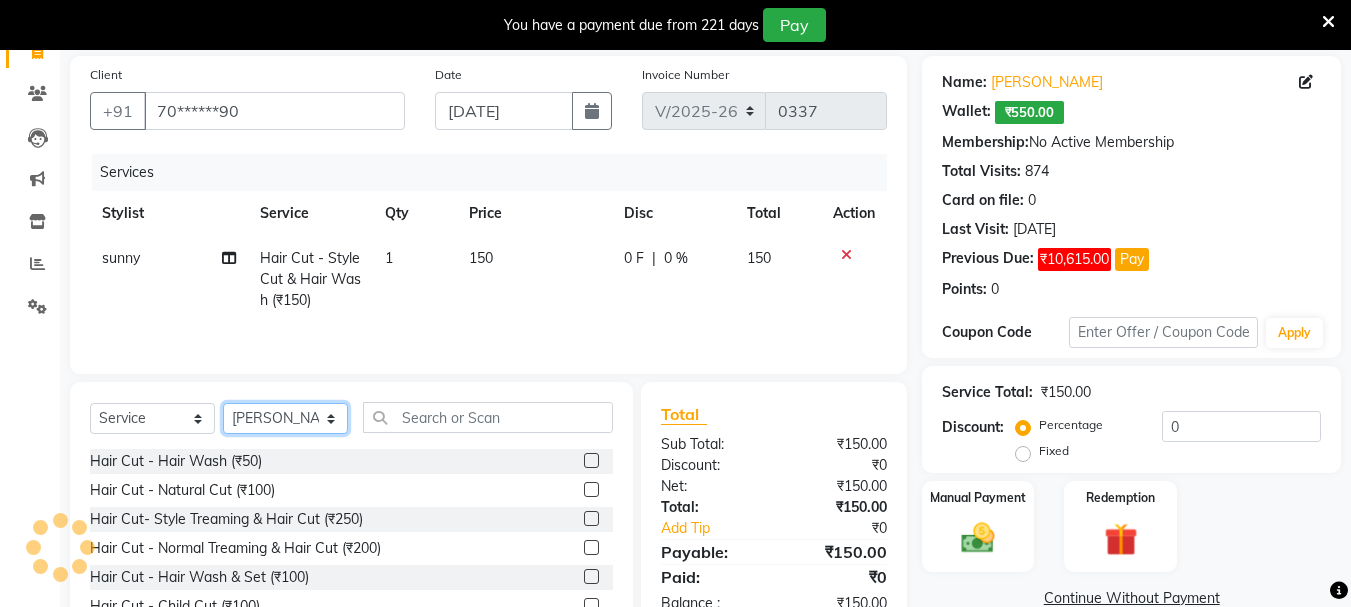 scroll, scrollTop: 244, scrollLeft: 0, axis: vertical 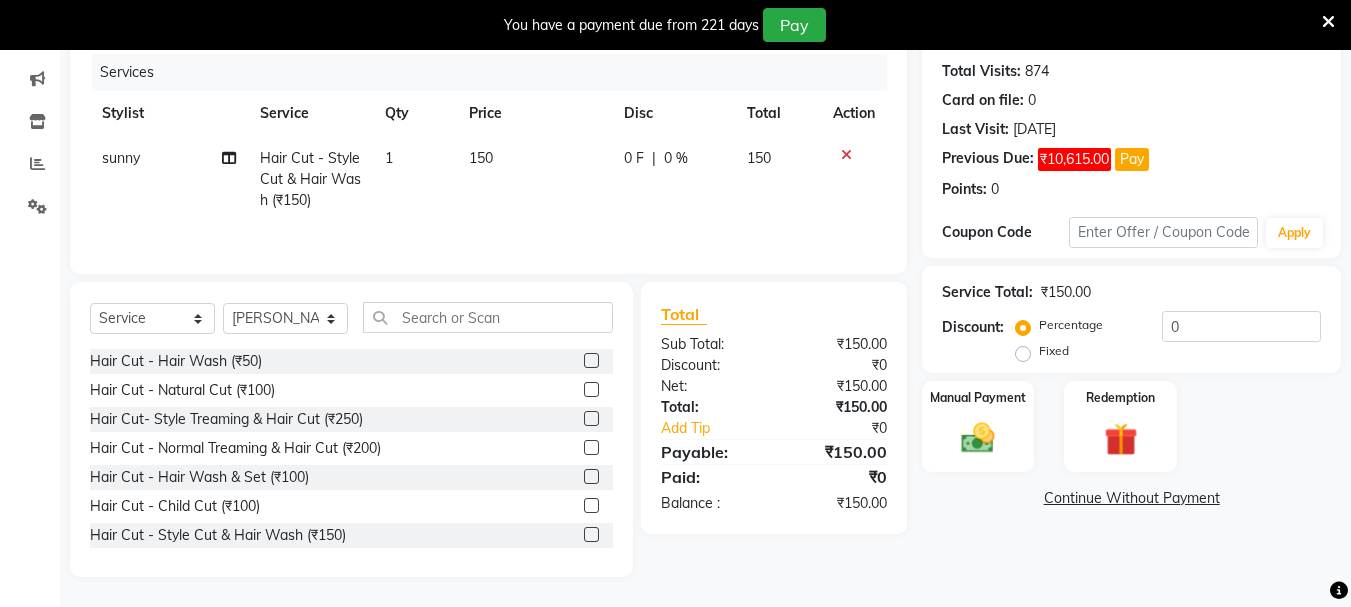 click 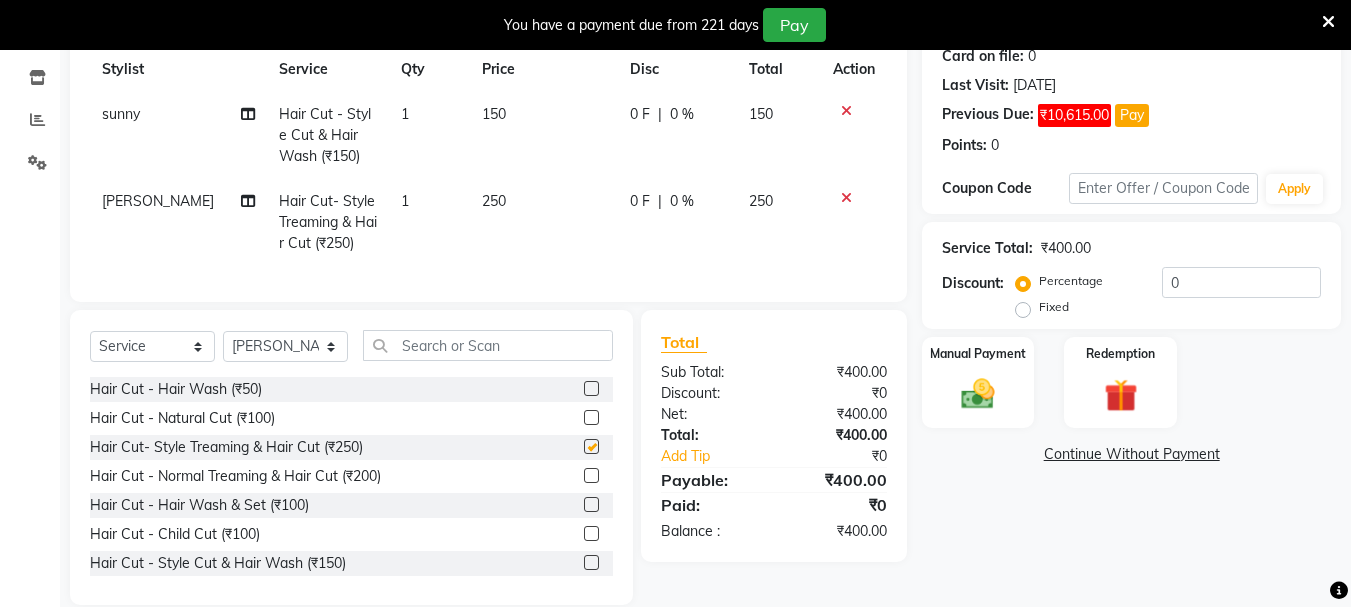 scroll, scrollTop: 331, scrollLeft: 0, axis: vertical 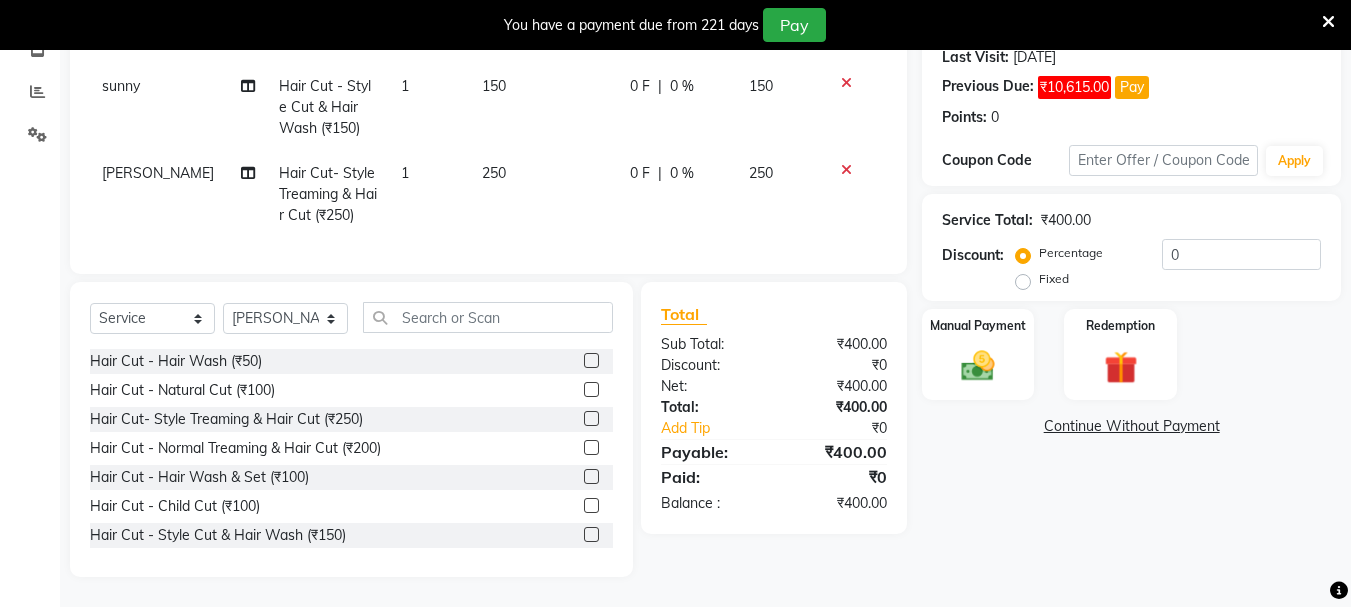 checkbox on "false" 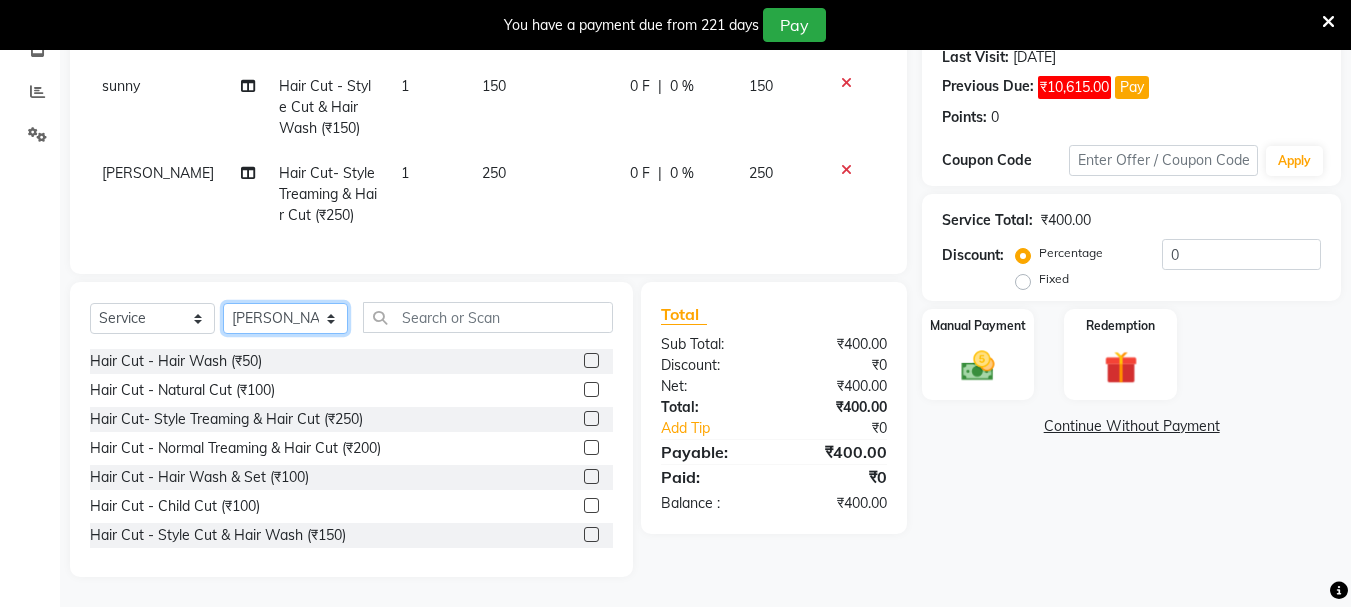 click on "Select Stylist abdul adil Anuj Azad Mahadev prem Shiva Sonu S.R.K. sunny Umesh thakur" 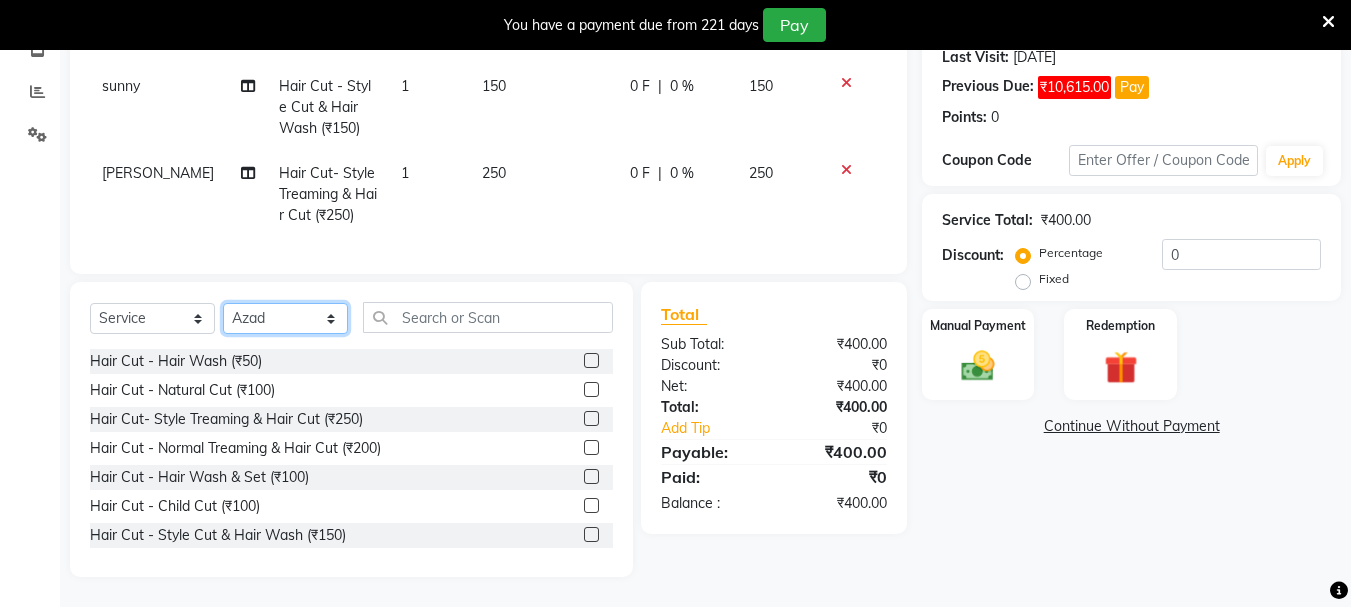 click on "Select Stylist abdul adil Anuj Azad Mahadev prem Shiva Sonu S.R.K. sunny Umesh thakur" 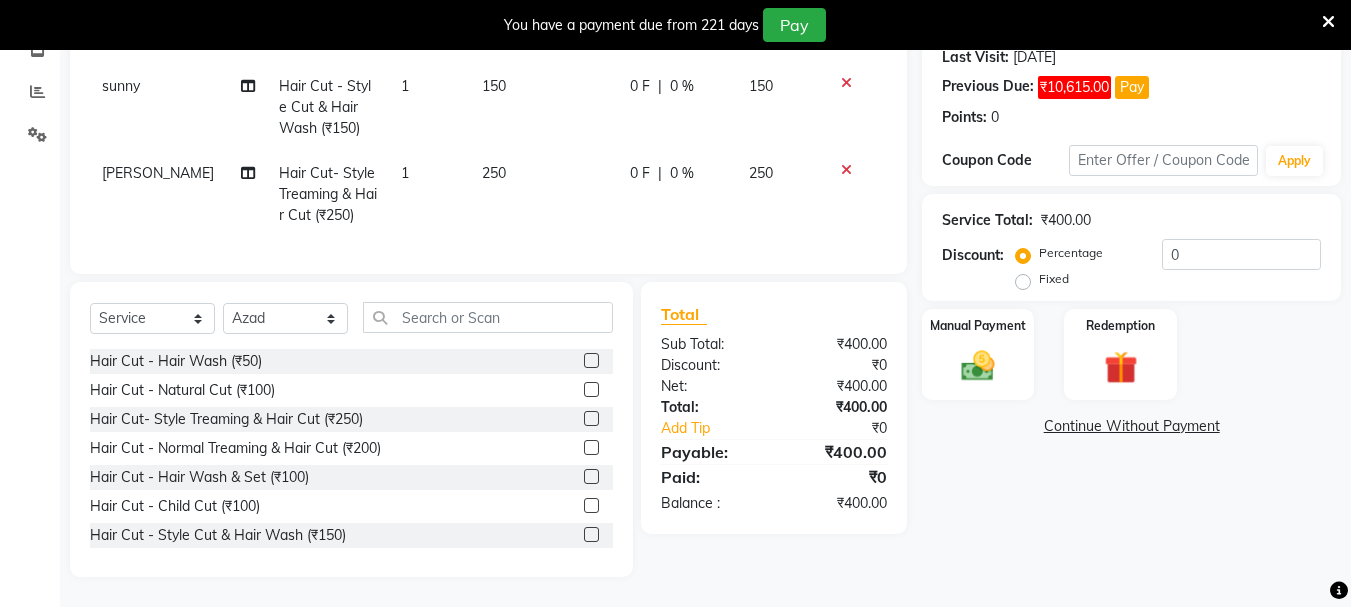 click 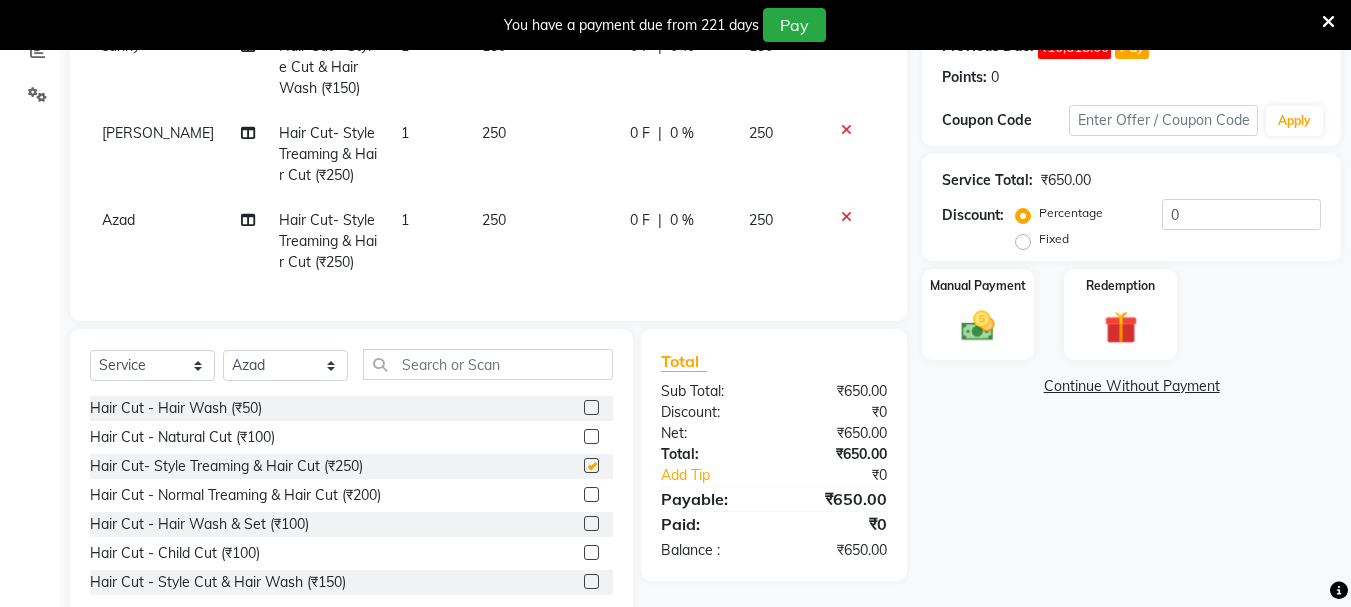 scroll, scrollTop: 418, scrollLeft: 0, axis: vertical 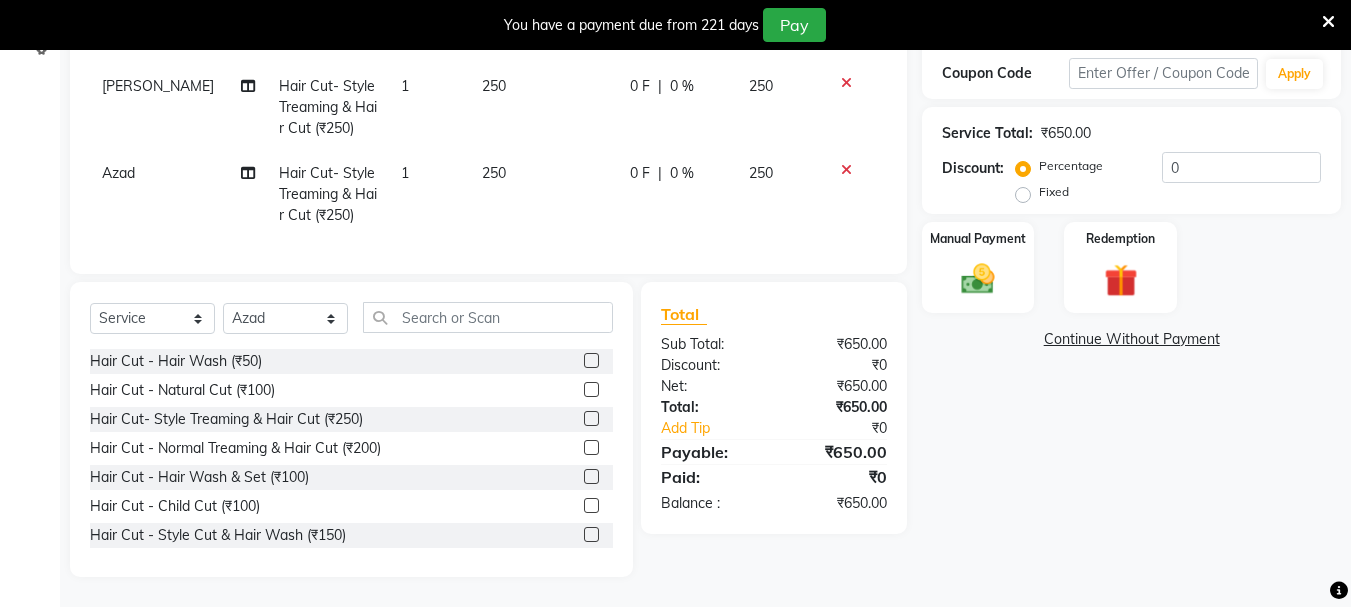 checkbox on "false" 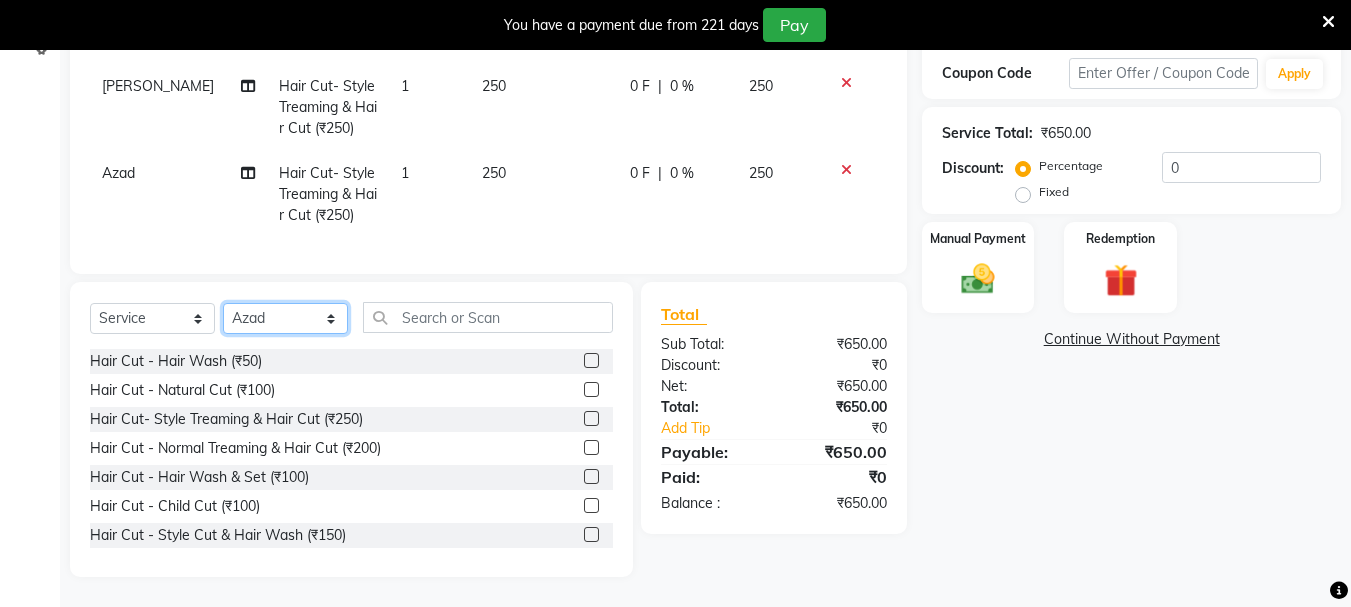 click on "Select Stylist abdul adil Anuj Azad Mahadev prem Shiva Sonu S.R.K. sunny Umesh thakur" 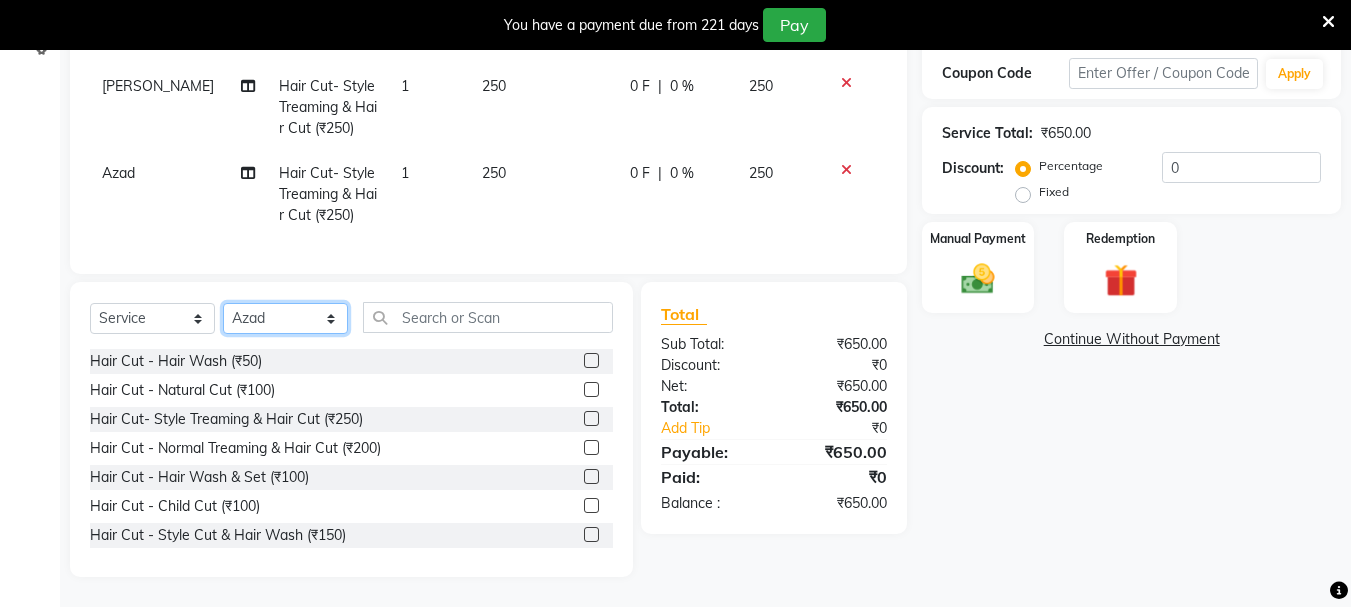 select on "79570" 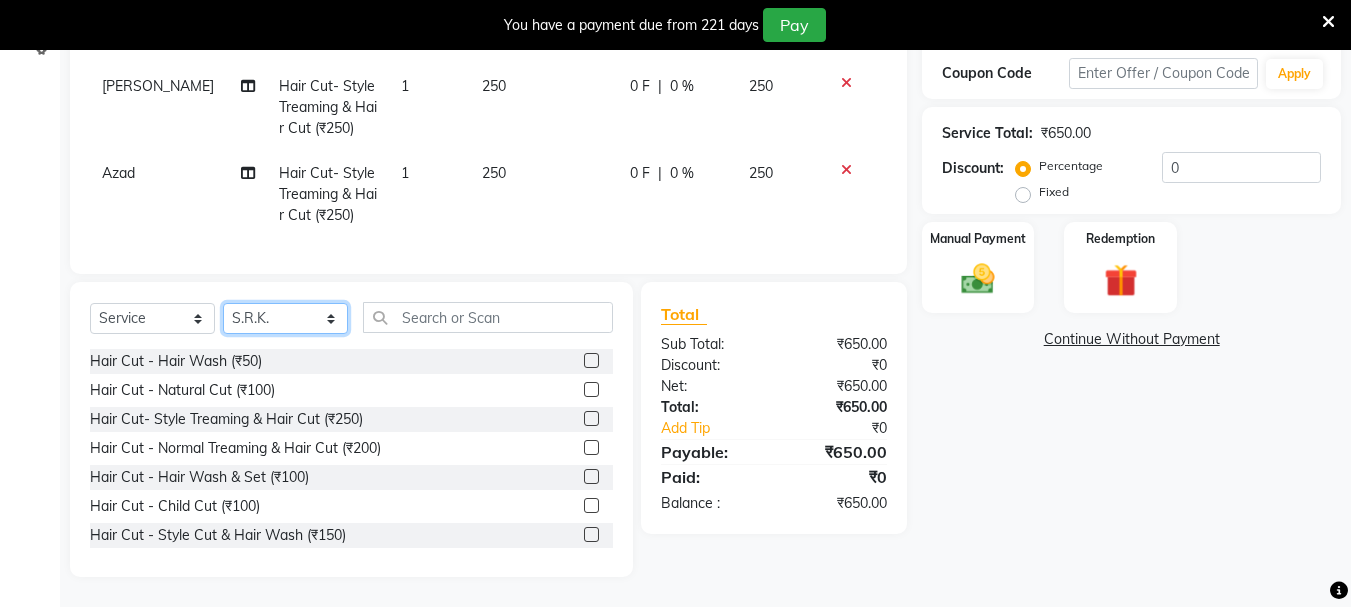click on "Select Stylist abdul adil Anuj Azad Mahadev prem Shiva Sonu S.R.K. sunny Umesh thakur" 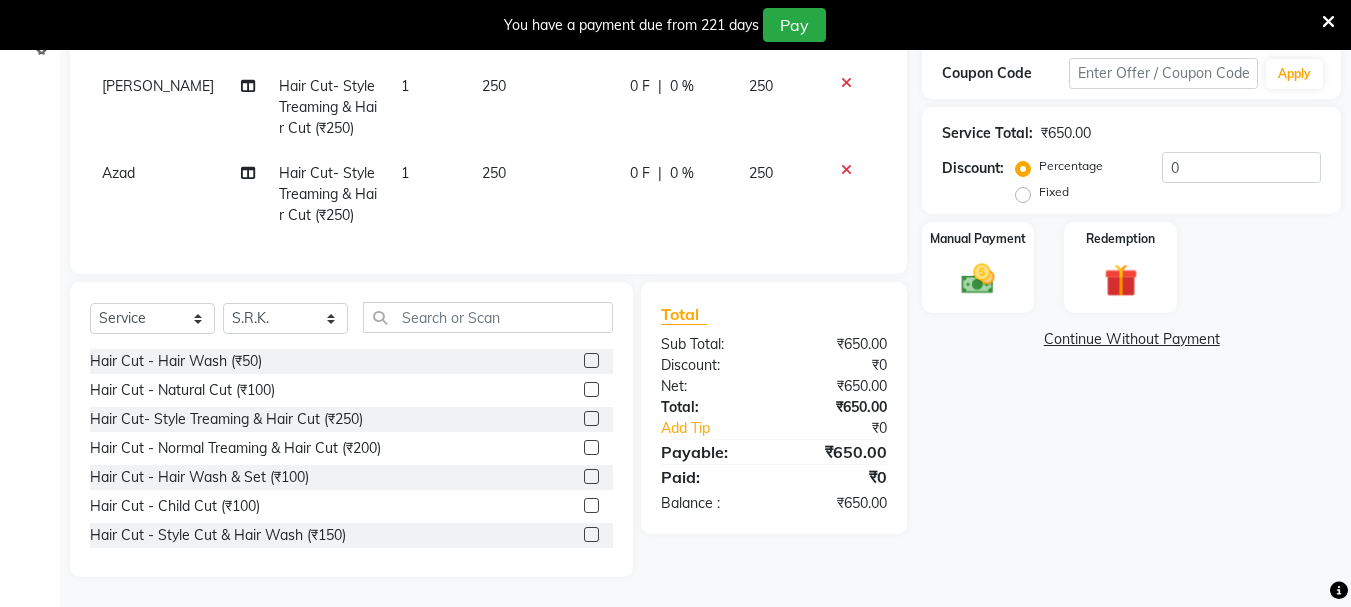 drag, startPoint x: 579, startPoint y: 417, endPoint x: 571, endPoint y: 333, distance: 84.38009 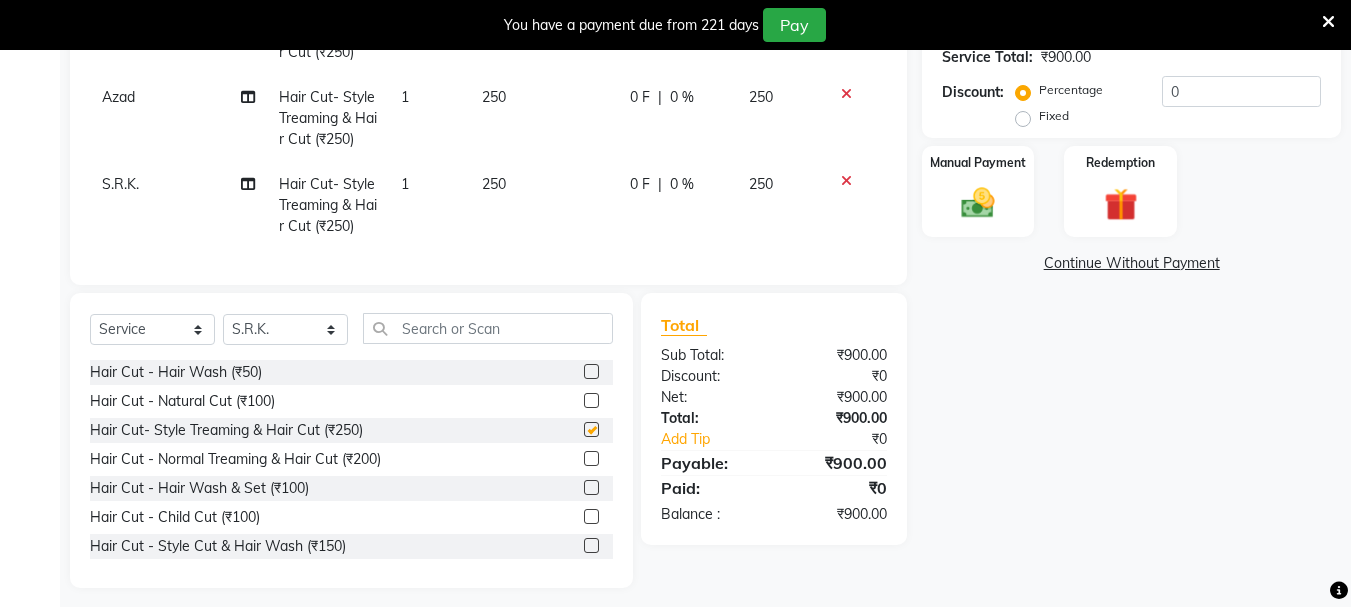 scroll, scrollTop: 505, scrollLeft: 0, axis: vertical 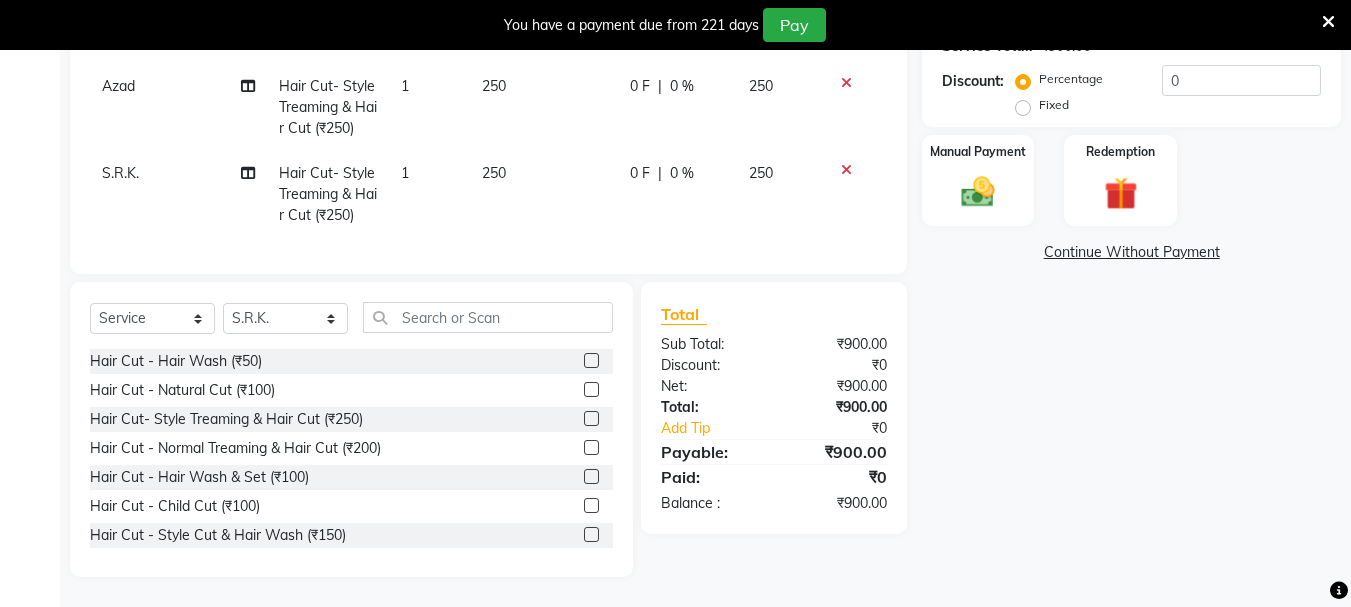 checkbox on "false" 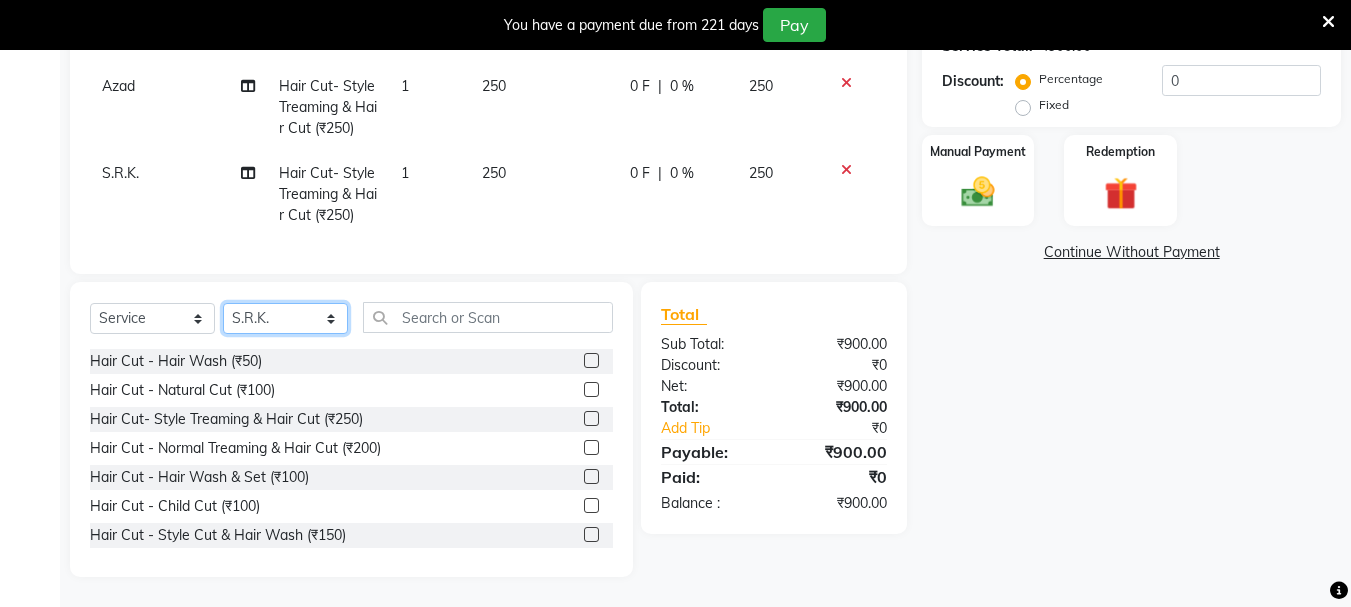 click on "Select Stylist abdul adil Anuj Azad Mahadev prem Shiva Sonu S.R.K. sunny Umesh thakur" 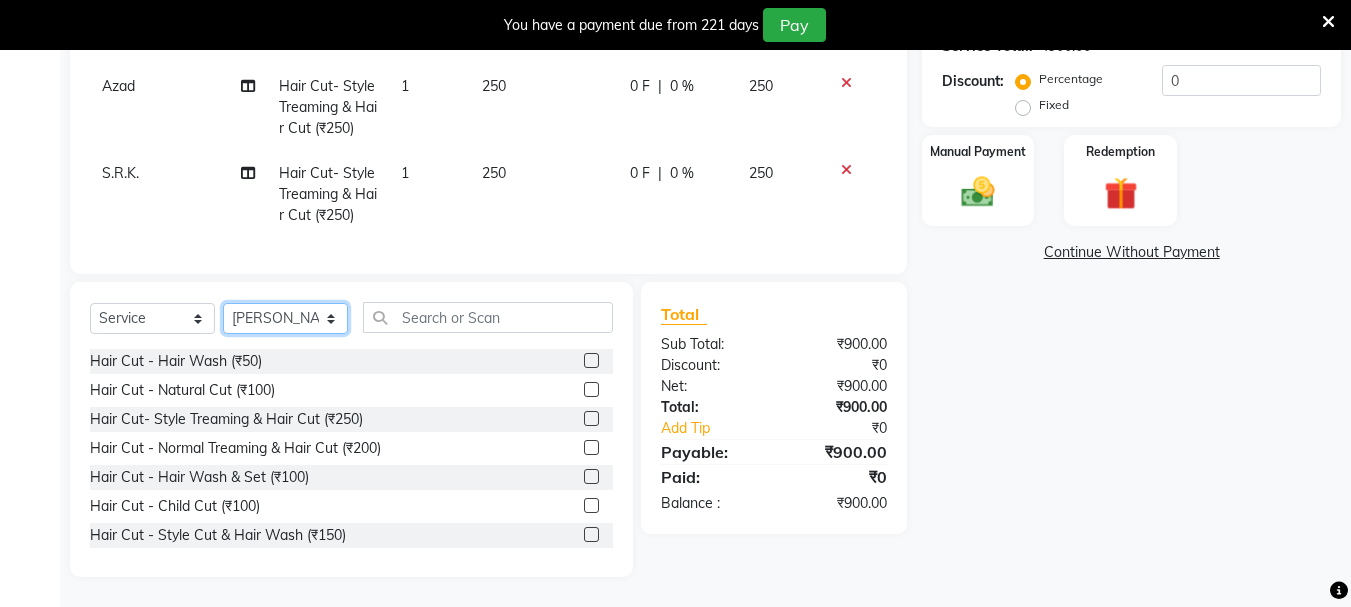 click on "Select Stylist abdul adil Anuj Azad Mahadev prem Shiva Sonu S.R.K. sunny Umesh thakur" 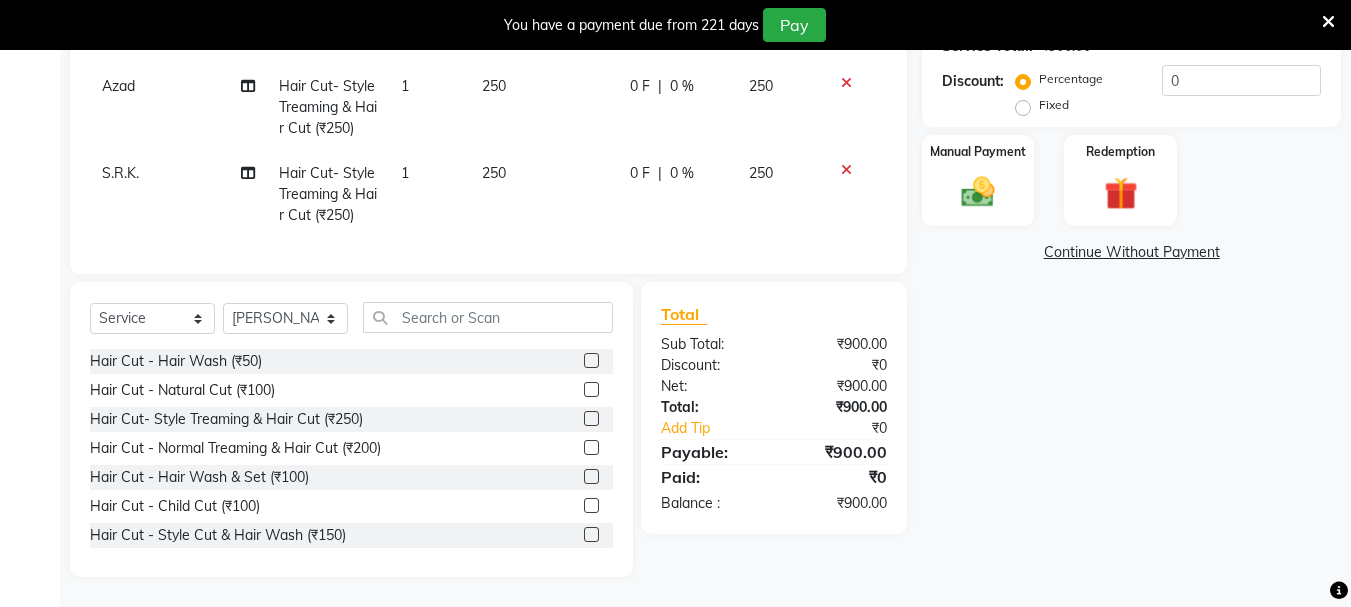 click 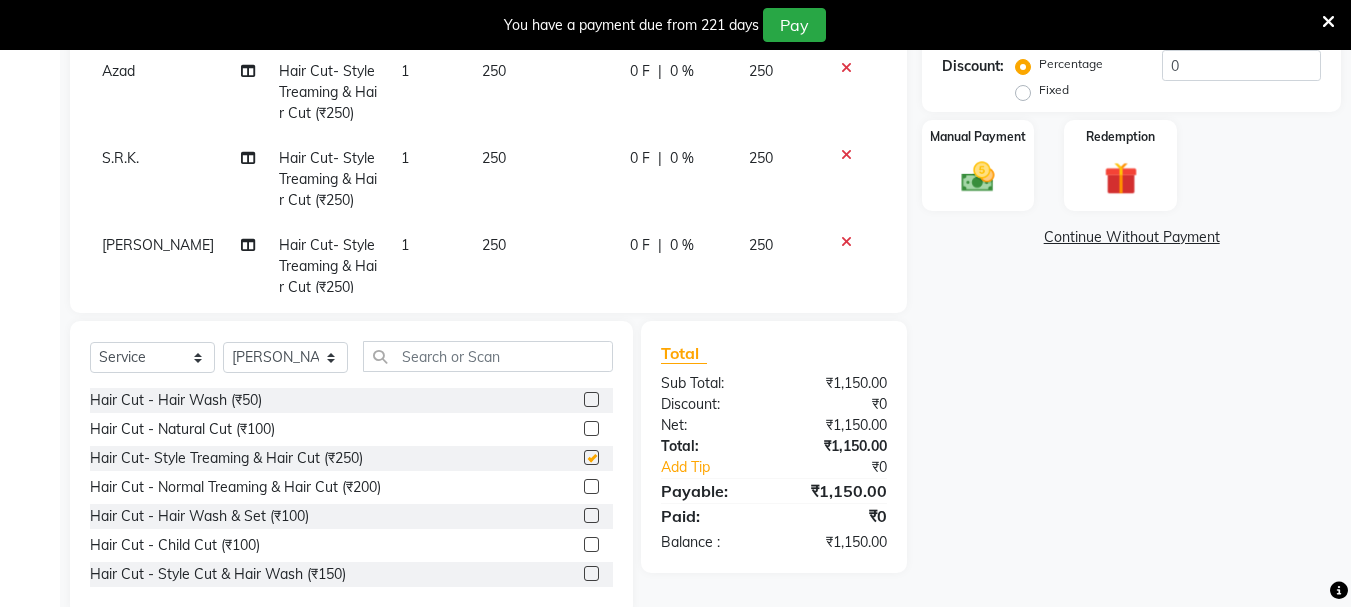 scroll, scrollTop: 48, scrollLeft: 0, axis: vertical 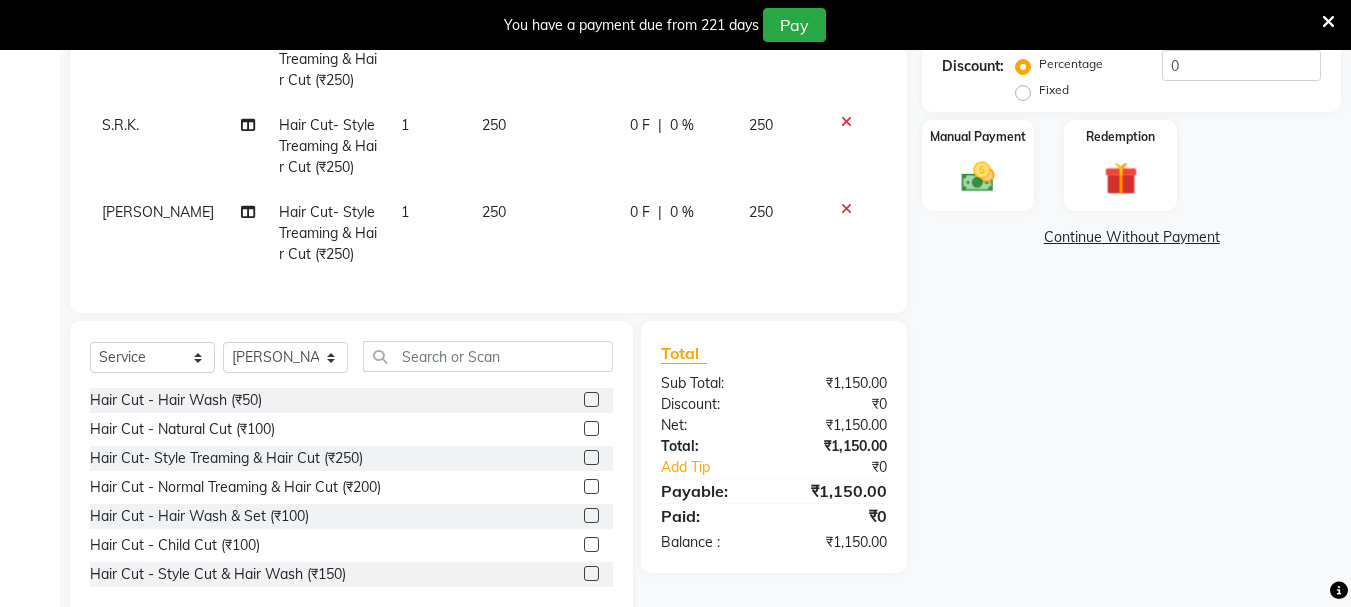 checkbox on "false" 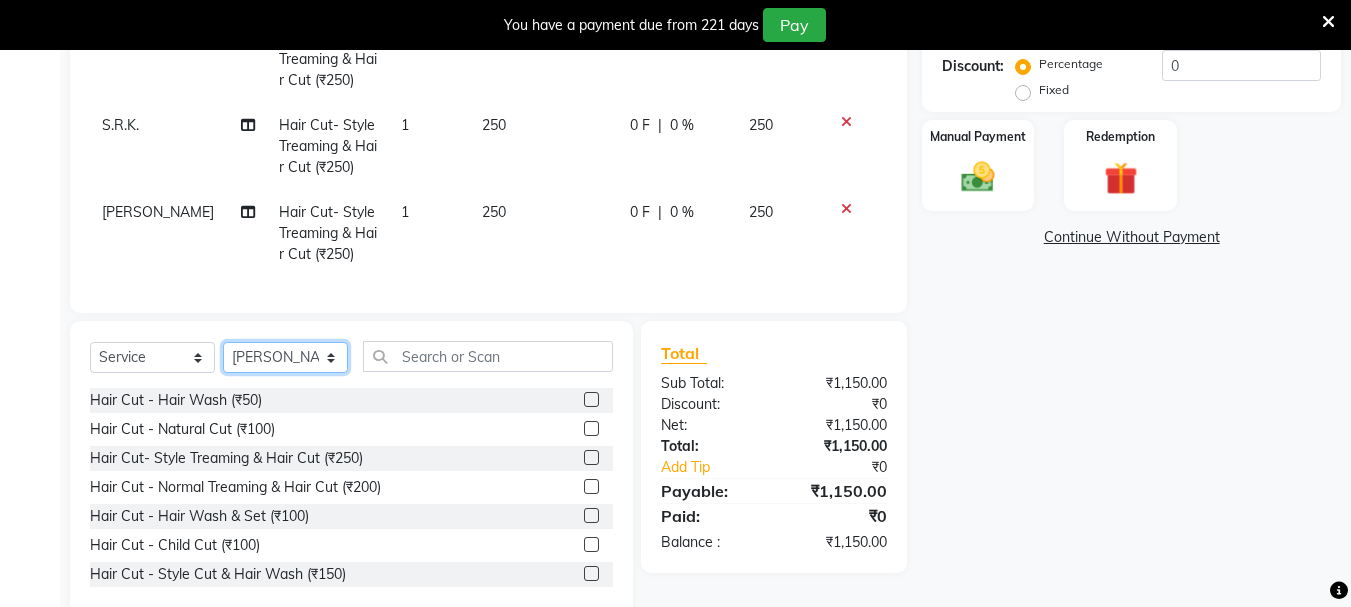 click on "Select Stylist abdul adil Anuj Azad Mahadev prem Shiva Sonu S.R.K. sunny Umesh thakur" 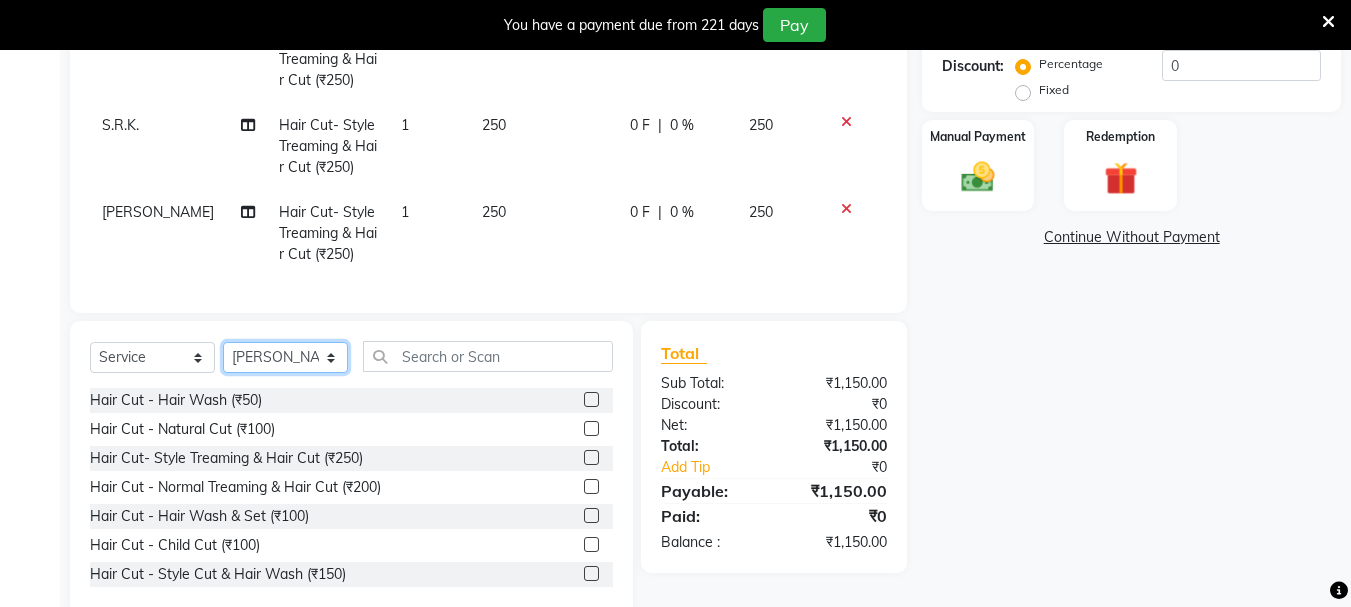 select on "63717" 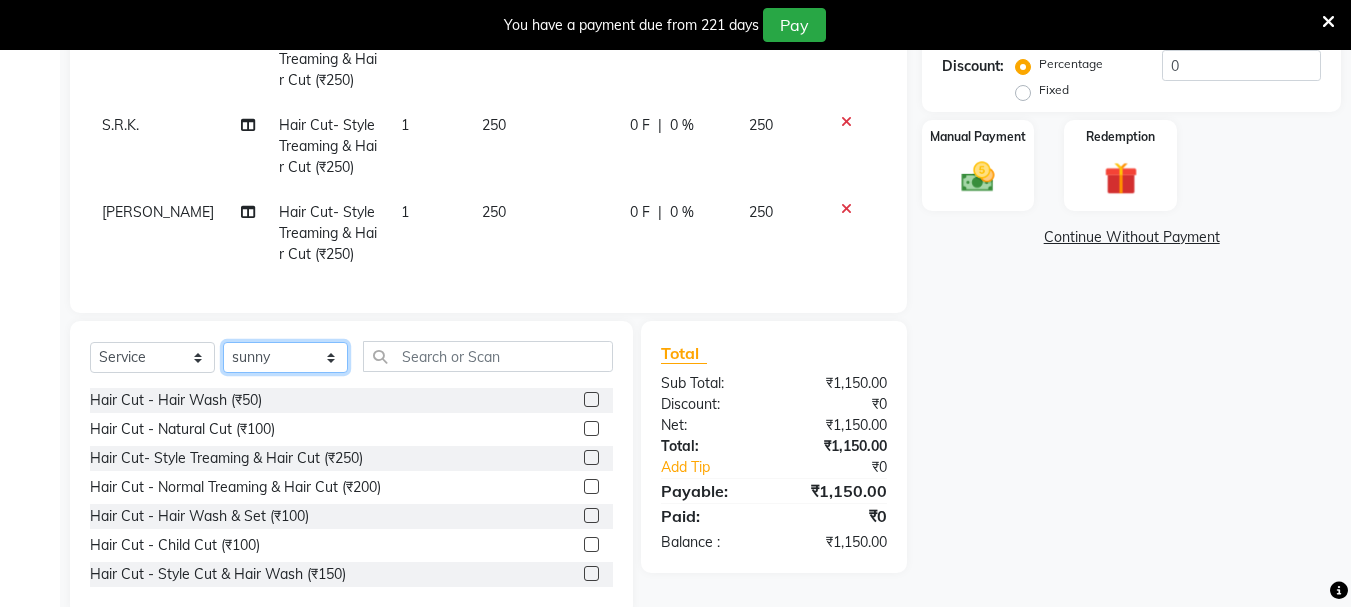 click on "Select Stylist abdul adil Anuj Azad Mahadev prem Shiva Sonu S.R.K. sunny Umesh thakur" 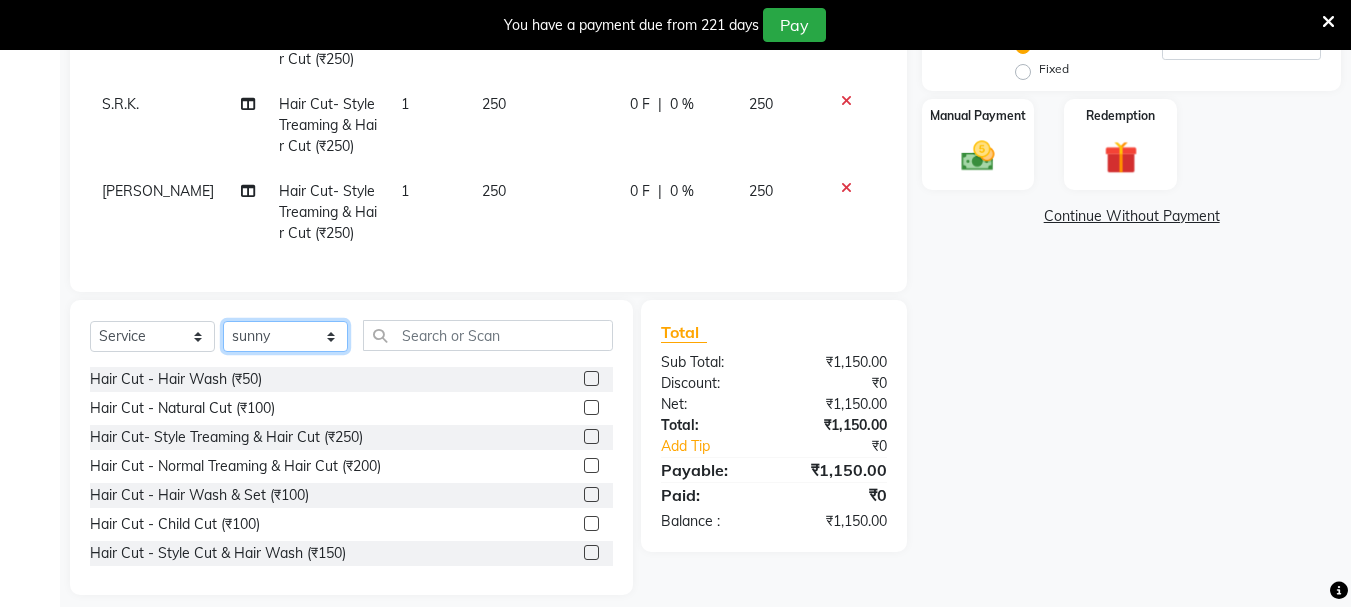 scroll, scrollTop: 544, scrollLeft: 0, axis: vertical 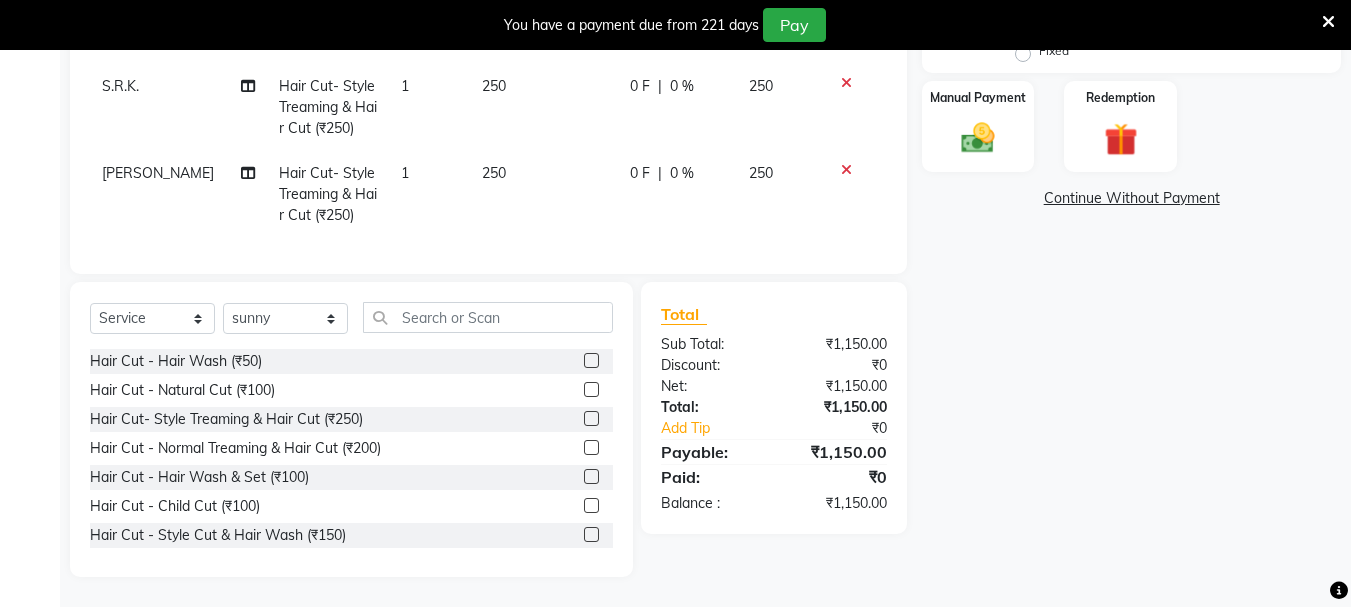 click 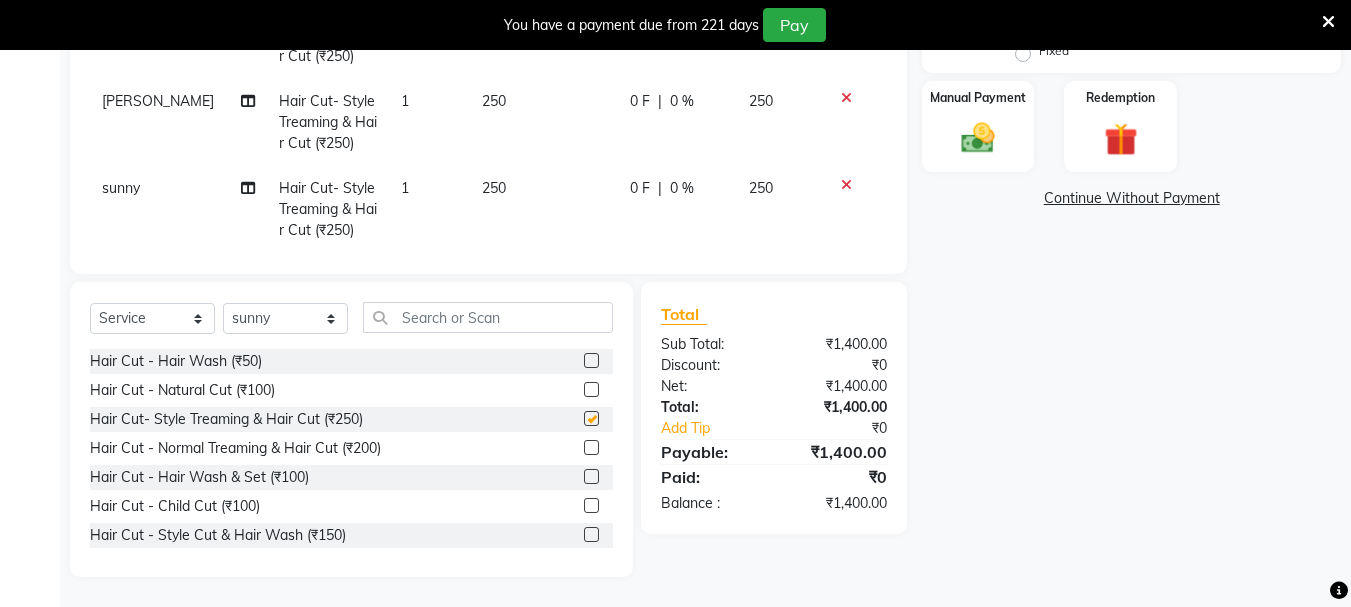 scroll, scrollTop: 135, scrollLeft: 0, axis: vertical 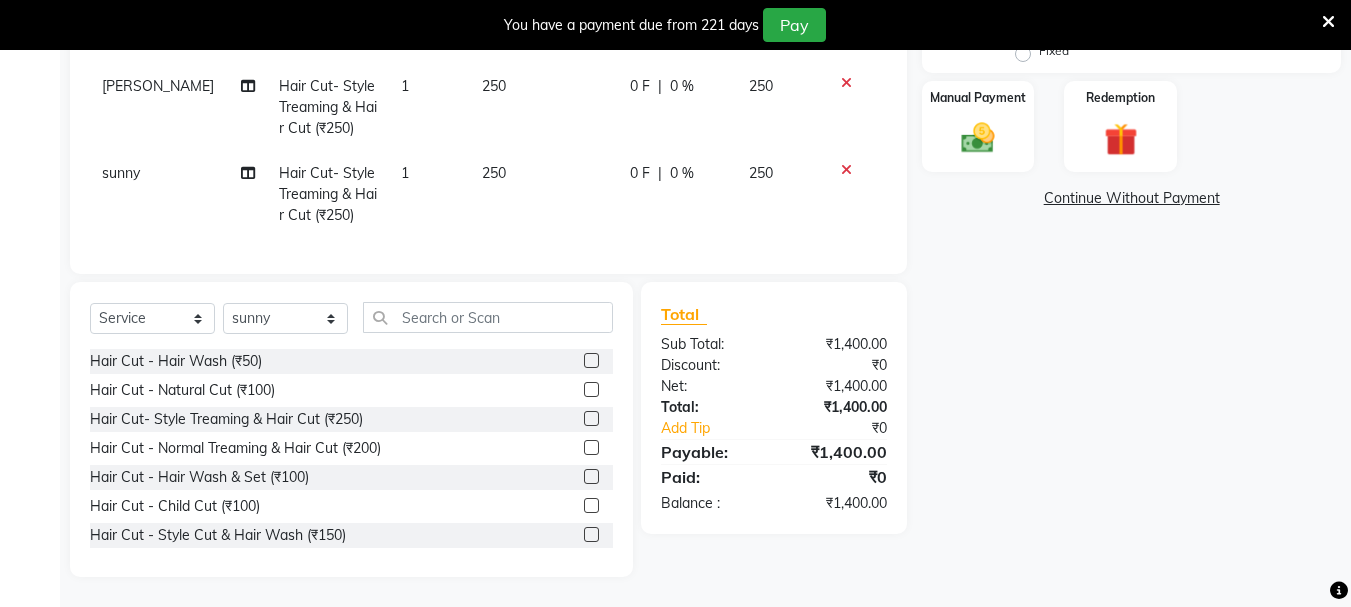 checkbox on "false" 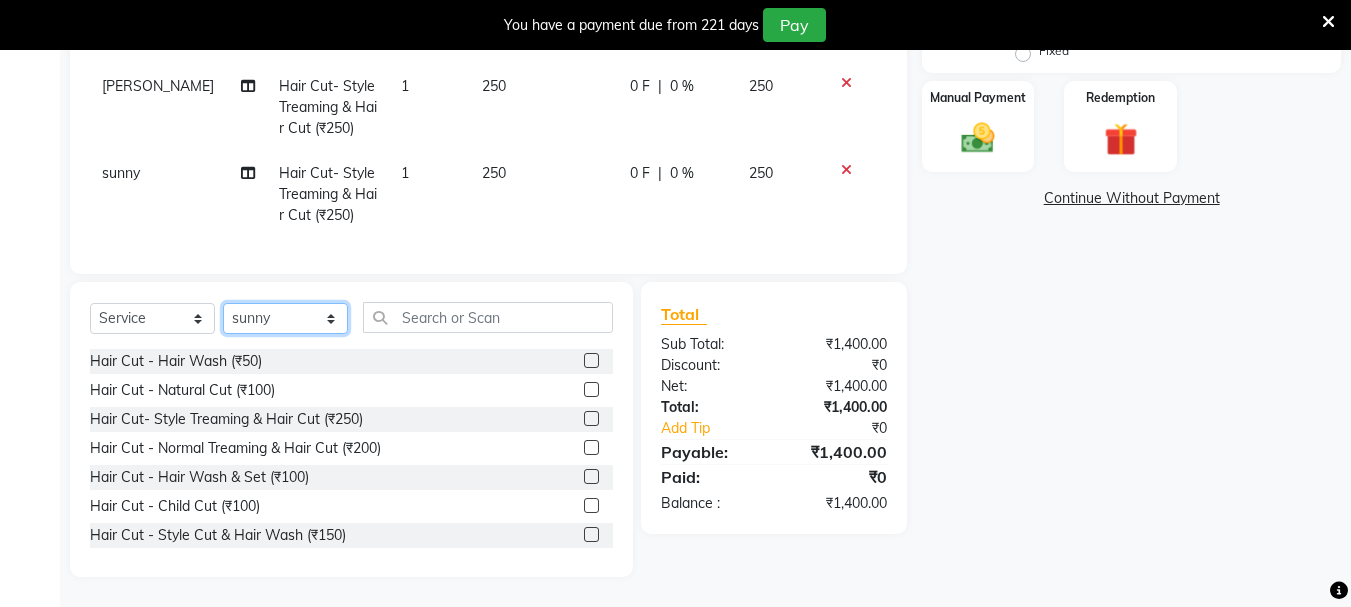 click on "Select Stylist abdul adil Anuj Azad Mahadev prem Shiva Sonu S.R.K. sunny Umesh thakur" 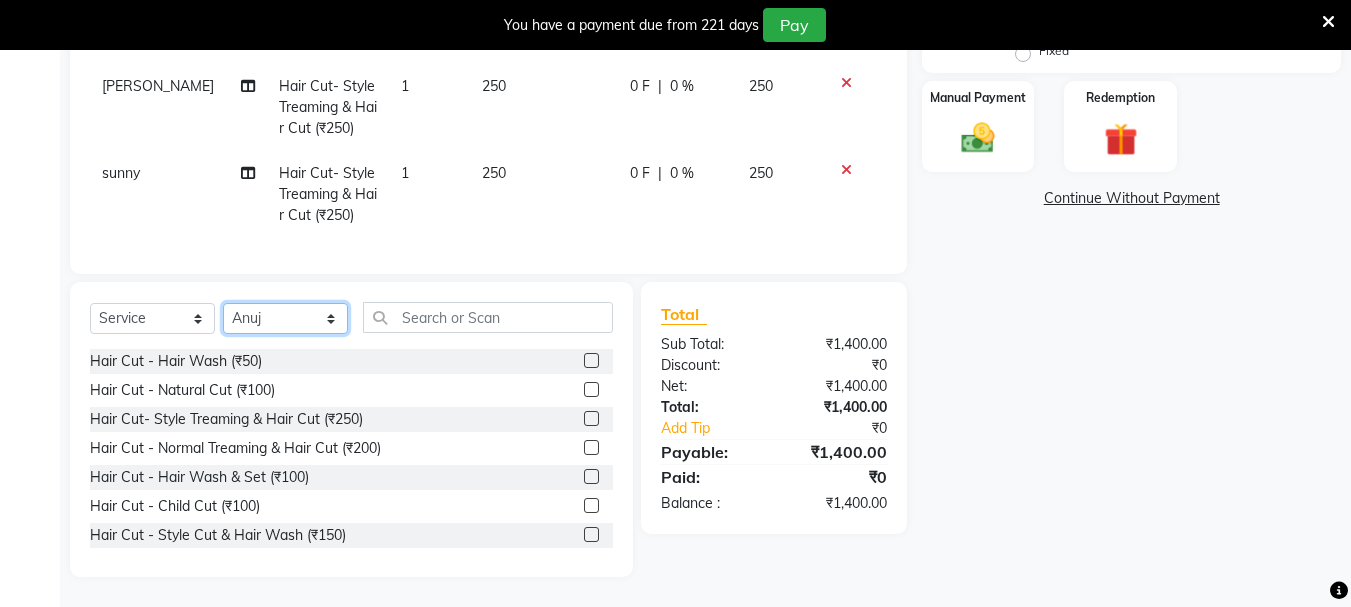 click on "Select Stylist abdul adil Anuj Azad Mahadev prem Shiva Sonu S.R.K. sunny Umesh thakur" 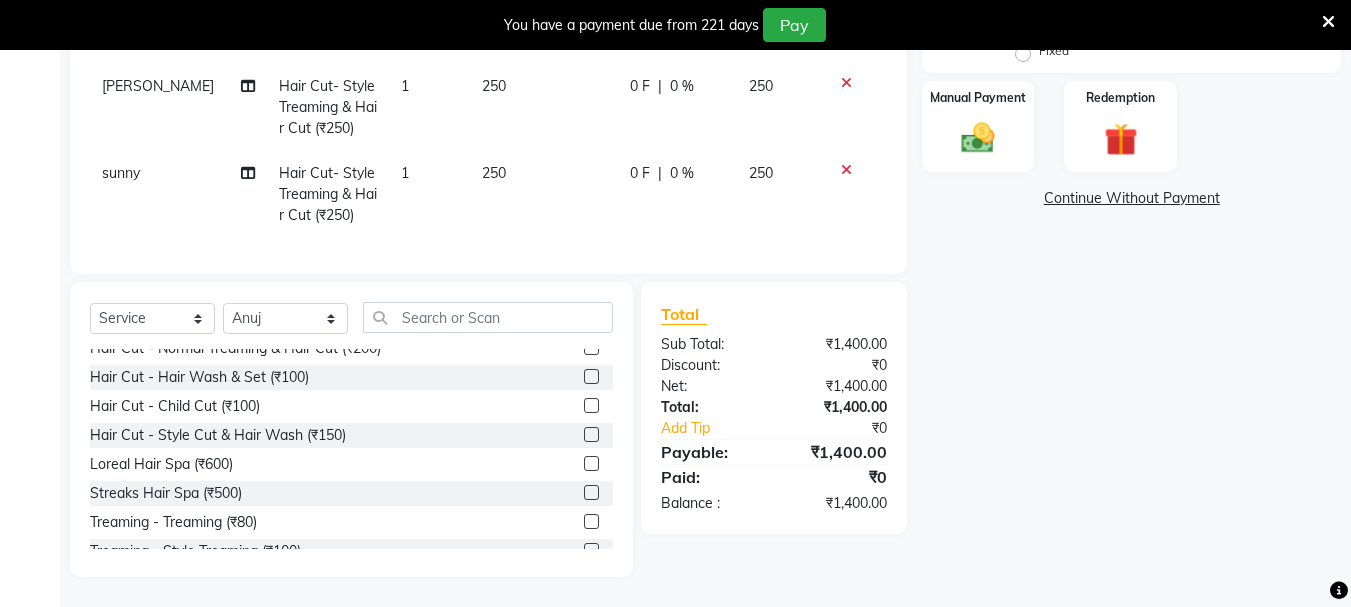 click 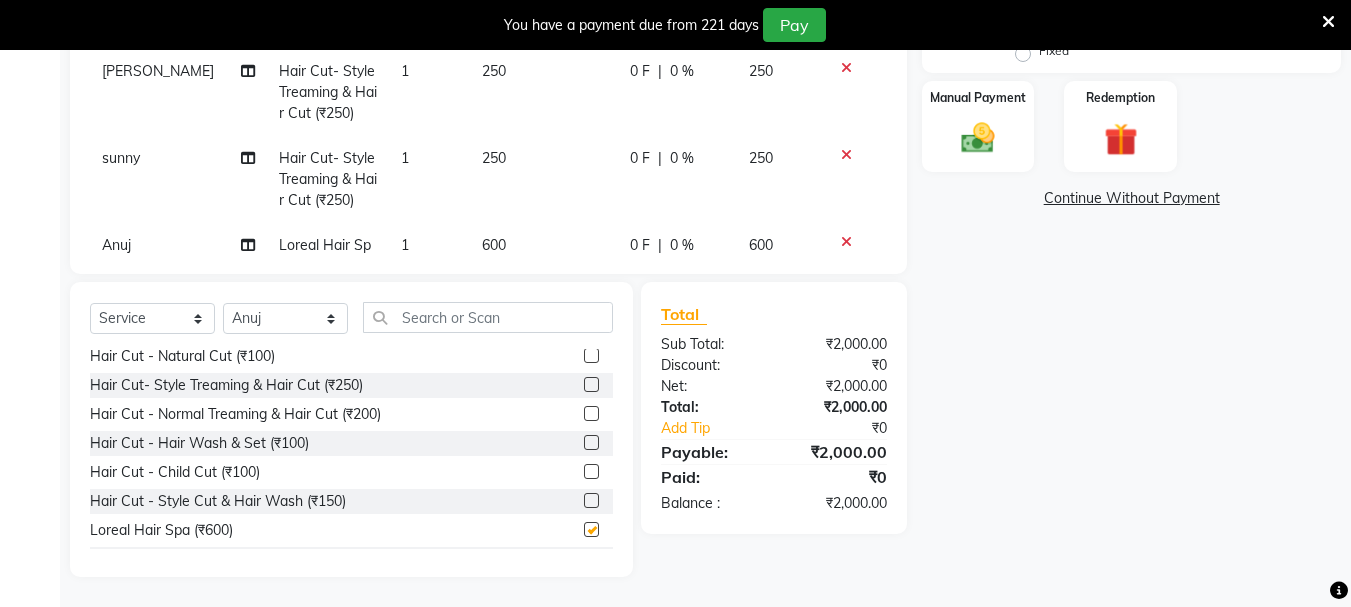 scroll, scrollTop: 0, scrollLeft: 0, axis: both 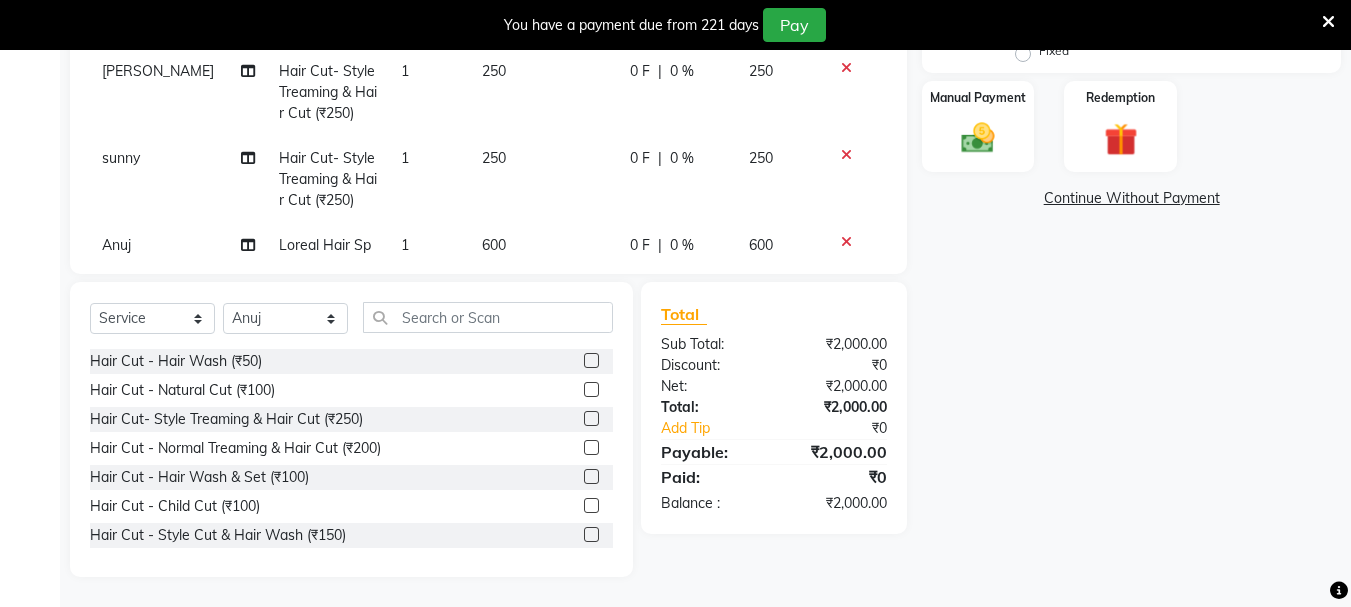 checkbox on "false" 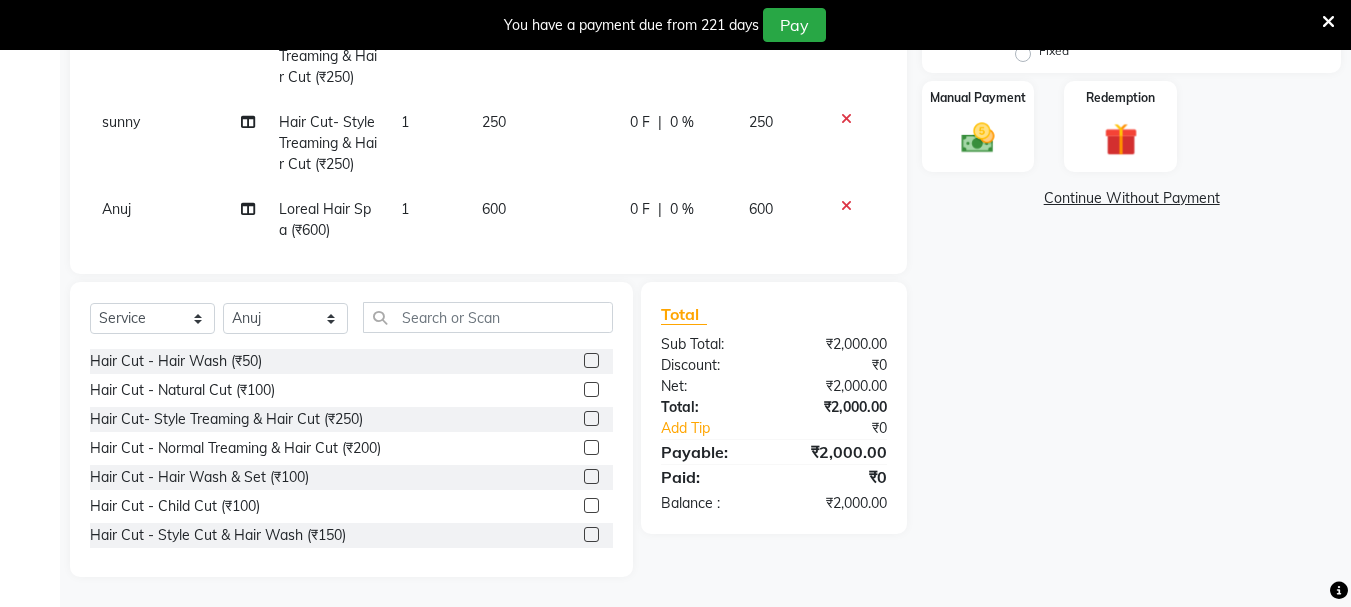 scroll, scrollTop: 201, scrollLeft: 0, axis: vertical 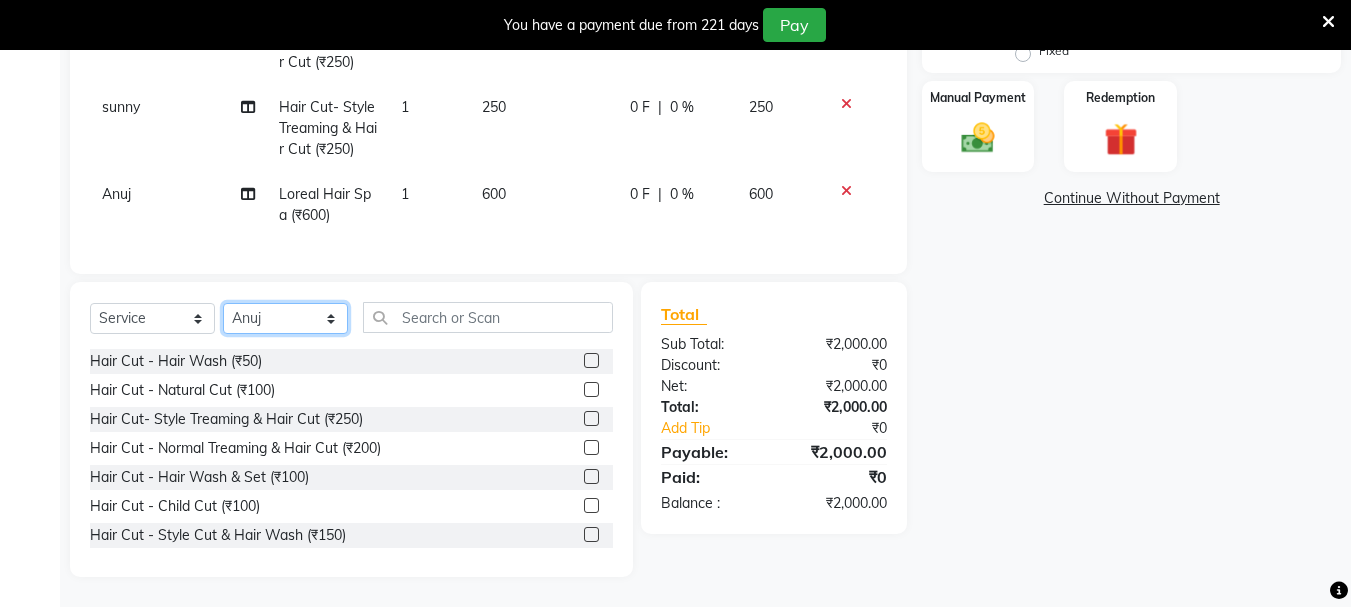 click on "Select Stylist abdul adil Anuj Azad Mahadev prem Shiva Sonu S.R.K. sunny Umesh thakur" 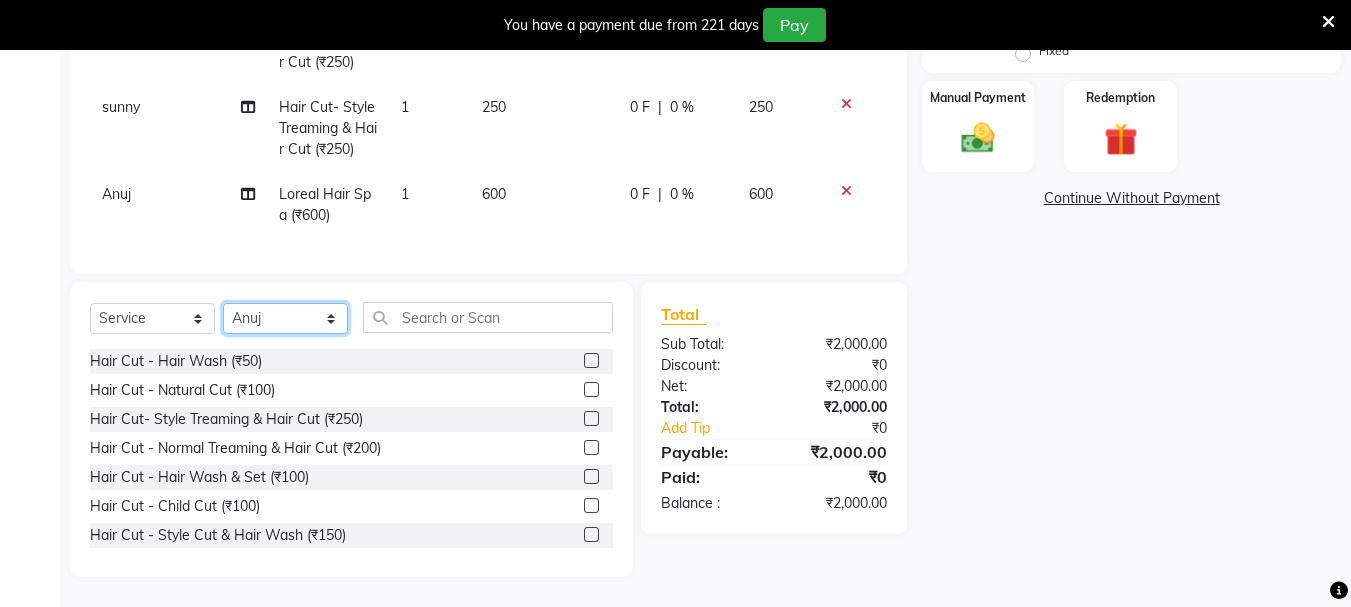 select on "79570" 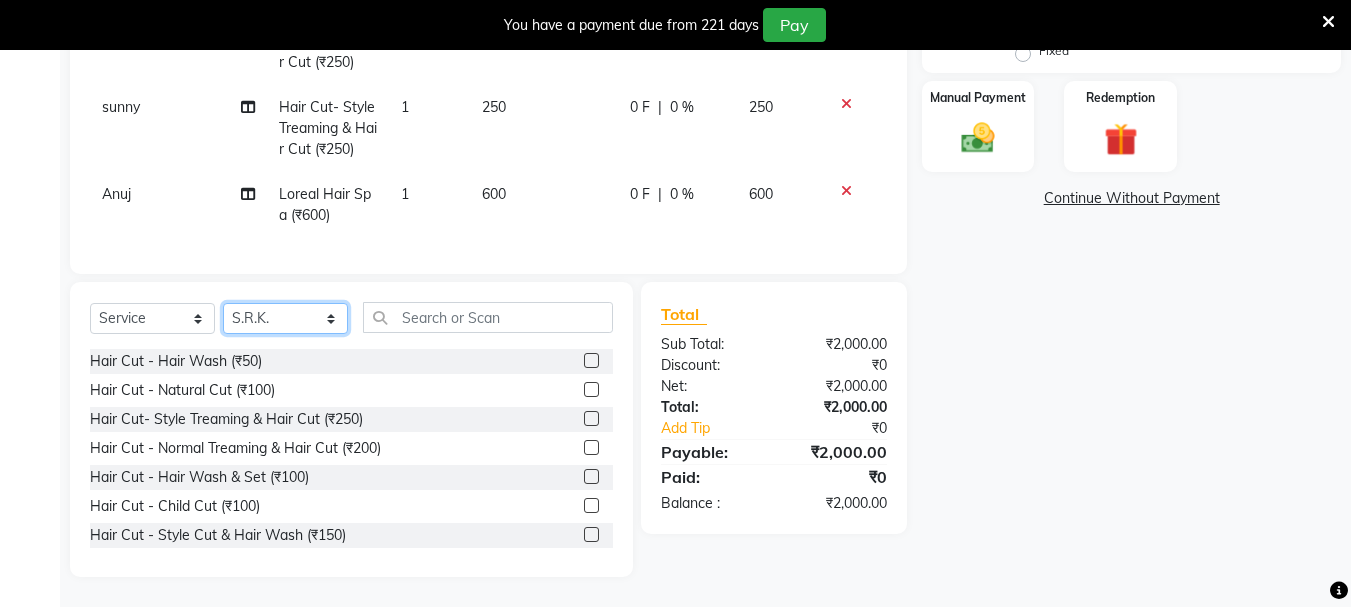click on "Select Stylist abdul adil Anuj Azad Mahadev prem Shiva Sonu S.R.K. sunny Umesh thakur" 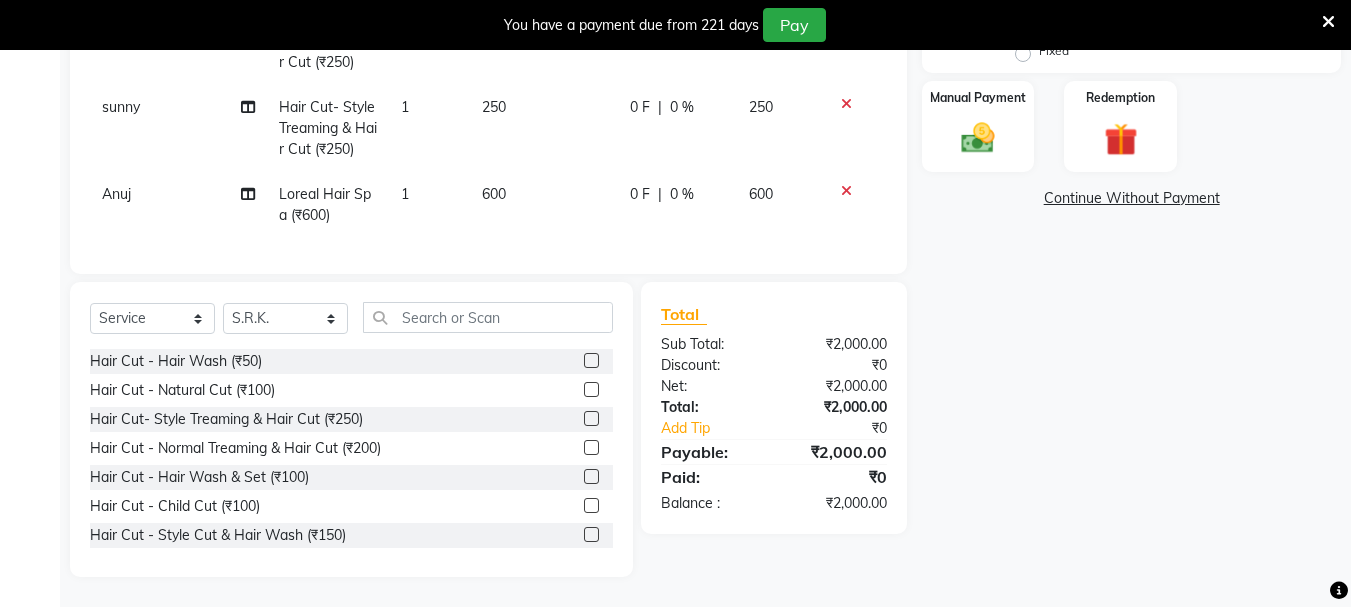 click 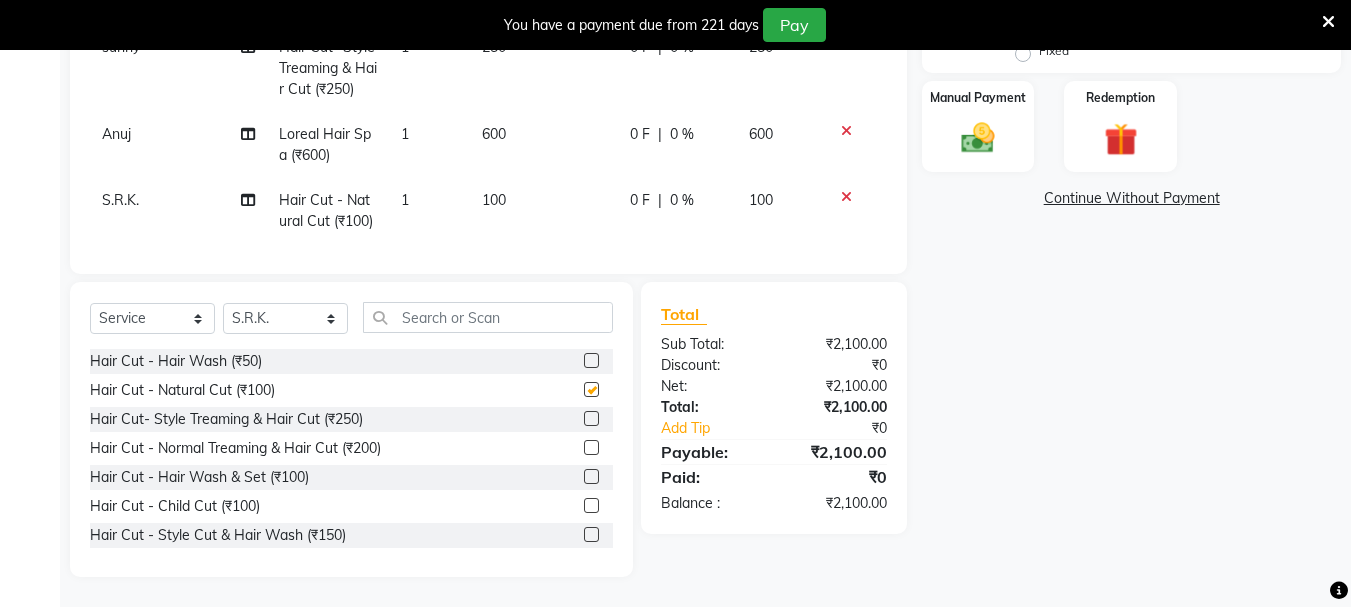 scroll, scrollTop: 267, scrollLeft: 0, axis: vertical 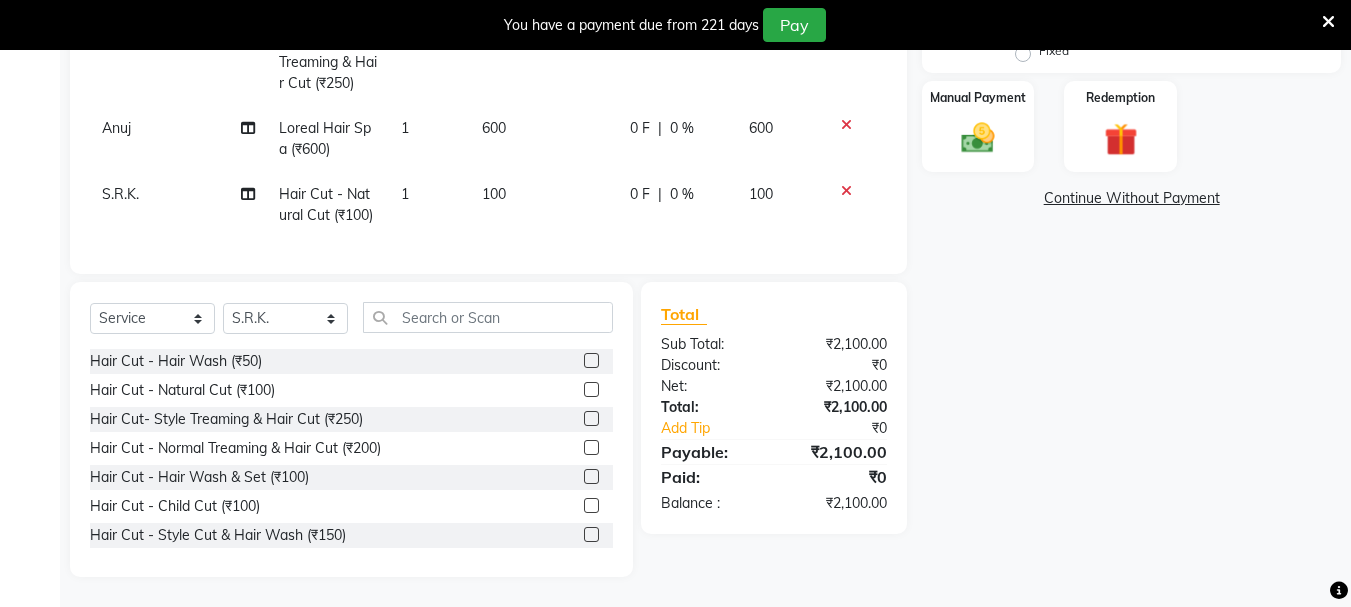 checkbox on "false" 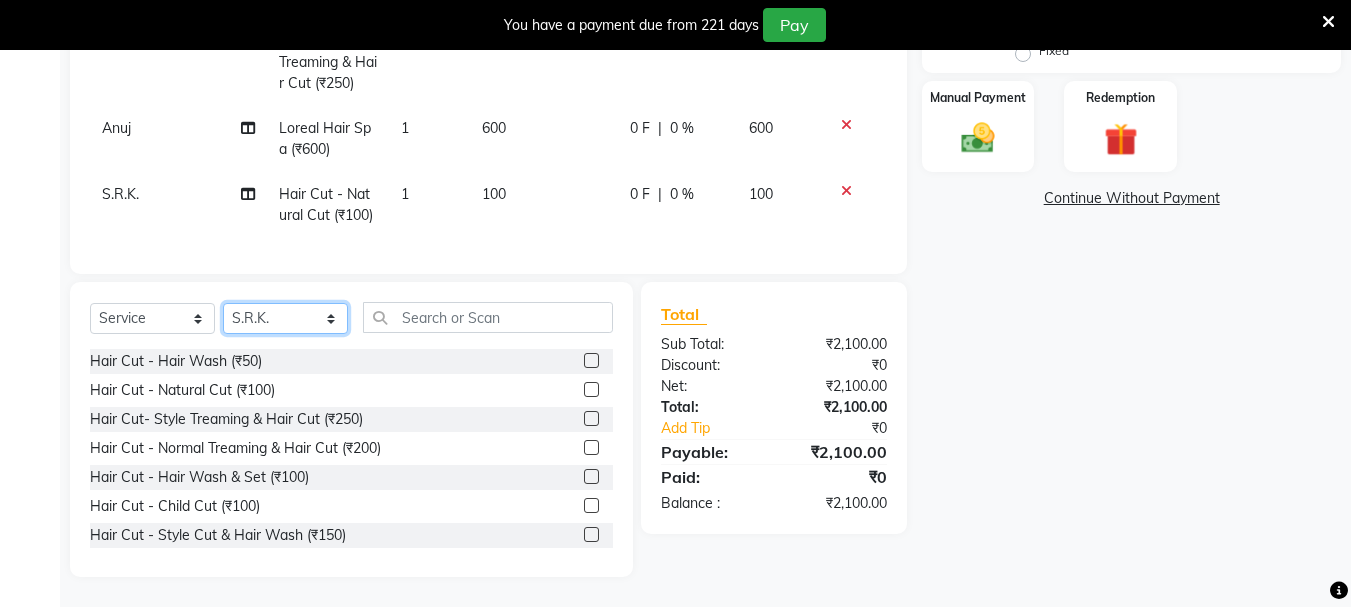 click on "Select Stylist abdul adil Anuj Azad Mahadev prem Shiva Sonu S.R.K. sunny Umesh thakur" 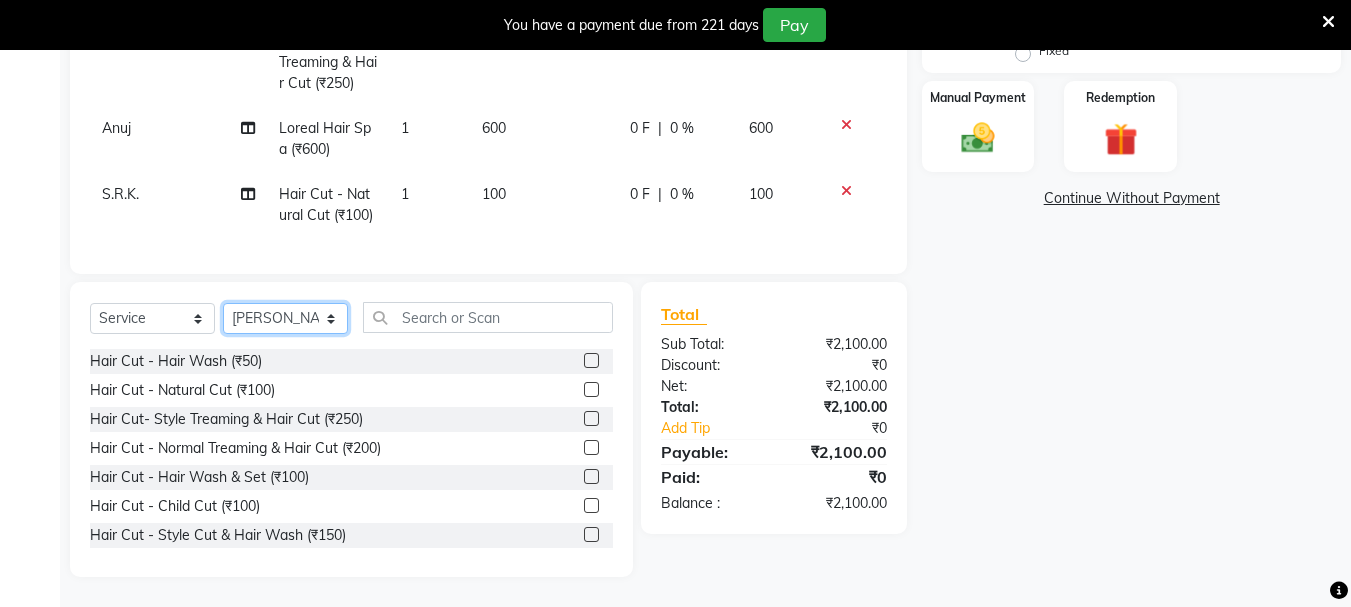 click on "Select Stylist abdul adil Anuj Azad Mahadev prem Shiva Sonu S.R.K. sunny Umesh thakur" 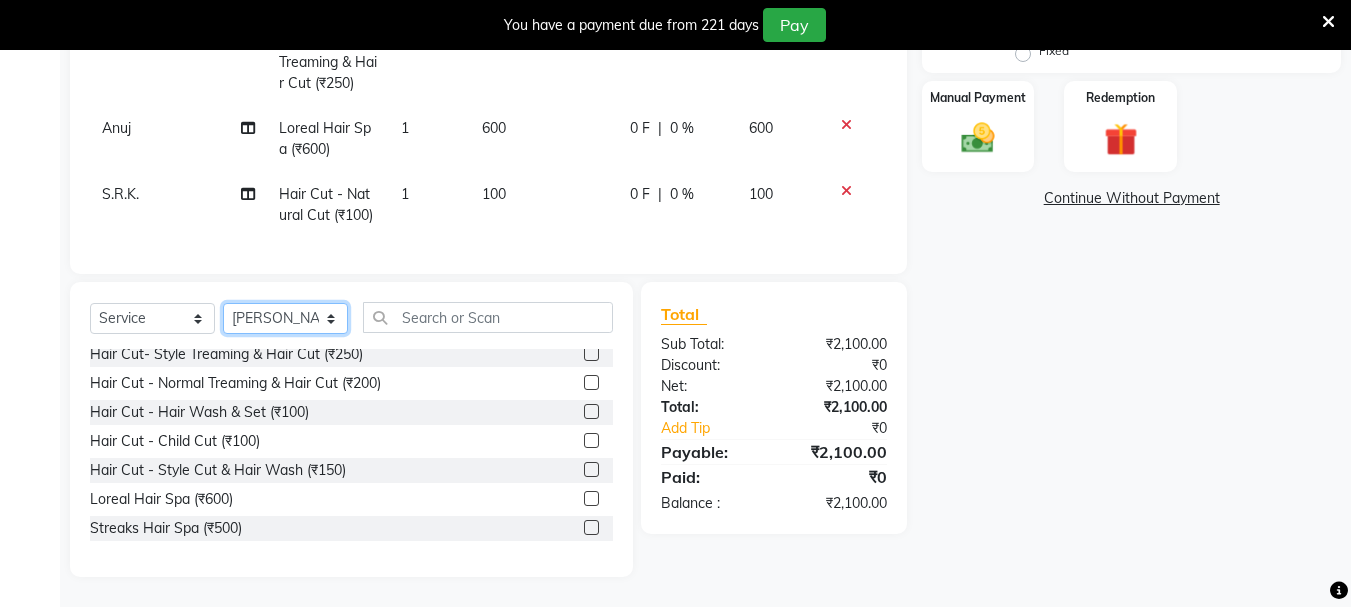 scroll, scrollTop: 100, scrollLeft: 0, axis: vertical 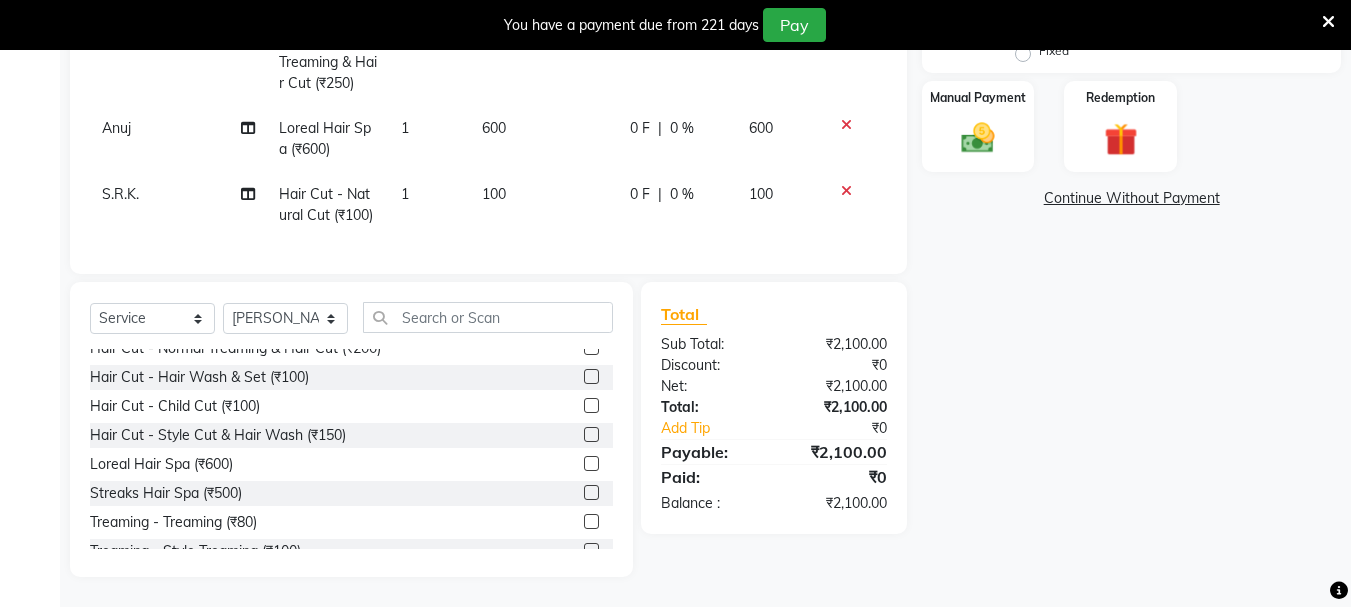 click 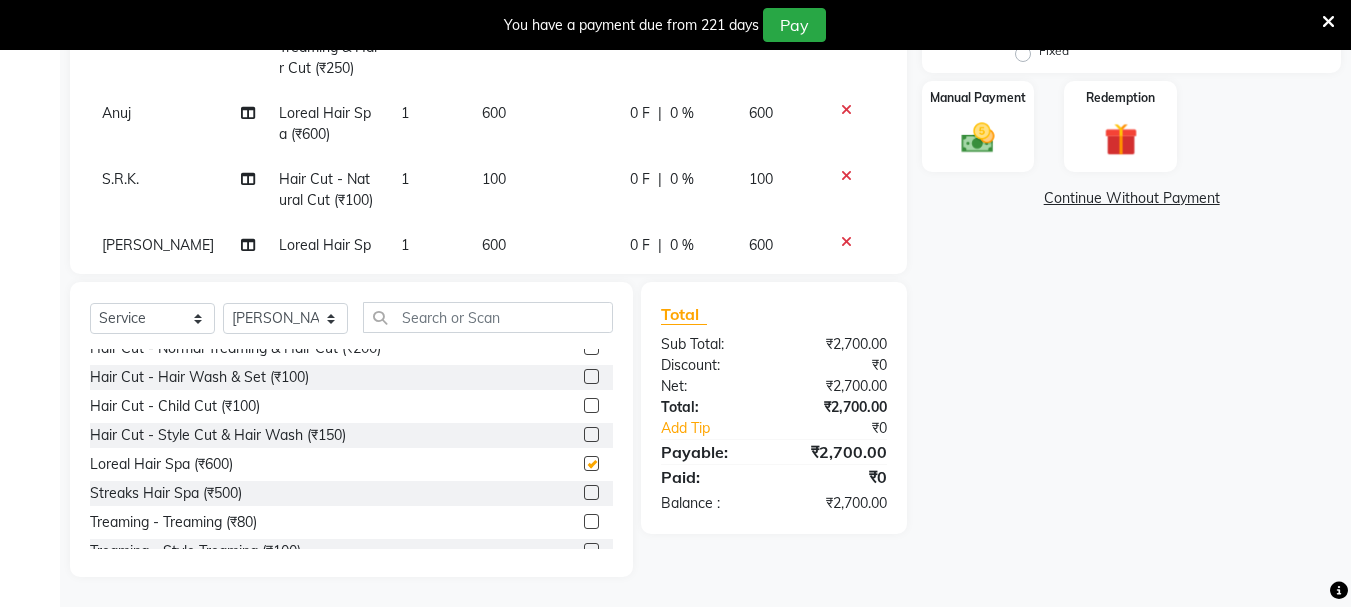 scroll, scrollTop: 48, scrollLeft: 0, axis: vertical 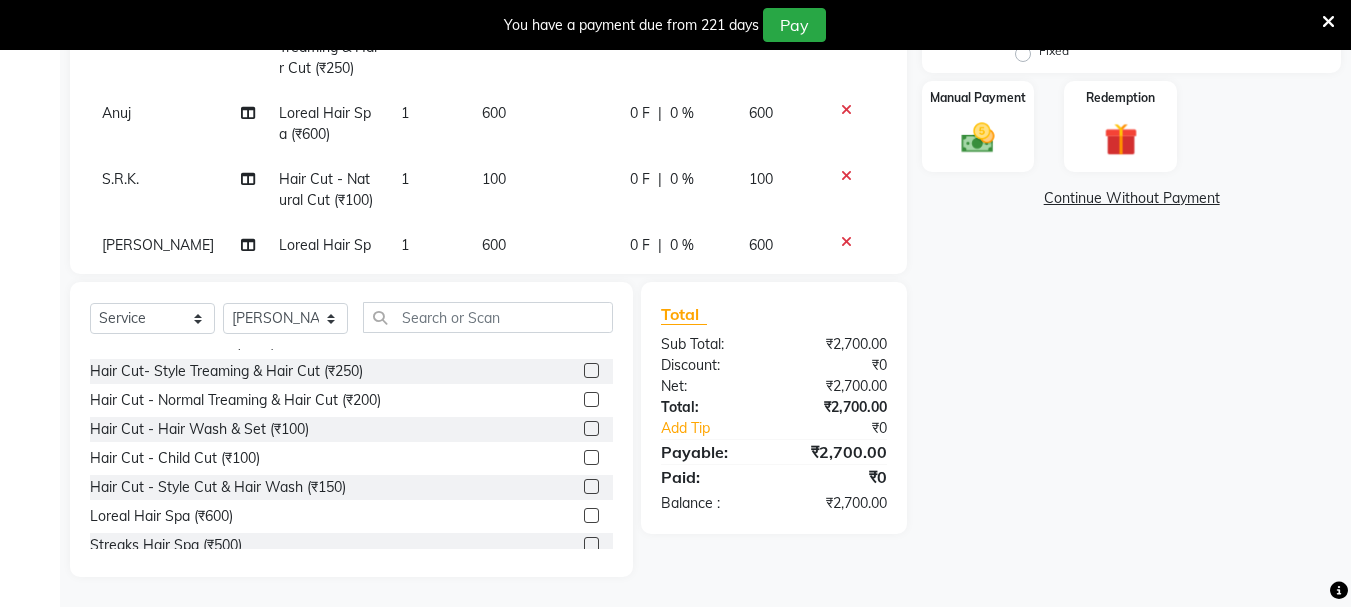 checkbox on "false" 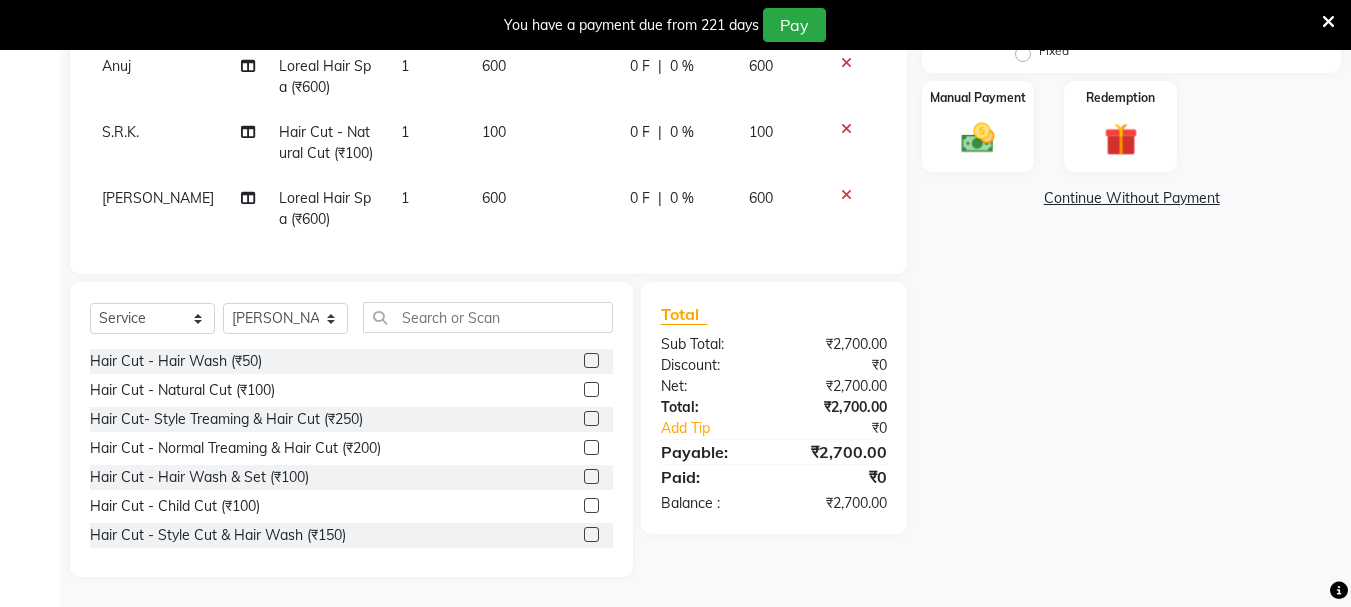 scroll, scrollTop: 333, scrollLeft: 0, axis: vertical 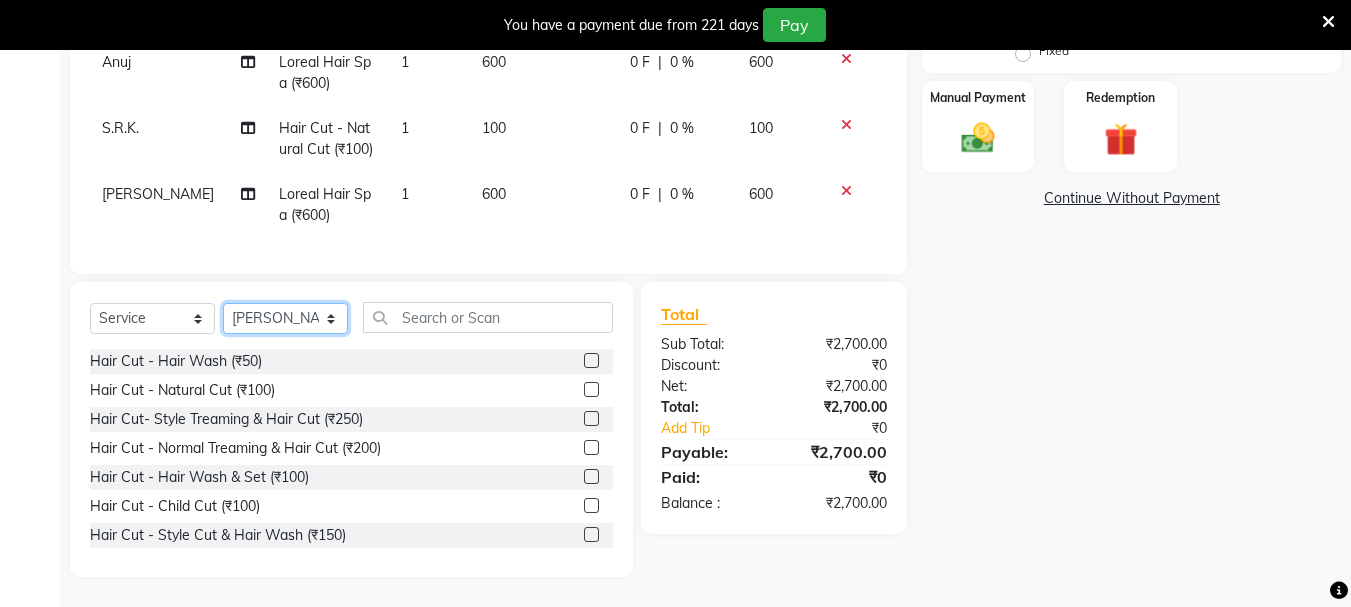click on "Select Stylist abdul adil Anuj Azad Mahadev prem Shiva Sonu S.R.K. sunny Umesh thakur" 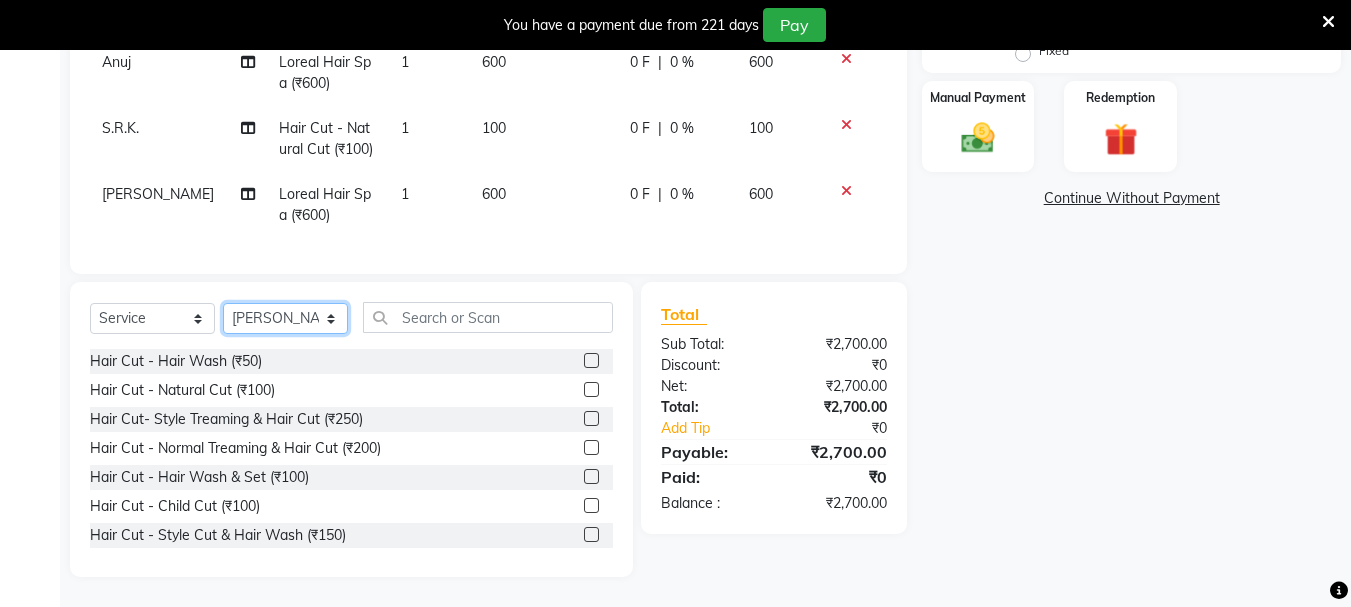 select on "7183" 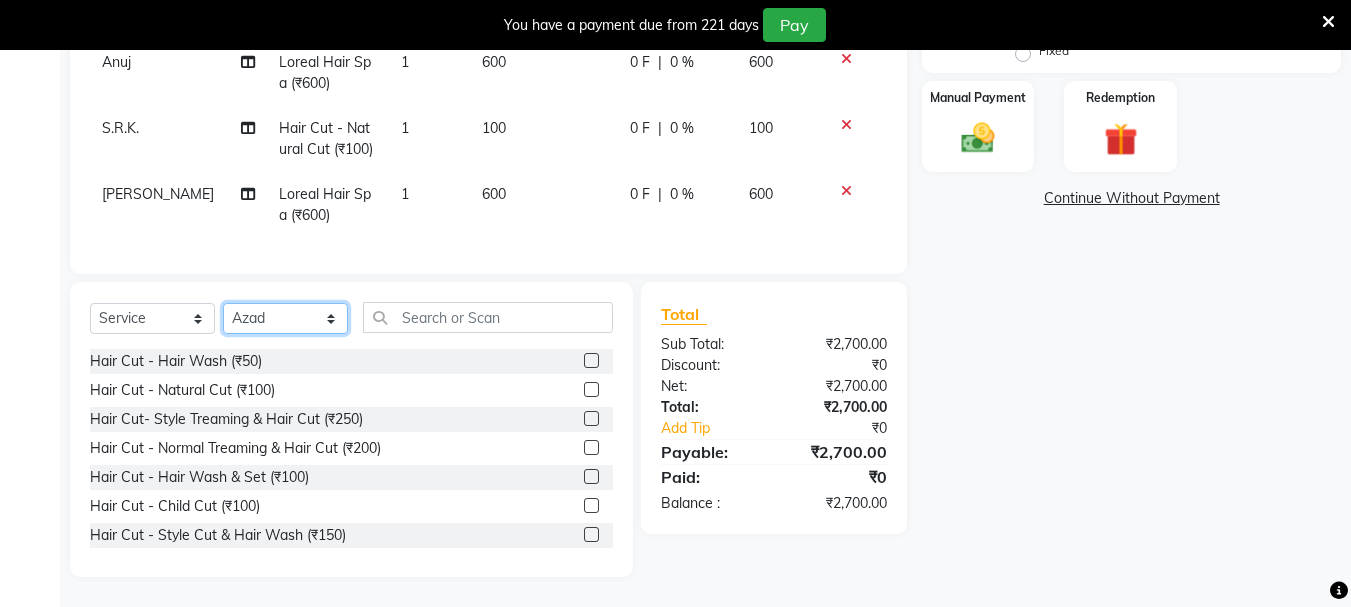 click on "Select Stylist abdul adil Anuj Azad Mahadev prem Shiva Sonu S.R.K. sunny Umesh thakur" 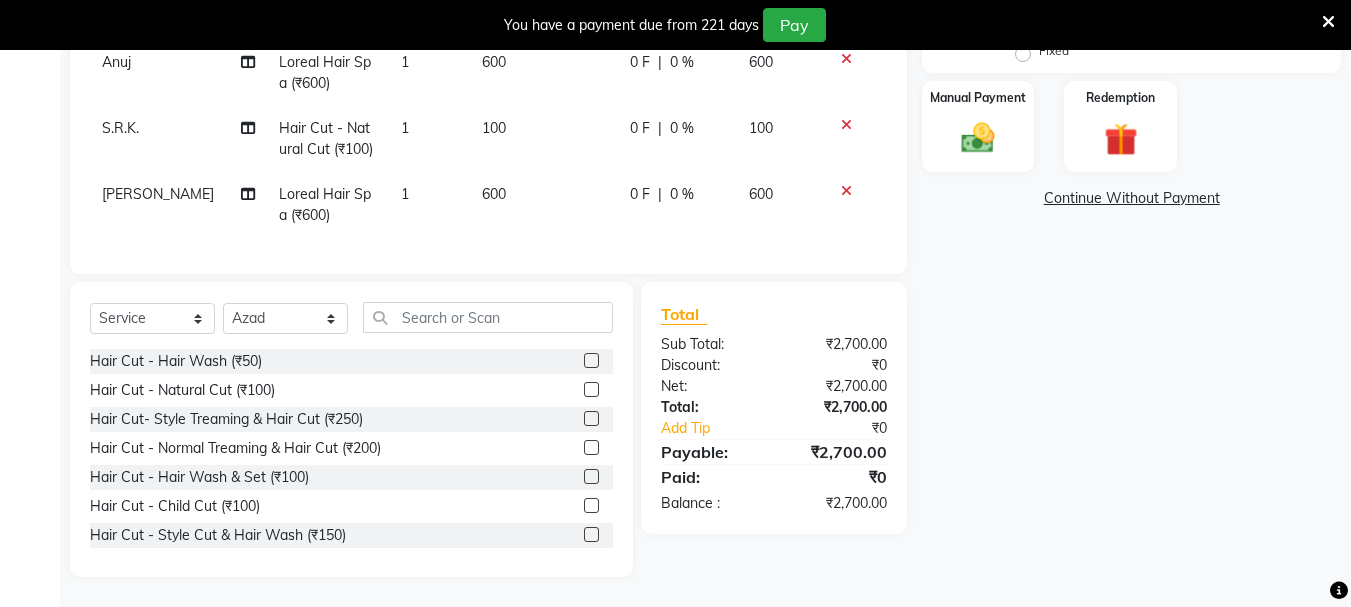 click 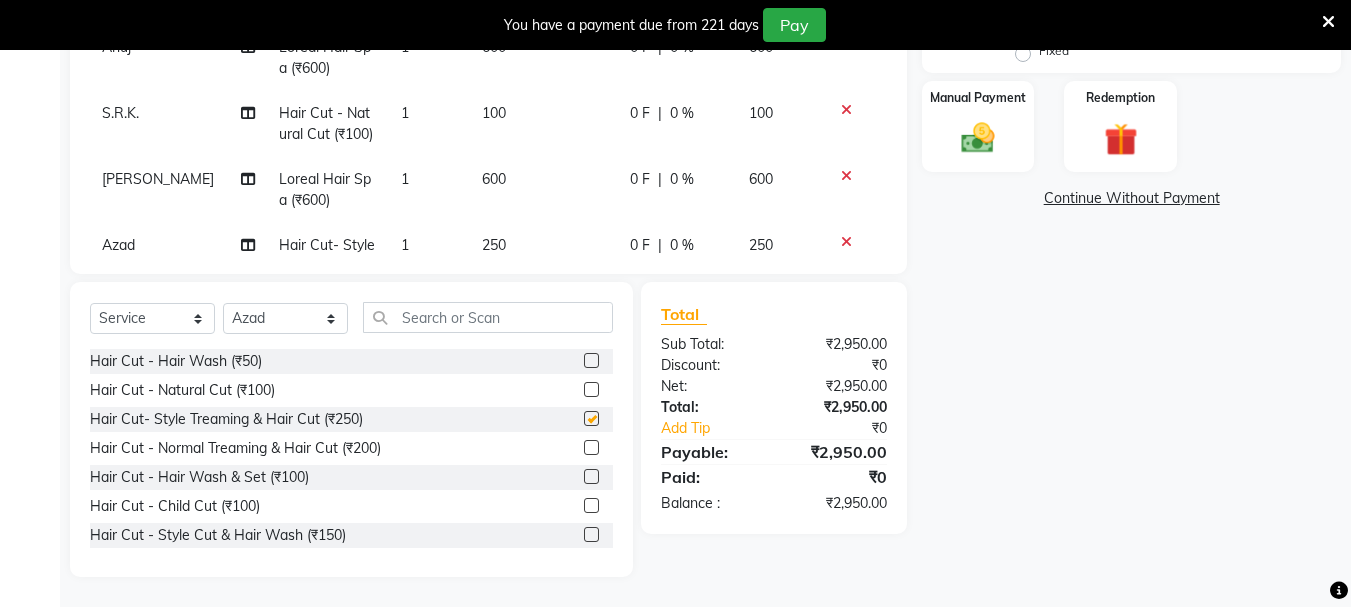 checkbox on "false" 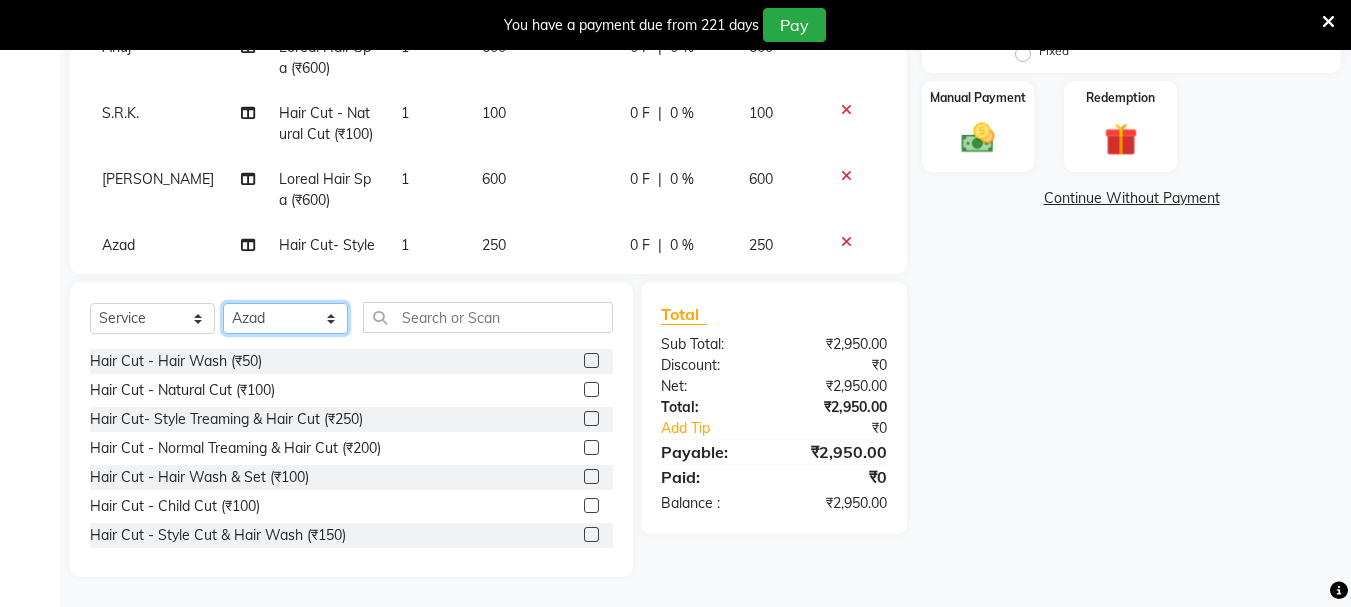 click on "Select Stylist abdul adil Anuj Azad Mahadev prem Shiva Sonu S.R.K. sunny Umesh thakur" 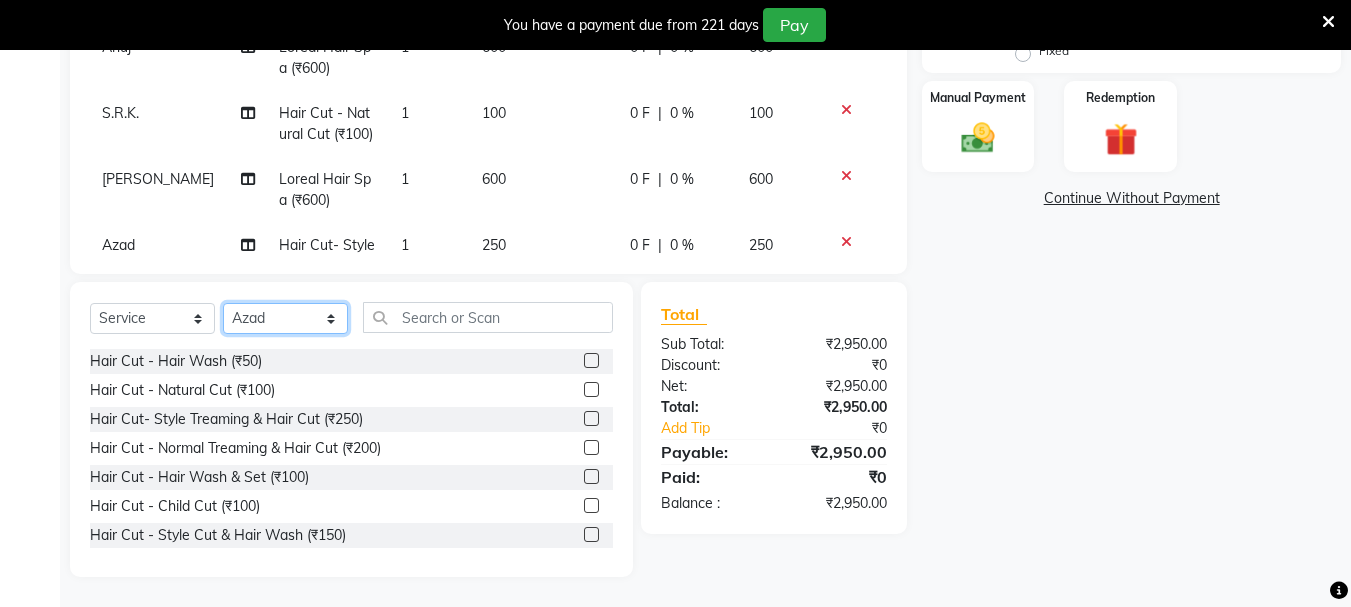select on "51927" 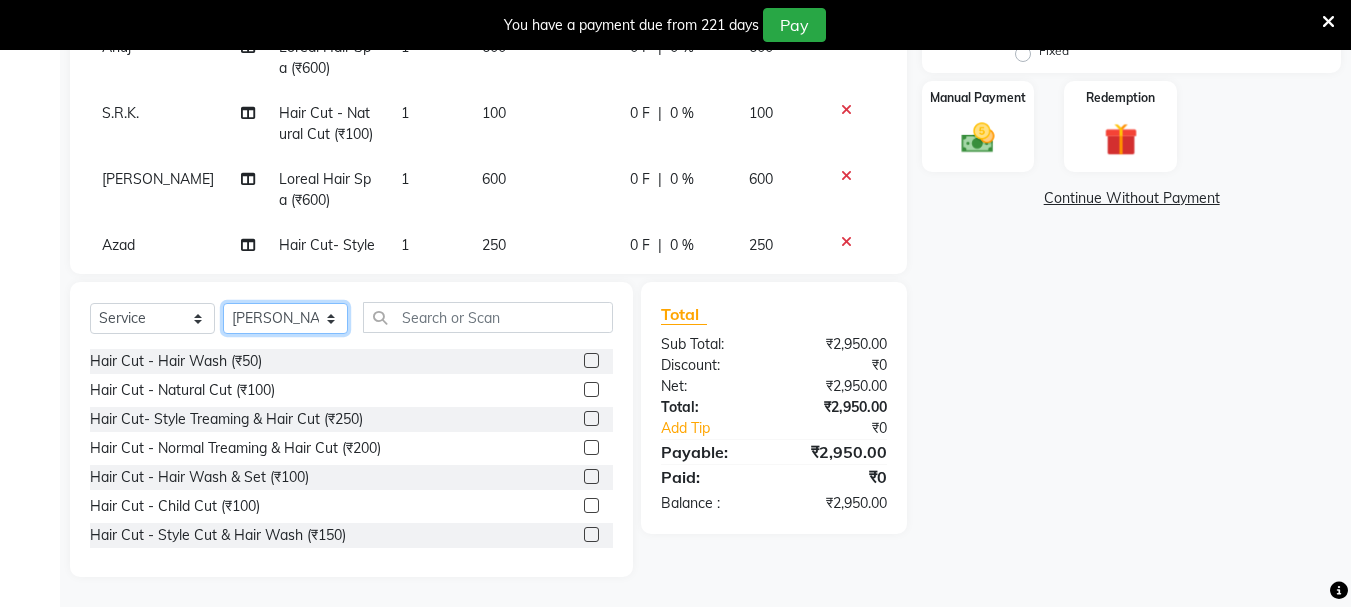 click on "Select Stylist abdul adil Anuj Azad Mahadev prem Shiva Sonu S.R.K. sunny Umesh thakur" 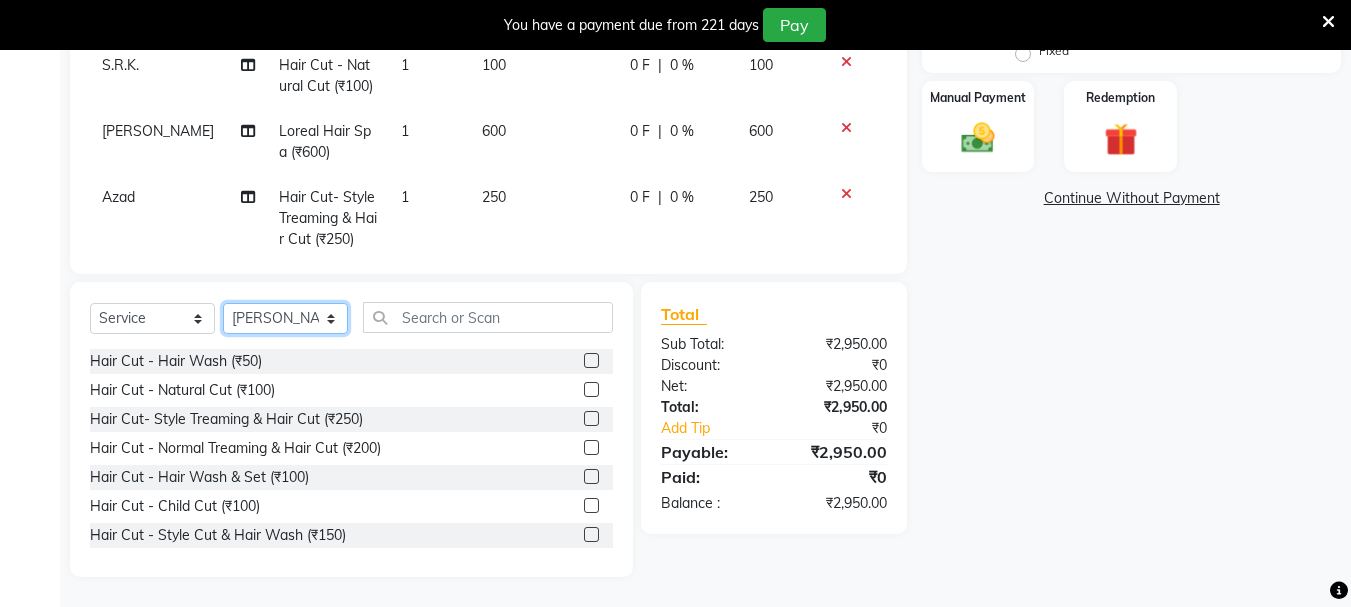 scroll, scrollTop: 420, scrollLeft: 0, axis: vertical 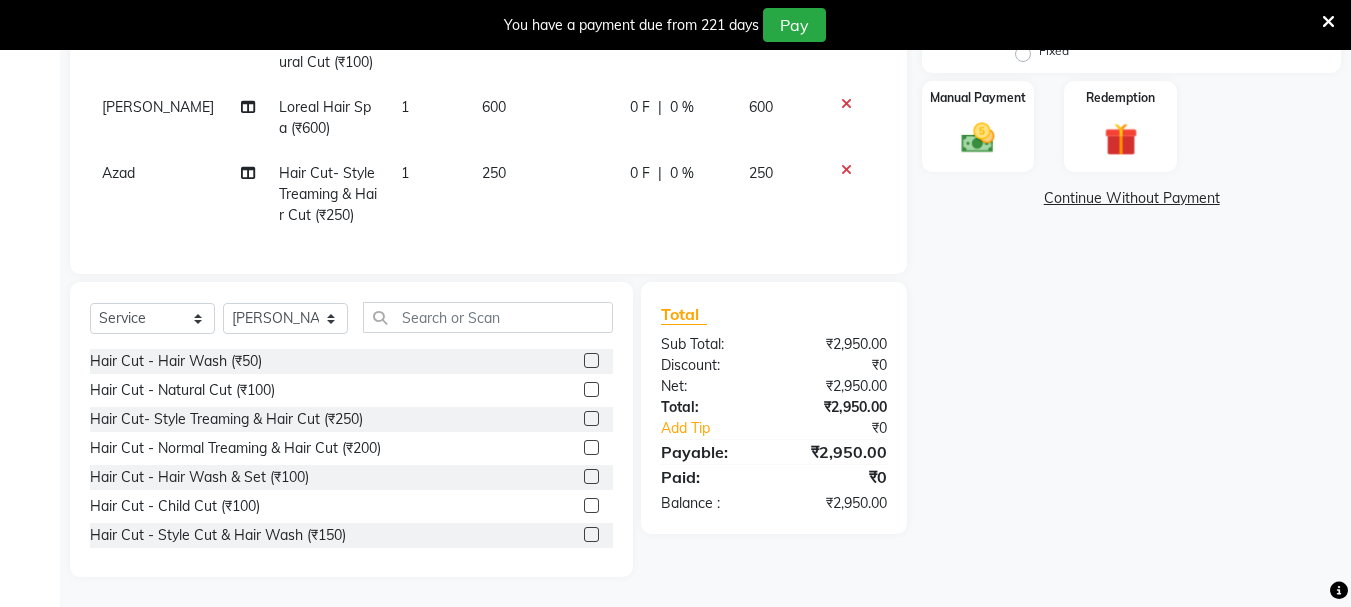 click 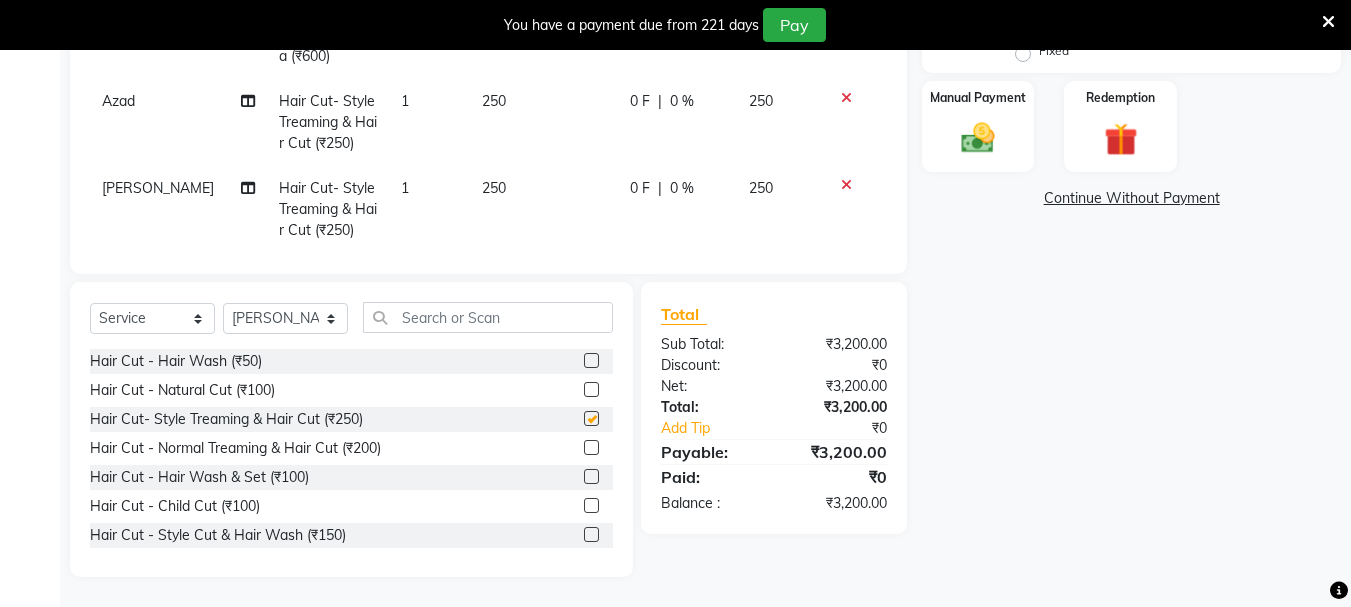 scroll, scrollTop: 507, scrollLeft: 0, axis: vertical 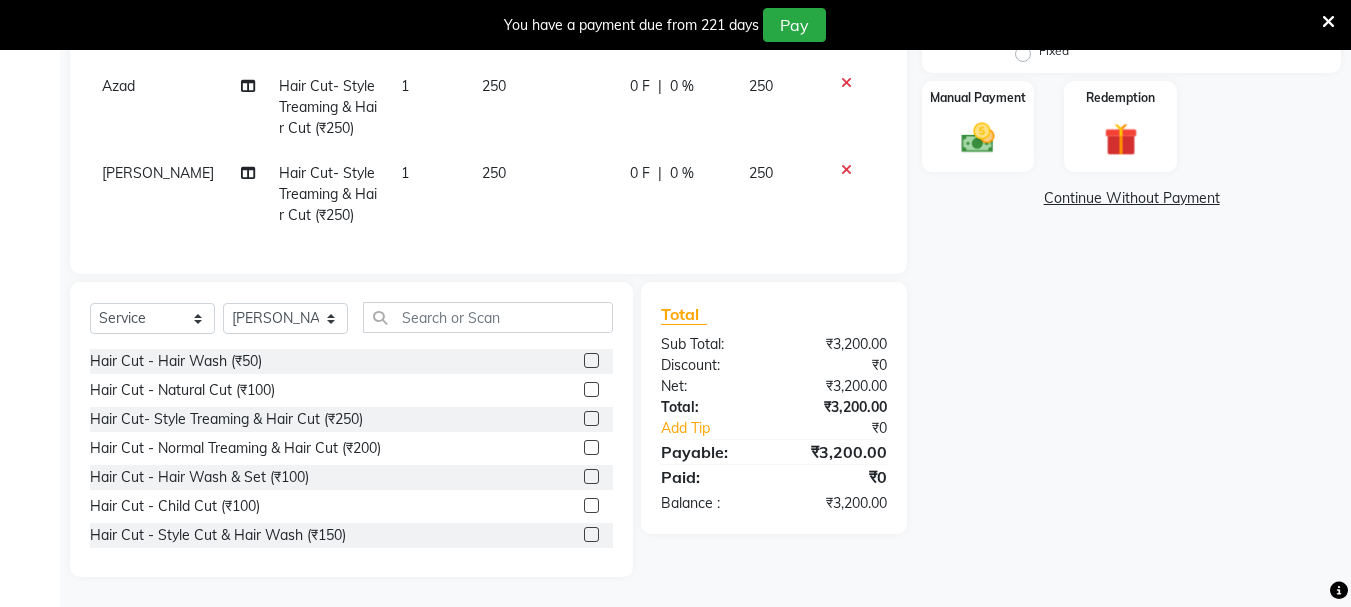 checkbox on "false" 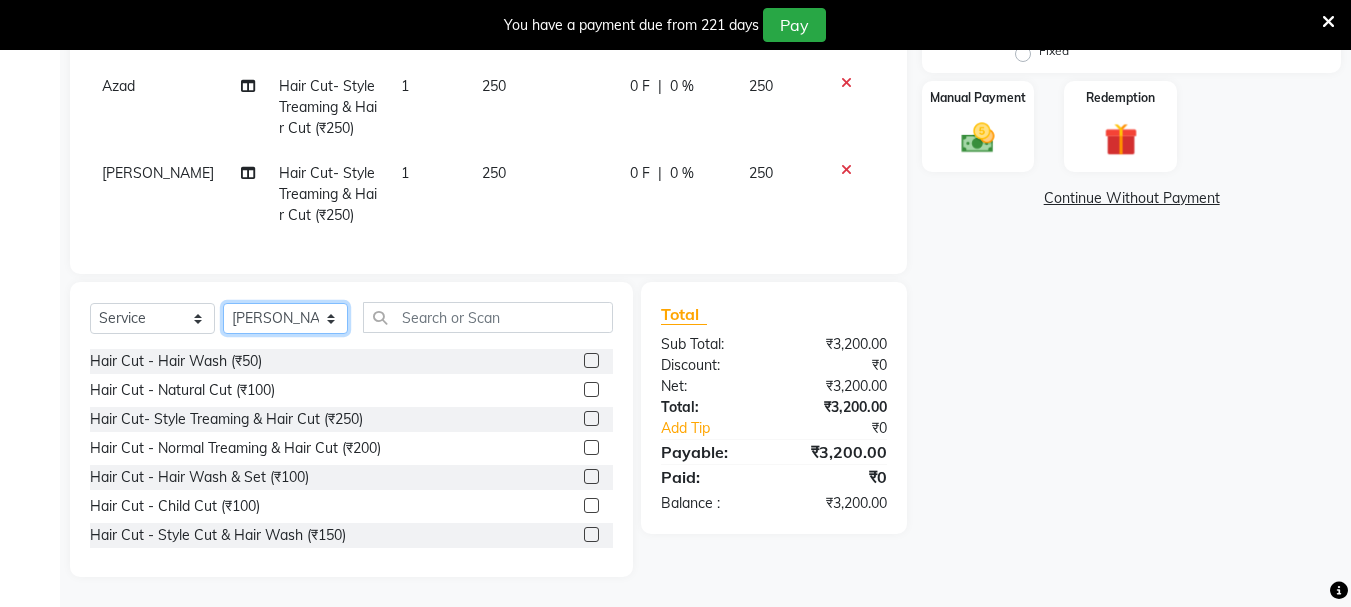 click on "Select Stylist abdul adil Anuj Azad Mahadev prem Shiva Sonu S.R.K. sunny Umesh thakur" 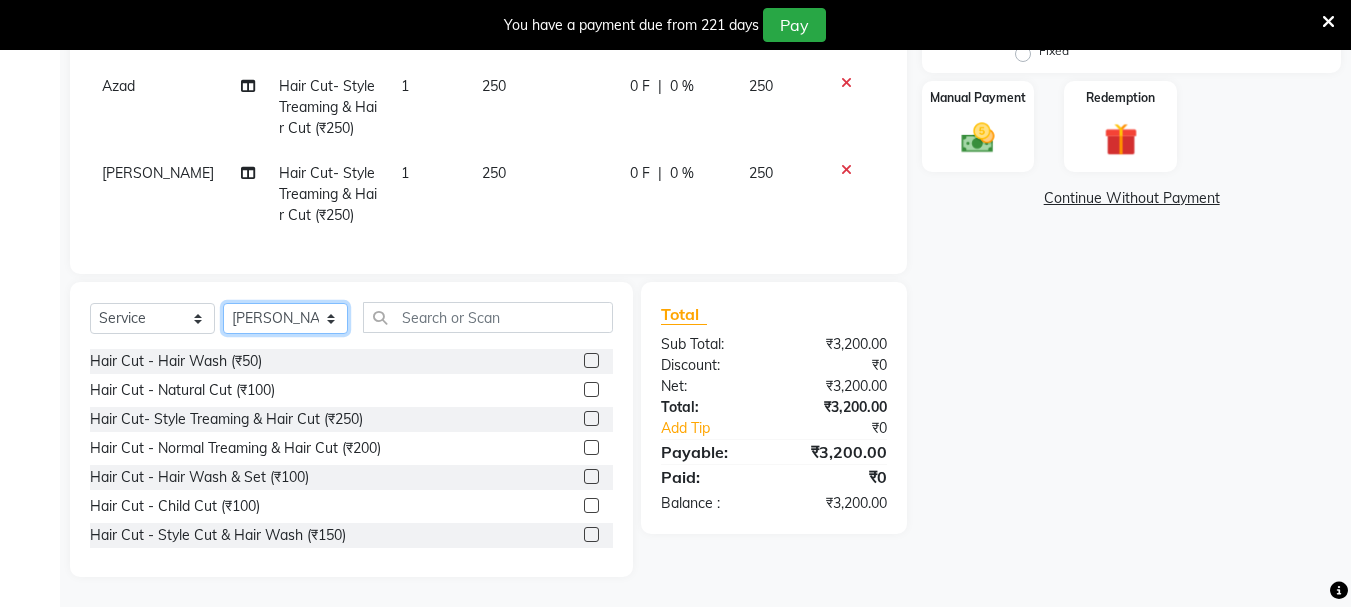 select on "63717" 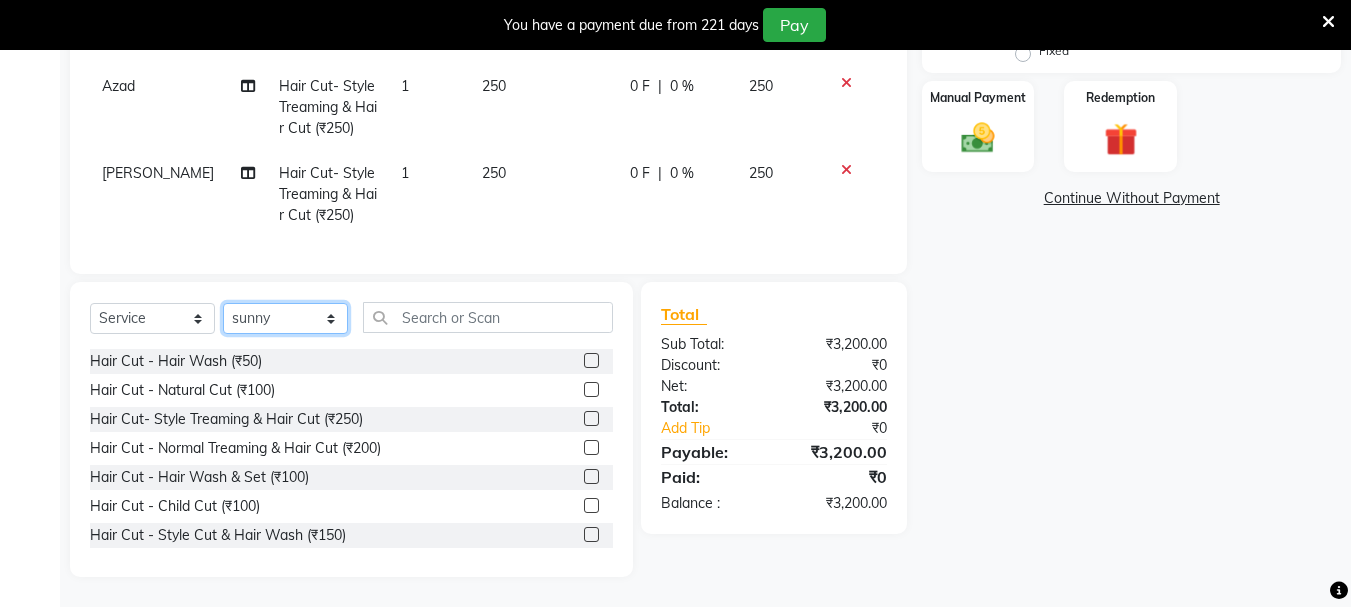 click on "Select Stylist abdul adil Anuj Azad Mahadev prem Shiva Sonu S.R.K. sunny Umesh thakur" 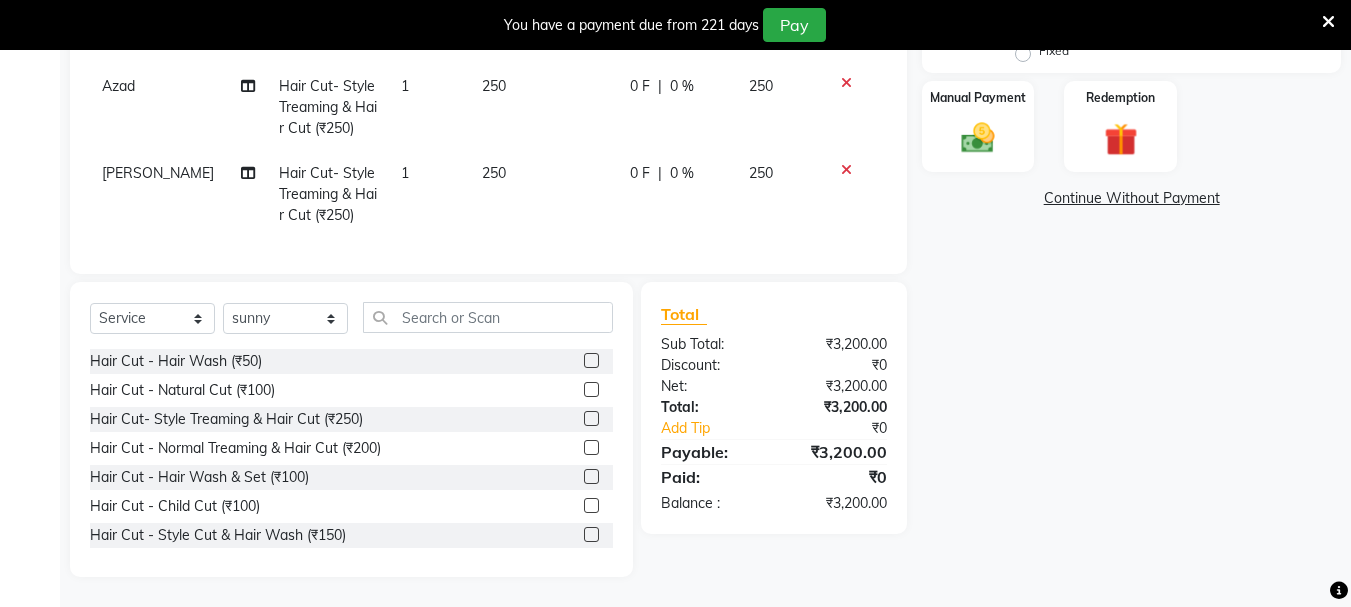 click 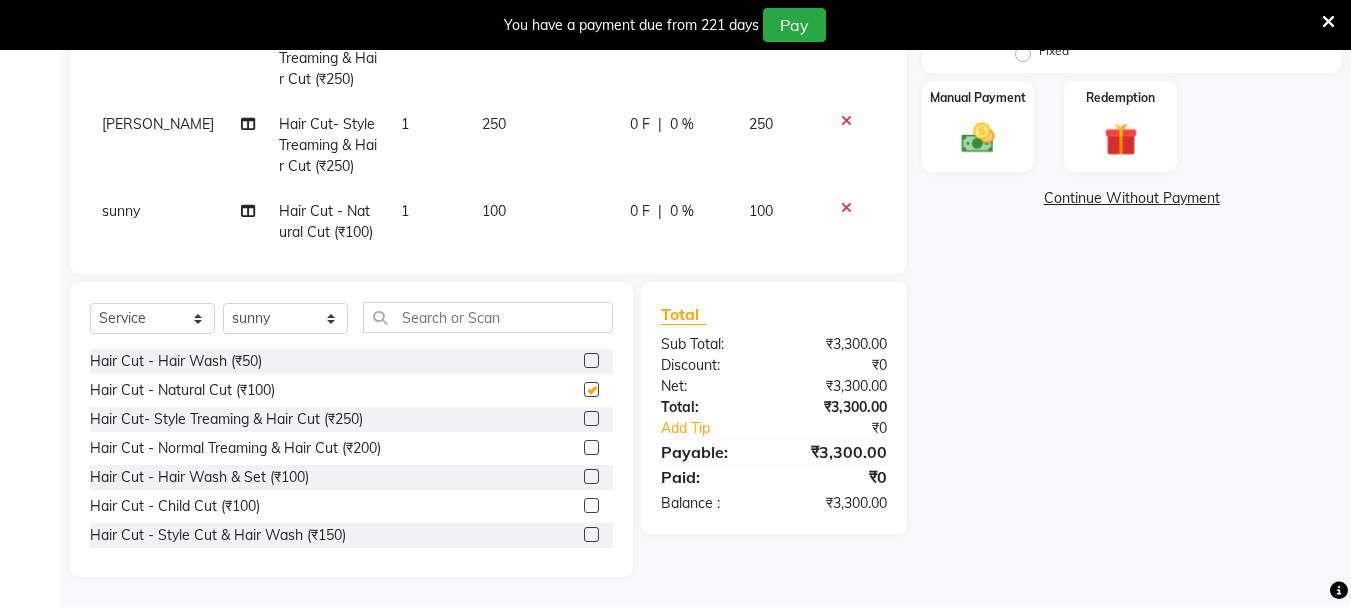 scroll, scrollTop: 573, scrollLeft: 0, axis: vertical 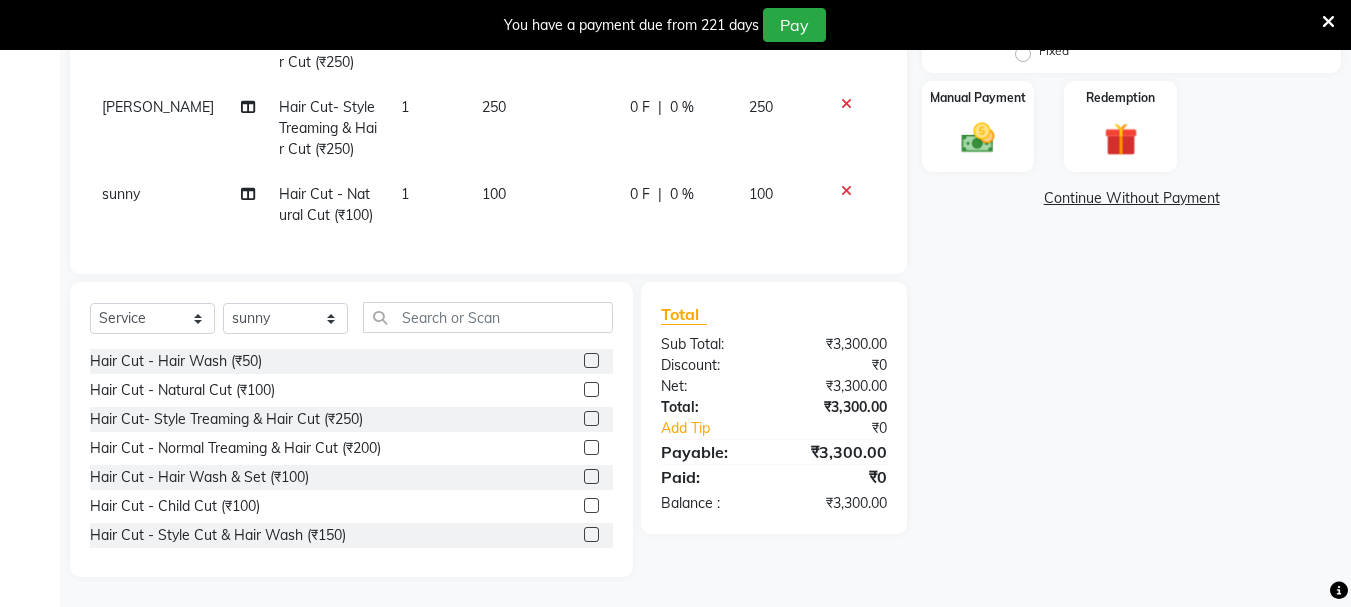 checkbox on "false" 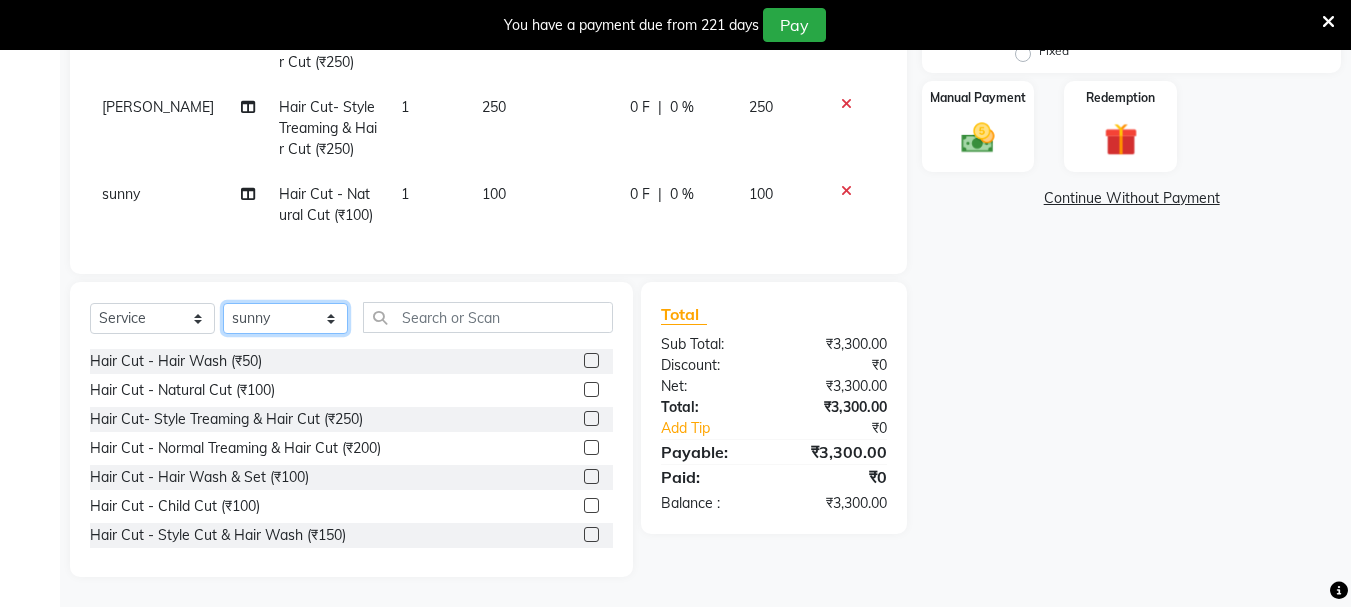 click on "Select Stylist abdul adil Anuj Azad Mahadev prem Shiva Sonu S.R.K. sunny Umesh thakur" 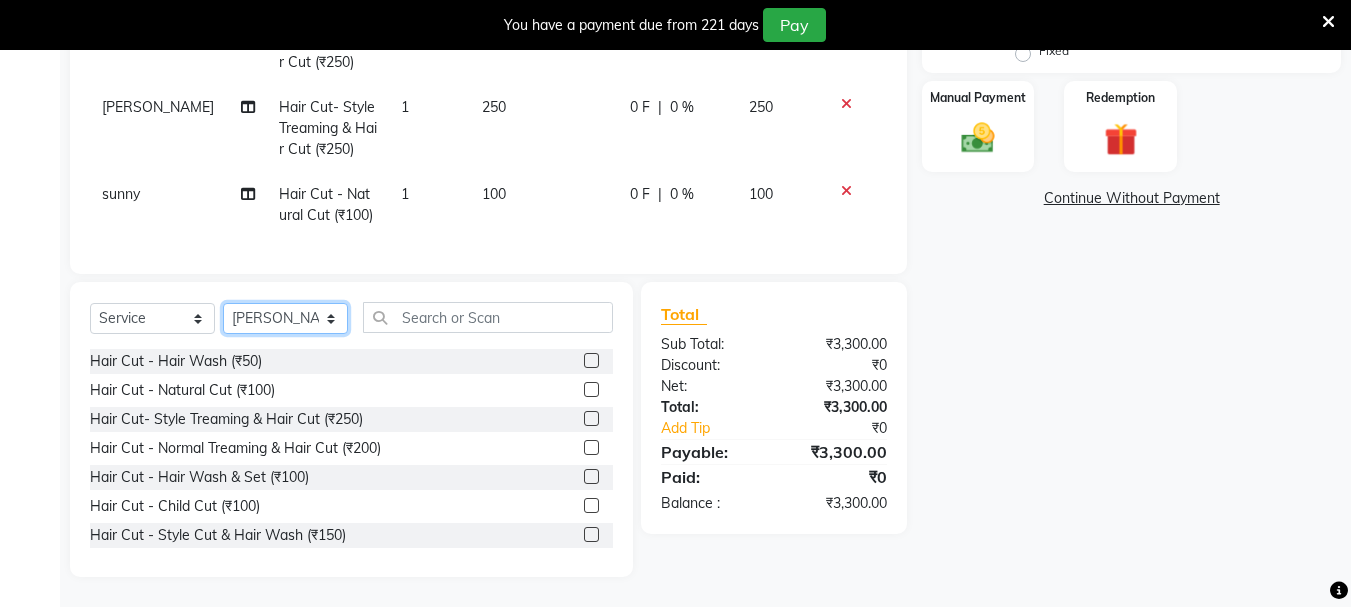 click on "Select Stylist abdul adil Anuj Azad Mahadev prem Shiva Sonu S.R.K. sunny Umesh thakur" 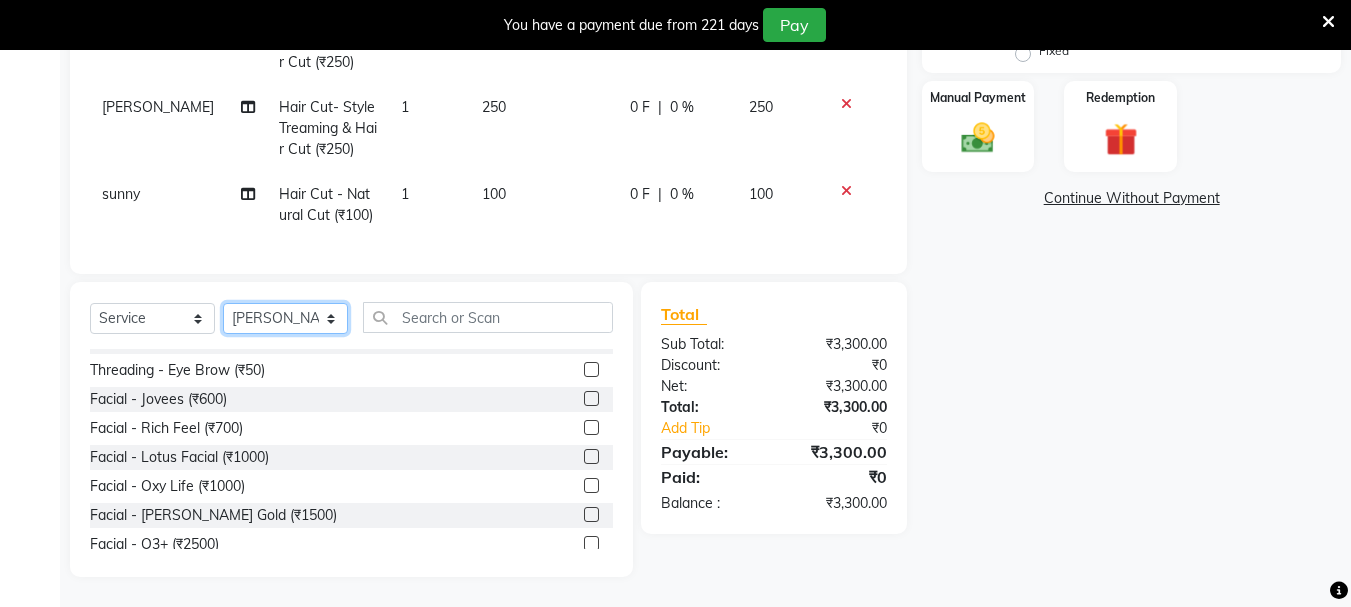 scroll, scrollTop: 700, scrollLeft: 0, axis: vertical 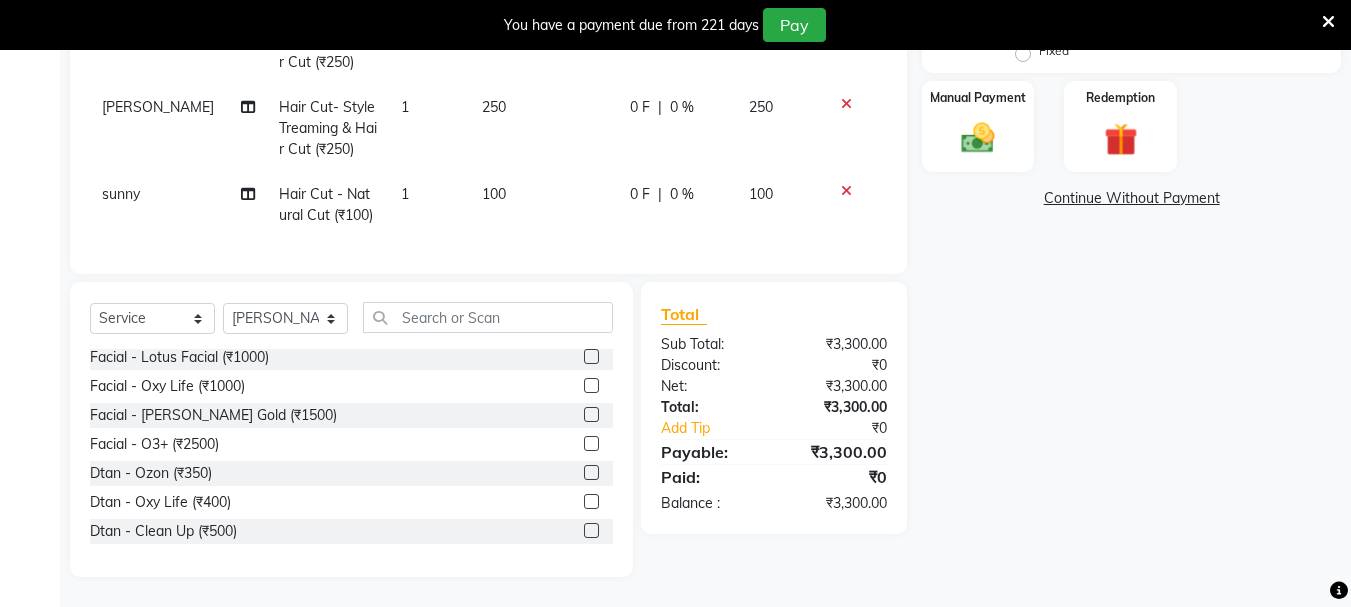click 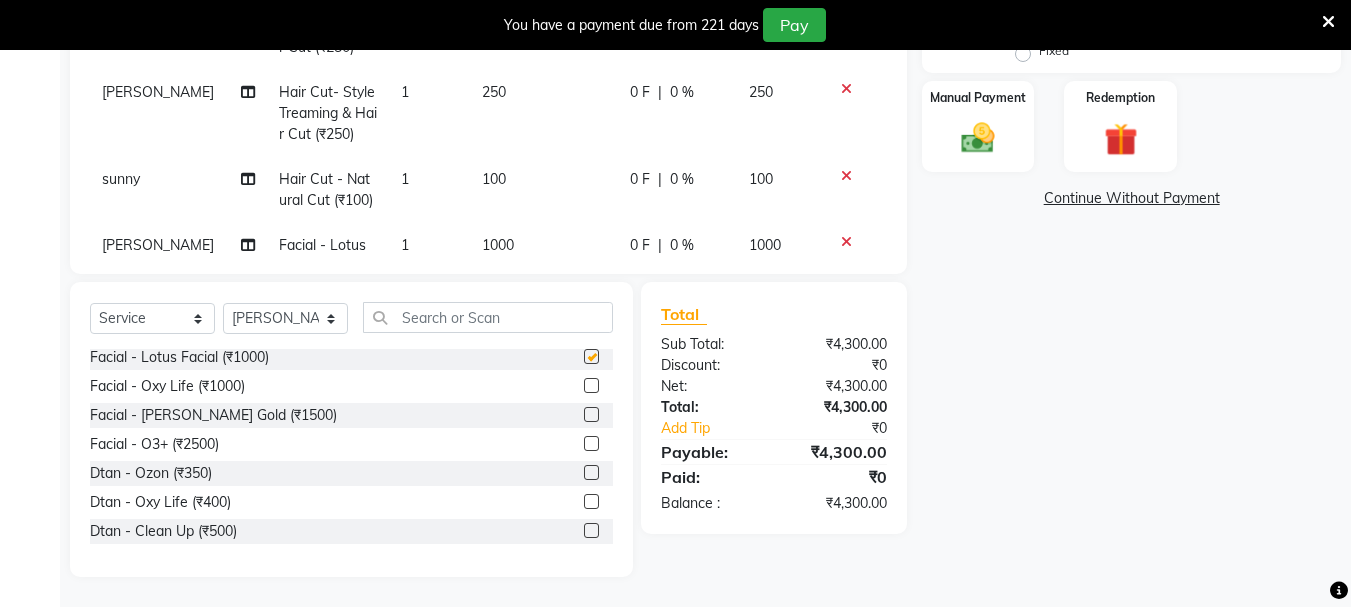 scroll, scrollTop: 269, scrollLeft: 0, axis: vertical 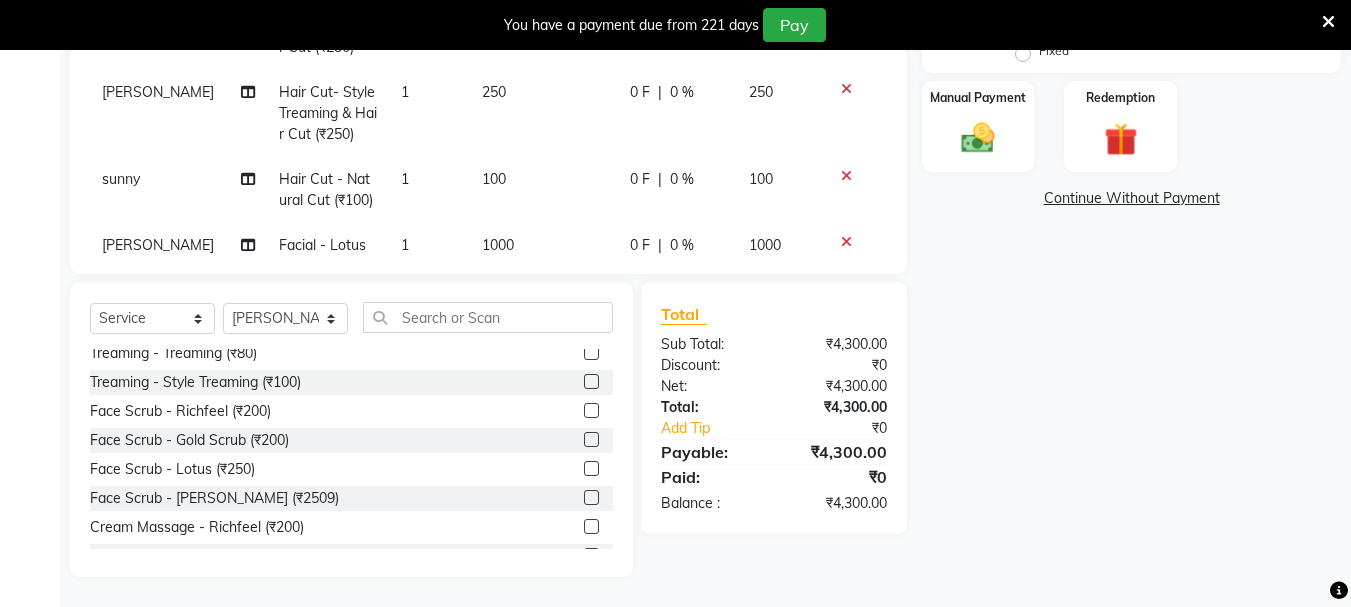 checkbox on "false" 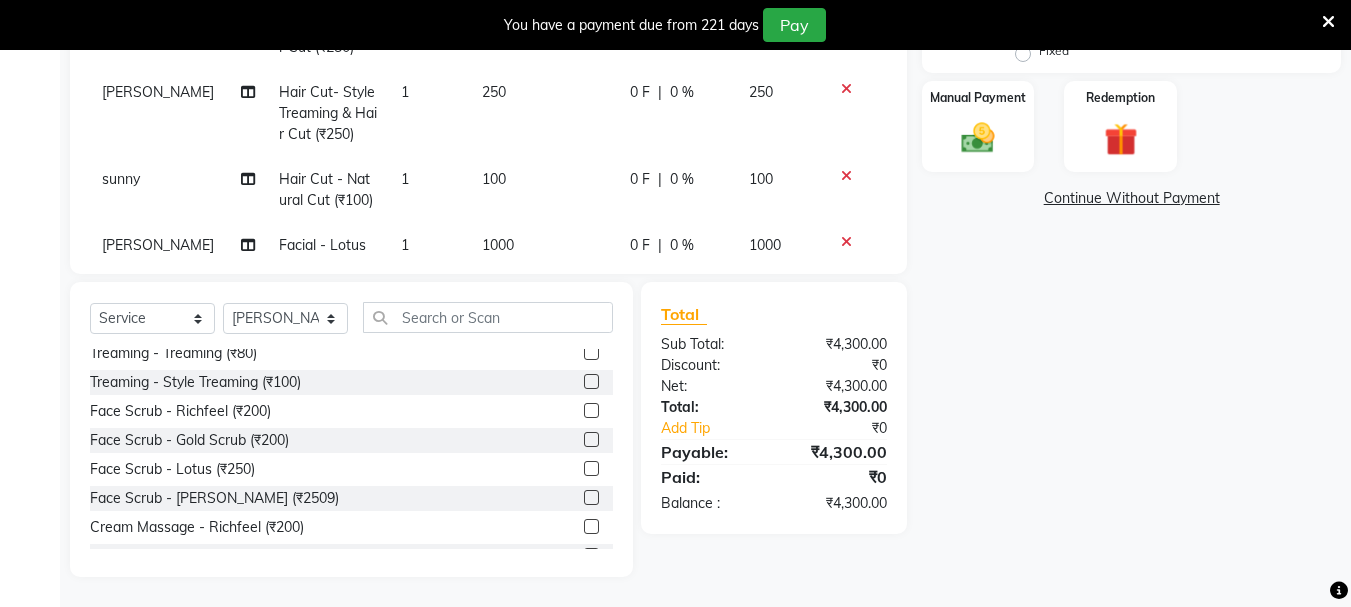 scroll, scrollTop: 0, scrollLeft: 0, axis: both 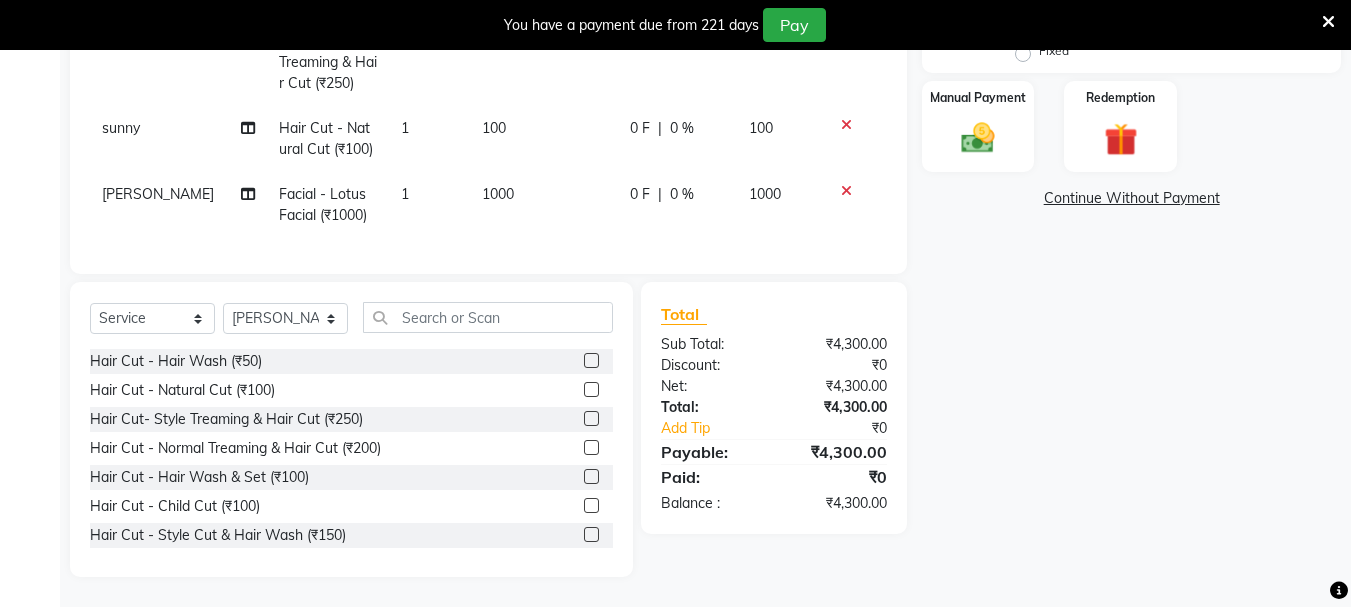 click 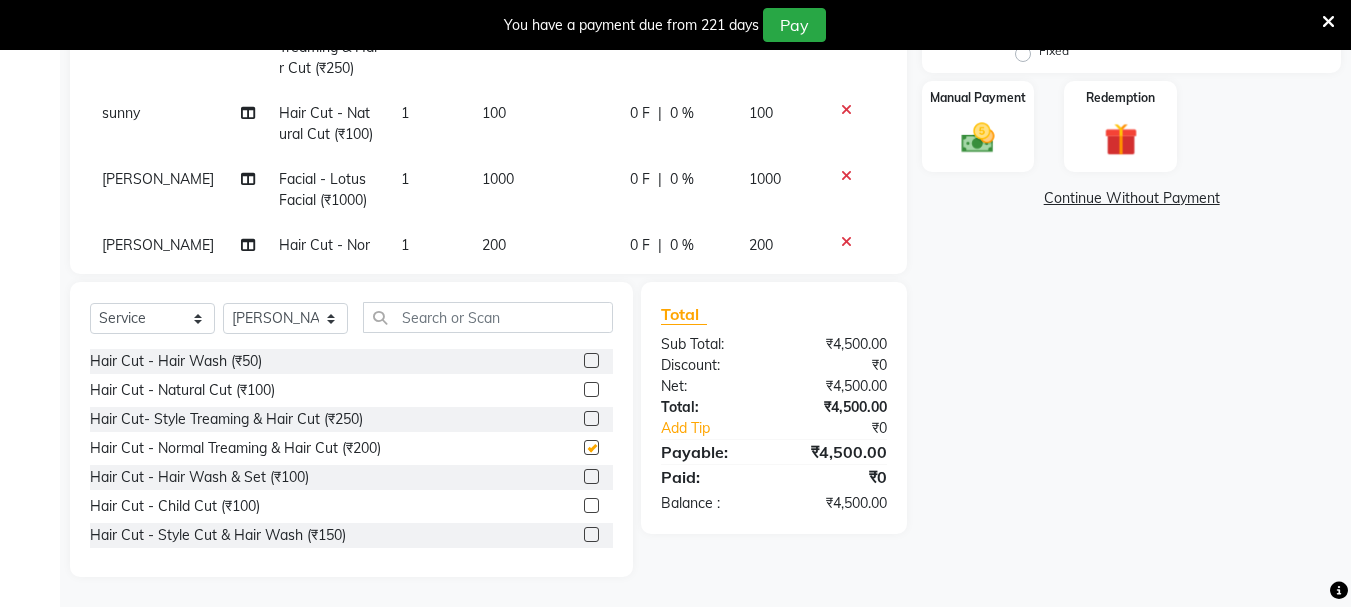 checkbox on "false" 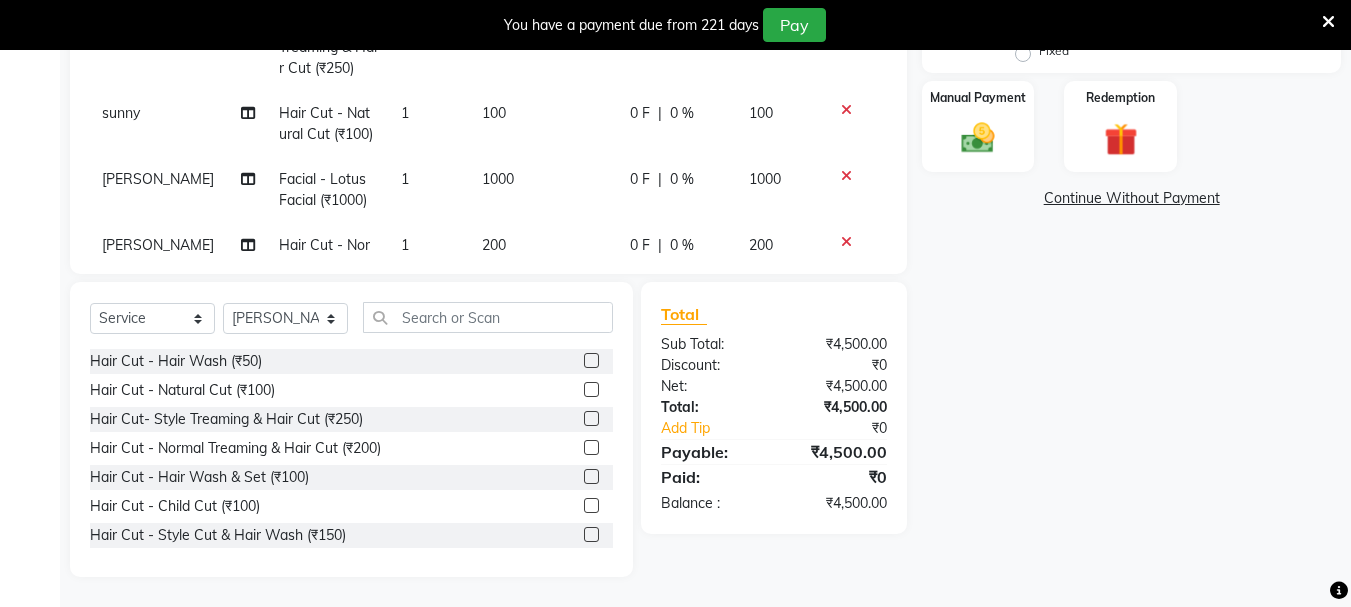 drag, startPoint x: 576, startPoint y: 533, endPoint x: 575, endPoint y: 504, distance: 29.017237 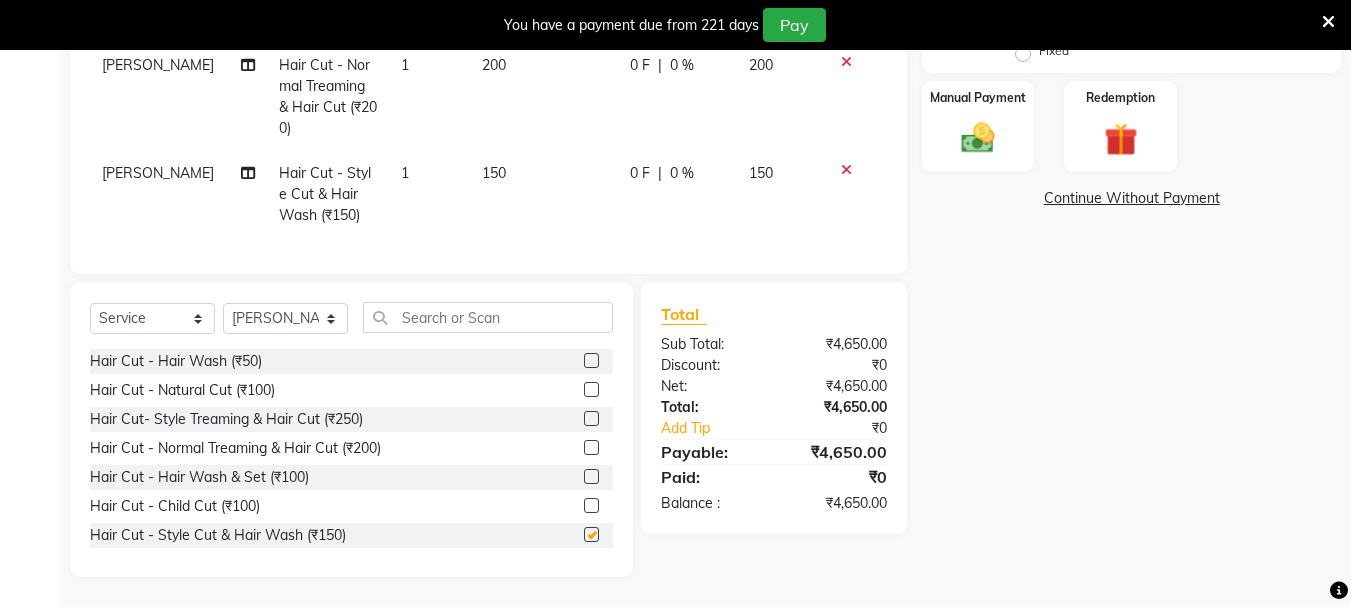checkbox on "false" 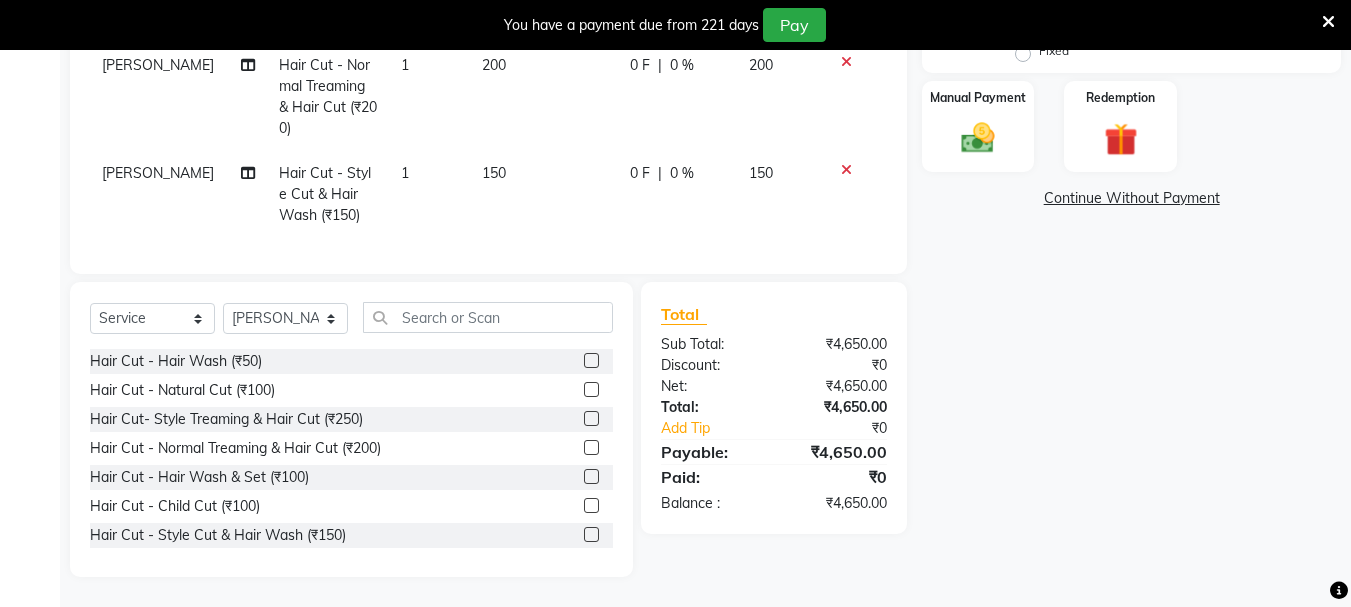 scroll, scrollTop: 834, scrollLeft: 0, axis: vertical 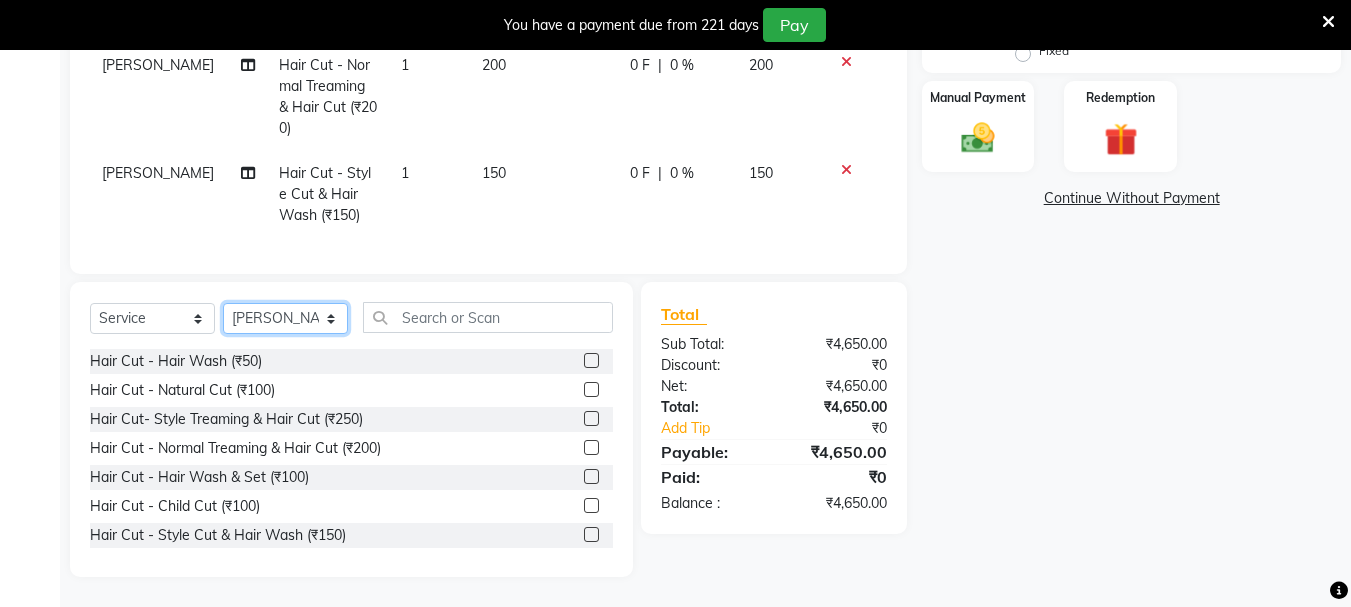 click on "Select Stylist abdul adil Anuj Azad Mahadev prem Shiva Sonu S.R.K. sunny Umesh thakur" 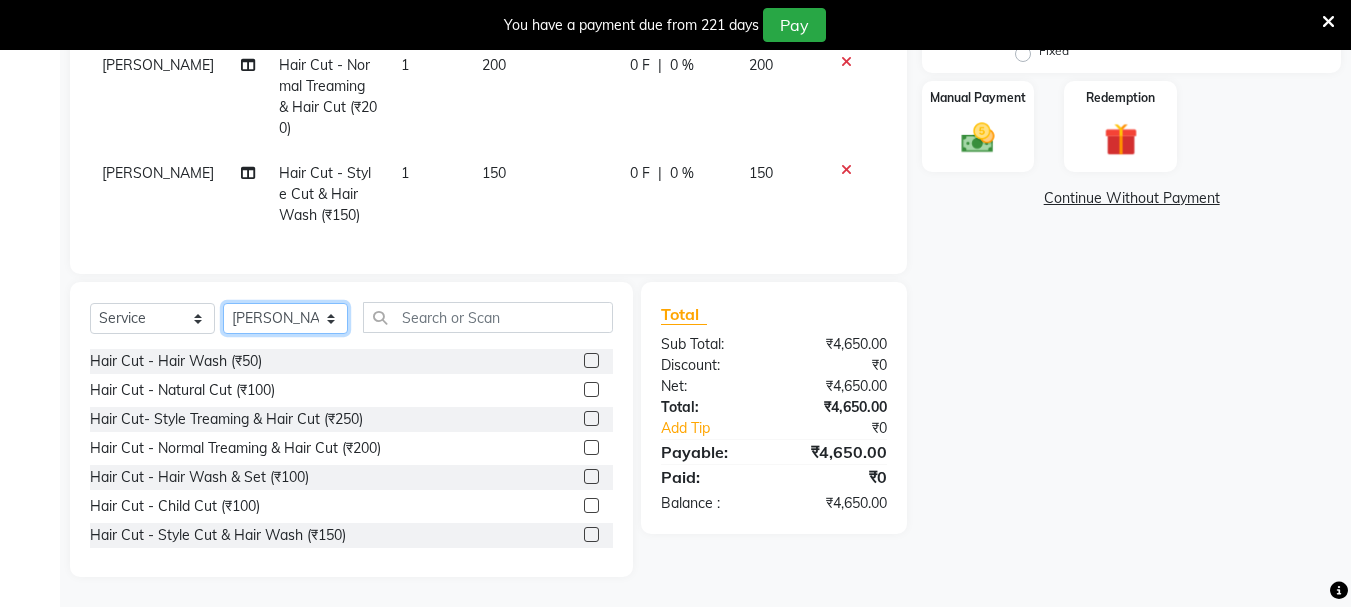 select on "51926" 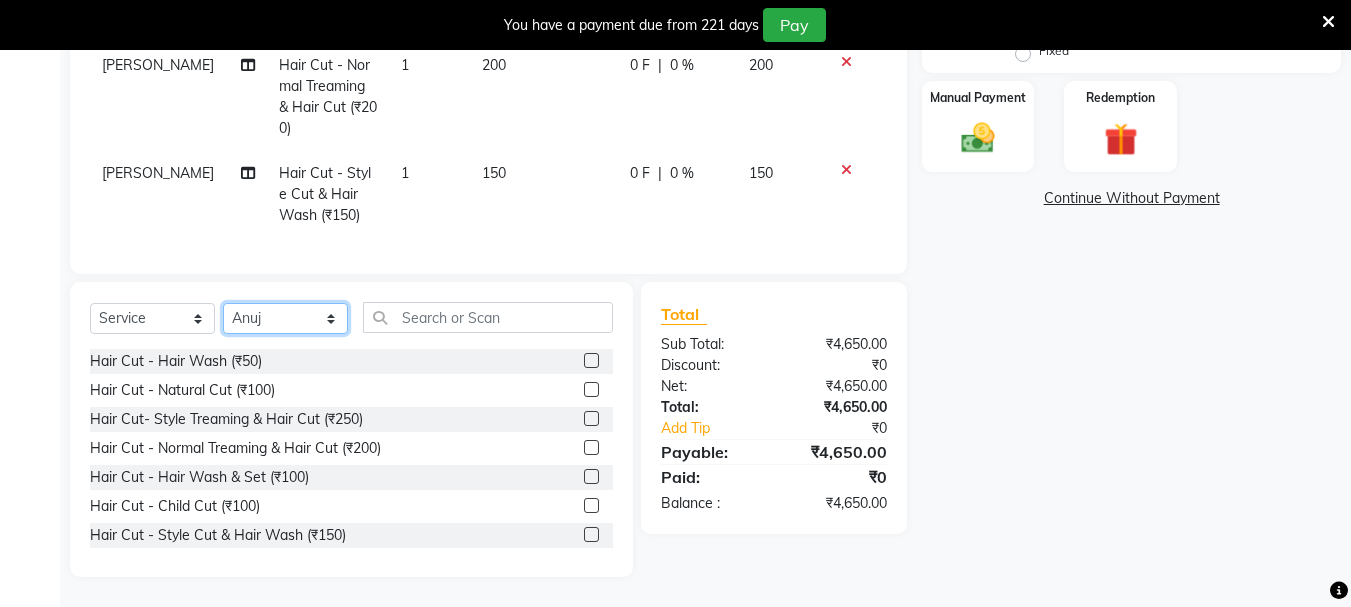 click on "Select Stylist abdul adil Anuj Azad Mahadev prem Shiva Sonu S.R.K. sunny Umesh thakur" 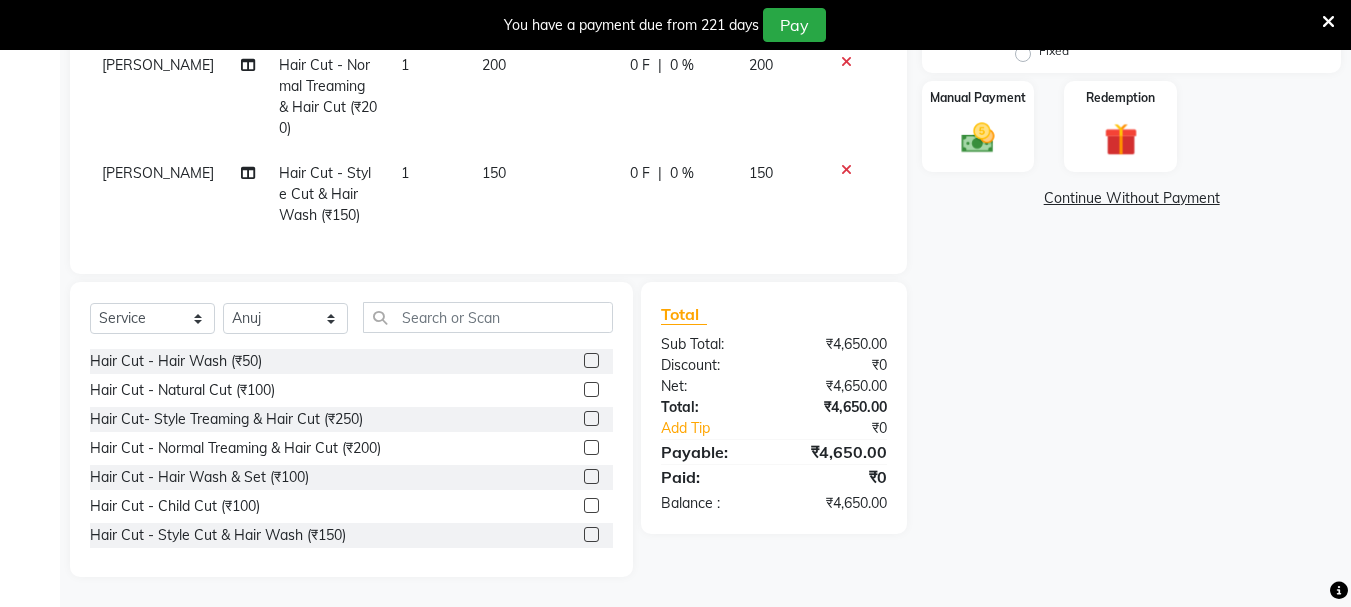 click on "Hair Cut - Natural Cut (₹100)" 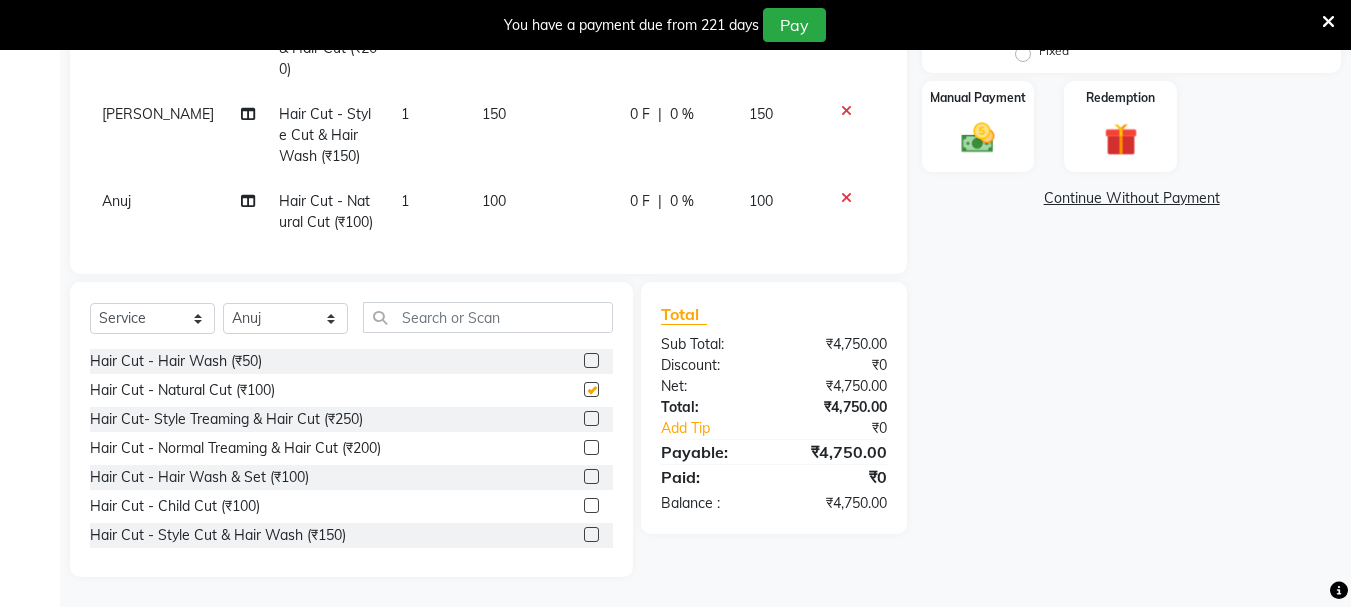 scroll, scrollTop: 900, scrollLeft: 0, axis: vertical 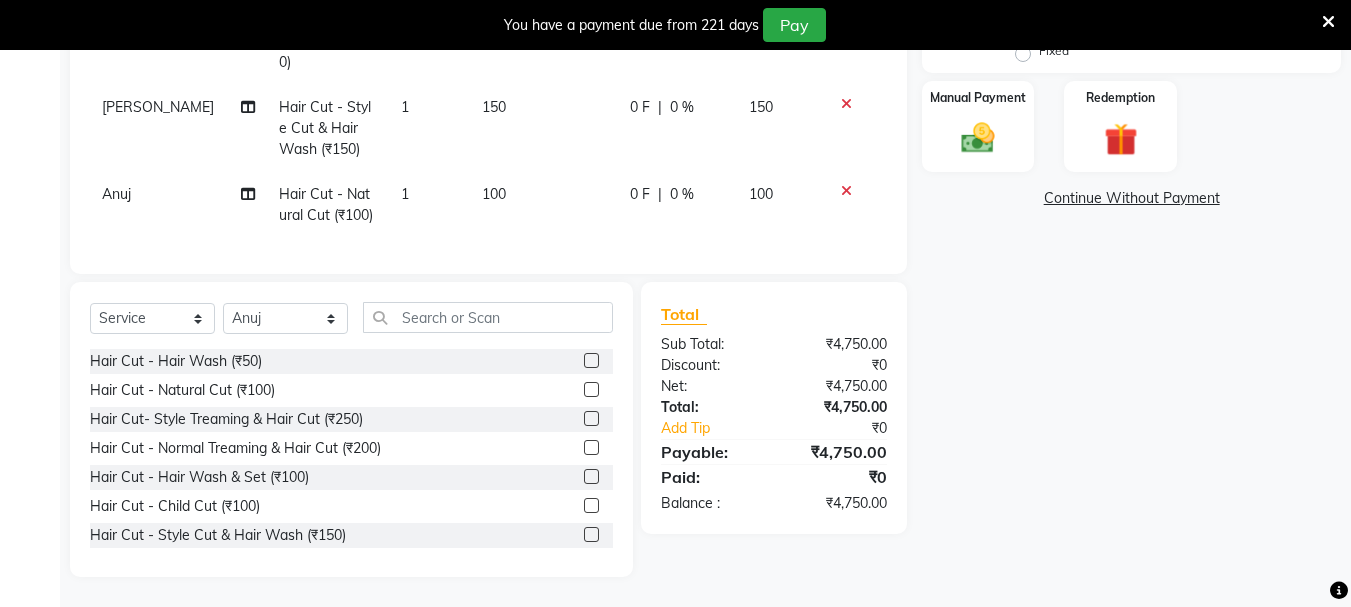 checkbox on "false" 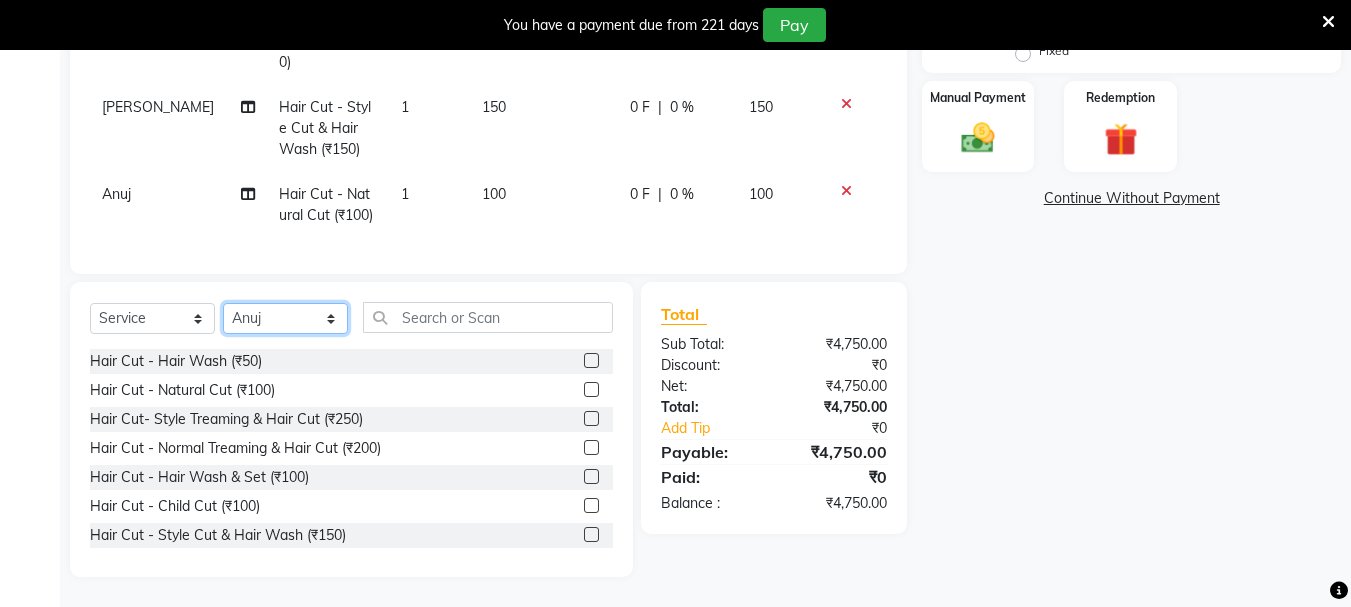 click on "Select Stylist abdul adil Anuj Azad Mahadev prem Shiva Sonu S.R.K. sunny Umesh thakur" 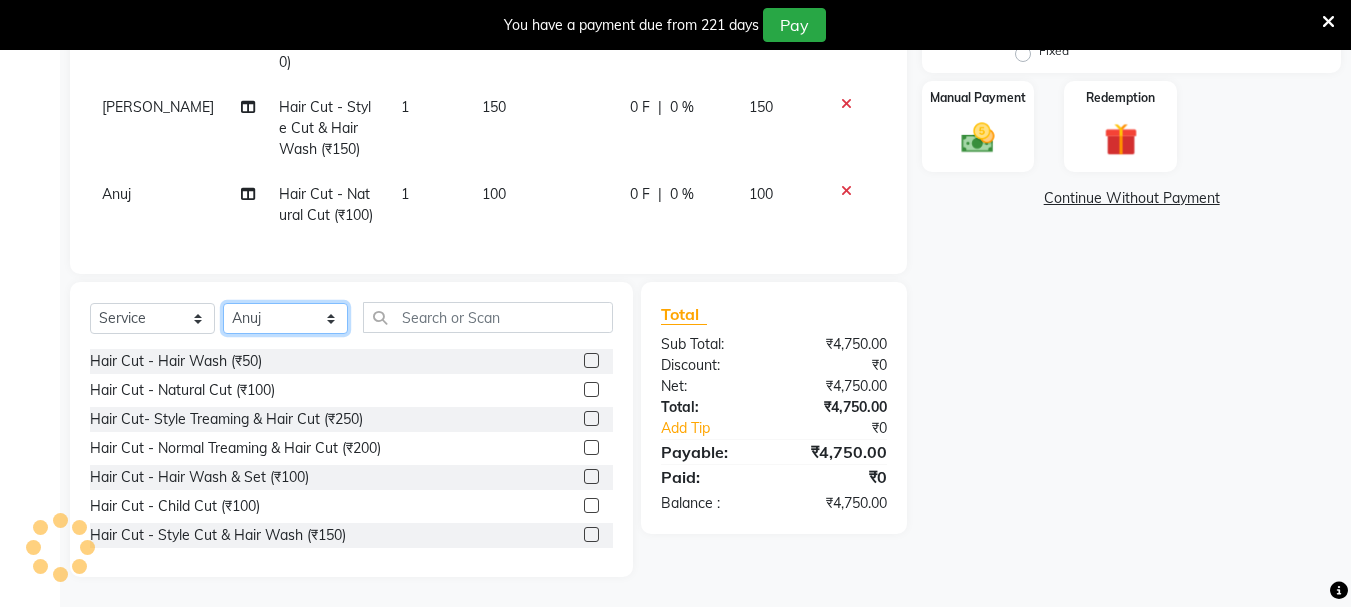 select on "51927" 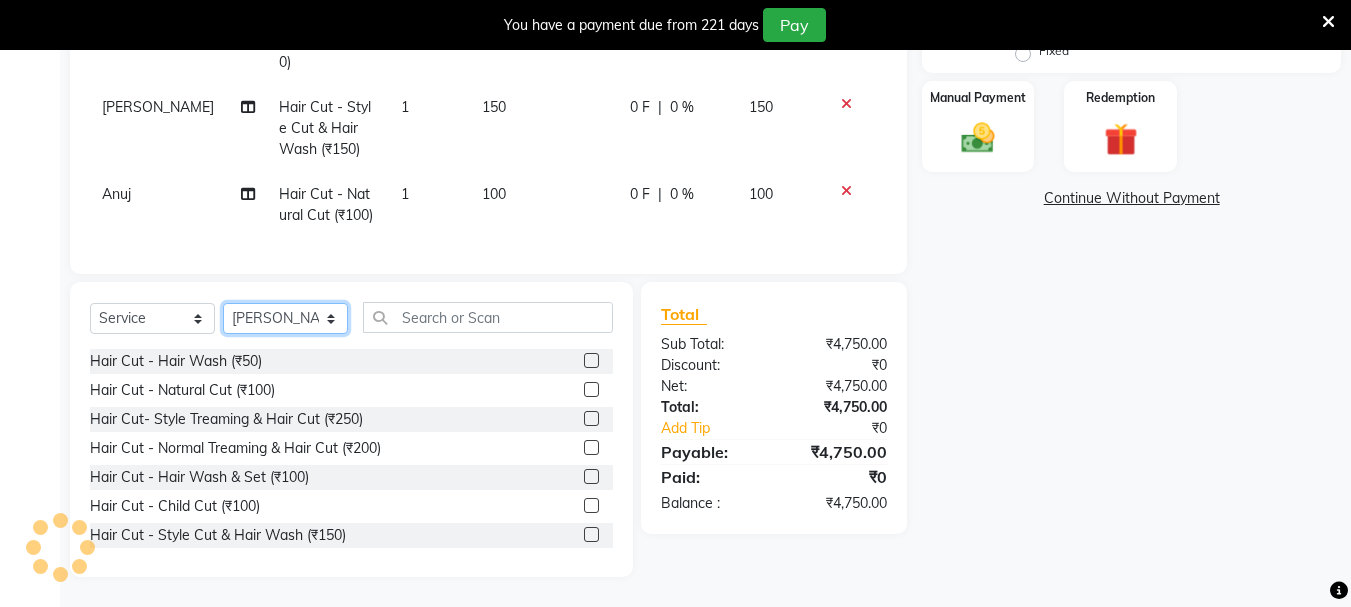 click on "Select Stylist abdul adil Anuj Azad Mahadev prem Shiva Sonu S.R.K. sunny Umesh thakur" 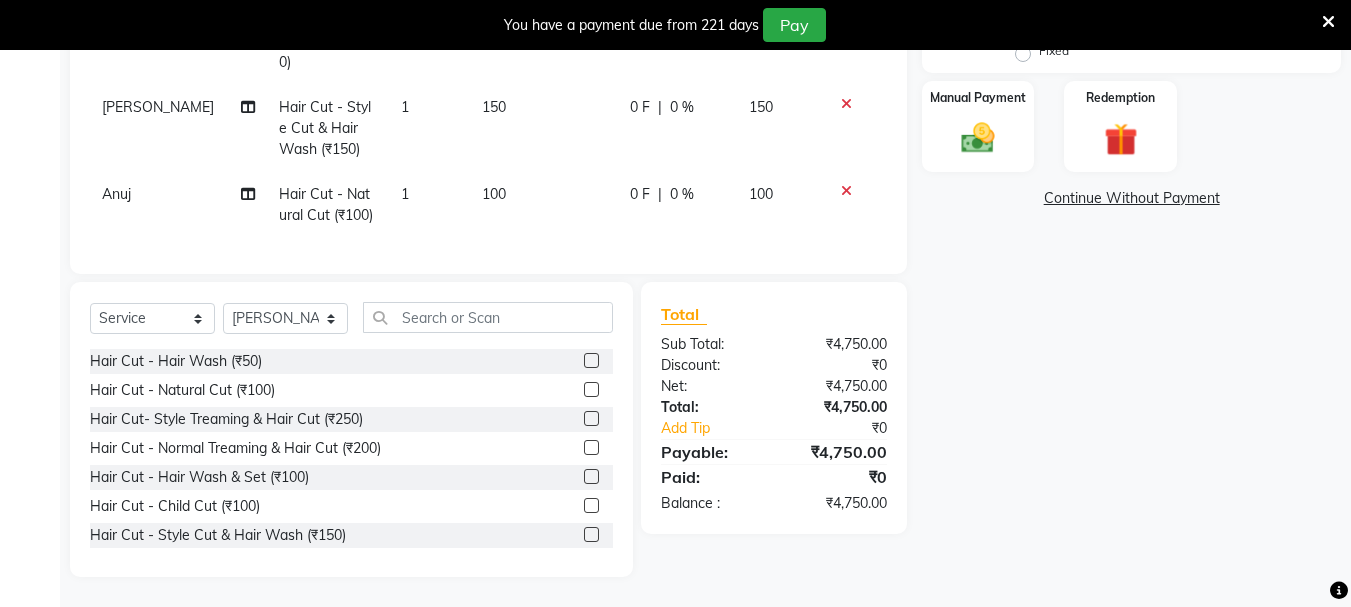 click 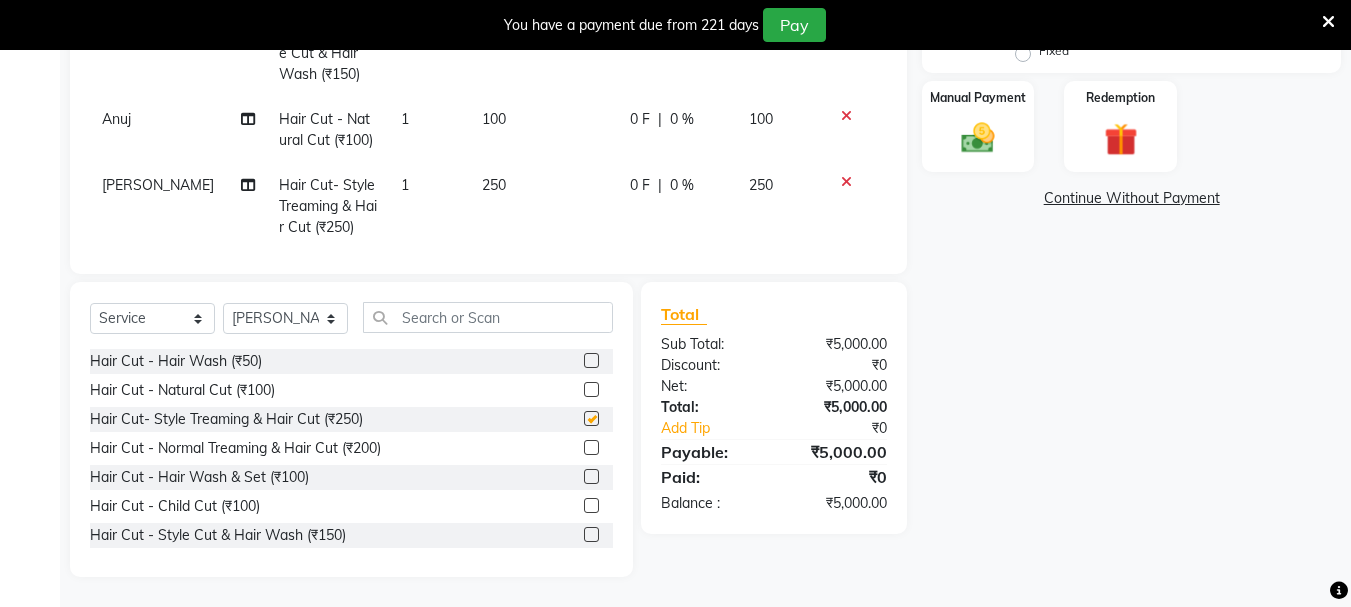 scroll, scrollTop: 987, scrollLeft: 0, axis: vertical 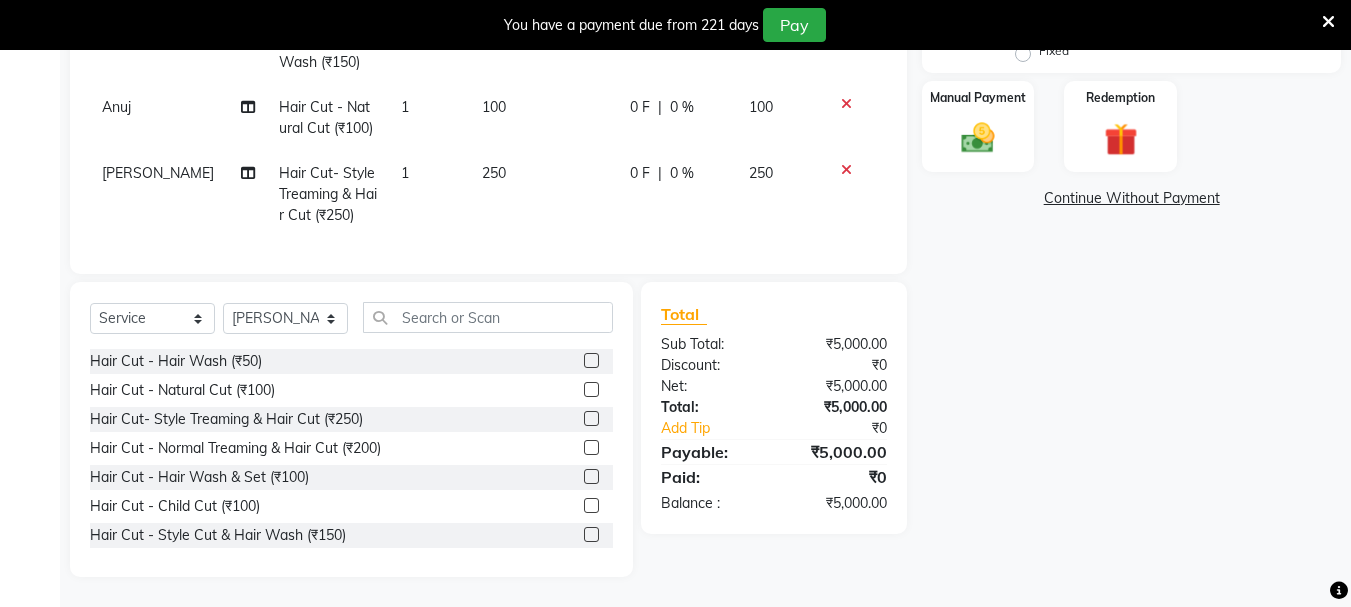 checkbox on "false" 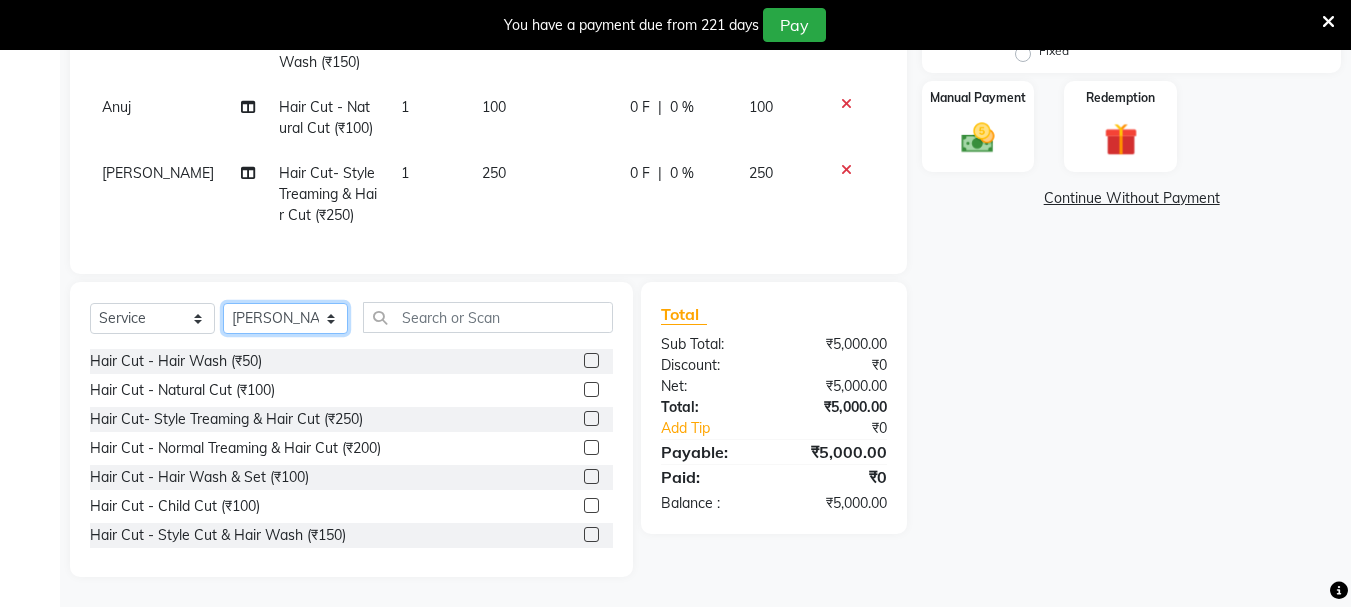 click on "Select Stylist abdul adil Anuj Azad Mahadev prem Shiva Sonu S.R.K. sunny Umesh thakur" 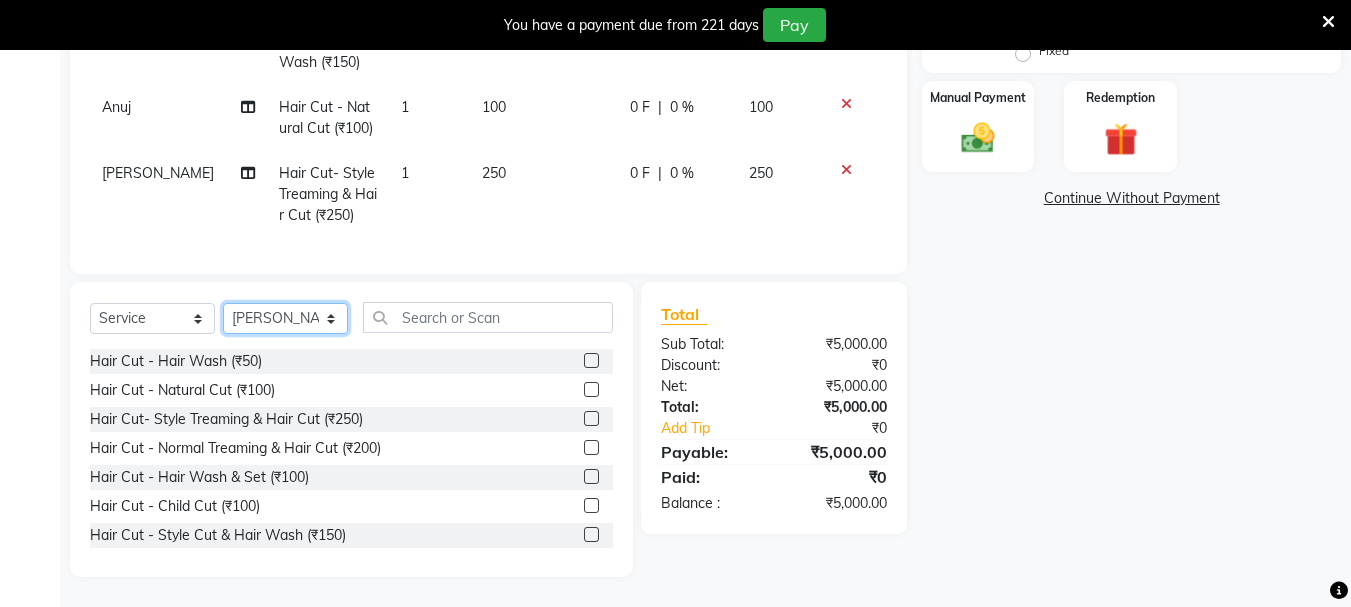 click on "Select Stylist abdul adil Anuj Azad Mahadev prem Shiva Sonu S.R.K. sunny Umesh thakur" 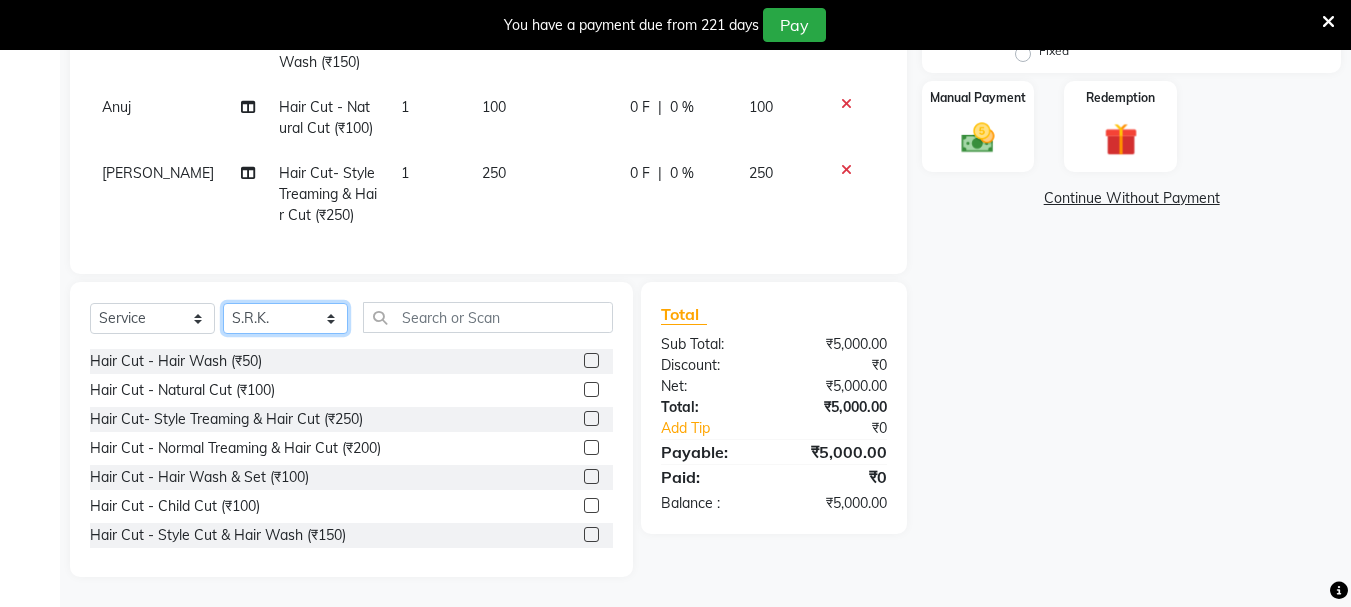 click on "Select Stylist abdul adil Anuj Azad Mahadev prem Shiva Sonu S.R.K. sunny Umesh thakur" 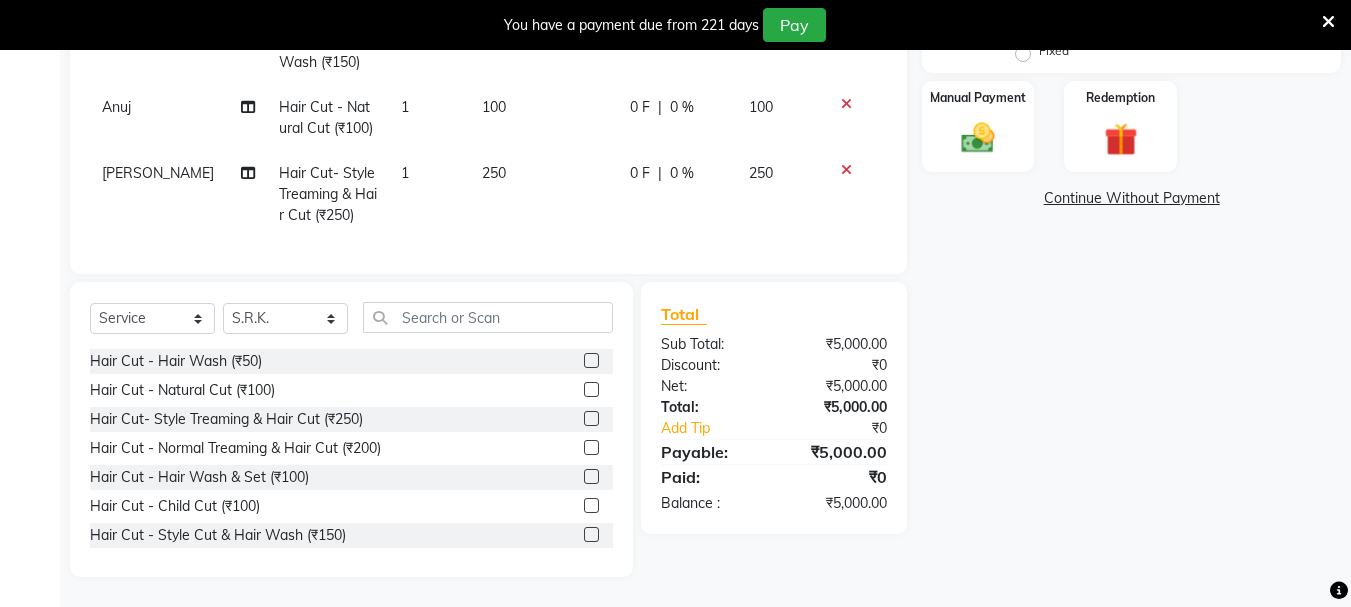 click 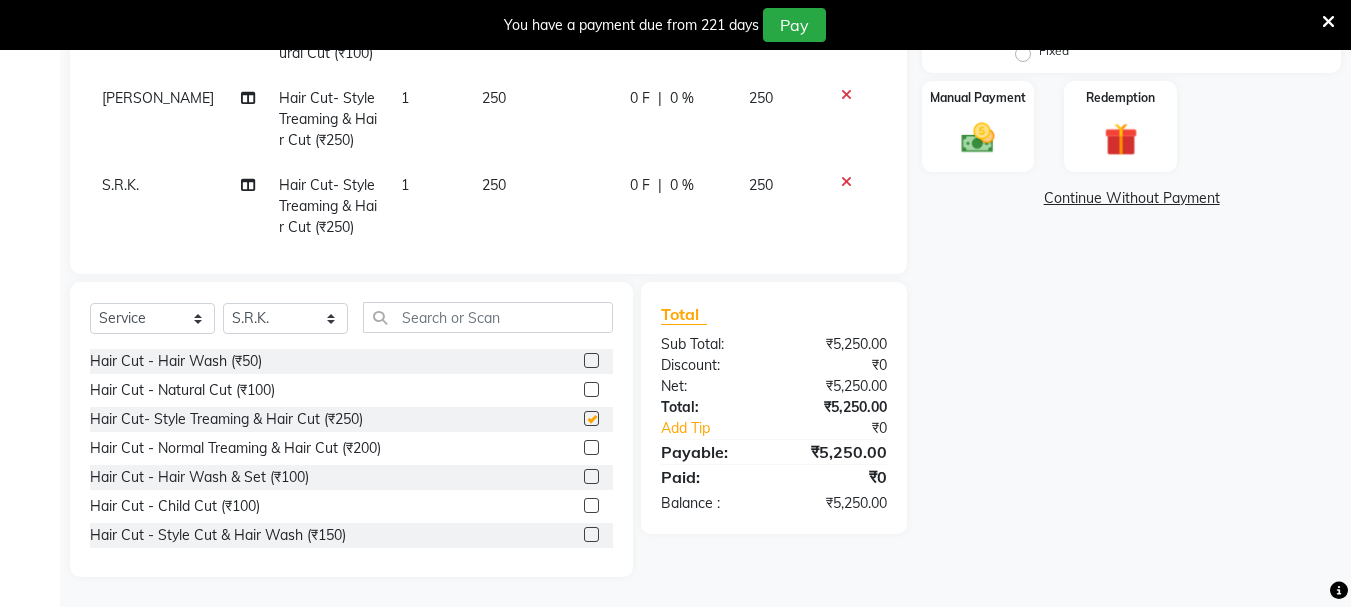 scroll, scrollTop: 1074, scrollLeft: 0, axis: vertical 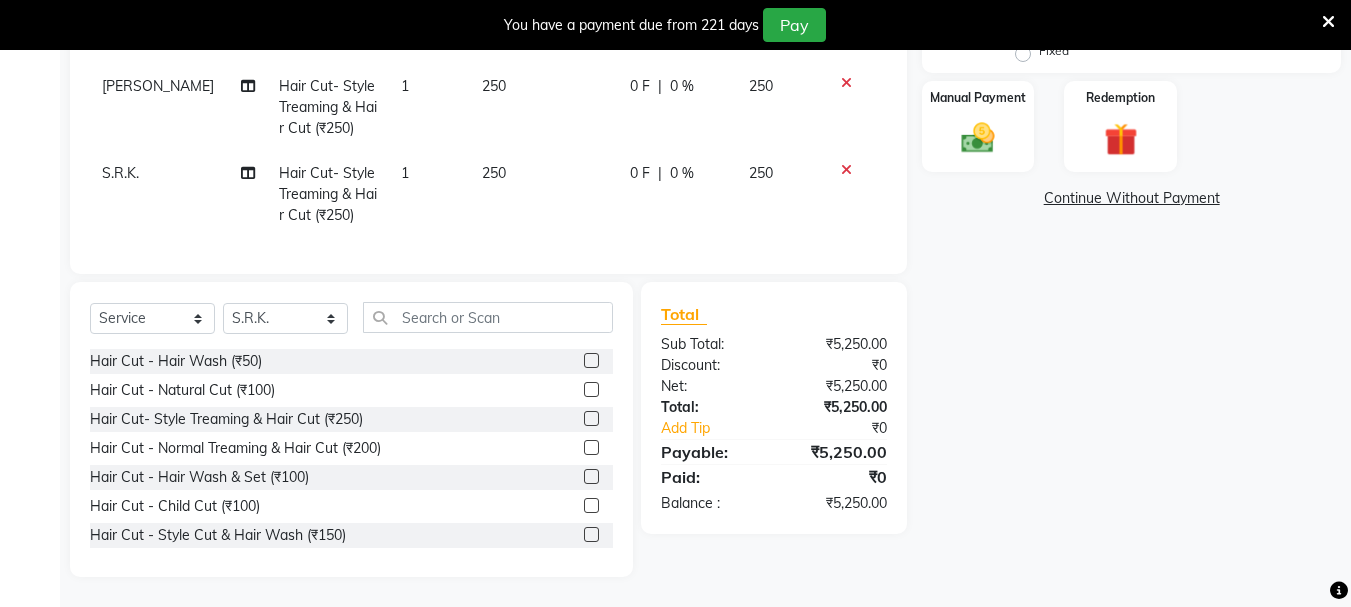 checkbox on "false" 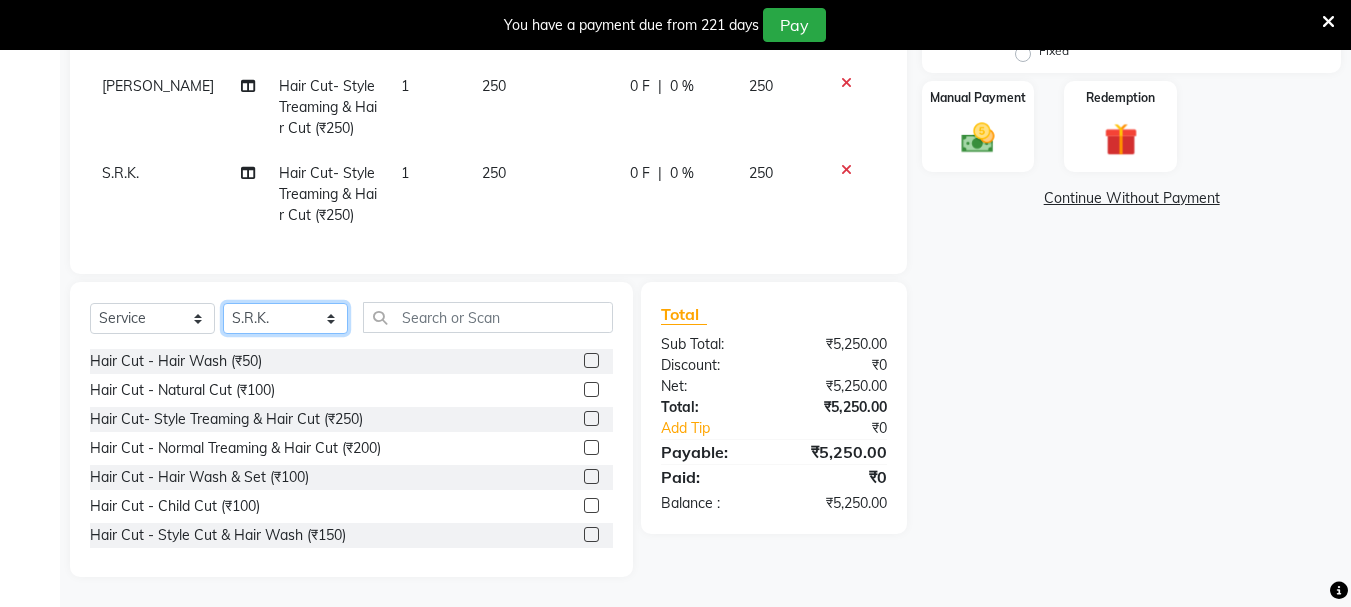 click on "Select Stylist abdul adil Anuj Azad Mahadev prem Shiva Sonu S.R.K. sunny Umesh thakur" 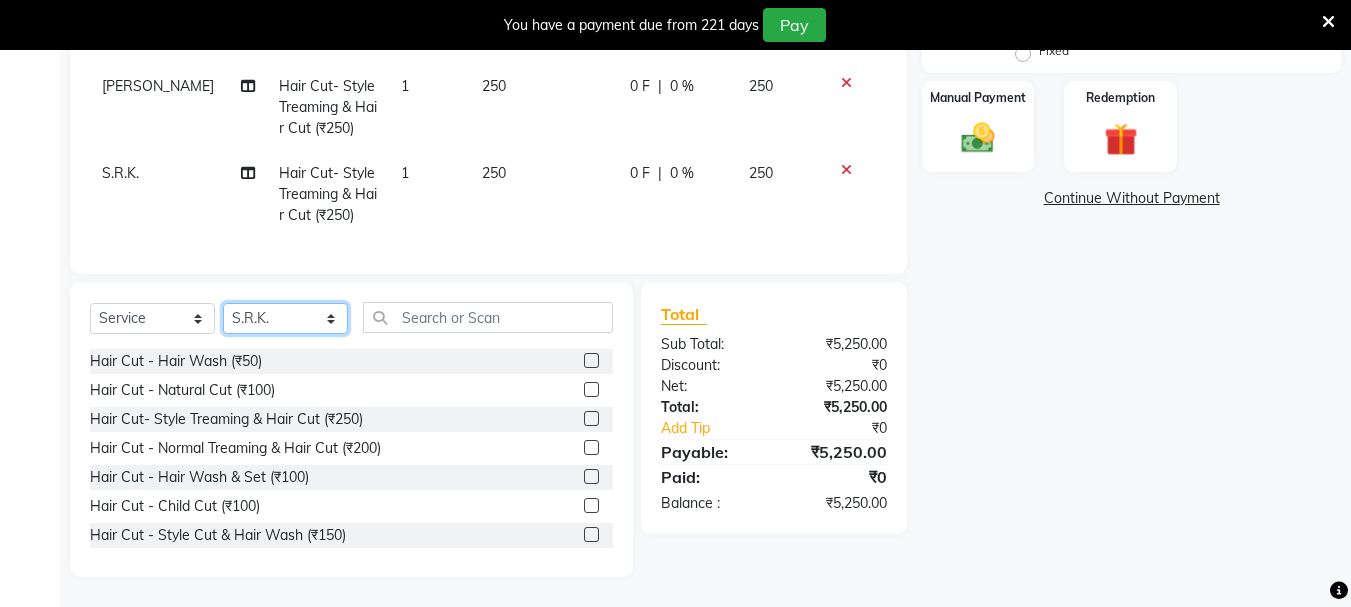 select on "51926" 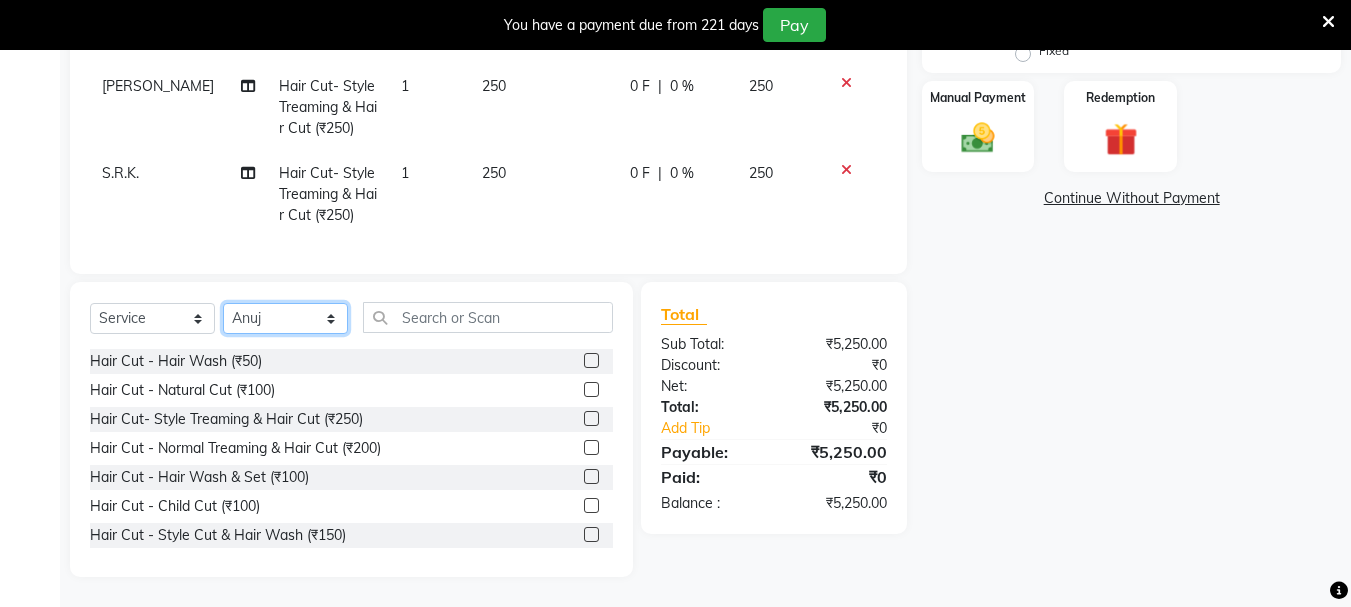 click on "Select Stylist abdul adil Anuj Azad Mahadev prem Shiva Sonu S.R.K. sunny Umesh thakur" 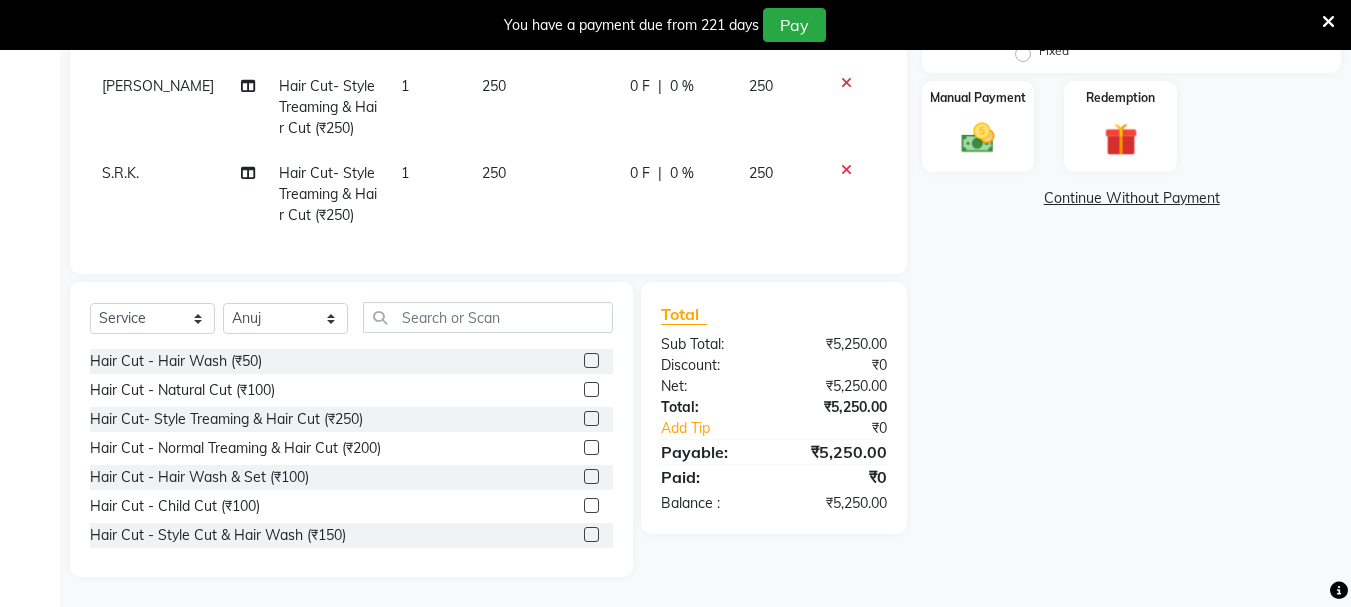 click 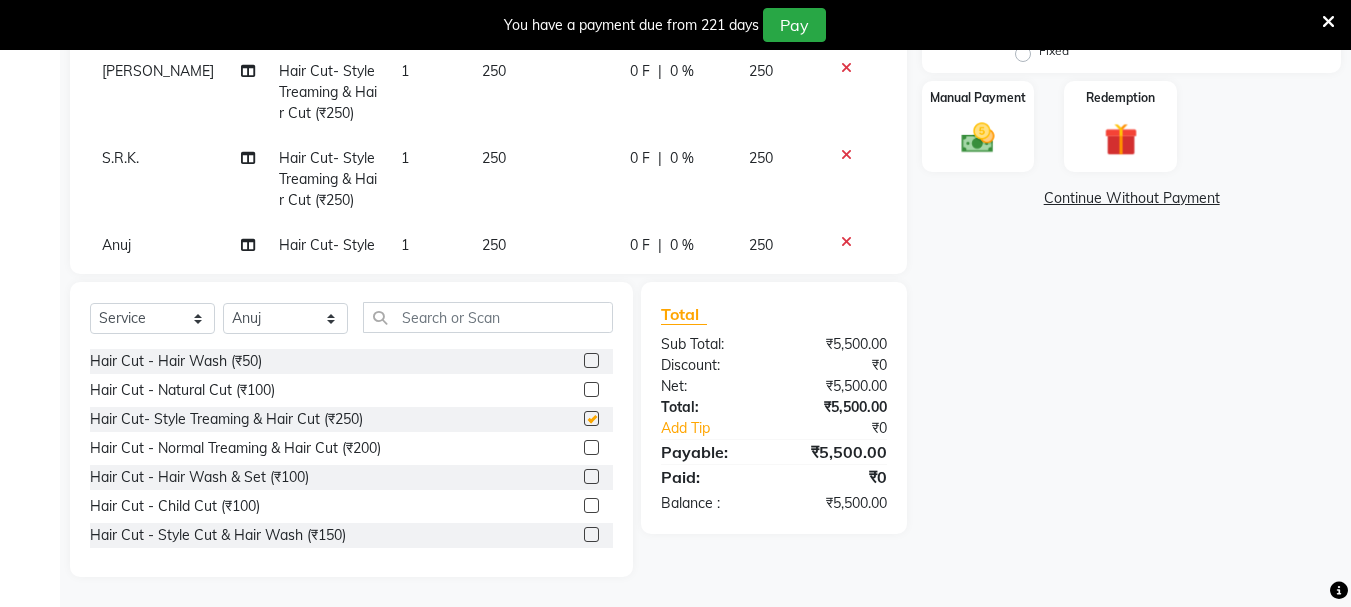 checkbox on "false" 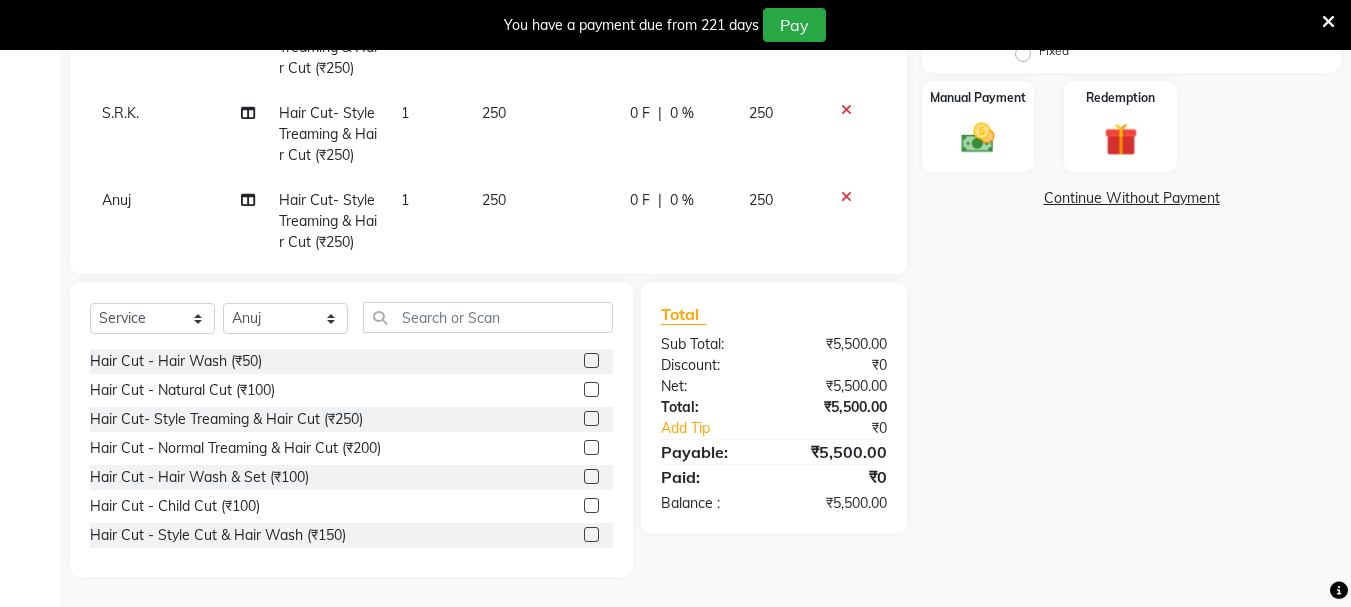 scroll, scrollTop: 1161, scrollLeft: 0, axis: vertical 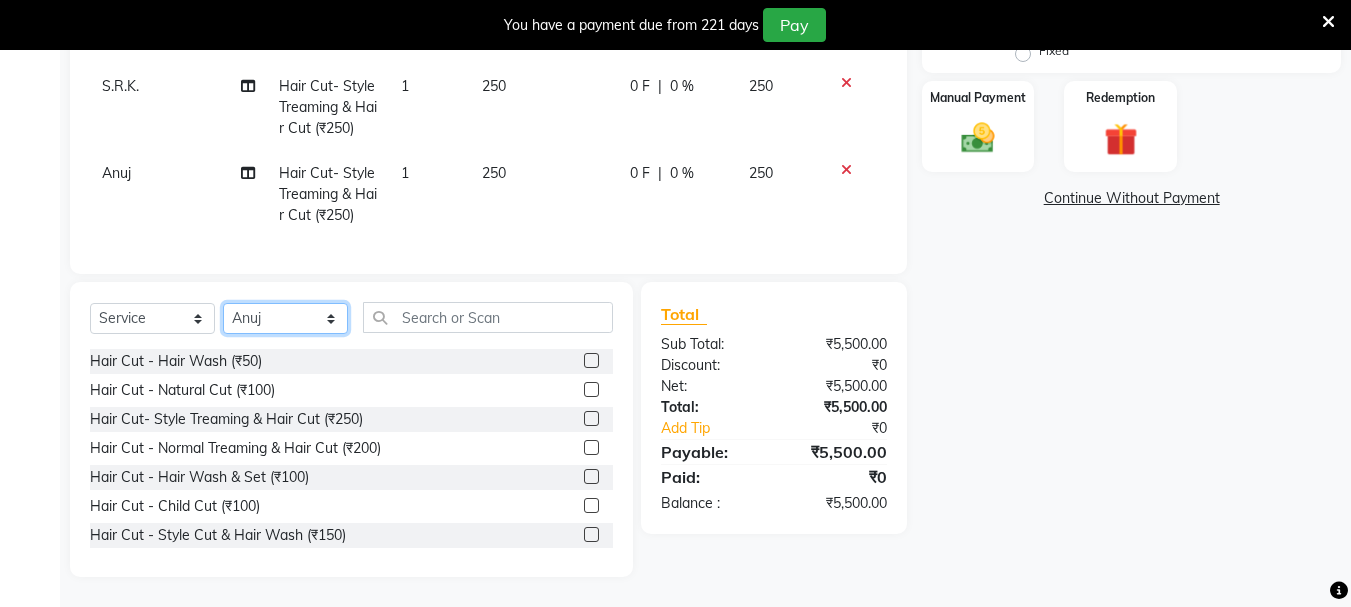 click on "Select Stylist abdul adil Anuj Azad Mahadev prem Shiva Sonu S.R.K. sunny Umesh thakur" 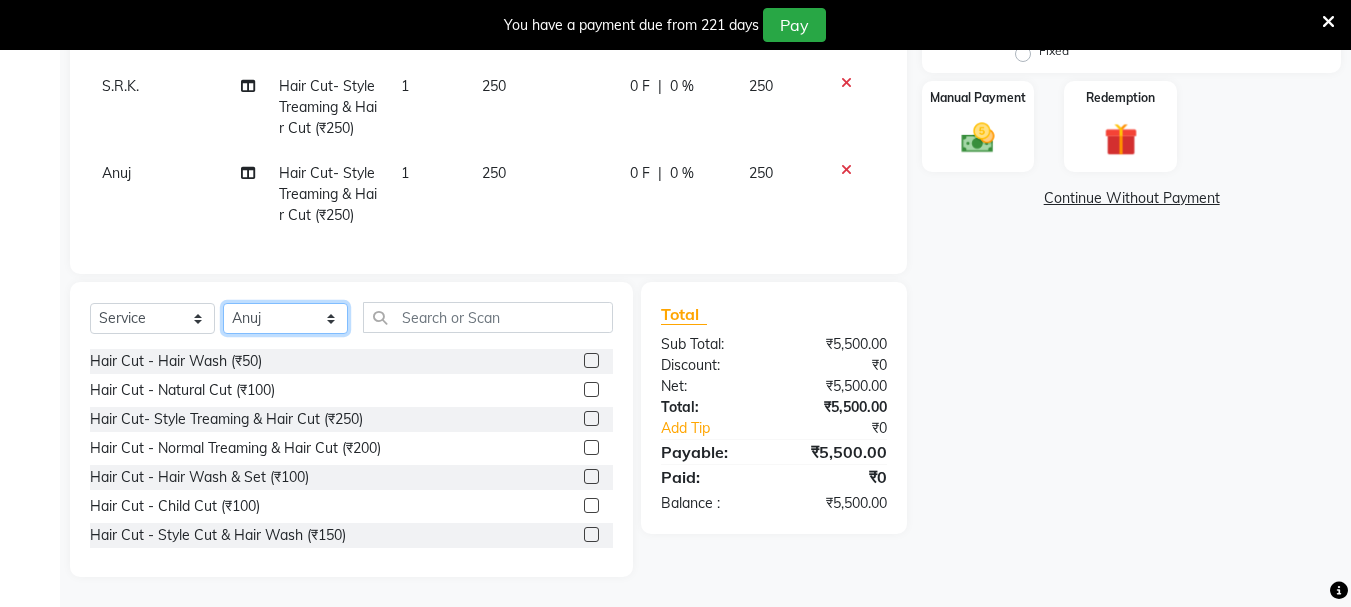 select on "7182" 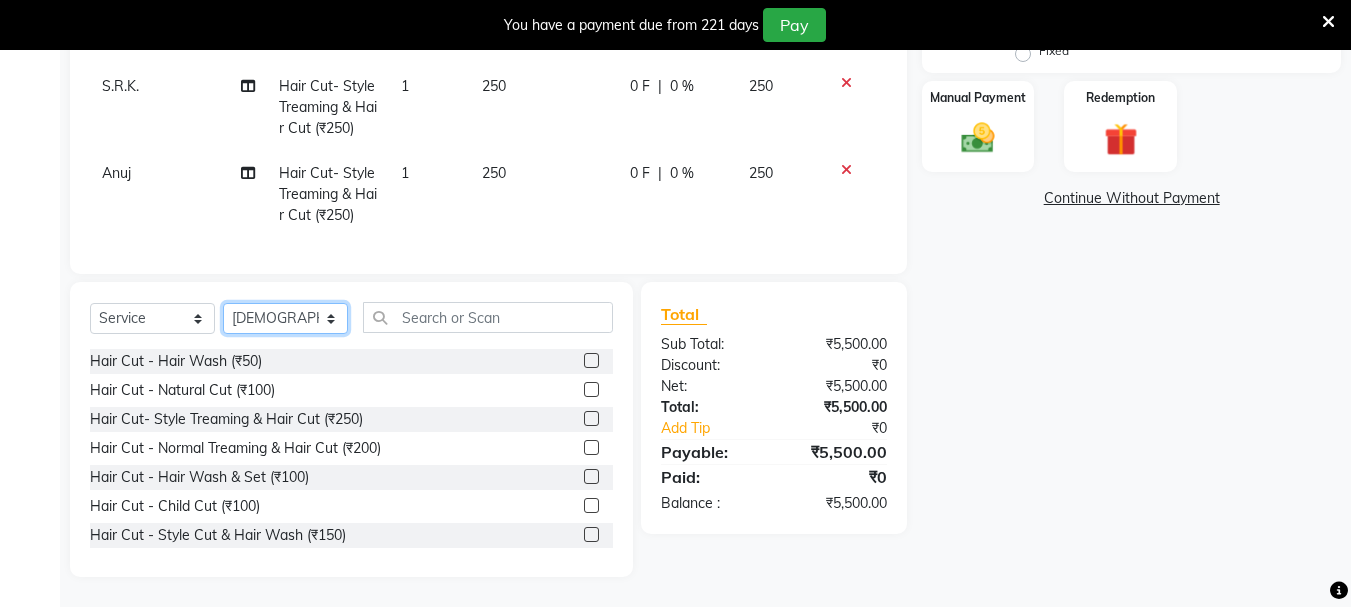 click on "Select Stylist abdul adil Anuj Azad Mahadev prem Shiva Sonu S.R.K. sunny Umesh thakur" 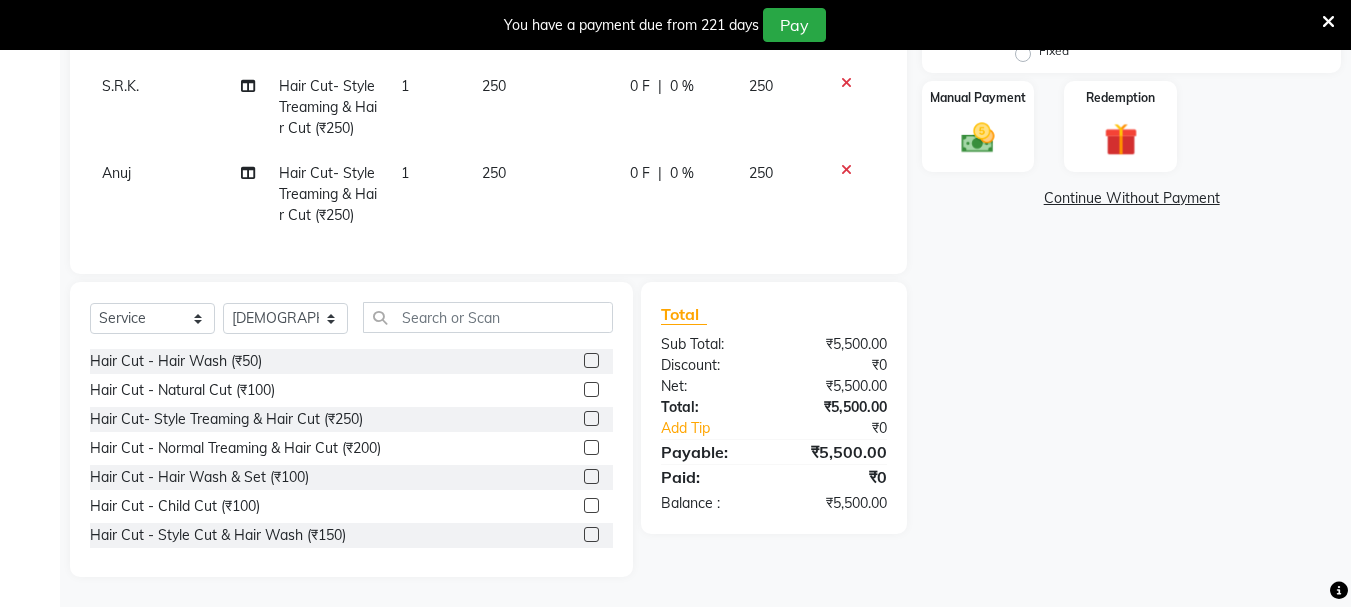 click 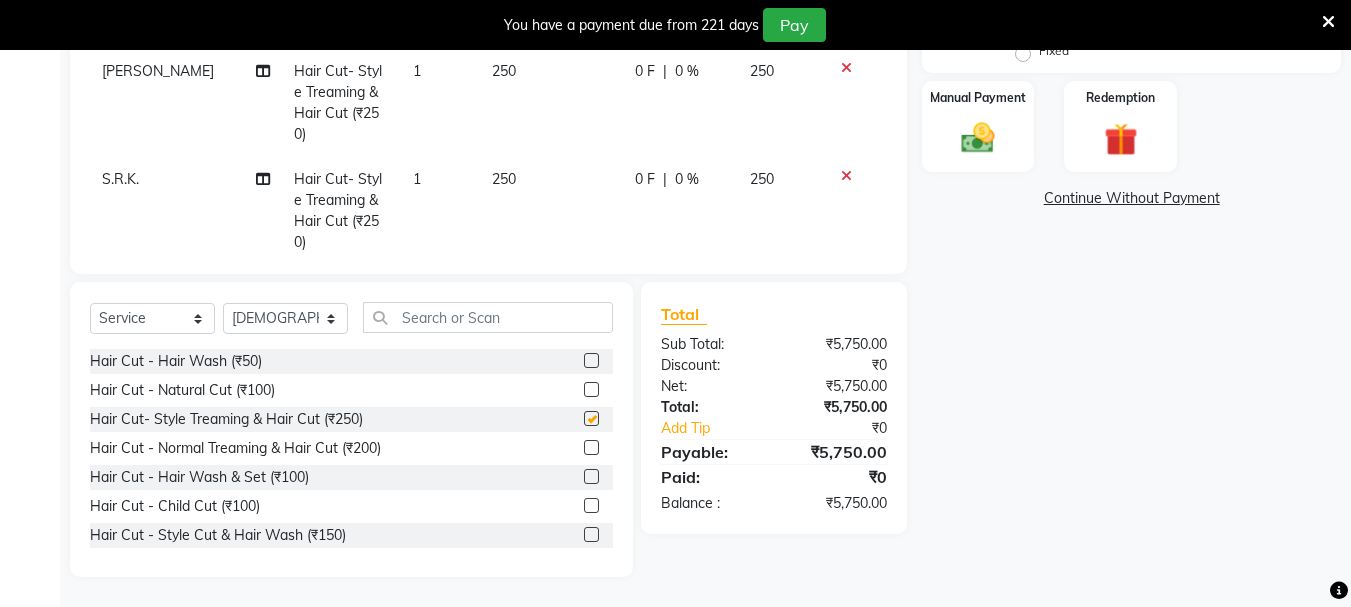 scroll, scrollTop: 1248, scrollLeft: 0, axis: vertical 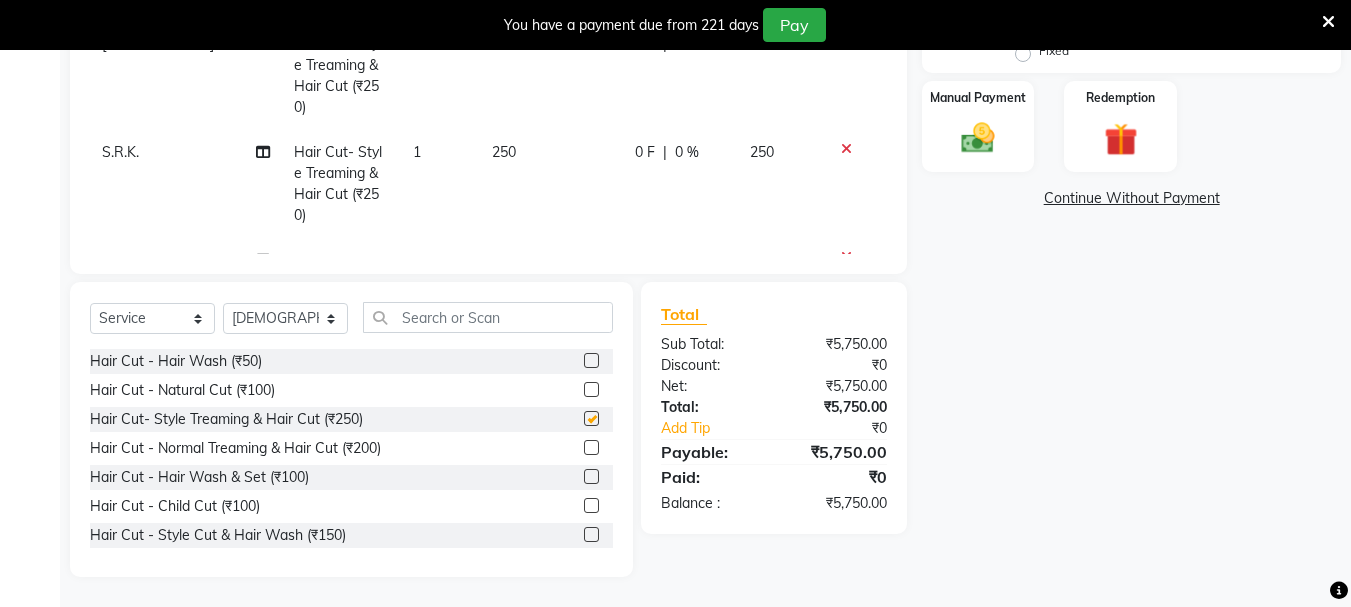 checkbox on "false" 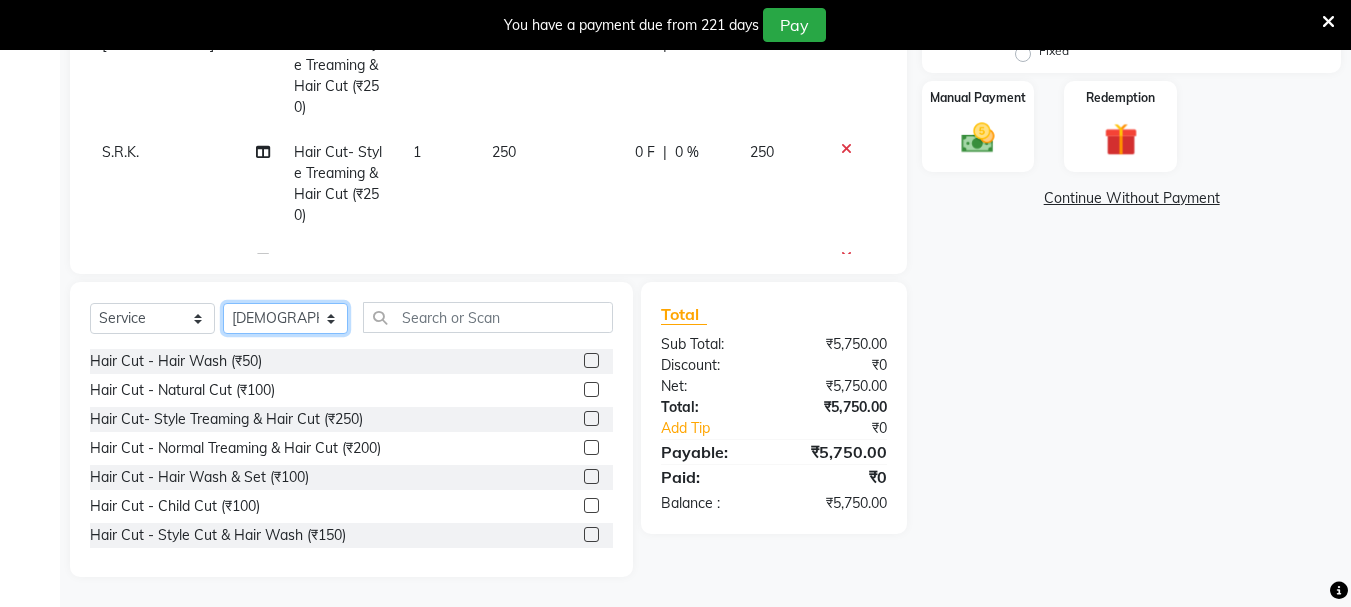 click on "Select Stylist abdul adil Anuj Azad Mahadev prem Shiva Sonu S.R.K. sunny Umesh thakur" 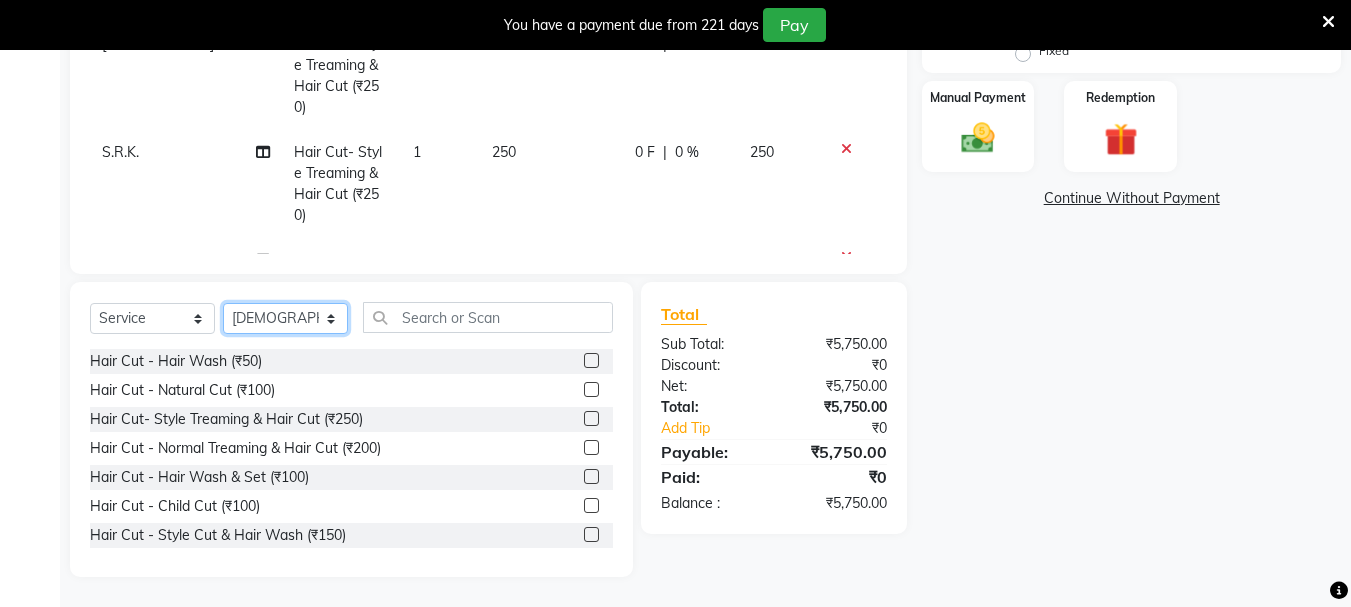 select on "7183" 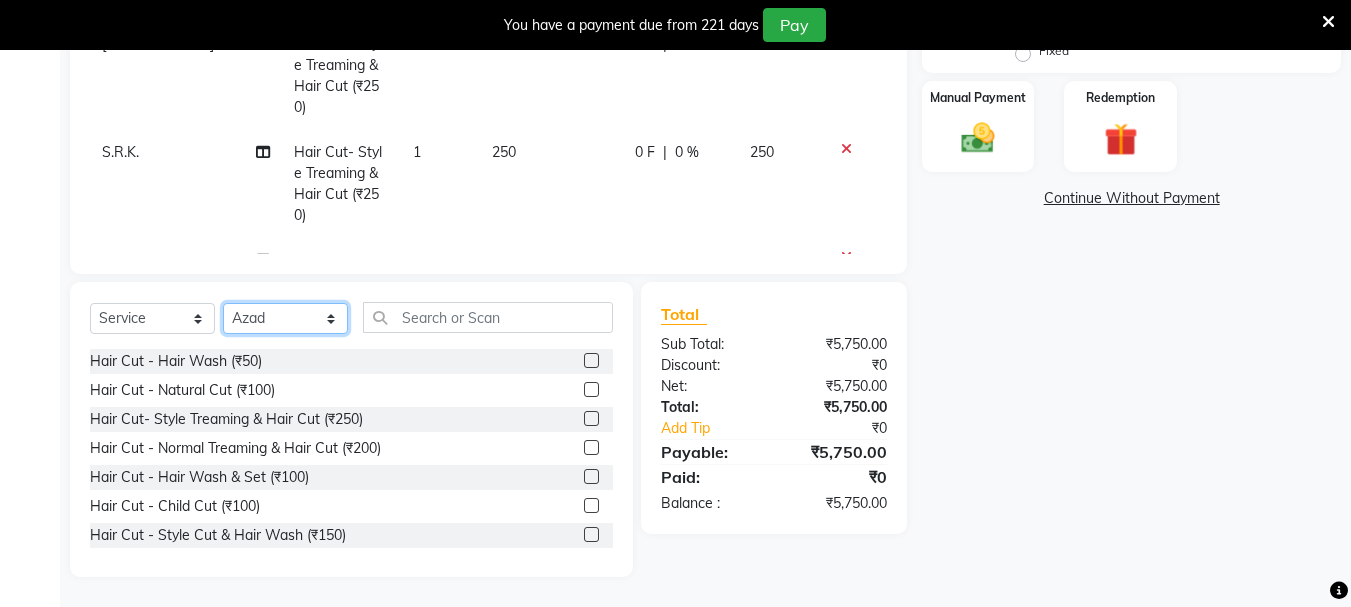 click on "Select Stylist abdul adil Anuj Azad Mahadev prem Shiva Sonu S.R.K. sunny Umesh thakur" 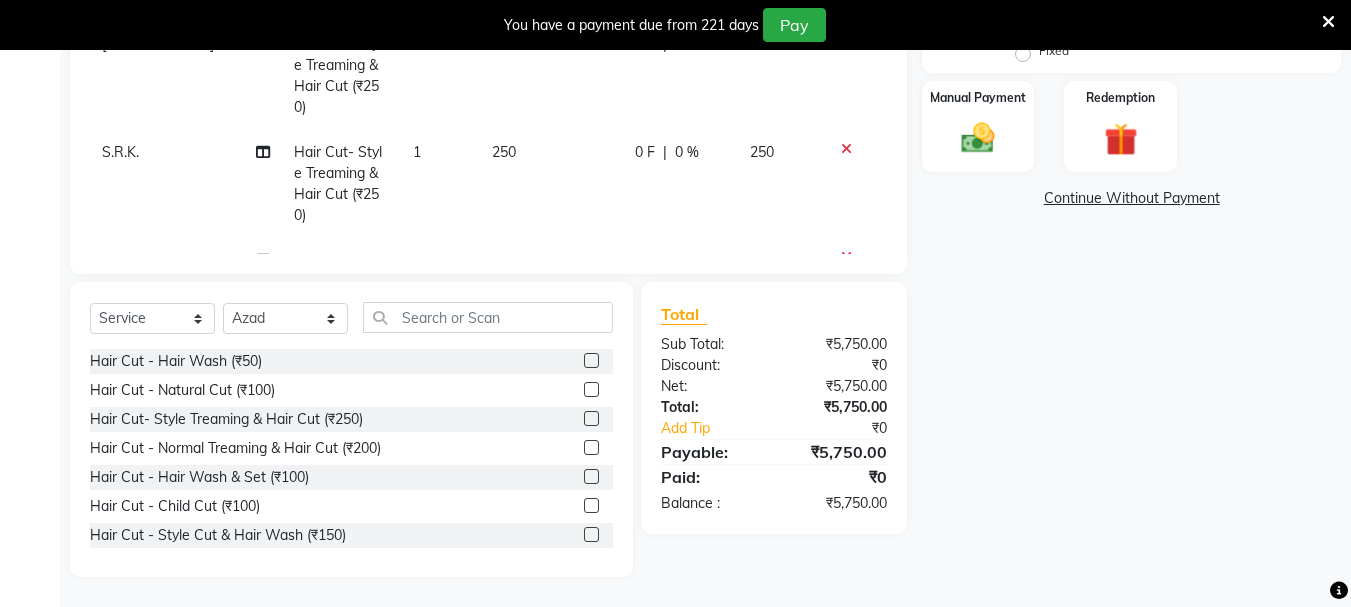 click 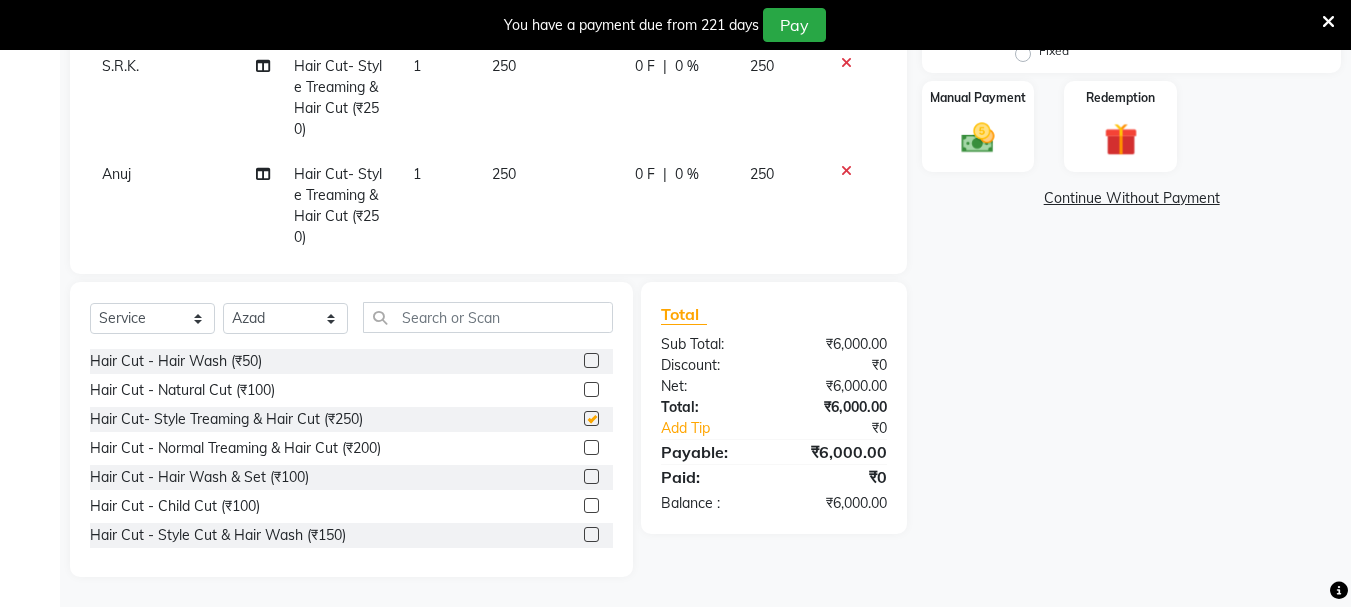 checkbox on "false" 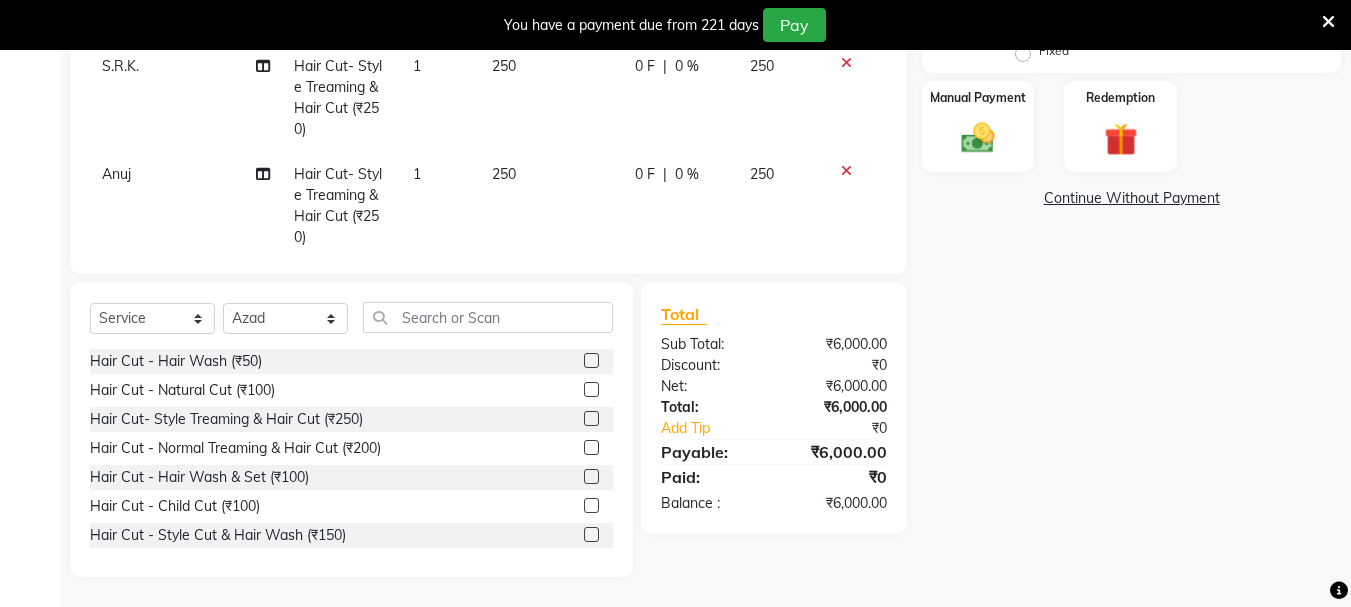 scroll, scrollTop: 1335, scrollLeft: 0, axis: vertical 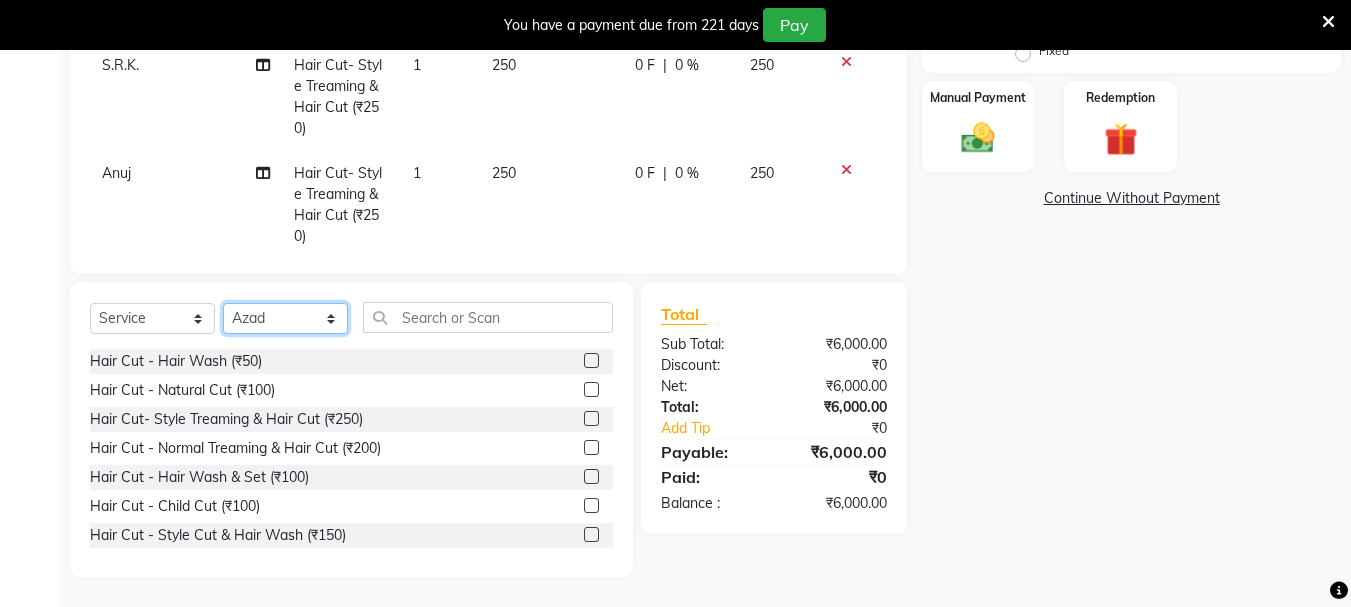 click on "Select Stylist abdul adil Anuj Azad Mahadev prem Shiva Sonu S.R.K. sunny Umesh thakur" 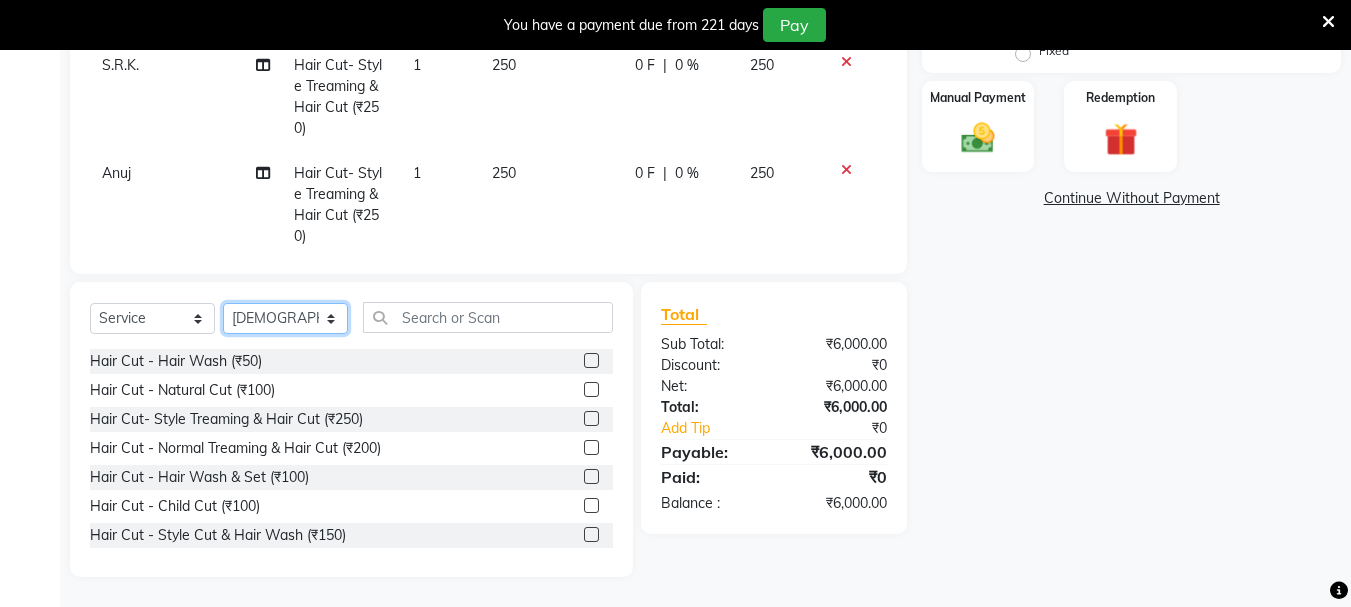 click on "Select Stylist abdul adil Anuj Azad Mahadev prem Shiva Sonu S.R.K. sunny Umesh thakur" 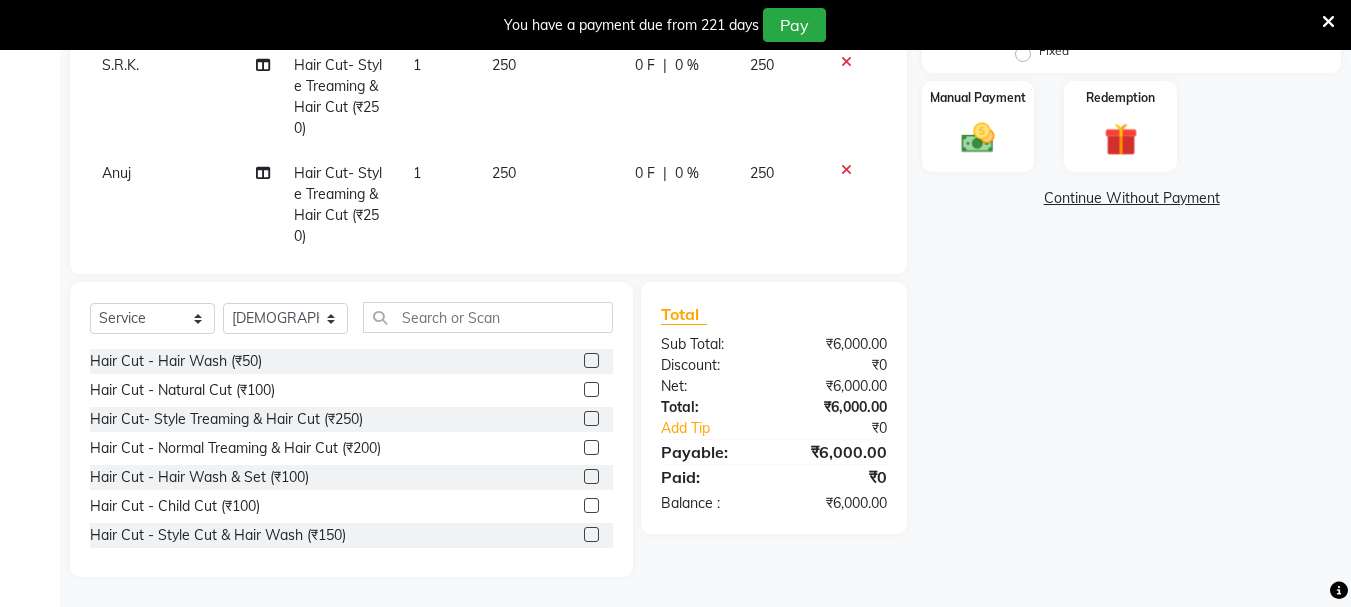 click 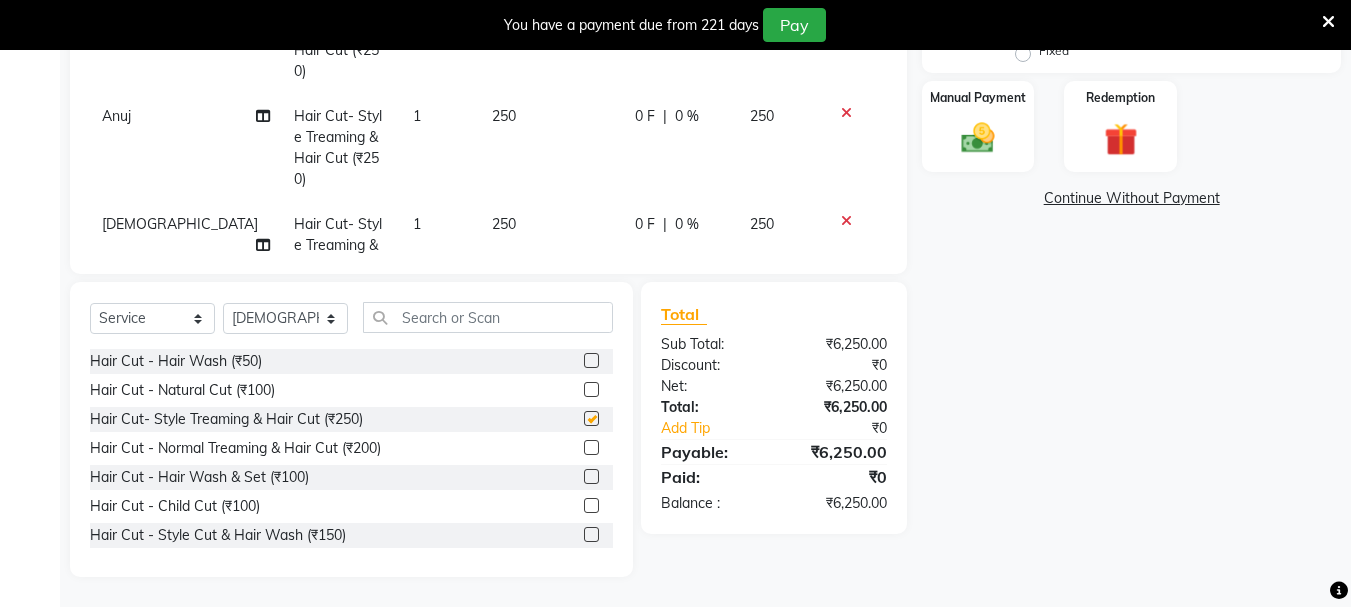 checkbox on "false" 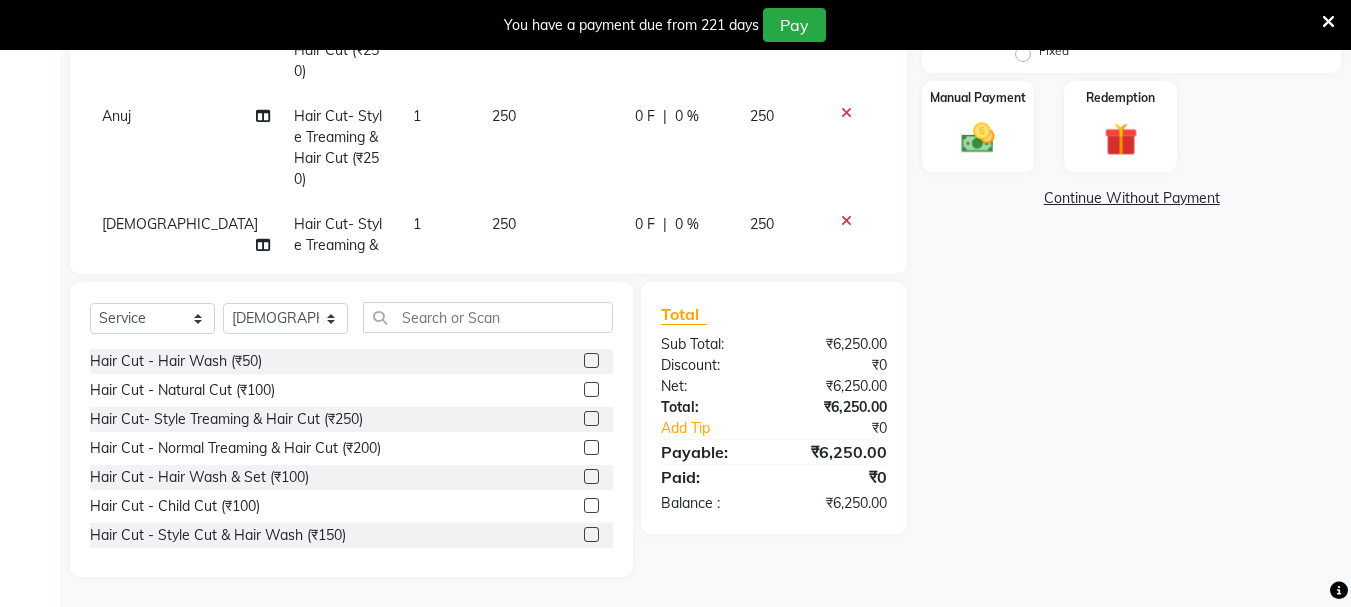 scroll, scrollTop: 1422, scrollLeft: 0, axis: vertical 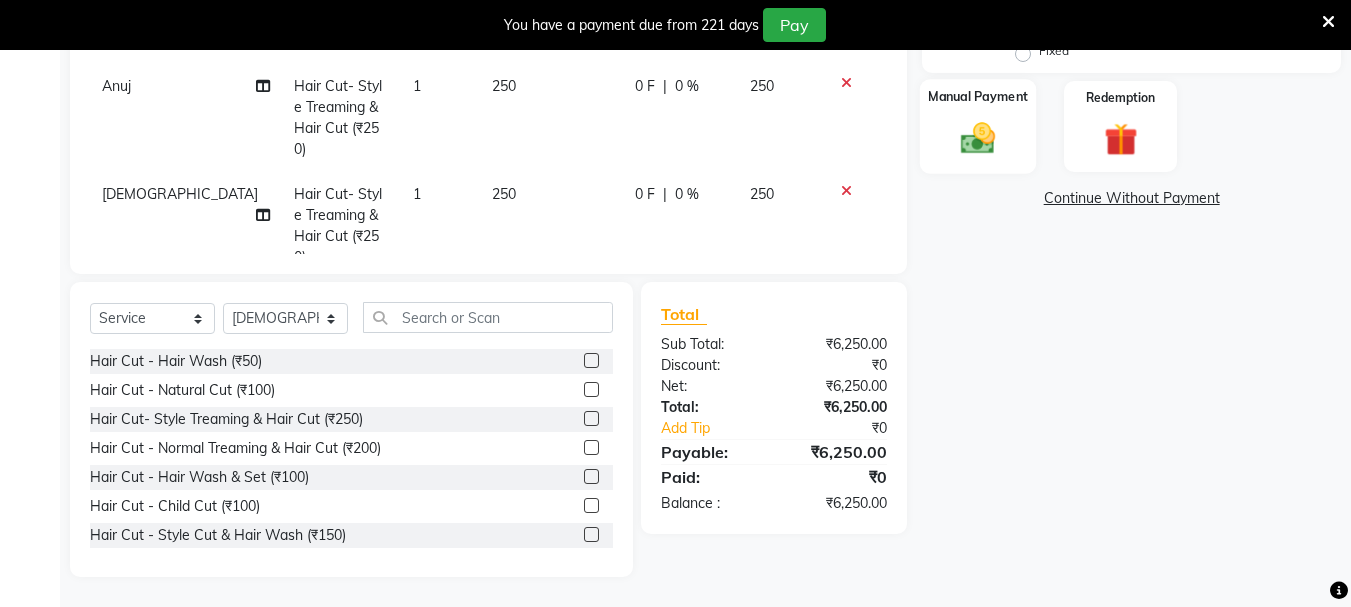 click 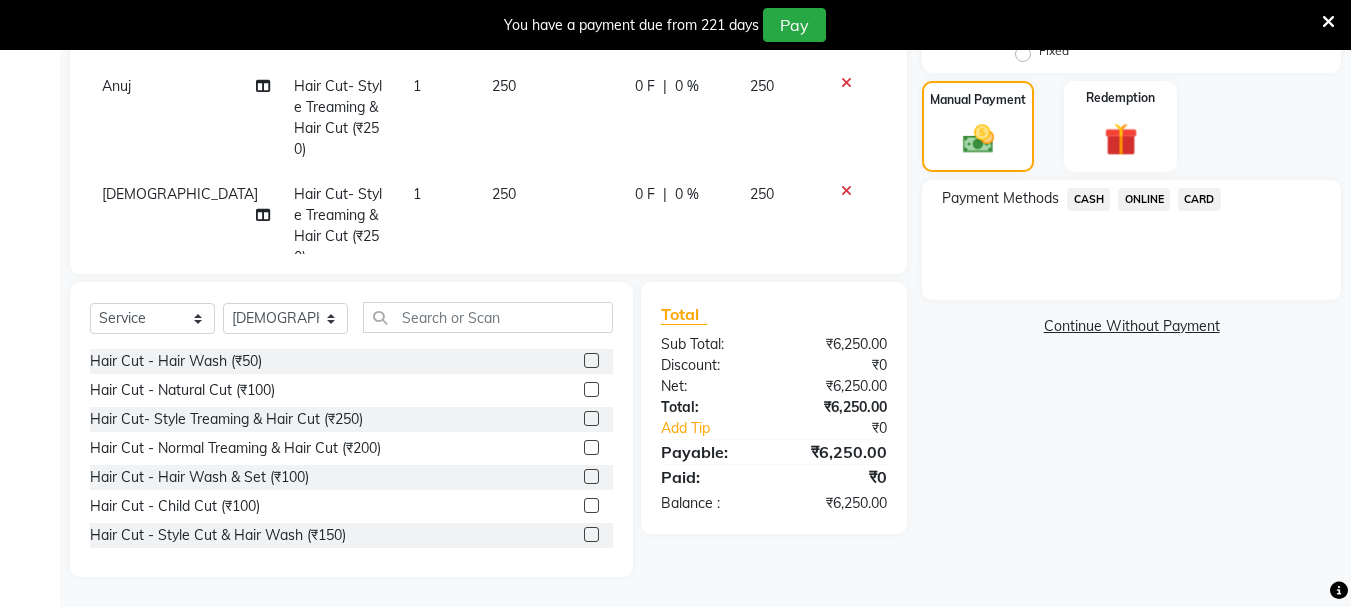 click on "CASH" 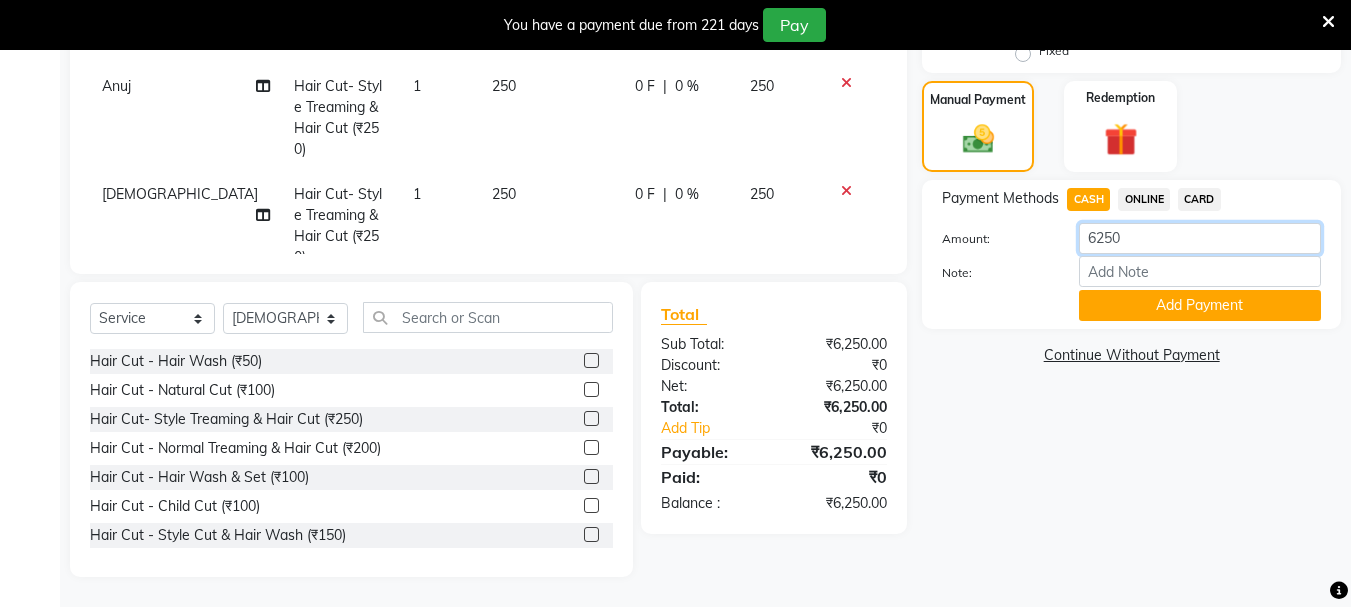 click on "6250" 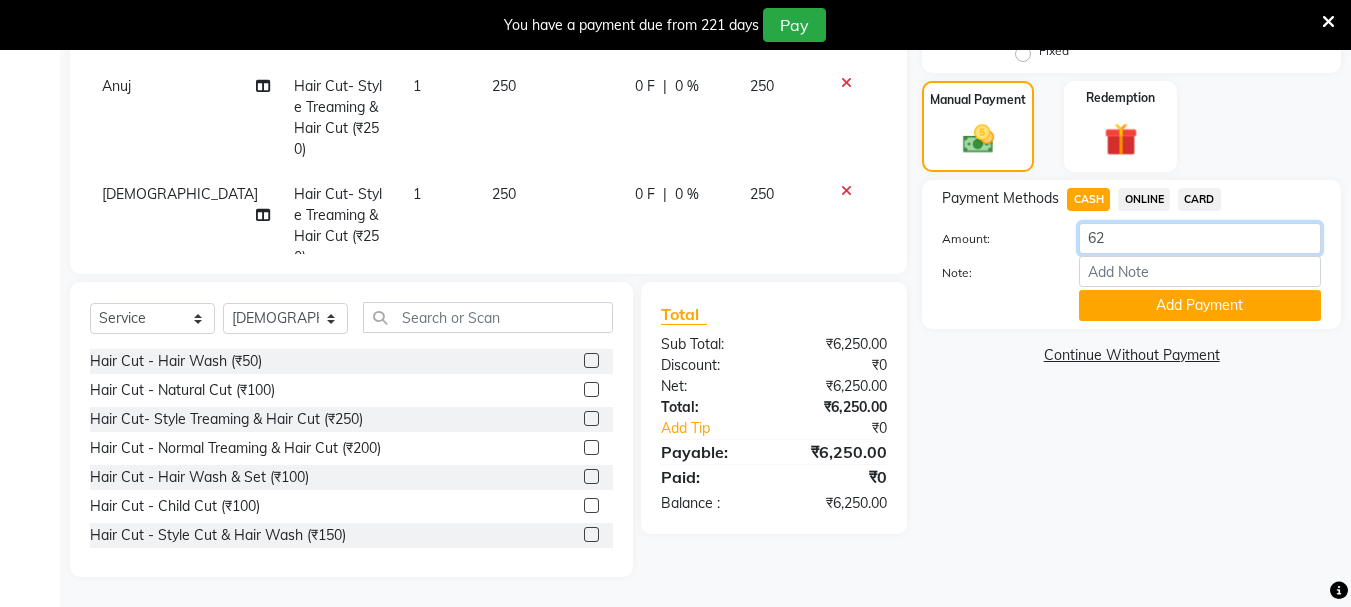 type on "6" 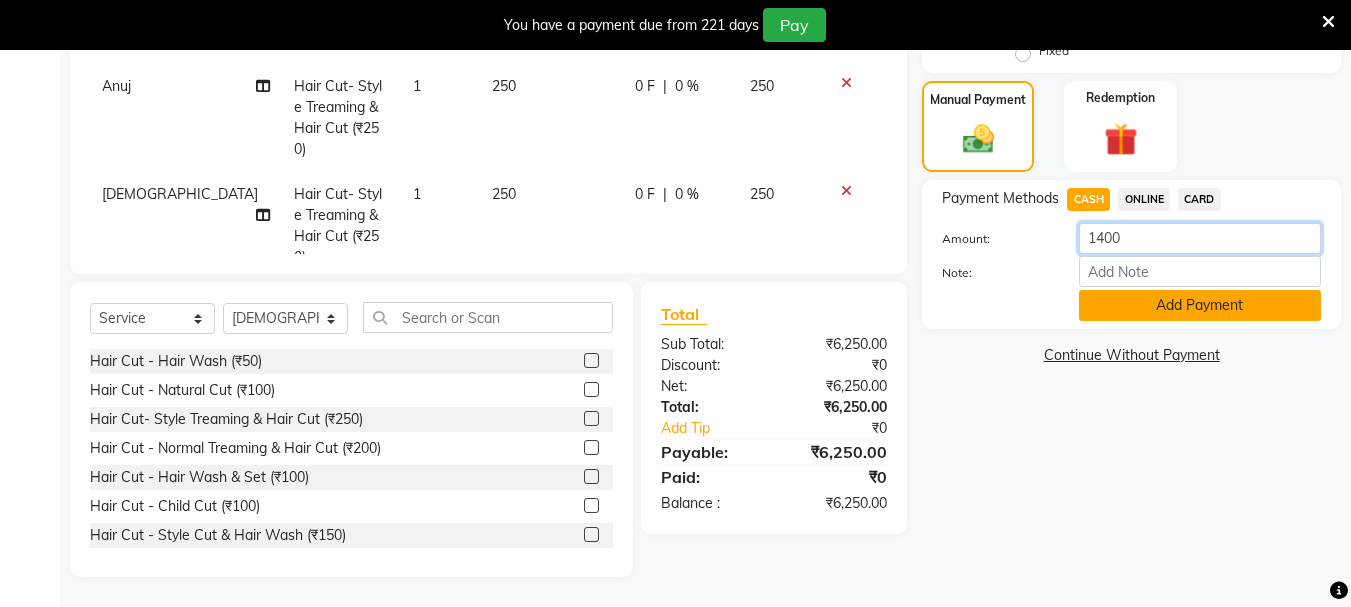 type on "1400" 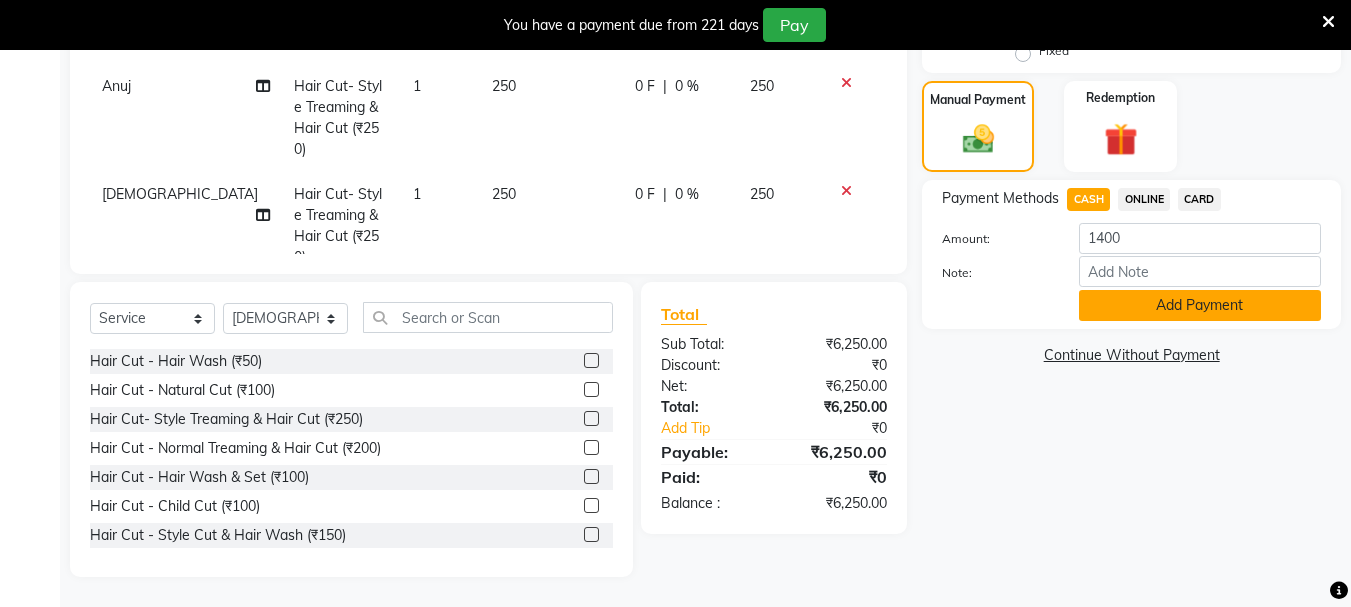 click on "Add Payment" 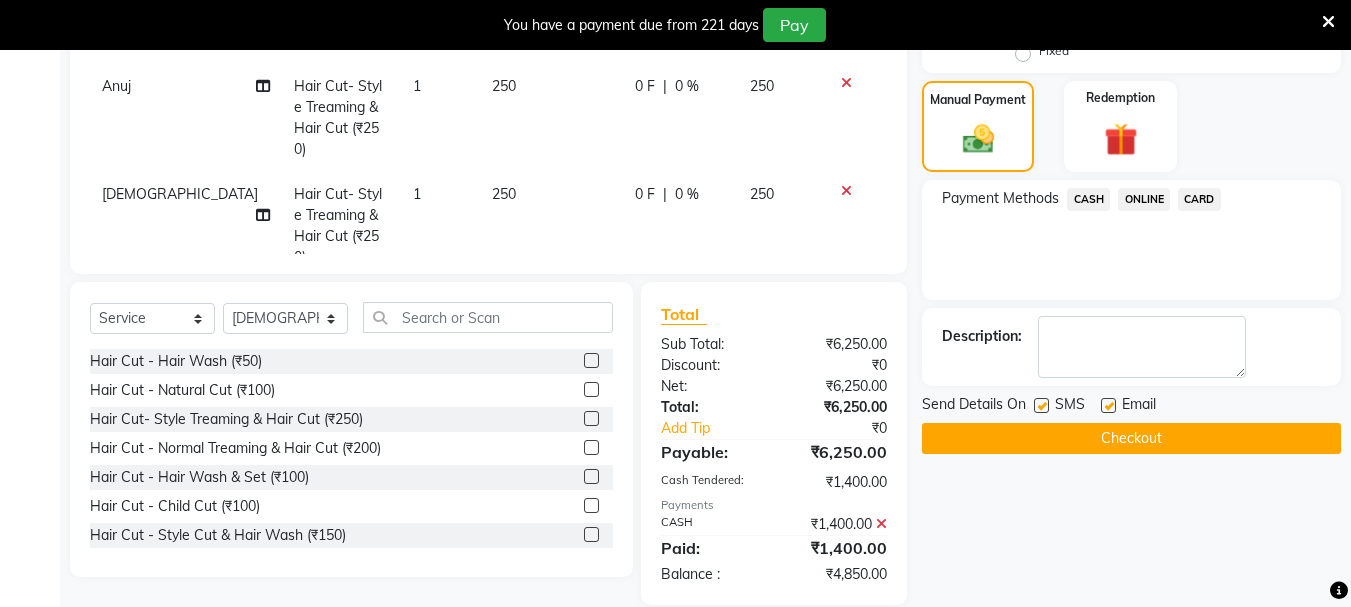 click on "ONLINE" 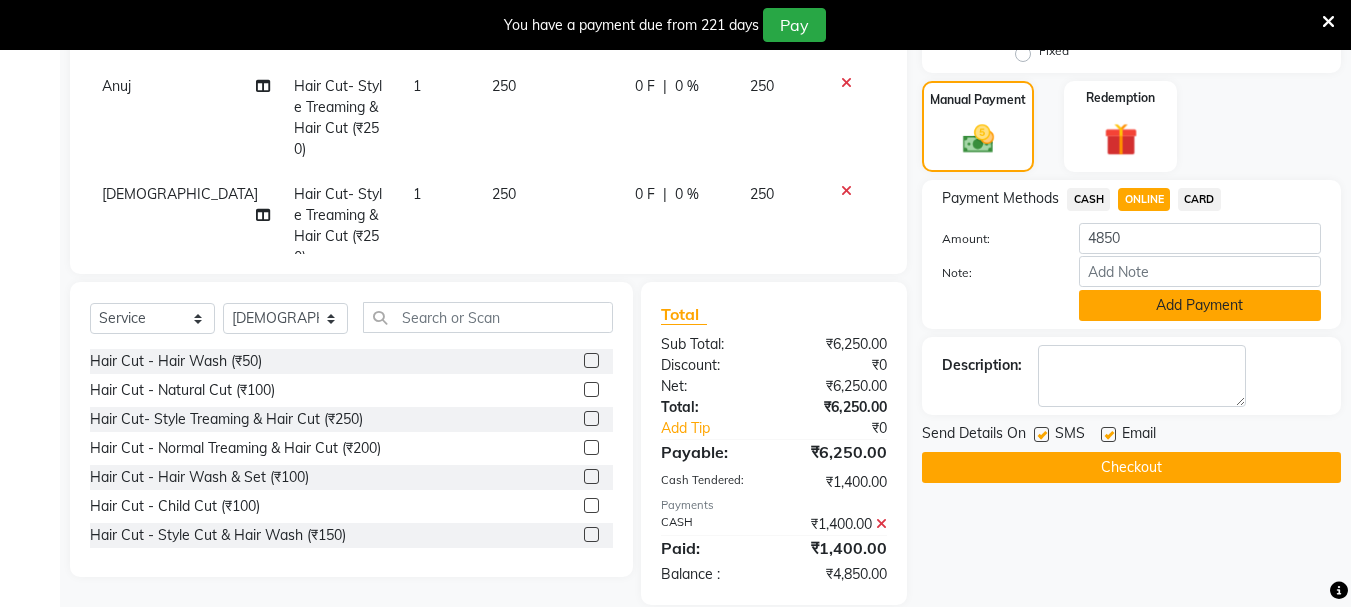 click on "Add Payment" 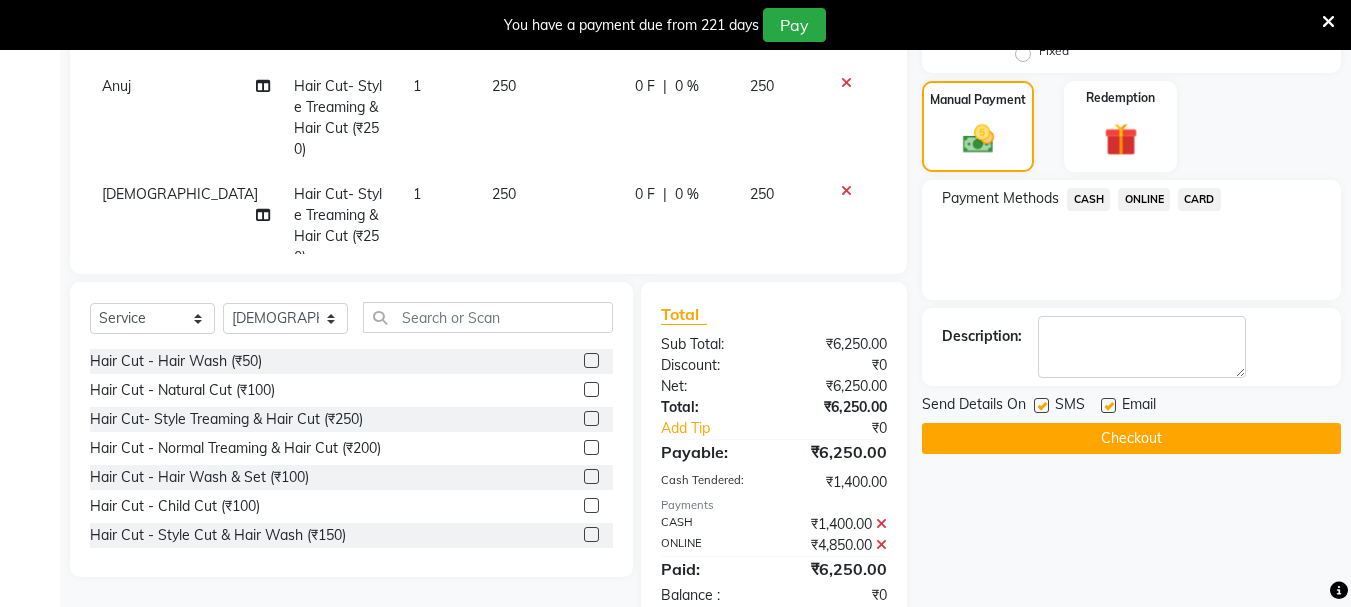 click on "Checkout" 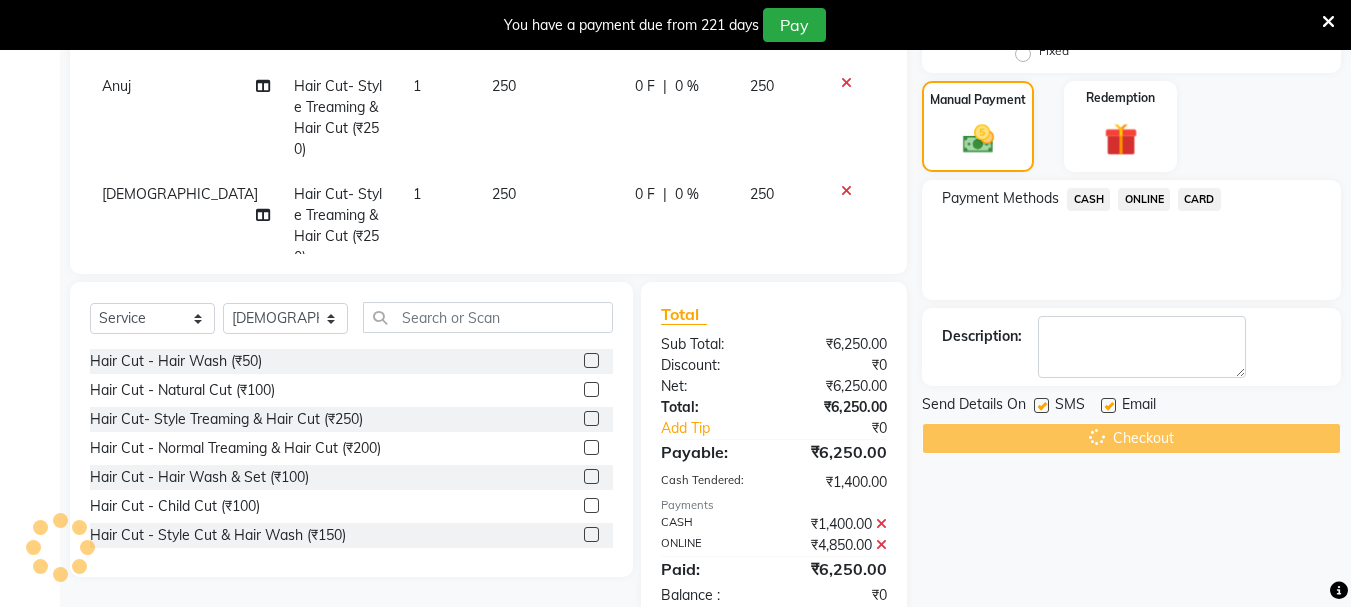 click on "Checkout" 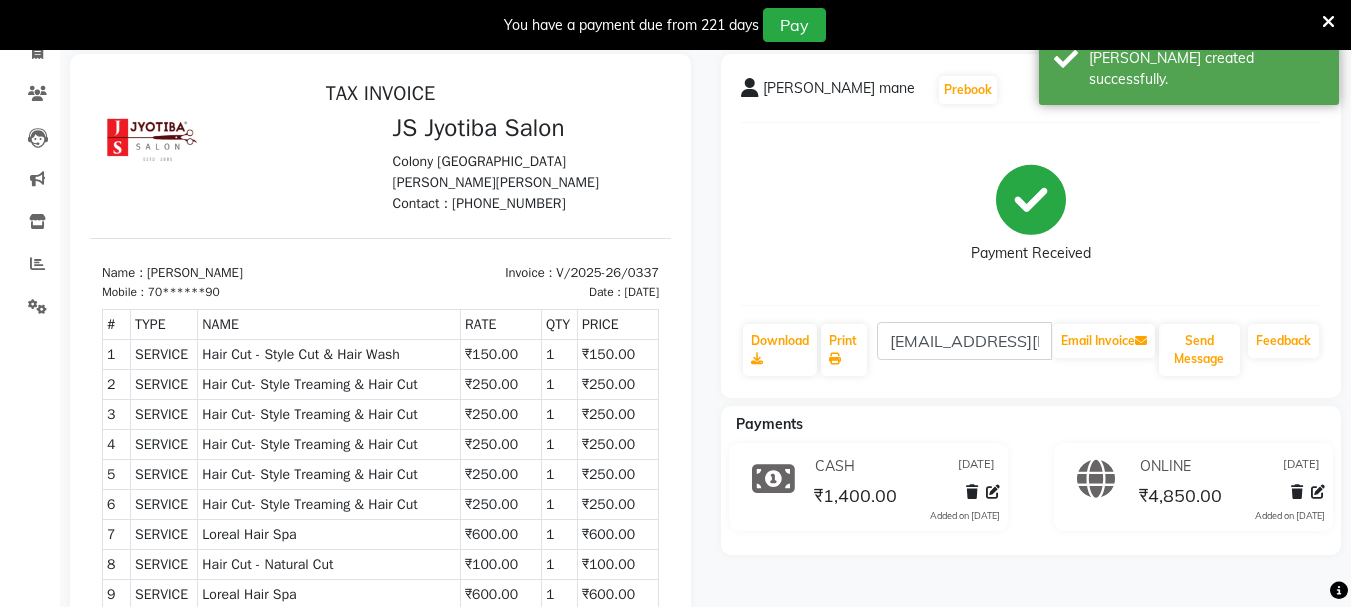 scroll, scrollTop: 0, scrollLeft: 0, axis: both 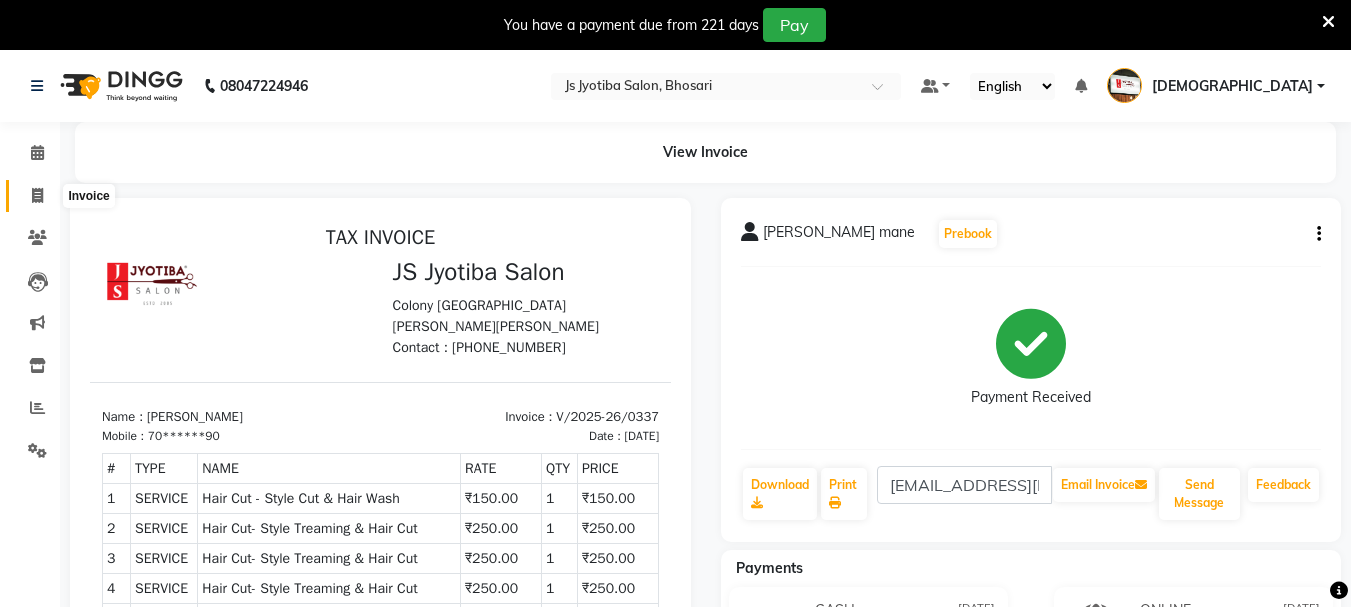 click 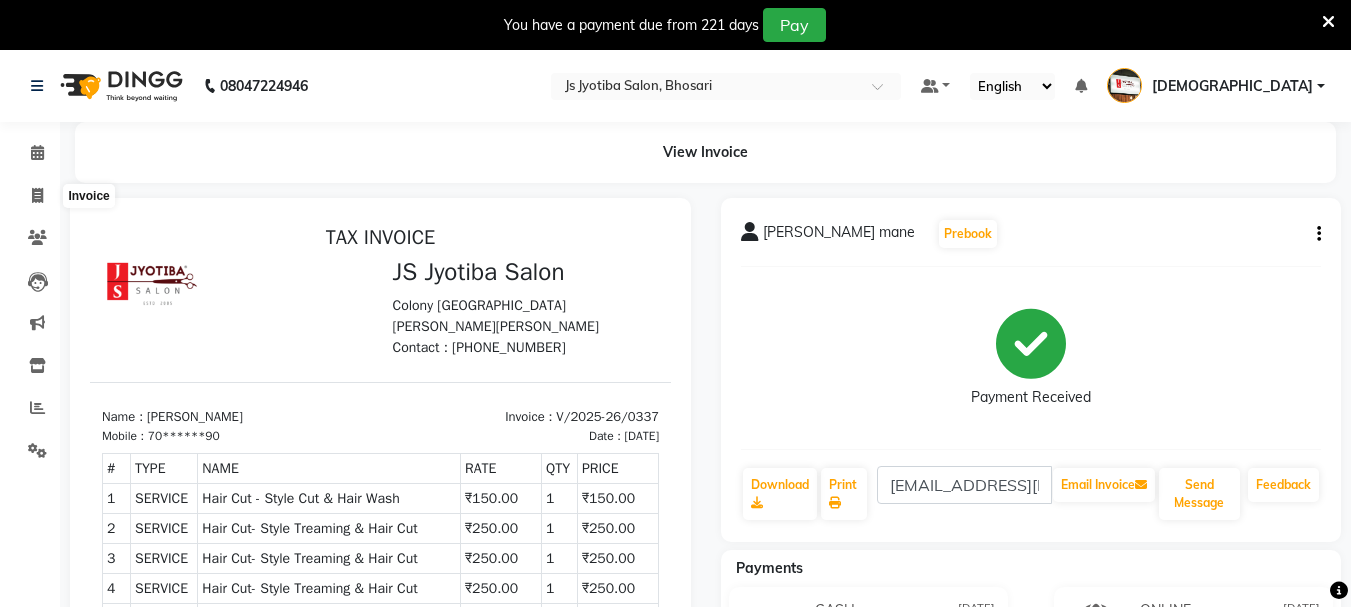 select on "service" 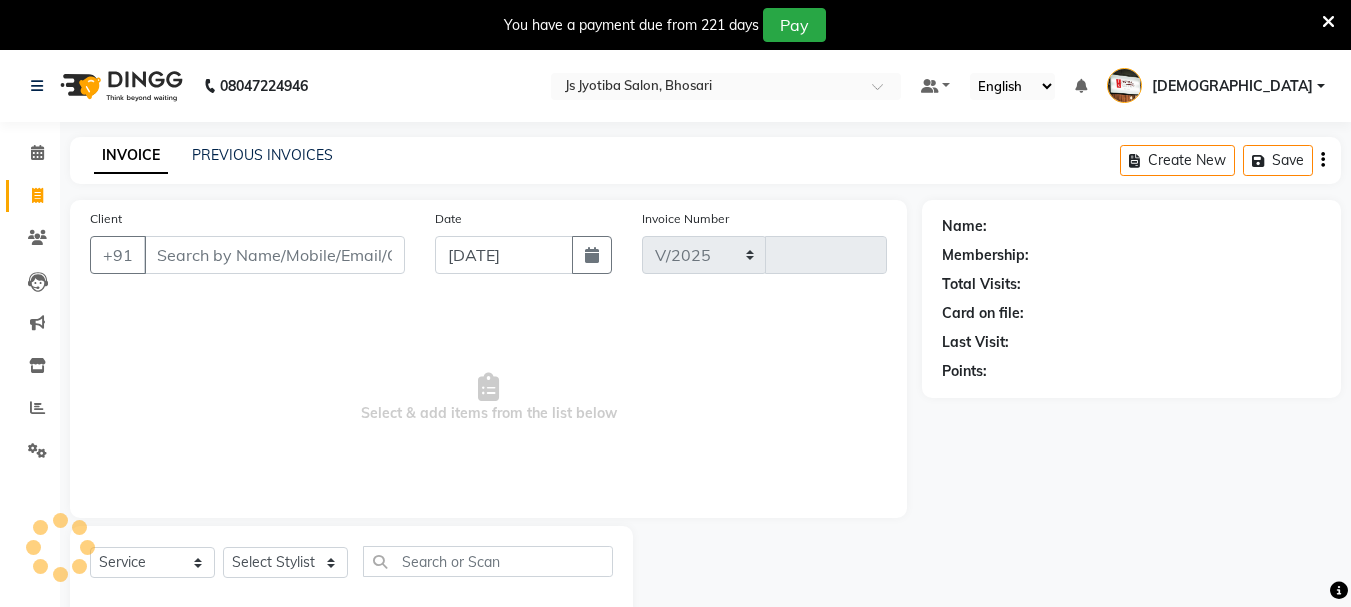 select on "554" 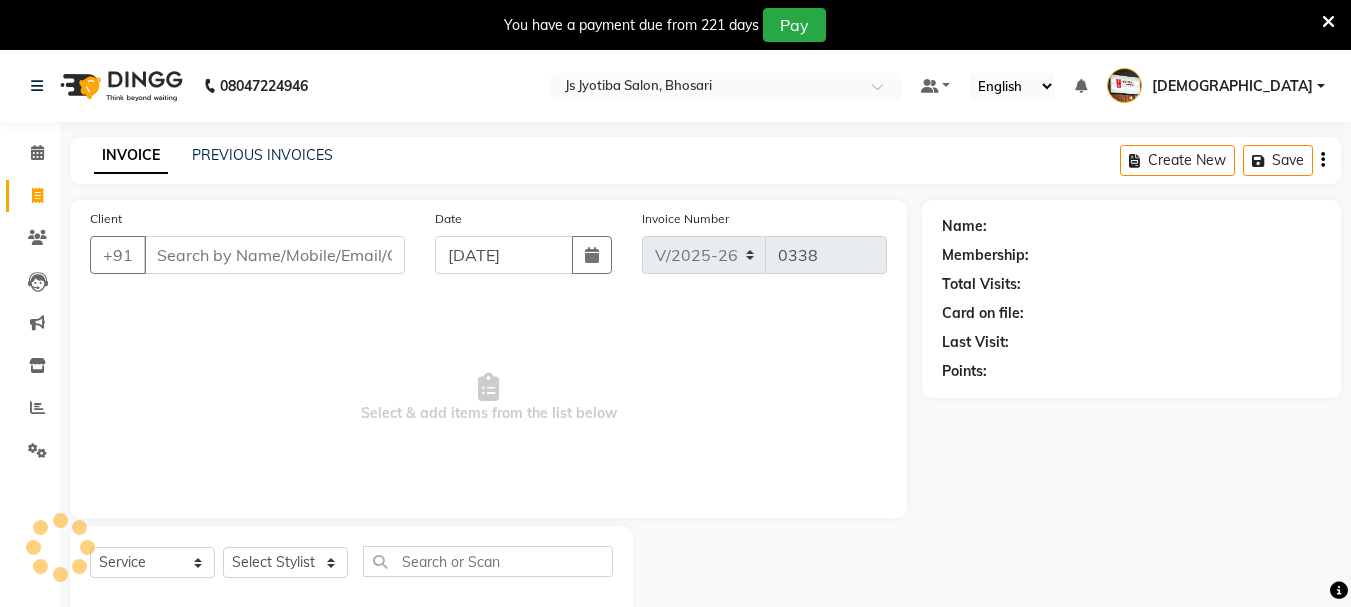 scroll, scrollTop: 50, scrollLeft: 0, axis: vertical 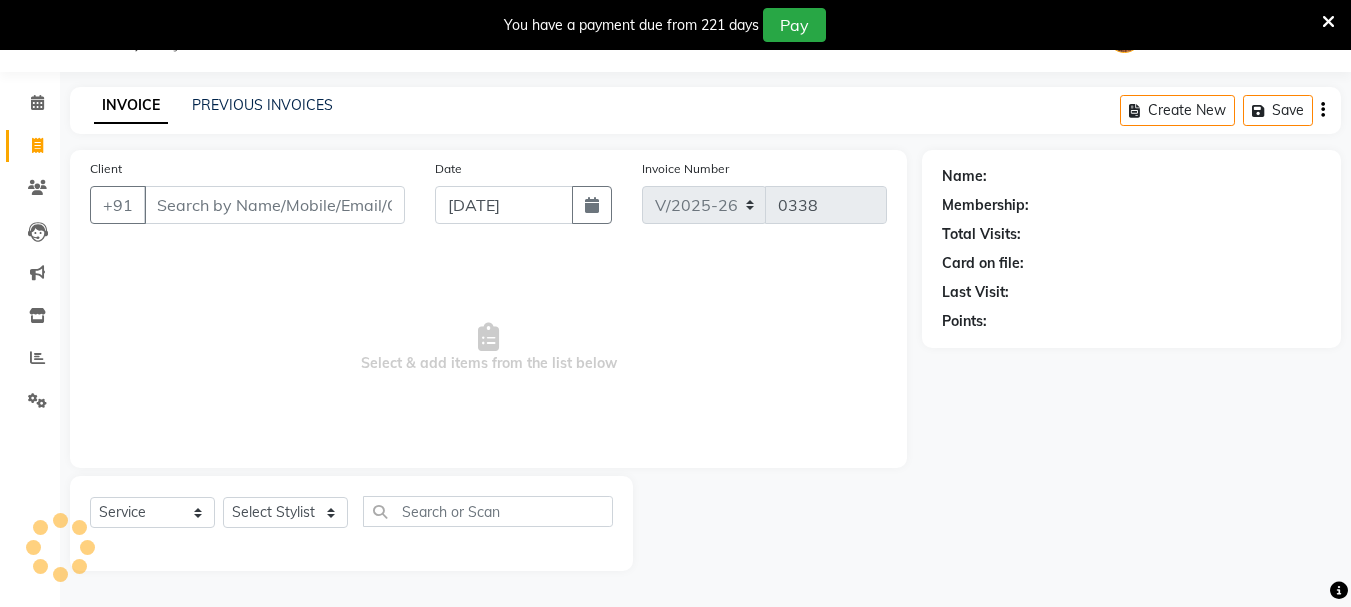 click on "Client" at bounding box center (274, 205) 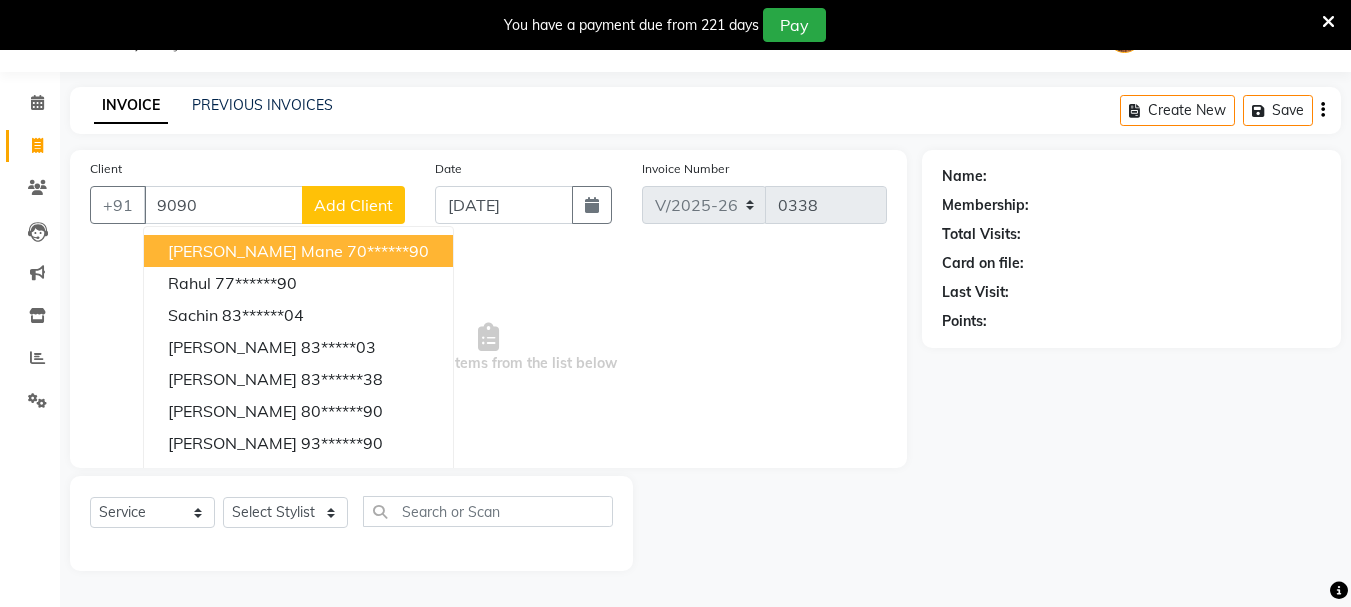 click on "70******90" at bounding box center [388, 251] 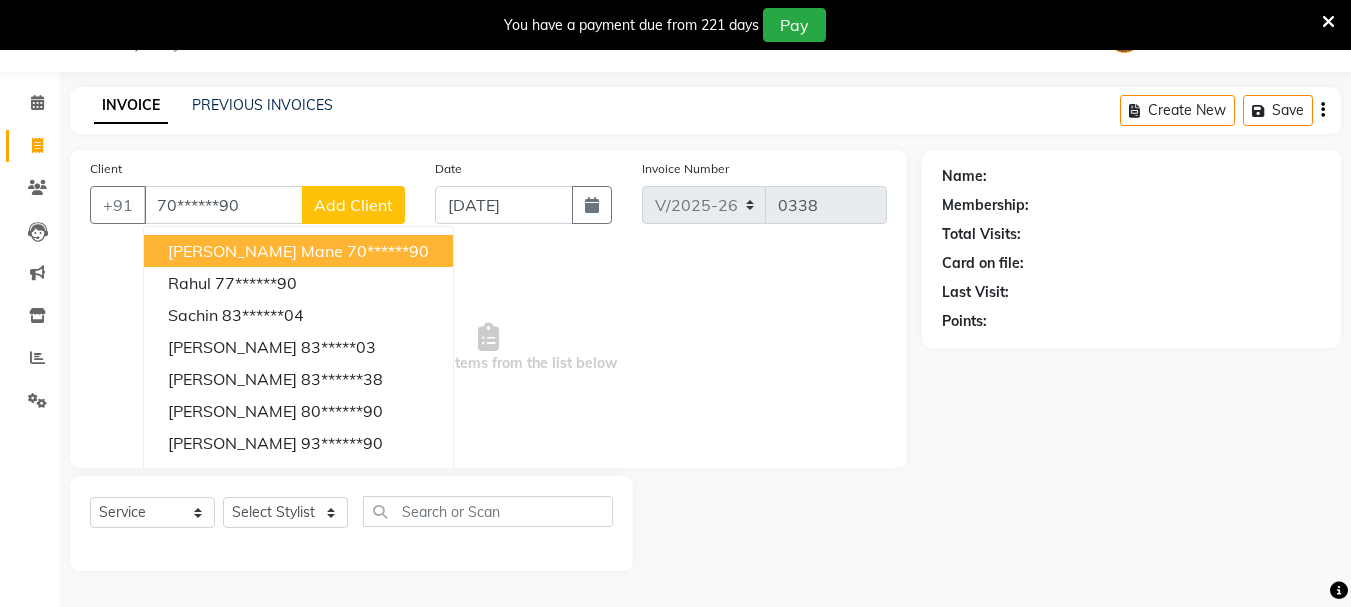type on "70******90" 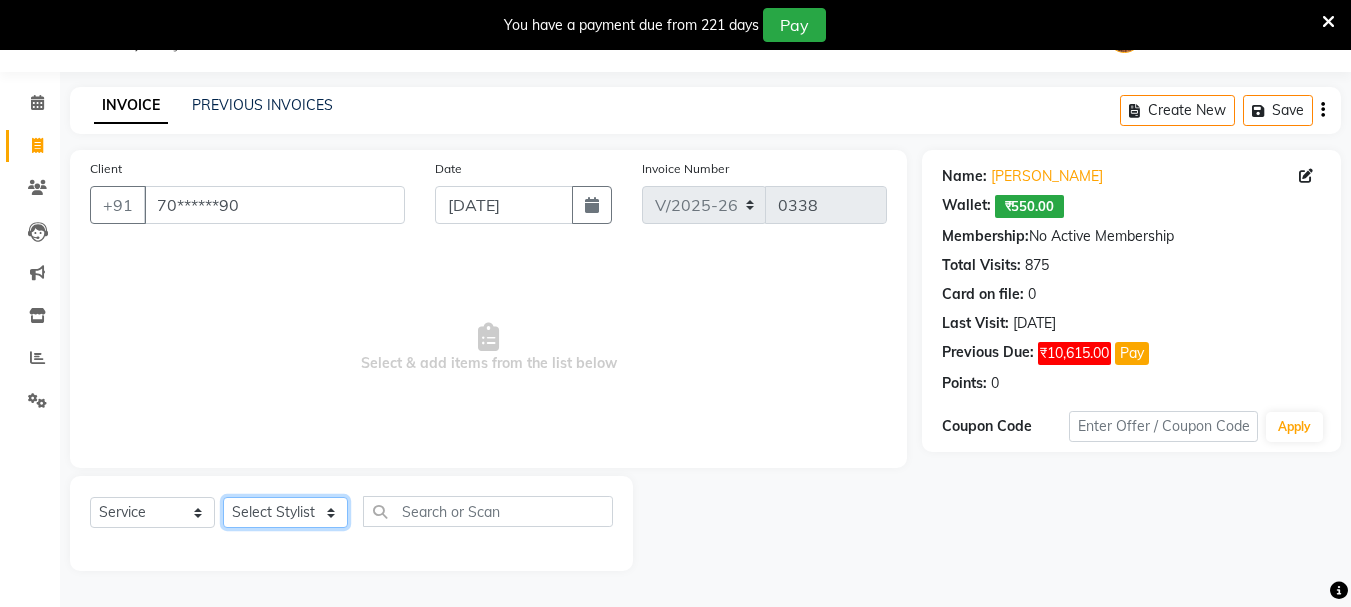 click on "Select Stylist abdul adil Anuj Azad Mahadev prem Shiva Sonu S.R.K. sunny Umesh thakur" 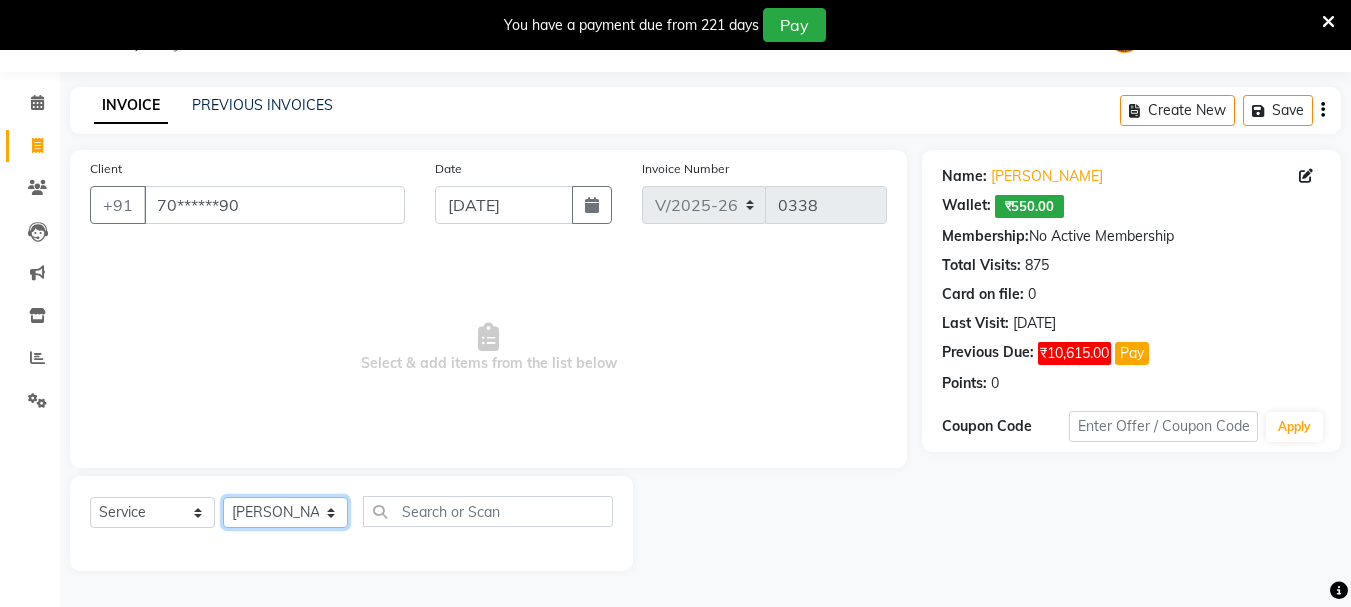 click on "Select Stylist abdul adil Anuj Azad Mahadev prem Shiva Sonu S.R.K. sunny Umesh thakur" 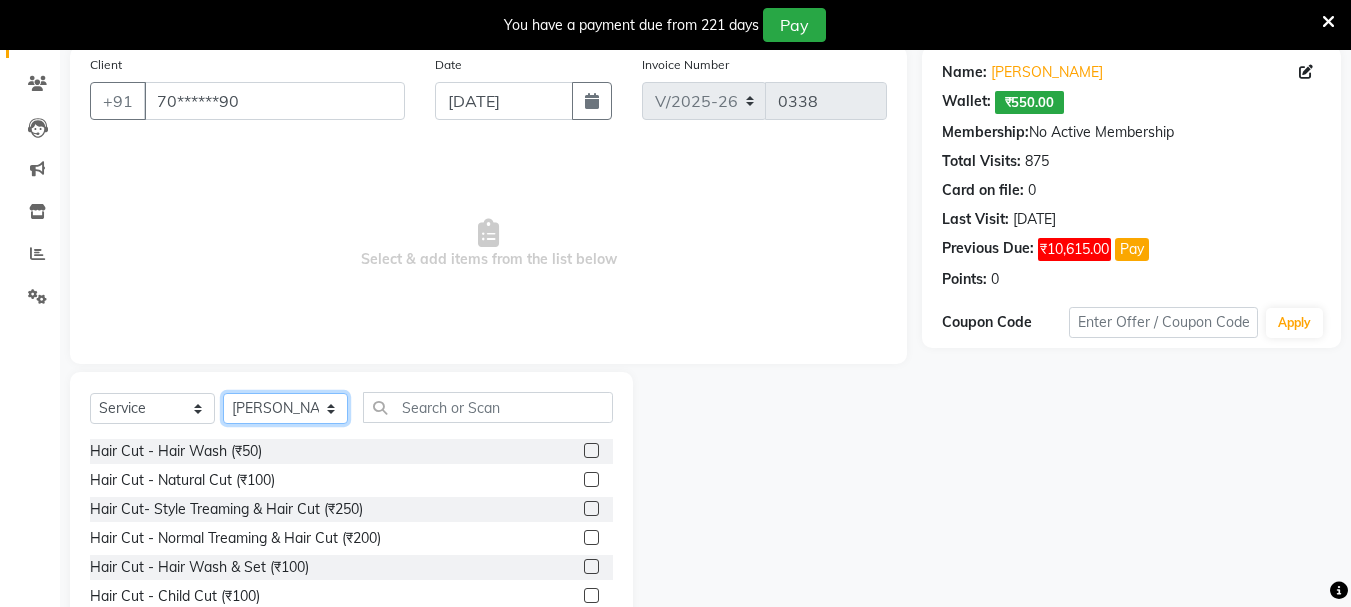 scroll, scrollTop: 244, scrollLeft: 0, axis: vertical 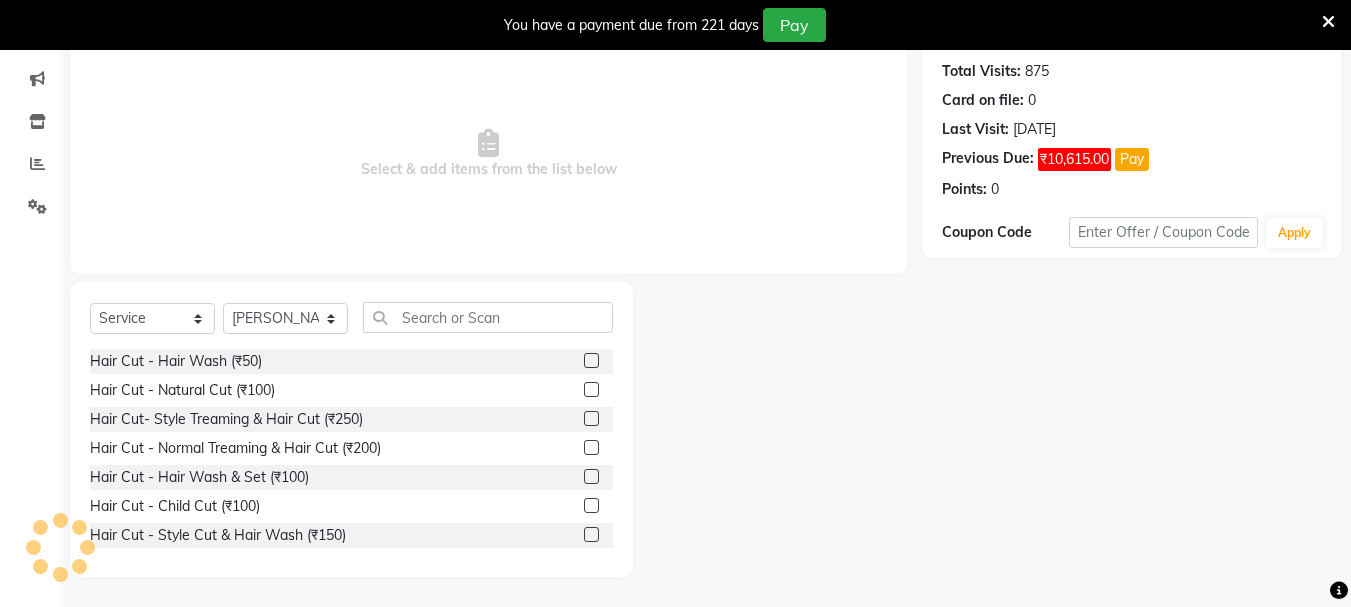 click 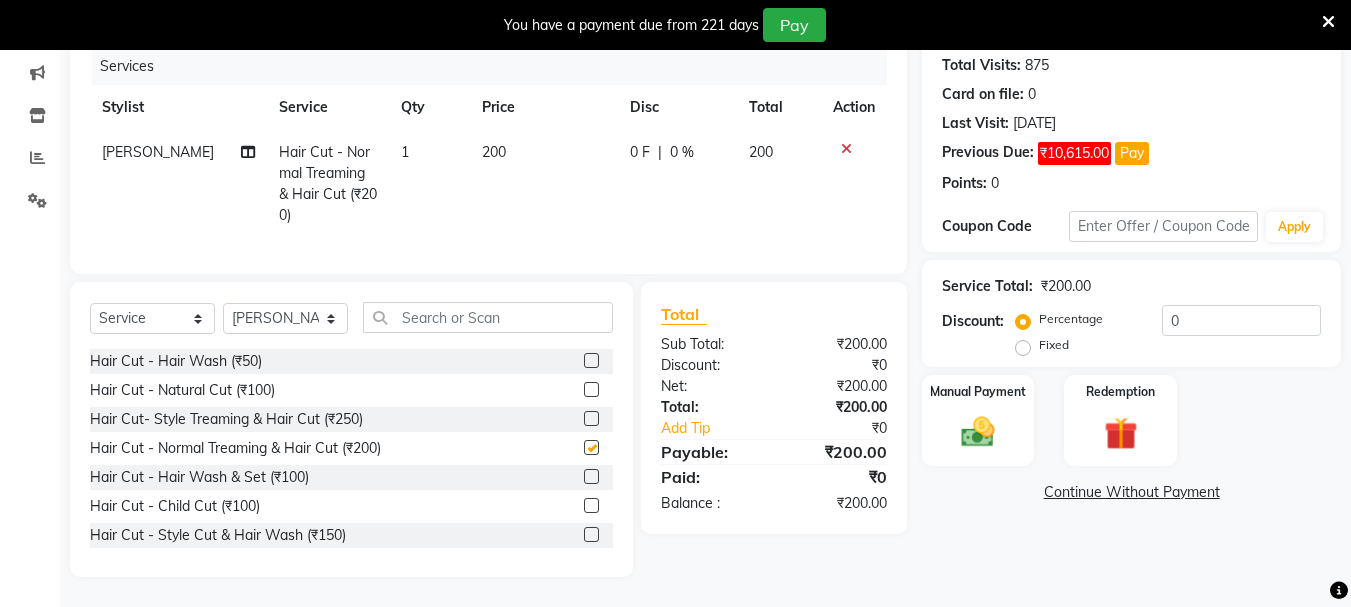 scroll, scrollTop: 265, scrollLeft: 0, axis: vertical 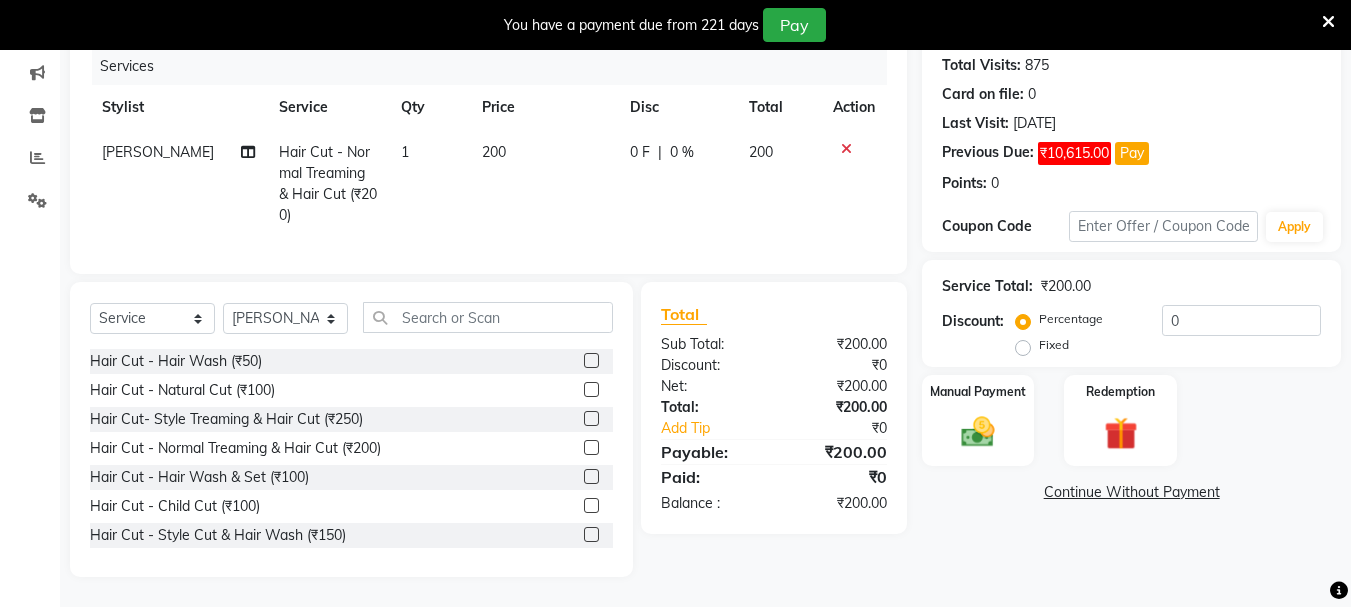 checkbox on "false" 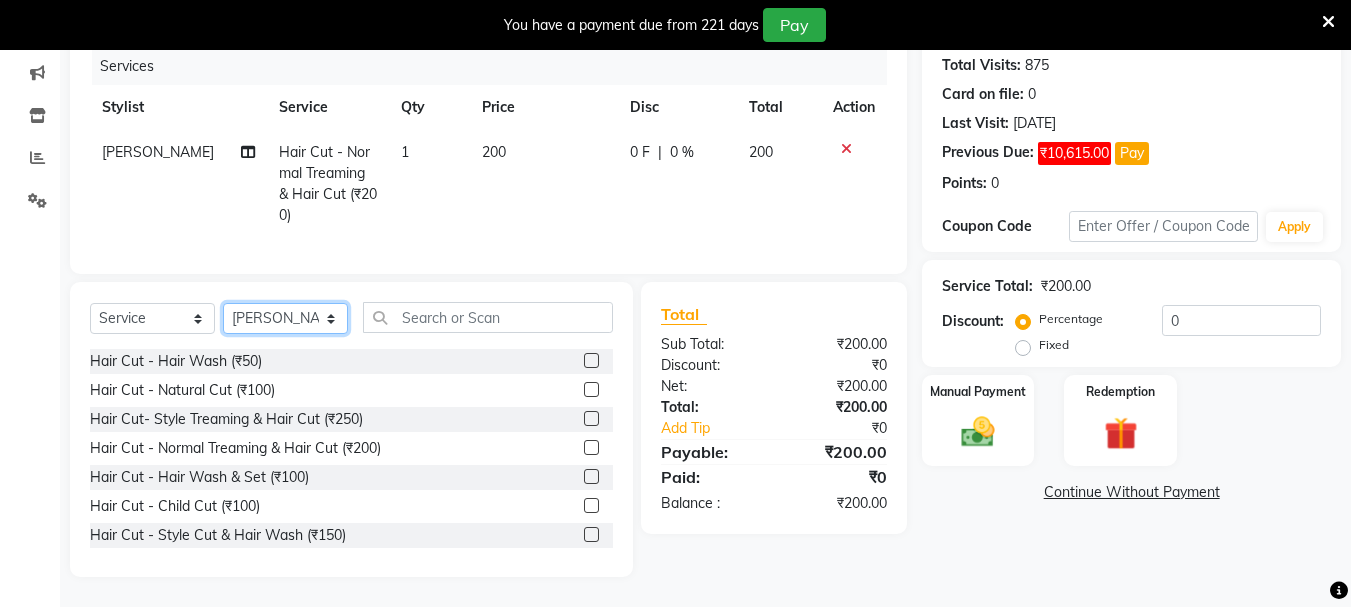 click on "Select Stylist abdul adil Anuj Azad Mahadev prem Shiva Sonu S.R.K. sunny Umesh thakur" 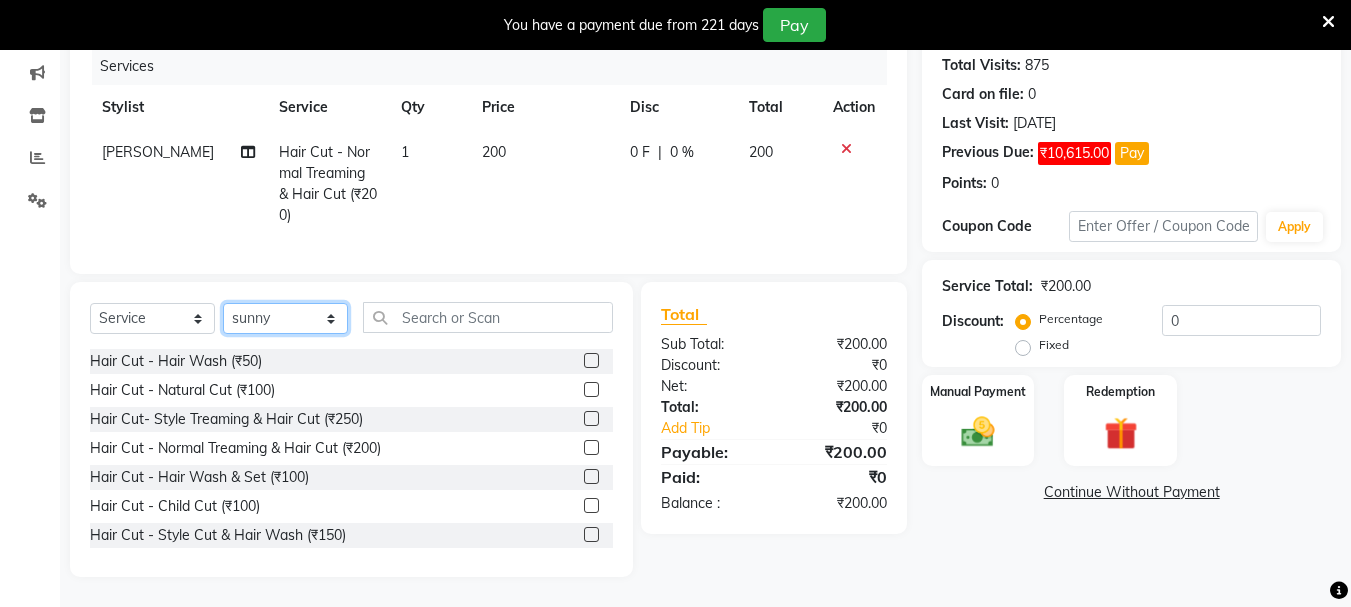 click on "Select Stylist abdul adil Anuj Azad Mahadev prem Shiva Sonu S.R.K. sunny Umesh thakur" 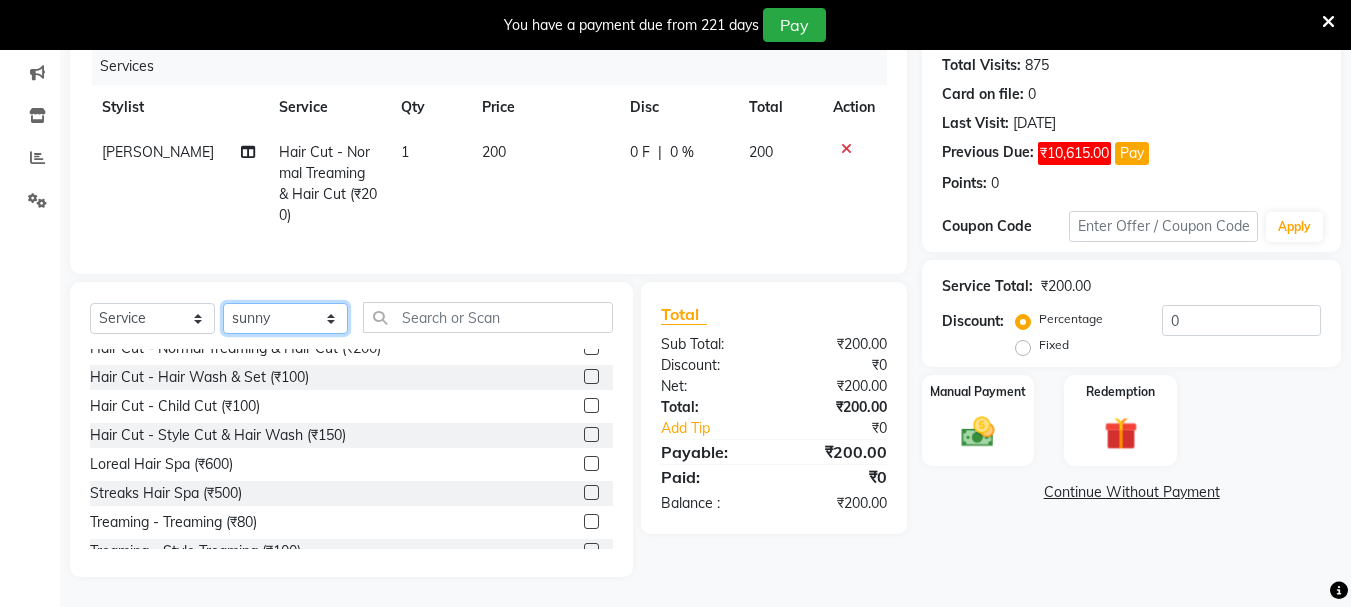 scroll, scrollTop: 200, scrollLeft: 0, axis: vertical 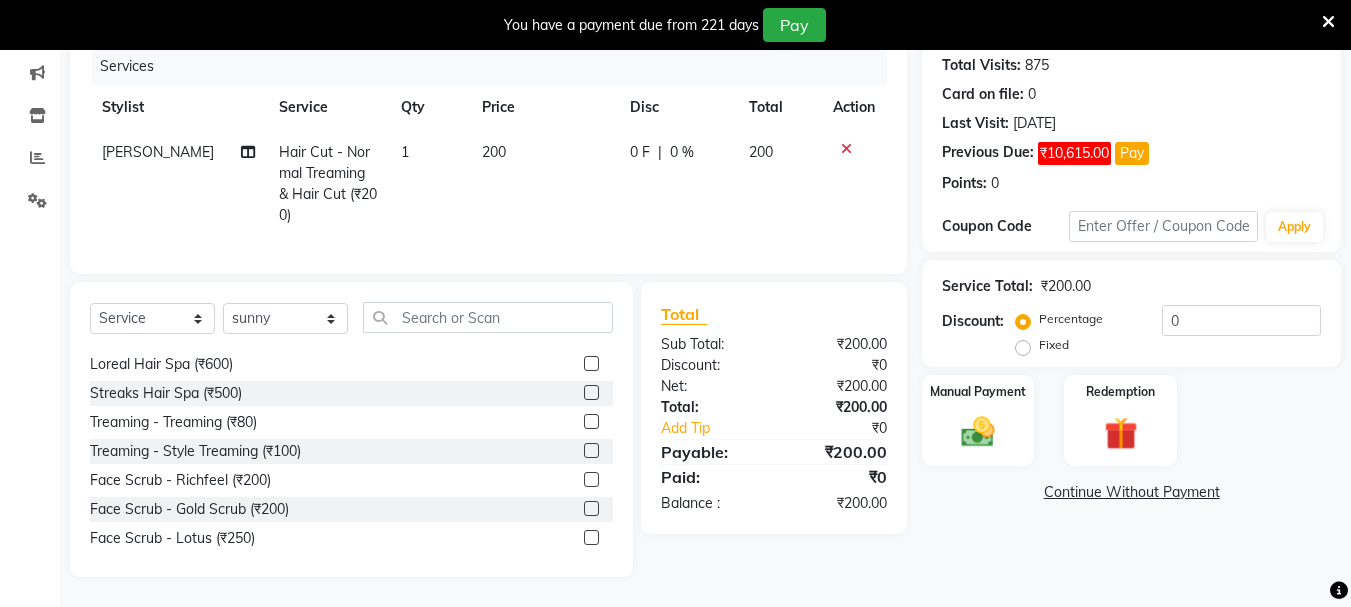 click 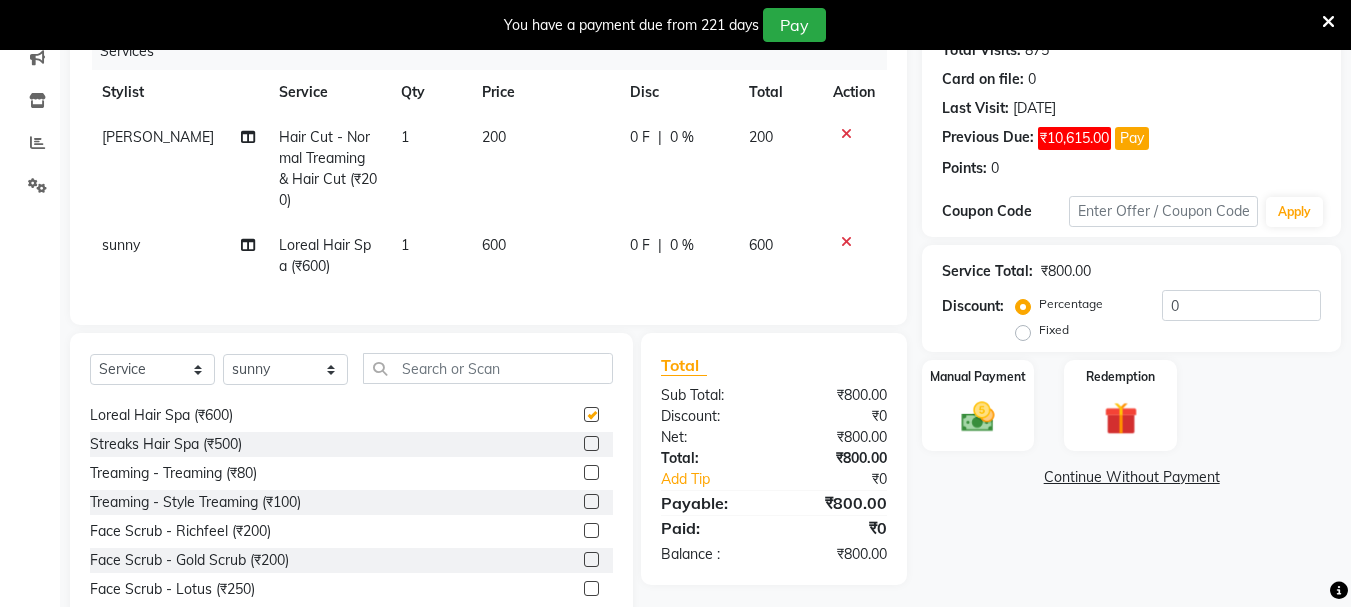 scroll, scrollTop: 73, scrollLeft: 0, axis: vertical 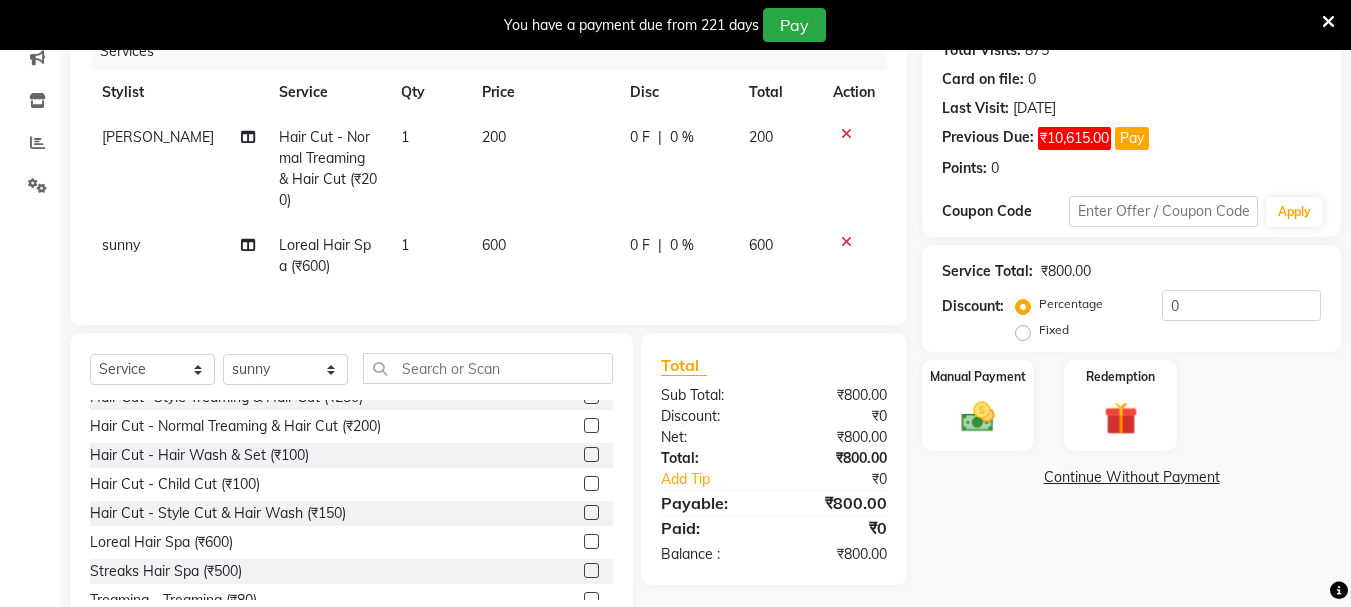 checkbox on "false" 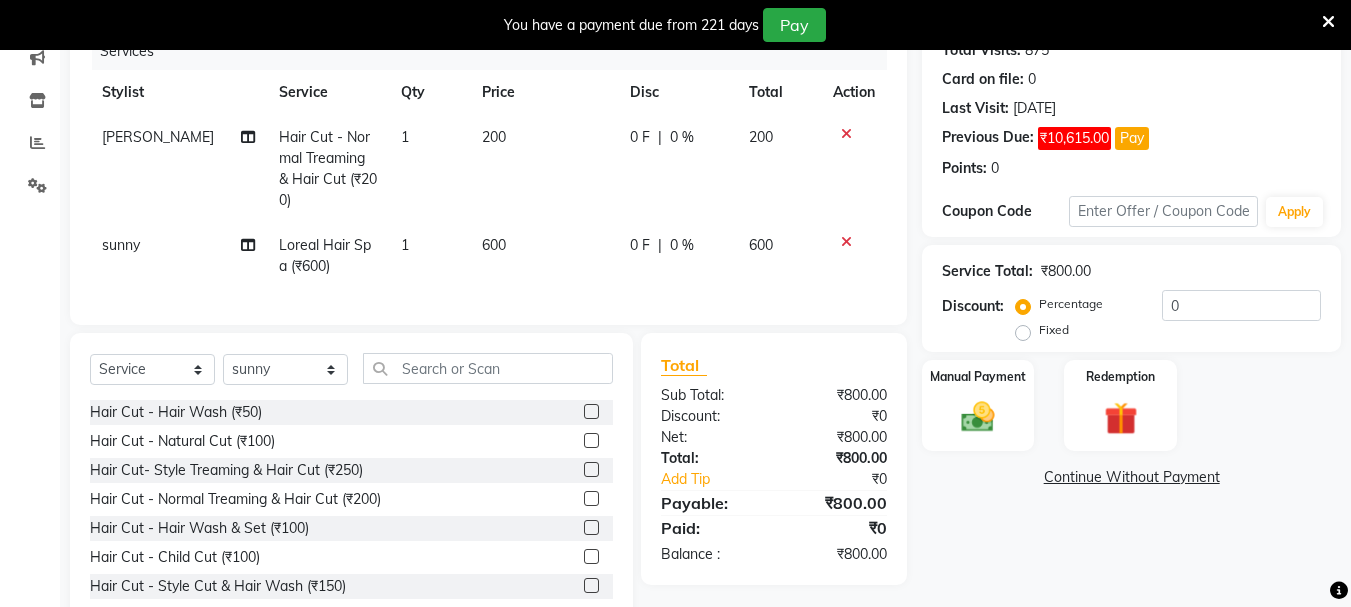 click 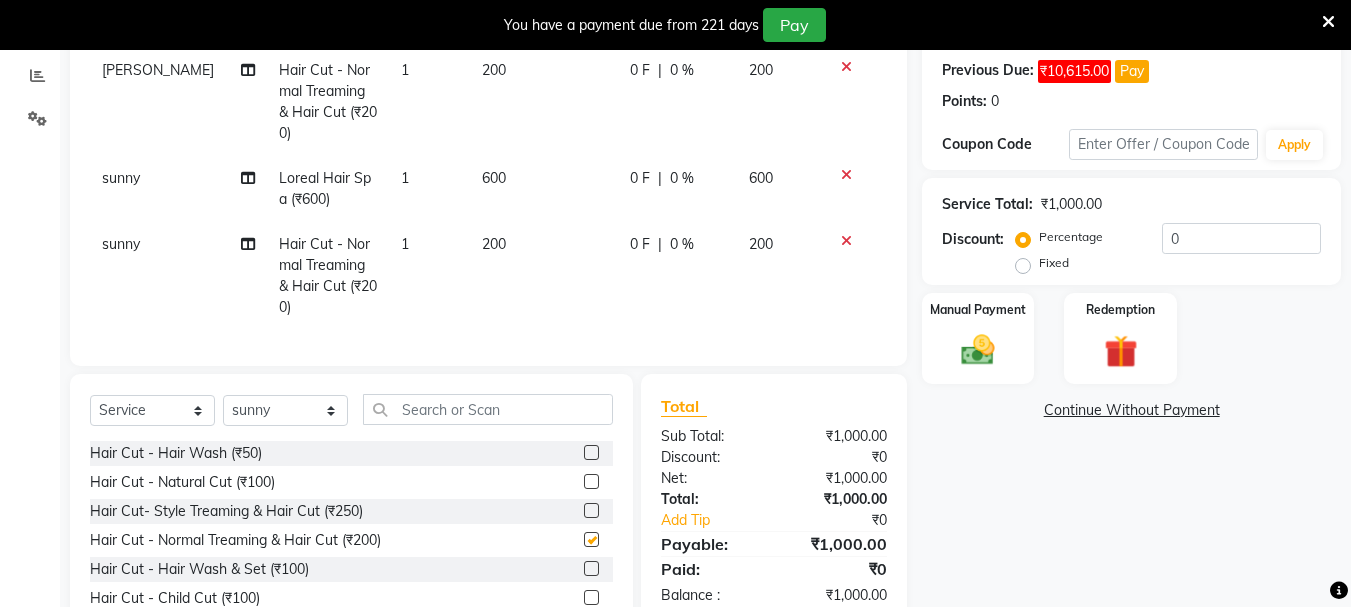 scroll, scrollTop: 439, scrollLeft: 0, axis: vertical 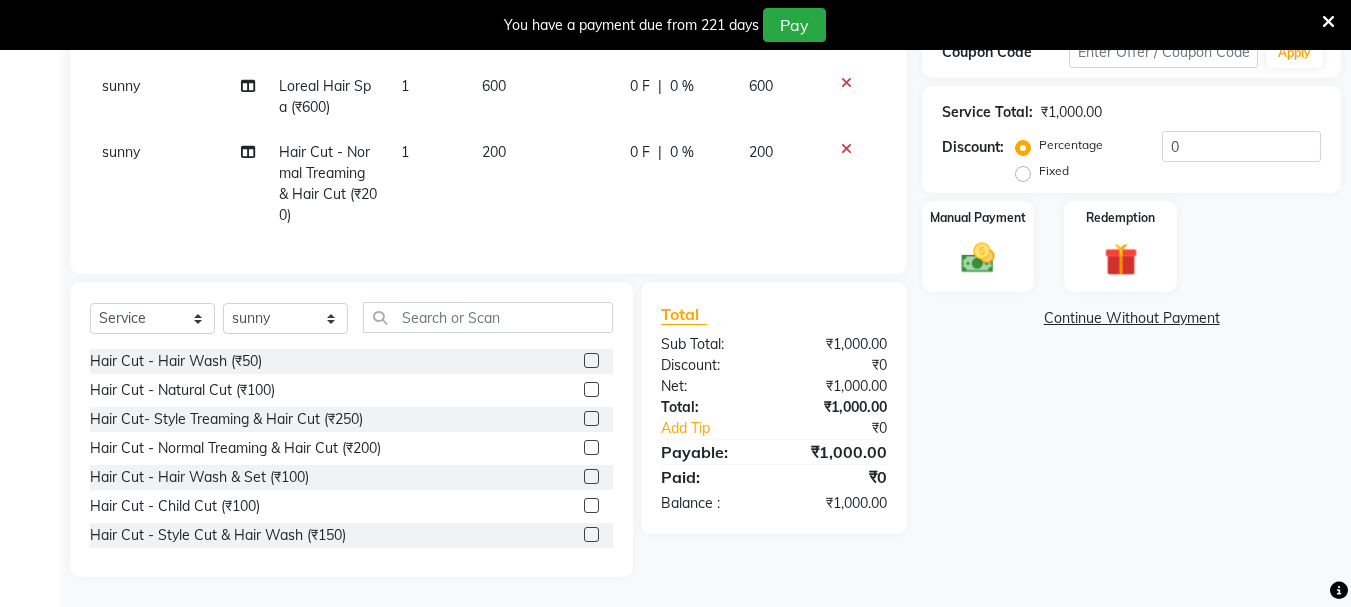 checkbox on "false" 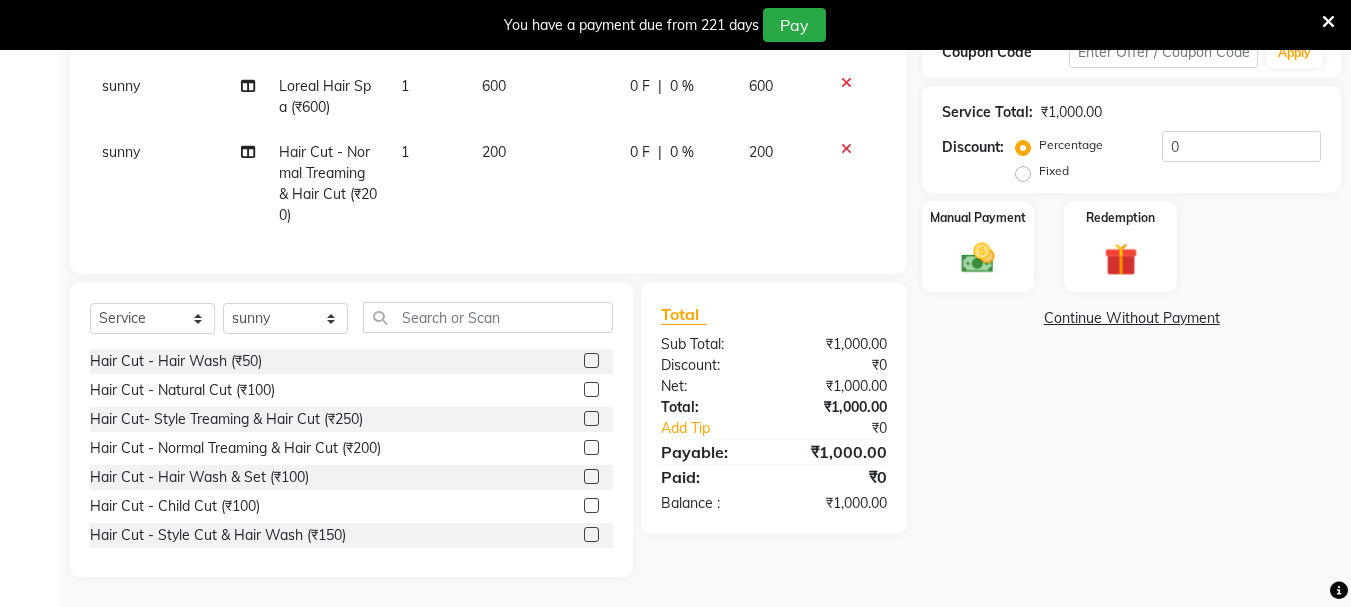 drag, startPoint x: 577, startPoint y: 530, endPoint x: 607, endPoint y: 334, distance: 198.28262 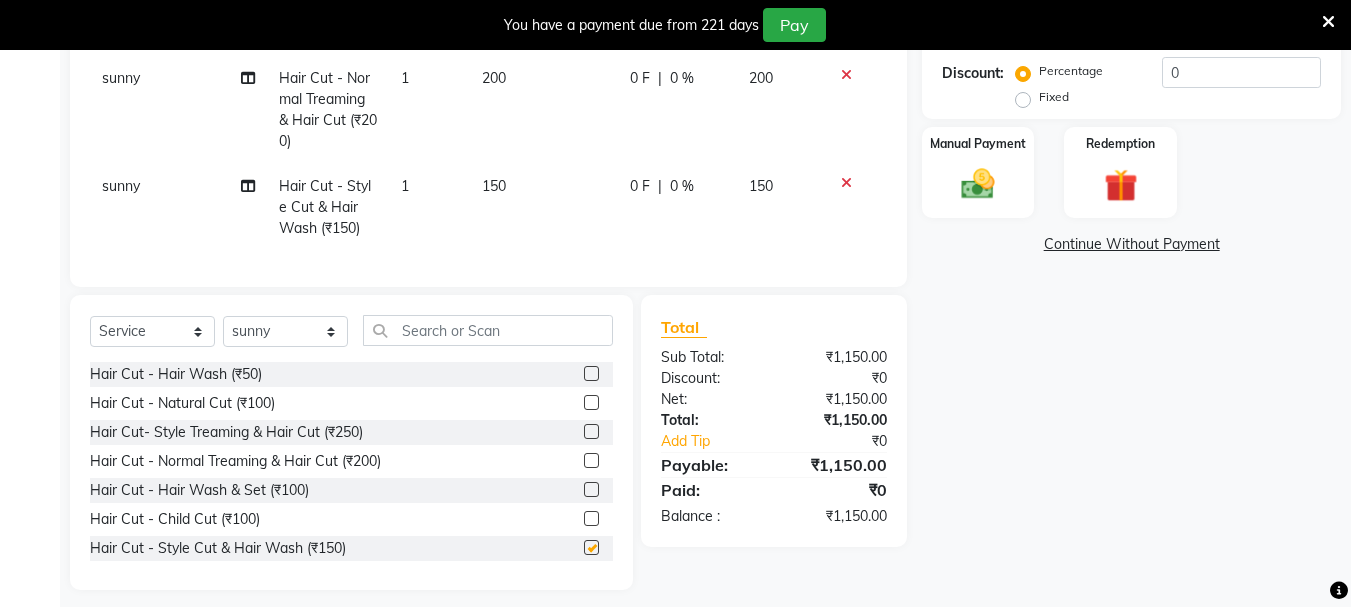 scroll, scrollTop: 526, scrollLeft: 0, axis: vertical 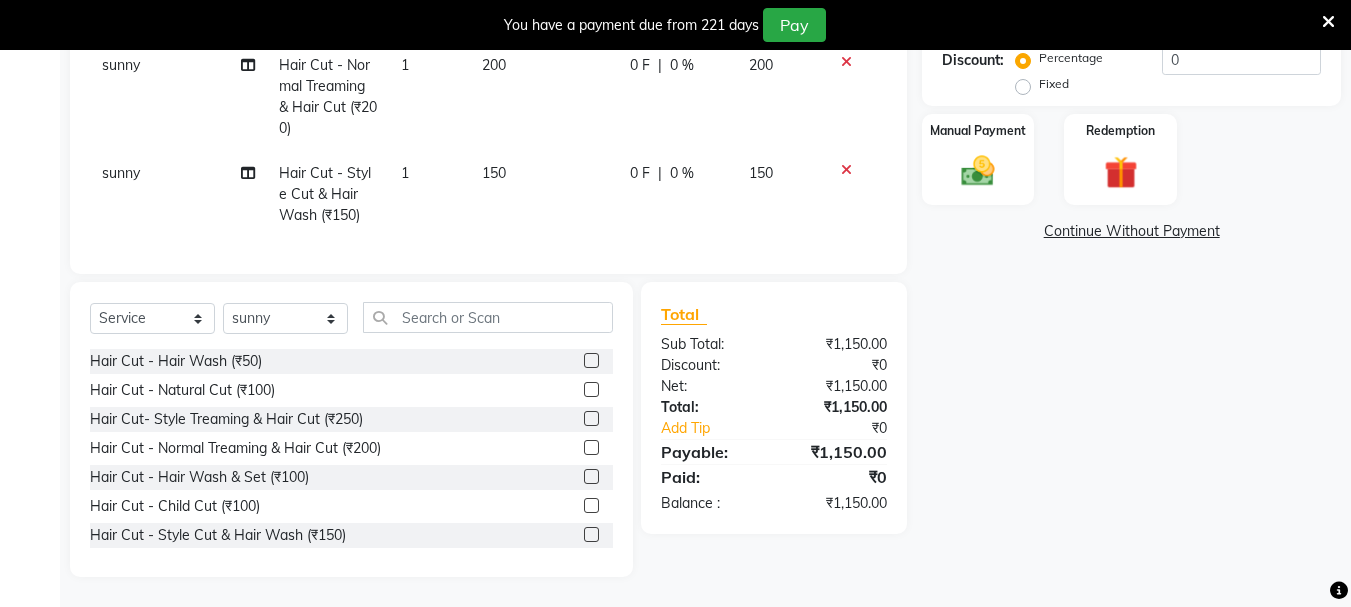checkbox on "false" 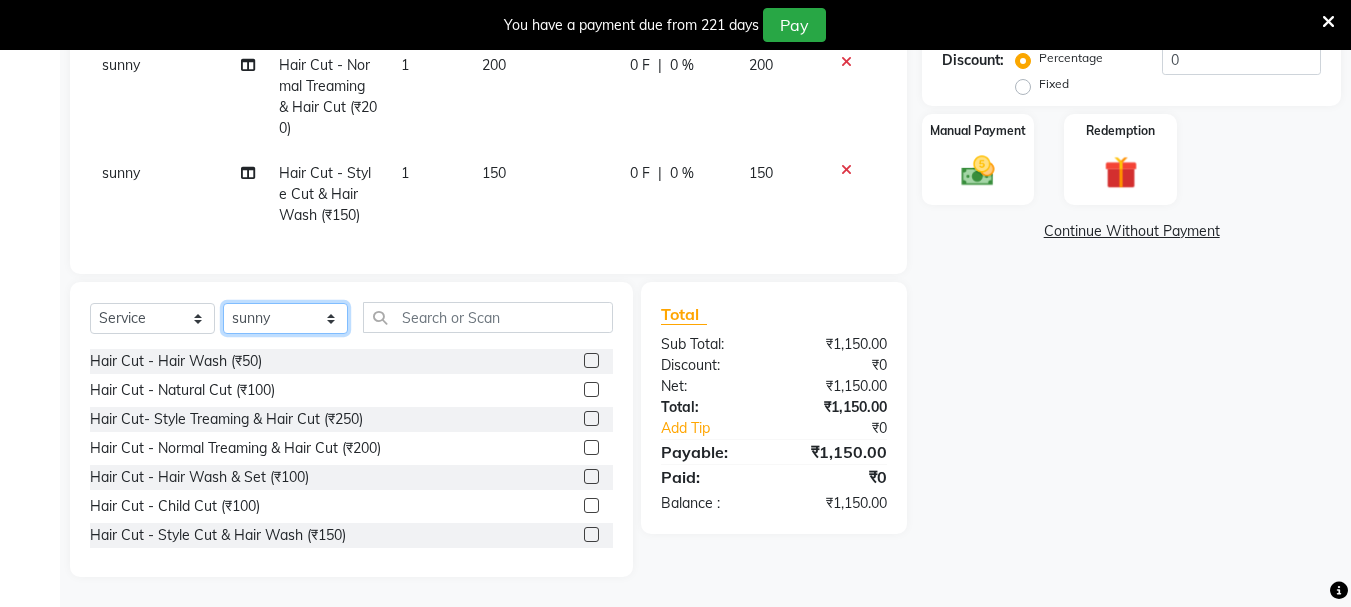 click on "Select Stylist abdul adil Anuj Azad Mahadev prem Shiva Sonu S.R.K. sunny Umesh thakur" 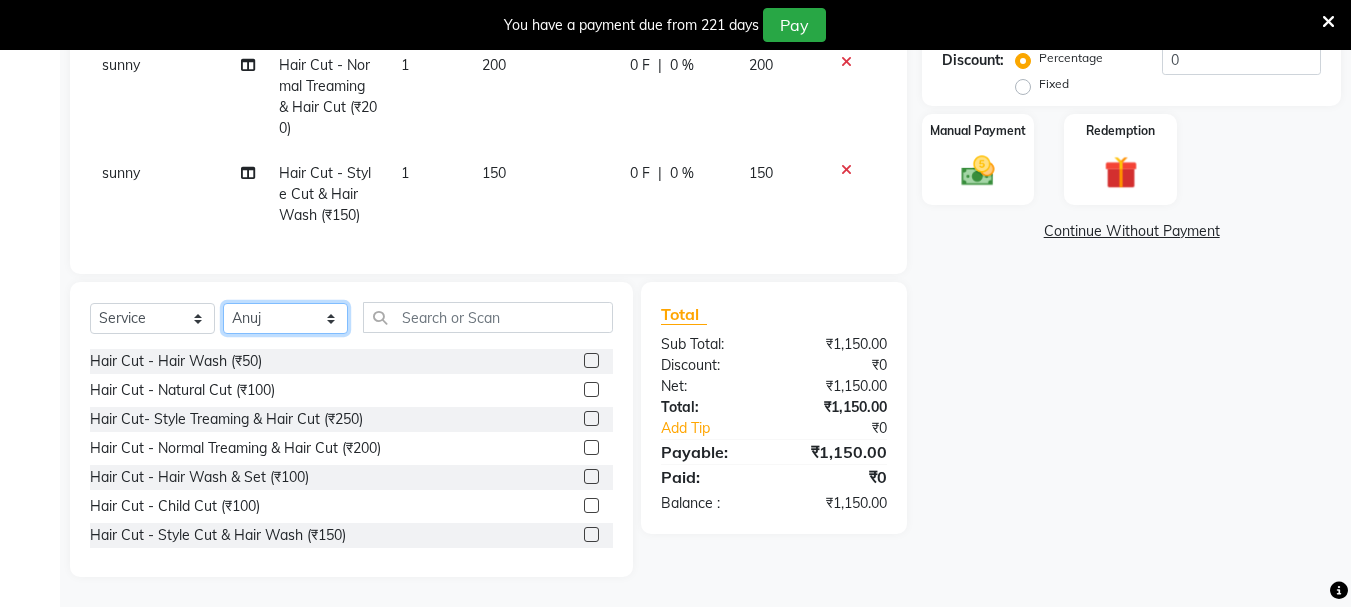click on "Select Stylist abdul adil Anuj Azad Mahadev prem Shiva Sonu S.R.K. sunny Umesh thakur" 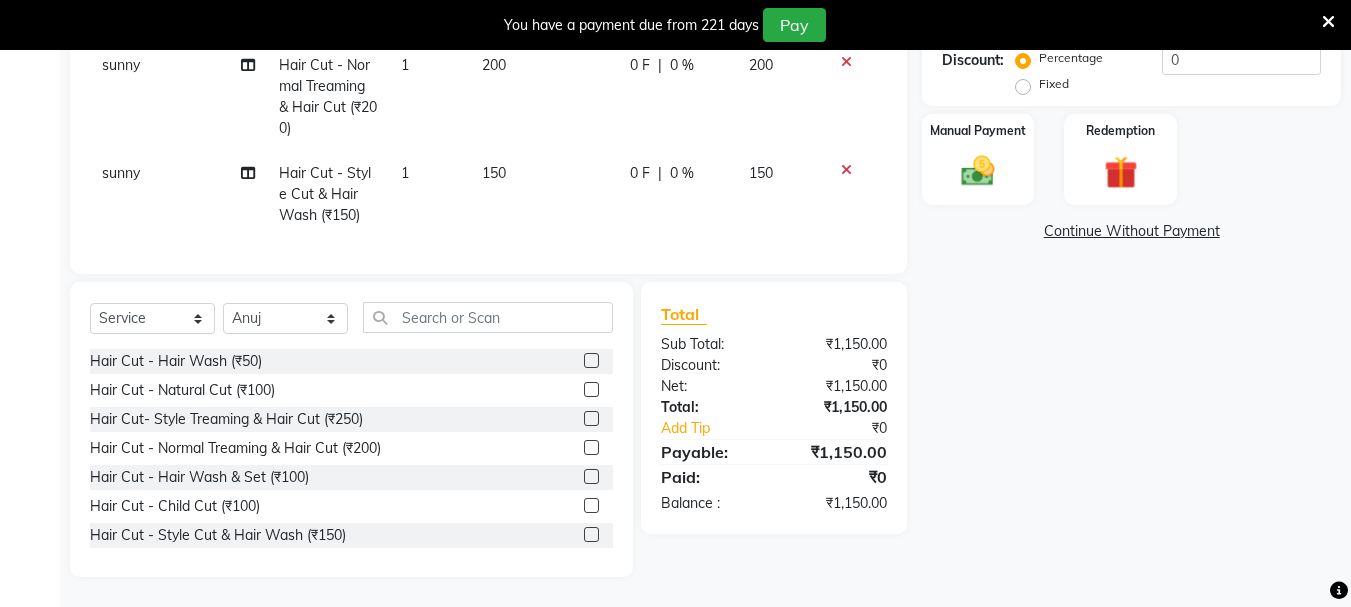 click 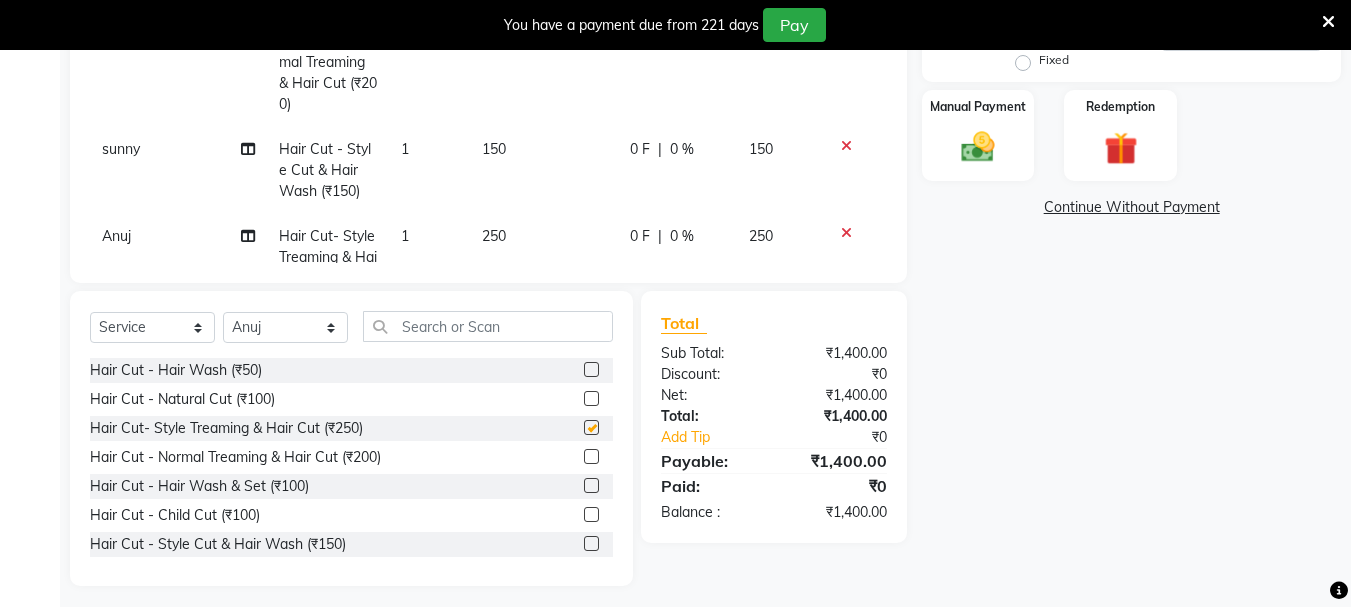 scroll, scrollTop: 544, scrollLeft: 0, axis: vertical 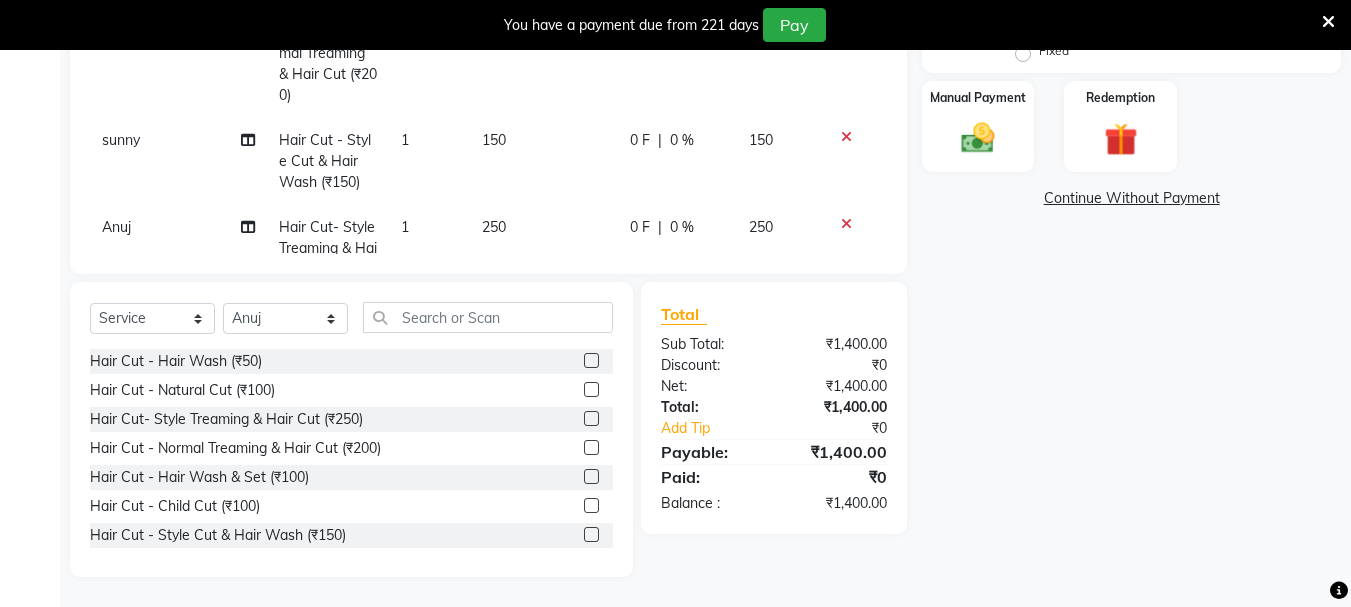 checkbox on "false" 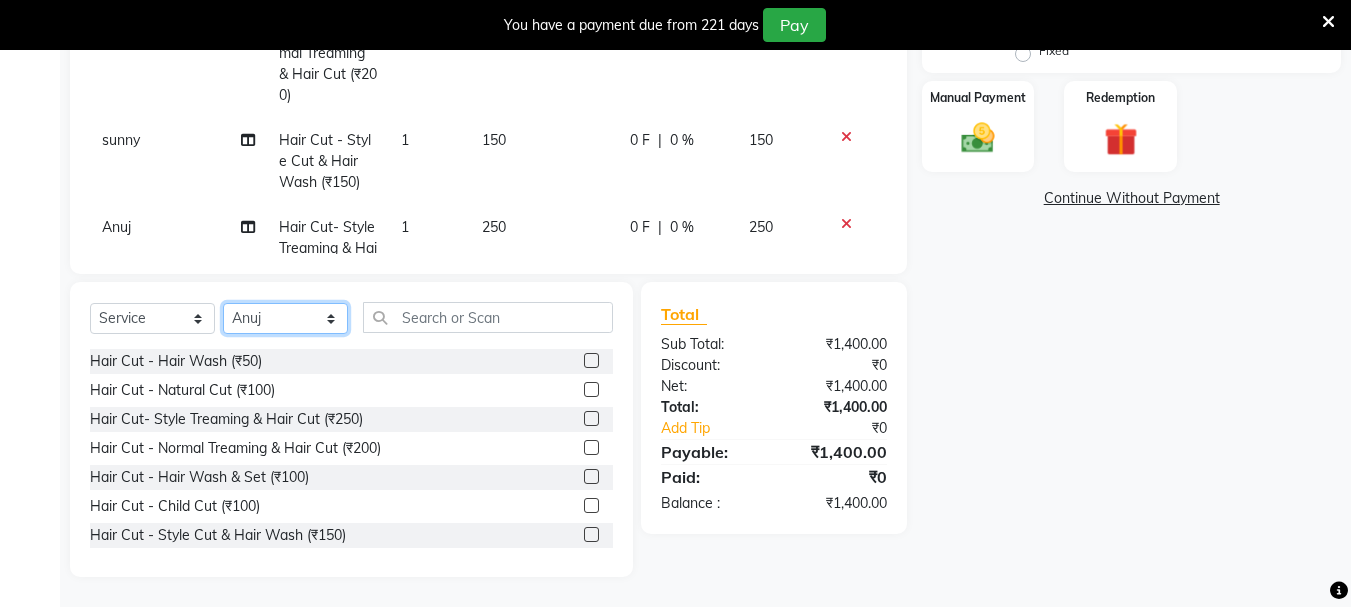 click on "Select Stylist abdul adil Anuj Azad Mahadev prem Shiva Sonu S.R.K. sunny Umesh thakur" 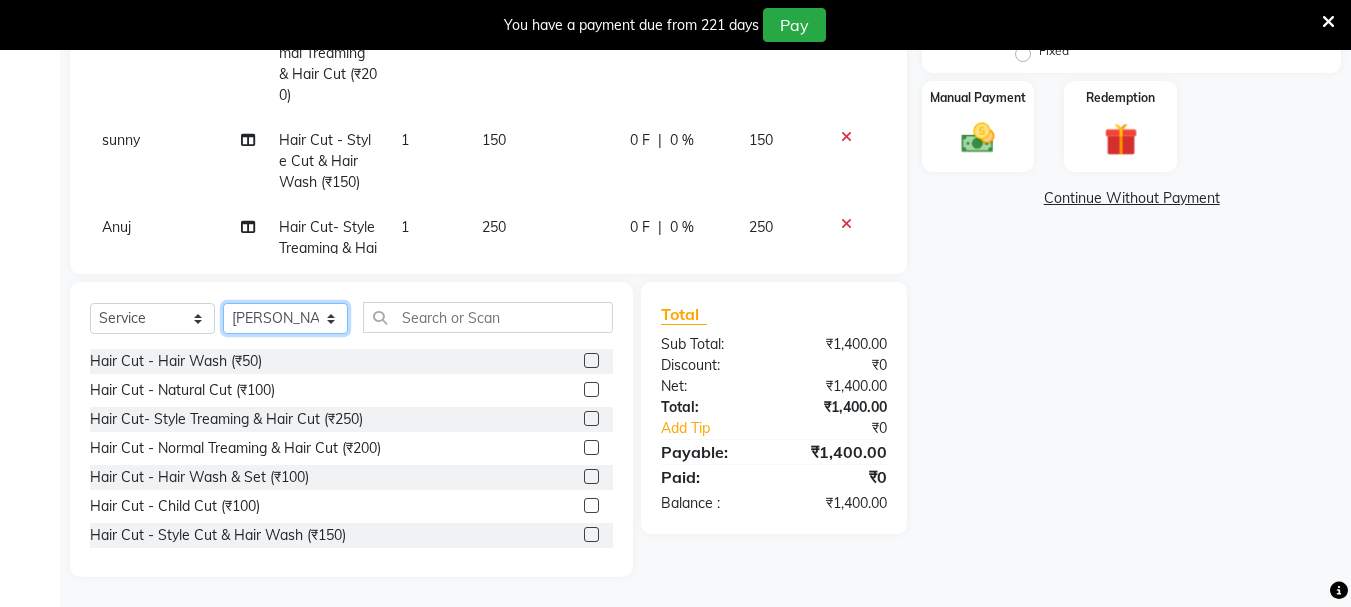 click on "Select Stylist abdul adil Anuj Azad Mahadev prem Shiva Sonu S.R.K. sunny Umesh thakur" 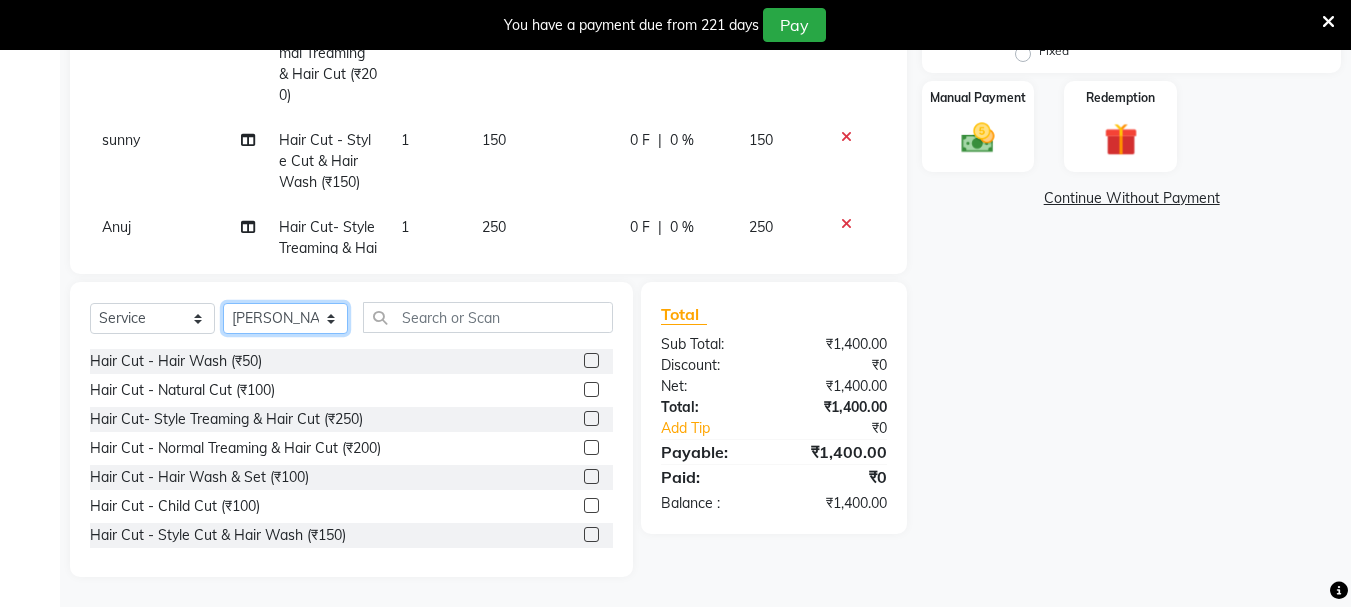 scroll, scrollTop: 69, scrollLeft: 0, axis: vertical 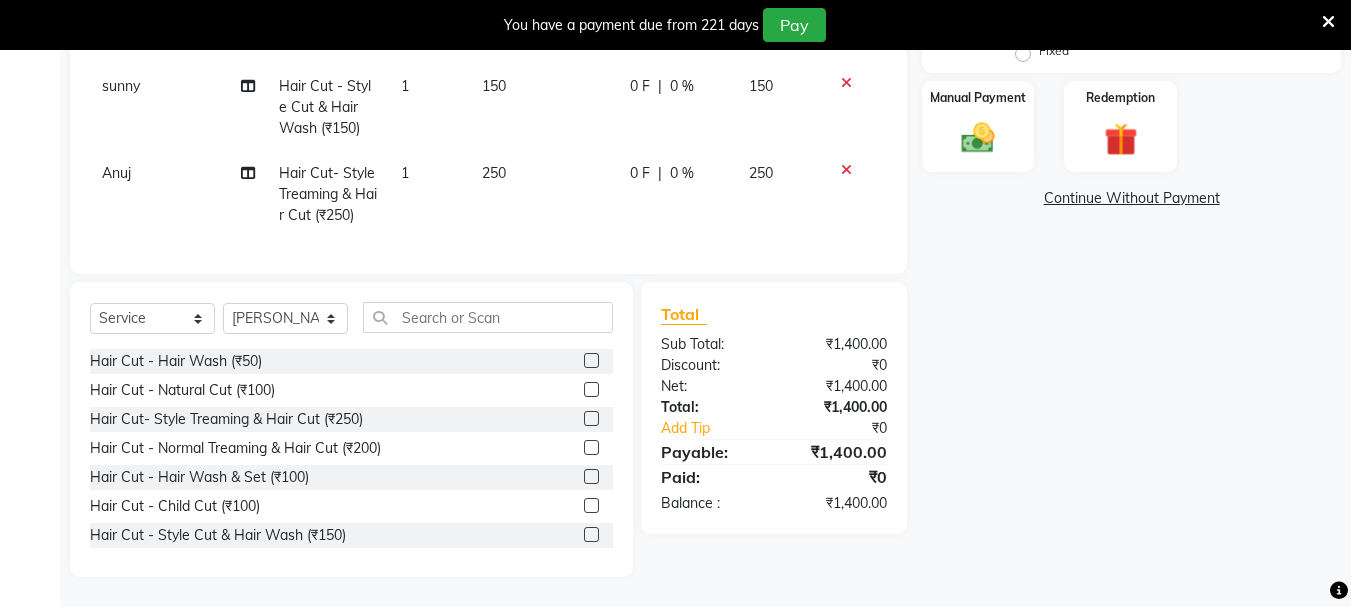 drag, startPoint x: 573, startPoint y: 416, endPoint x: 505, endPoint y: 254, distance: 175.69292 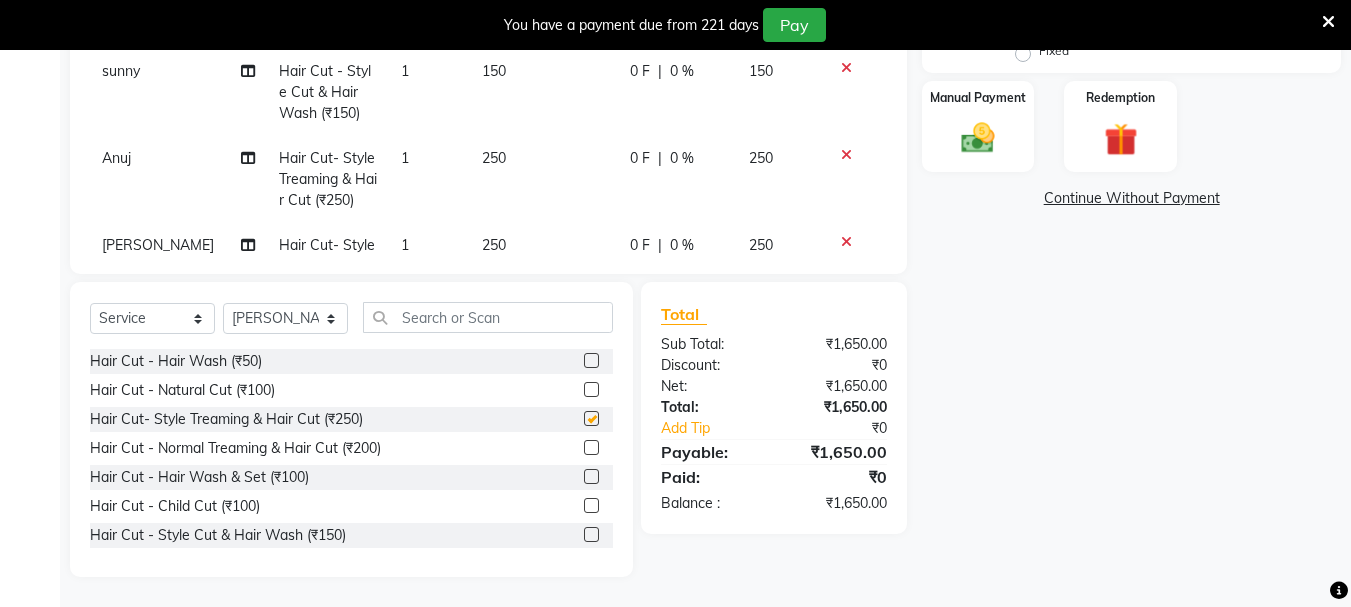checkbox on "false" 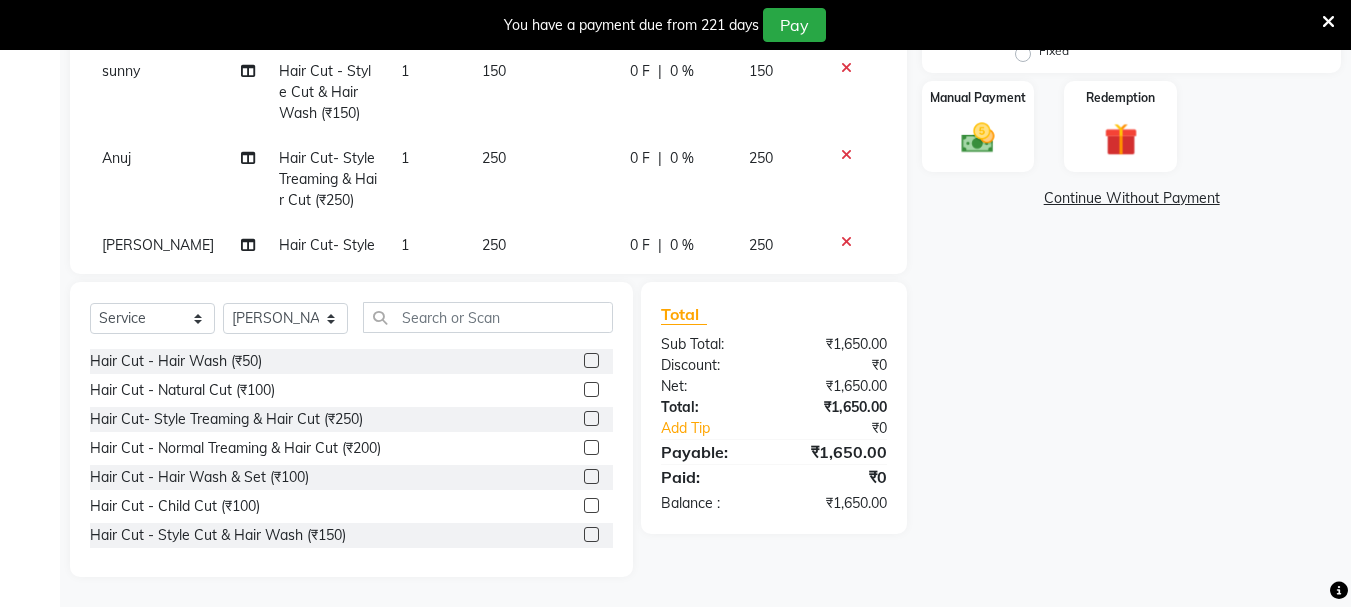 scroll, scrollTop: 156, scrollLeft: 0, axis: vertical 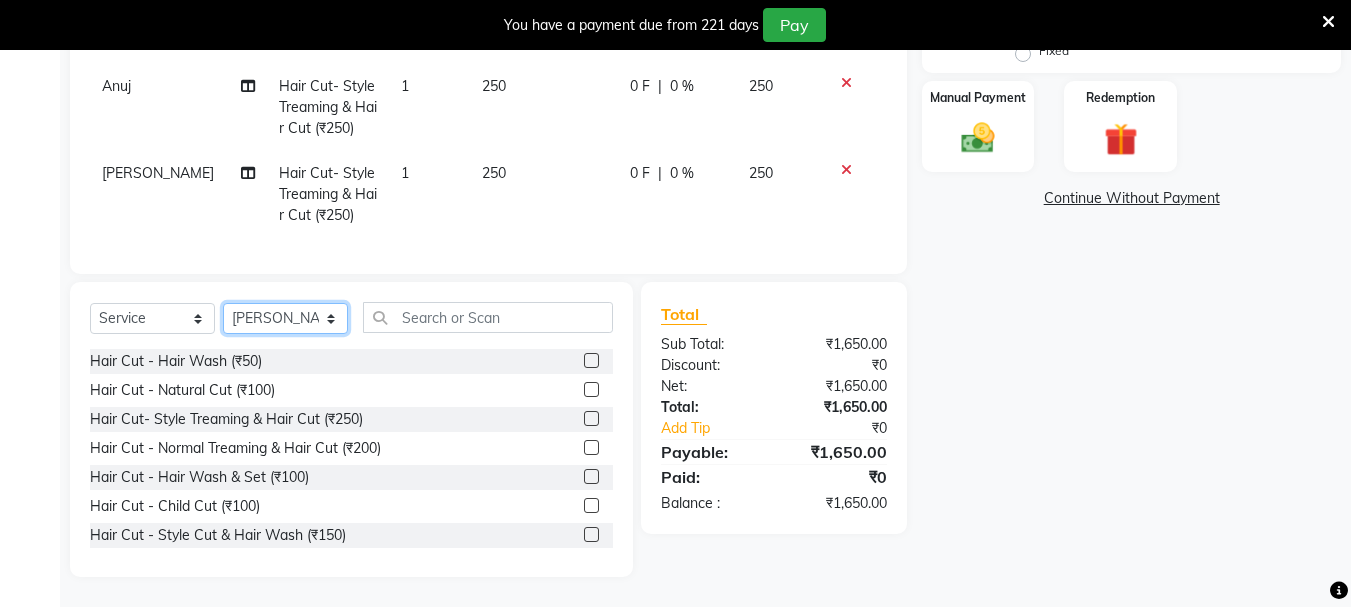 click on "Select Stylist abdul adil Anuj Azad Mahadev prem Shiva Sonu S.R.K. sunny Umesh thakur" 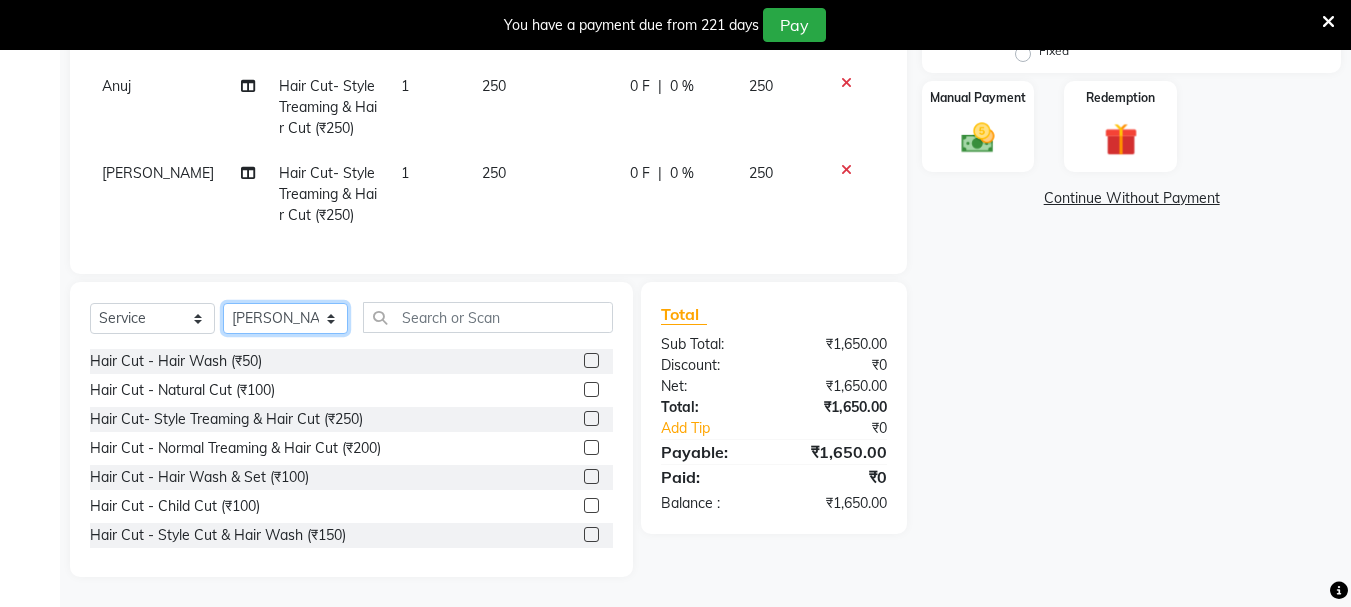 click on "Select Stylist abdul adil Anuj Azad Mahadev prem Shiva Sonu S.R.K. sunny Umesh thakur" 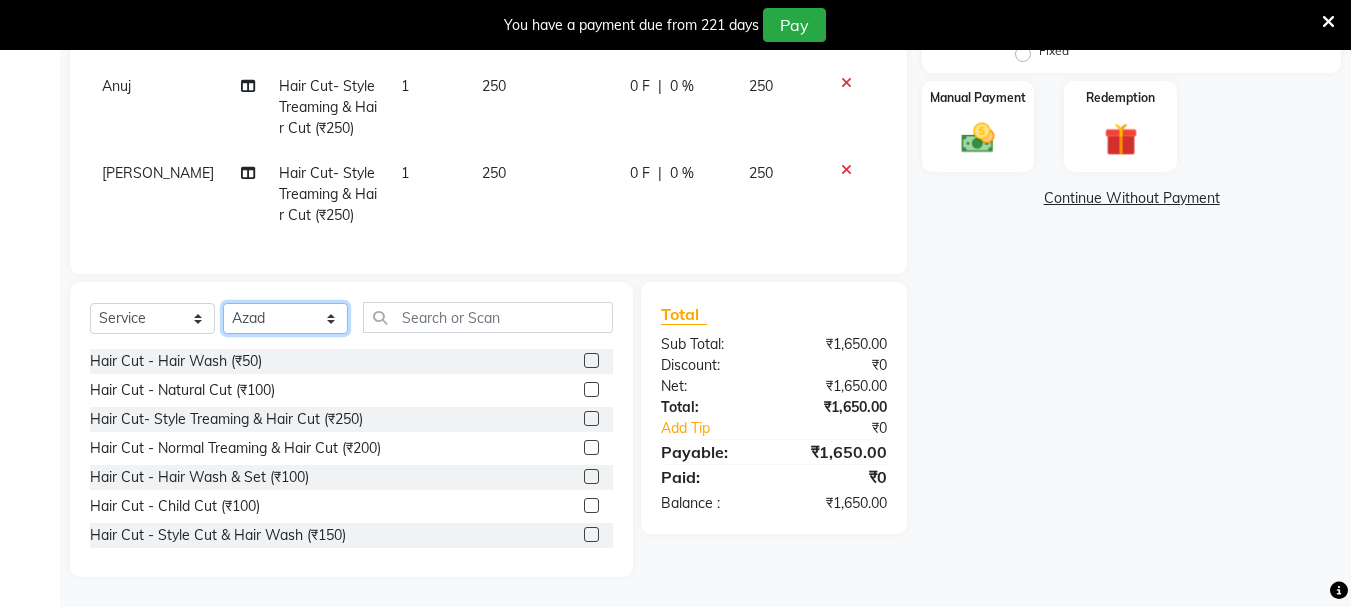 click on "Select Stylist abdul adil Anuj Azad Mahadev prem Shiva Sonu S.R.K. sunny Umesh thakur" 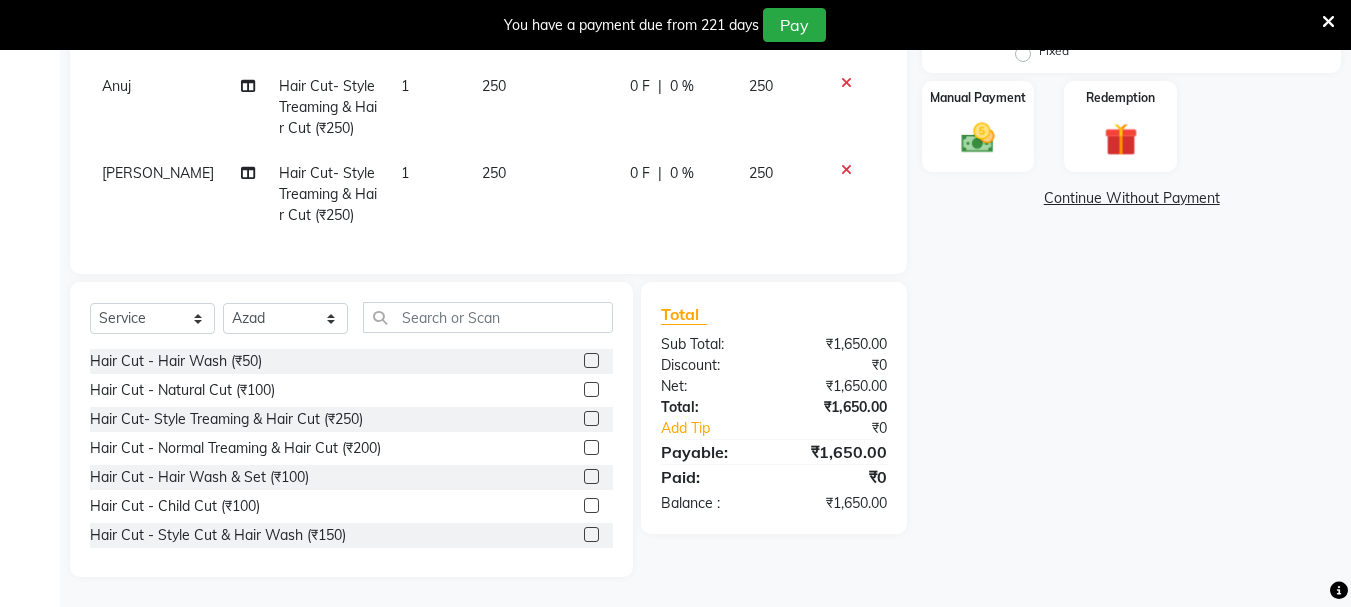 drag, startPoint x: 575, startPoint y: 443, endPoint x: 528, endPoint y: 307, distance: 143.89232 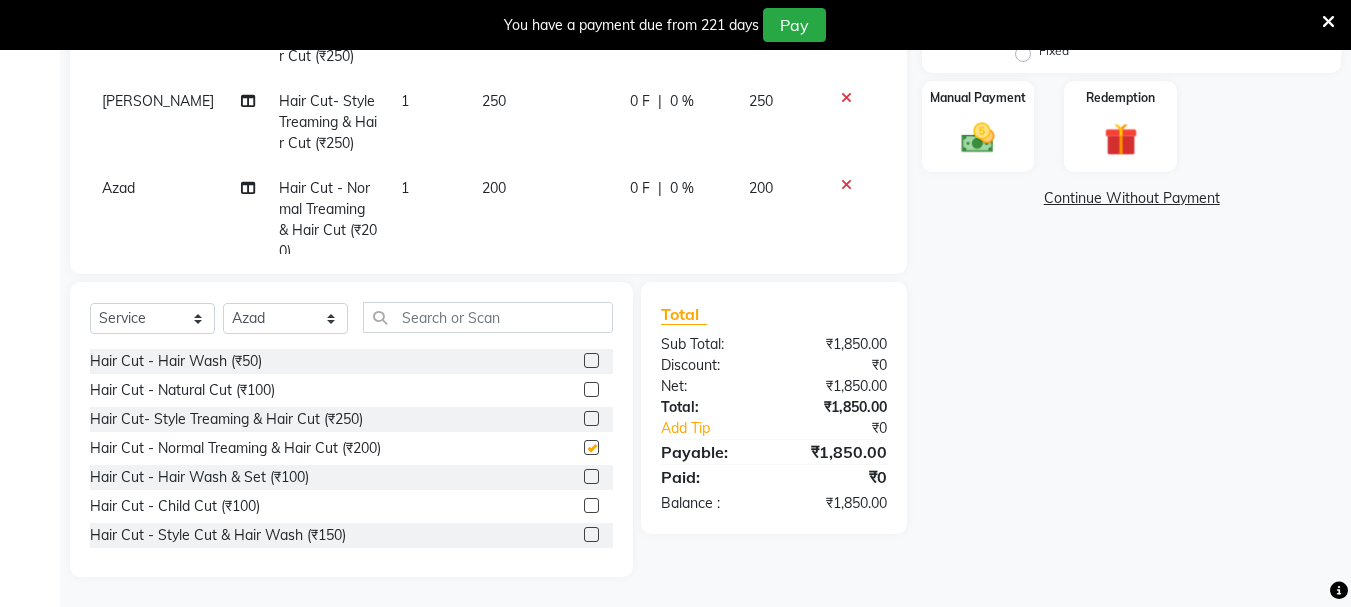 scroll, scrollTop: 264, scrollLeft: 0, axis: vertical 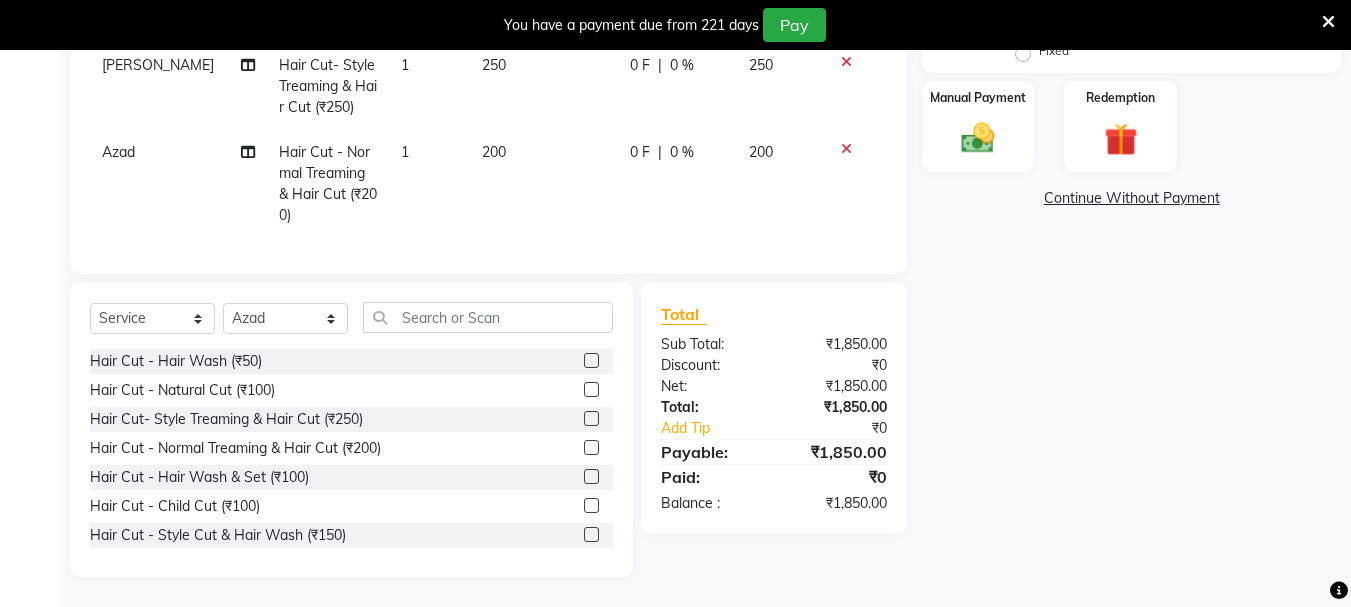 checkbox on "false" 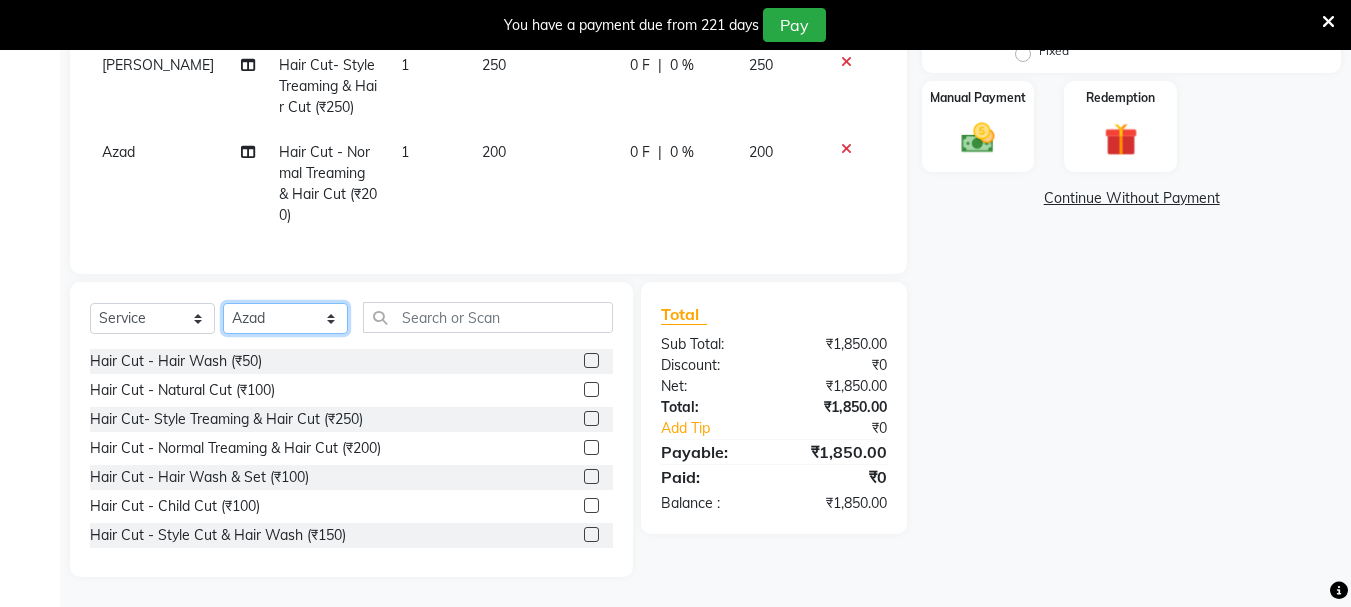 click on "Select Stylist abdul adil Anuj Azad Mahadev prem Shiva Sonu S.R.K. sunny Umesh thakur" 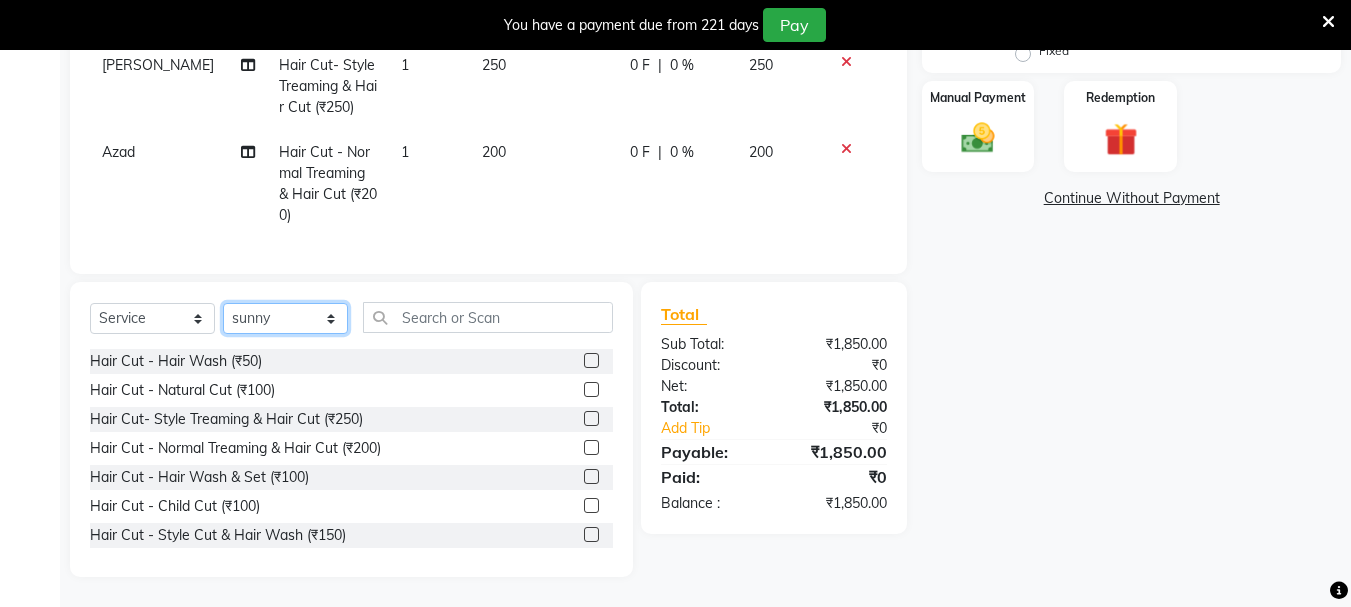 click on "Select Stylist abdul adil Anuj Azad Mahadev prem Shiva Sonu S.R.K. sunny Umesh thakur" 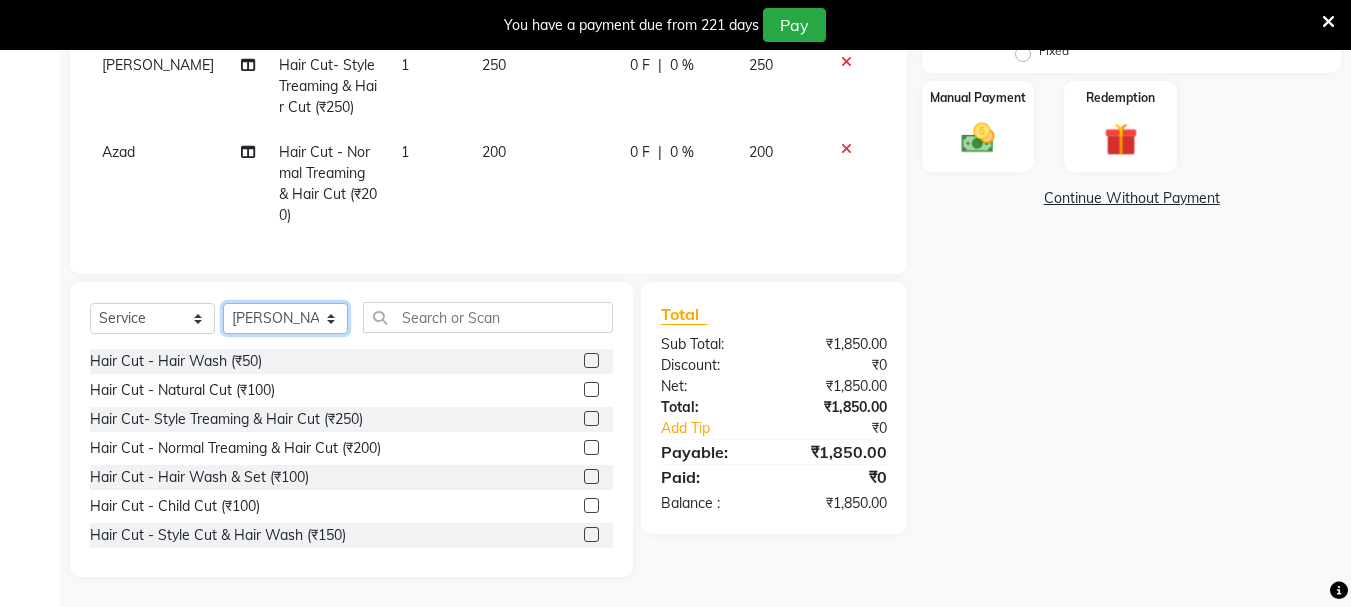 click on "Select Stylist abdul adil Anuj Azad Mahadev prem Shiva Sonu S.R.K. sunny Umesh thakur" 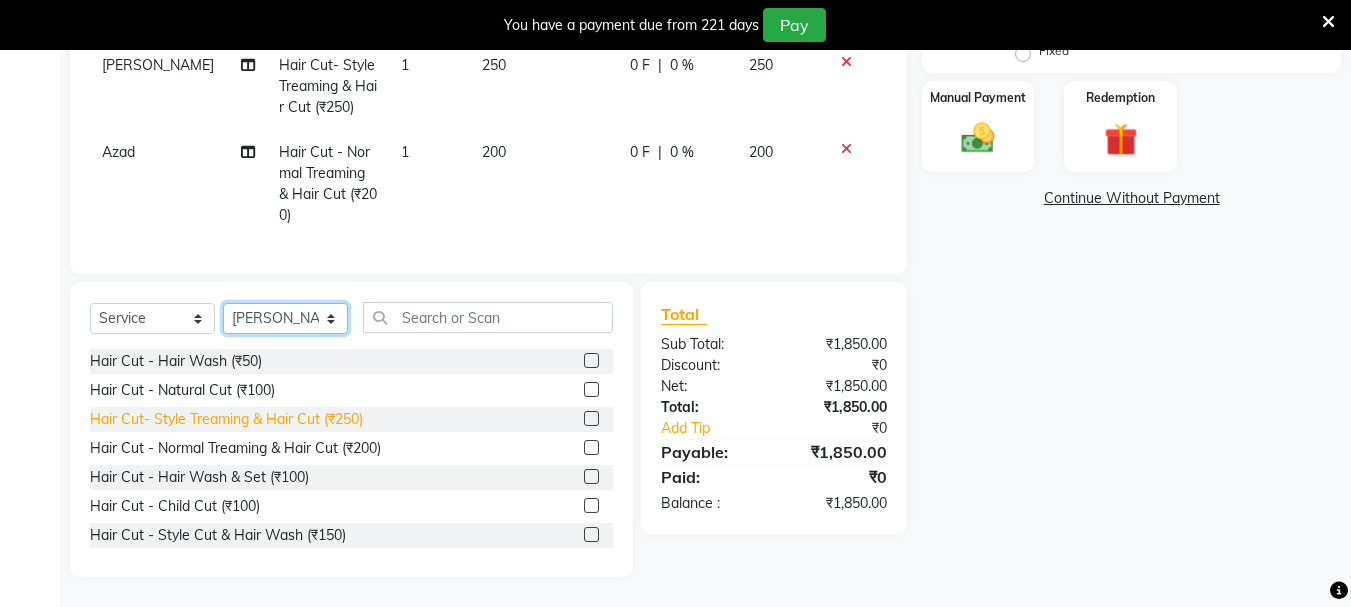 scroll, scrollTop: 100, scrollLeft: 0, axis: vertical 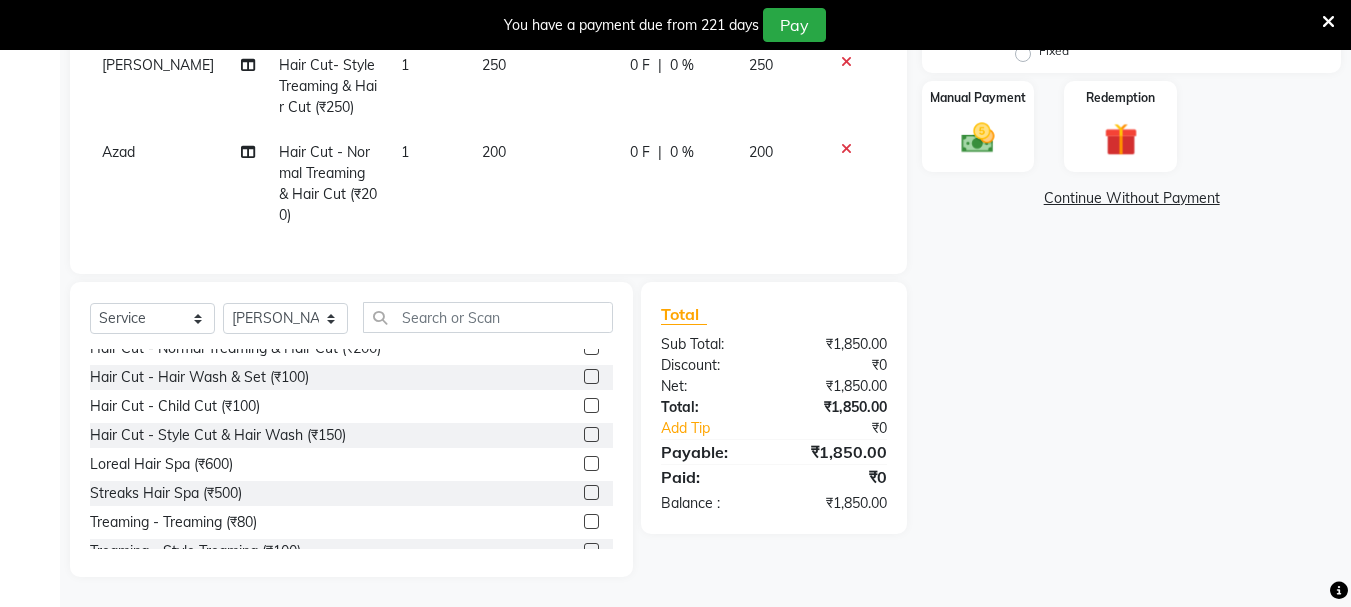 click 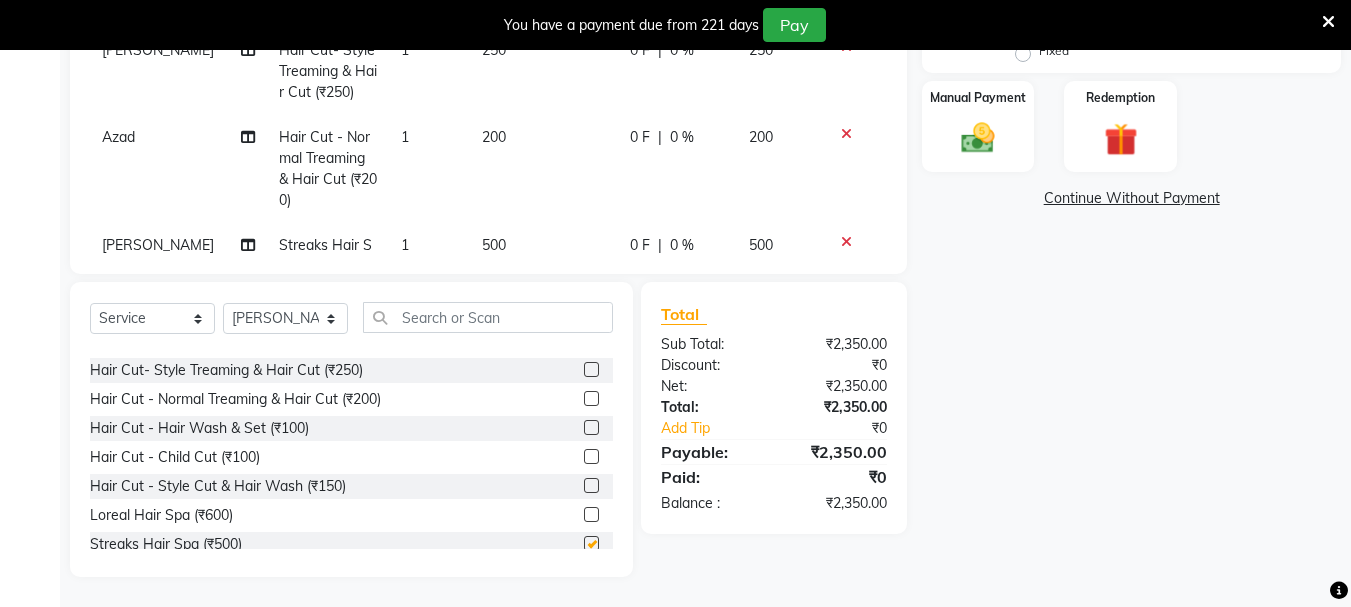 scroll, scrollTop: 1, scrollLeft: 0, axis: vertical 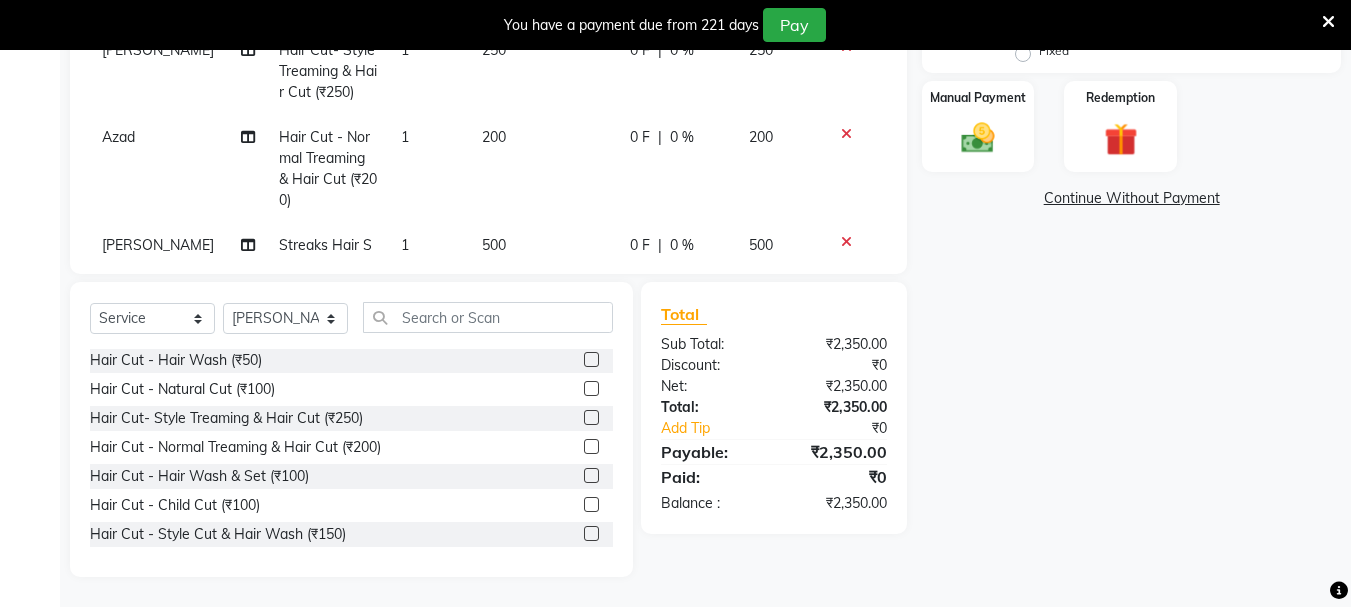 checkbox on "false" 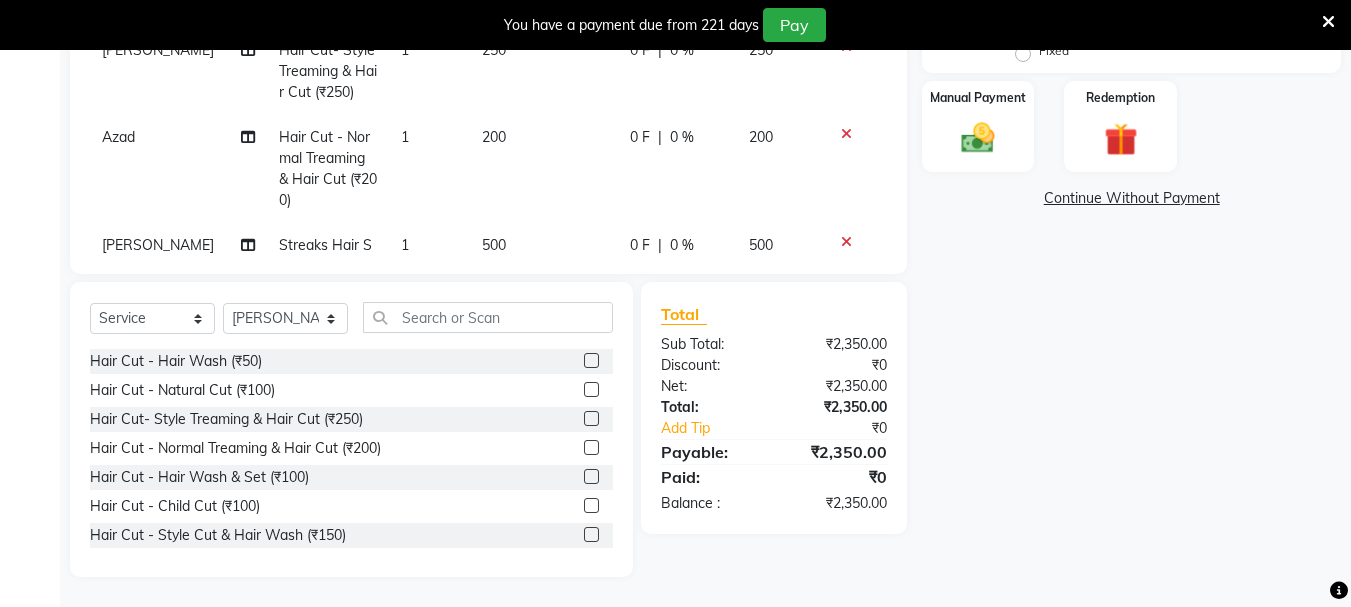 click 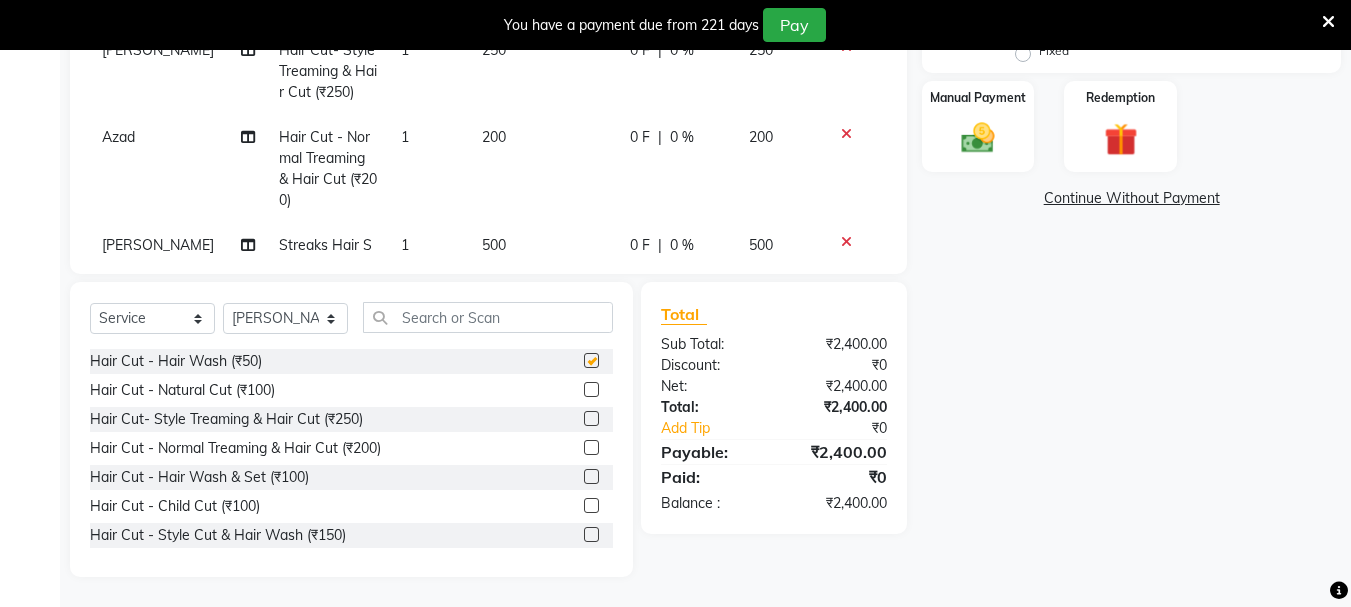 scroll, scrollTop: 396, scrollLeft: 0, axis: vertical 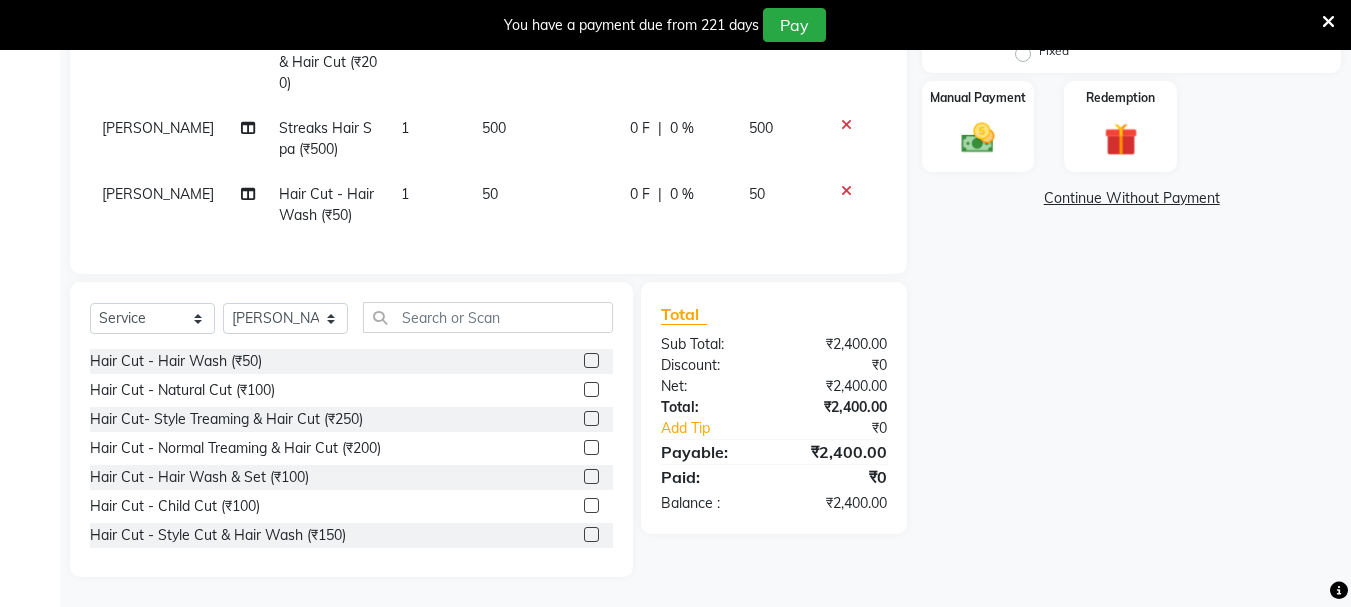 checkbox on "false" 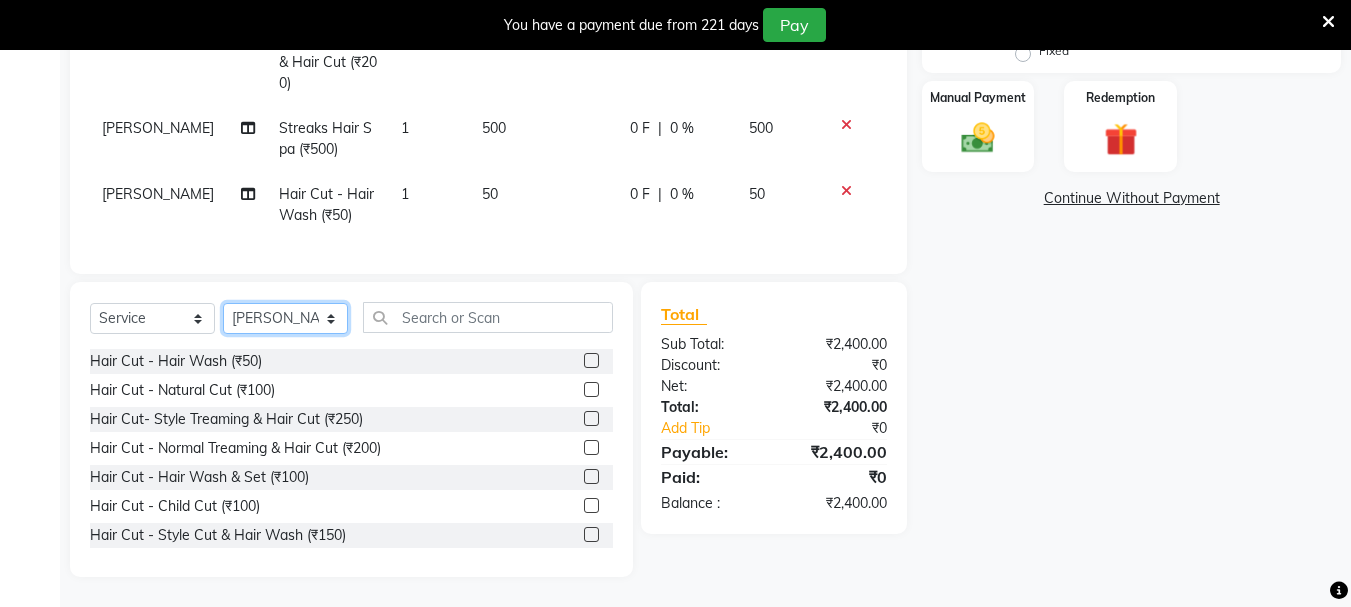 click on "Select Stylist abdul adil Anuj Azad Mahadev prem Shiva Sonu S.R.K. sunny Umesh thakur" 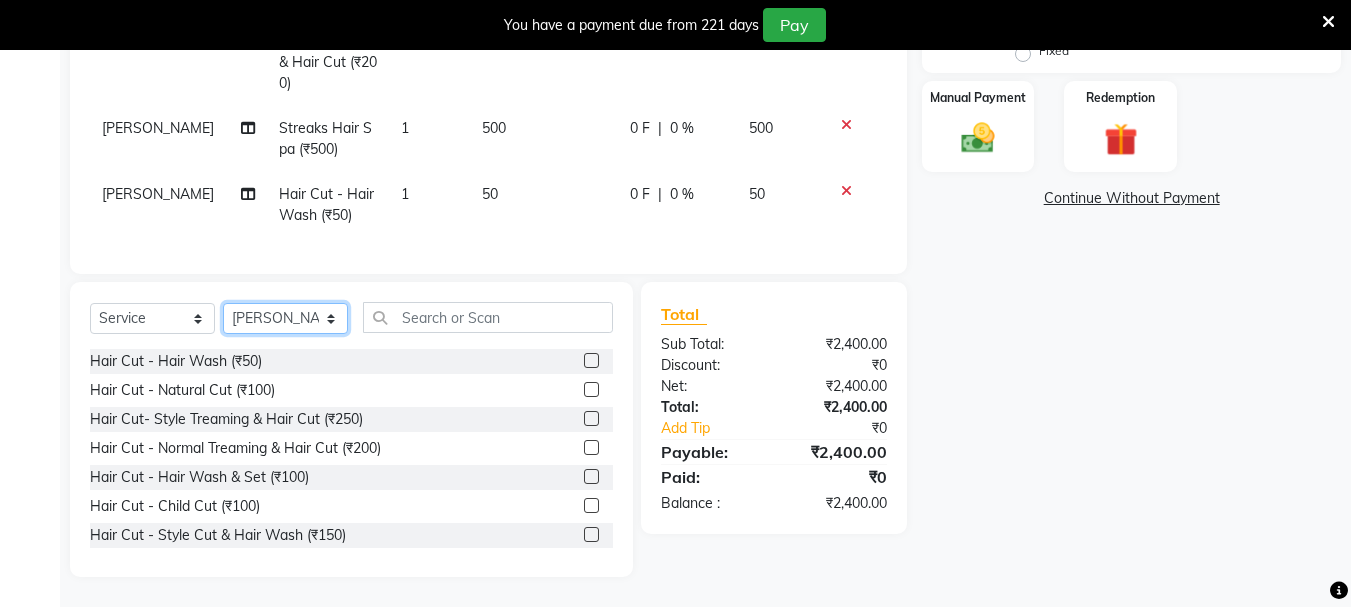 select on "63717" 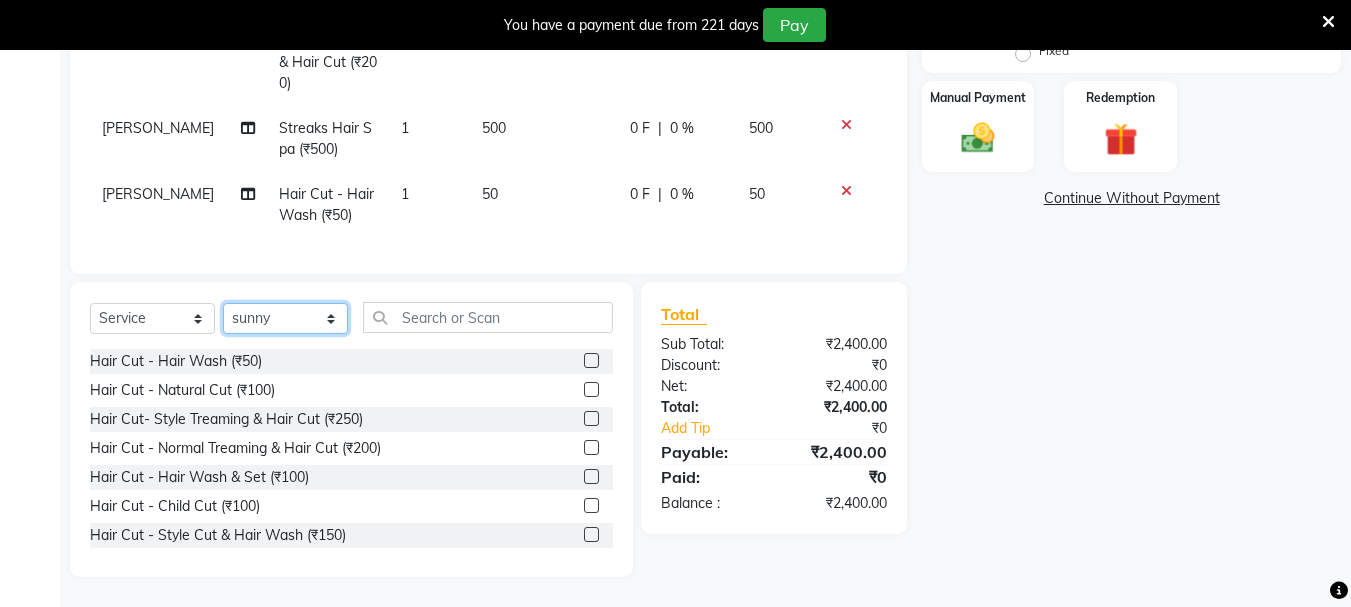 click on "Select Stylist abdul adil Anuj Azad Mahadev prem Shiva Sonu S.R.K. sunny Umesh thakur" 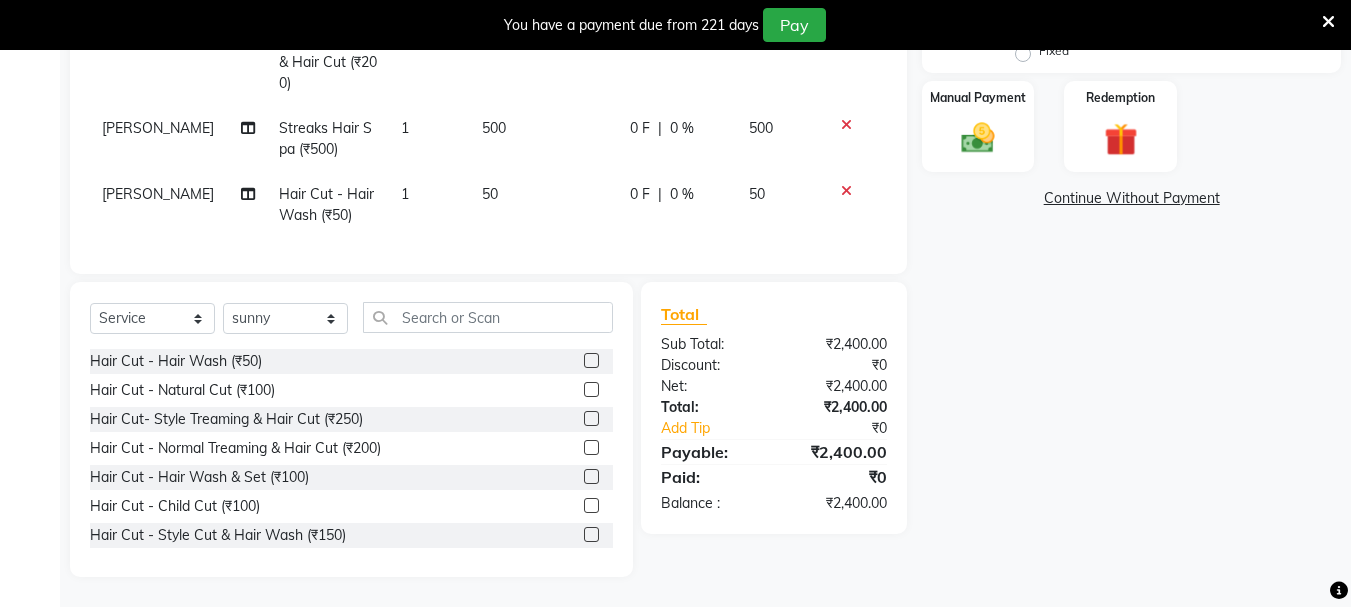 drag, startPoint x: 578, startPoint y: 415, endPoint x: 570, endPoint y: 375, distance: 40.792156 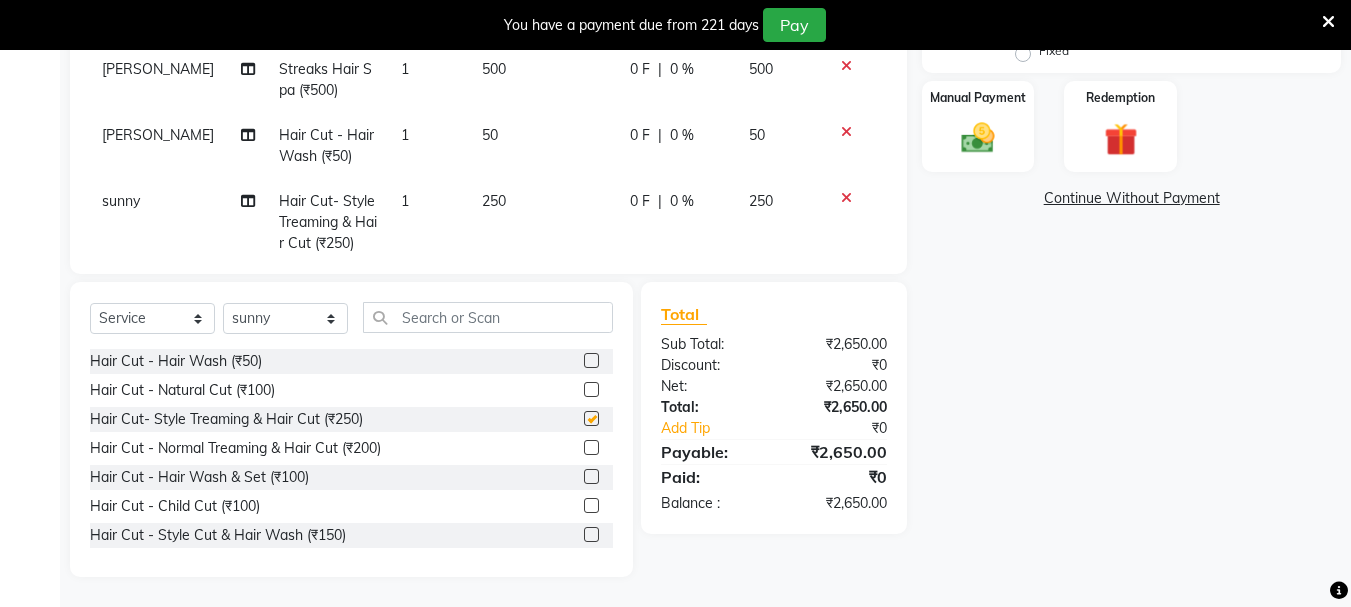 scroll, scrollTop: 483, scrollLeft: 0, axis: vertical 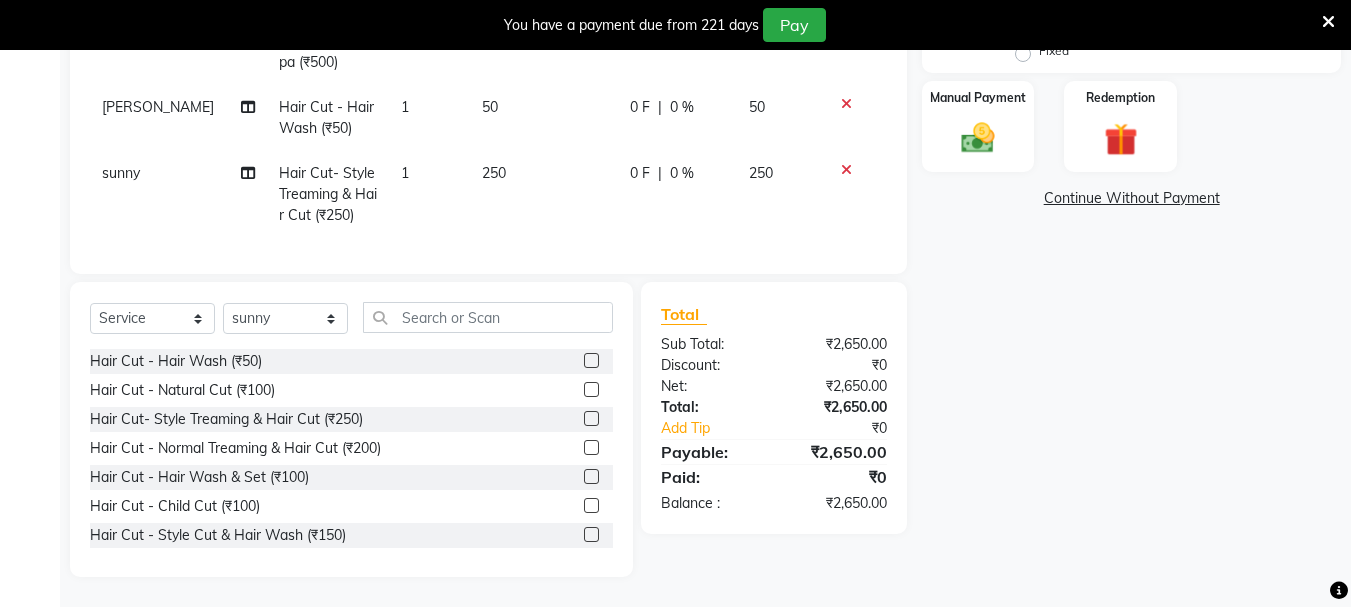 checkbox on "false" 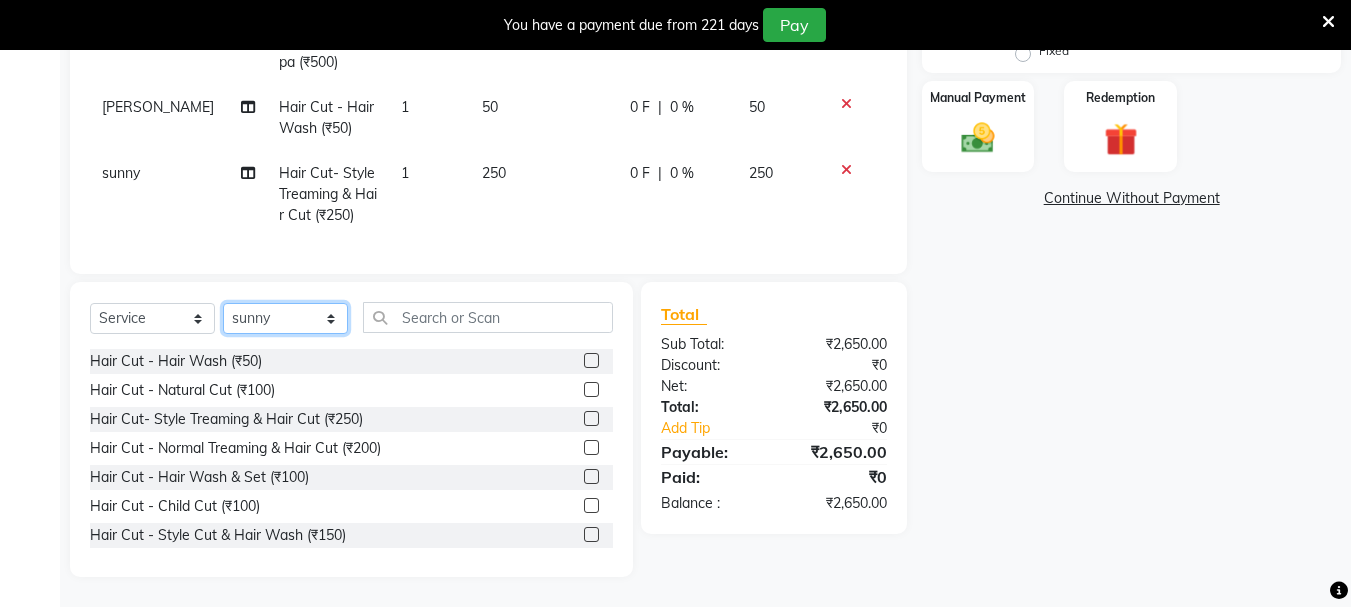 click on "Select Stylist abdul adil Anuj Azad Mahadev prem Shiva Sonu S.R.K. sunny Umesh thakur" 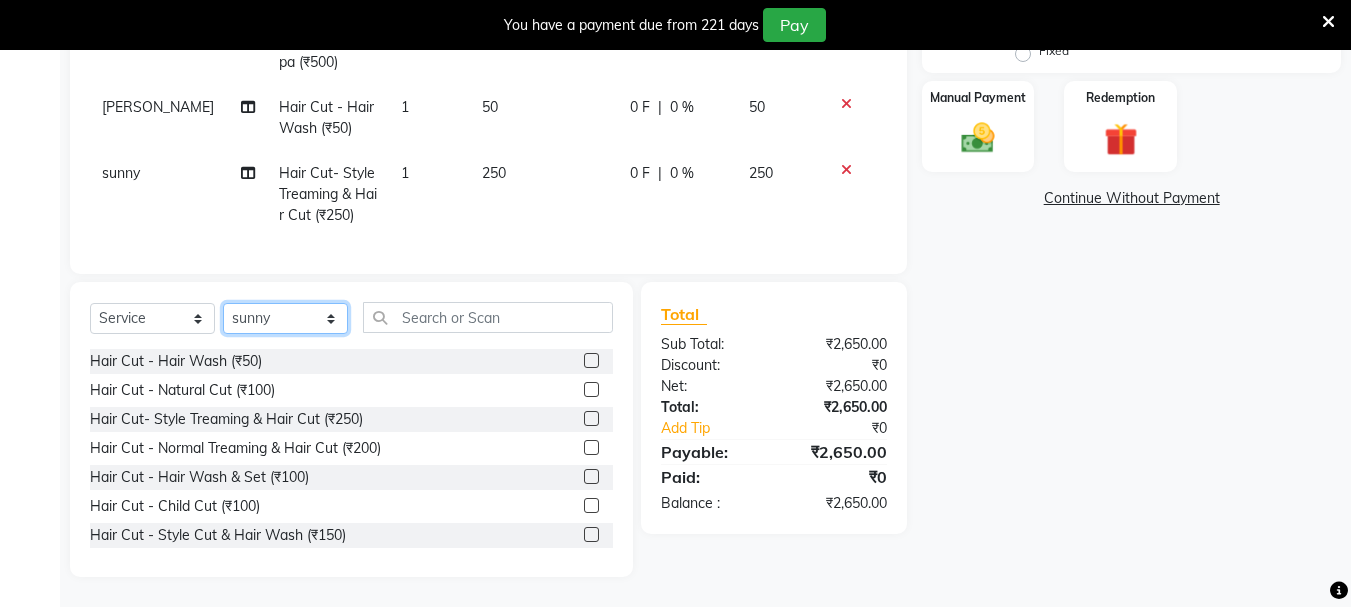 click on "Select Stylist abdul adil Anuj Azad Mahadev prem Shiva Sonu S.R.K. sunny Umesh thakur" 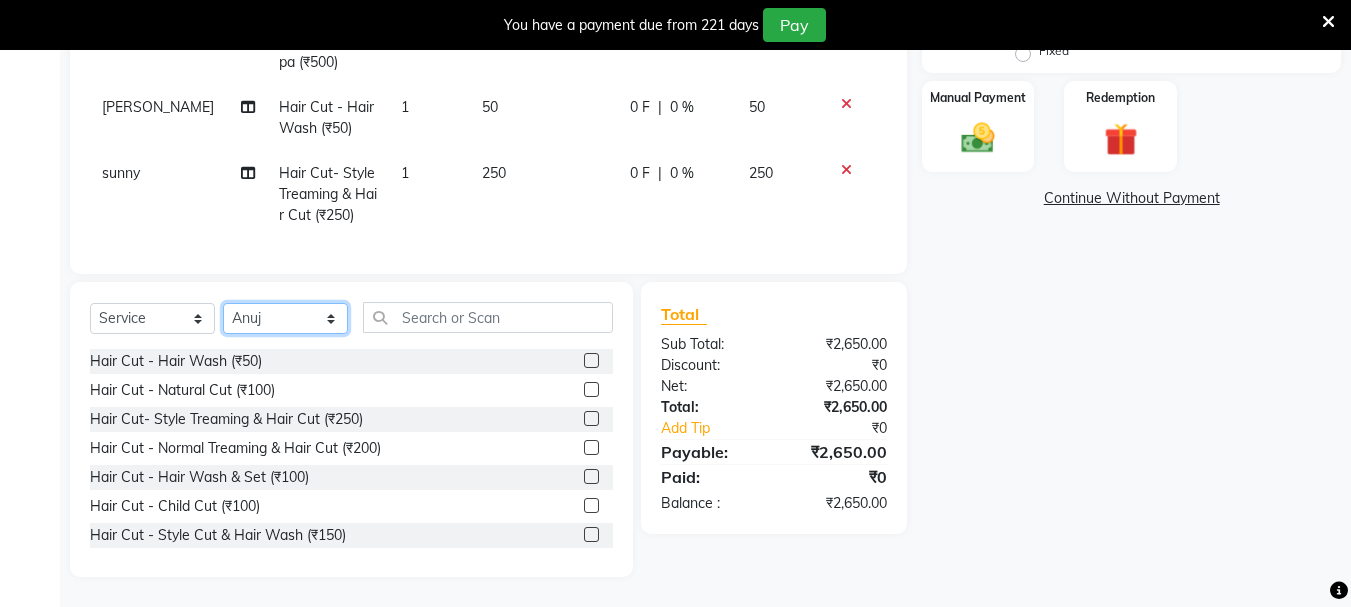 click on "Select Stylist abdul adil Anuj Azad Mahadev prem Shiva Sonu S.R.K. sunny Umesh thakur" 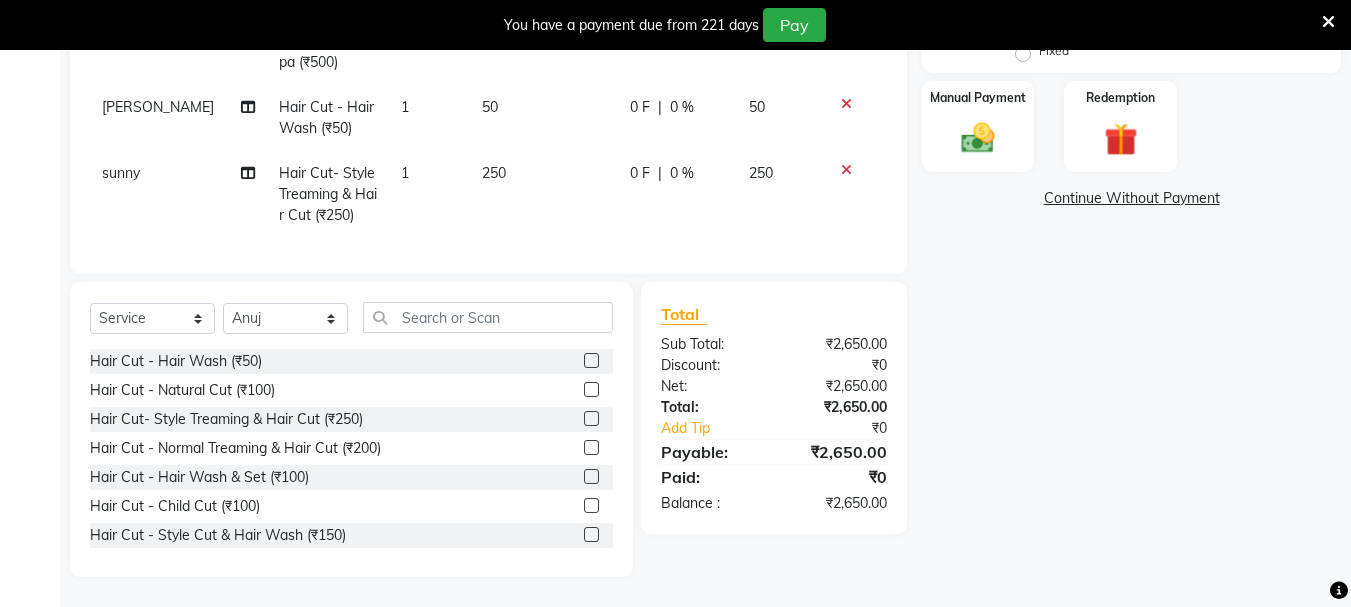 click on "Hair Cut - Natural Cut (₹100)" 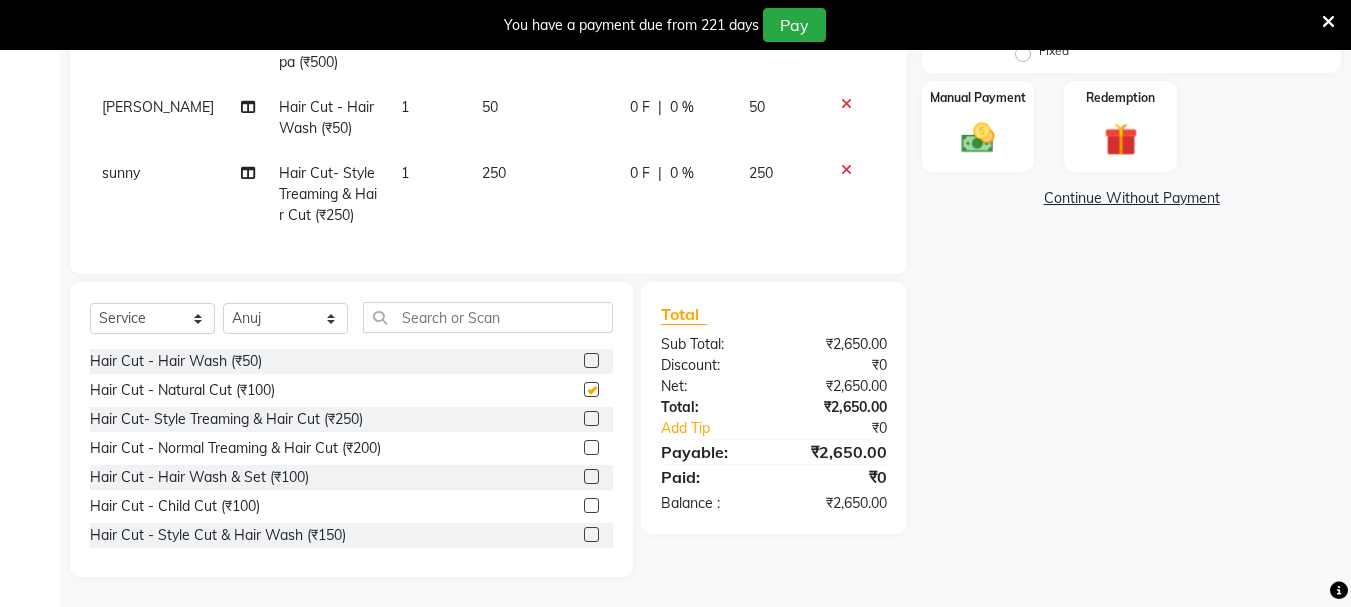 click 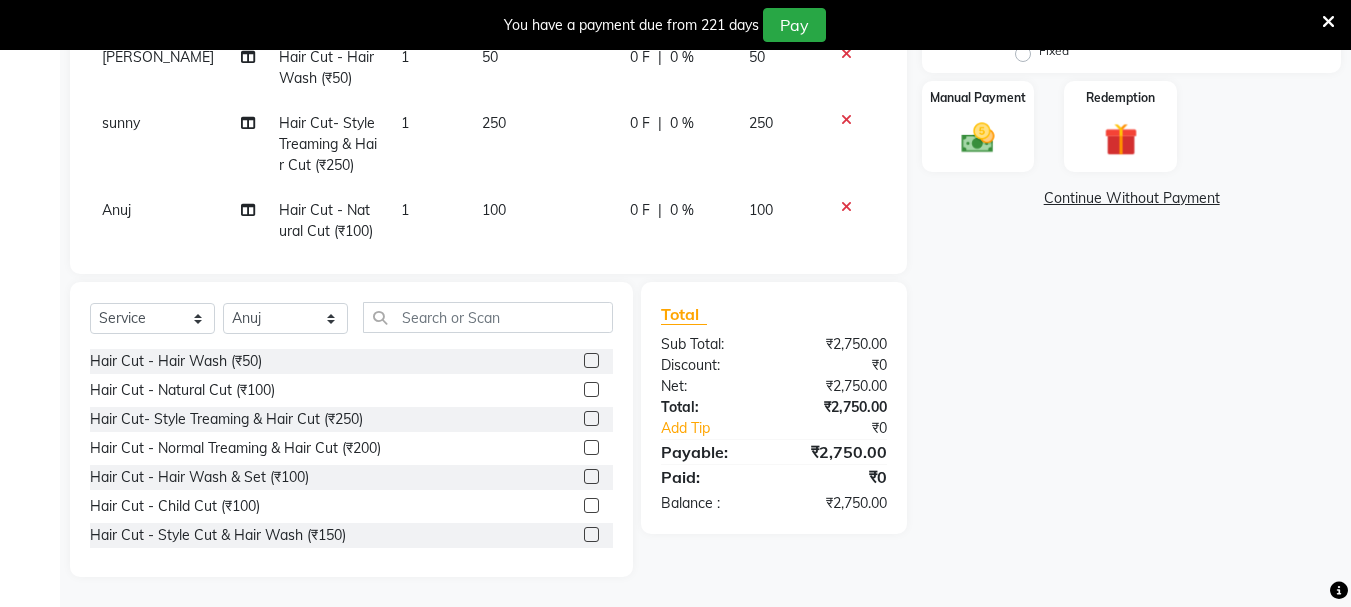 scroll, scrollTop: 549, scrollLeft: 0, axis: vertical 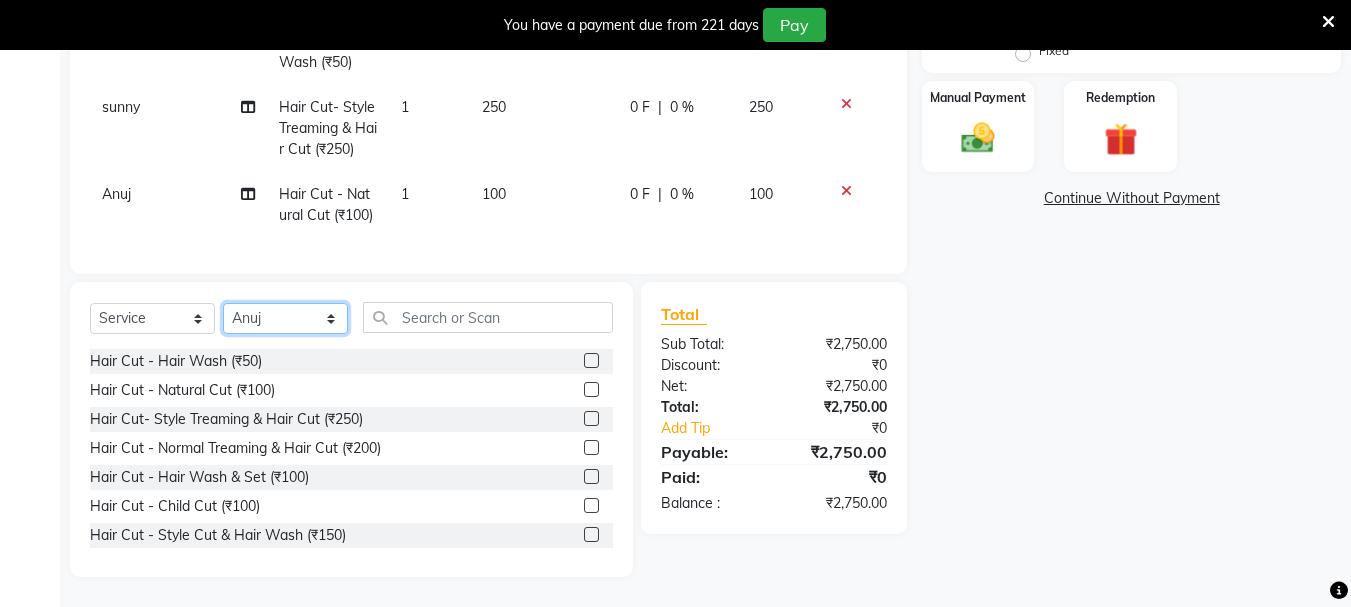 click on "Select Stylist abdul adil Anuj Azad Mahadev prem Shiva Sonu S.R.K. sunny Umesh thakur" 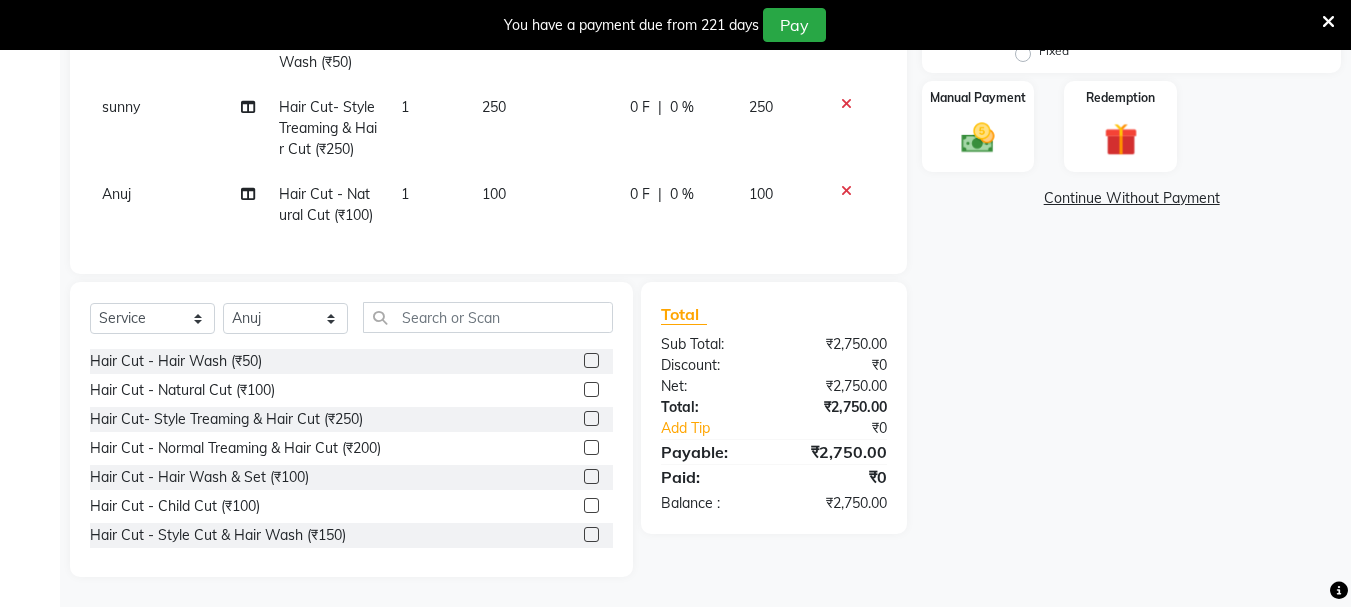 click 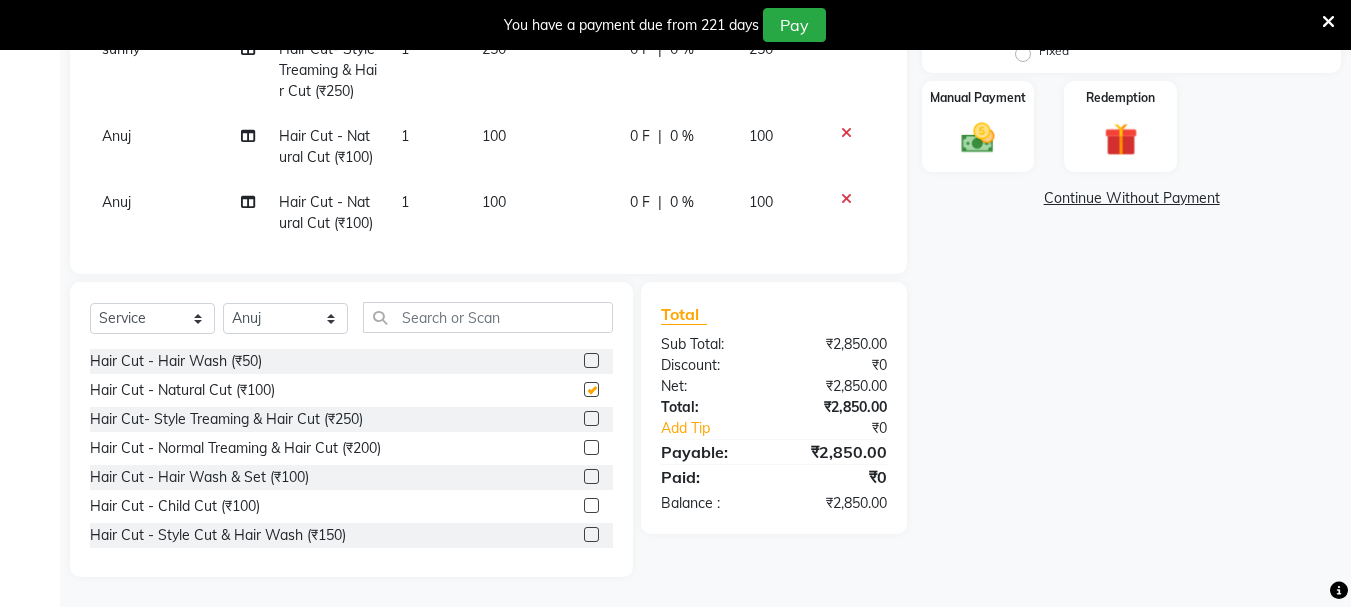 scroll, scrollTop: 615, scrollLeft: 0, axis: vertical 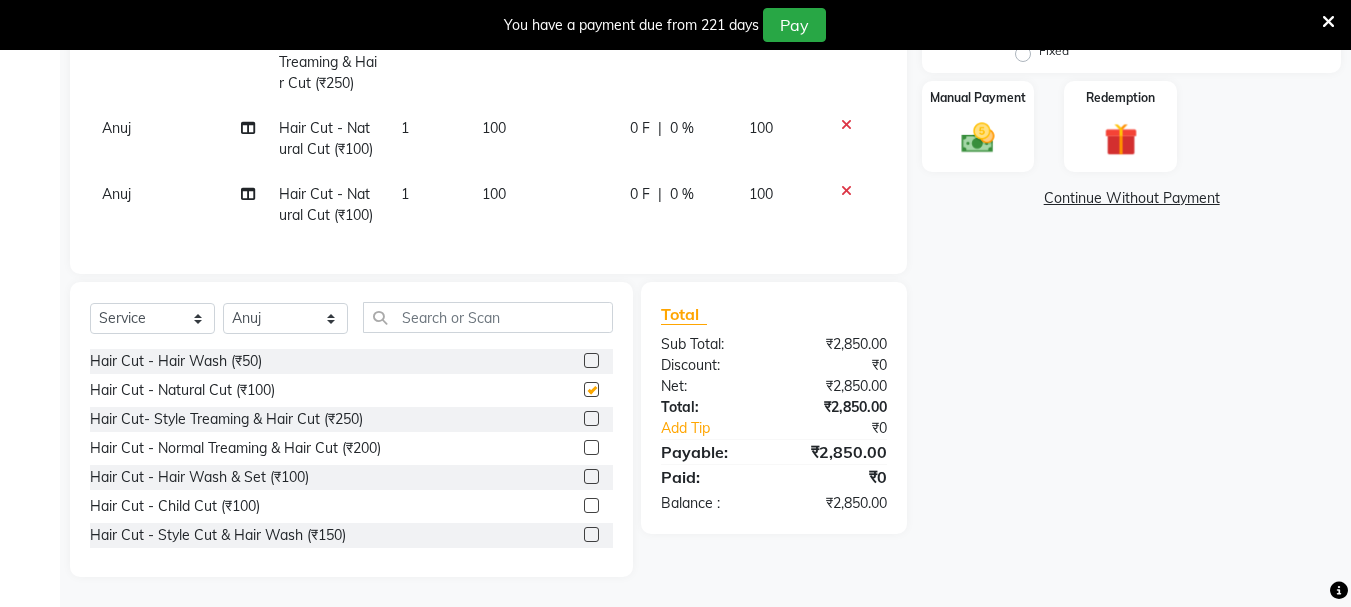 checkbox on "false" 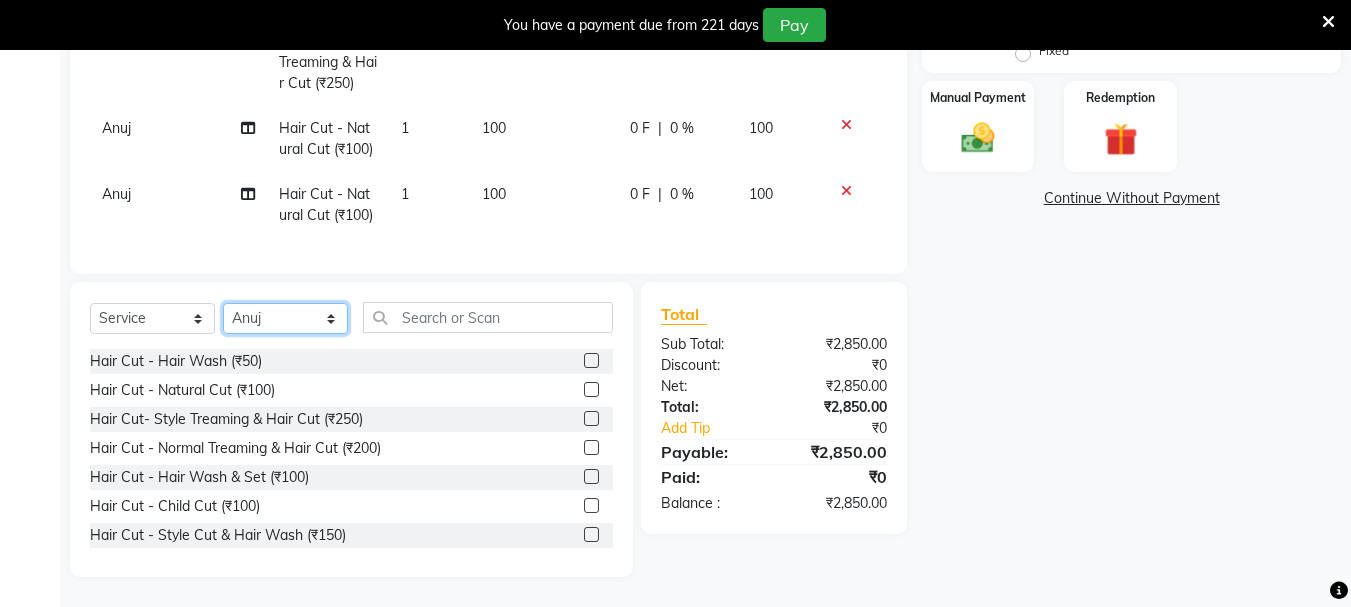 click on "Select Stylist abdul adil Anuj Azad Mahadev prem Shiva Sonu S.R.K. sunny Umesh thakur" 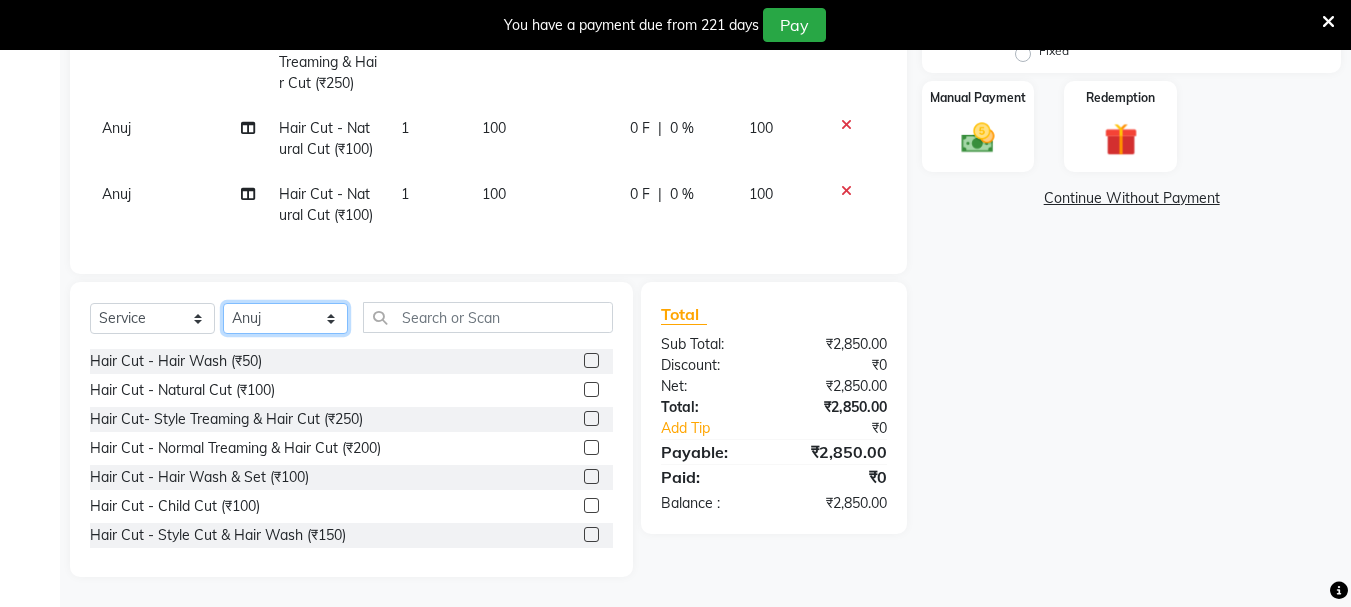 select on "7183" 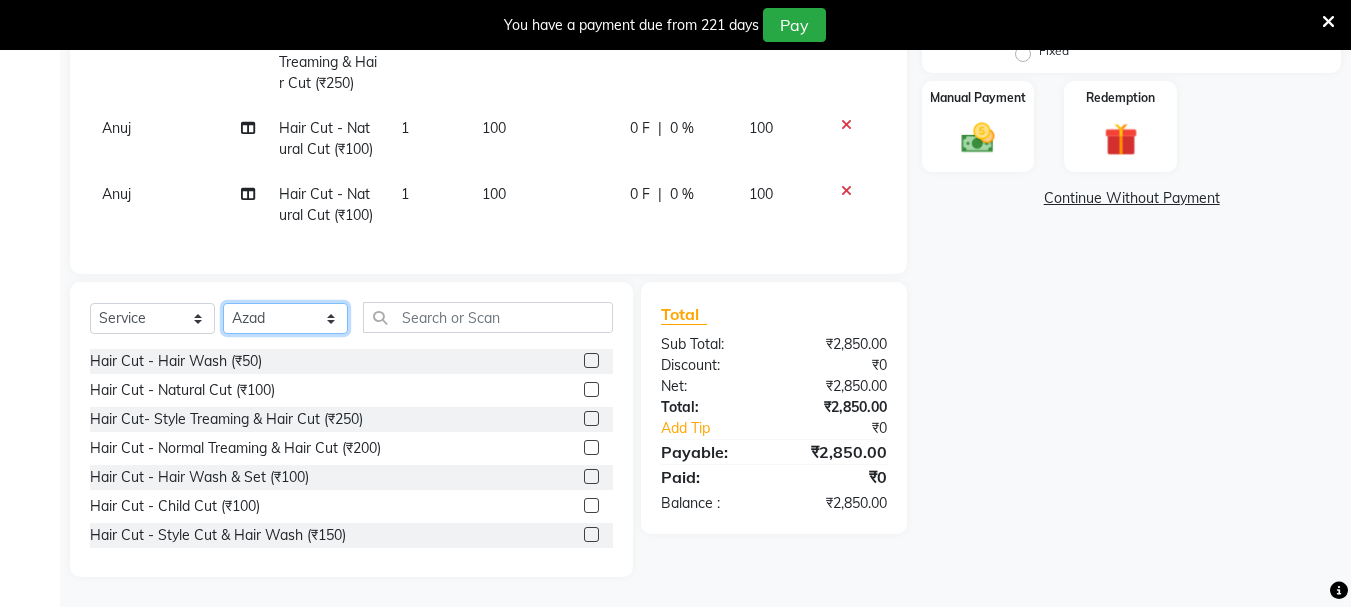 click on "Select Stylist abdul adil Anuj Azad Mahadev prem Shiva Sonu S.R.K. sunny Umesh thakur" 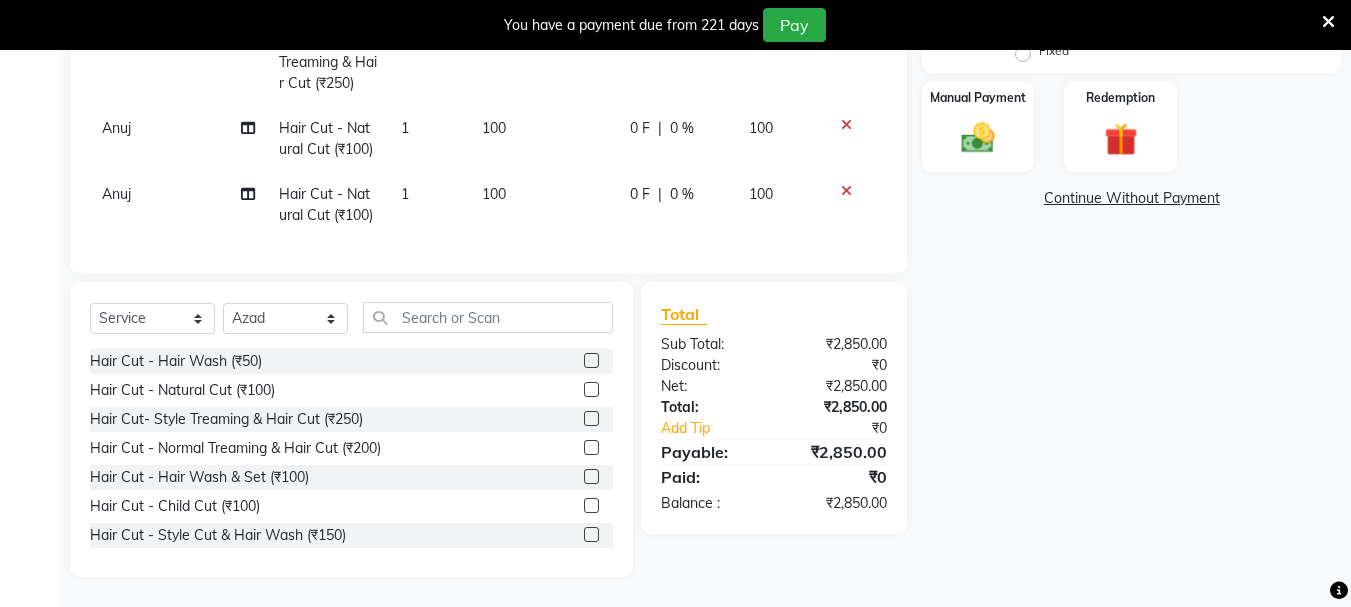 click 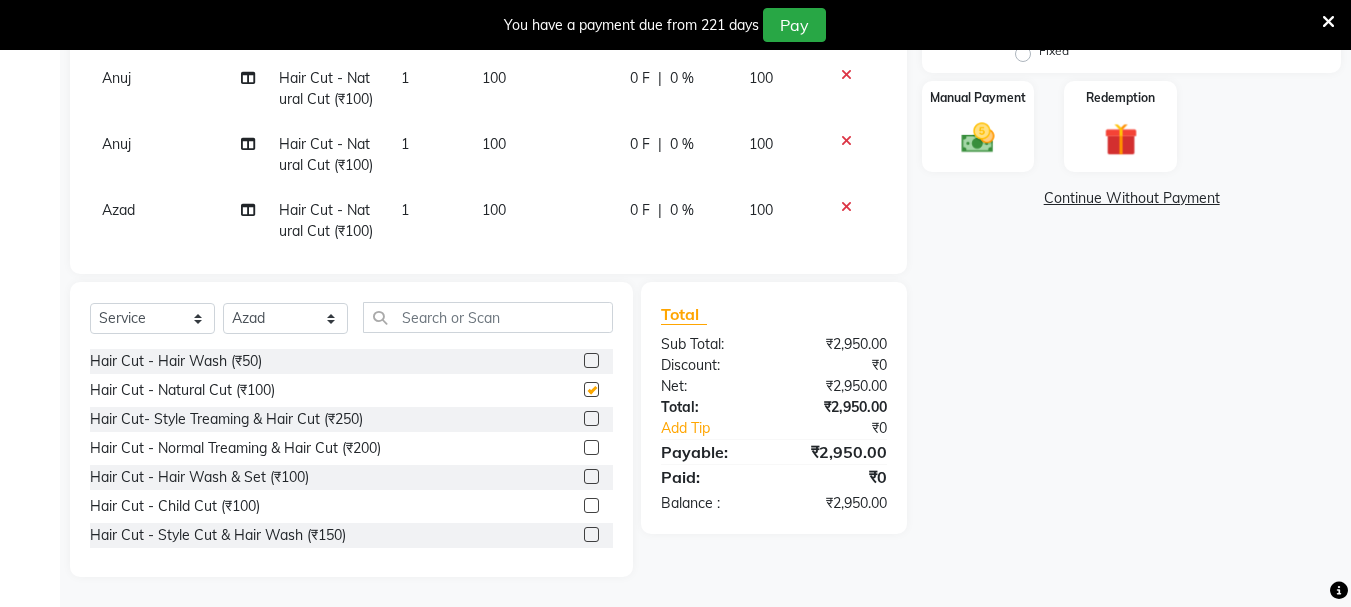 scroll, scrollTop: 681, scrollLeft: 0, axis: vertical 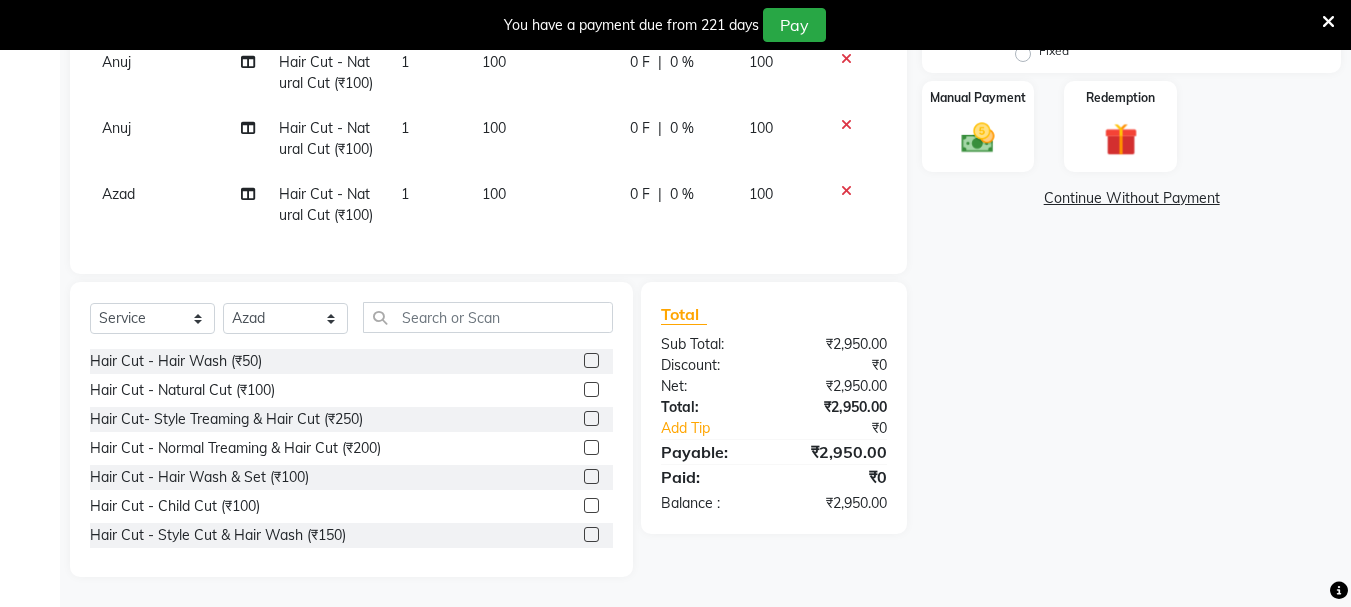 checkbox on "false" 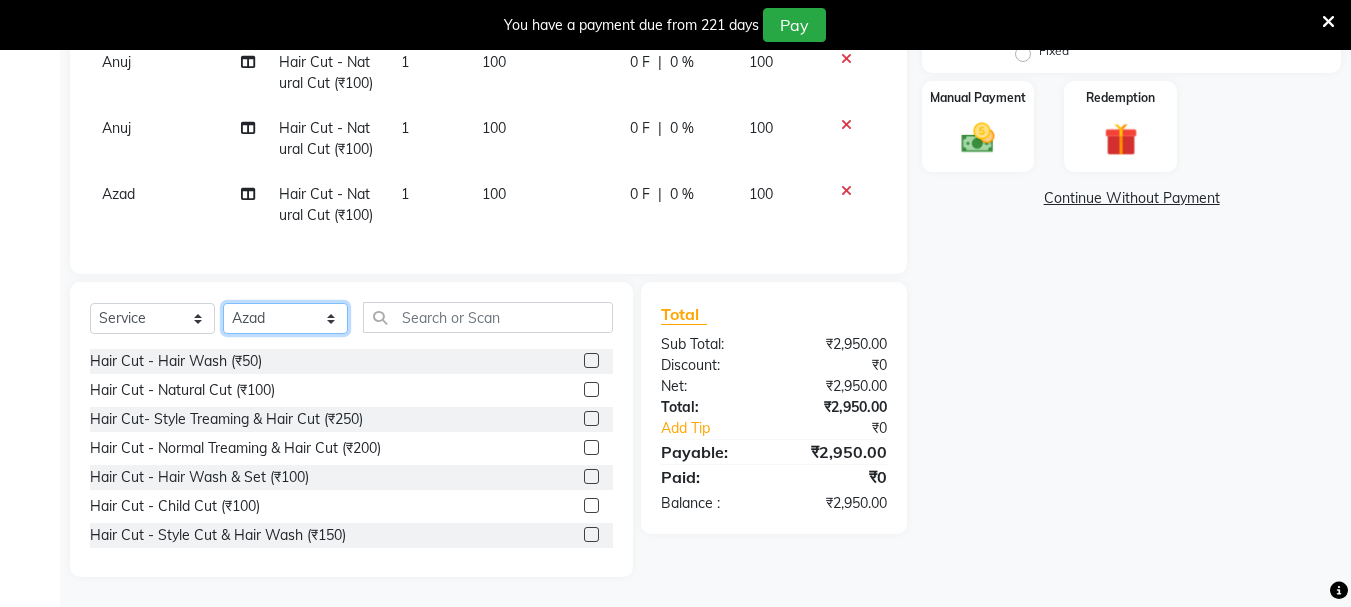 click on "Select Stylist abdul adil Anuj Azad Mahadev prem Shiva Sonu S.R.K. sunny Umesh thakur" 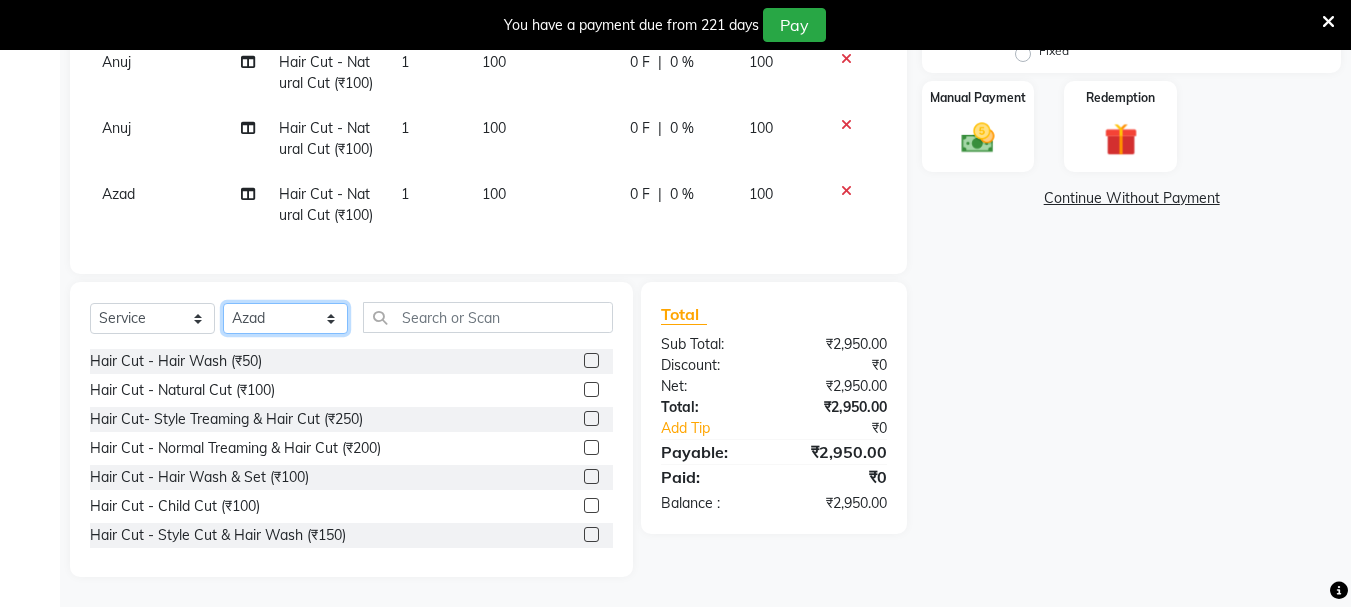 select on "7182" 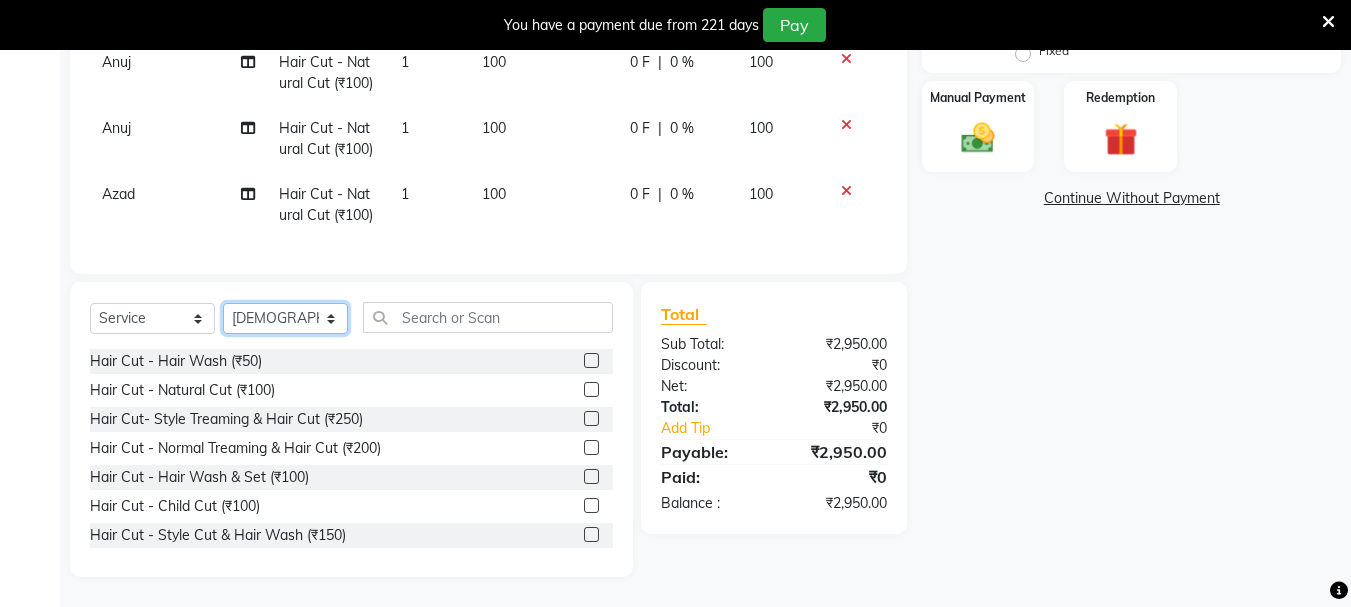 click on "Select Stylist abdul adil Anuj Azad Mahadev prem Shiva Sonu S.R.K. sunny Umesh thakur" 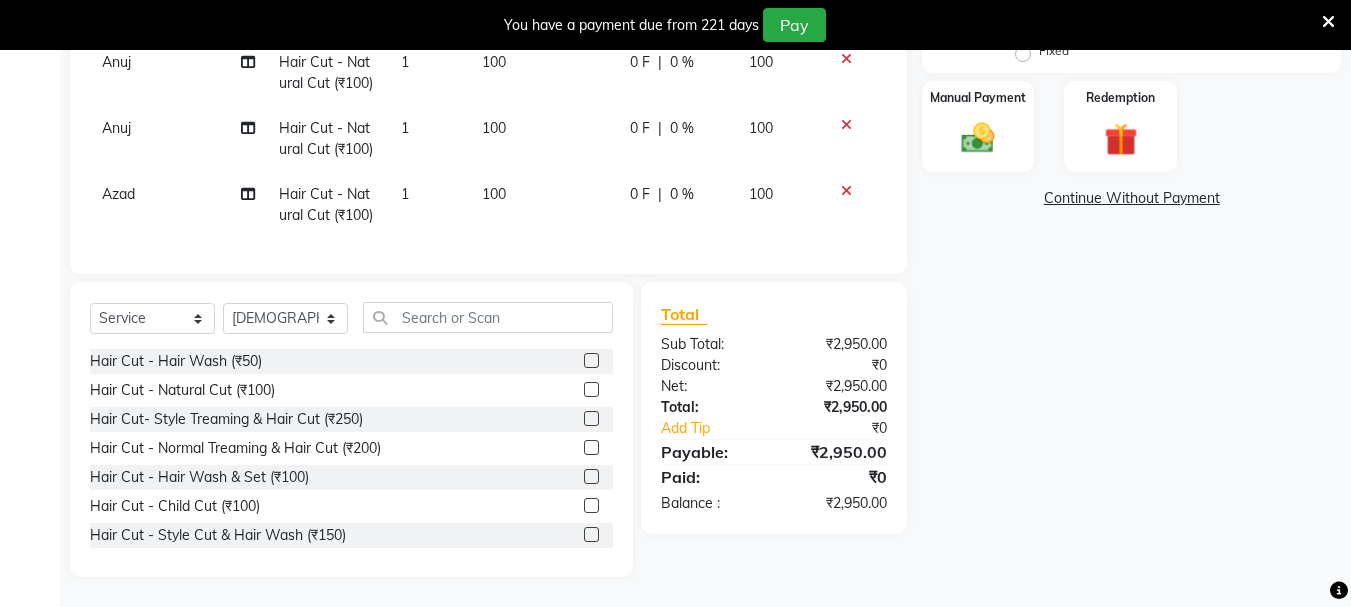 click 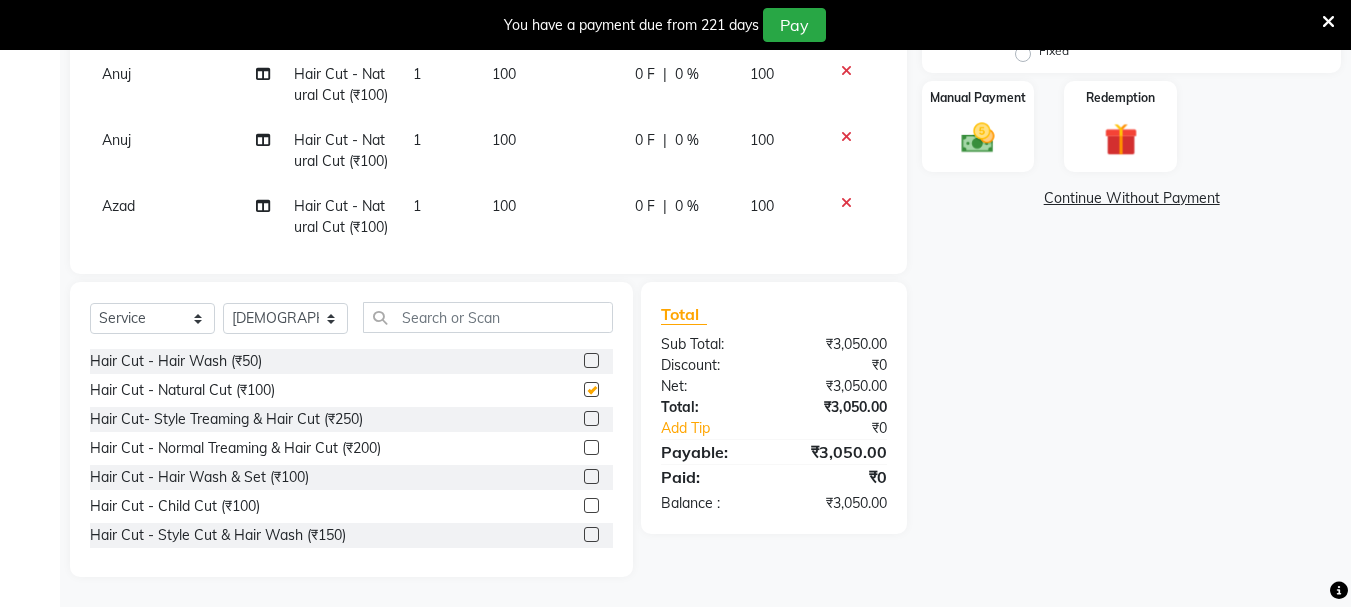 checkbox on "false" 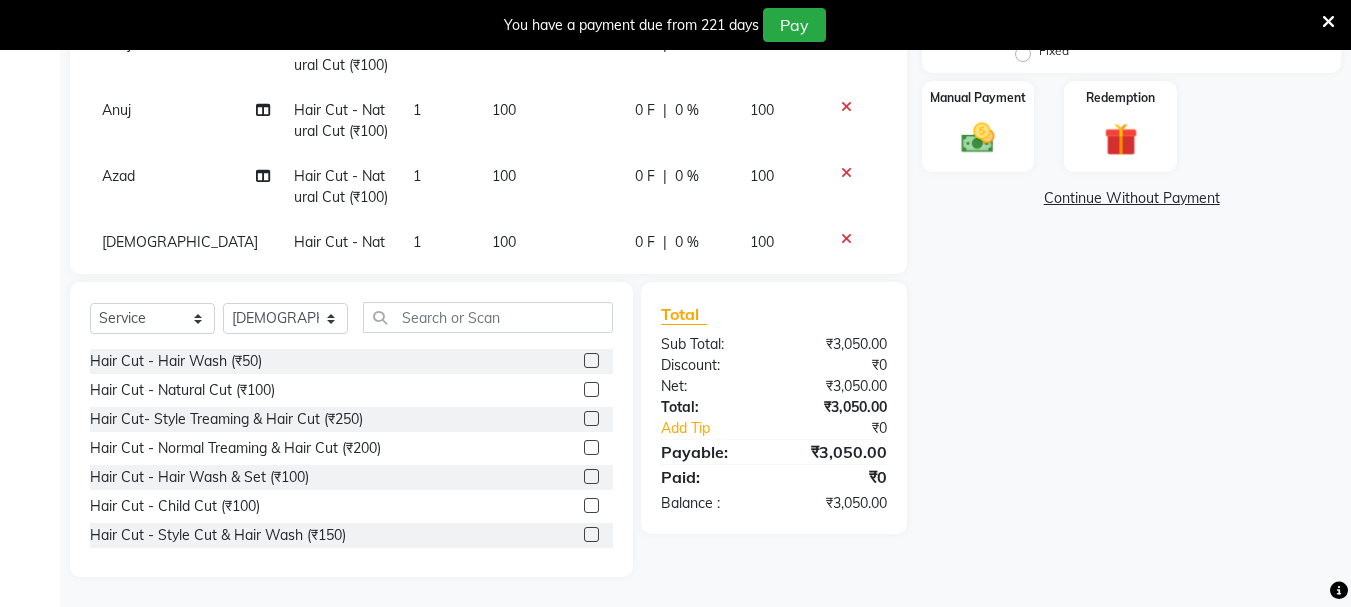 drag, startPoint x: 580, startPoint y: 533, endPoint x: 459, endPoint y: 301, distance: 261.65817 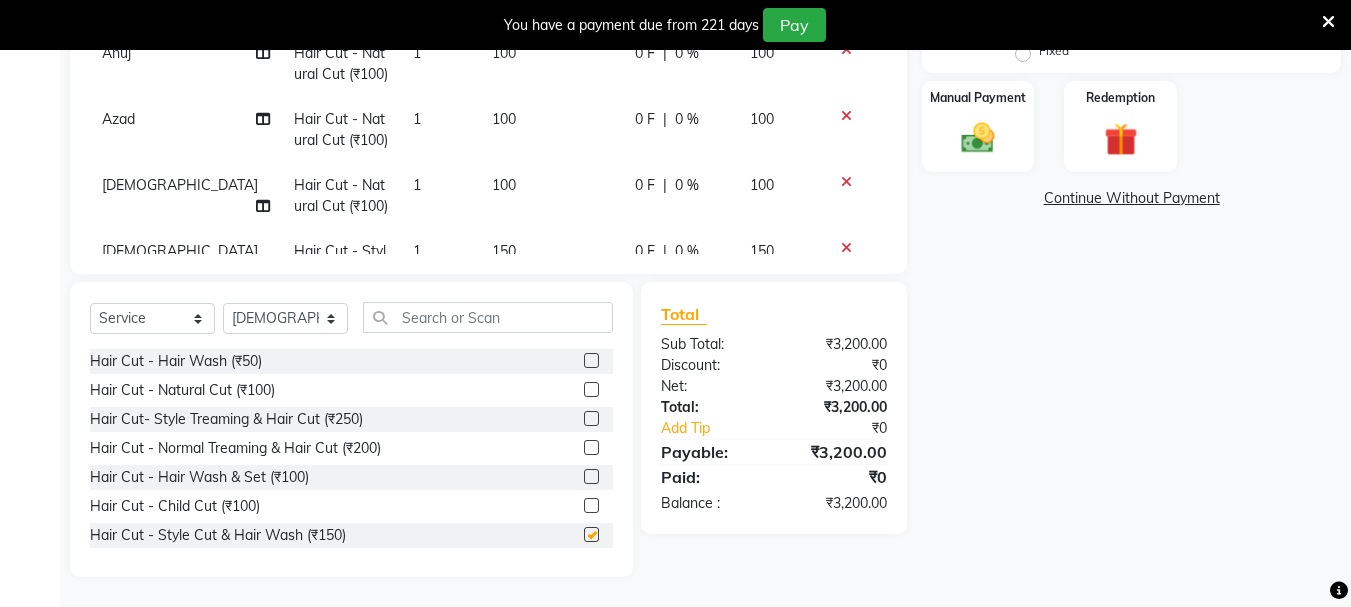 checkbox on "false" 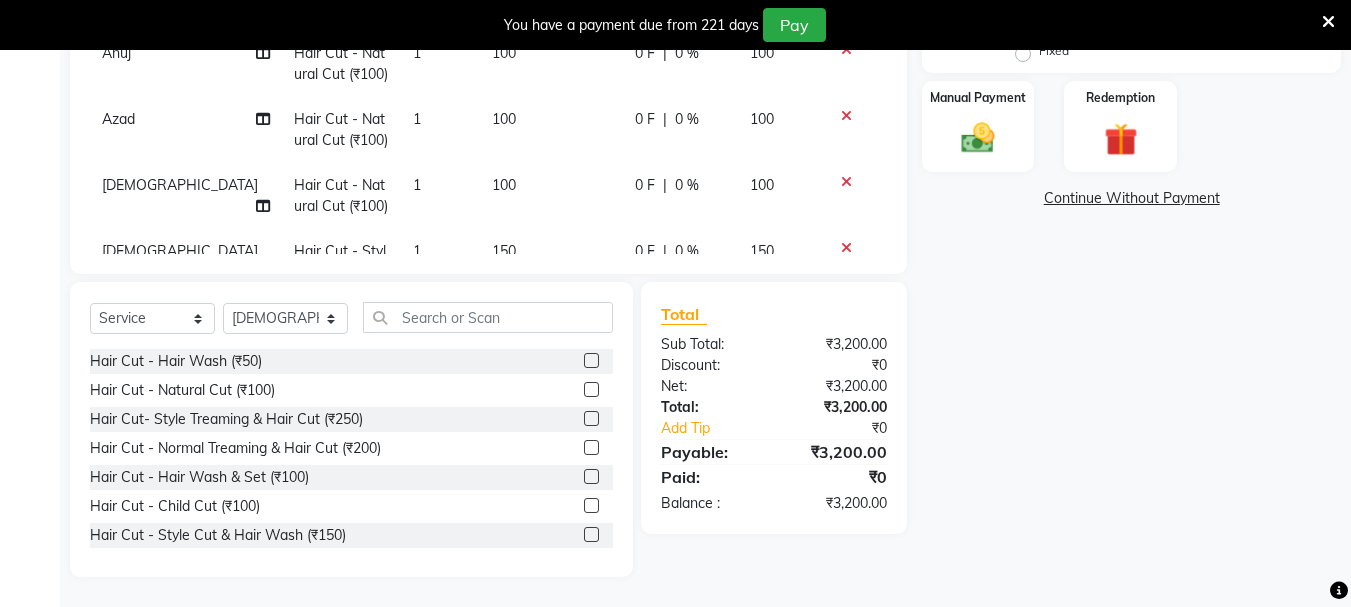scroll, scrollTop: 834, scrollLeft: 0, axis: vertical 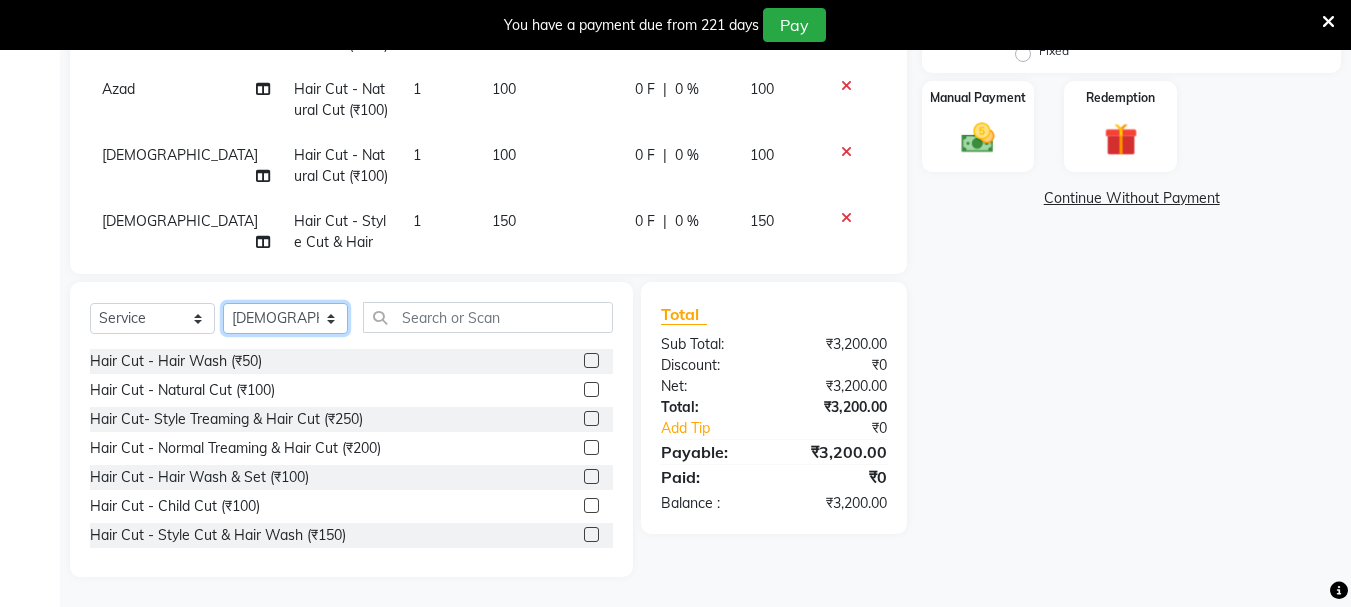 click on "Select Stylist abdul adil Anuj Azad Mahadev prem Shiva Sonu S.R.K. sunny Umesh thakur" 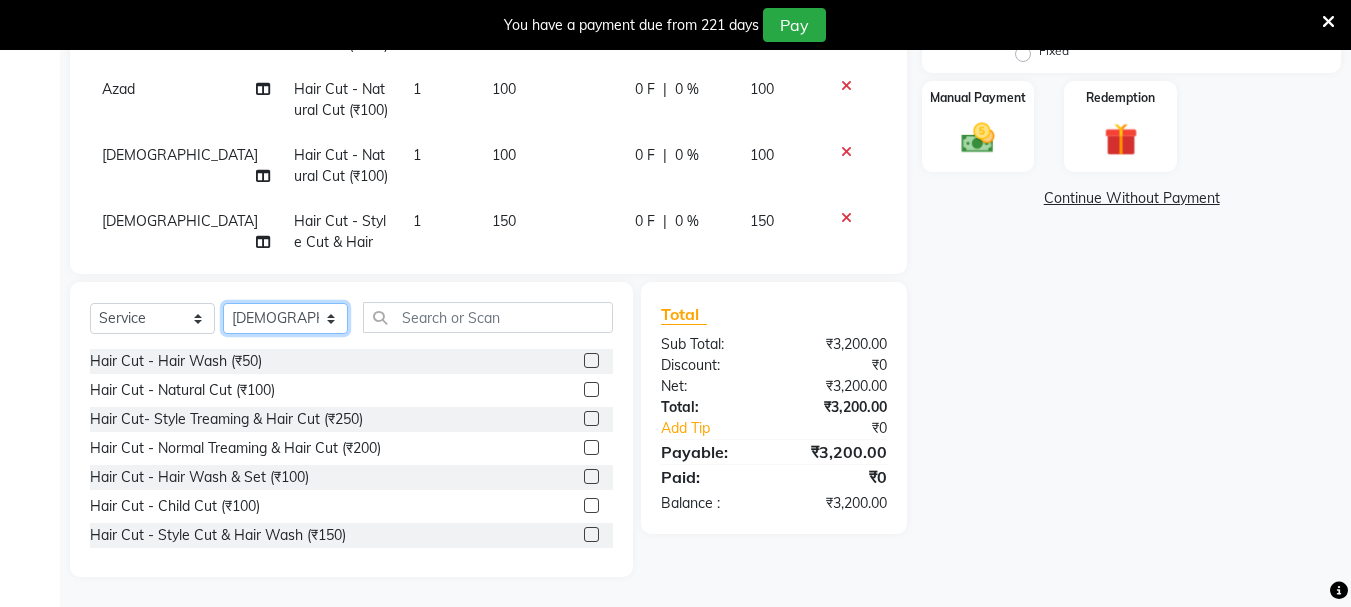 select on "51927" 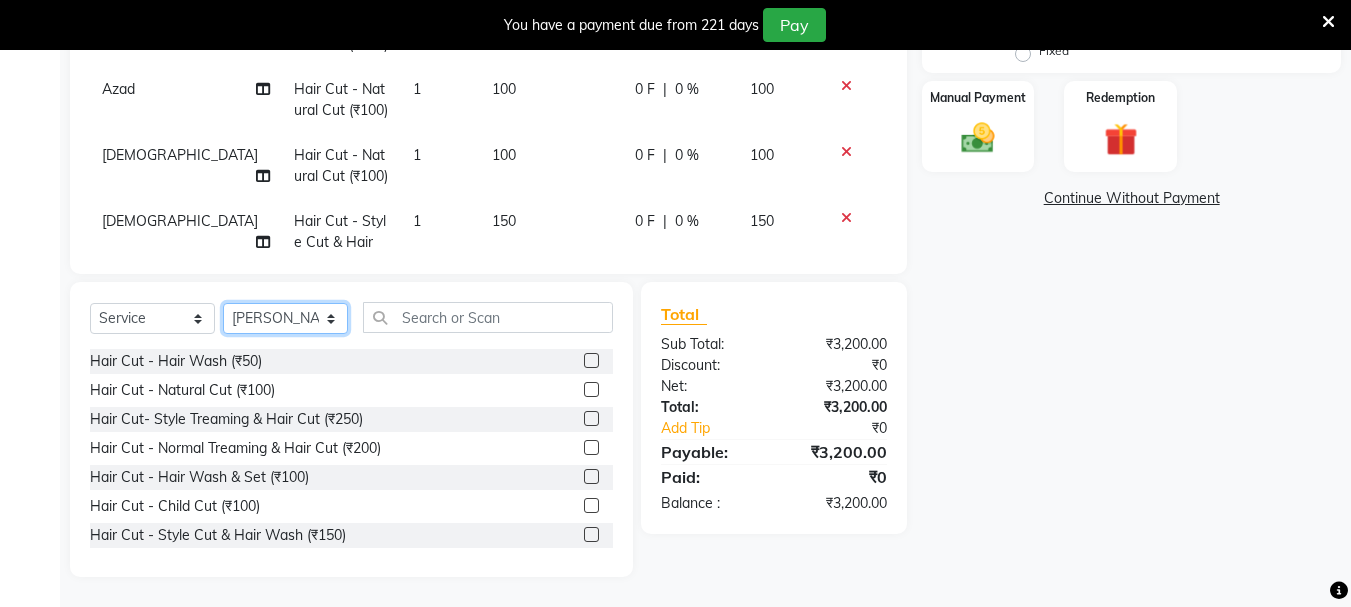 click on "Select Stylist abdul adil Anuj Azad Mahadev prem Shiva Sonu S.R.K. sunny Umesh thakur" 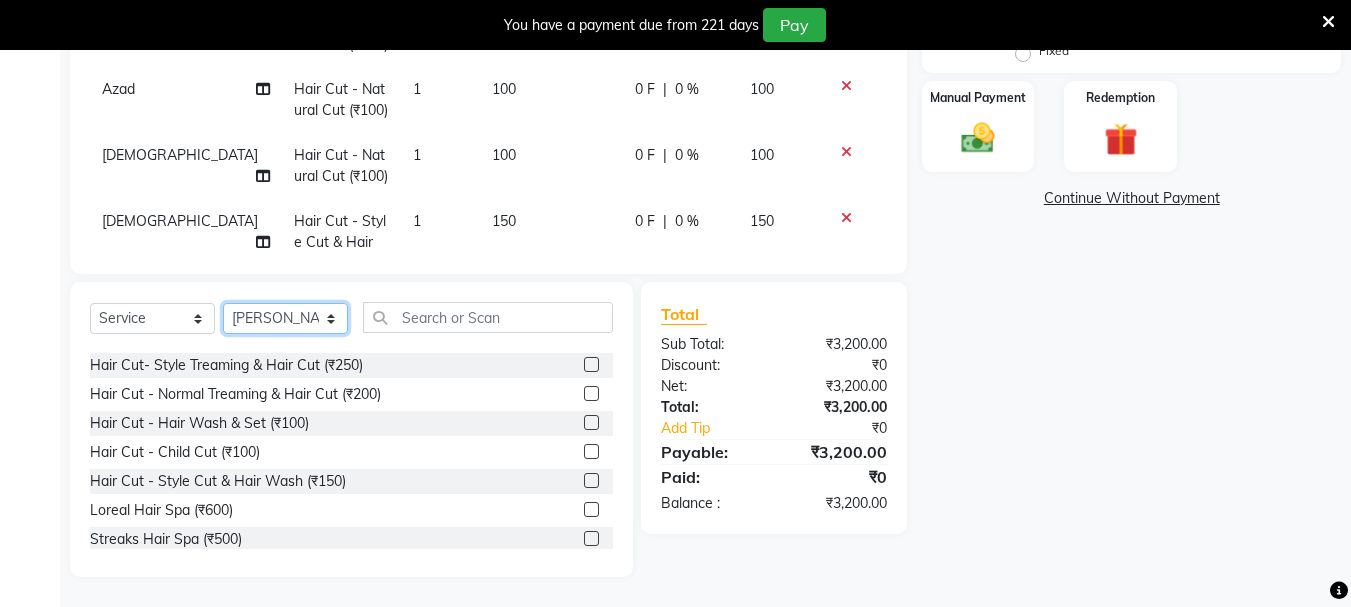 scroll, scrollTop: 100, scrollLeft: 0, axis: vertical 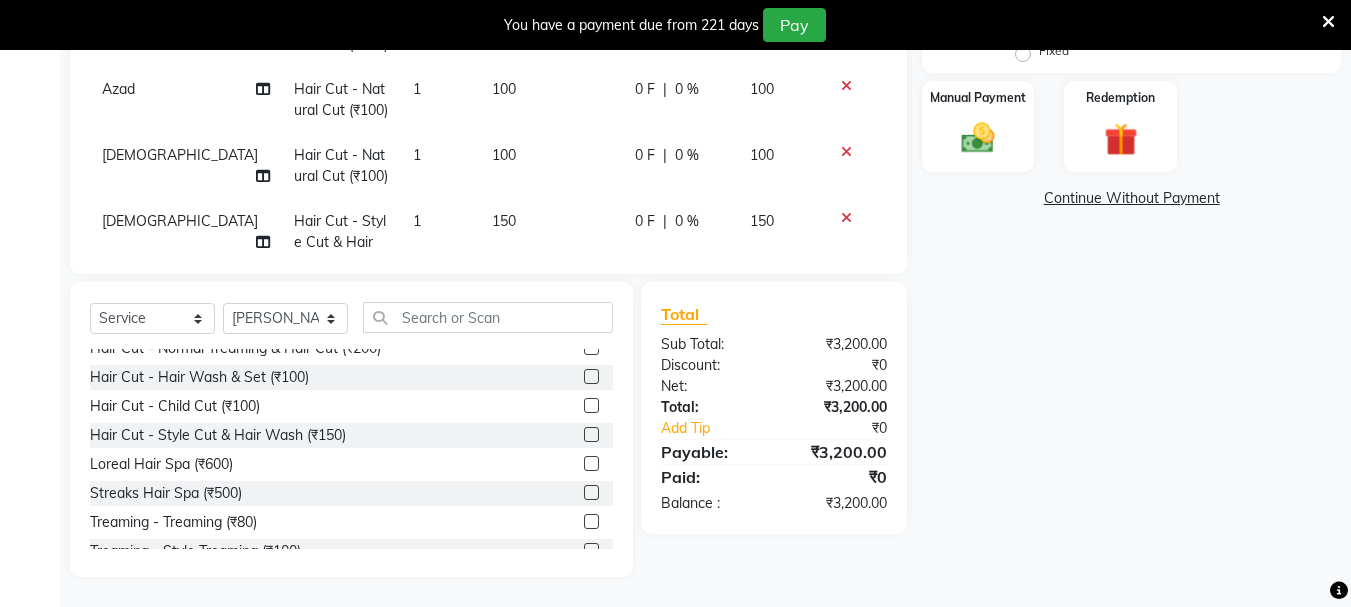 click 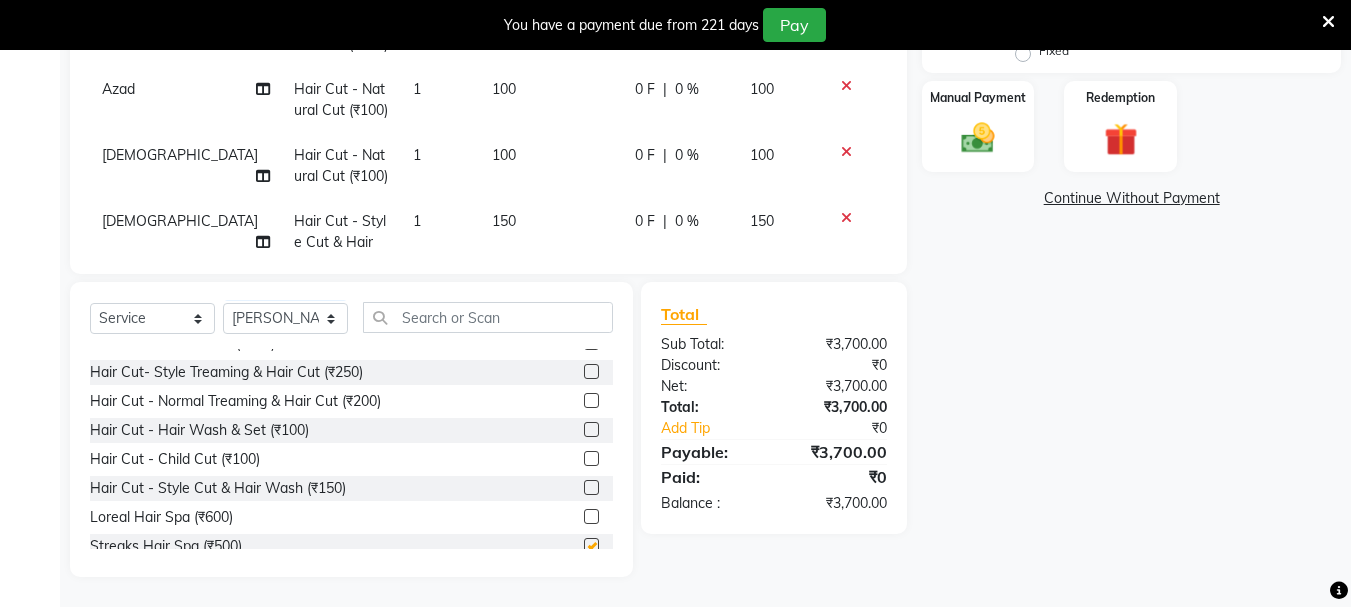 scroll, scrollTop: 0, scrollLeft: 0, axis: both 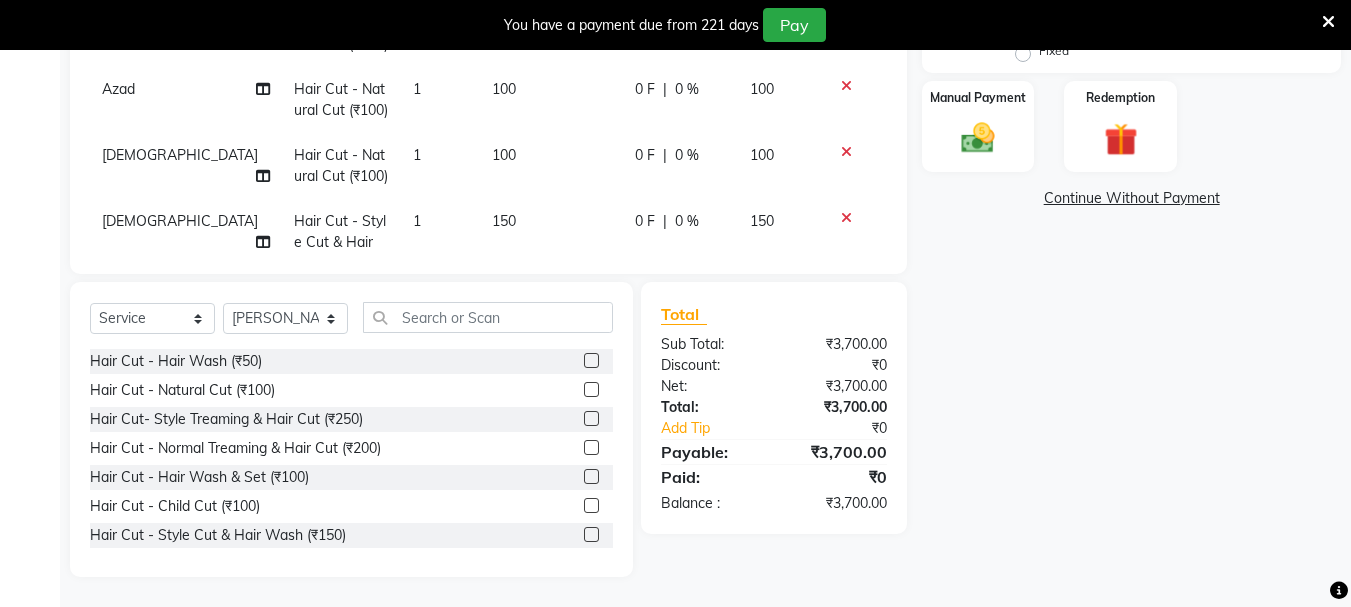 checkbox on "false" 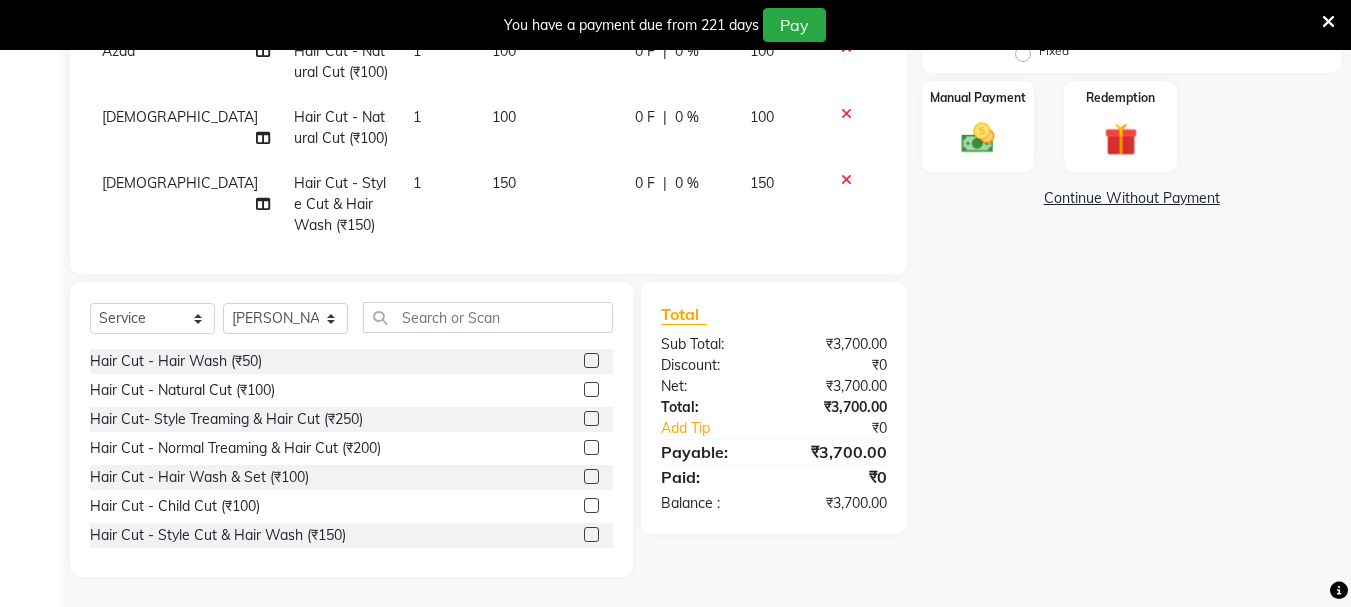 scroll, scrollTop: 900, scrollLeft: 0, axis: vertical 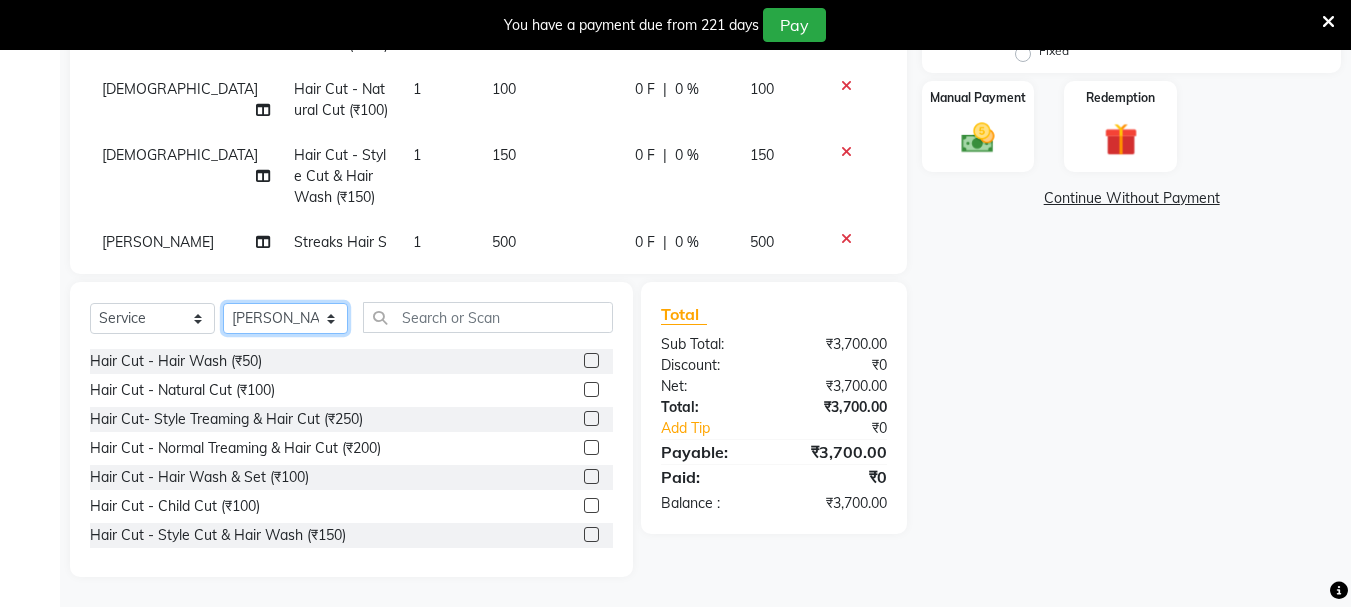 click on "Select Stylist abdul adil Anuj Azad Mahadev prem Shiva Sonu S.R.K. sunny Umesh thakur" 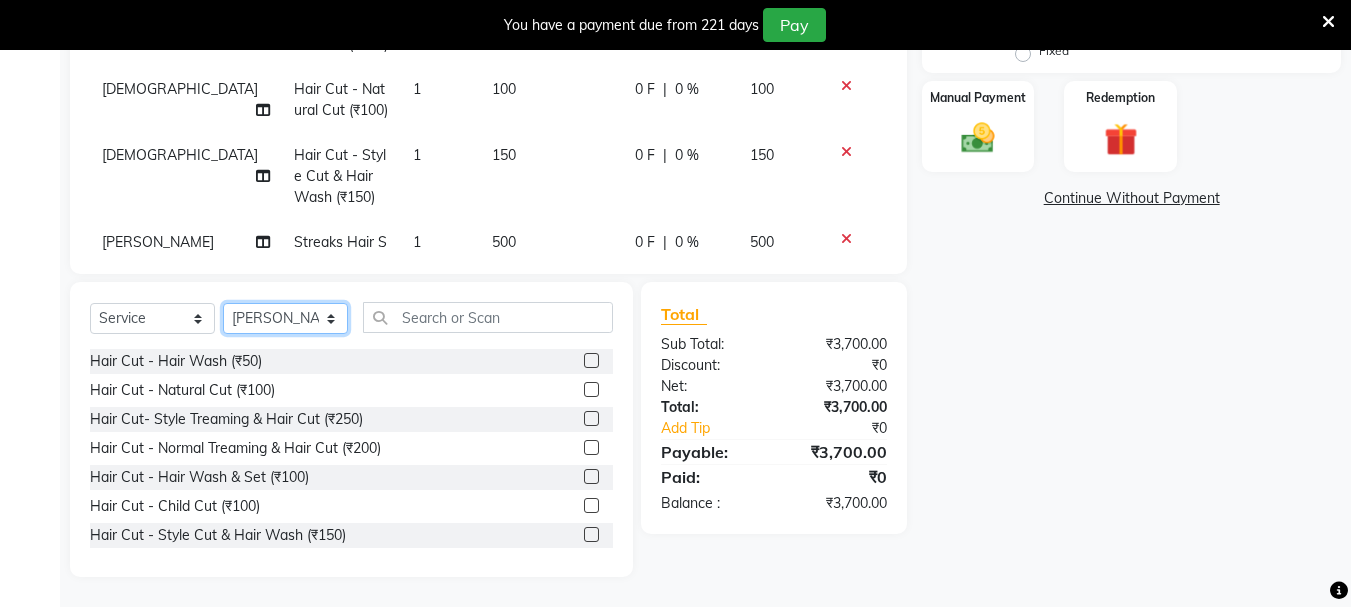 select on "15891" 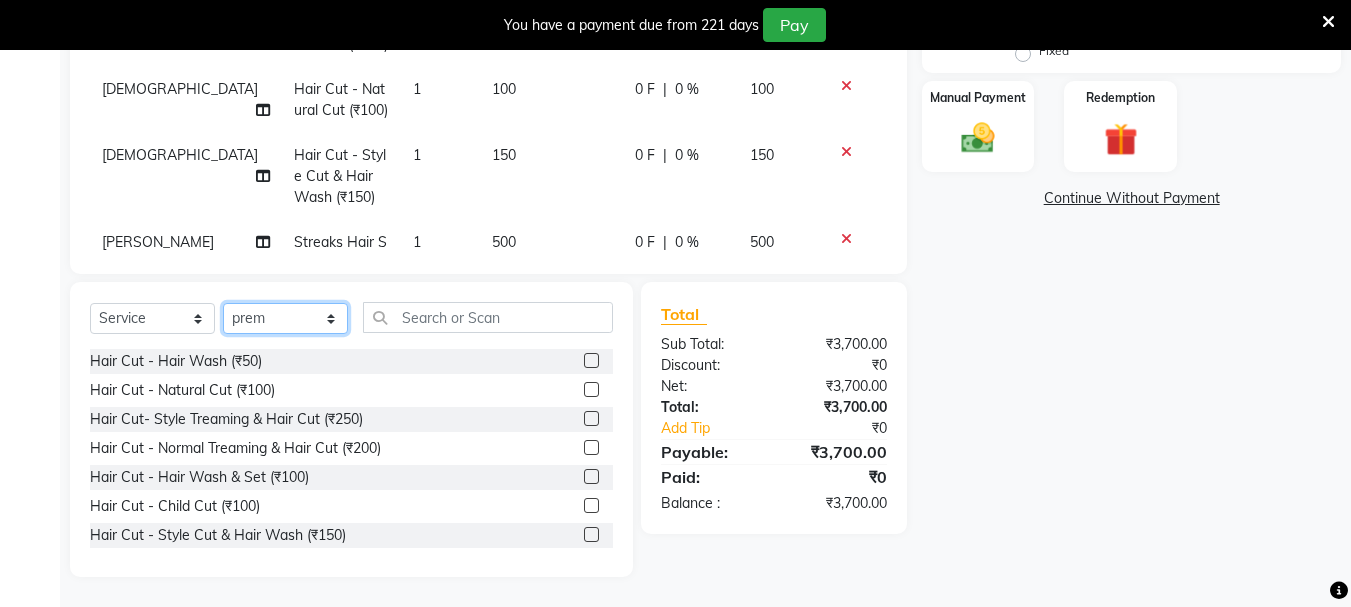 click on "Select Stylist abdul adil Anuj Azad Mahadev prem Shiva Sonu S.R.K. sunny Umesh thakur" 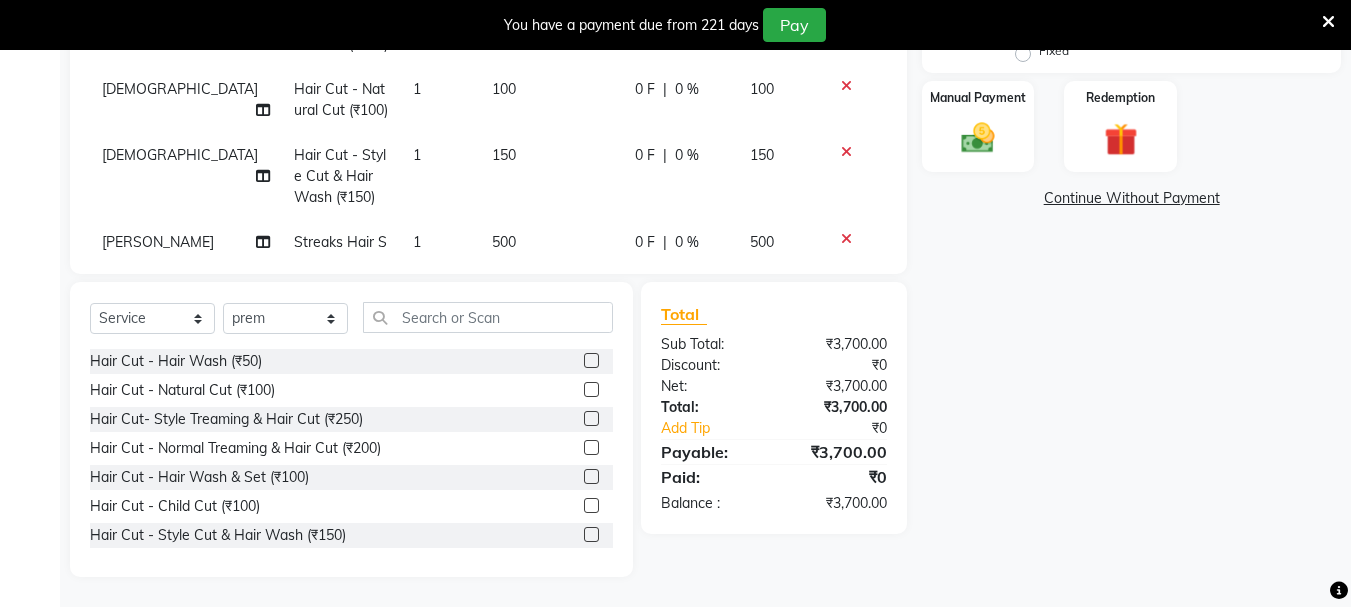 click 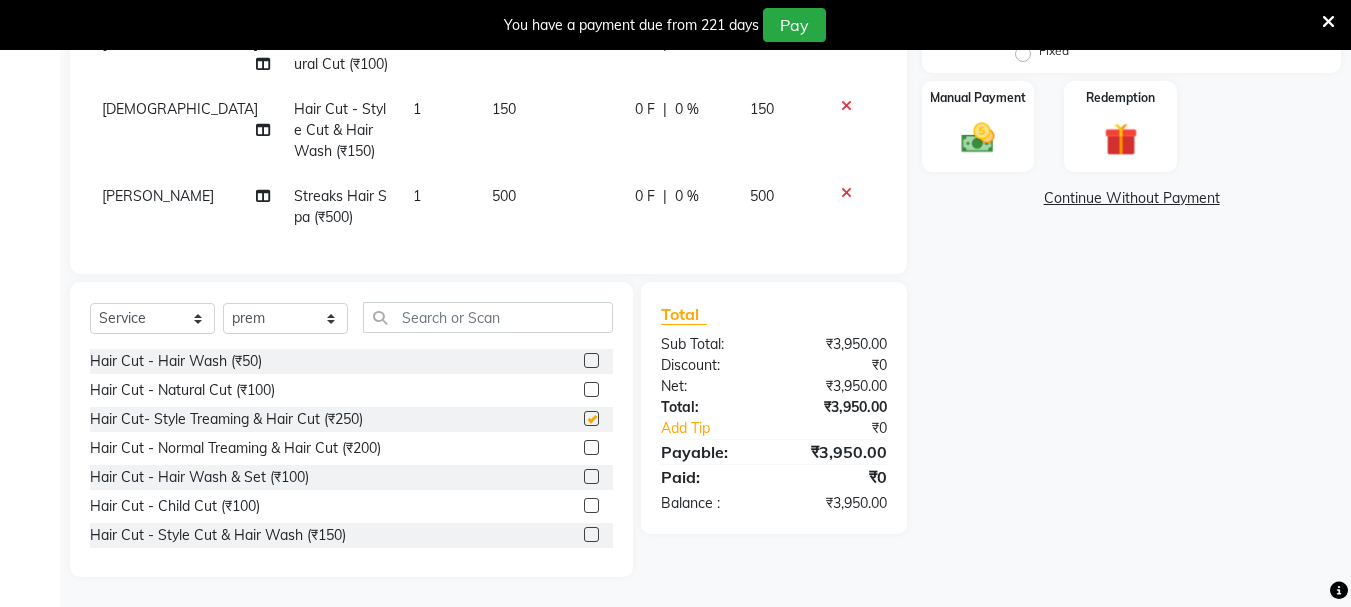 scroll, scrollTop: 987, scrollLeft: 0, axis: vertical 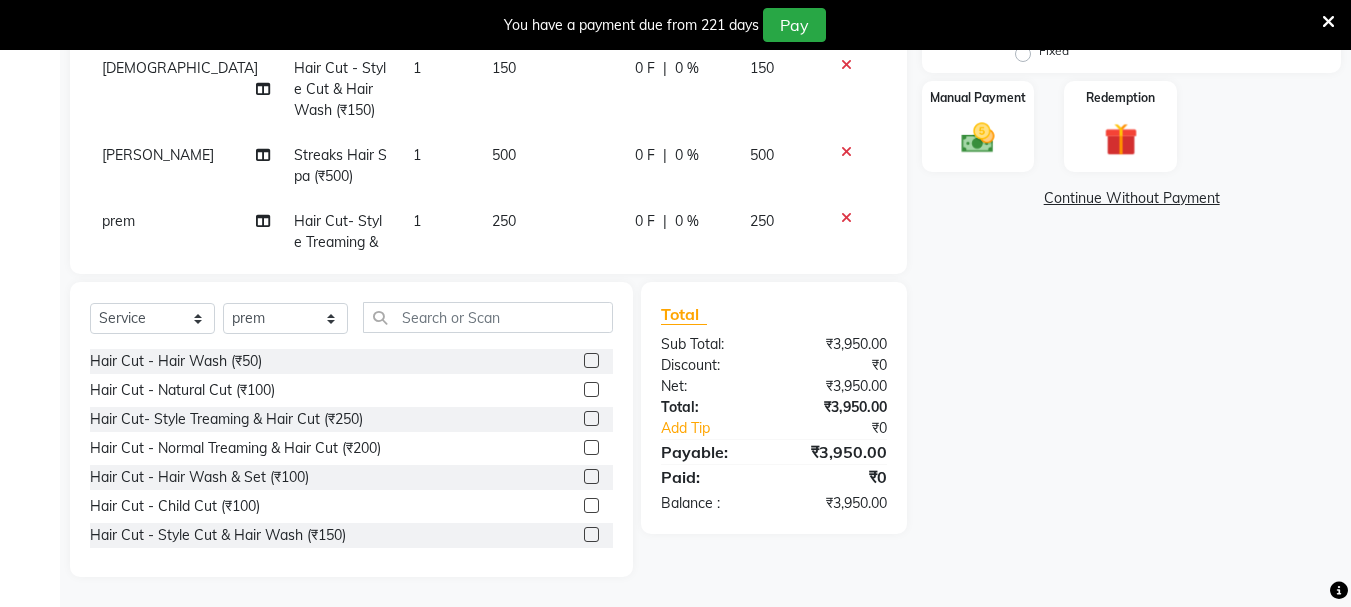 checkbox on "false" 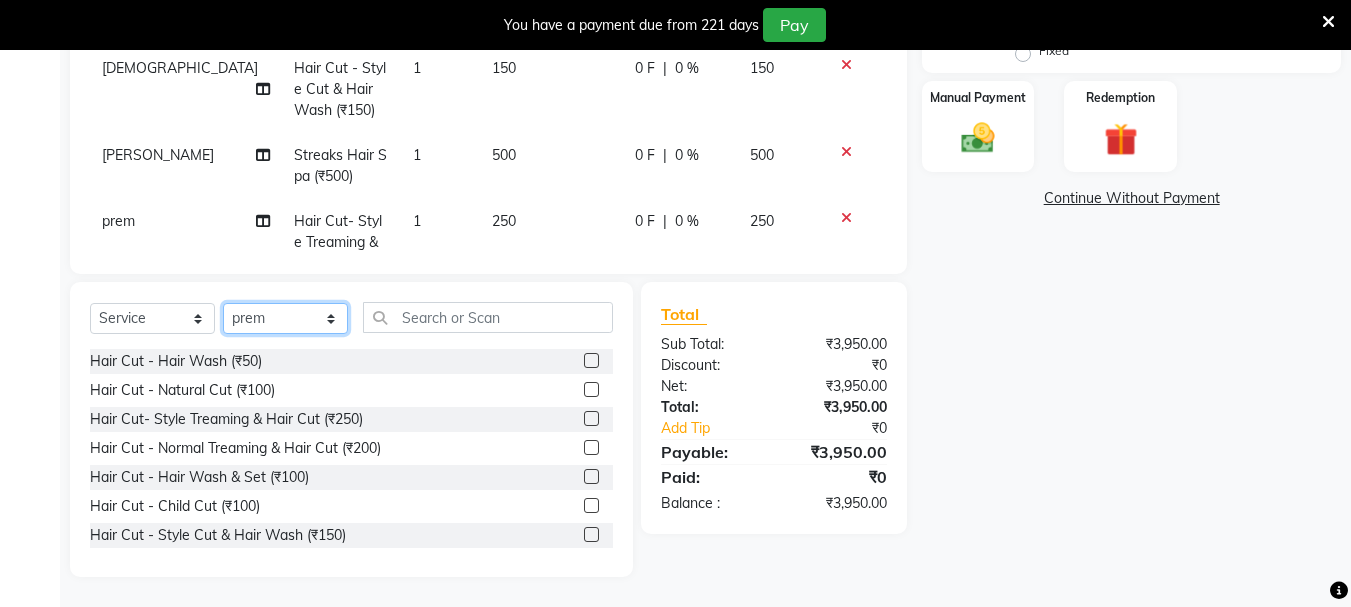 click on "Select Stylist abdul adil Anuj Azad Mahadev prem Shiva Sonu S.R.K. sunny Umesh thakur" 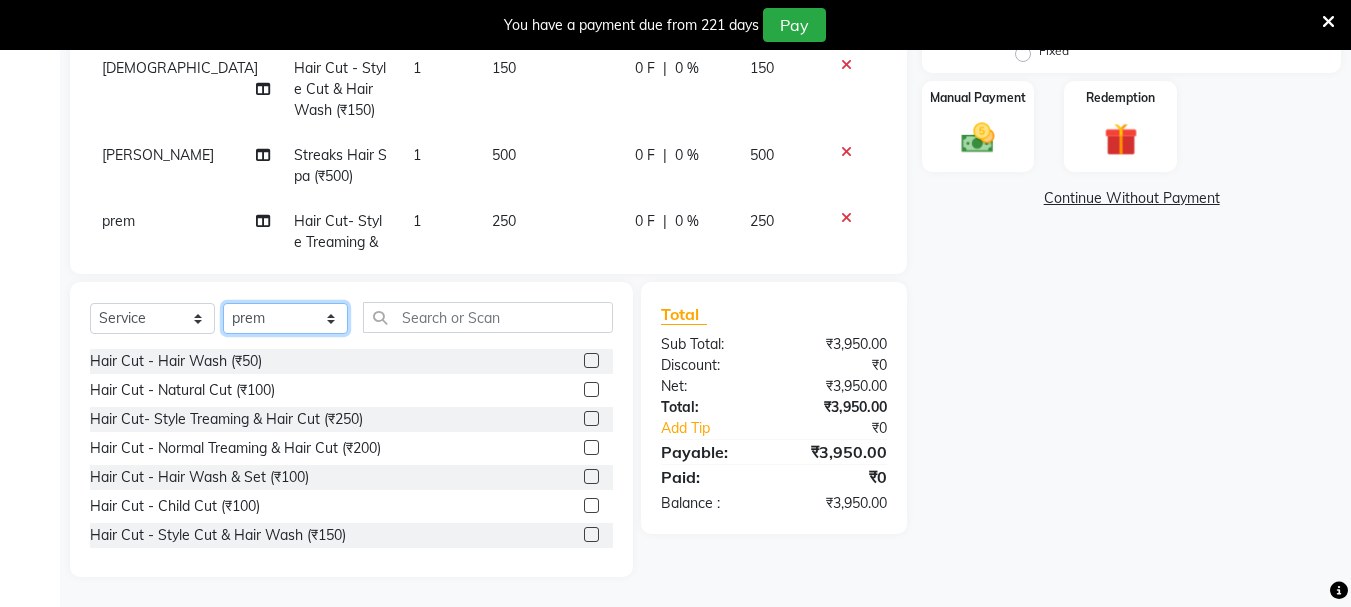 select on "63717" 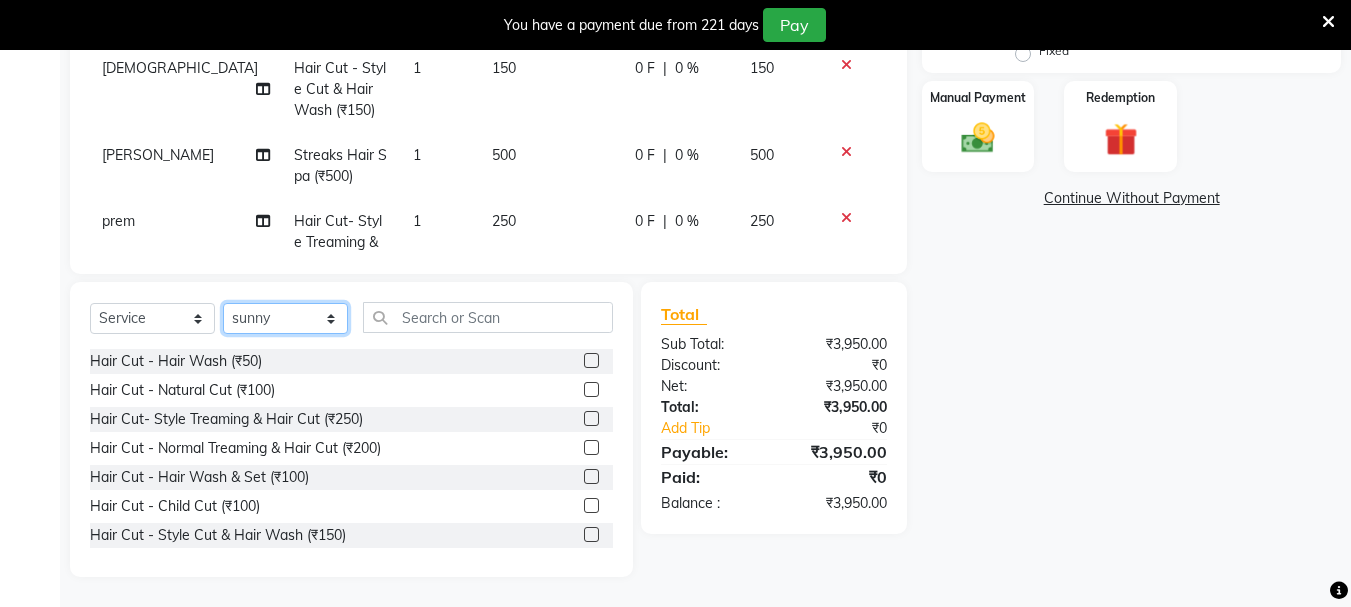 click on "Select Stylist abdul adil Anuj Azad Mahadev prem Shiva Sonu S.R.K. sunny Umesh thakur" 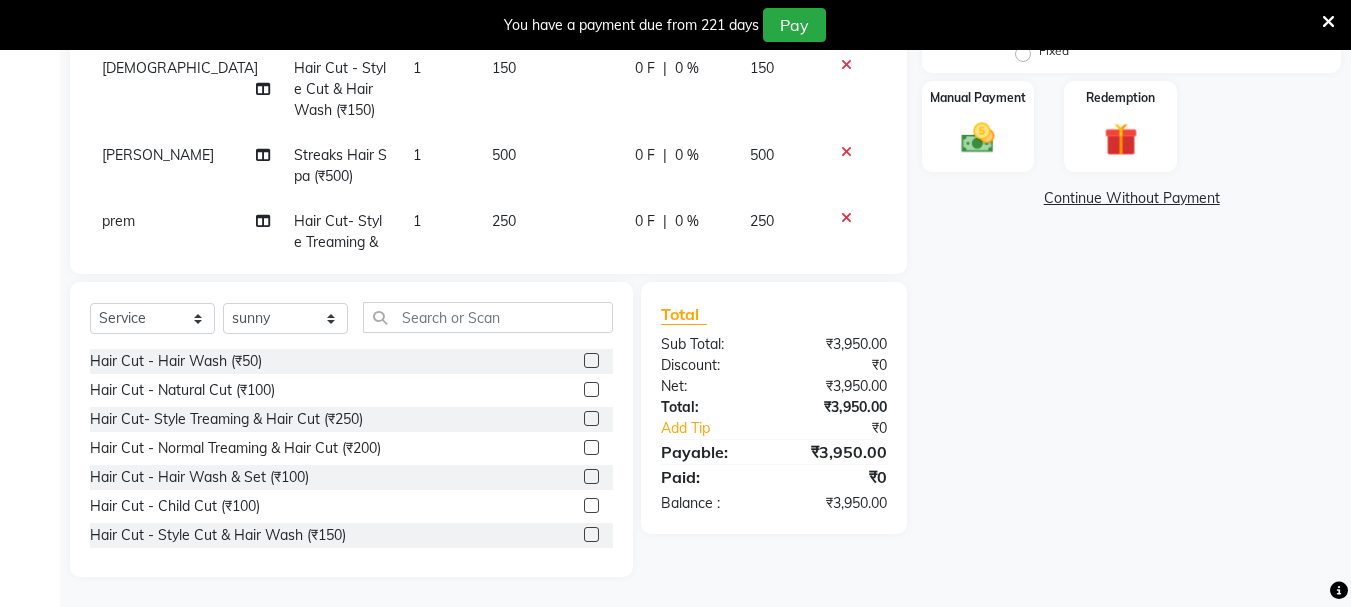 click 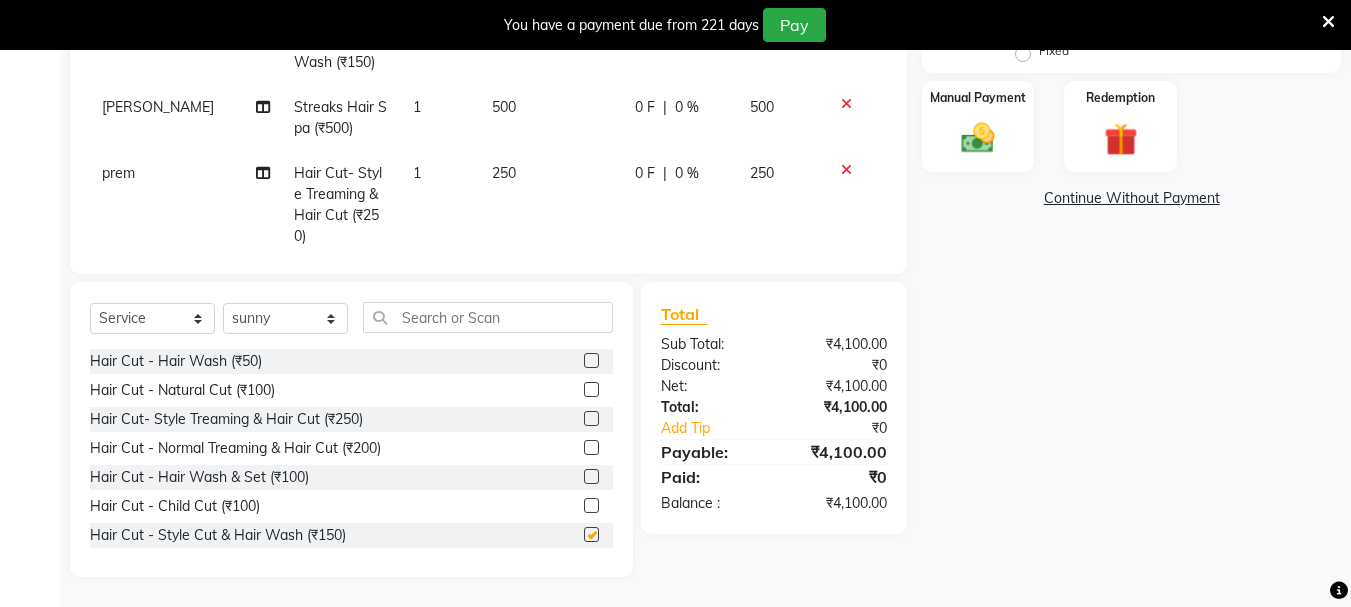 scroll, scrollTop: 1074, scrollLeft: 0, axis: vertical 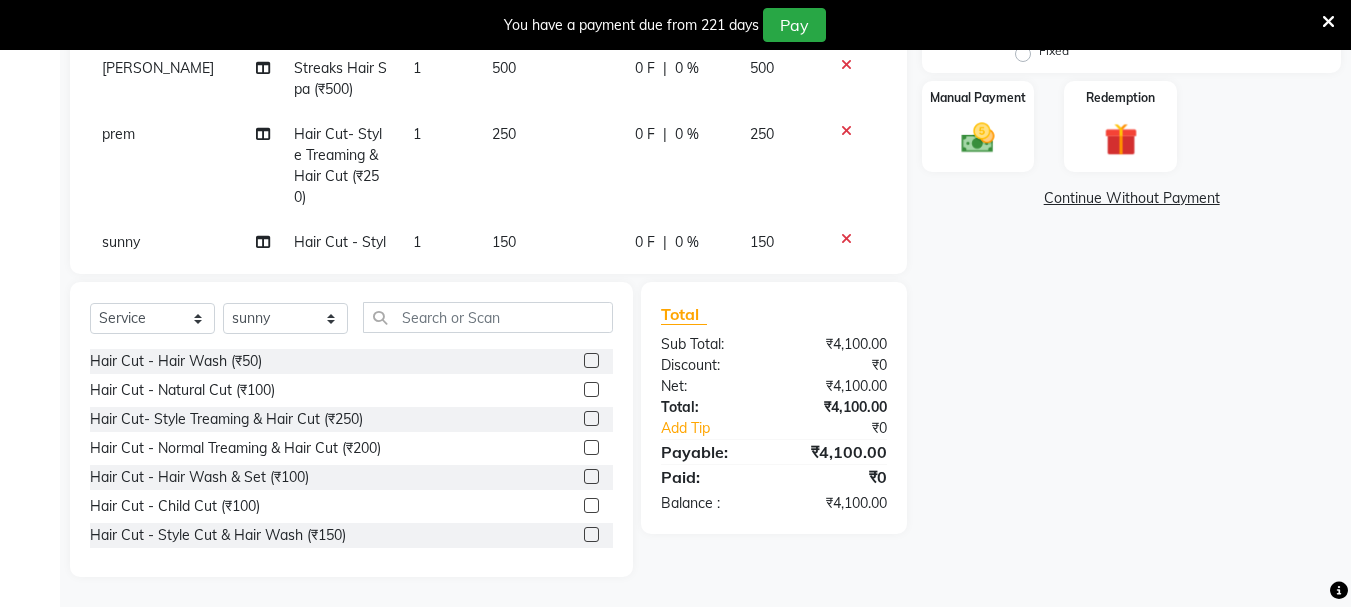 checkbox on "false" 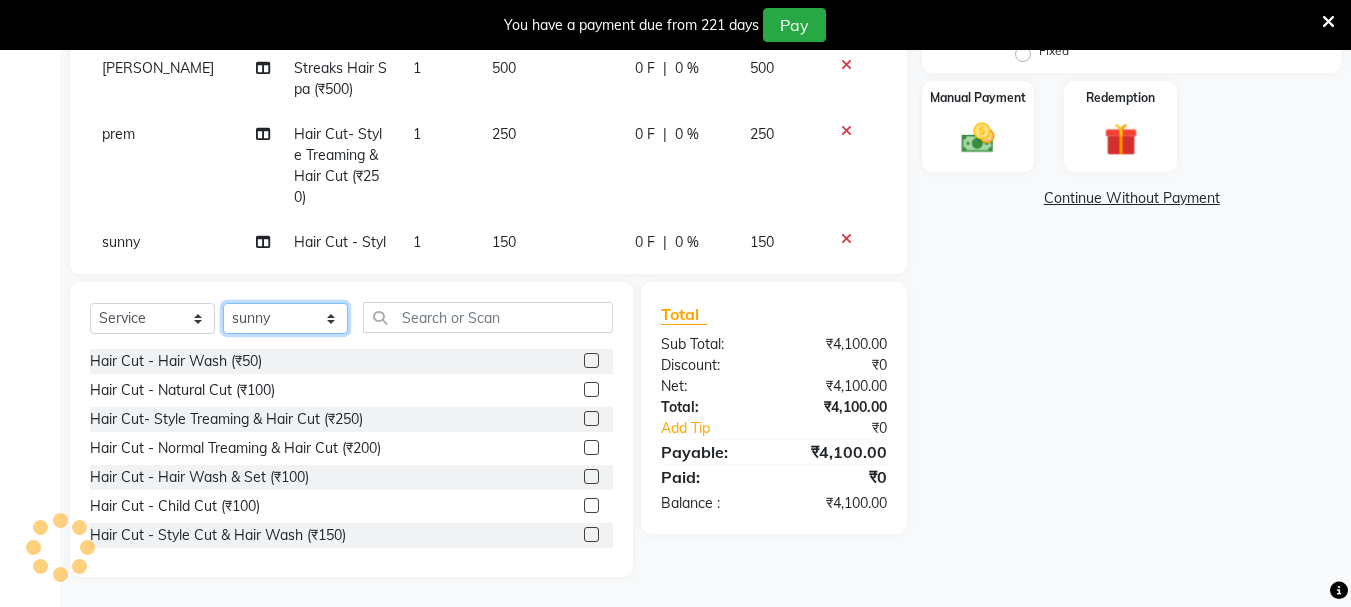 click on "Select Stylist abdul adil Anuj Azad Mahadev prem Shiva Sonu S.R.K. sunny Umesh thakur" 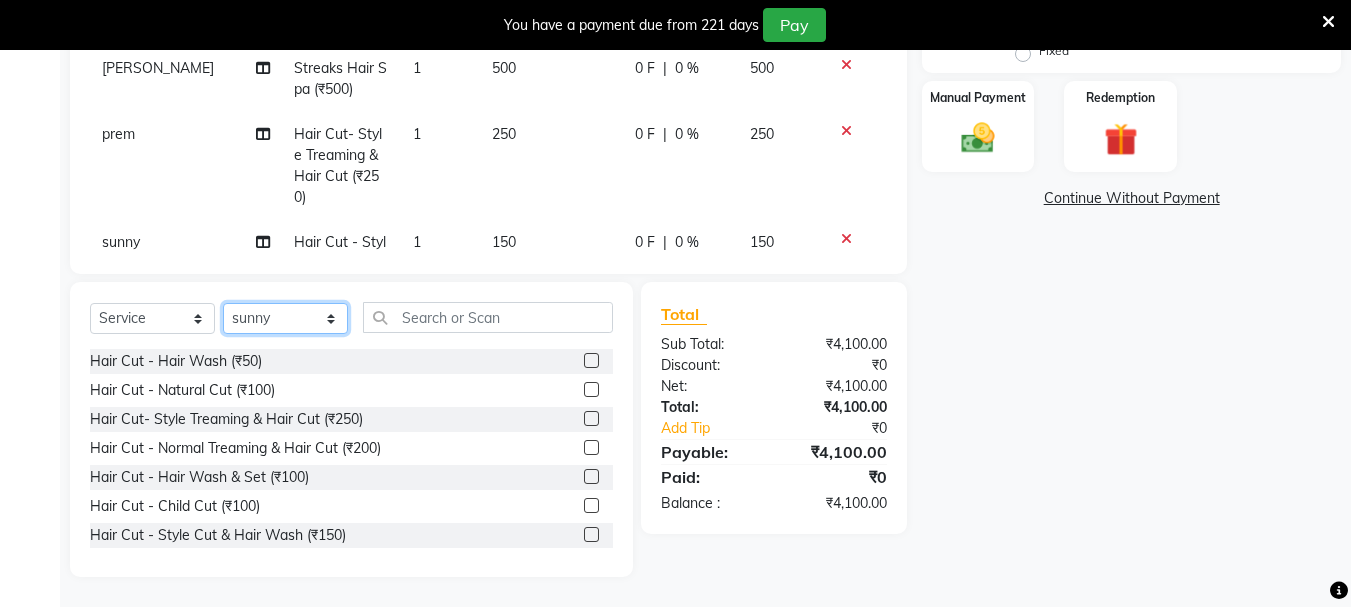 select on "51926" 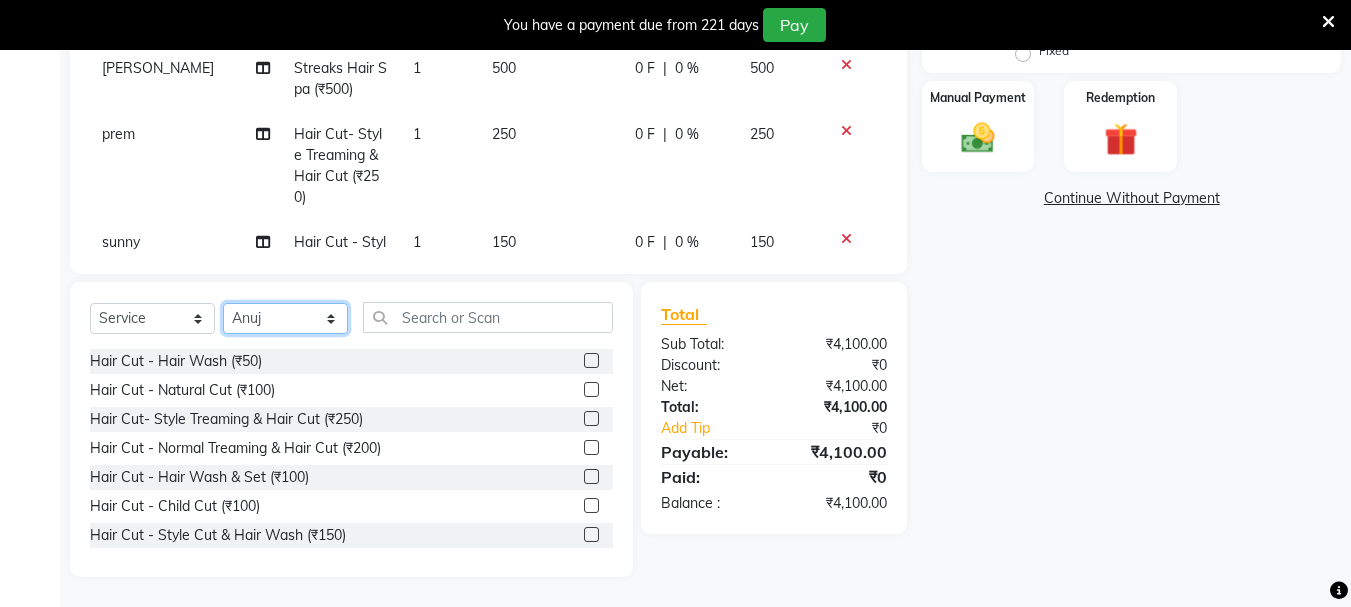 click on "Select Stylist abdul adil Anuj Azad Mahadev prem Shiva Sonu S.R.K. sunny Umesh thakur" 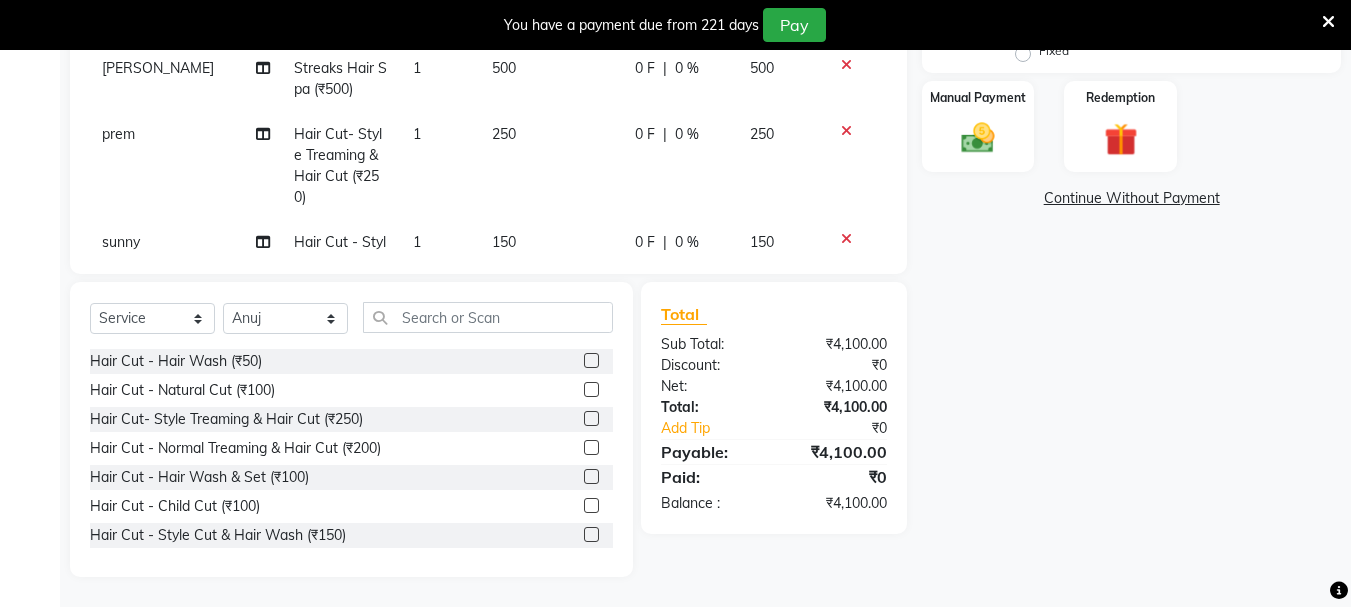 click 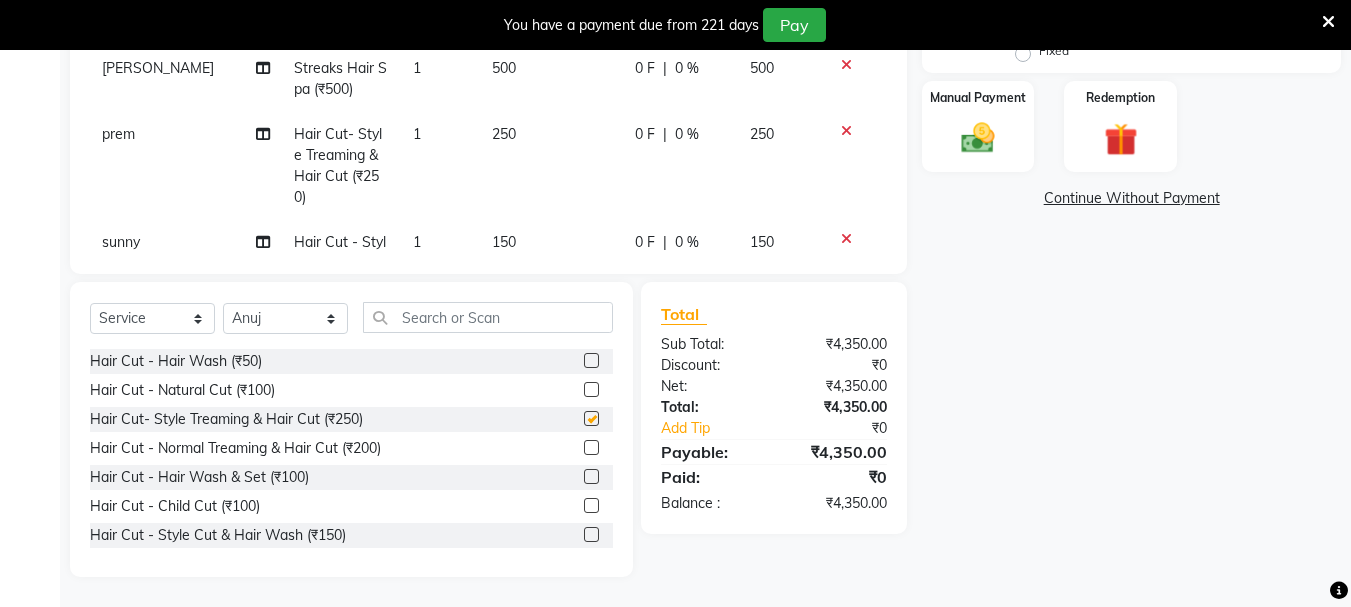 scroll, scrollTop: 1161, scrollLeft: 0, axis: vertical 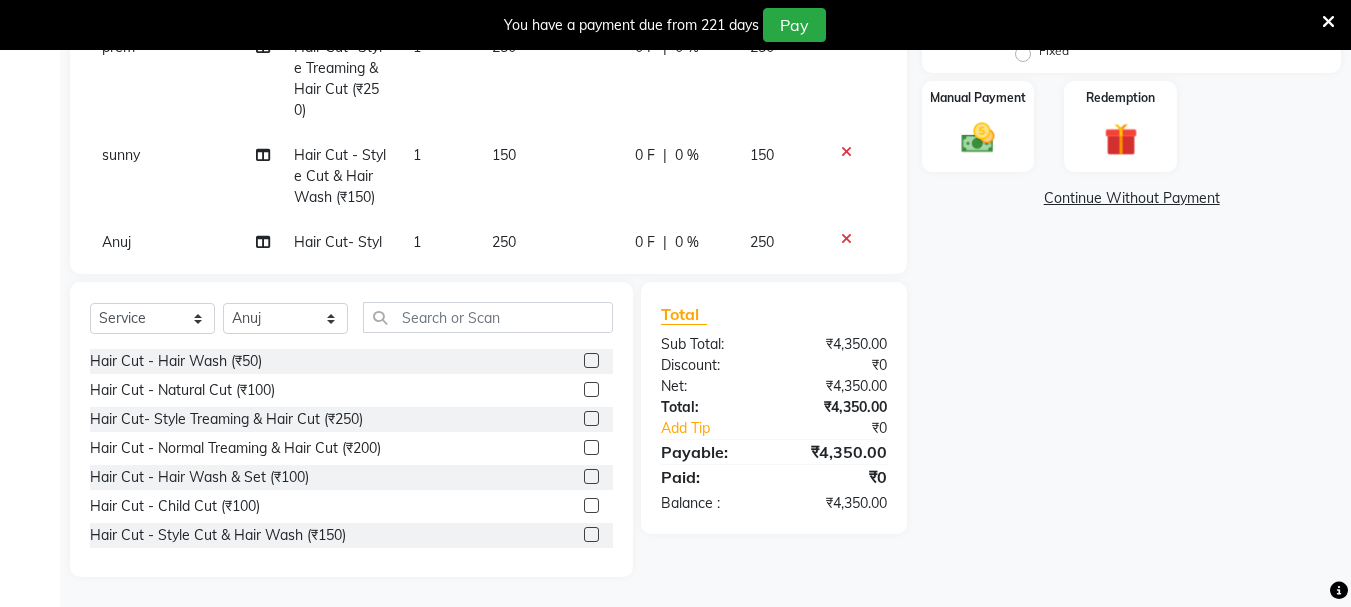 checkbox on "false" 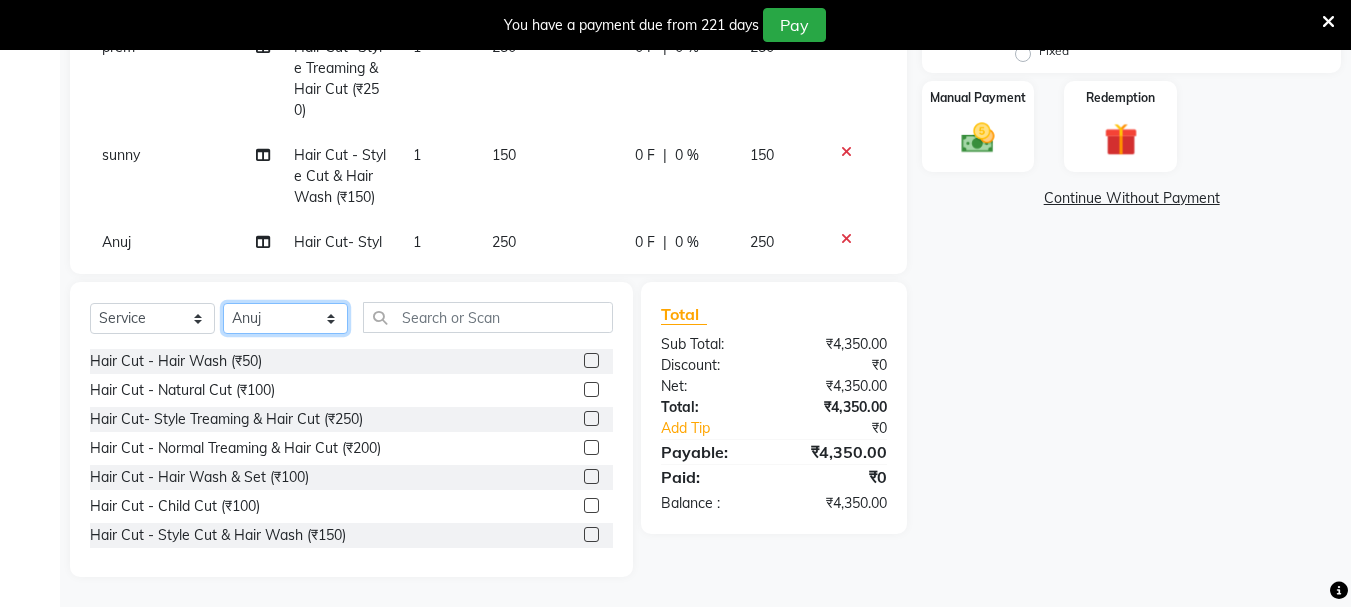click on "Select Stylist abdul adil Anuj Azad Mahadev prem Shiva Sonu S.R.K. sunny Umesh thakur" 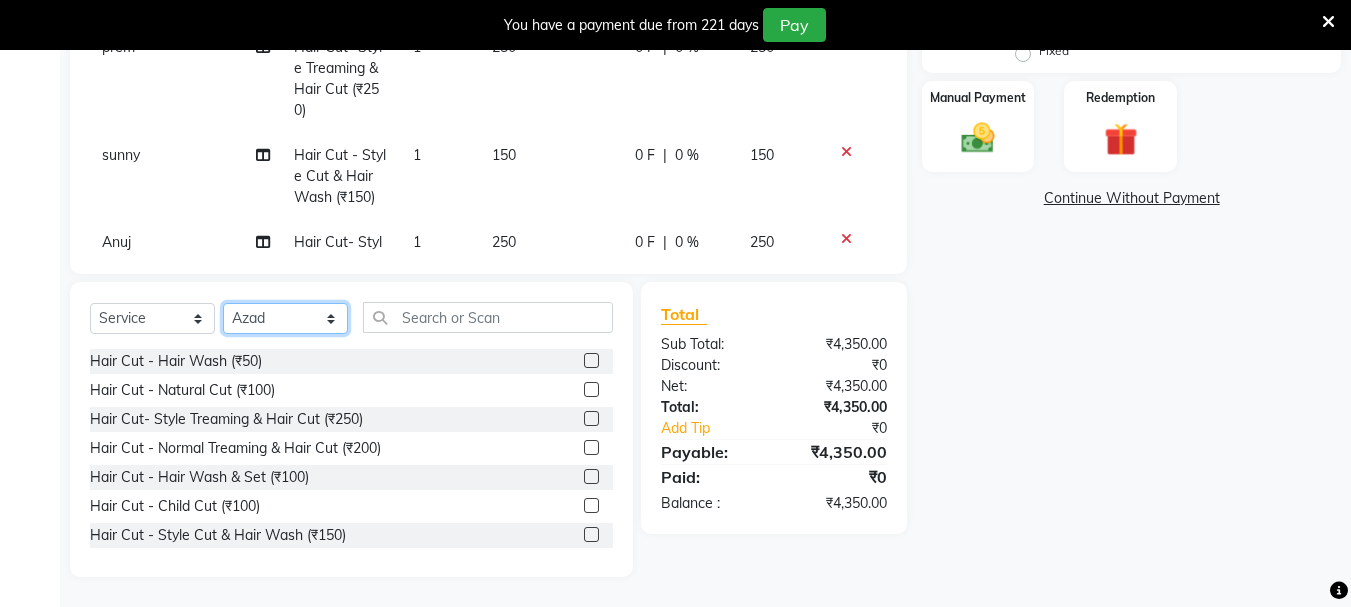 click on "Select Stylist abdul adil Anuj Azad Mahadev prem Shiva Sonu S.R.K. sunny Umesh thakur" 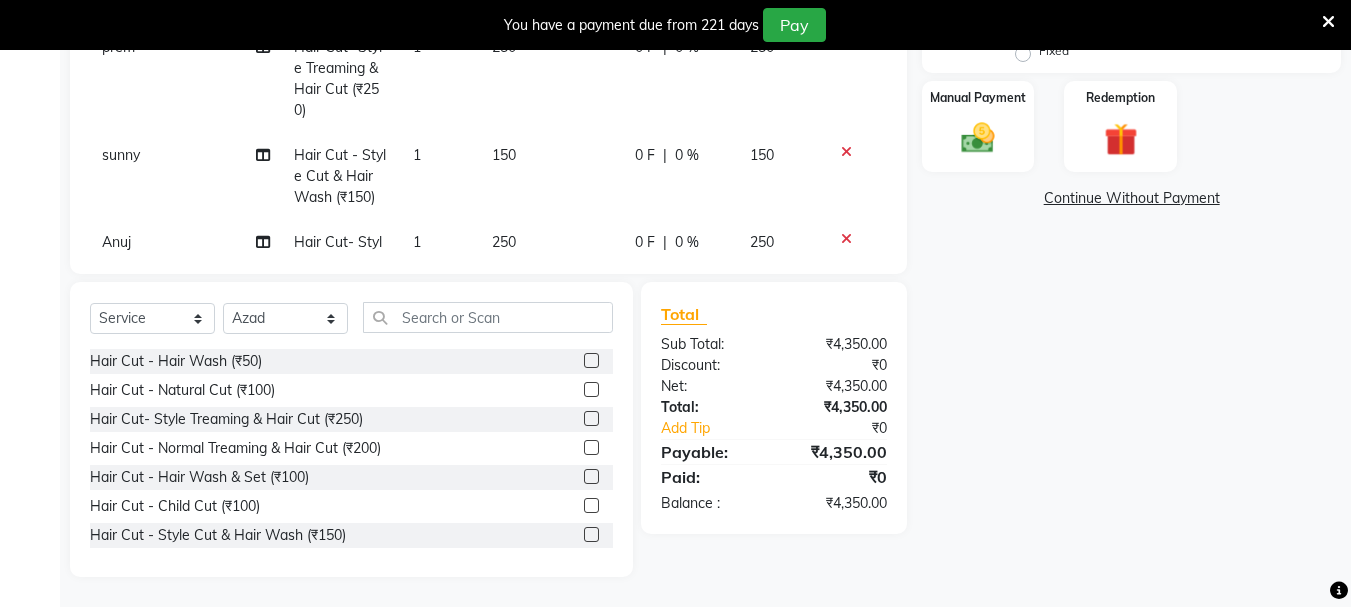 click 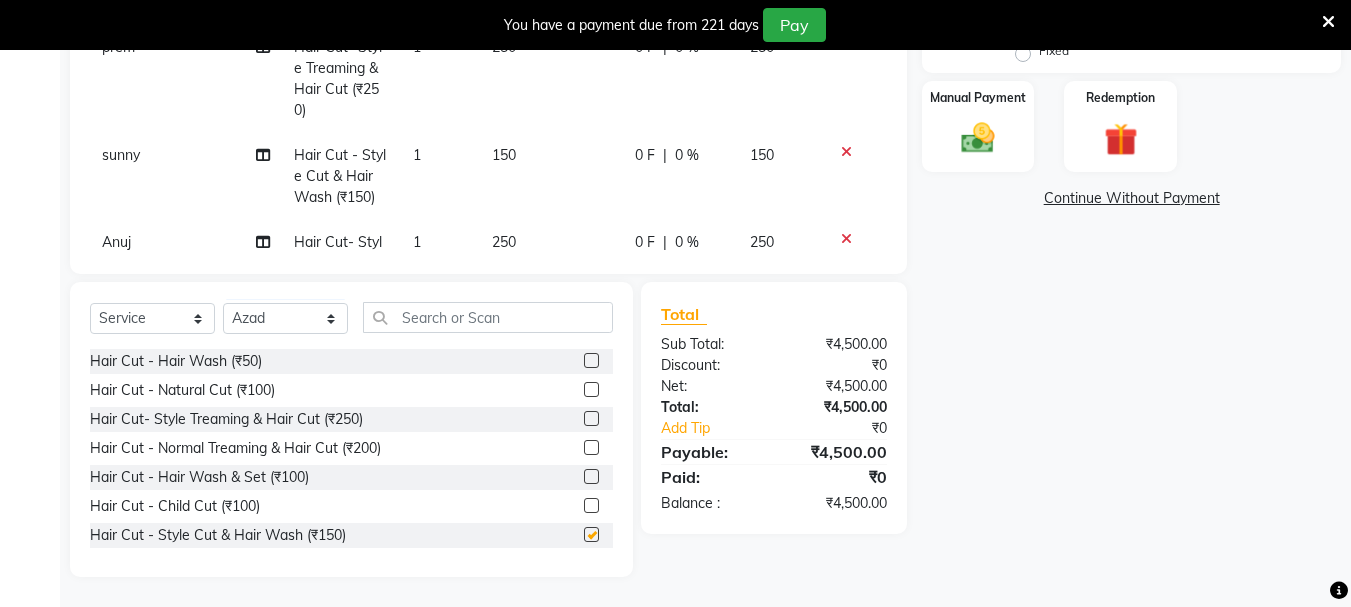 scroll, scrollTop: 1248, scrollLeft: 0, axis: vertical 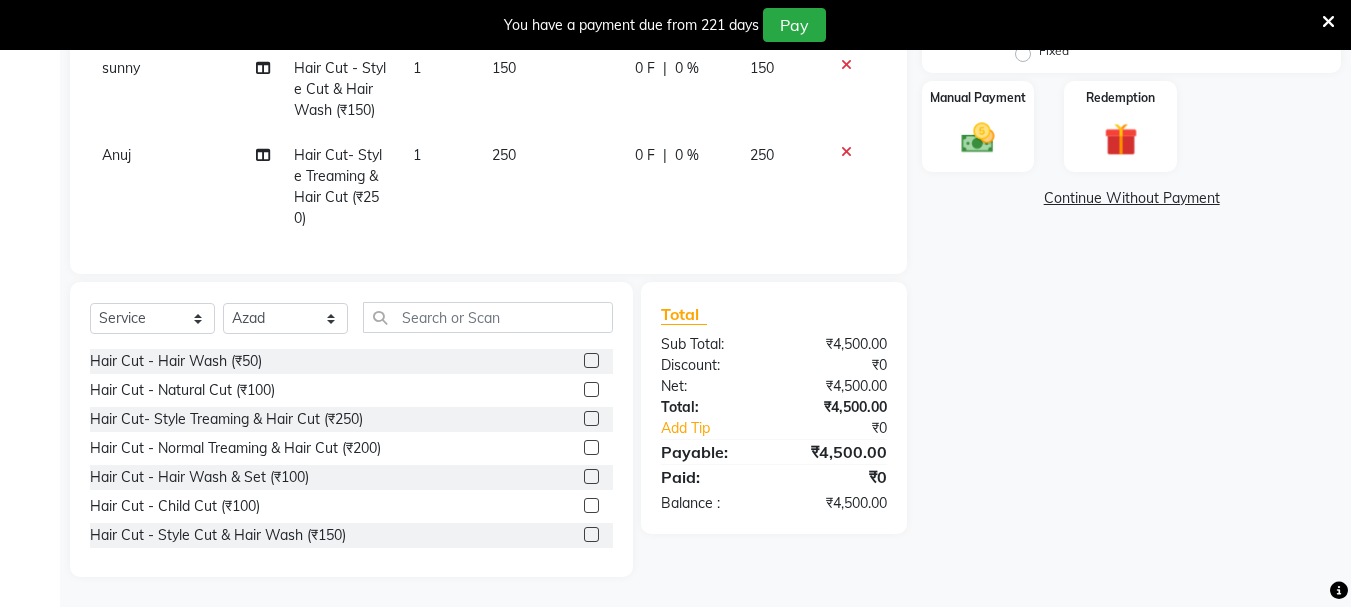 checkbox on "false" 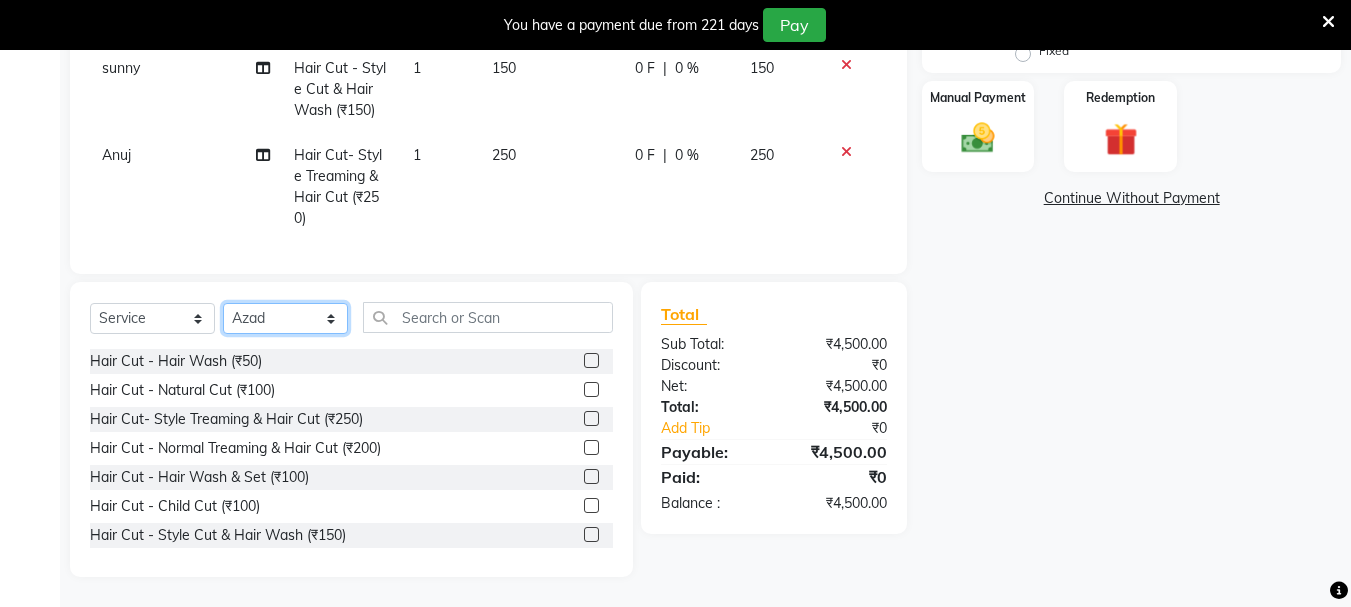 click on "Select Stylist abdul adil Anuj Azad Mahadev prem Shiva Sonu S.R.K. sunny Umesh thakur" 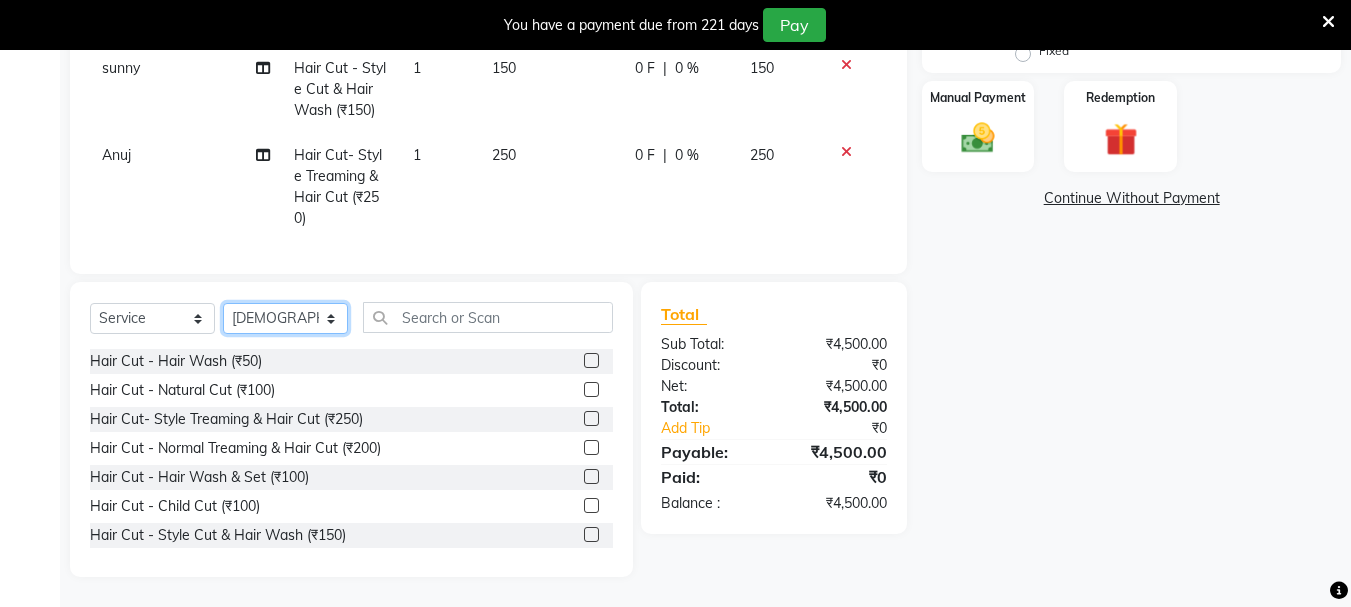 click on "Select Stylist abdul adil Anuj Azad Mahadev prem Shiva Sonu S.R.K. sunny Umesh thakur" 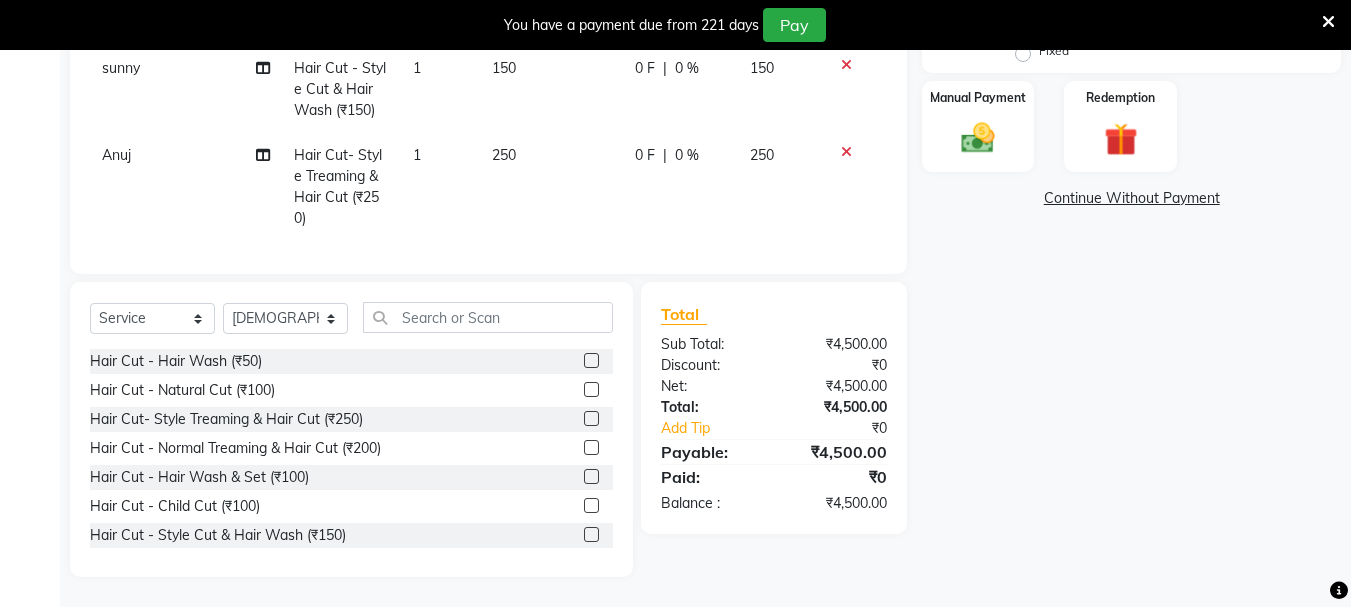 click 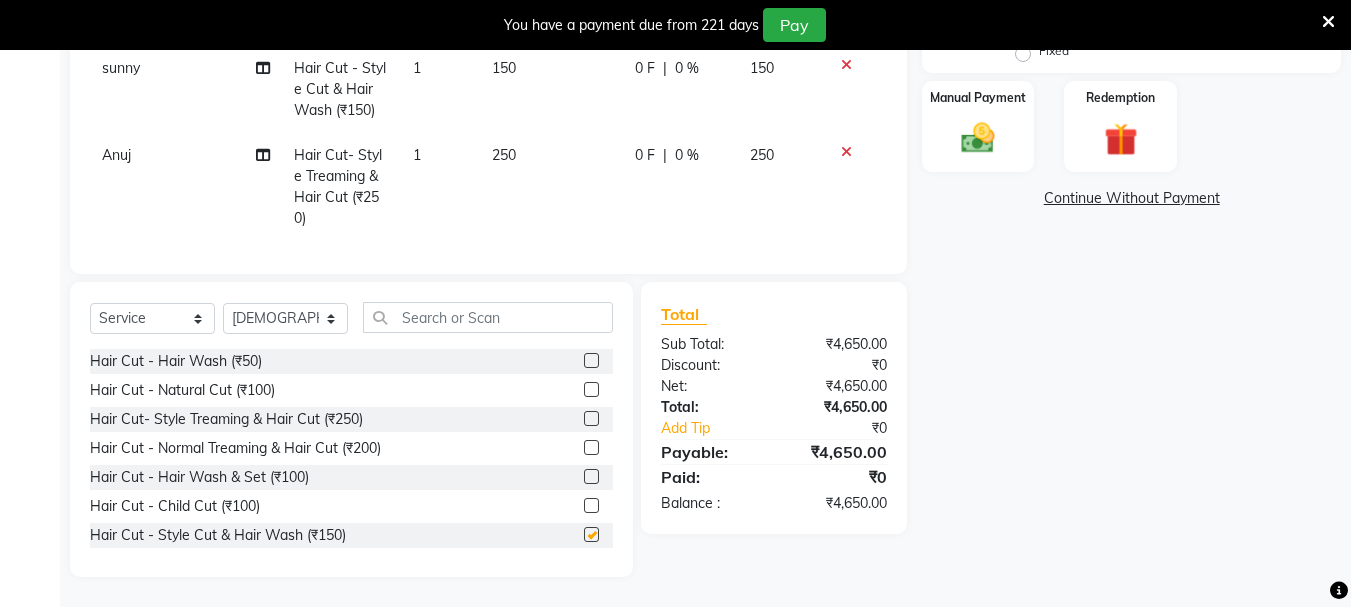checkbox on "false" 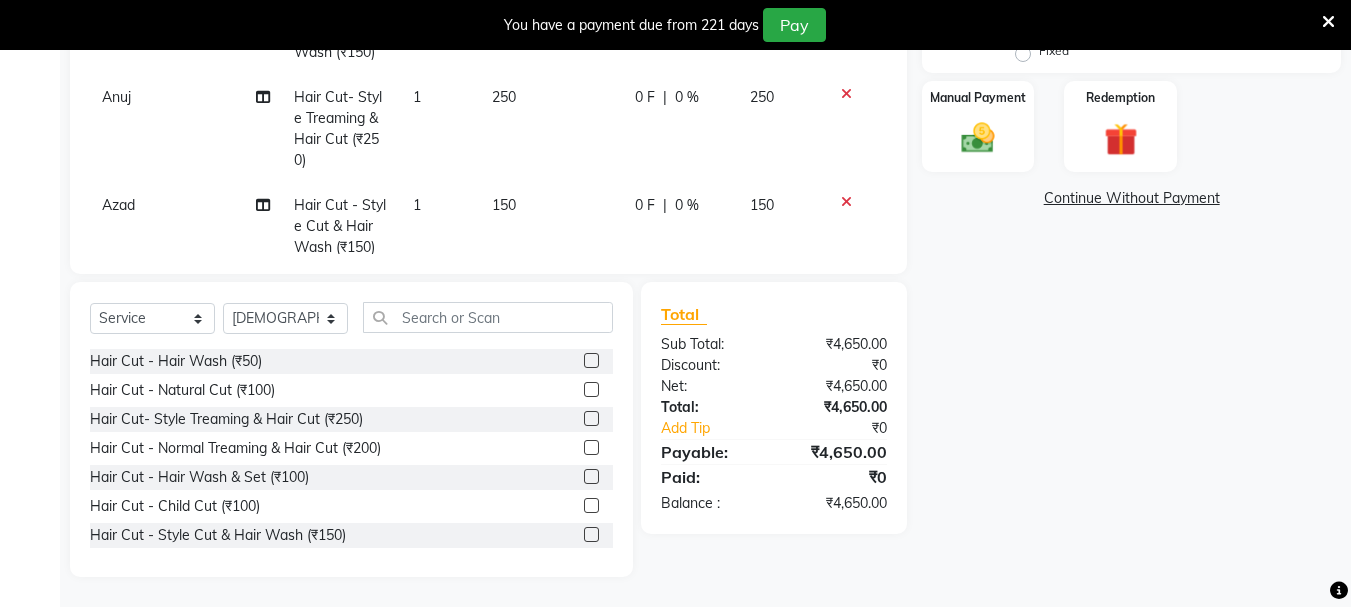 scroll, scrollTop: 1335, scrollLeft: 0, axis: vertical 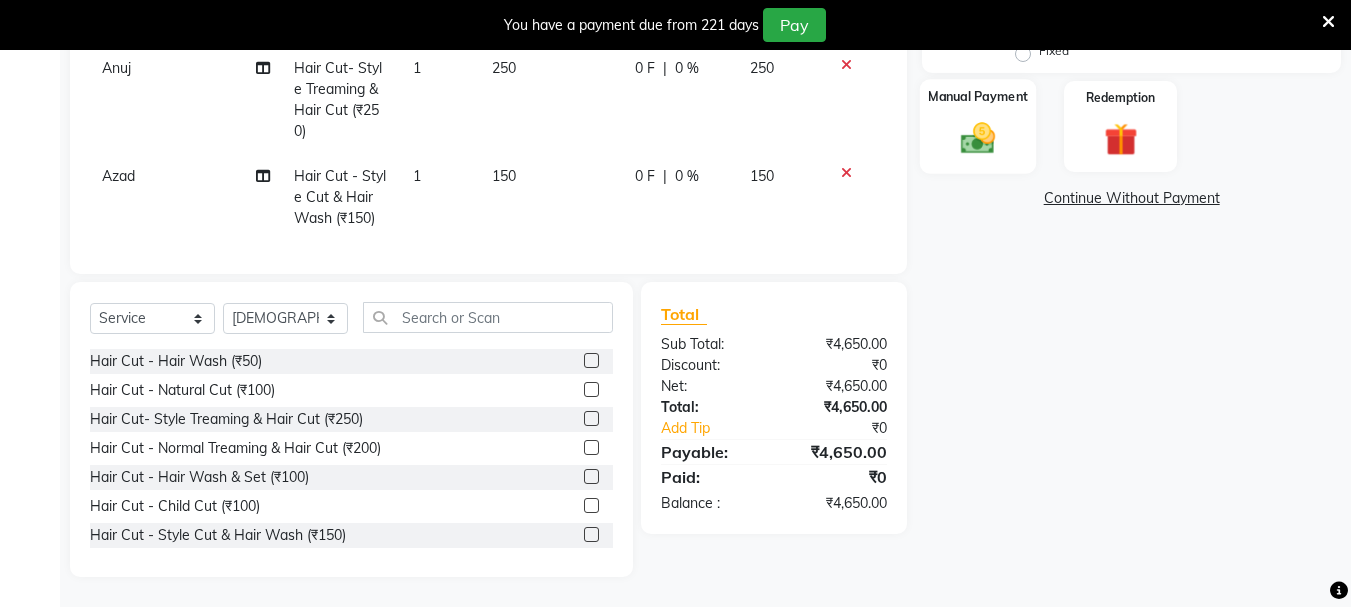 click 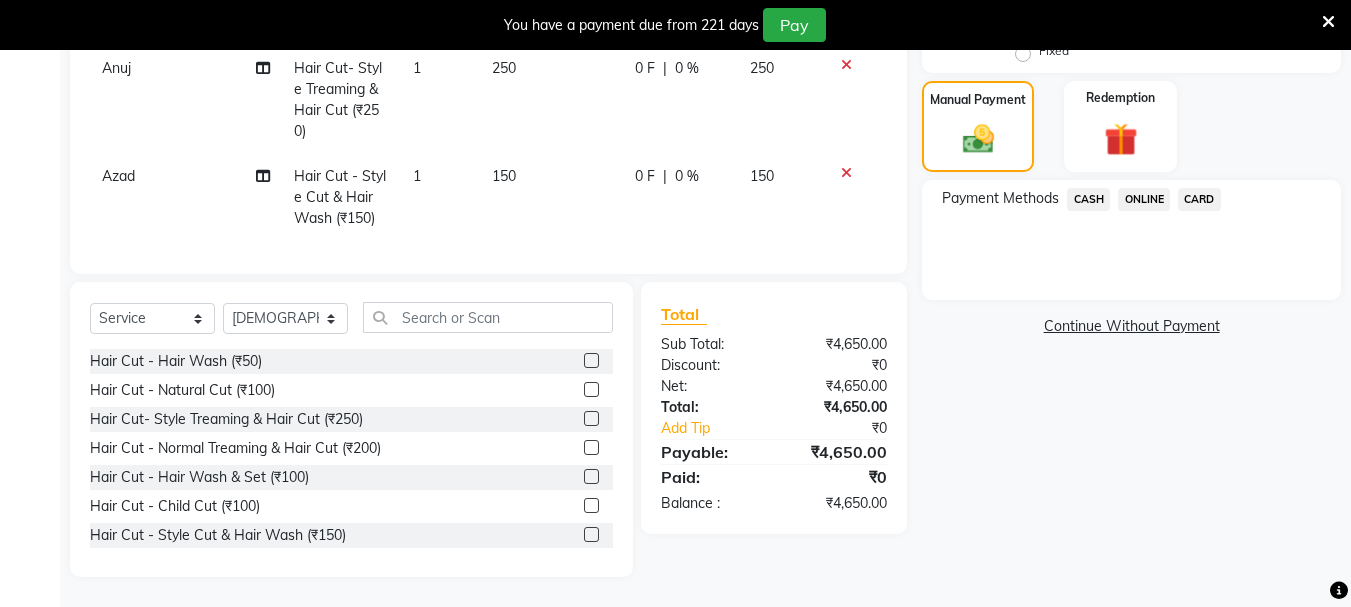 click on "CASH" 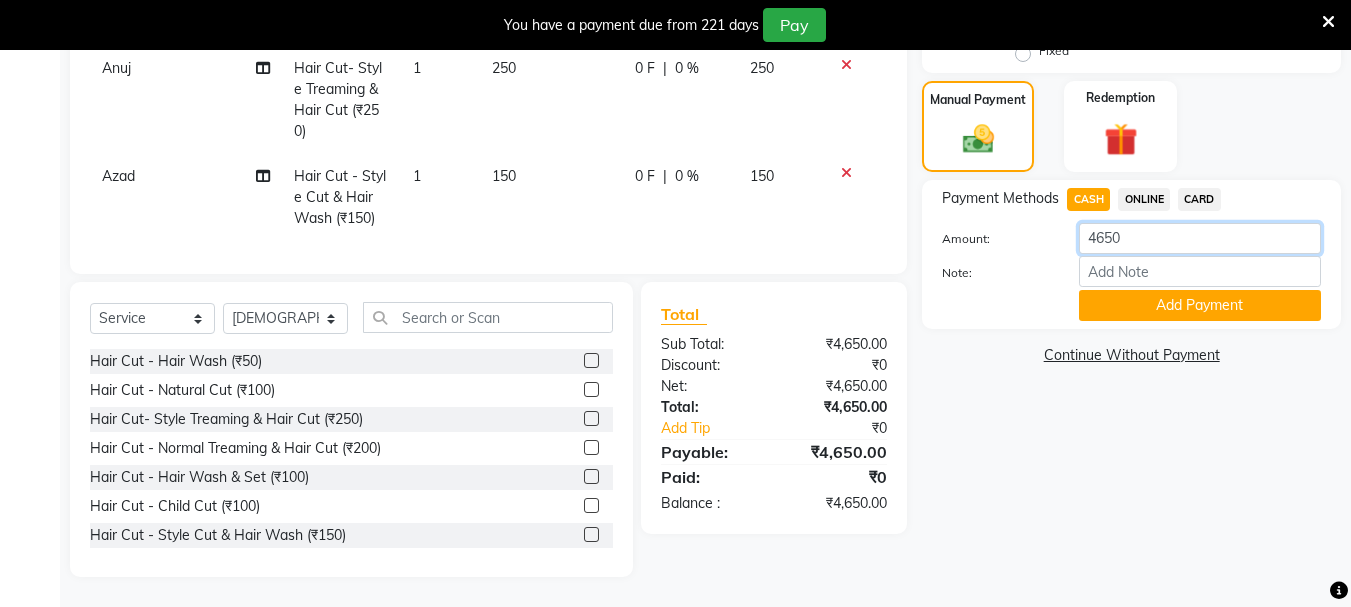 click on "4650" 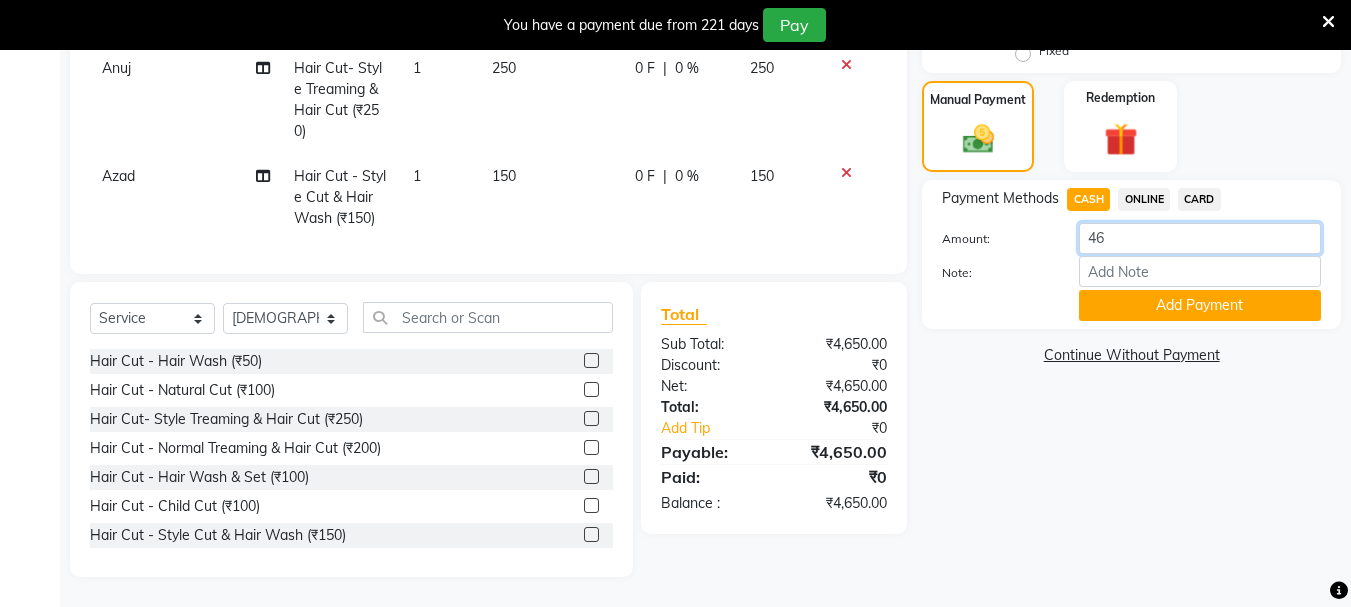 type on "4" 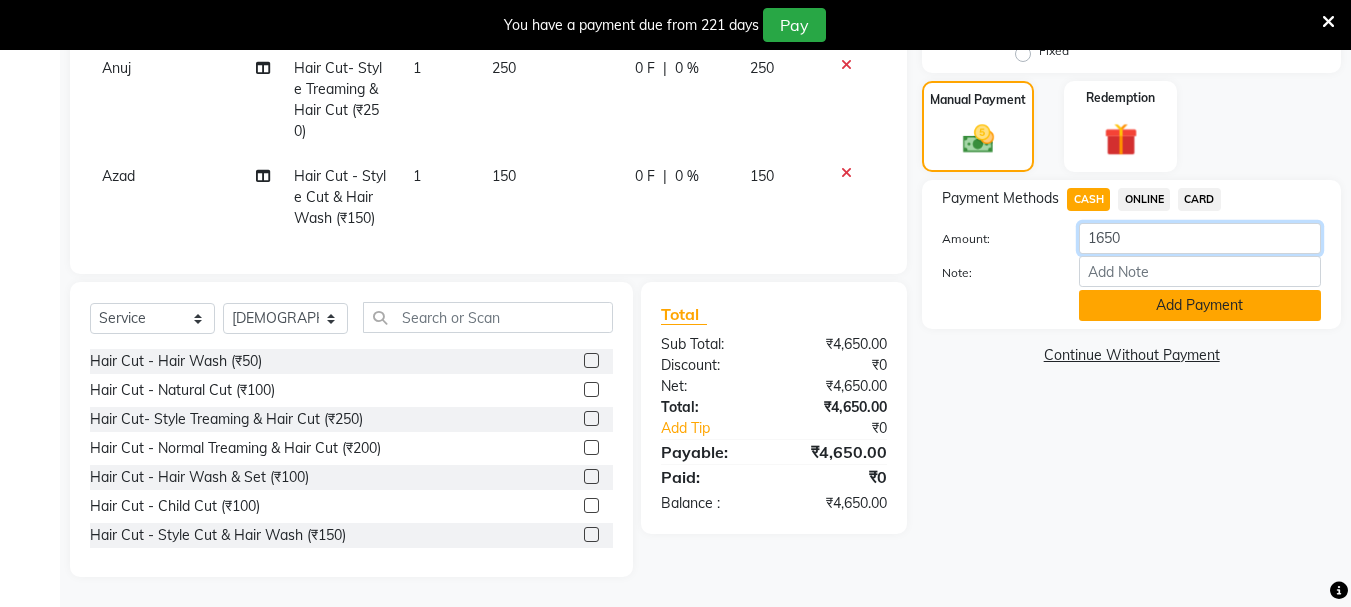 type on "1650" 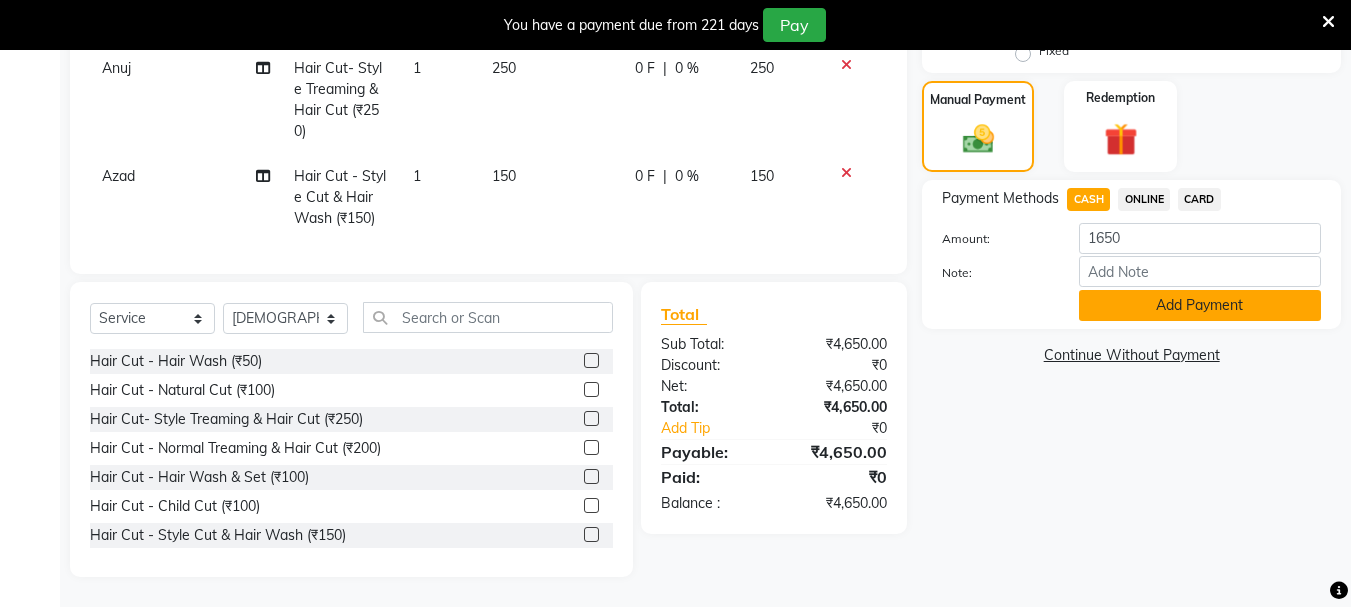 click on "Add Payment" 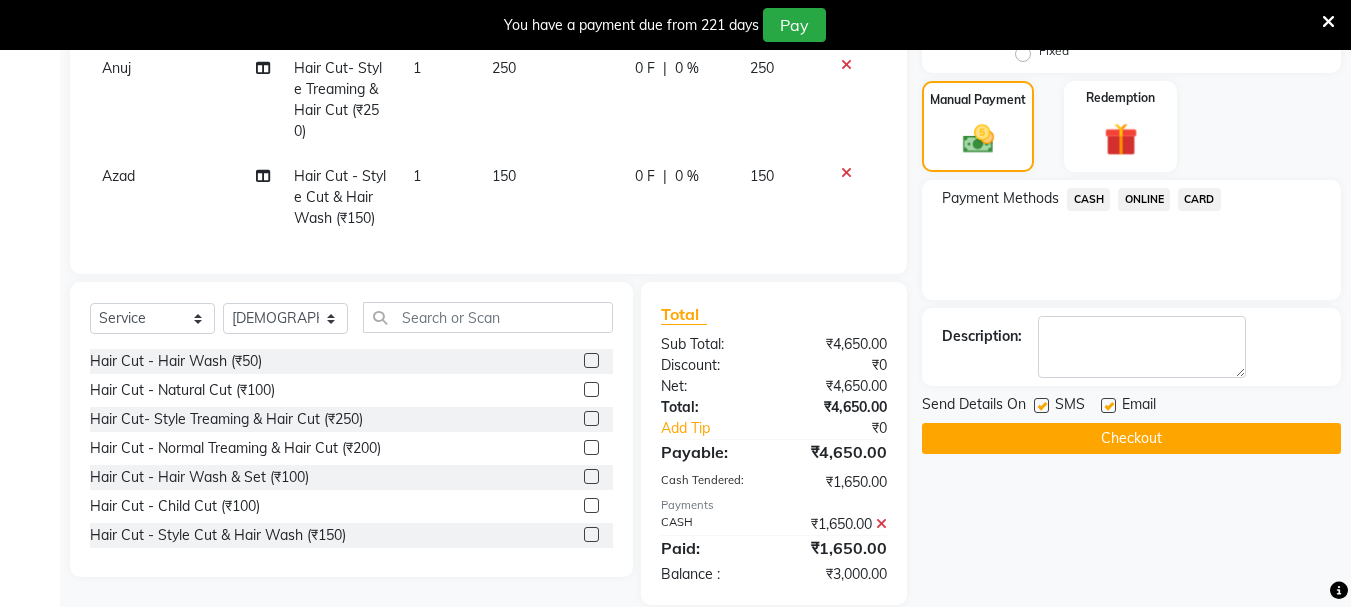 click on "ONLINE" 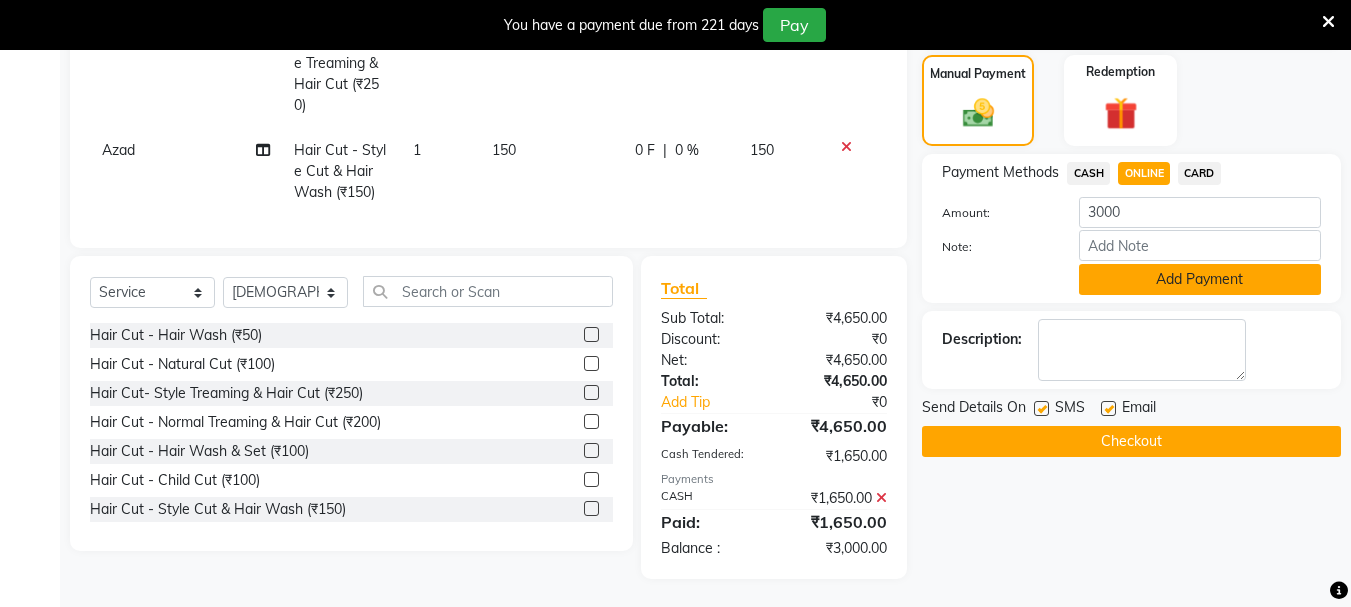 scroll, scrollTop: 572, scrollLeft: 0, axis: vertical 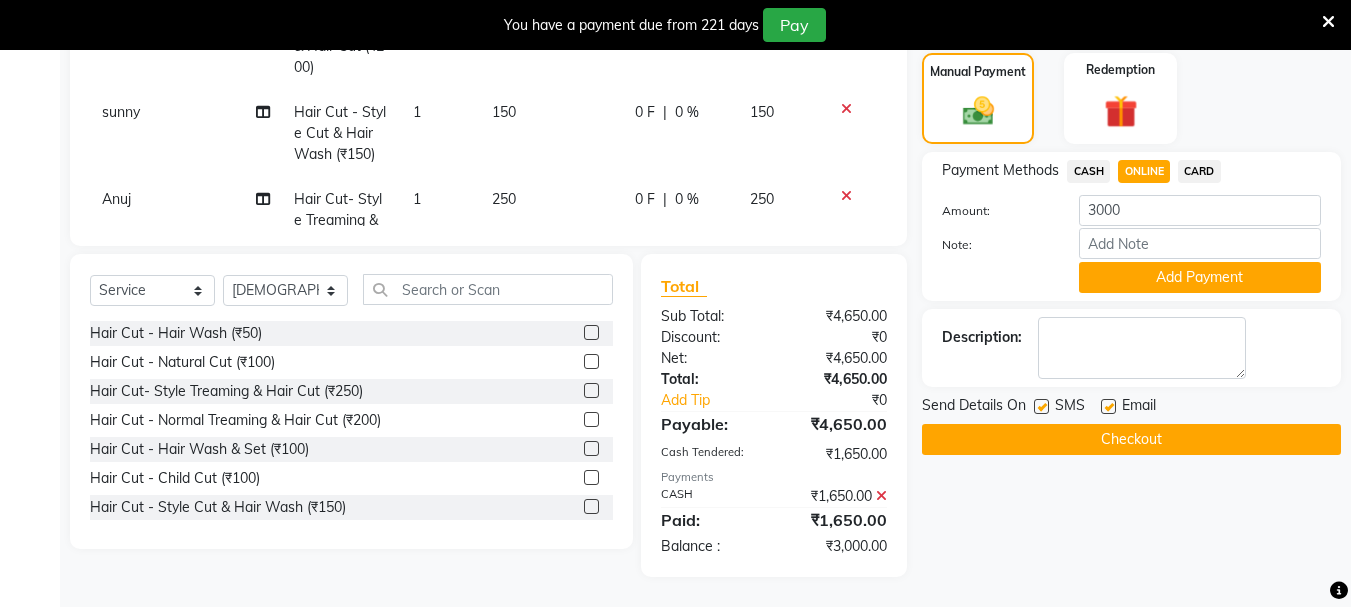 click 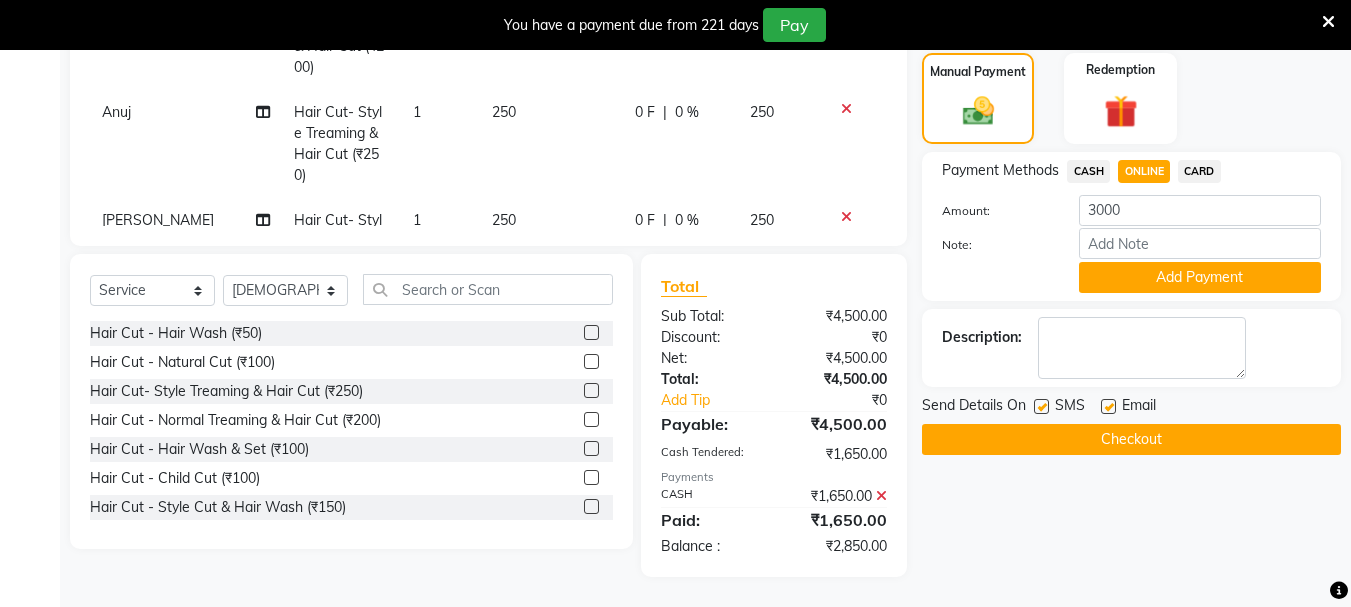 click 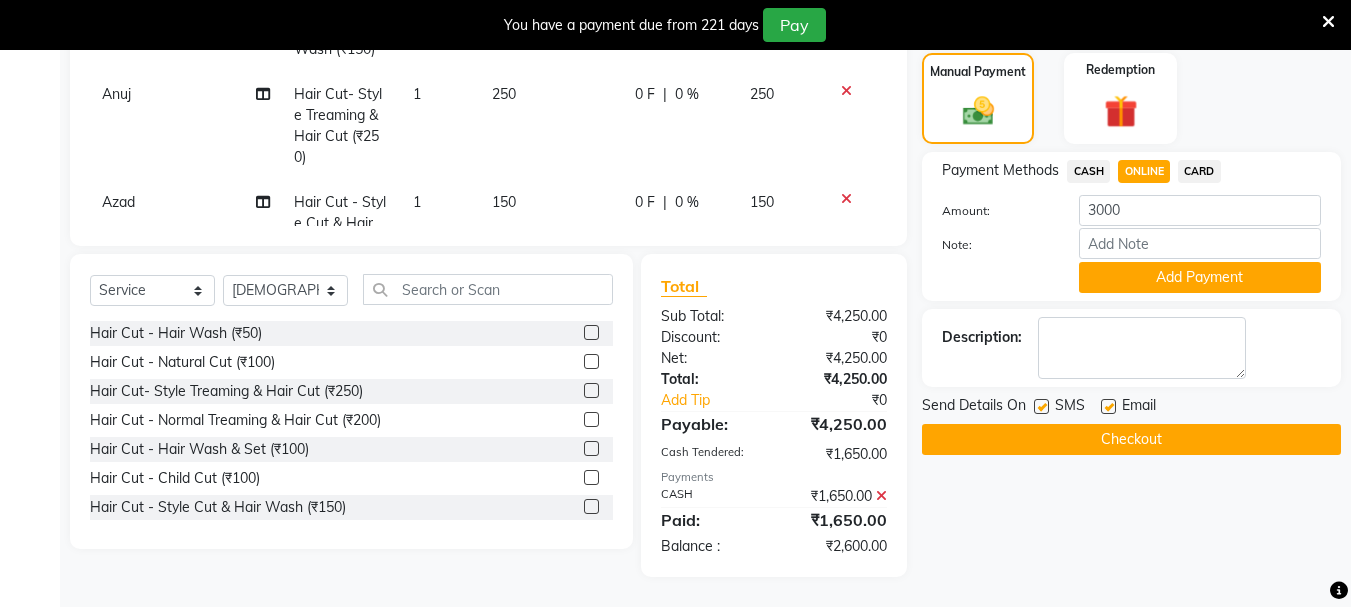 scroll, scrollTop: 1161, scrollLeft: 0, axis: vertical 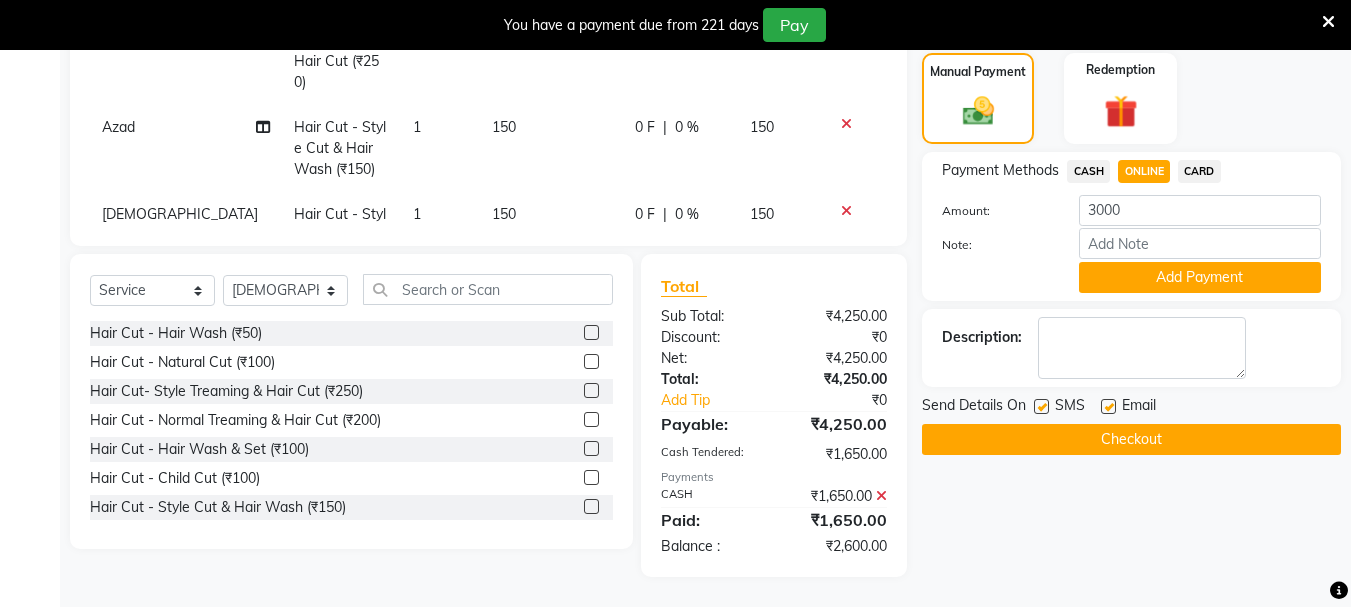 click on "ONLINE" 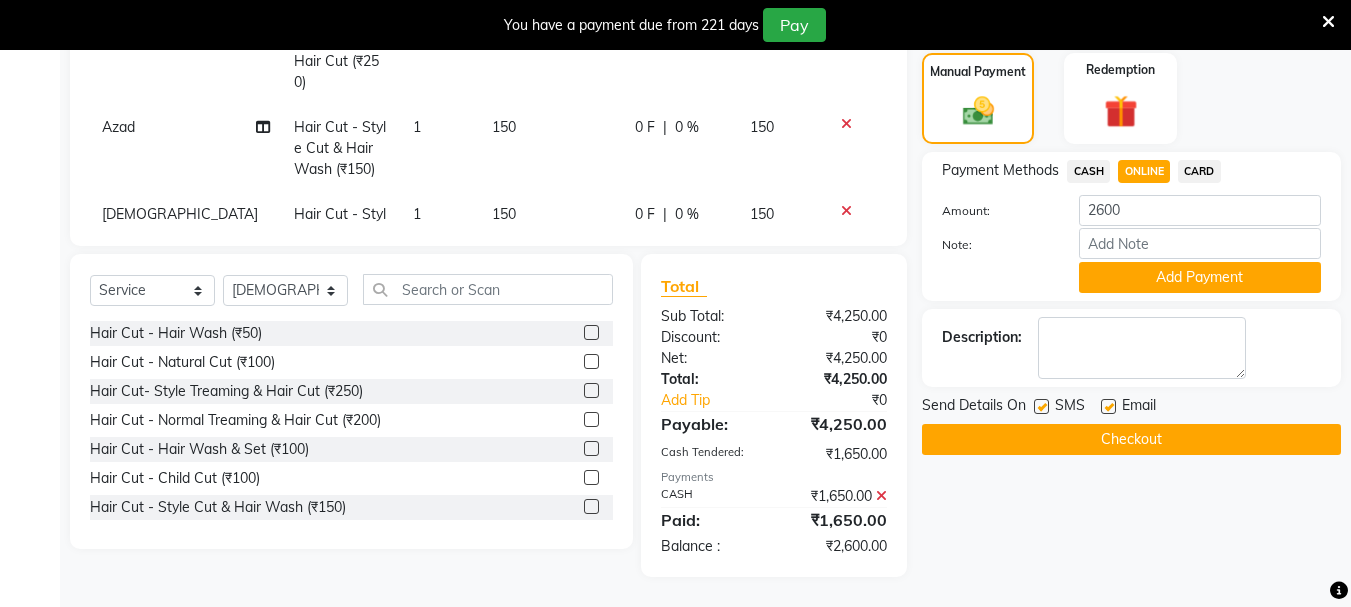 click on "ONLINE" 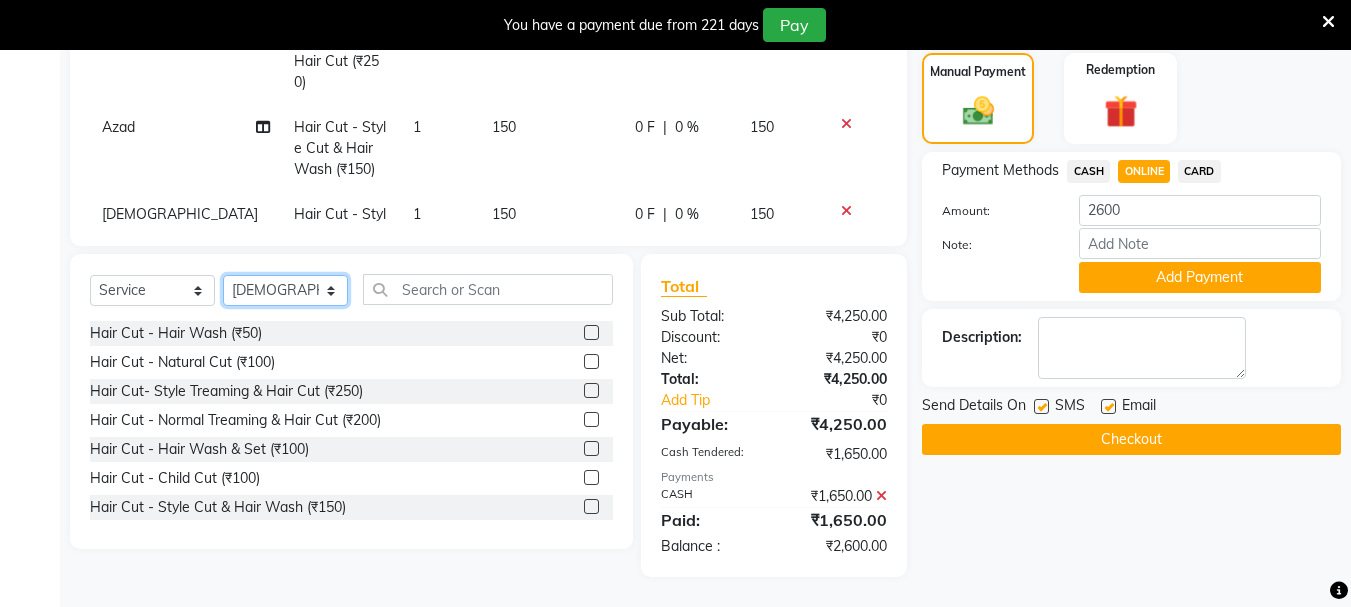 click on "Select Stylist abdul adil Anuj Azad Mahadev prem Shiva Sonu S.R.K. sunny Umesh thakur" 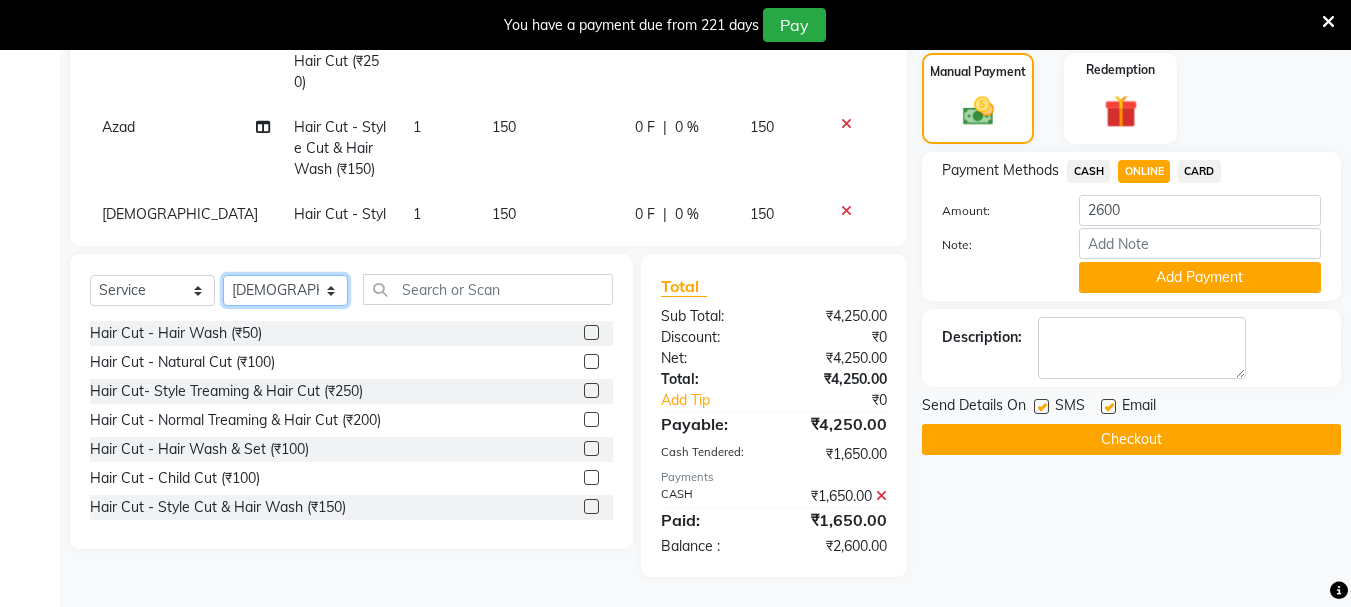 select on "63717" 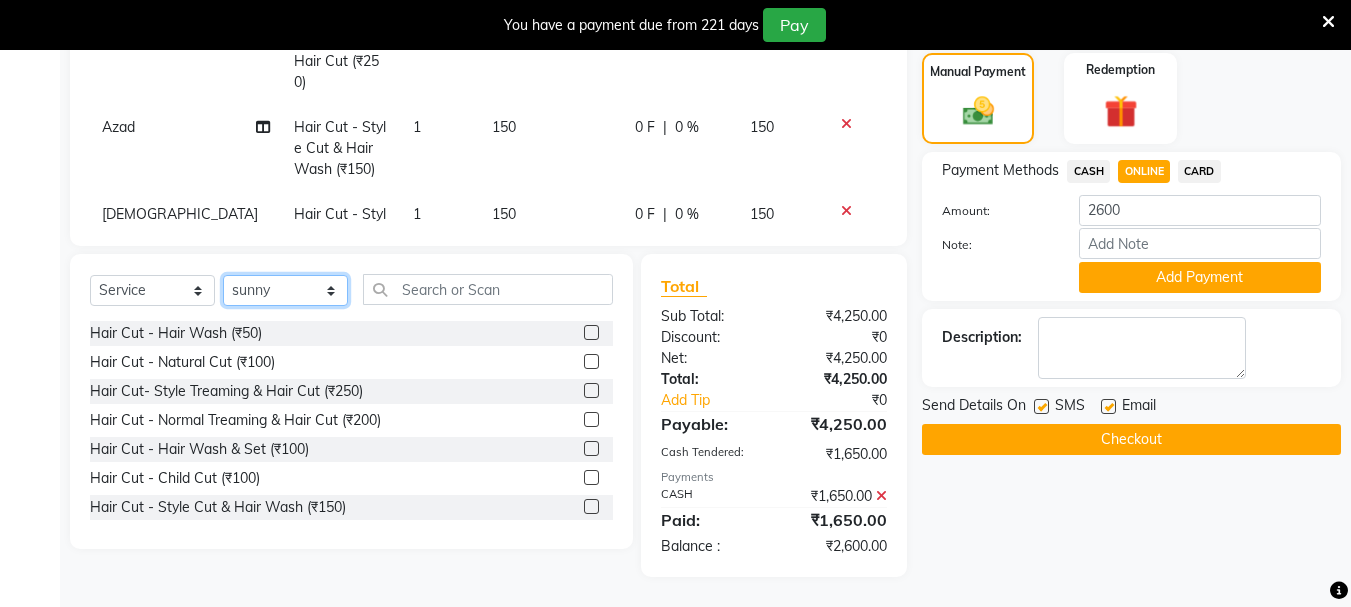 click on "Select Stylist abdul adil Anuj Azad Mahadev prem Shiva Sonu S.R.K. sunny Umesh thakur" 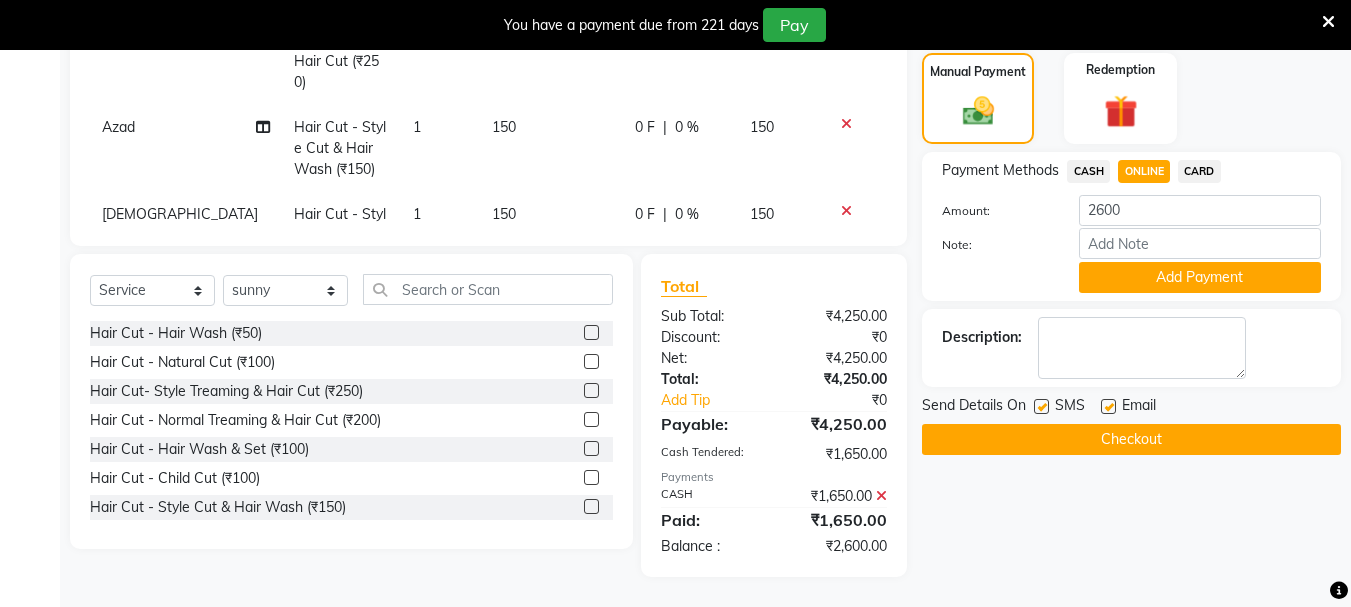 click 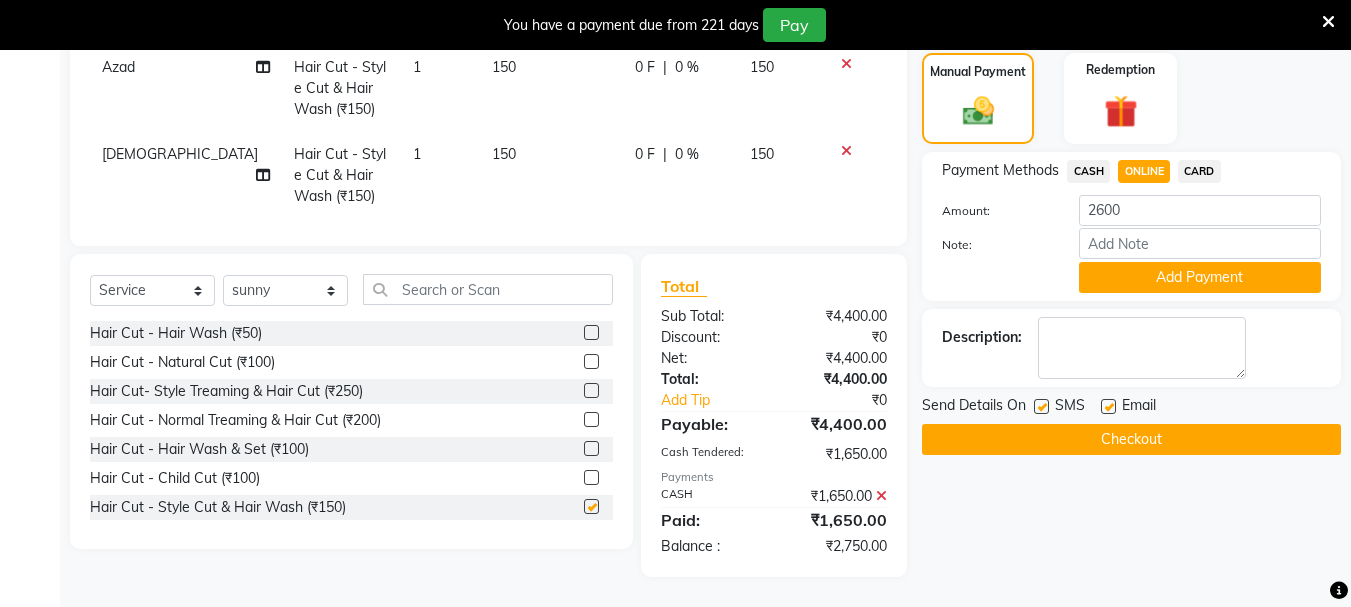 checkbox on "false" 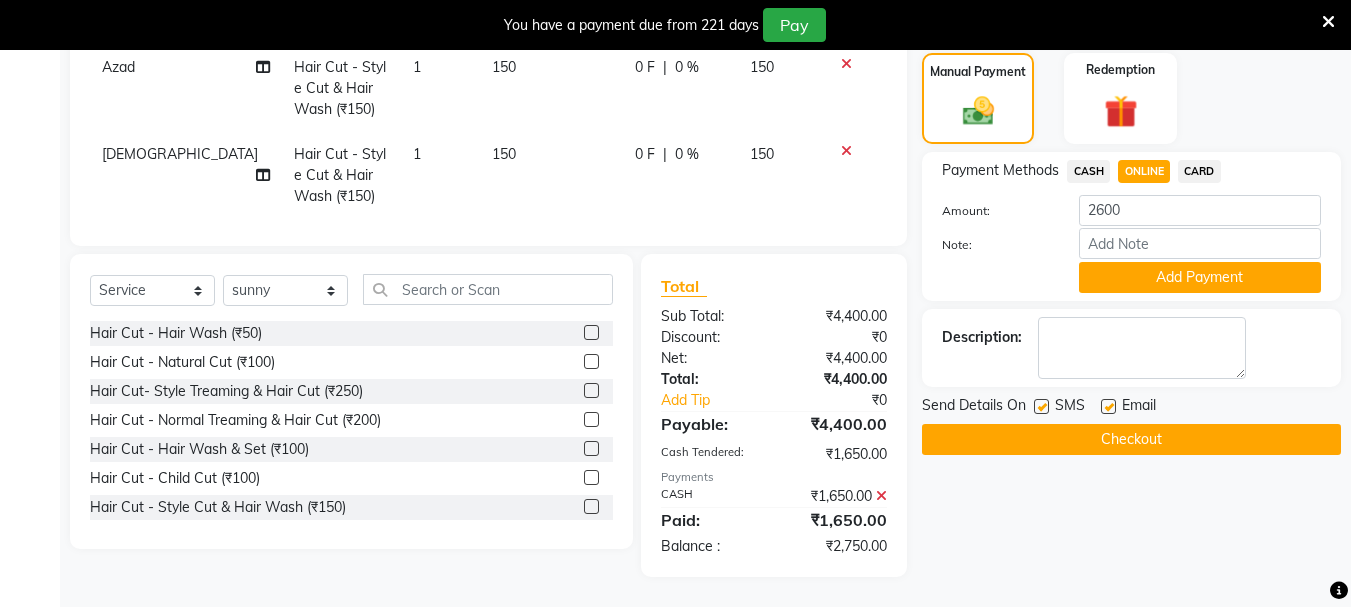 scroll, scrollTop: 1248, scrollLeft: 0, axis: vertical 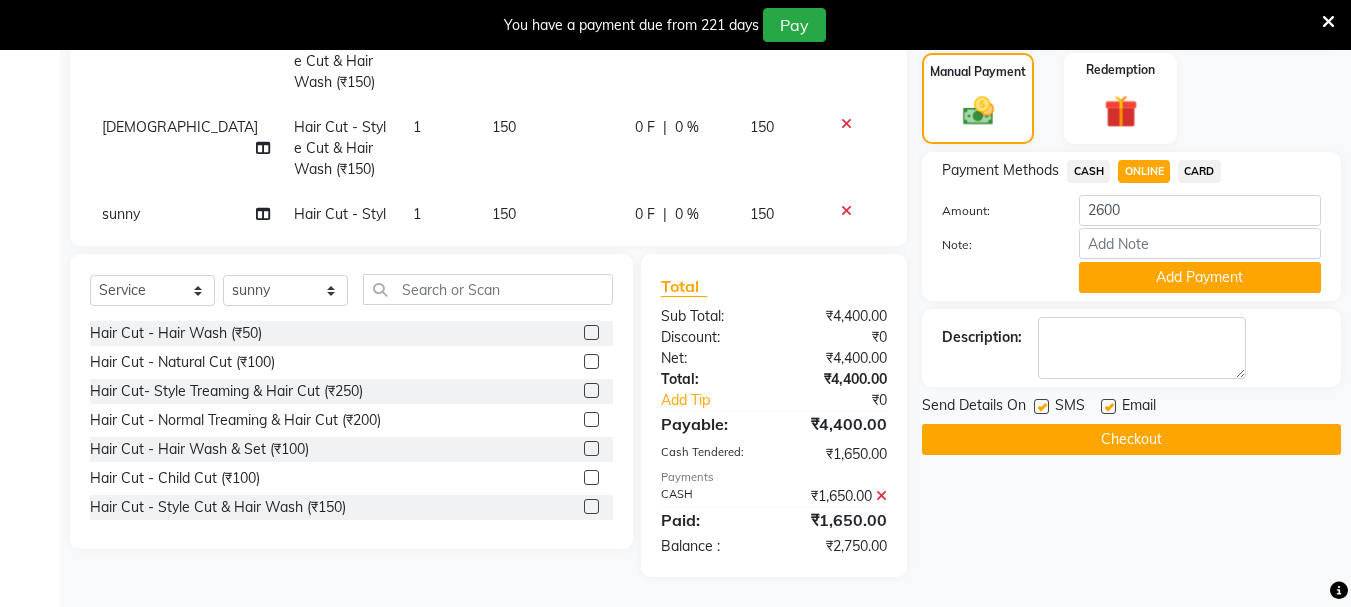 click on "ONLINE" 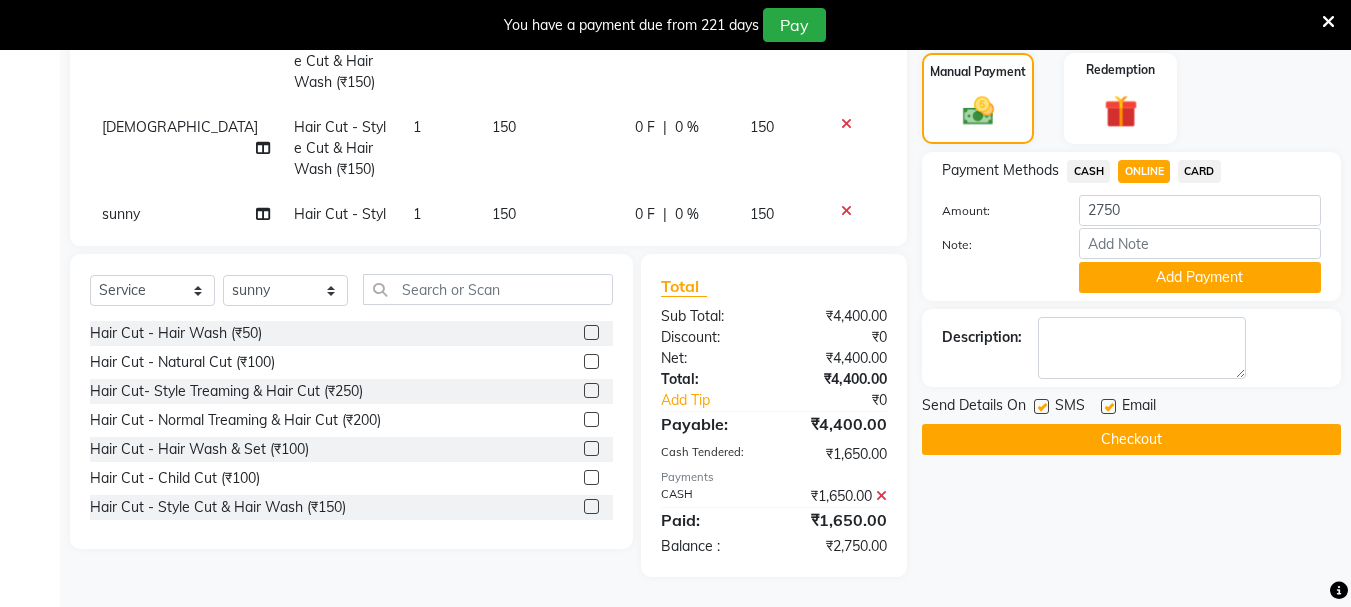 click on "CASH" 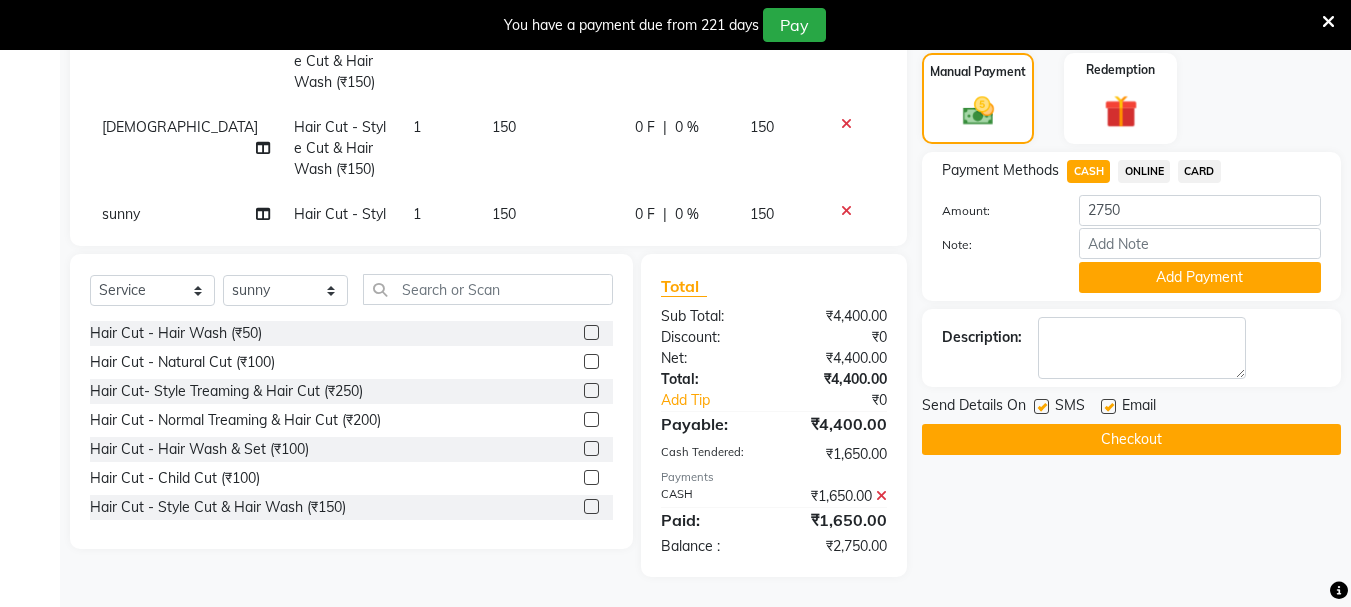 click on "ONLINE" 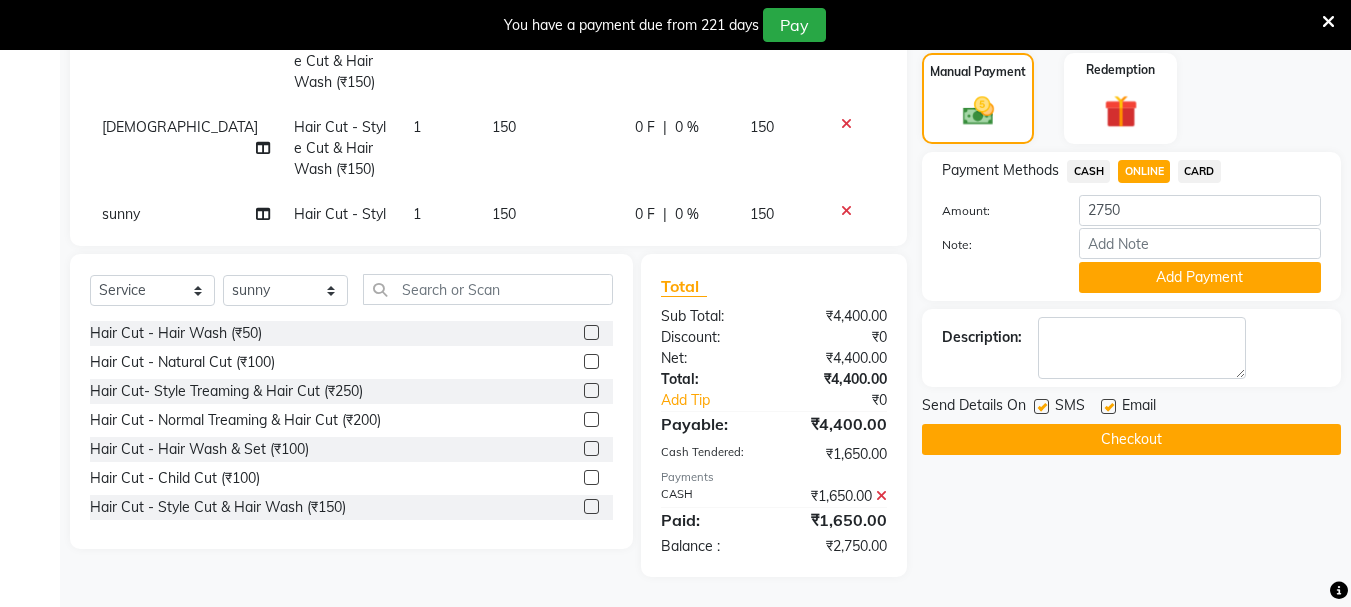 click 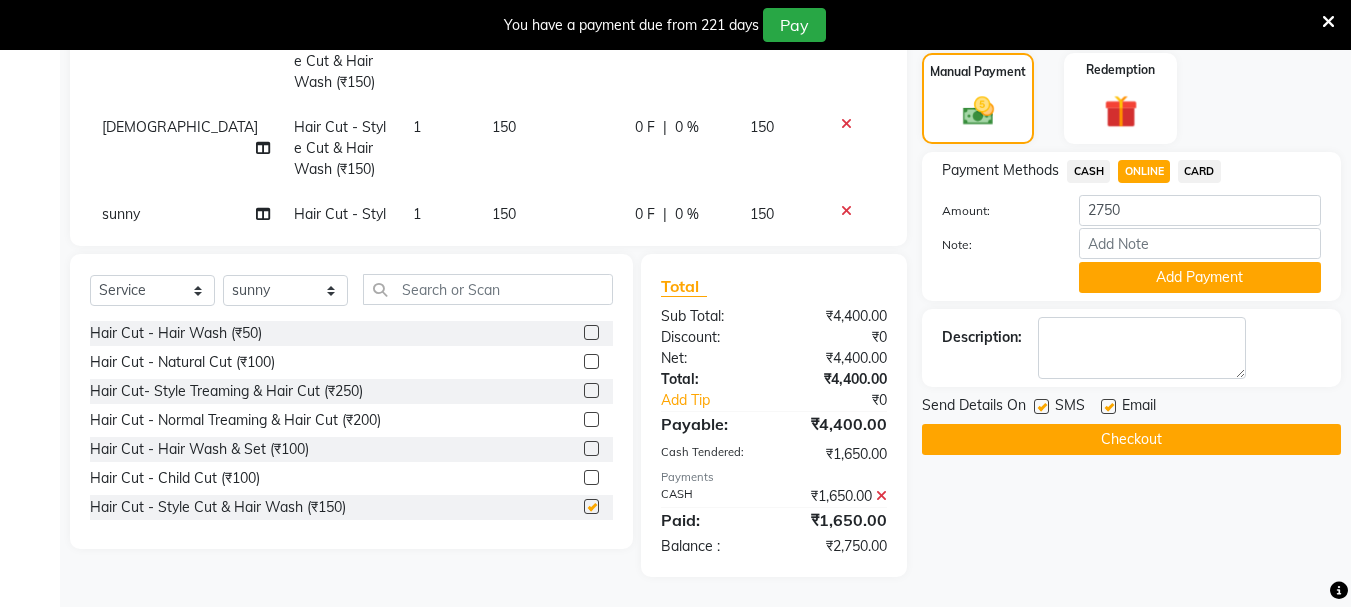 click 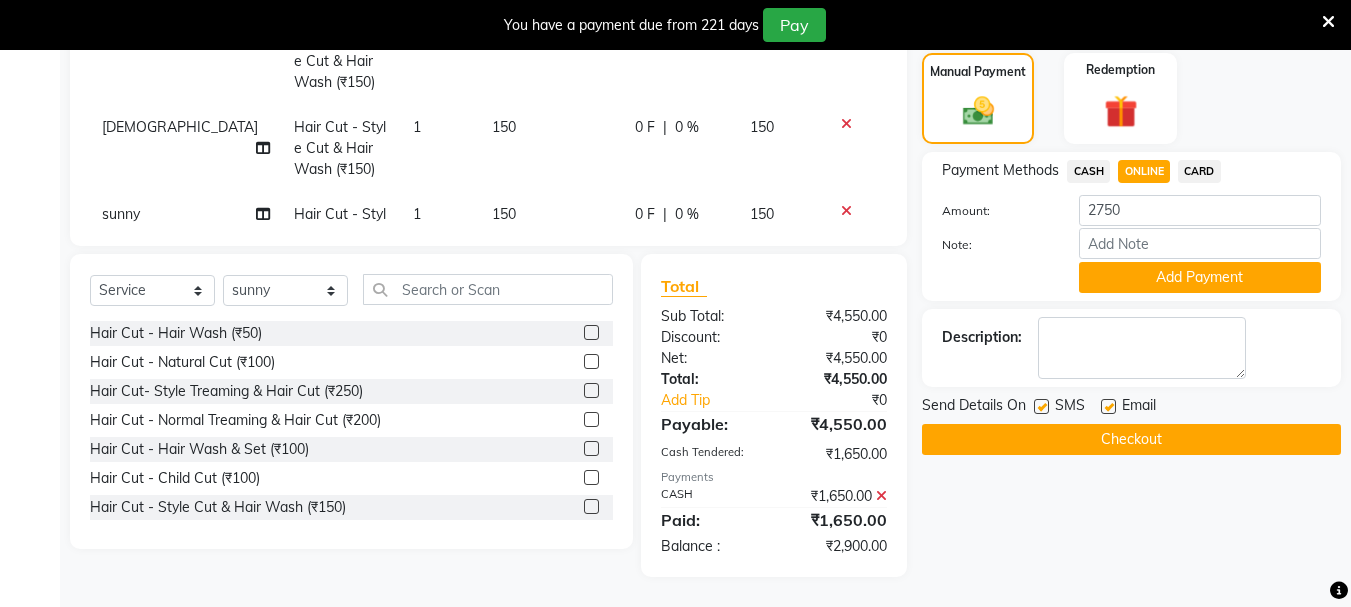 click on "ONLINE" 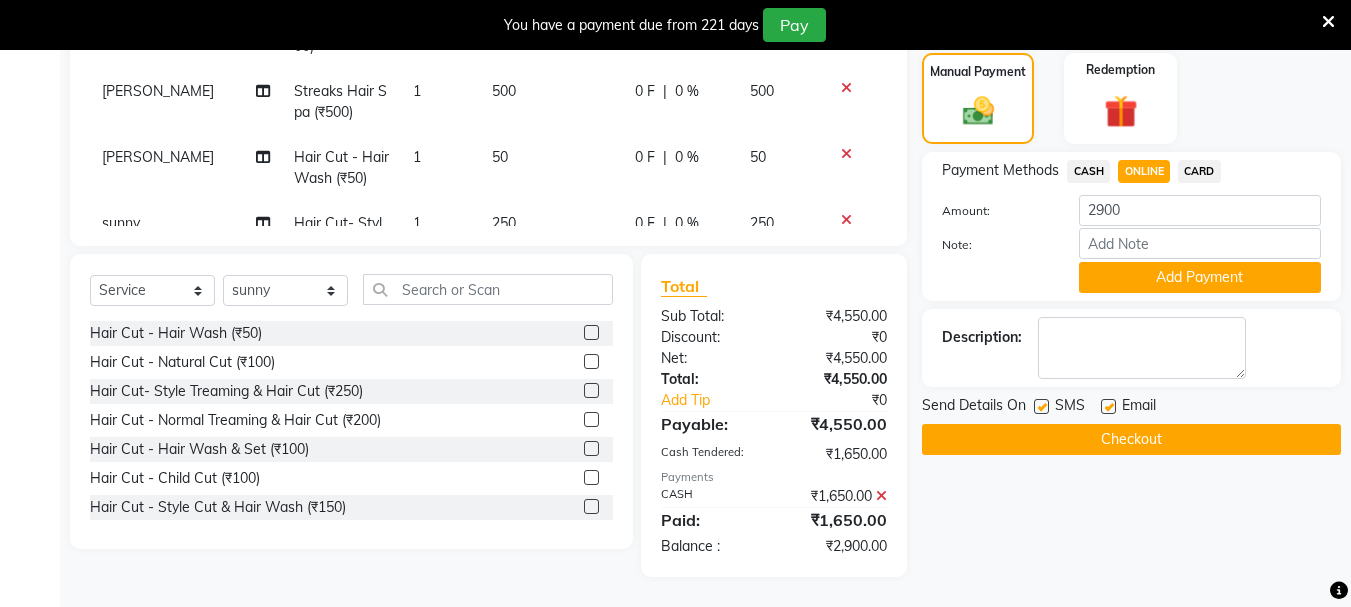 scroll, scrollTop: 0, scrollLeft: 0, axis: both 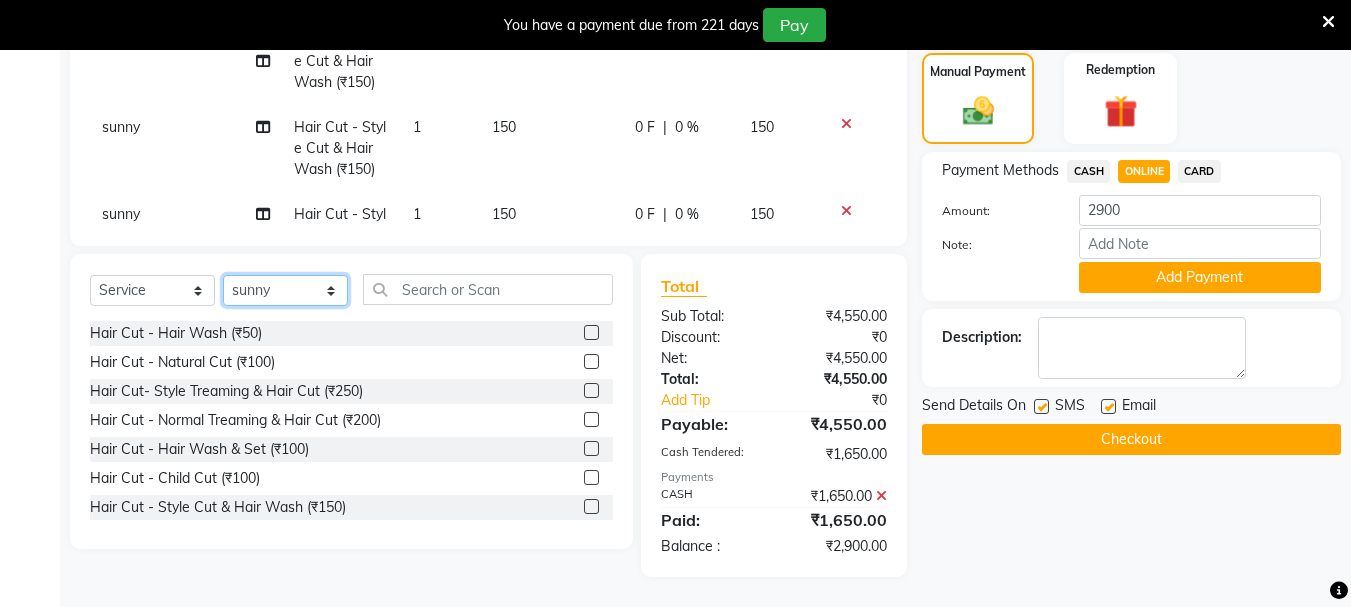 click on "Select Stylist abdul adil Anuj Azad Mahadev prem Shiva Sonu S.R.K. sunny Umesh thakur" 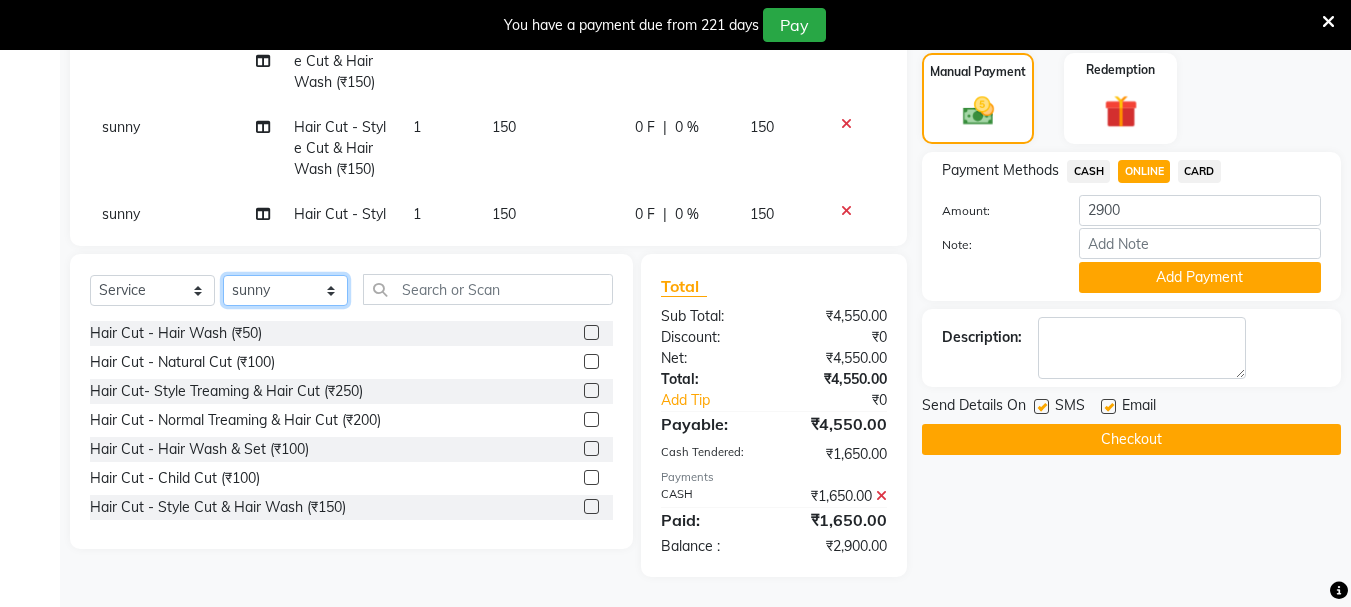 select on "51926" 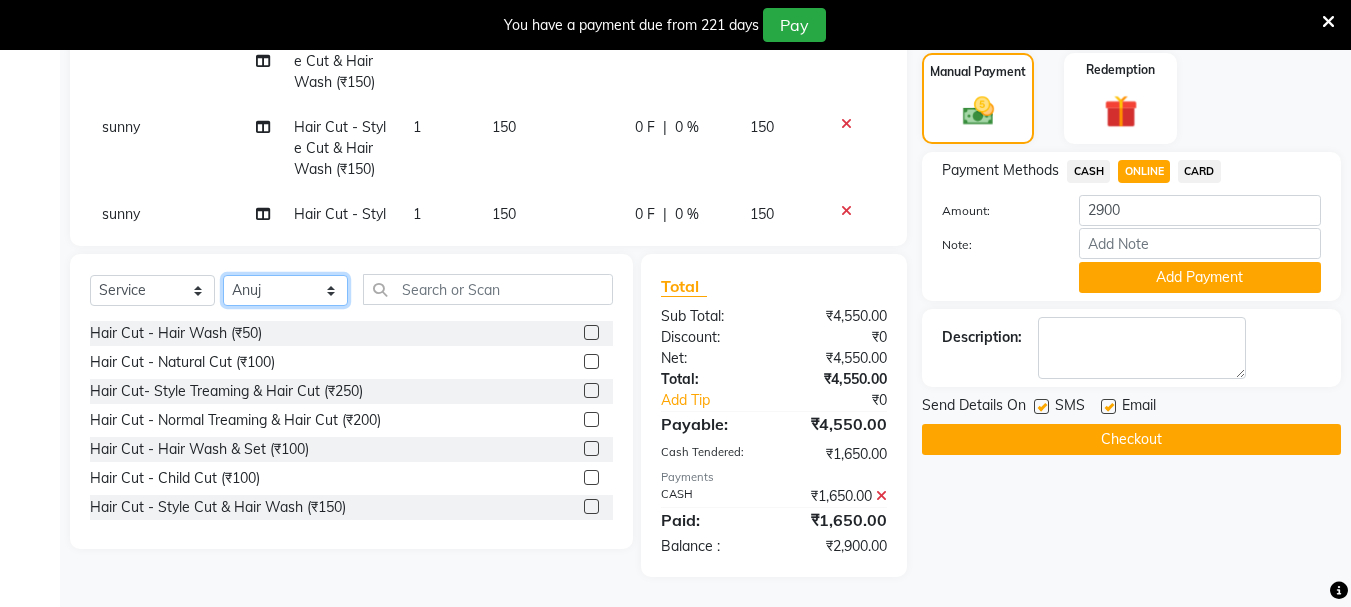 click on "Select Stylist abdul adil Anuj Azad Mahadev prem Shiva Sonu S.R.K. sunny Umesh thakur" 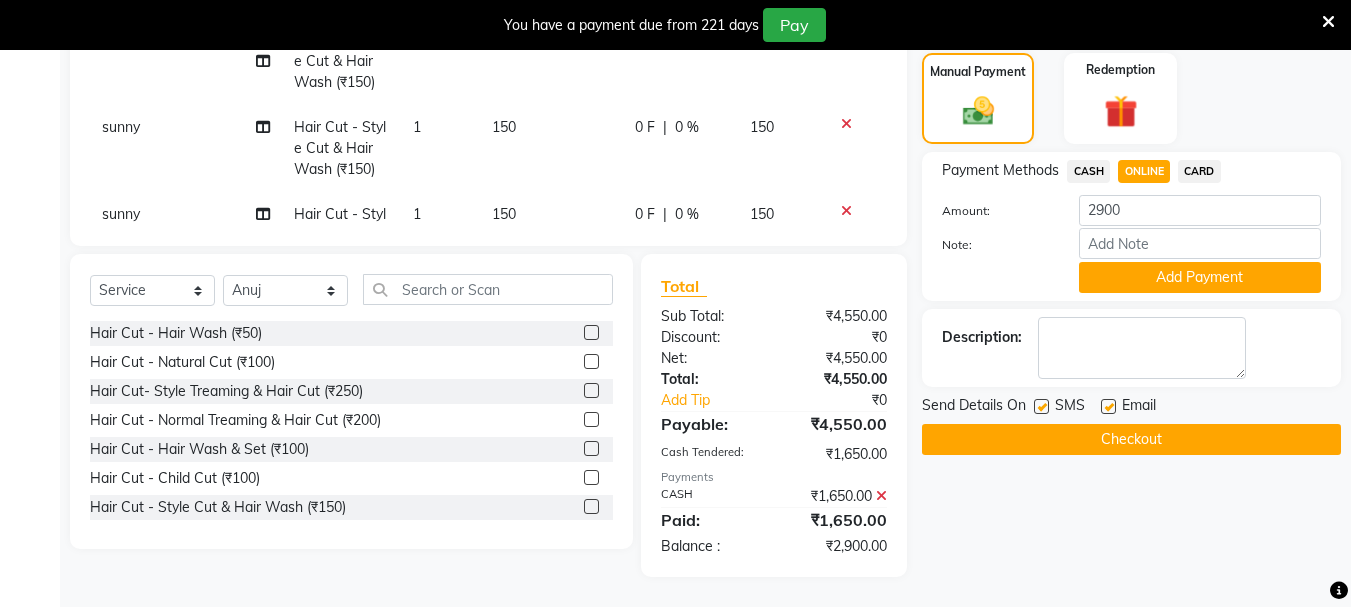 click 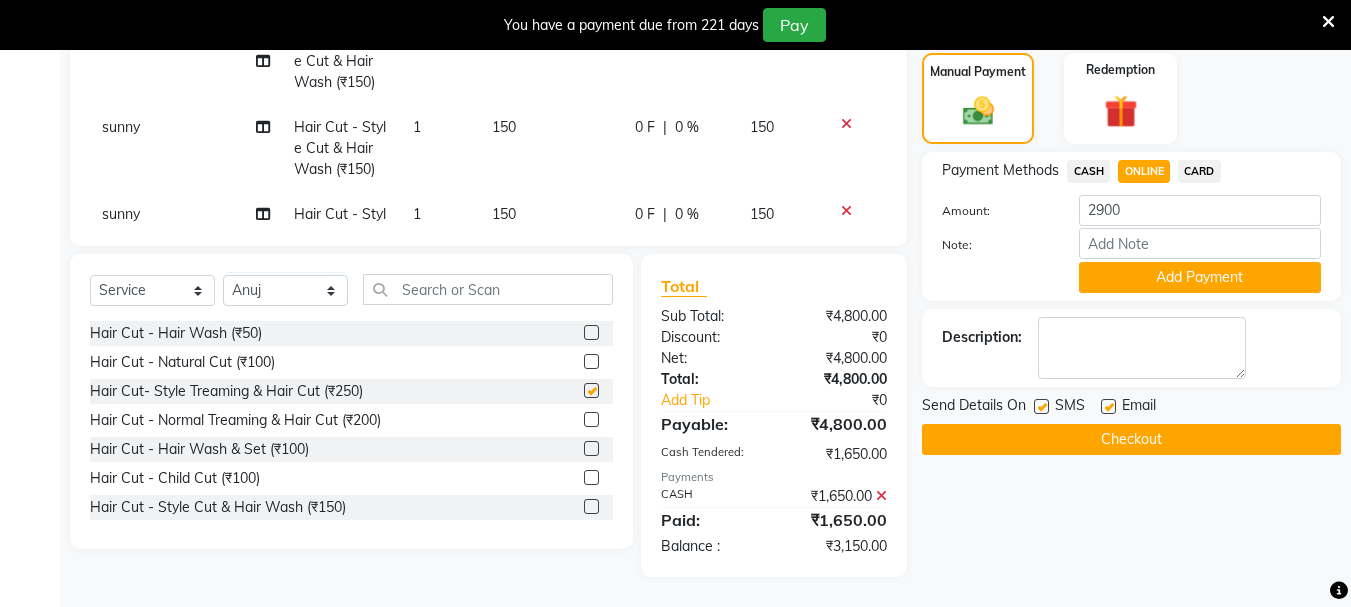 scroll, scrollTop: 1422, scrollLeft: 0, axis: vertical 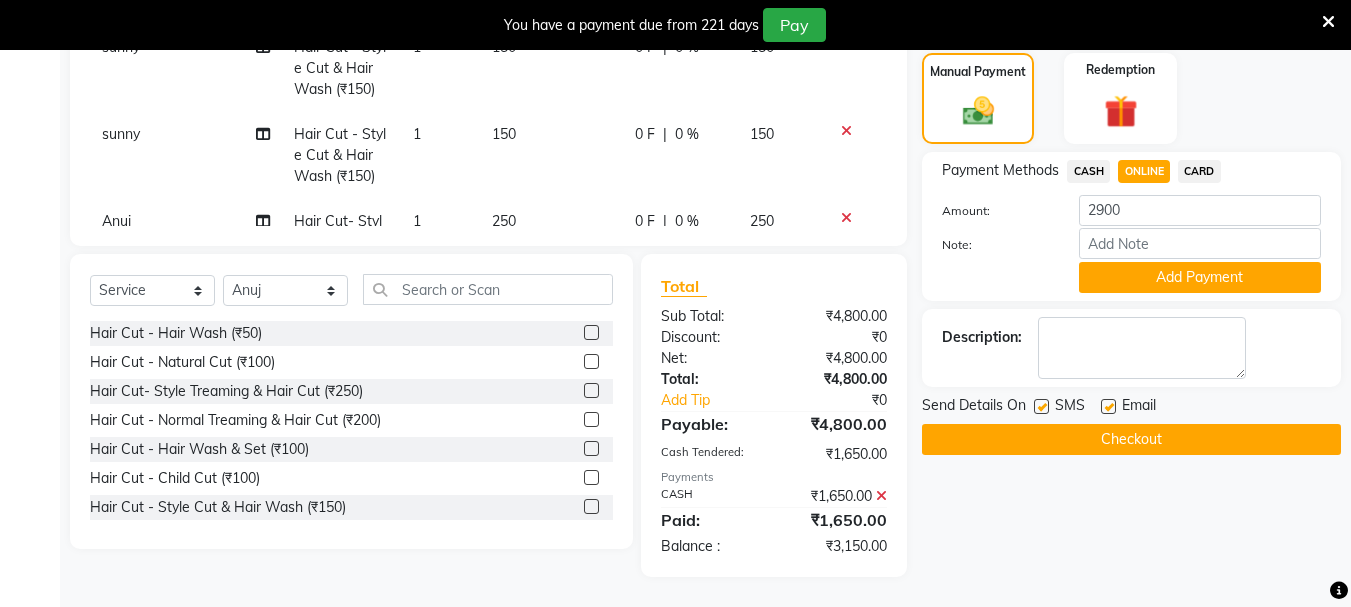 checkbox on "false" 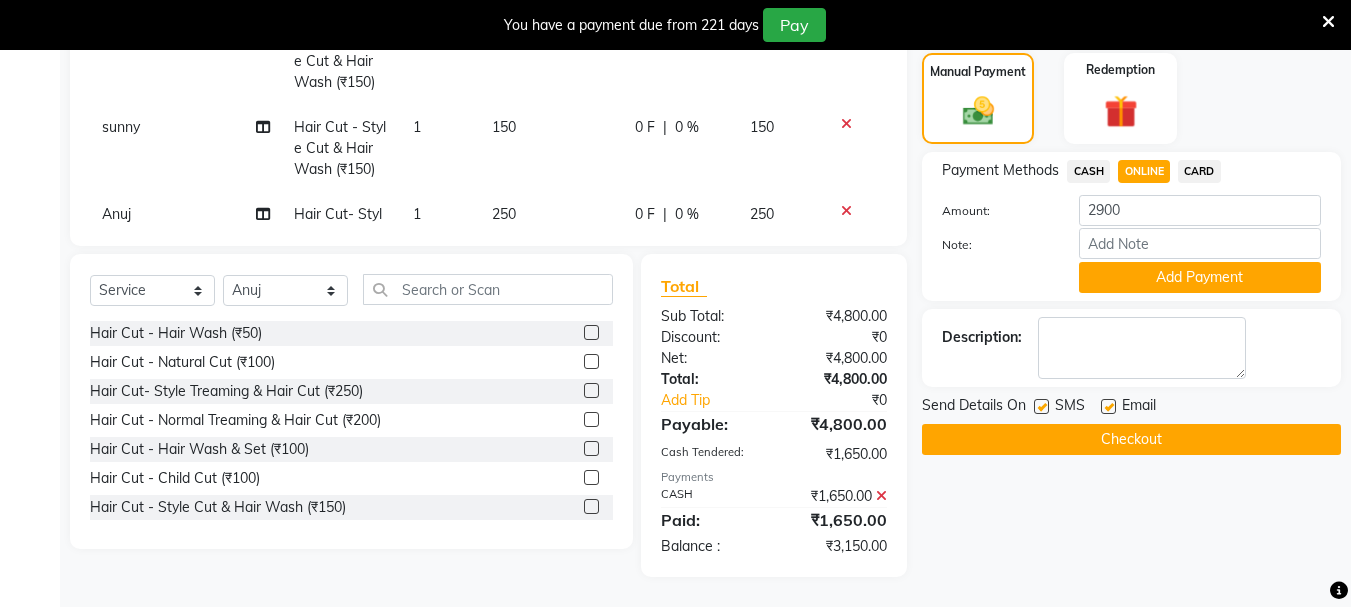 click on "ONLINE" 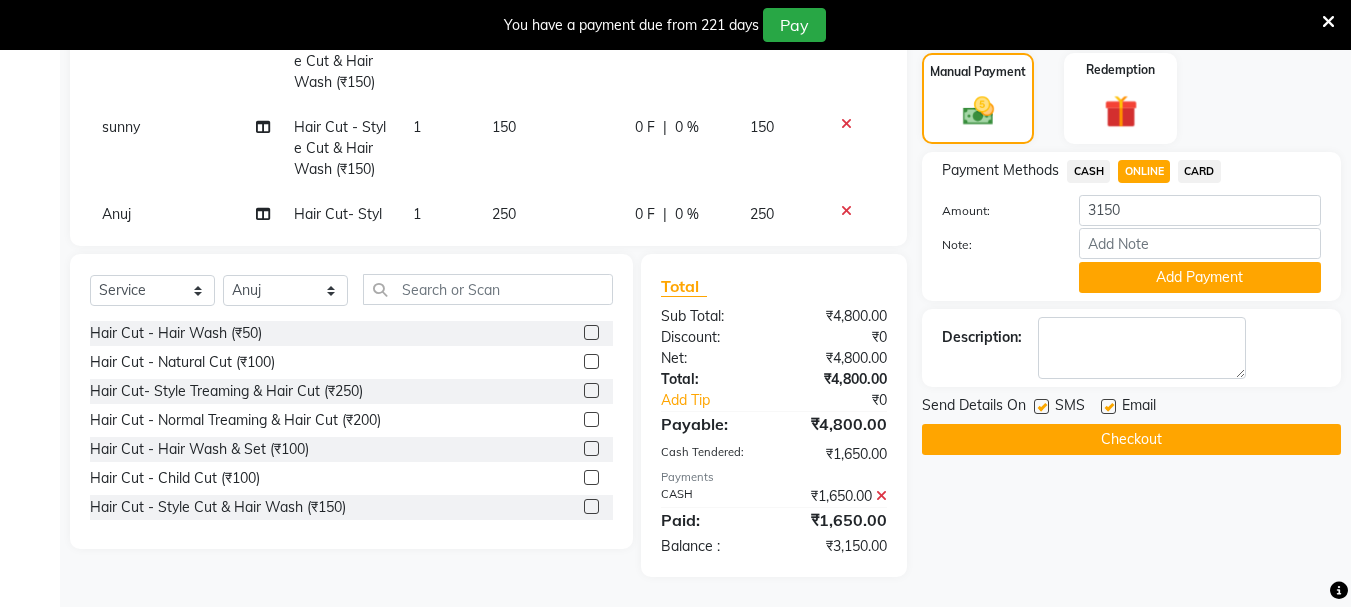 click on "ONLINE" 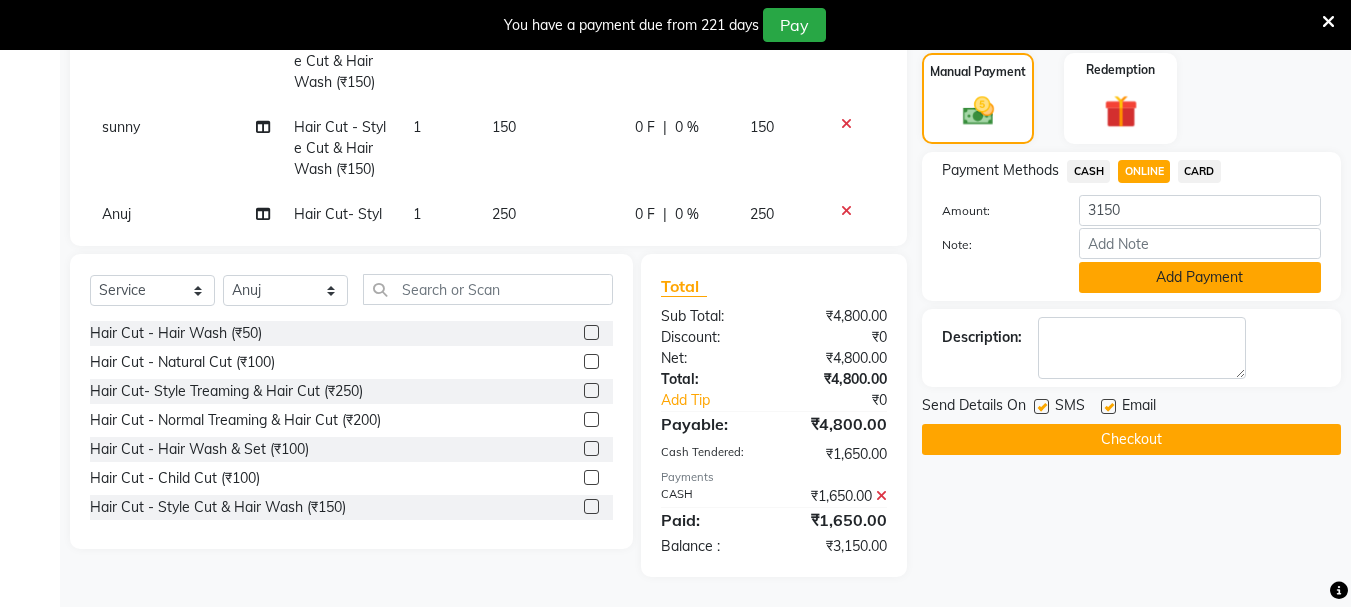 click on "Add Payment" 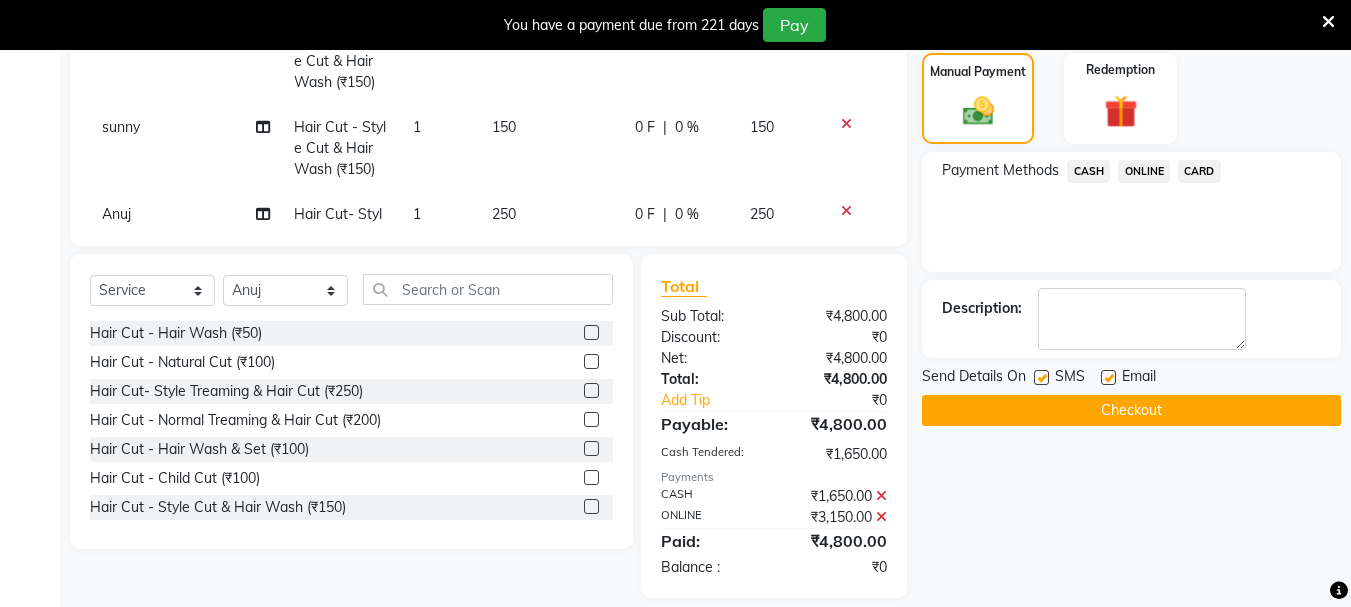 click on "Checkout" 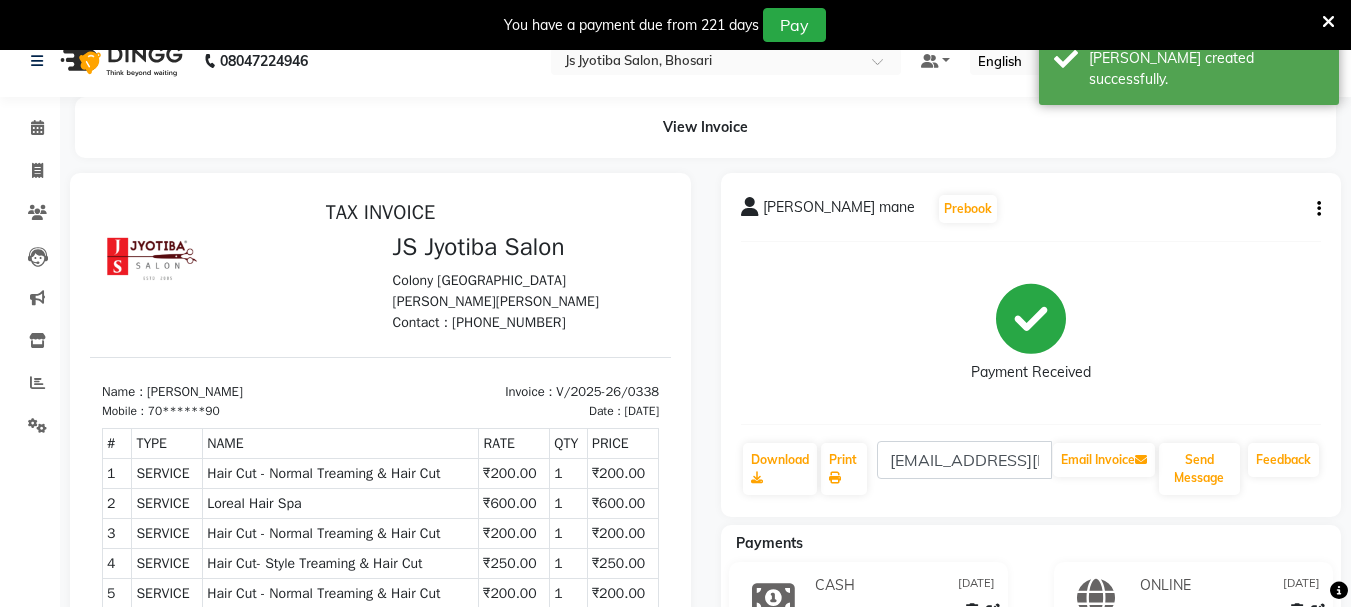 scroll, scrollTop: 0, scrollLeft: 0, axis: both 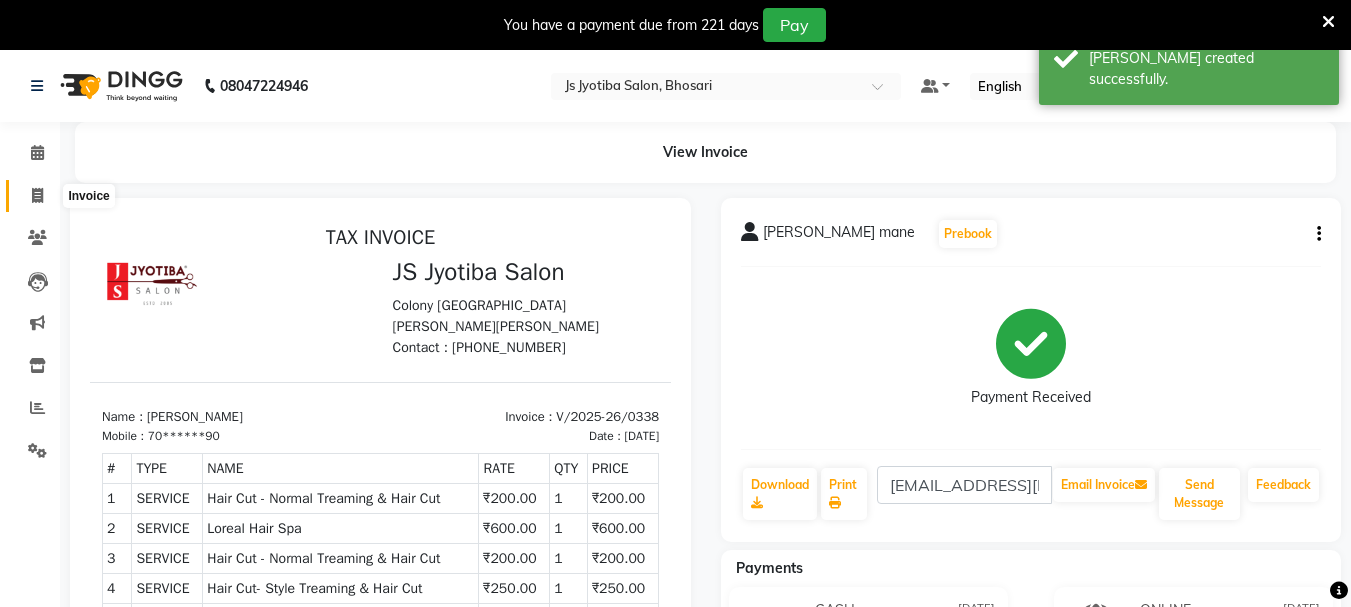 click 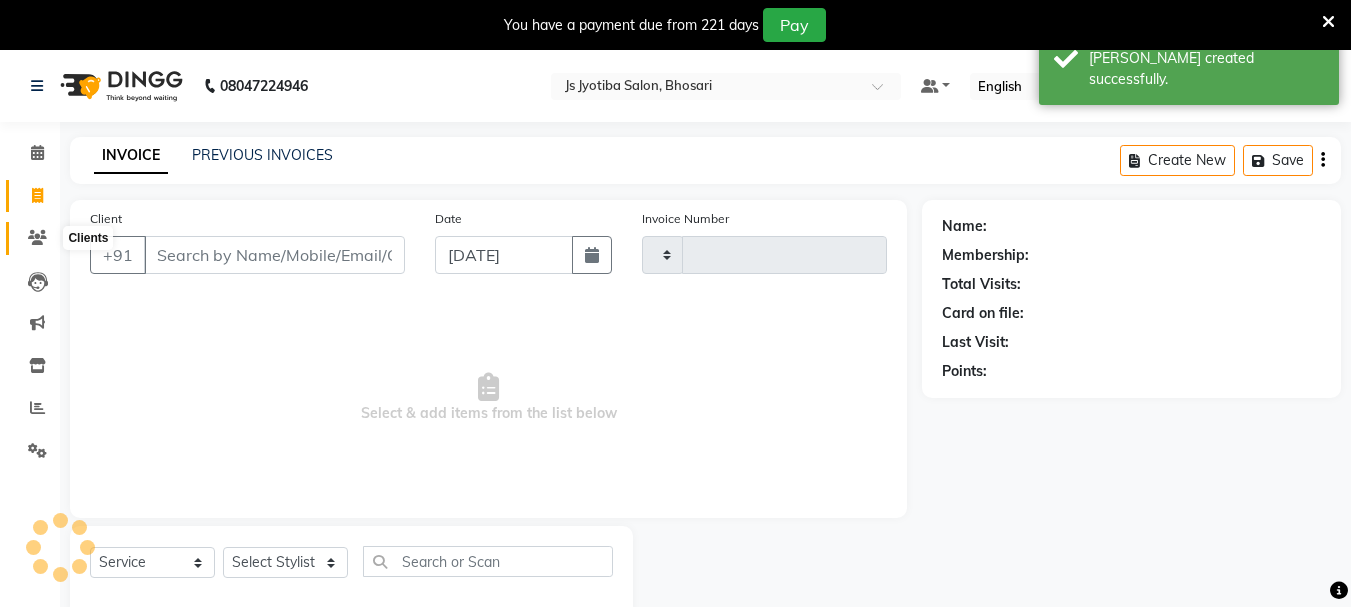 click 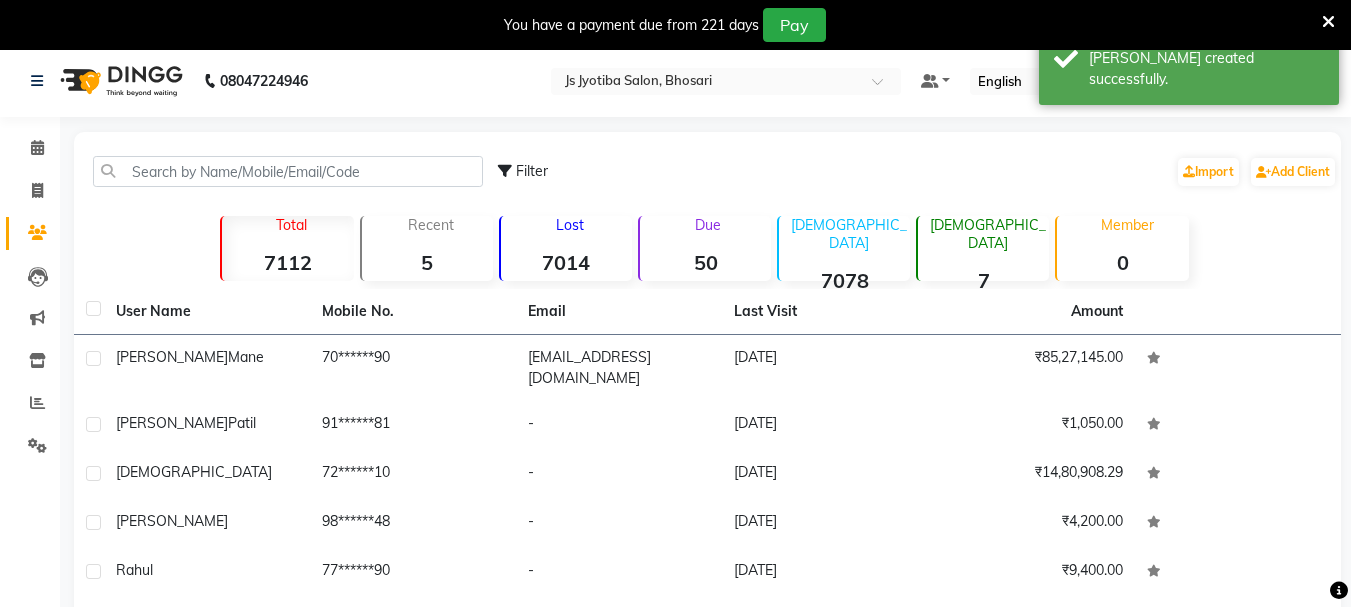 scroll, scrollTop: 0, scrollLeft: 0, axis: both 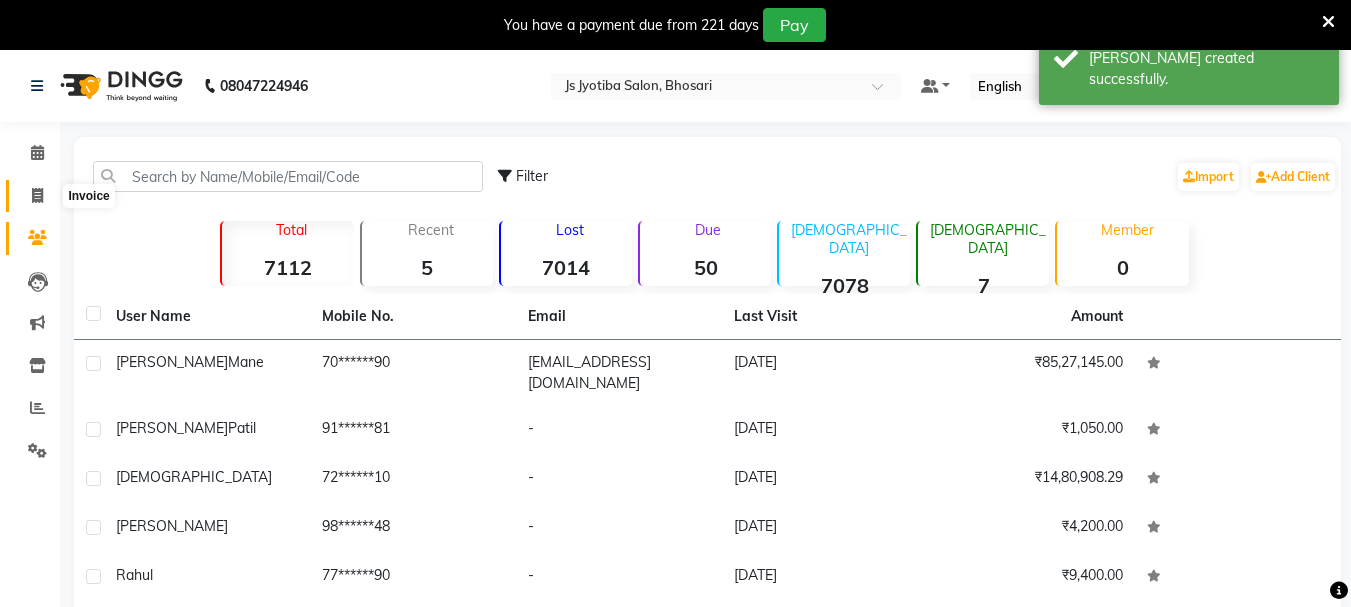 click 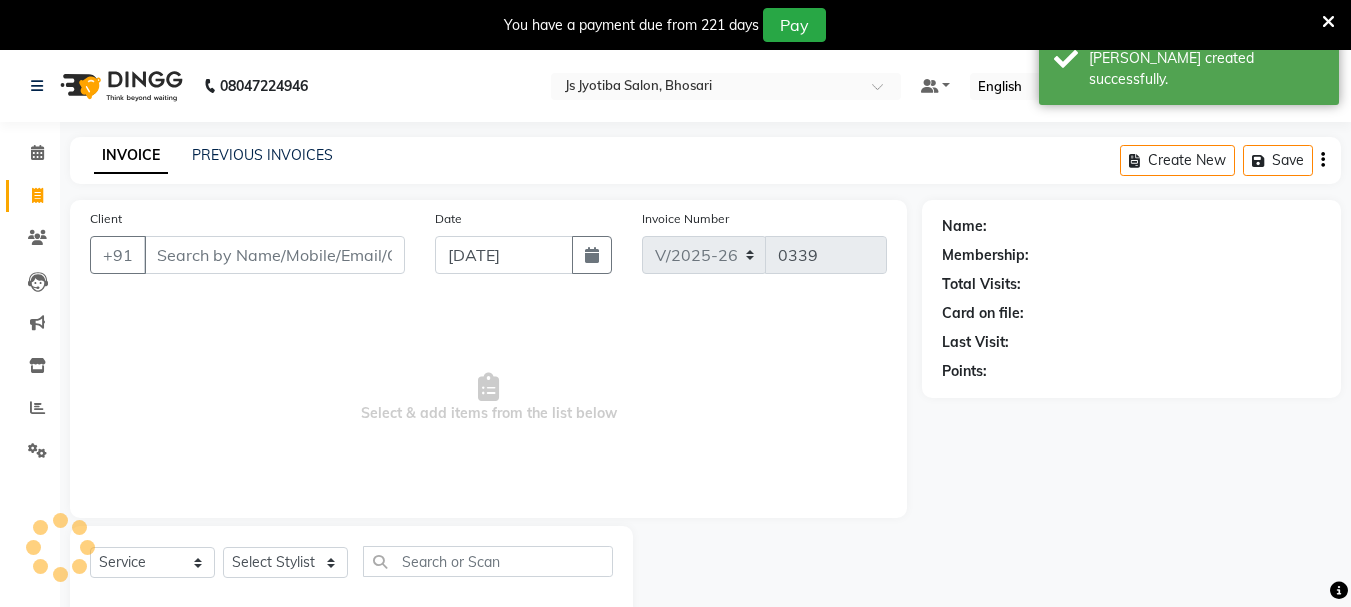 scroll, scrollTop: 50, scrollLeft: 0, axis: vertical 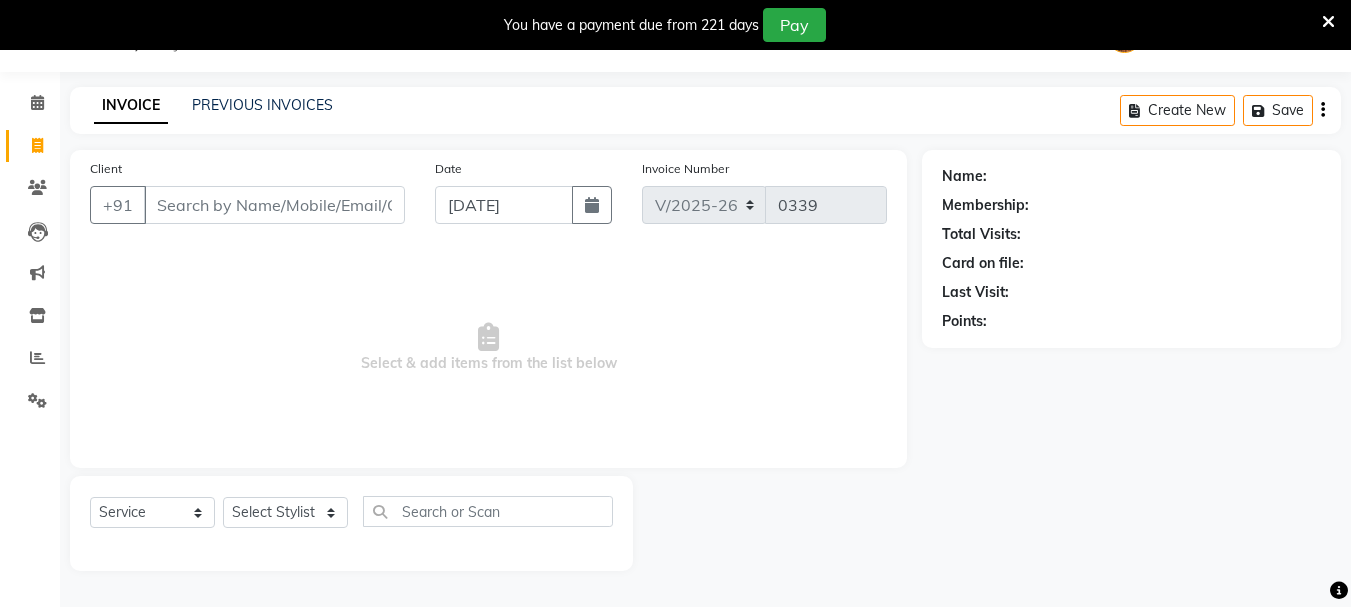 click on "Client" at bounding box center [274, 205] 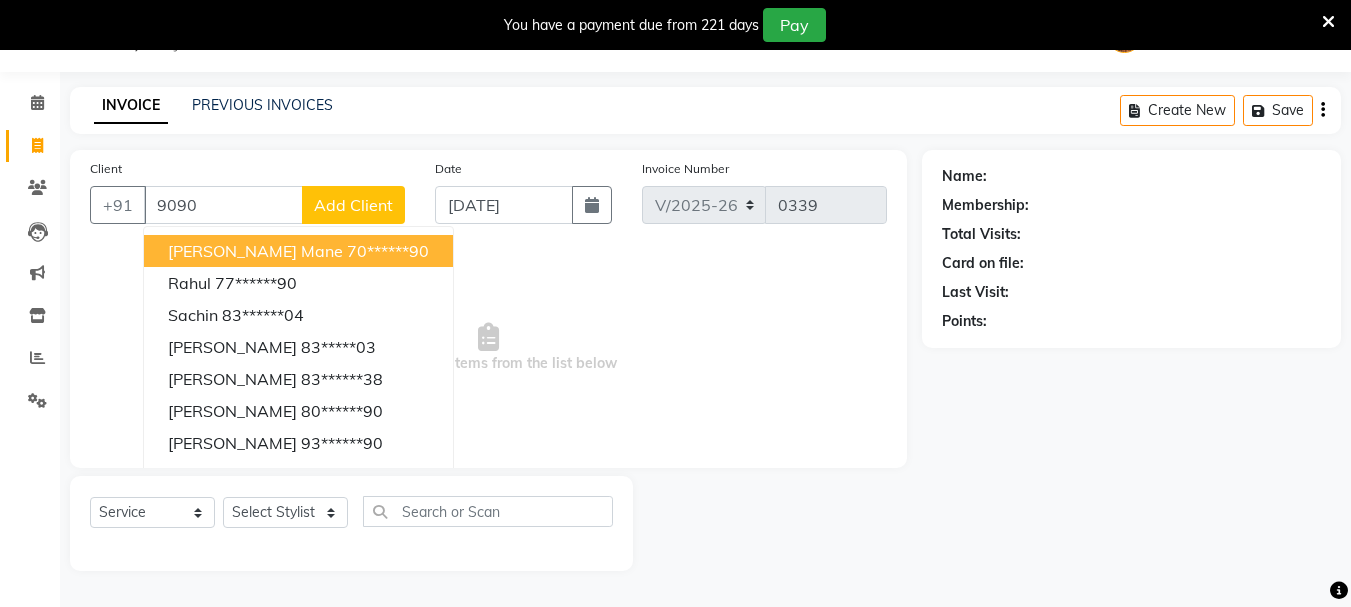 click on "70******90" at bounding box center [388, 251] 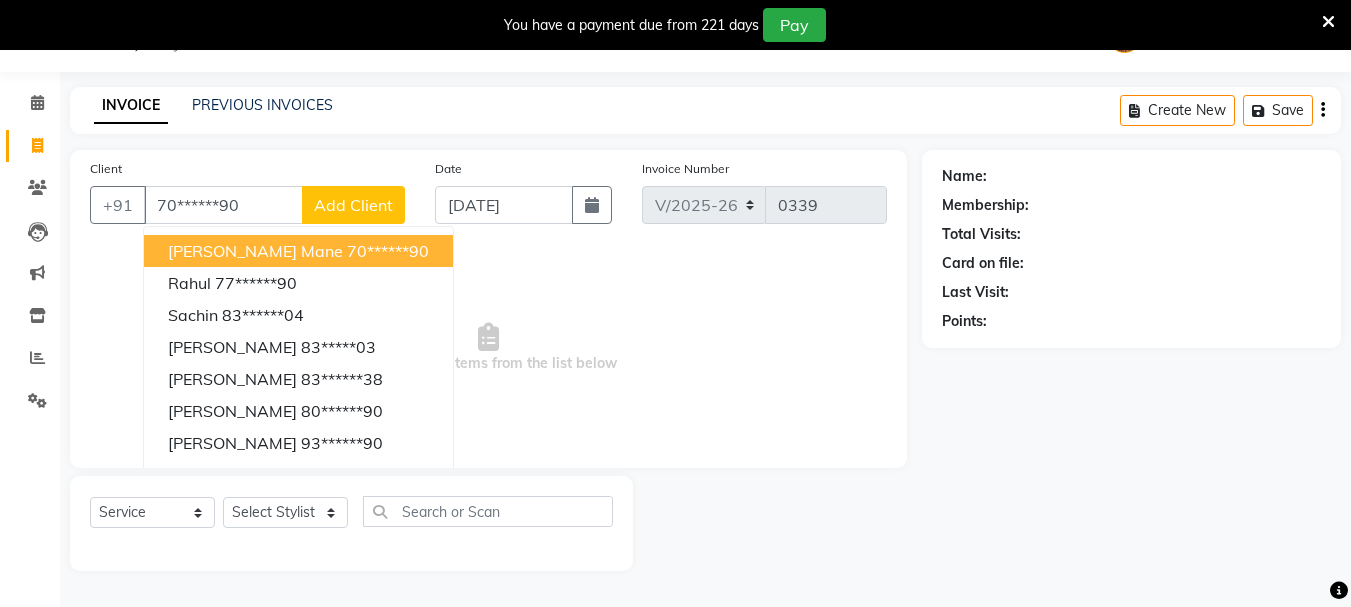 type on "70******90" 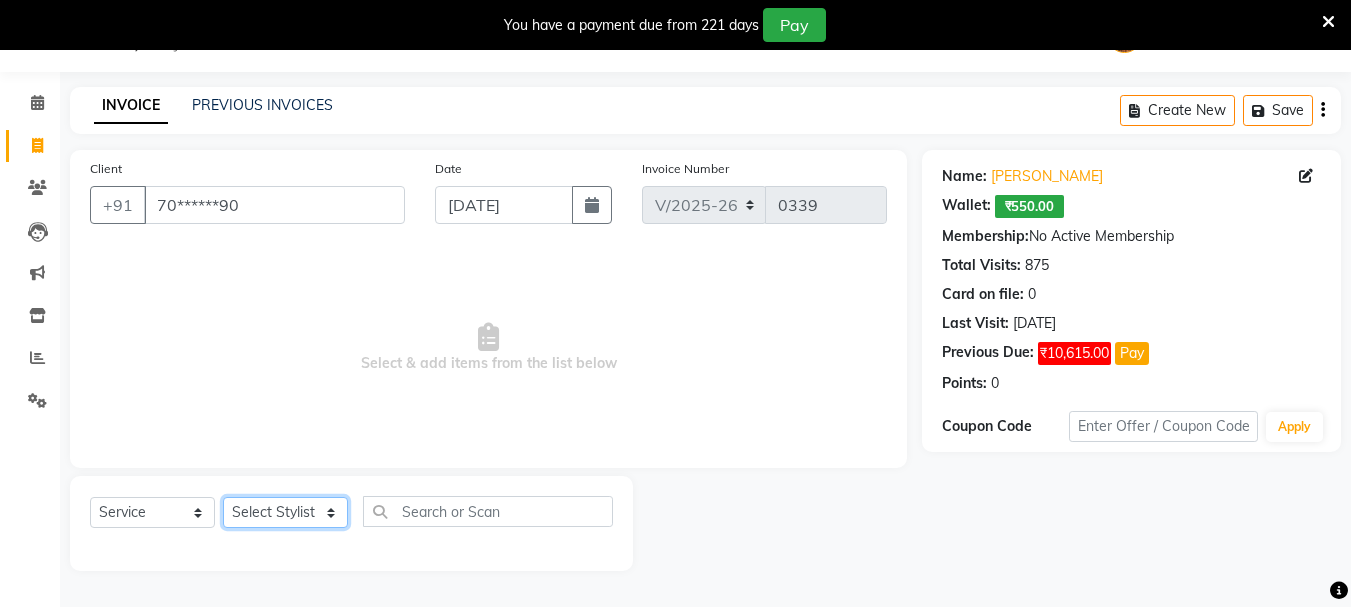 click on "Select Stylist abdul adil Anuj Azad Mahadev prem Shiva Sonu S.R.K. sunny Umesh thakur" 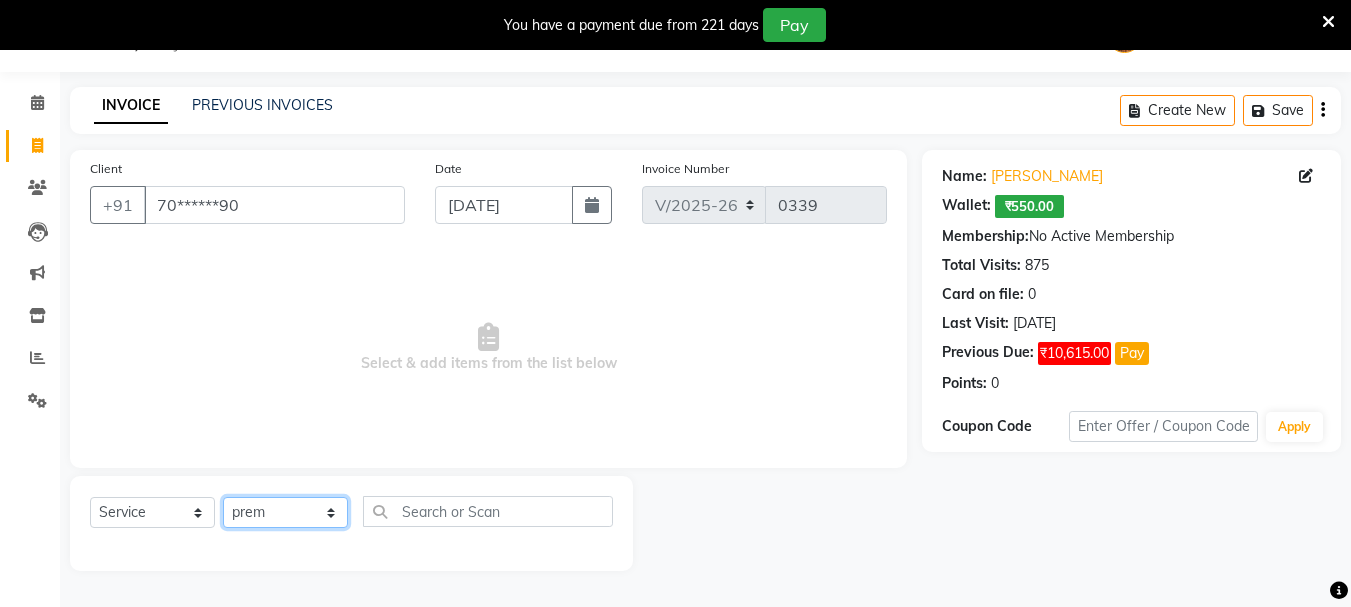 click on "Select Stylist abdul adil Anuj Azad Mahadev prem Shiva Sonu S.R.K. sunny Umesh thakur" 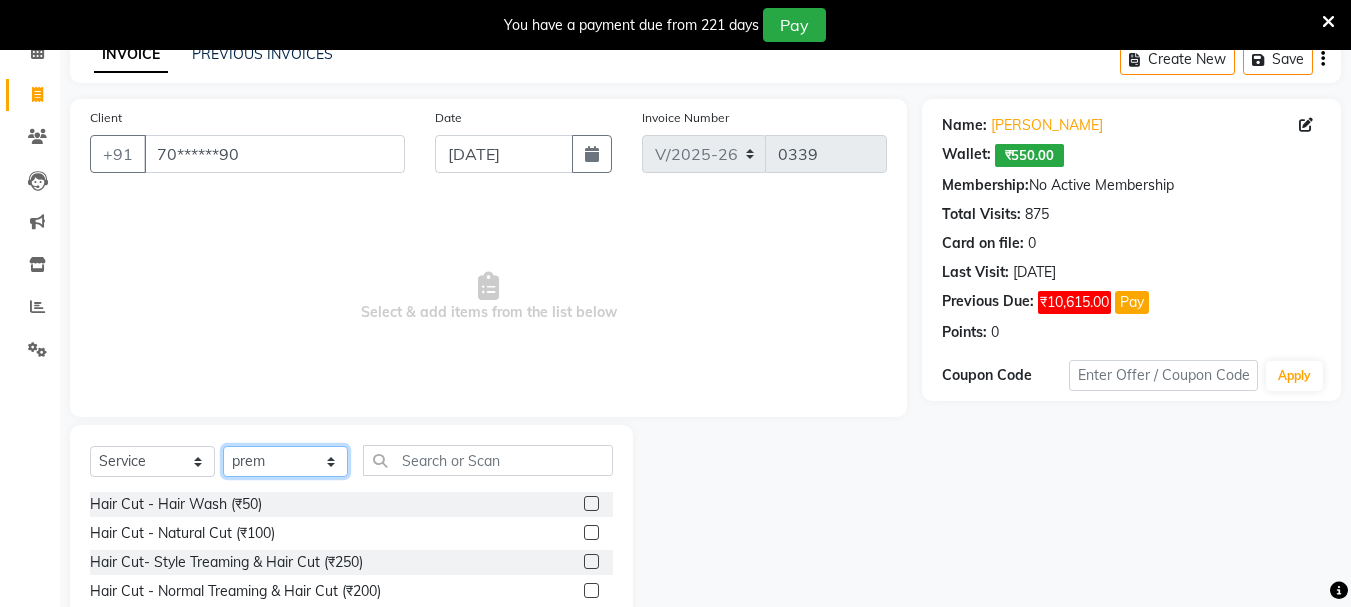 scroll, scrollTop: 150, scrollLeft: 0, axis: vertical 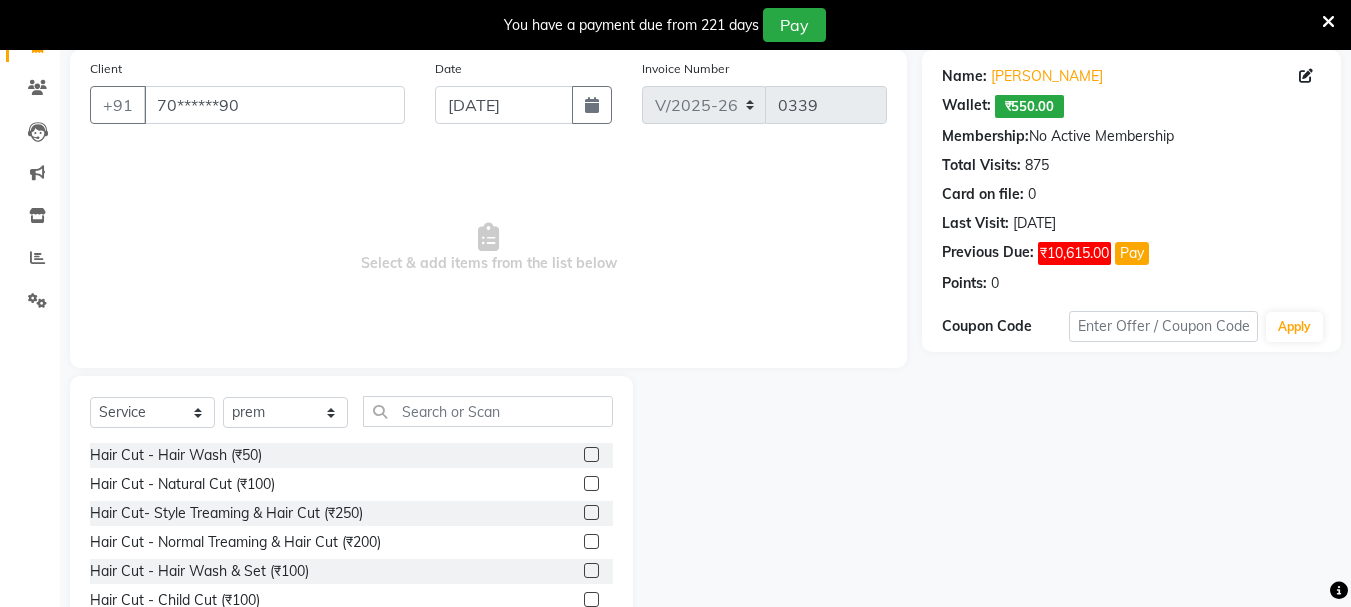 click 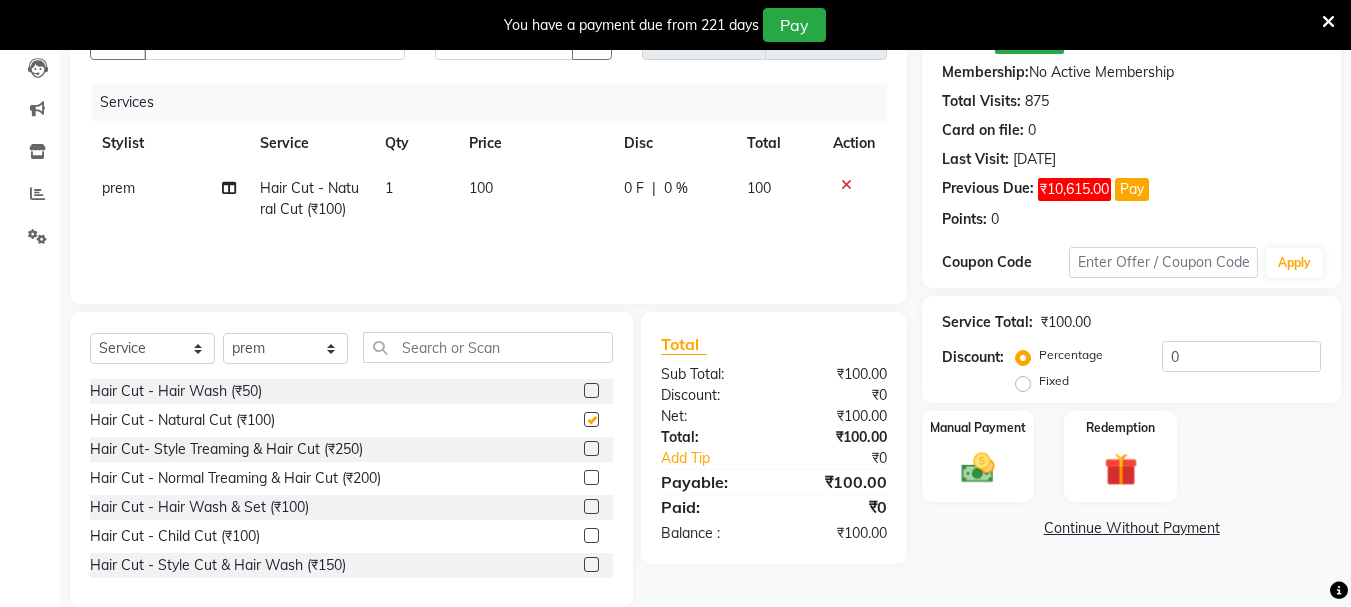 scroll, scrollTop: 244, scrollLeft: 0, axis: vertical 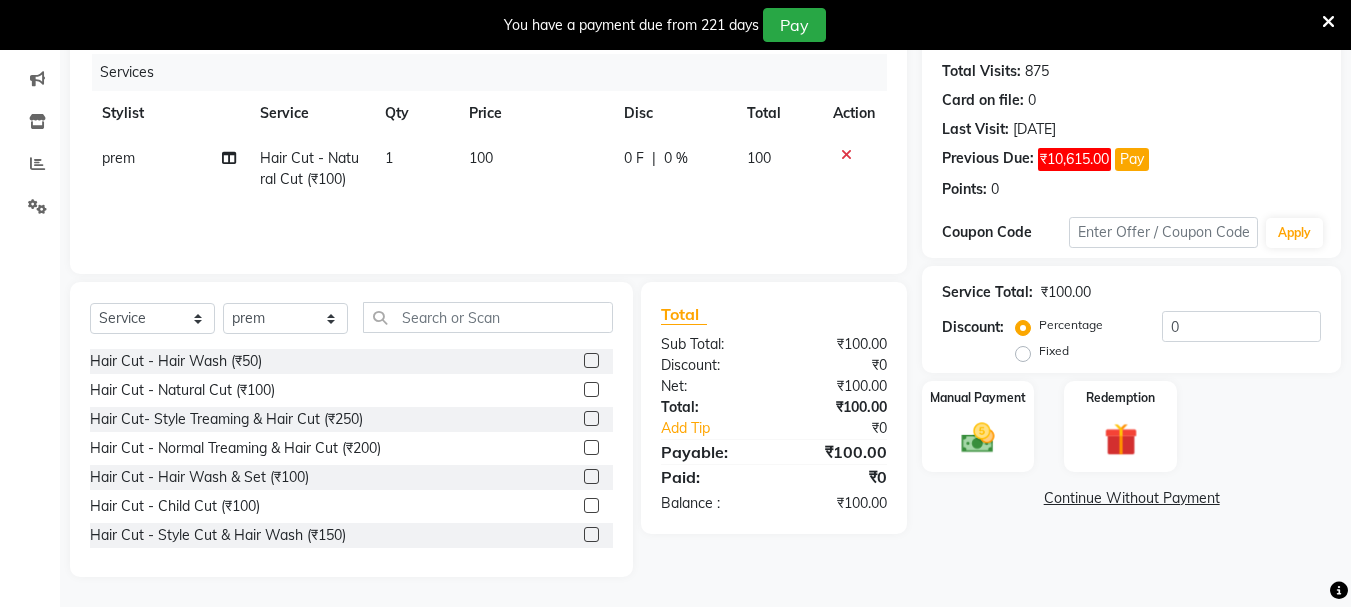 checkbox on "false" 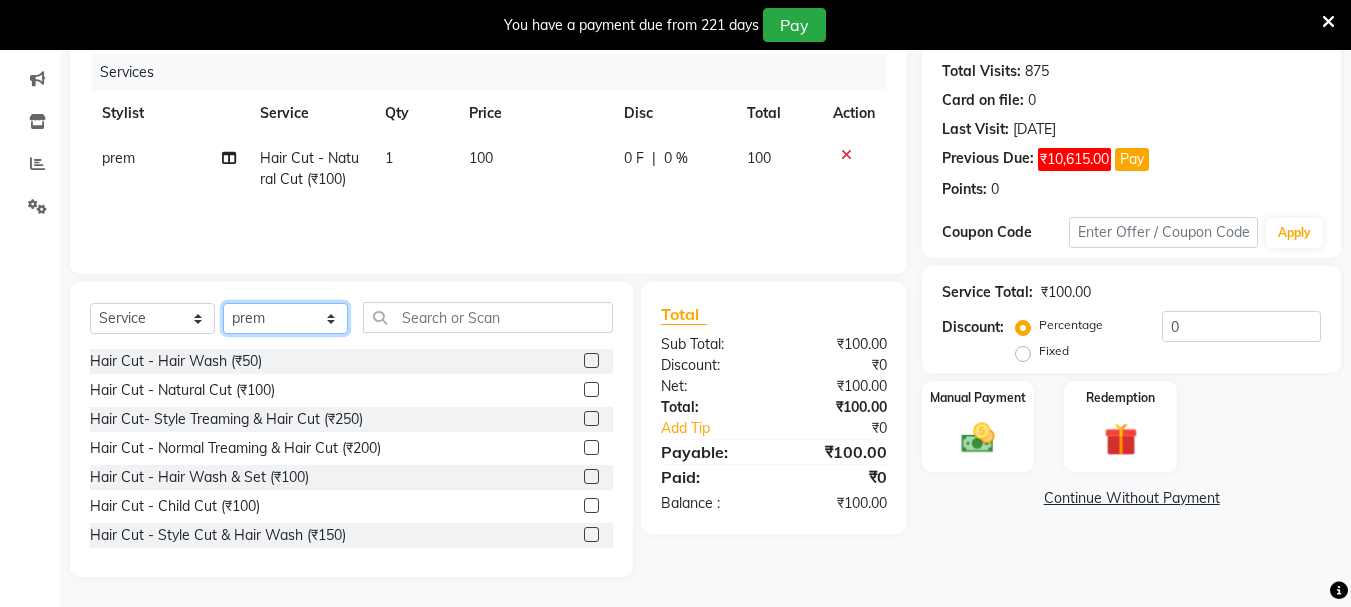 click on "Select Stylist abdul adil Anuj Azad Mahadev prem Shiva Sonu S.R.K. sunny Umesh thakur" 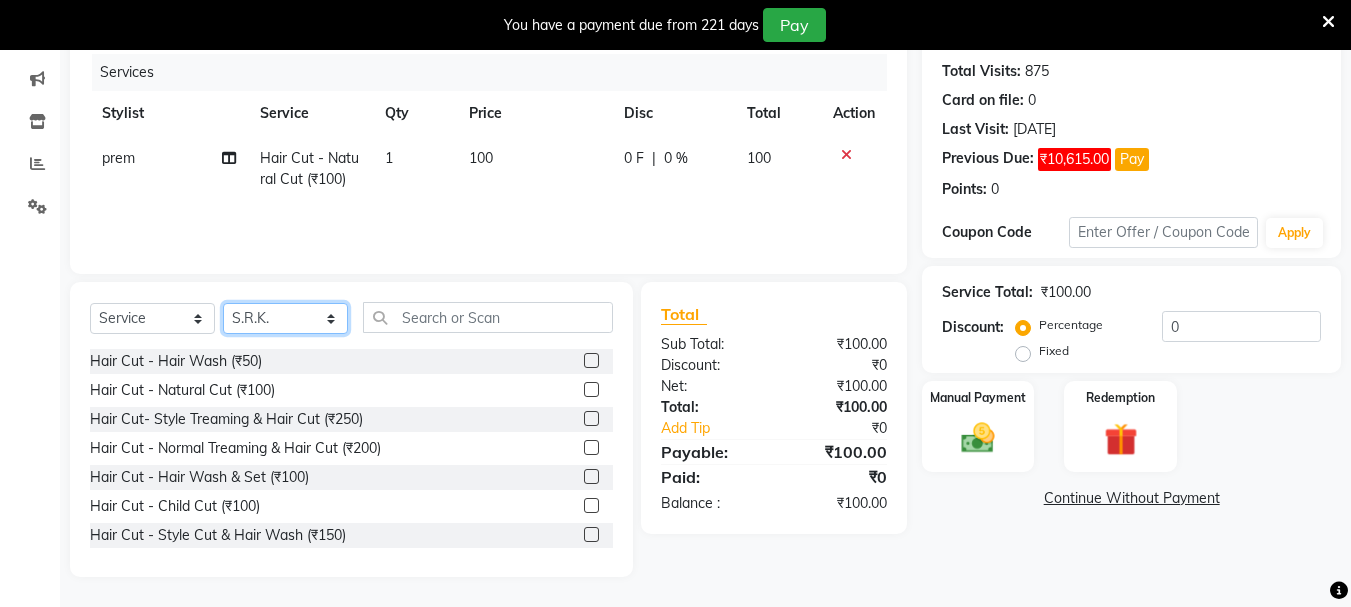 click on "Select Stylist abdul adil Anuj Azad Mahadev prem Shiva Sonu S.R.K. sunny Umesh thakur" 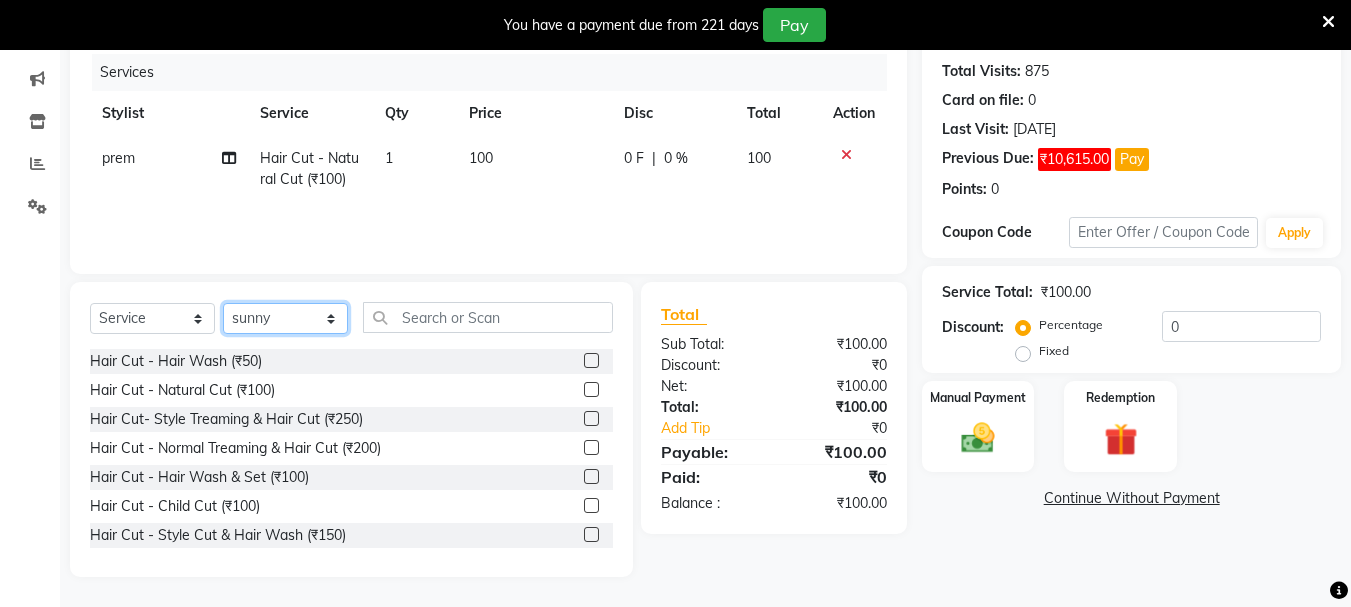 click on "Select Stylist abdul adil Anuj Azad Mahadev prem Shiva Sonu S.R.K. sunny Umesh thakur" 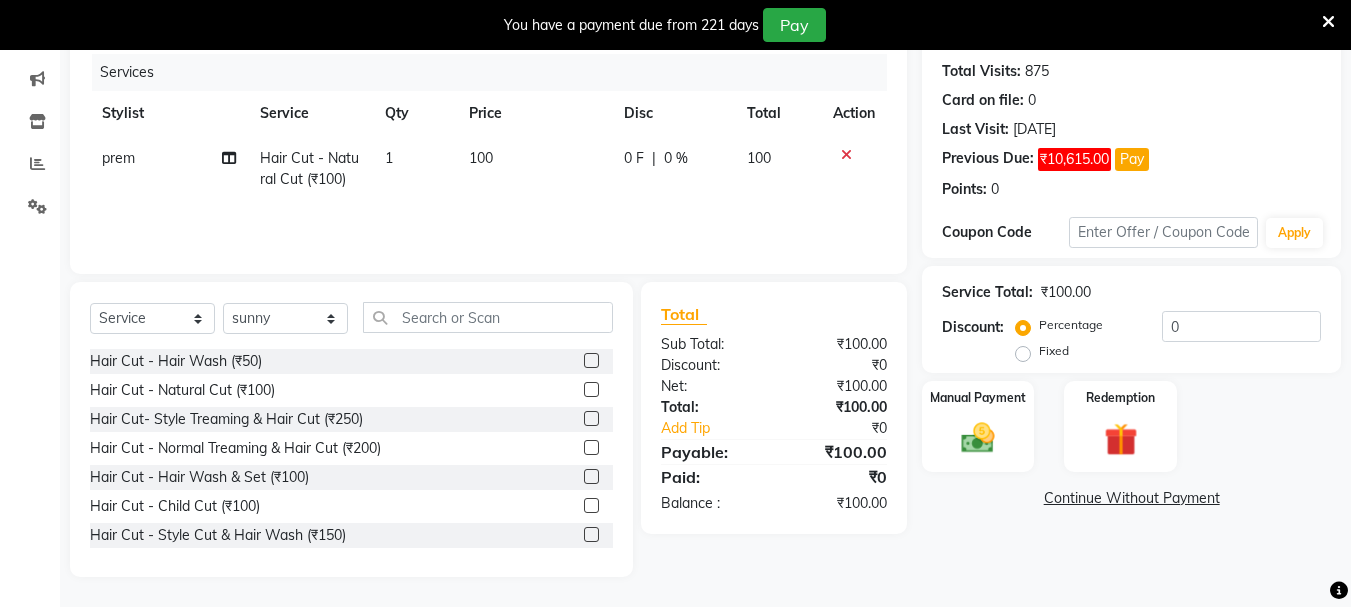 click 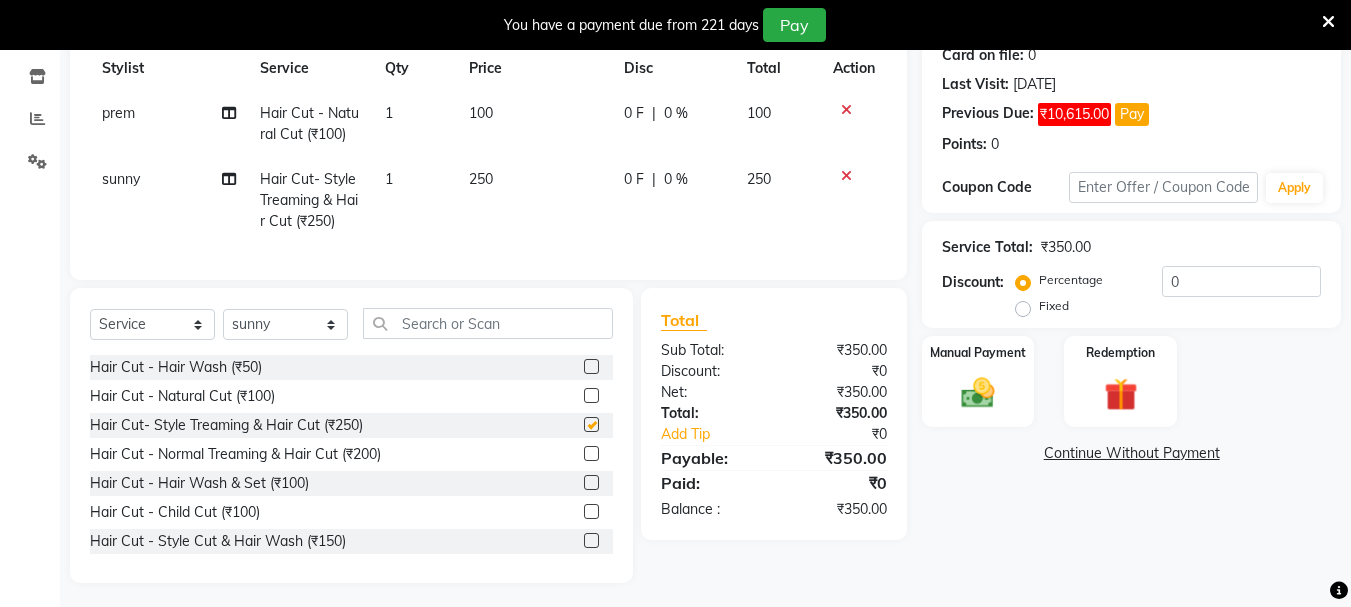 scroll, scrollTop: 310, scrollLeft: 0, axis: vertical 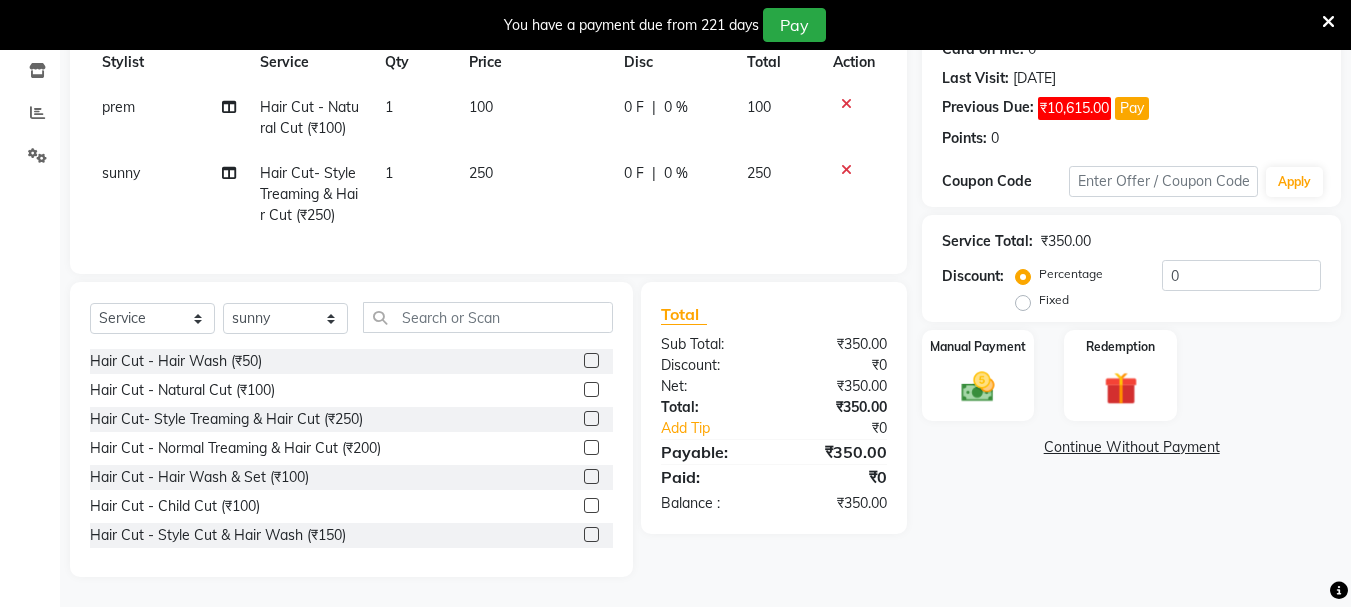 checkbox on "false" 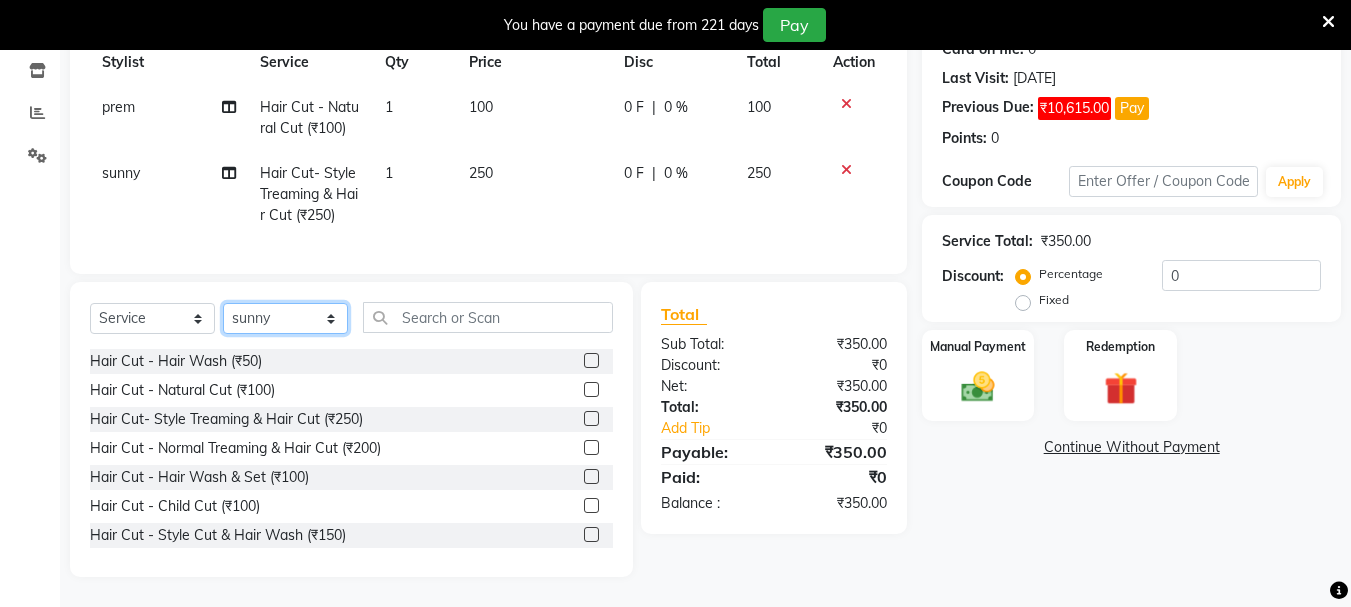 click on "Select Stylist abdul adil Anuj Azad Mahadev prem Shiva Sonu S.R.K. sunny Umesh thakur" 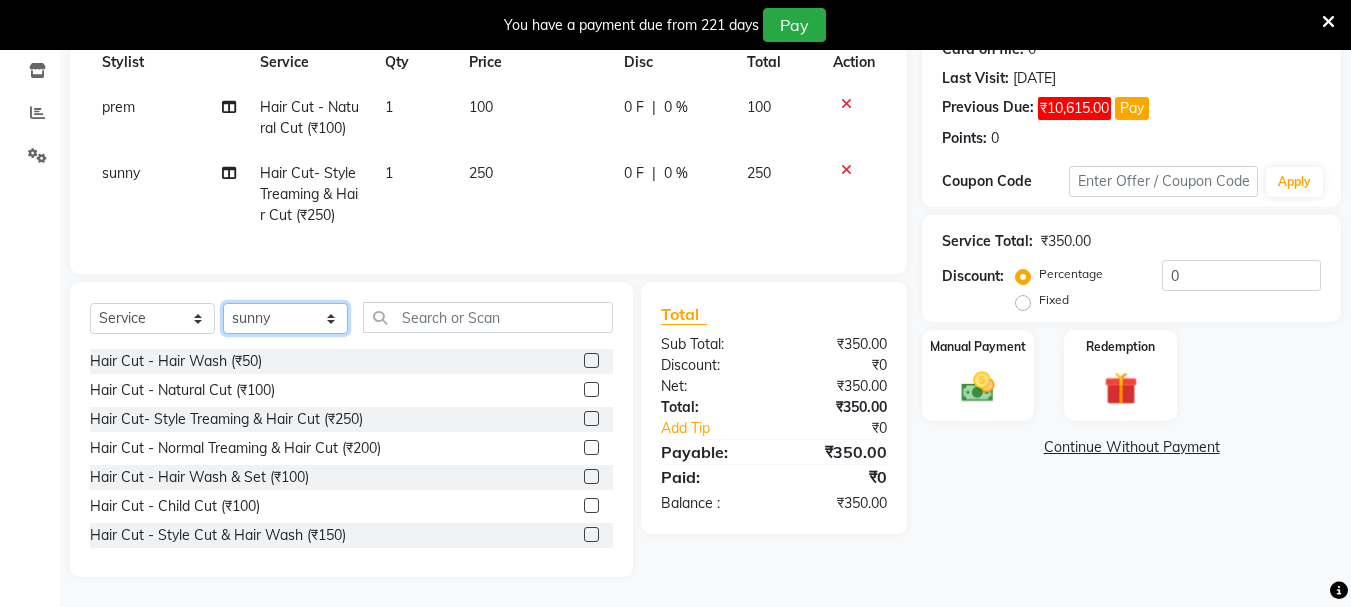 select on "7183" 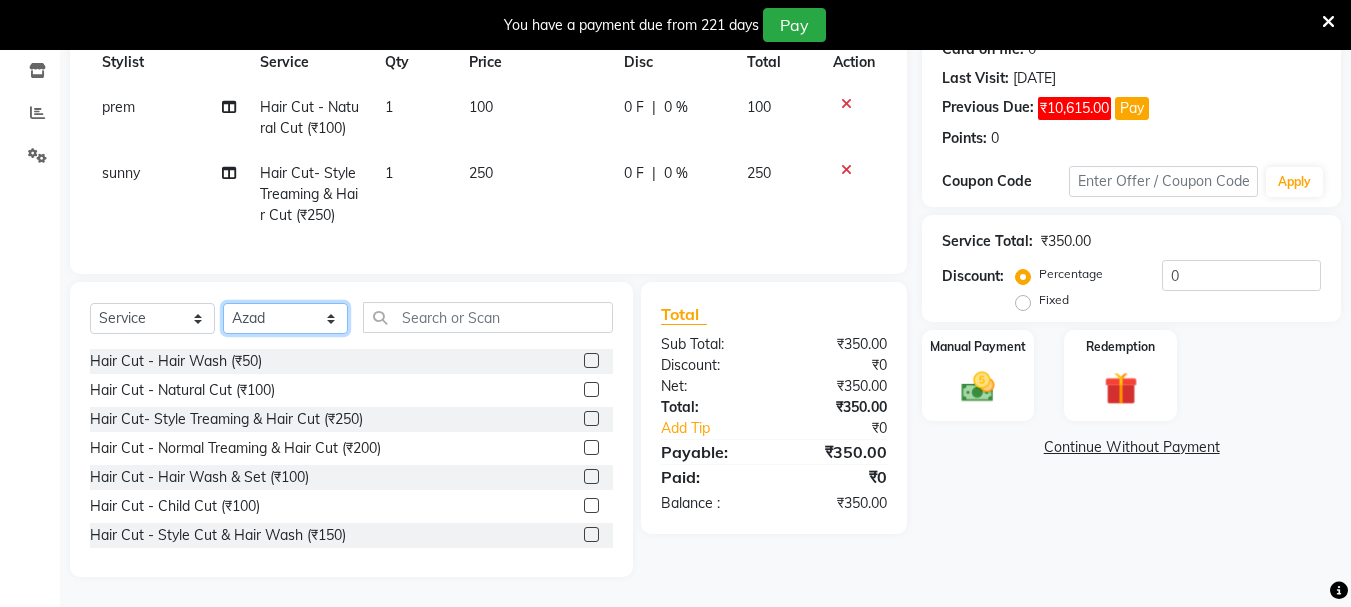 click on "Select Stylist abdul adil Anuj Azad Mahadev prem Shiva Sonu S.R.K. sunny Umesh thakur" 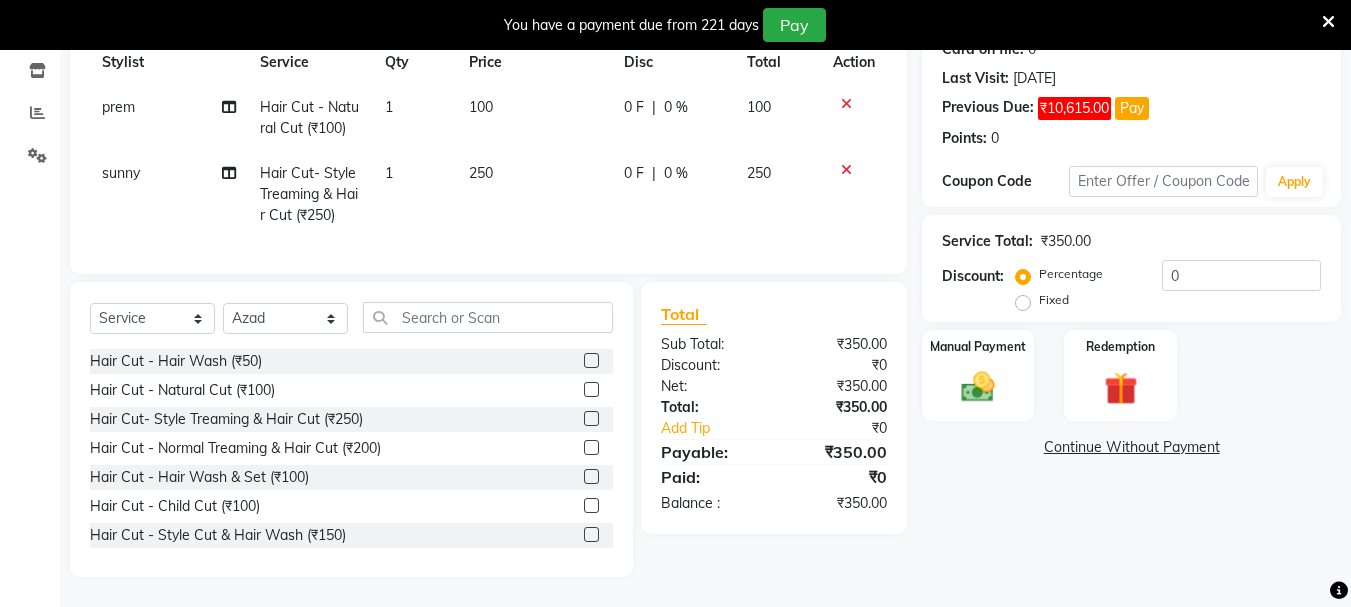 click 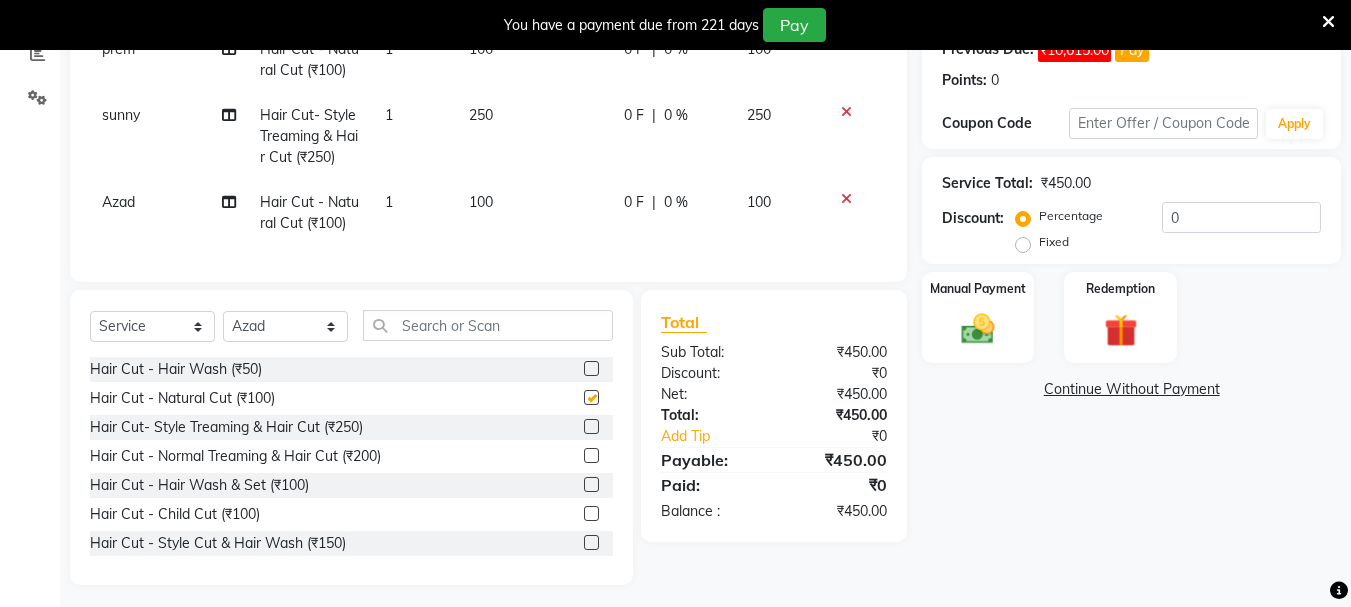 scroll, scrollTop: 376, scrollLeft: 0, axis: vertical 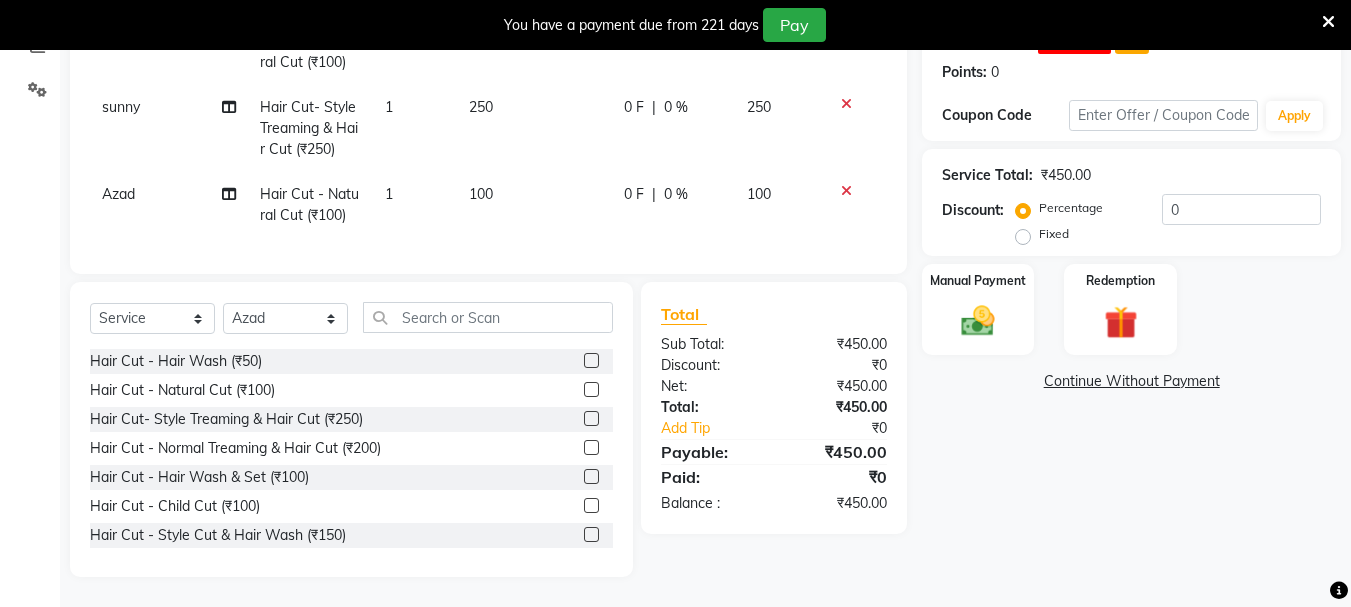 checkbox on "false" 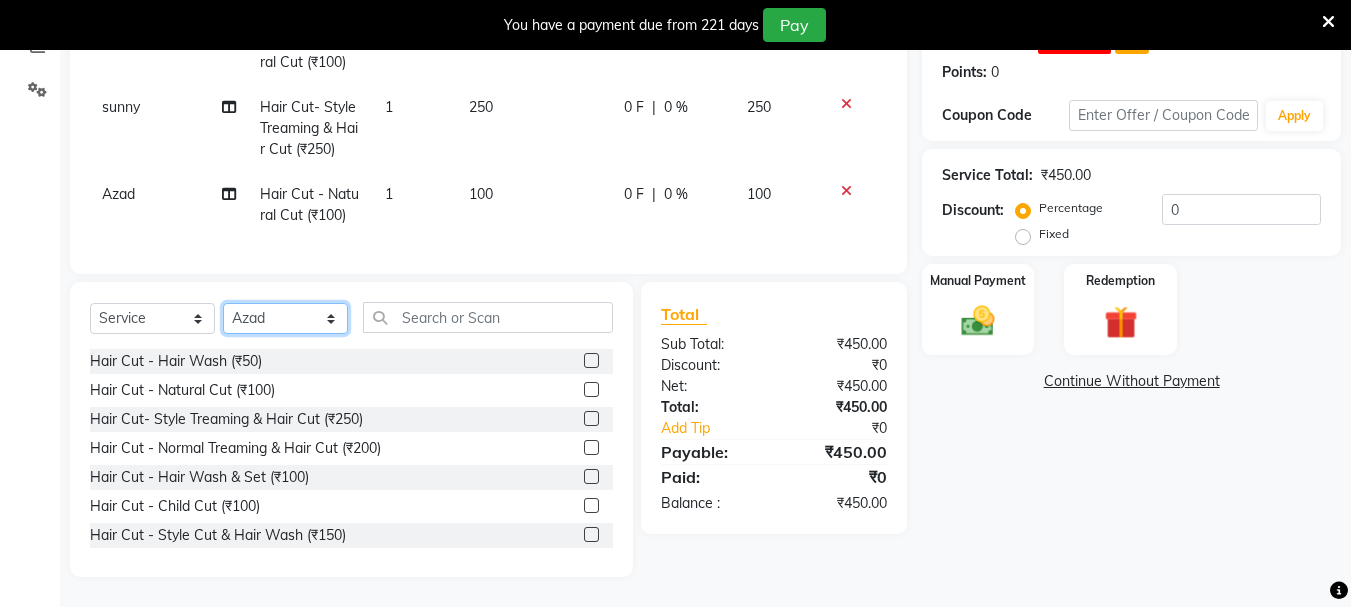 click on "Select Stylist abdul adil Anuj Azad Mahadev prem Shiva Sonu S.R.K. sunny Umesh thakur" 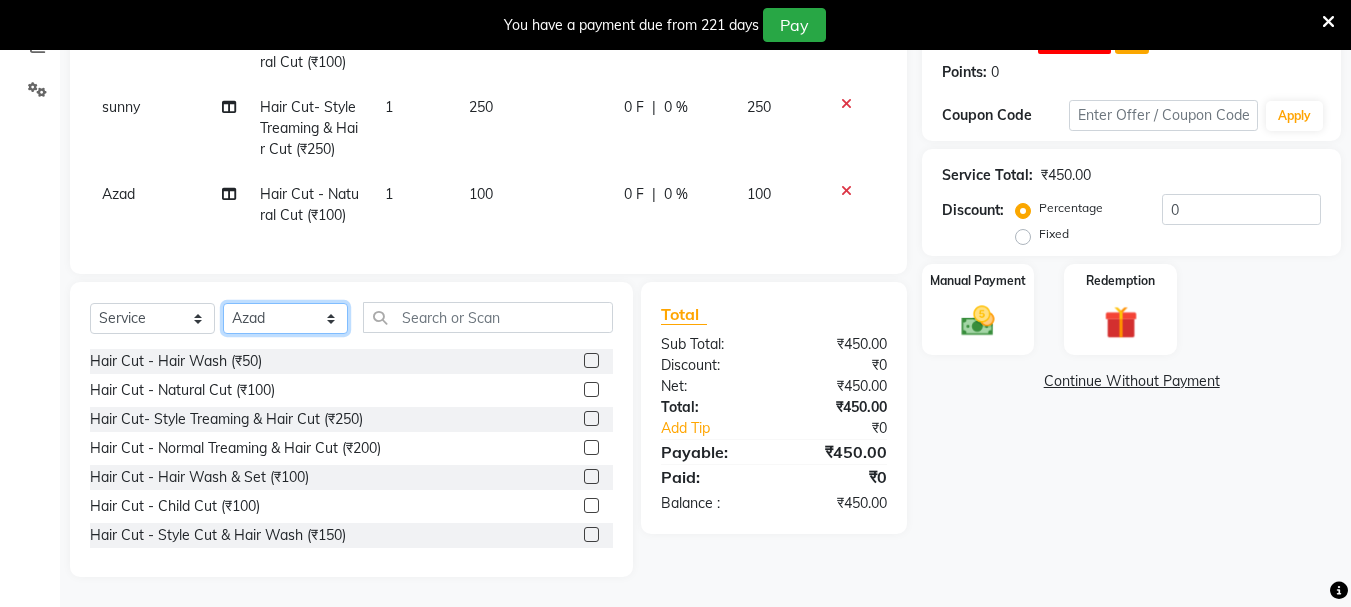 select on "51926" 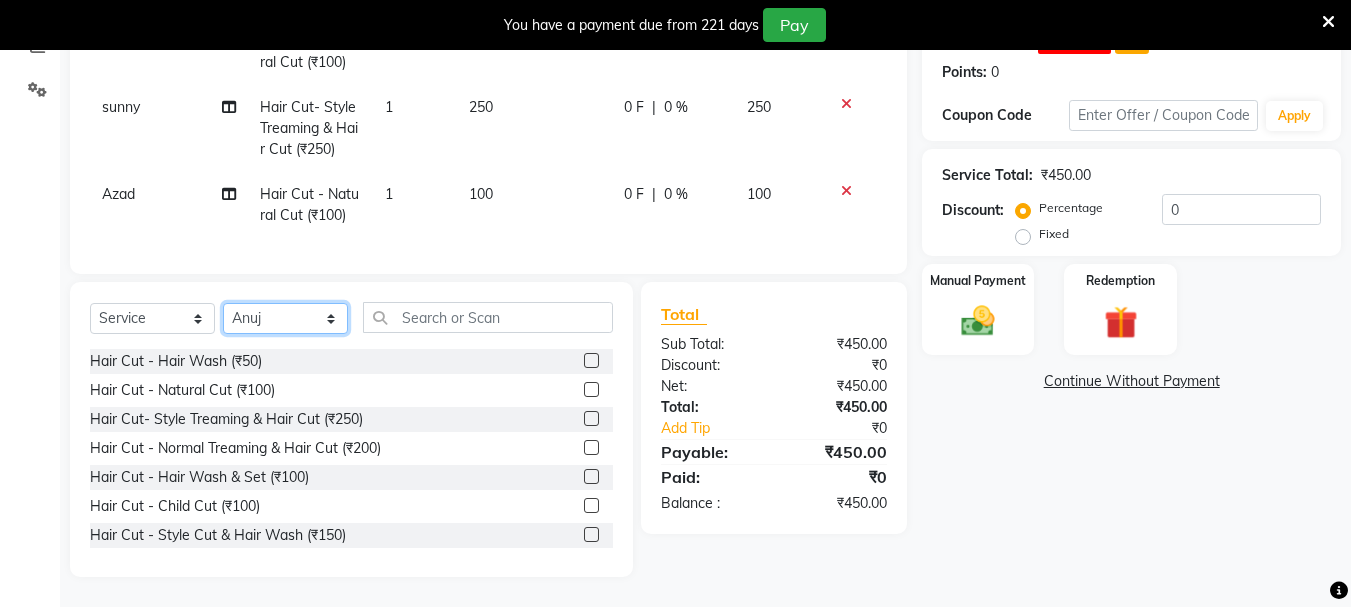 click on "Select Stylist abdul adil Anuj Azad Mahadev prem Shiva Sonu S.R.K. sunny Umesh thakur" 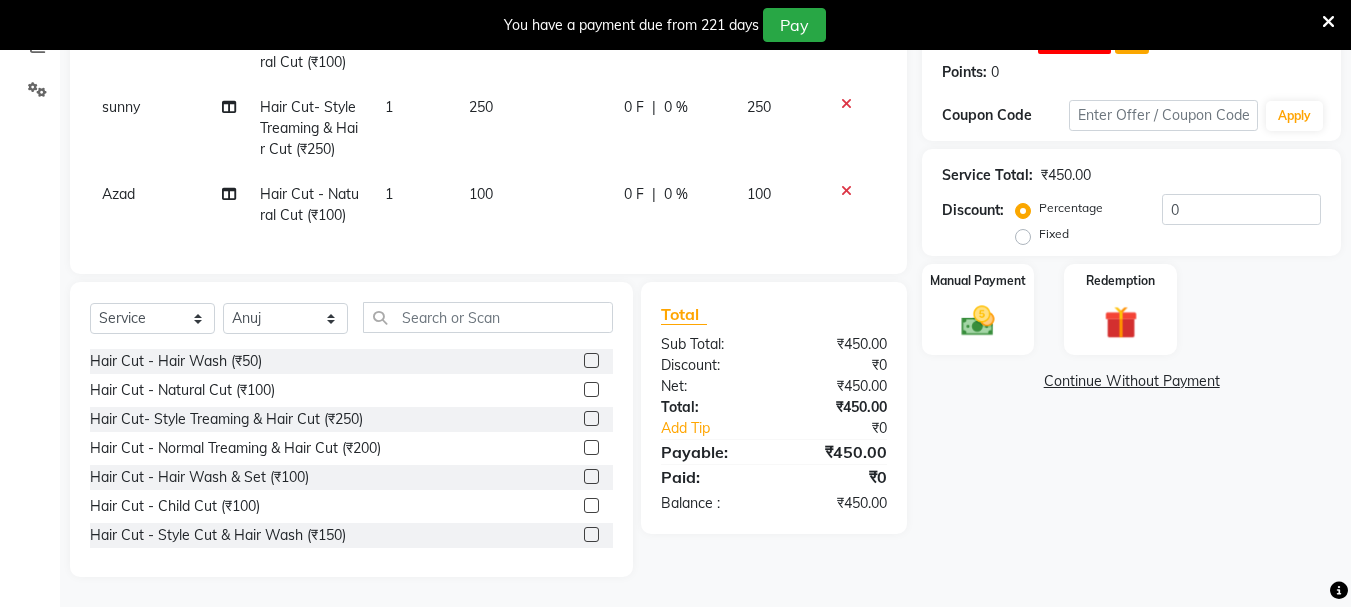 drag, startPoint x: 579, startPoint y: 418, endPoint x: 544, endPoint y: 312, distance: 111.62885 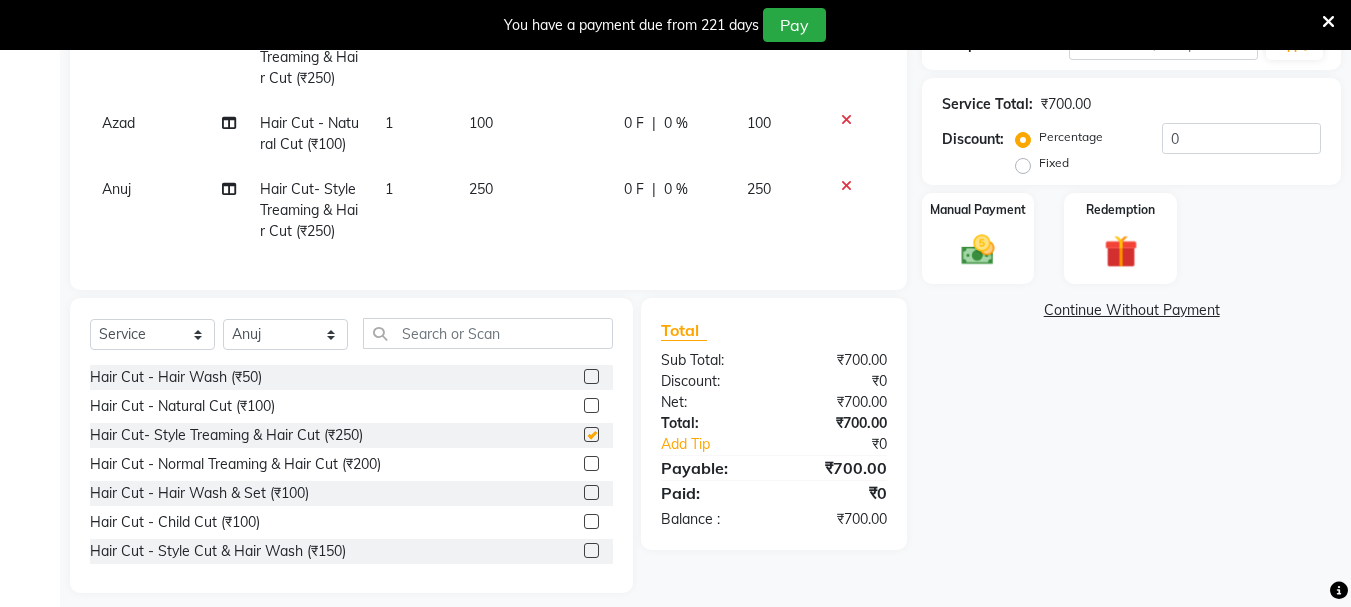 scroll, scrollTop: 463, scrollLeft: 0, axis: vertical 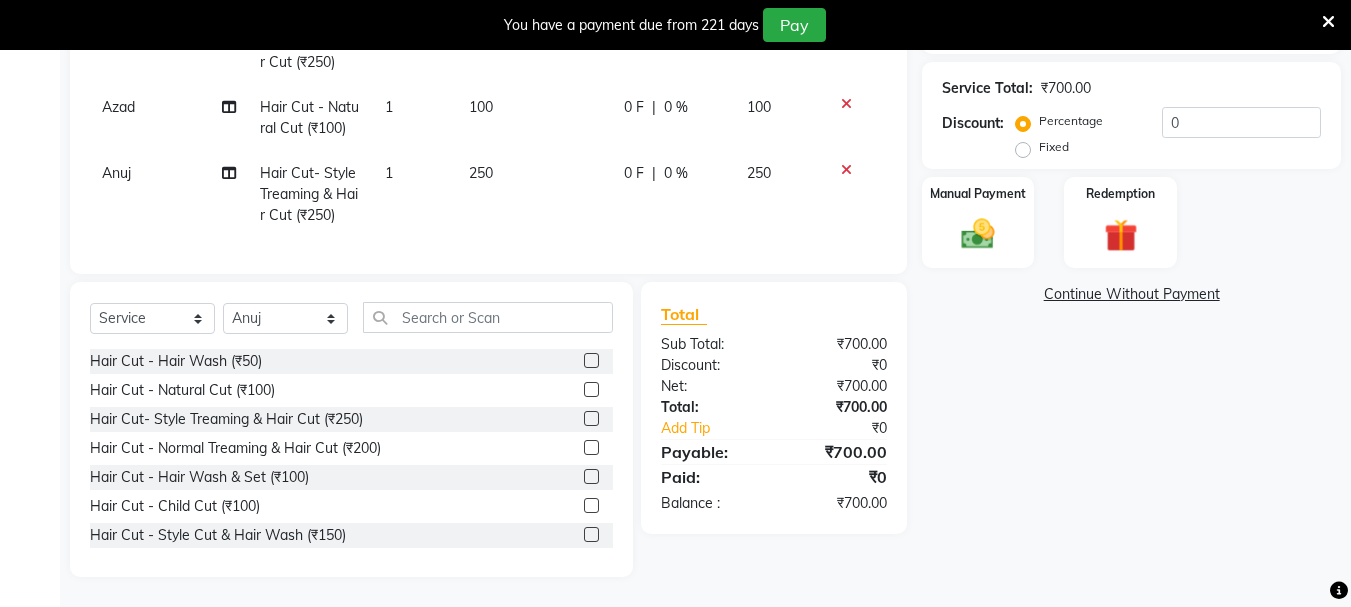 checkbox on "false" 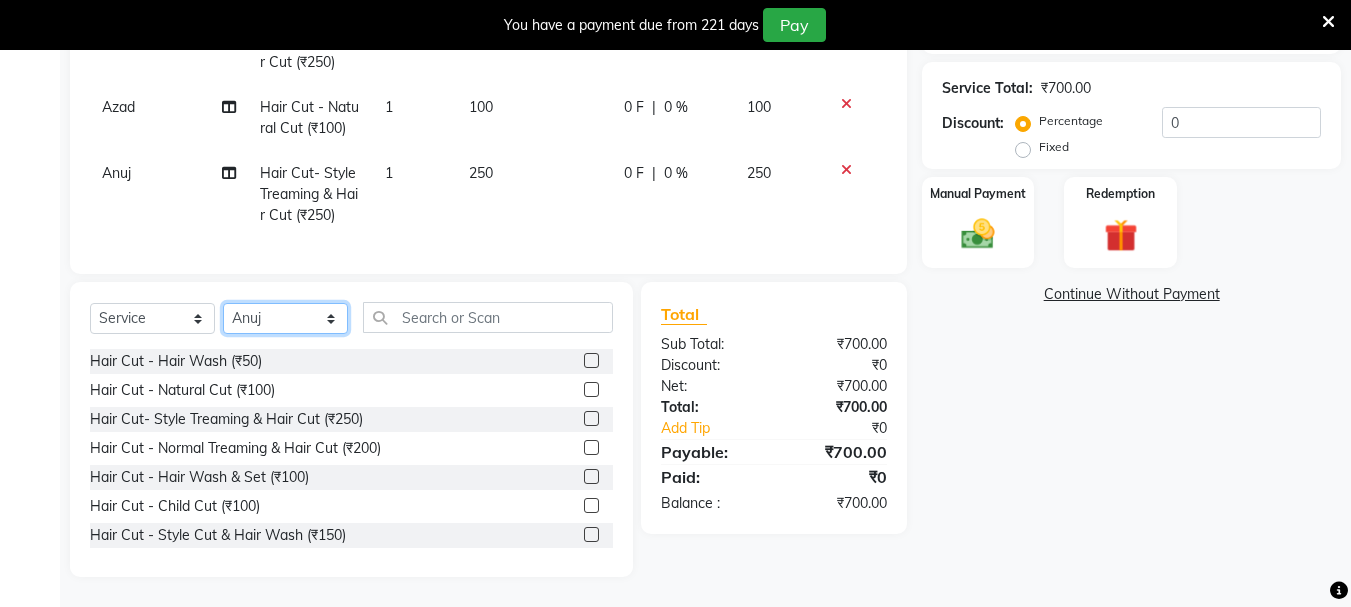 click on "Select Stylist abdul adil Anuj Azad Mahadev prem Shiva Sonu S.R.K. sunny Umesh thakur" 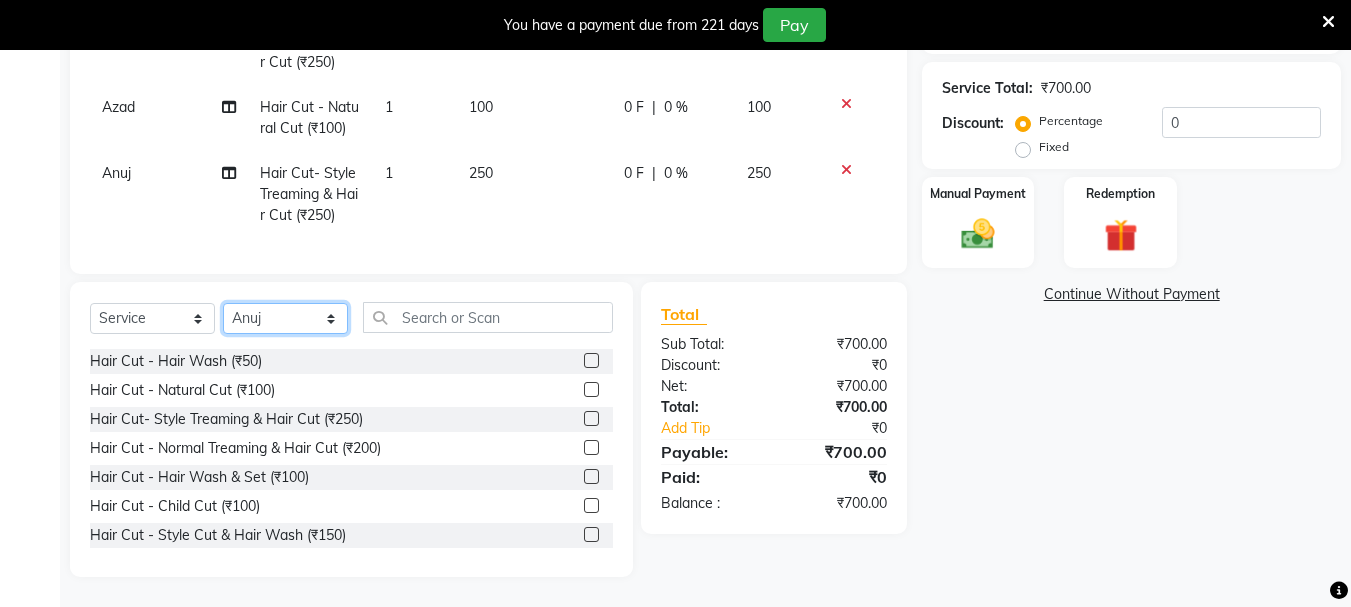 select on "51927" 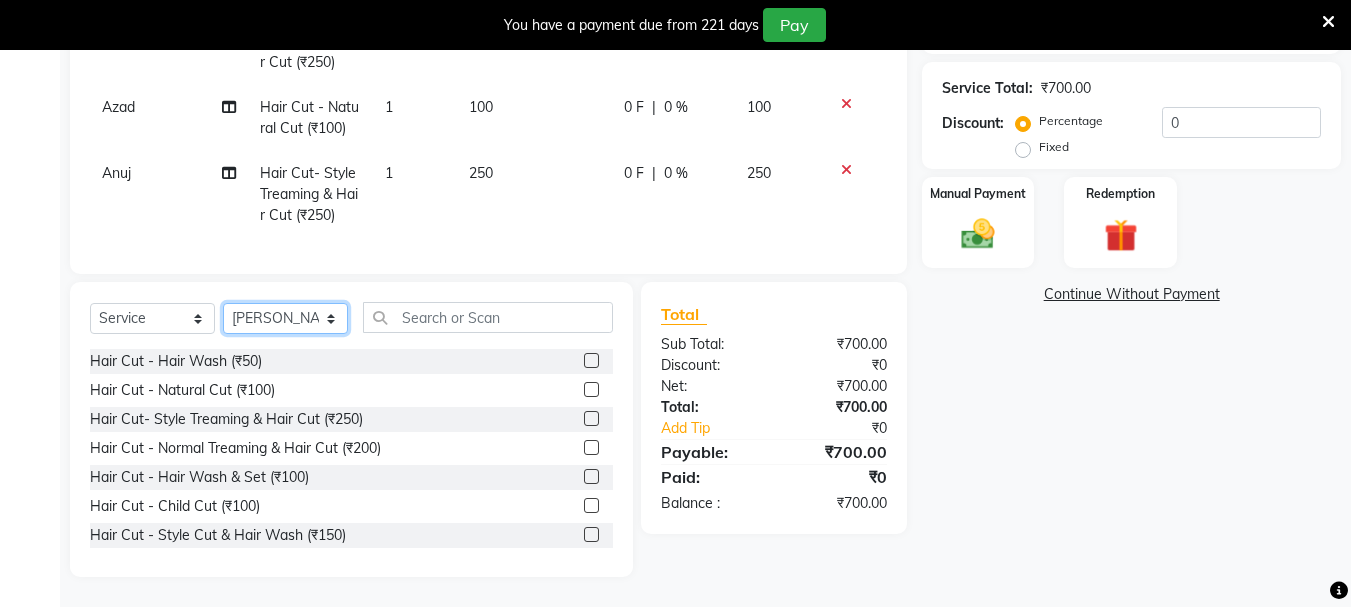 click on "Select Stylist abdul adil Anuj Azad Mahadev prem Shiva Sonu S.R.K. sunny Umesh thakur" 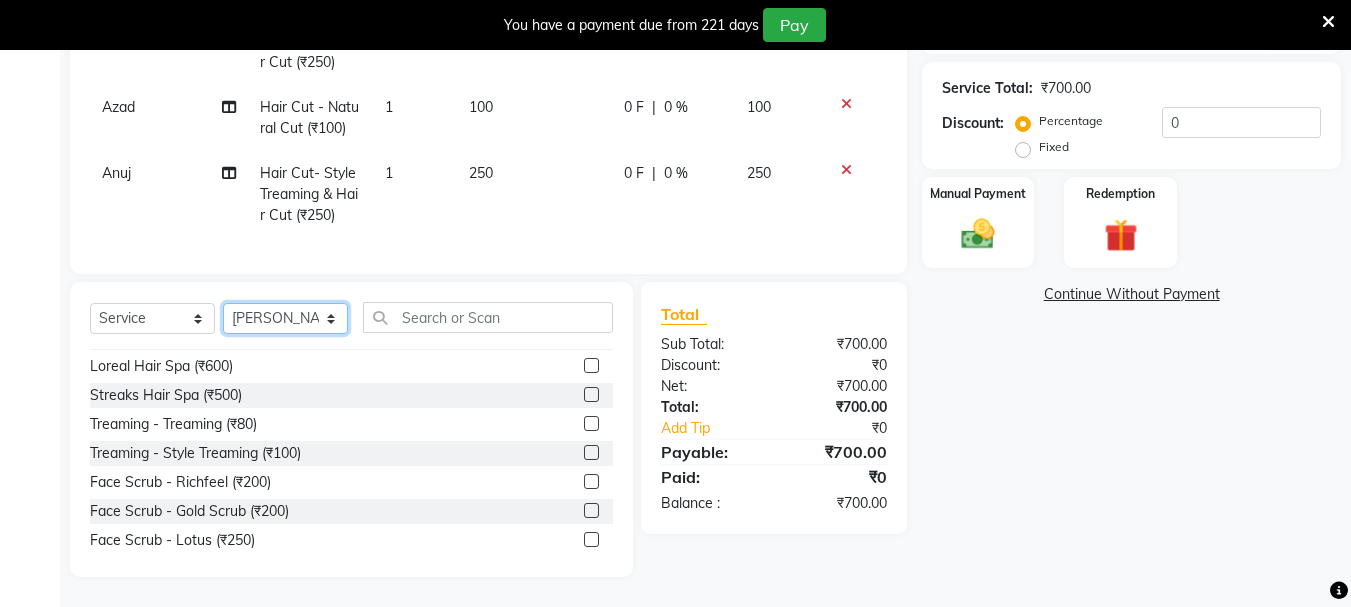 scroll, scrollTop: 200, scrollLeft: 0, axis: vertical 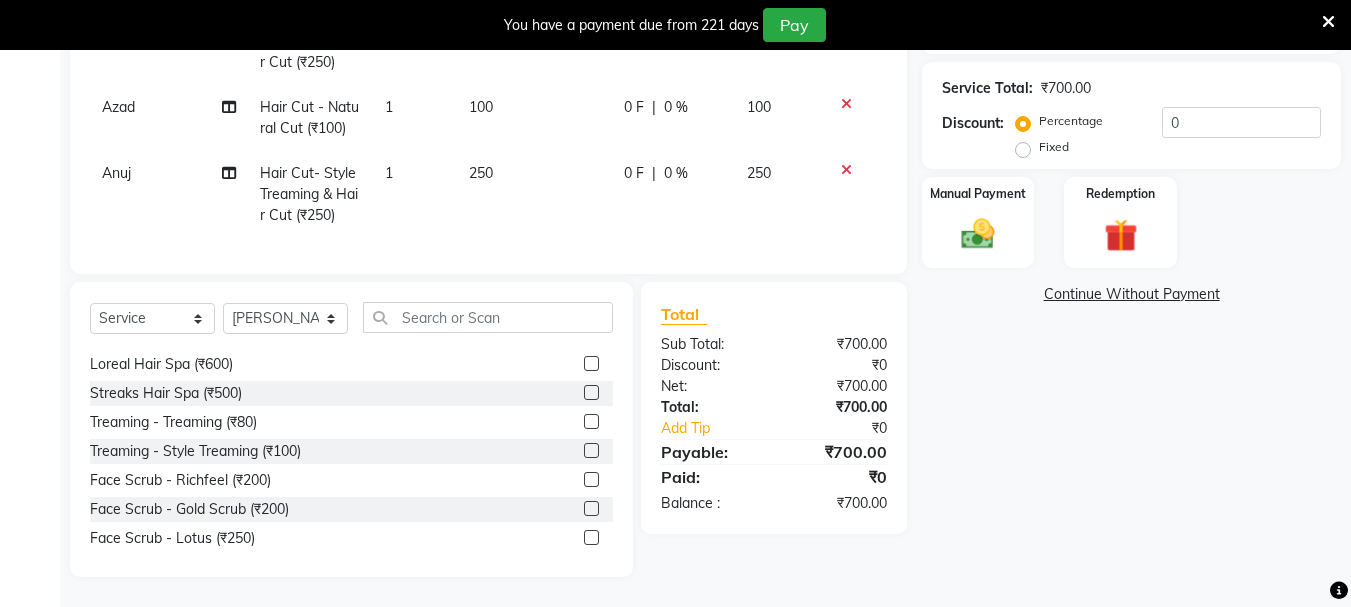 click 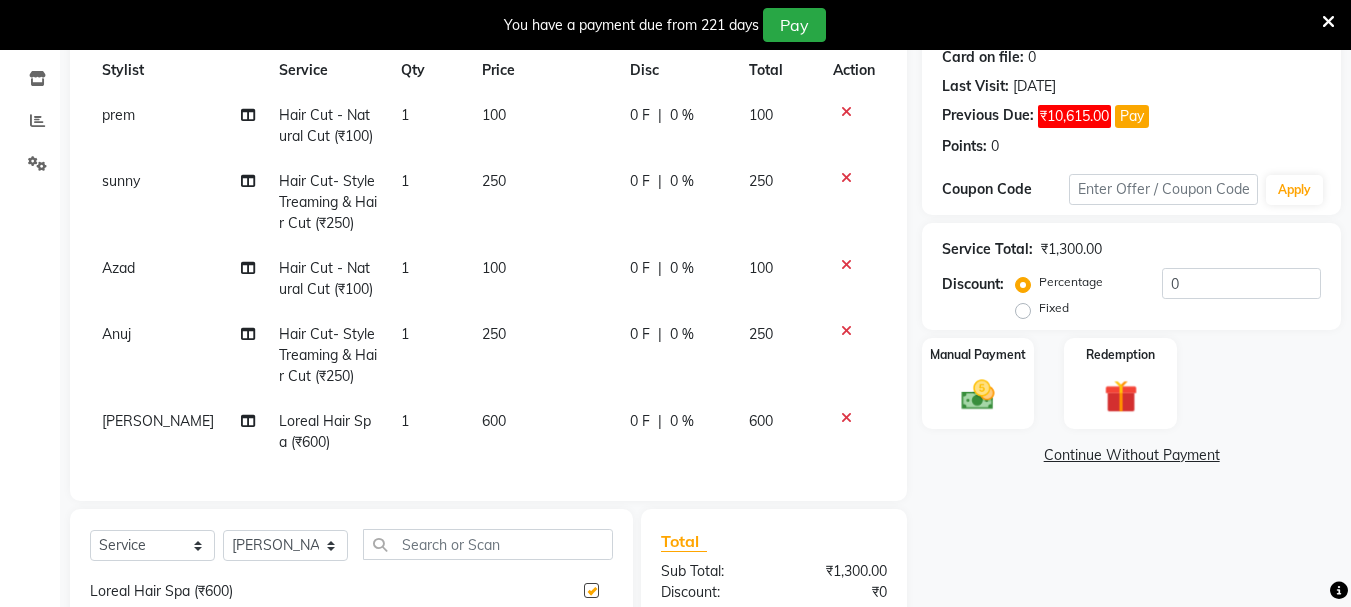scroll, scrollTop: 0, scrollLeft: 0, axis: both 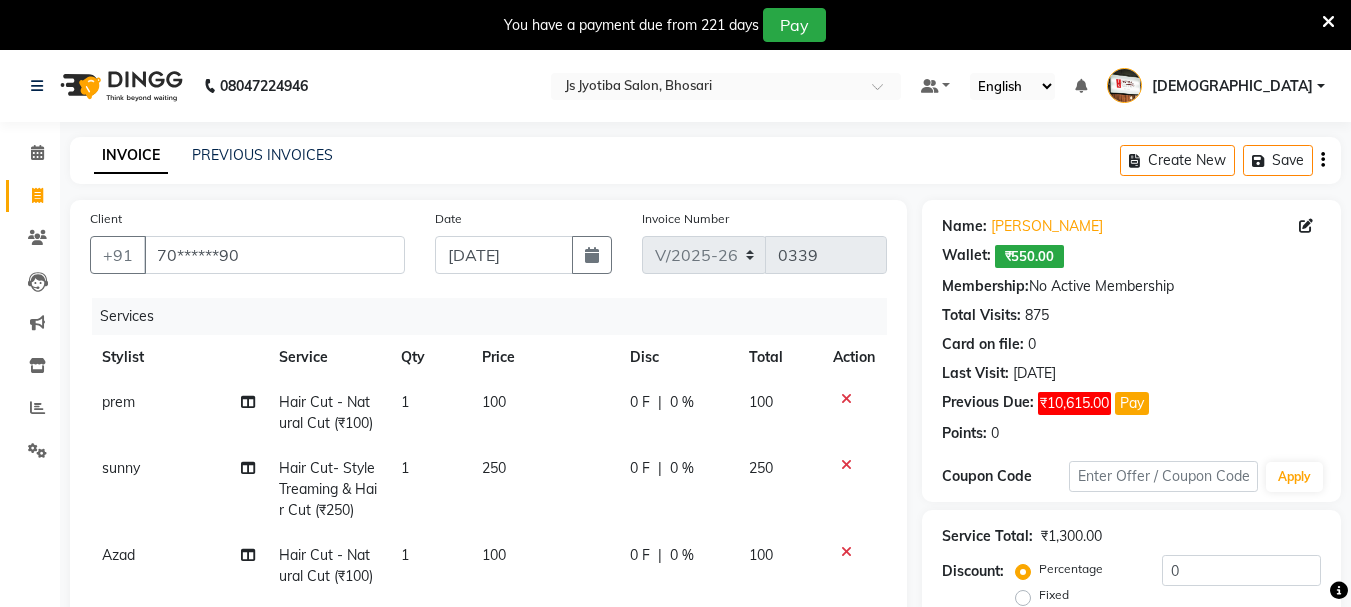 checkbox on "false" 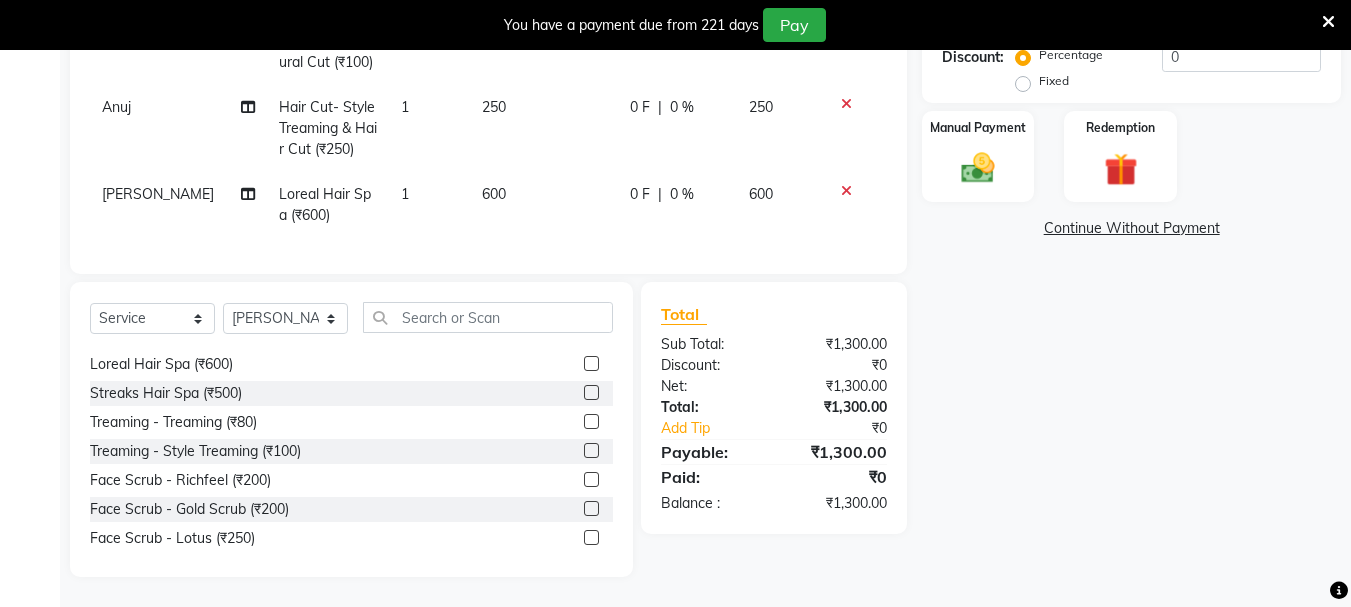 scroll, scrollTop: 529, scrollLeft: 0, axis: vertical 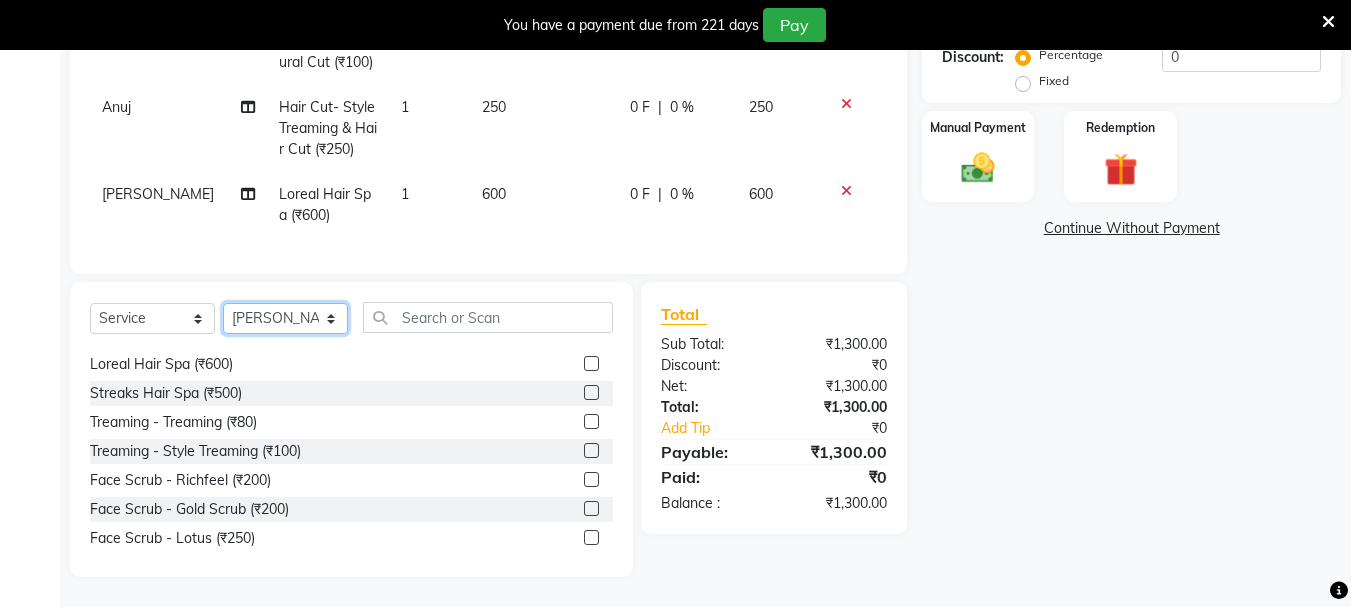 click on "Select Stylist abdul adil Anuj Azad Mahadev prem Shiva Sonu S.R.K. sunny Umesh thakur" 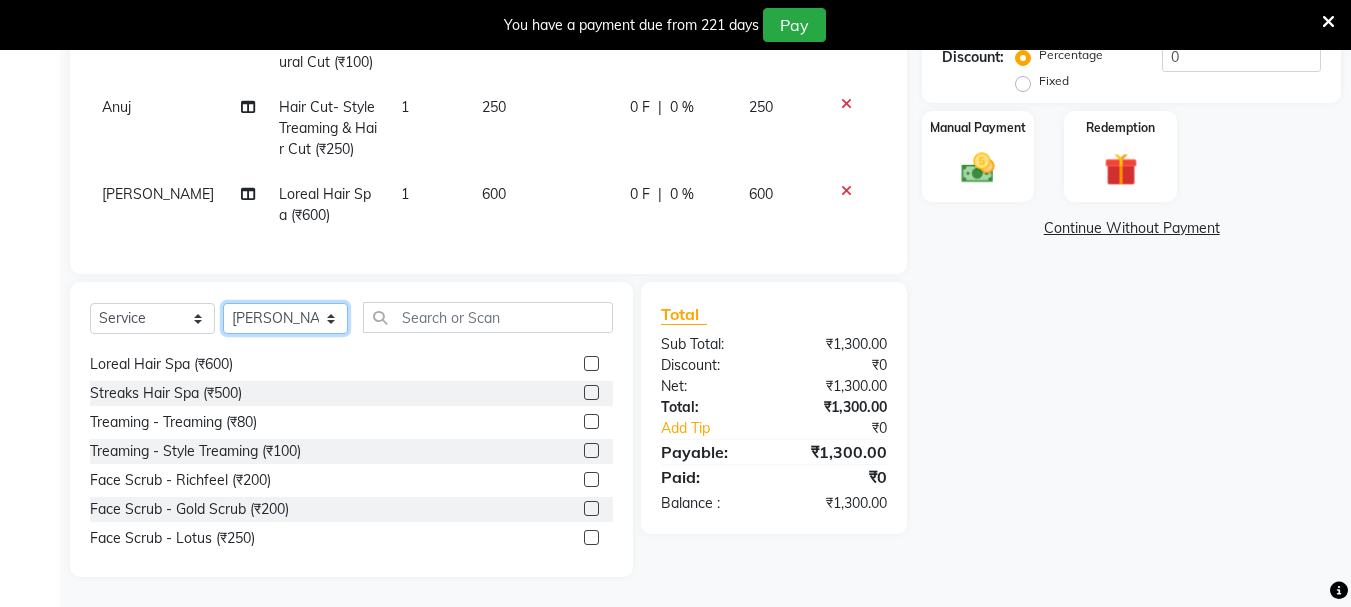 select on "7182" 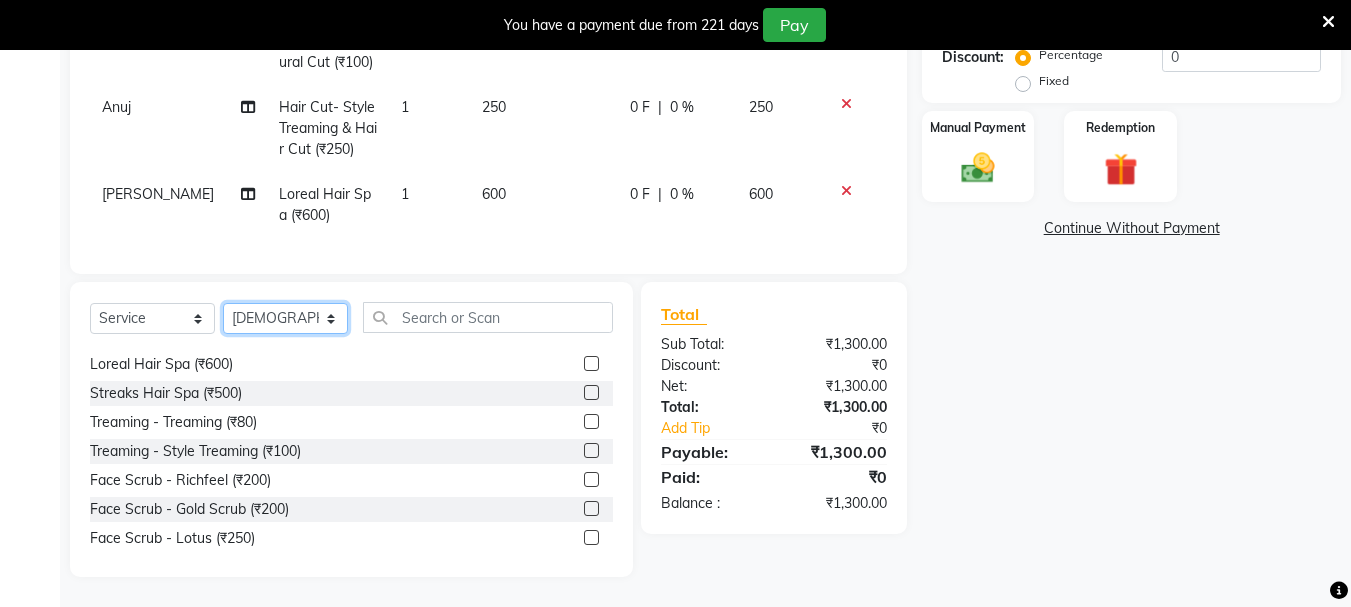 click on "Select Stylist abdul adil Anuj Azad Mahadev prem Shiva Sonu S.R.K. sunny Umesh thakur" 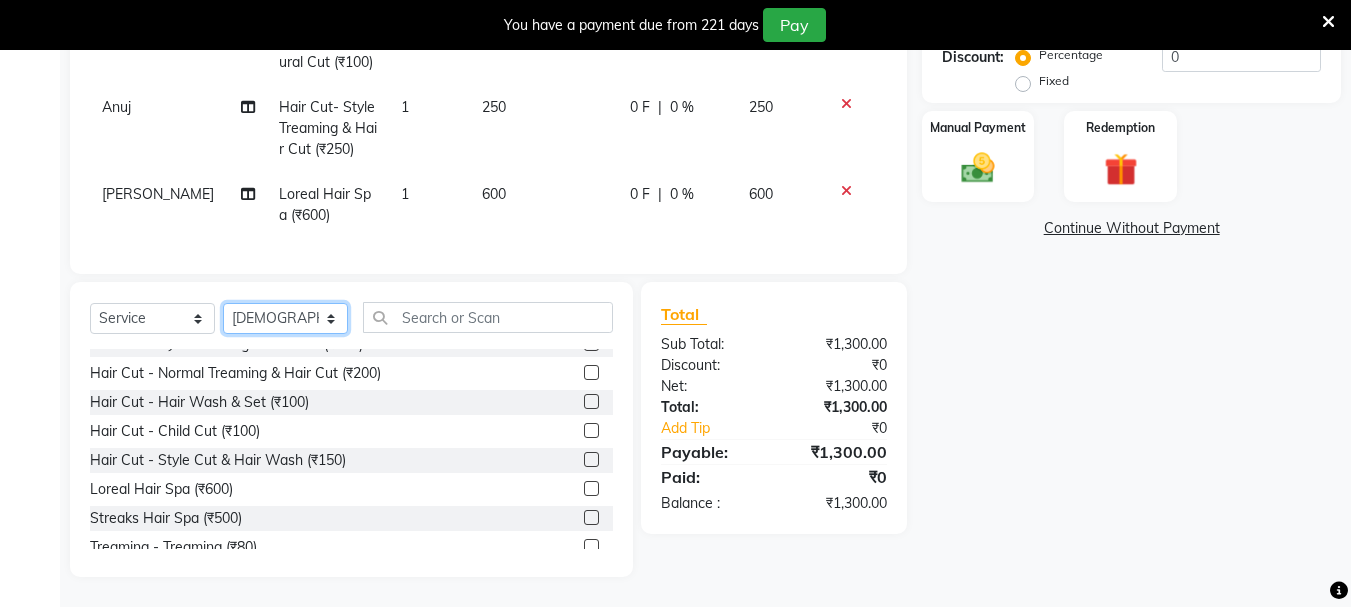 scroll, scrollTop: 0, scrollLeft: 0, axis: both 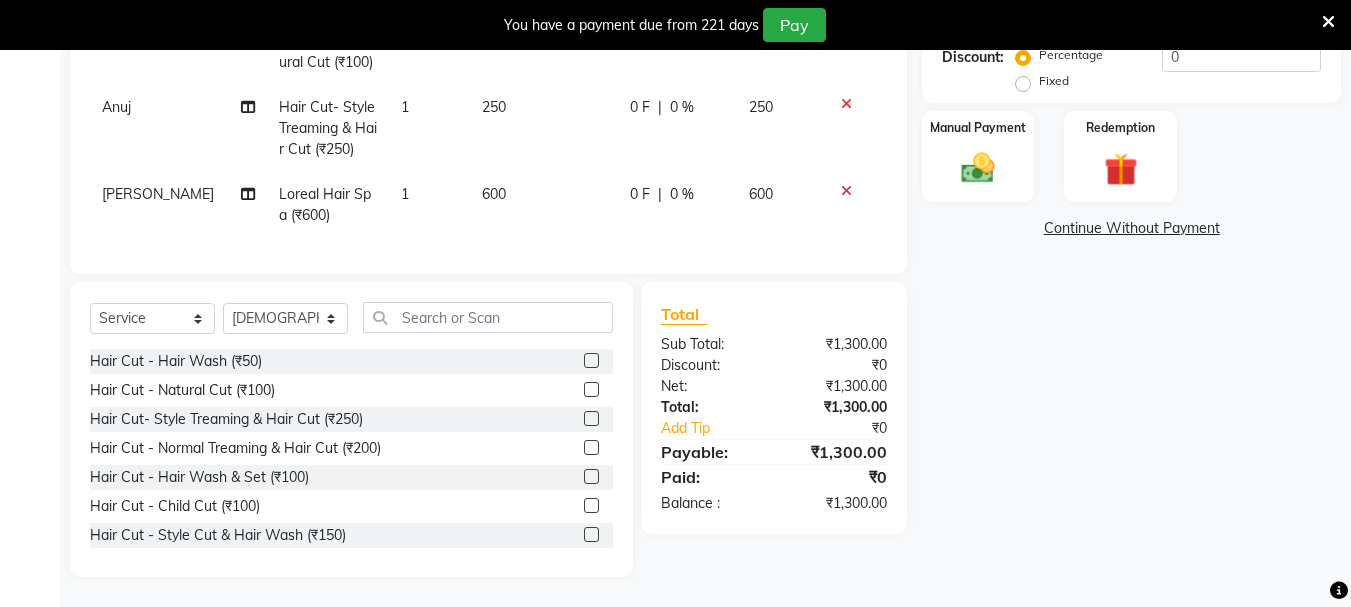 click 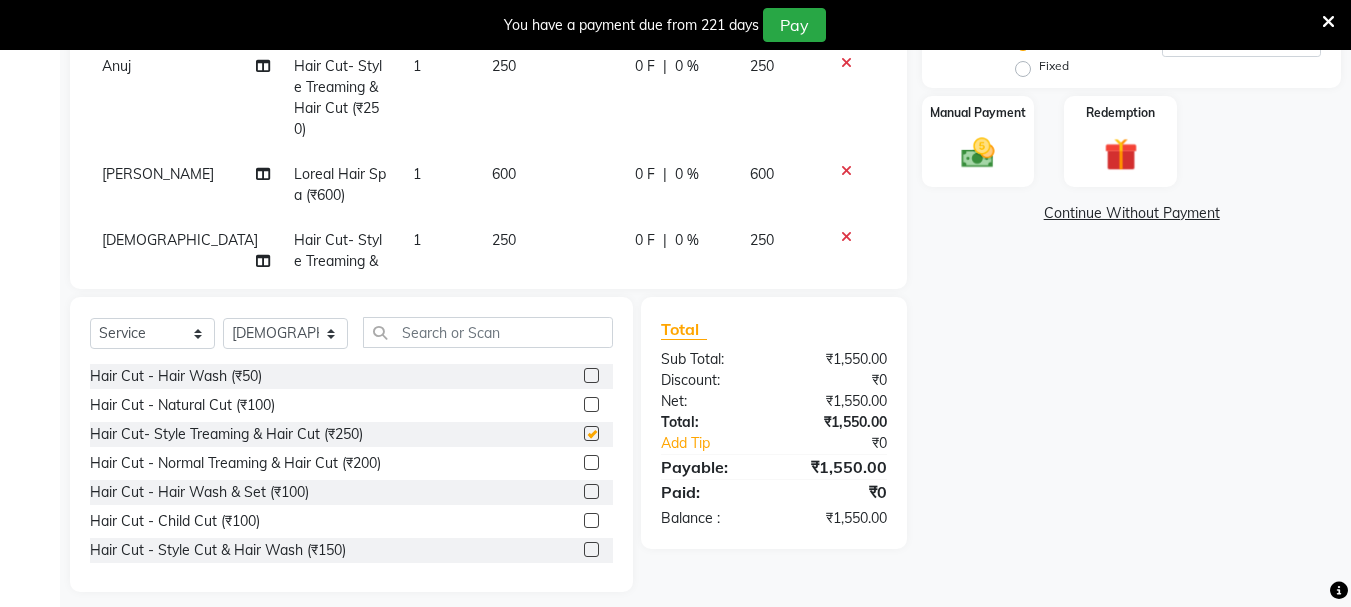 scroll, scrollTop: 72, scrollLeft: 0, axis: vertical 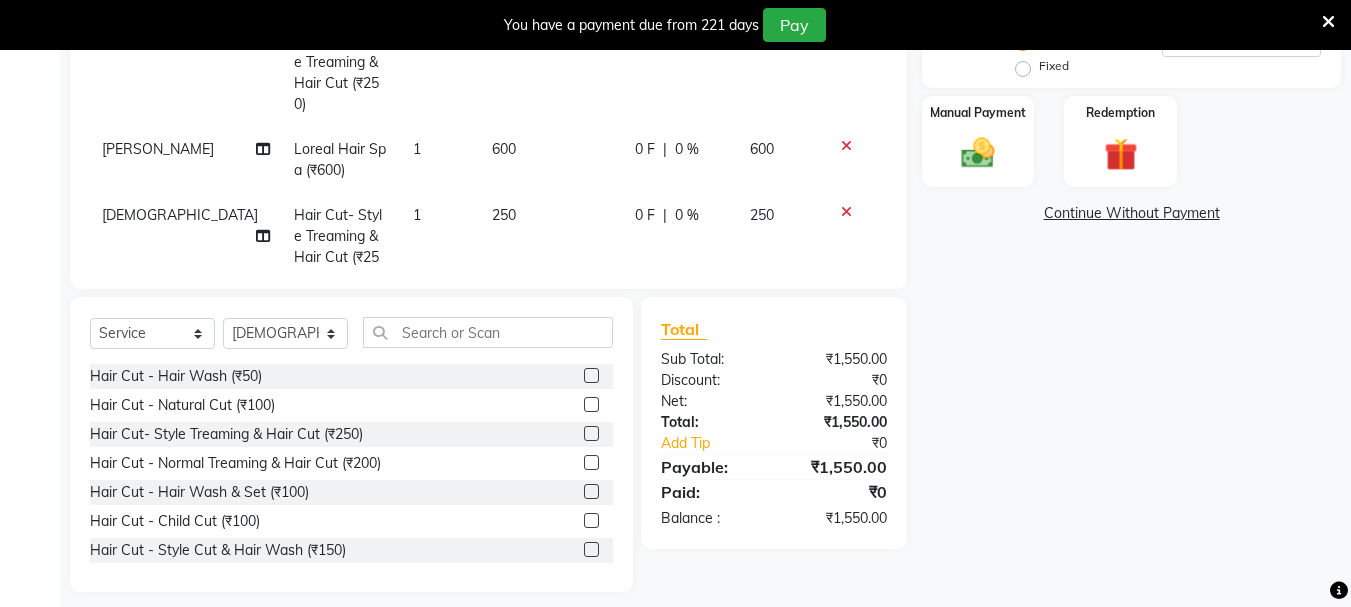 checkbox on "false" 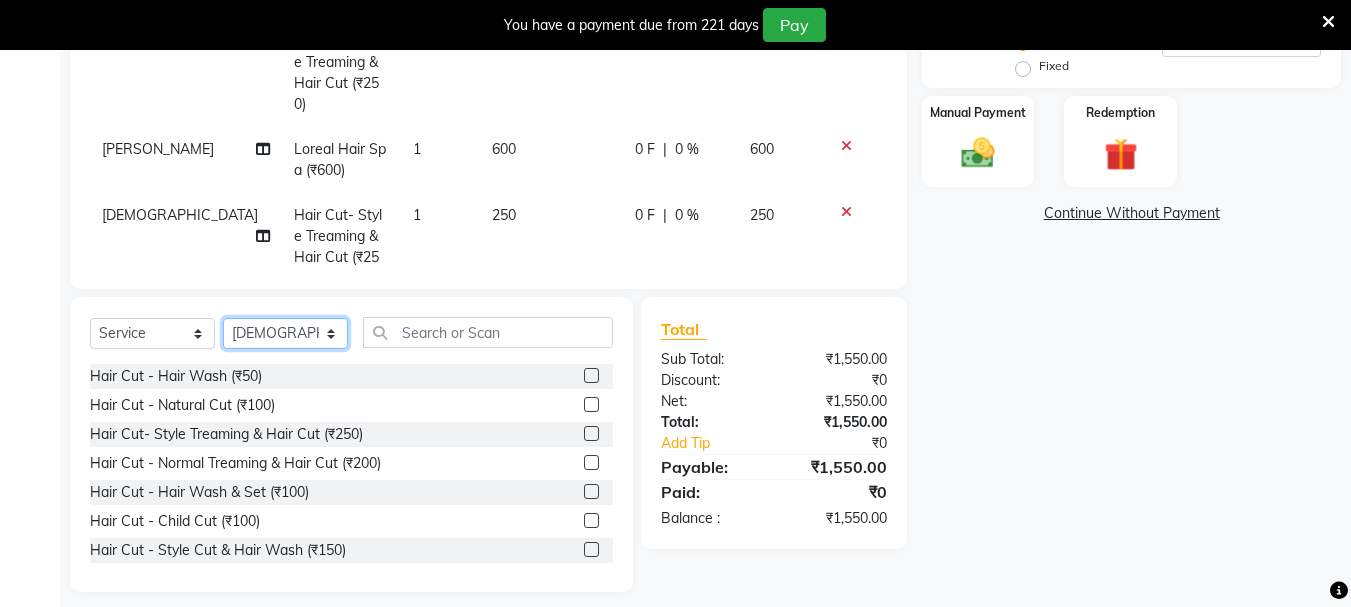 click on "Select Stylist abdul adil Anuj Azad Mahadev prem Shiva Sonu S.R.K. sunny Umesh thakur" 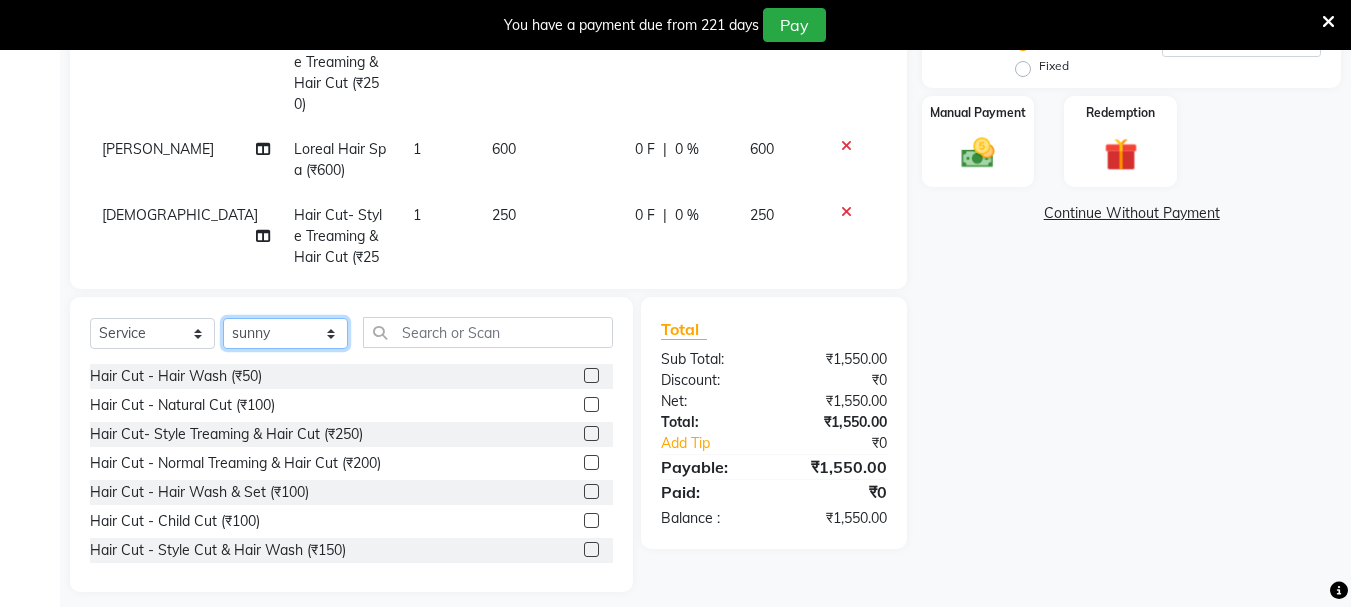 click on "Select Stylist abdul adil Anuj Azad Mahadev prem Shiva Sonu S.R.K. sunny Umesh thakur" 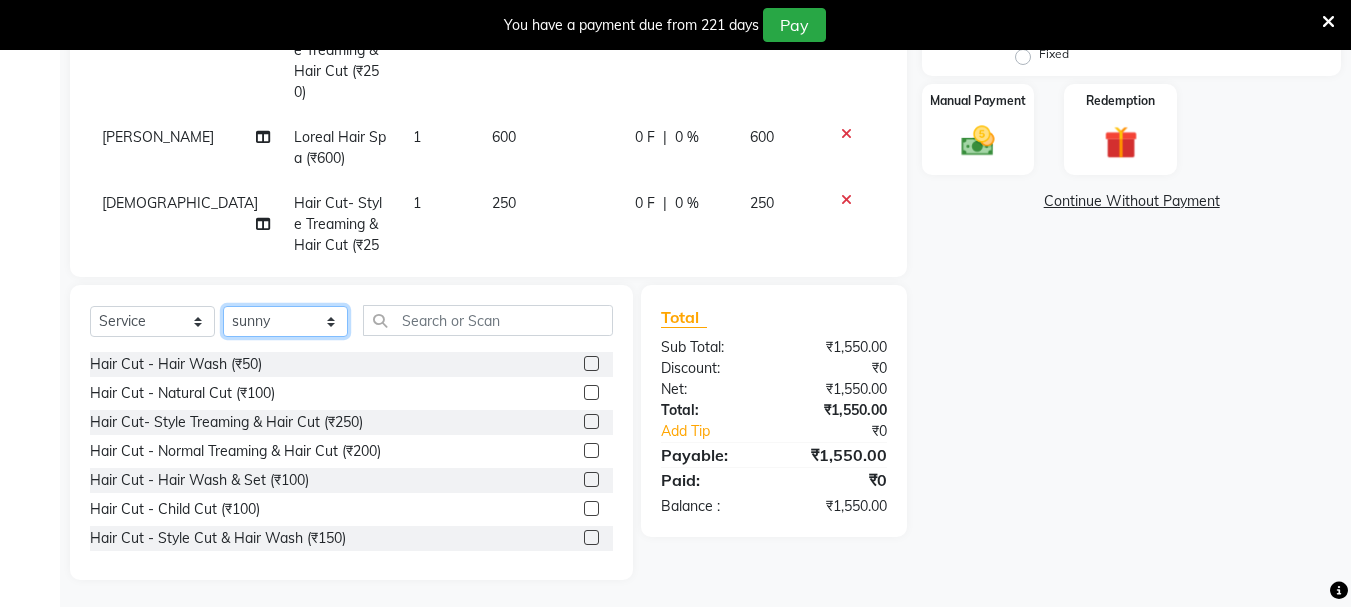 scroll, scrollTop: 544, scrollLeft: 0, axis: vertical 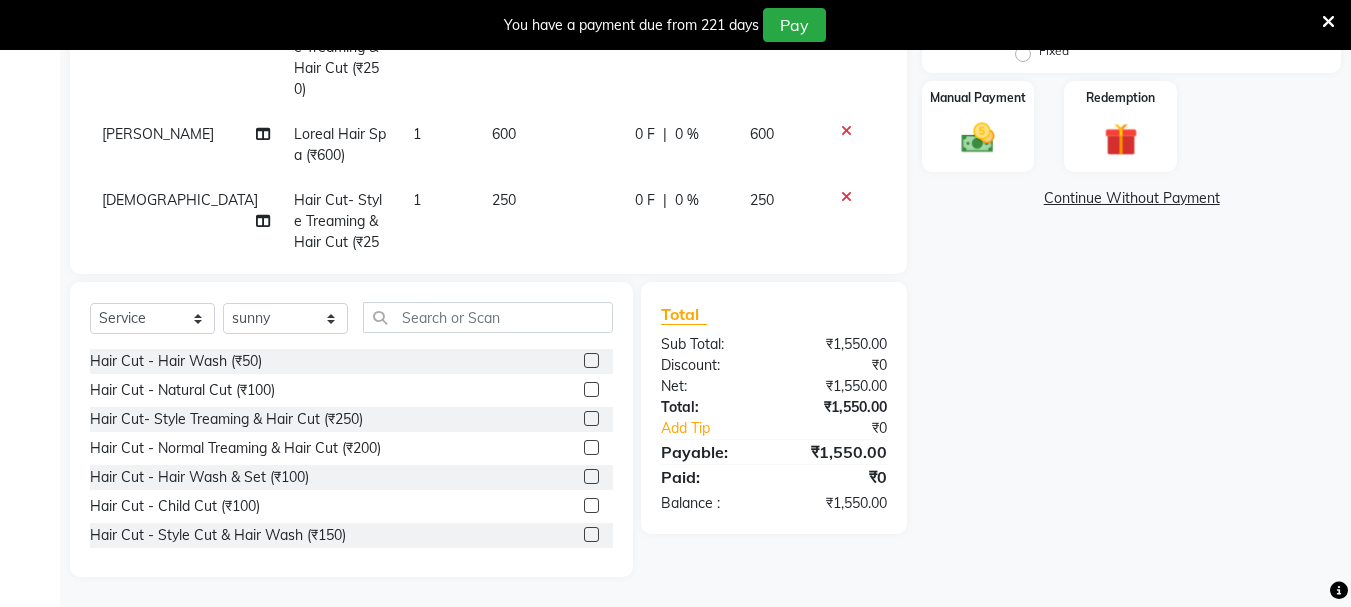 drag, startPoint x: 574, startPoint y: 418, endPoint x: 541, endPoint y: 322, distance: 101.51354 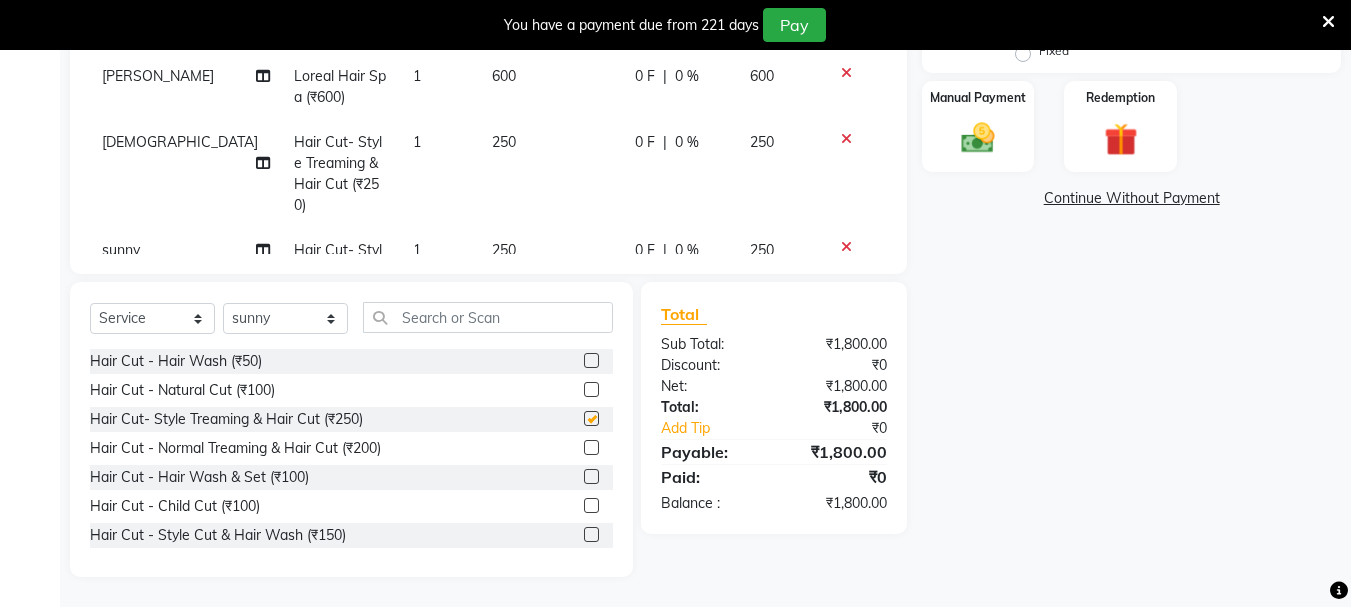 checkbox on "false" 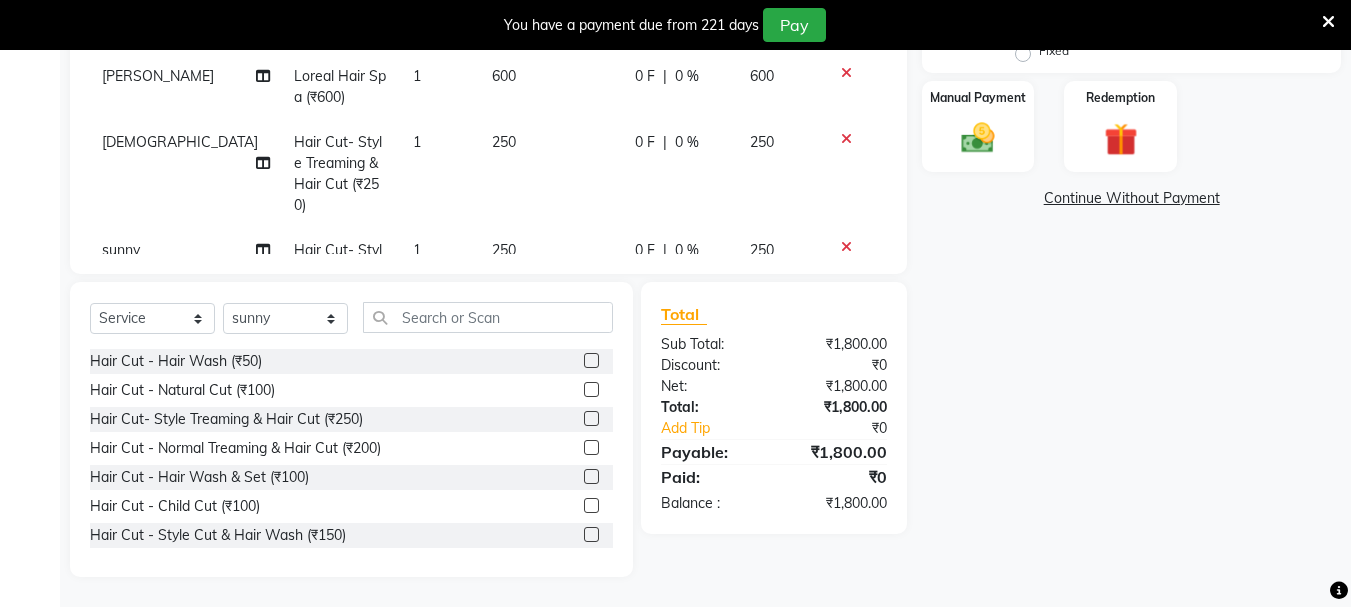 scroll, scrollTop: 159, scrollLeft: 0, axis: vertical 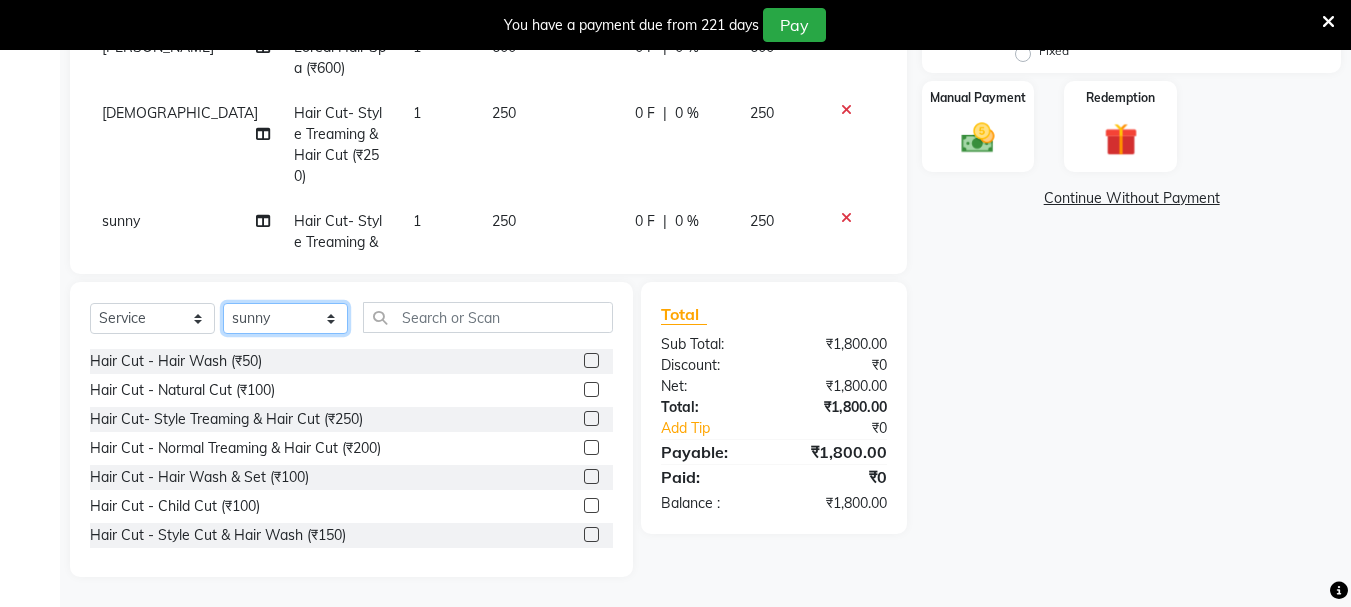 click on "Select Stylist abdul adil Anuj Azad Mahadev prem Shiva Sonu S.R.K. sunny Umesh thakur" 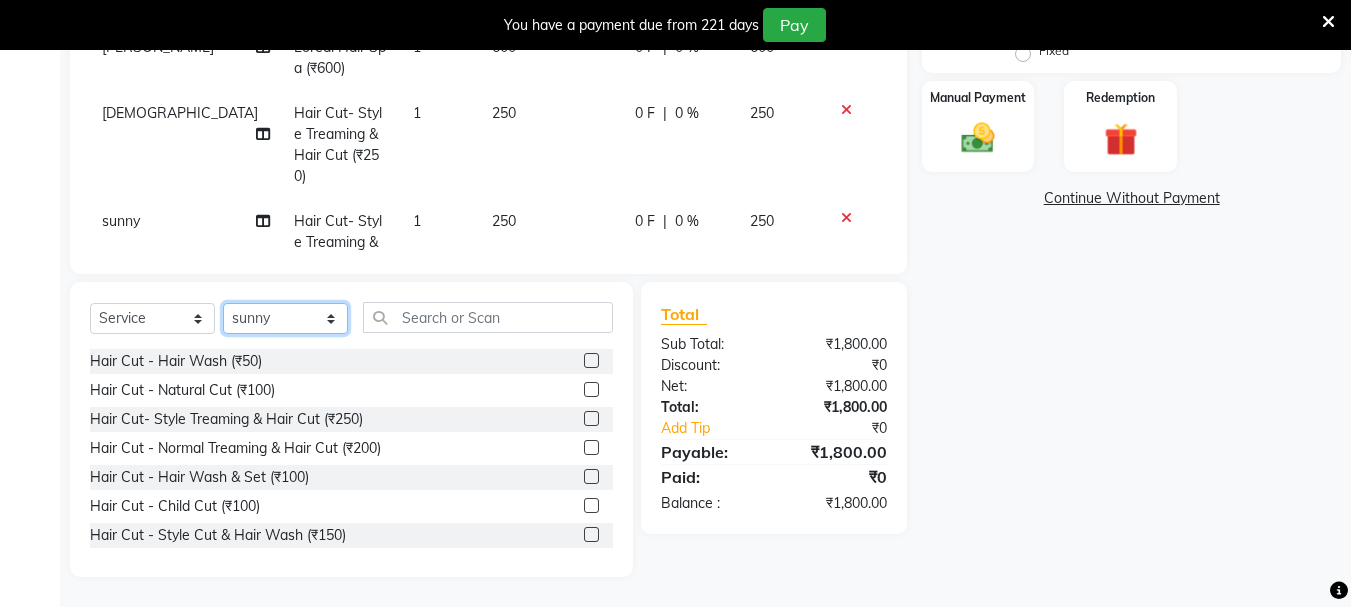 select on "7183" 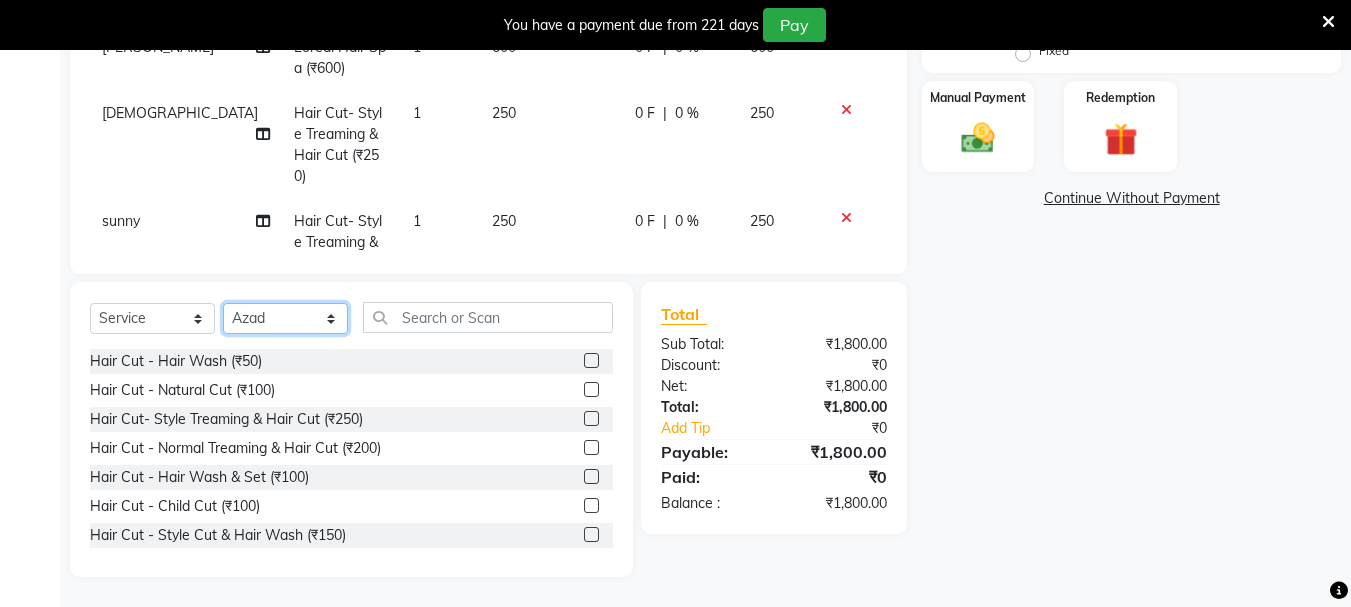 click on "Select Stylist abdul adil Anuj Azad Mahadev prem Shiva Sonu S.R.K. sunny Umesh thakur" 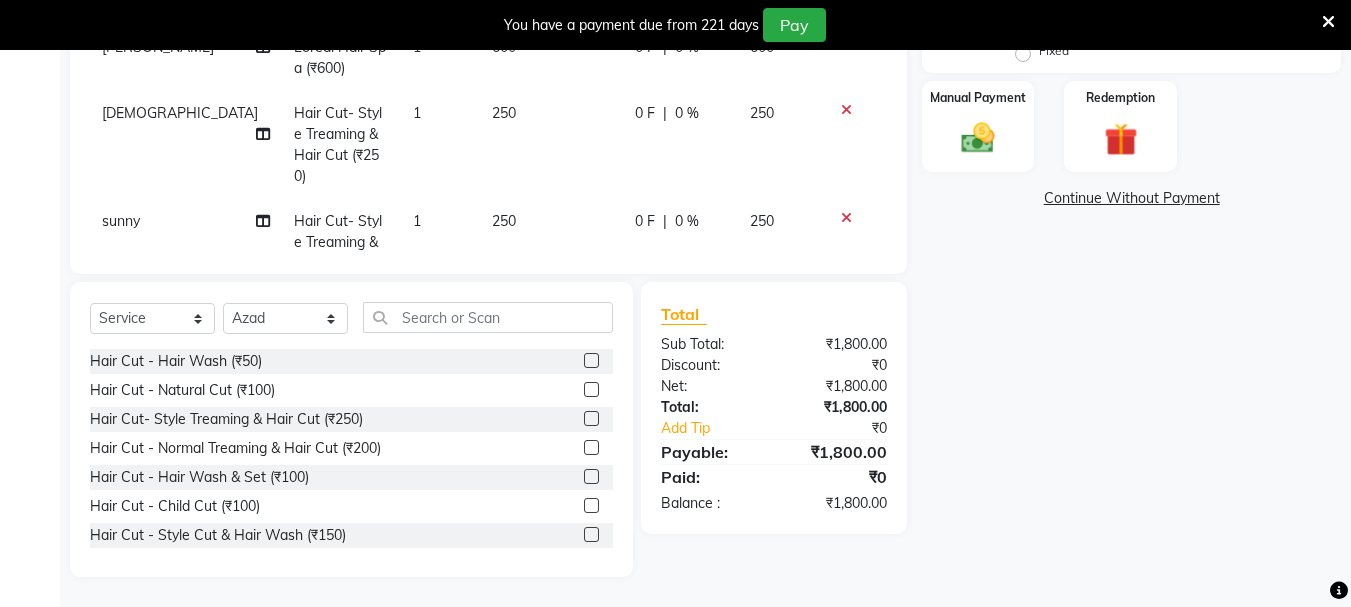 click 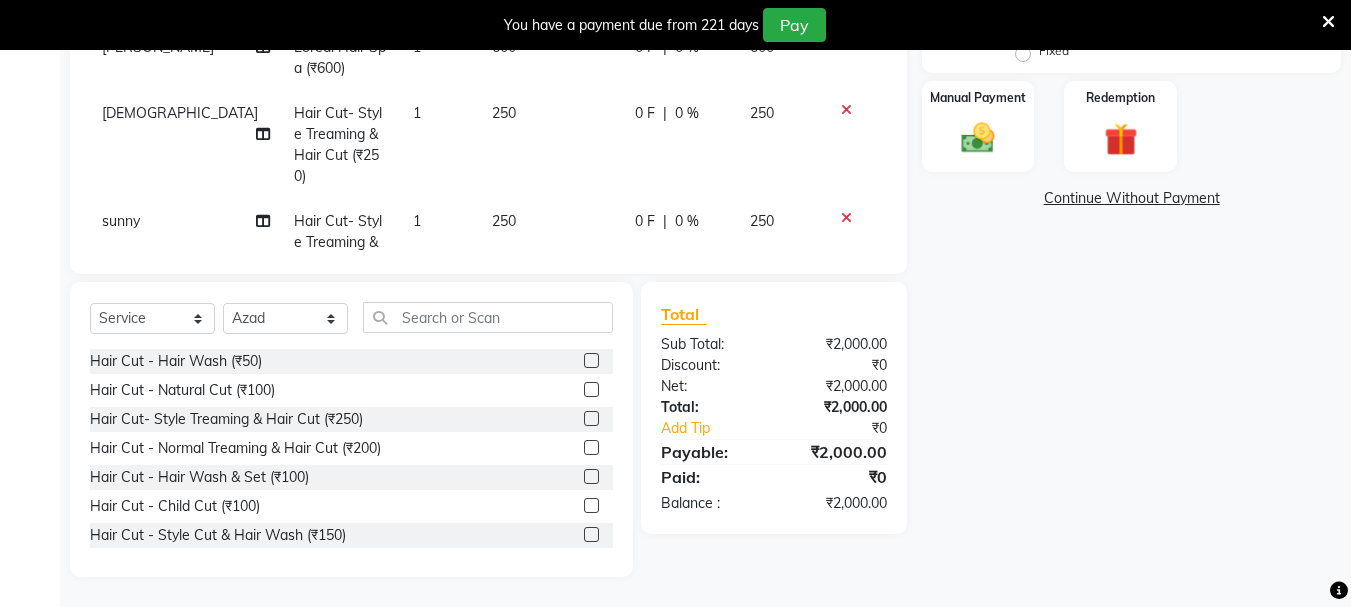 click 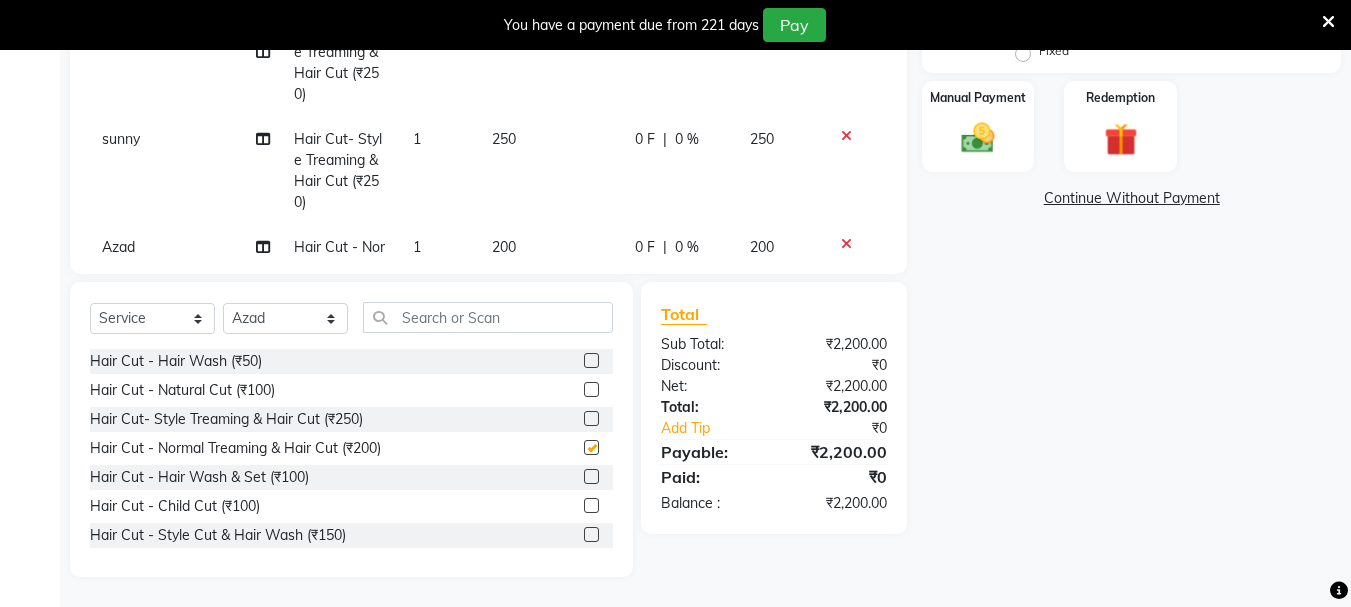 checkbox on "false" 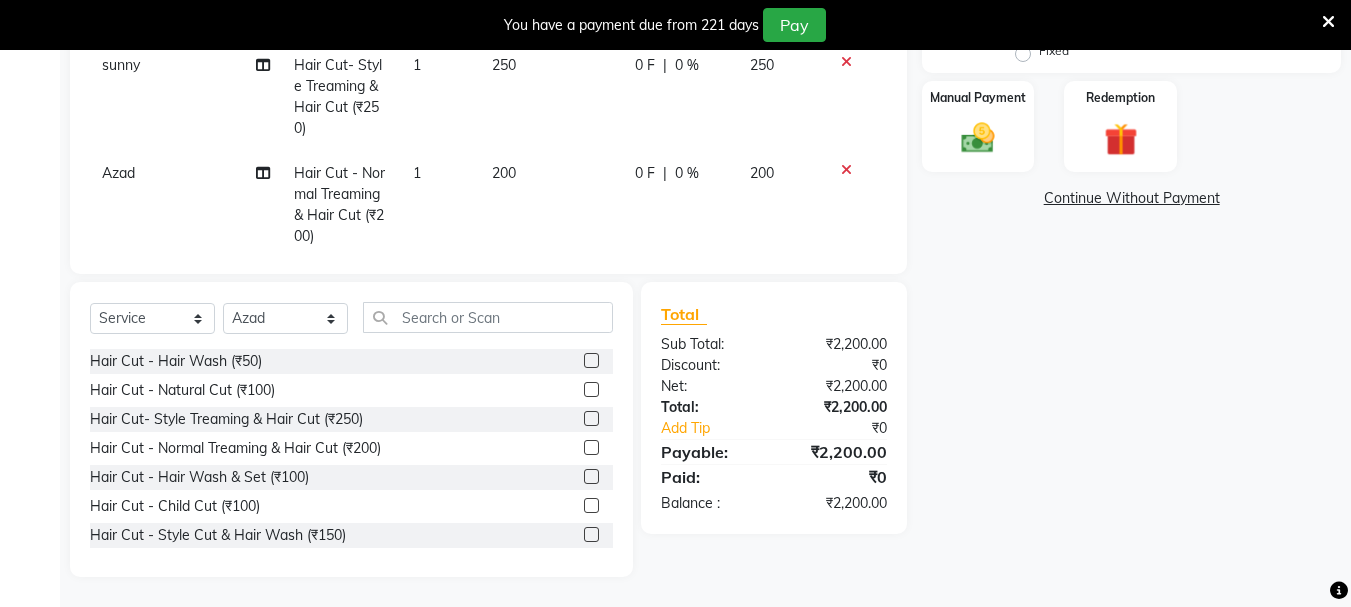 scroll, scrollTop: 375, scrollLeft: 0, axis: vertical 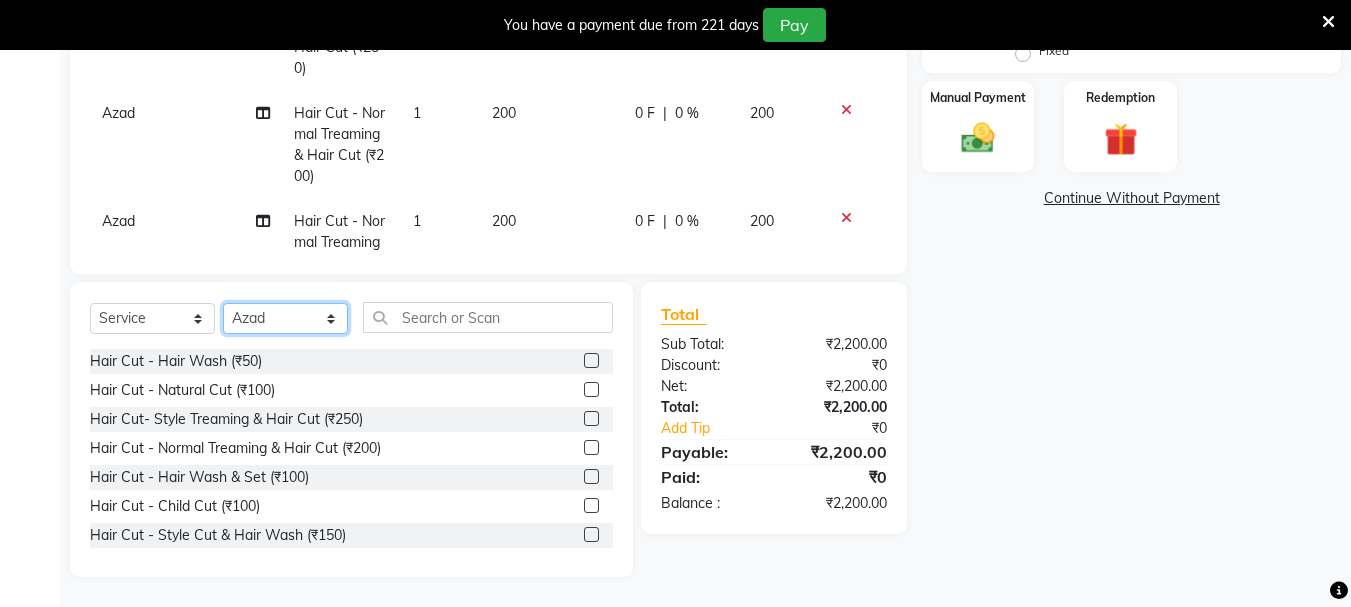 click on "Select Stylist abdul adil Anuj Azad Mahadev prem Shiva Sonu S.R.K. sunny Umesh thakur" 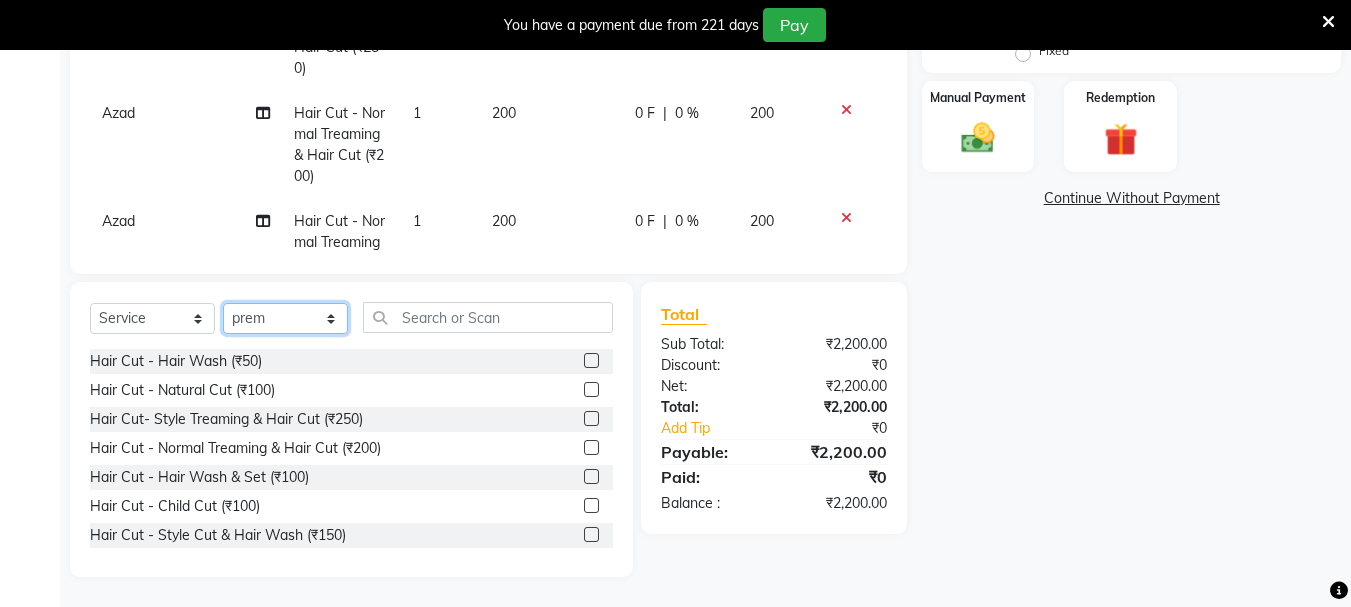 click on "Select Stylist abdul adil Anuj Azad Mahadev prem Shiva Sonu S.R.K. sunny Umesh thakur" 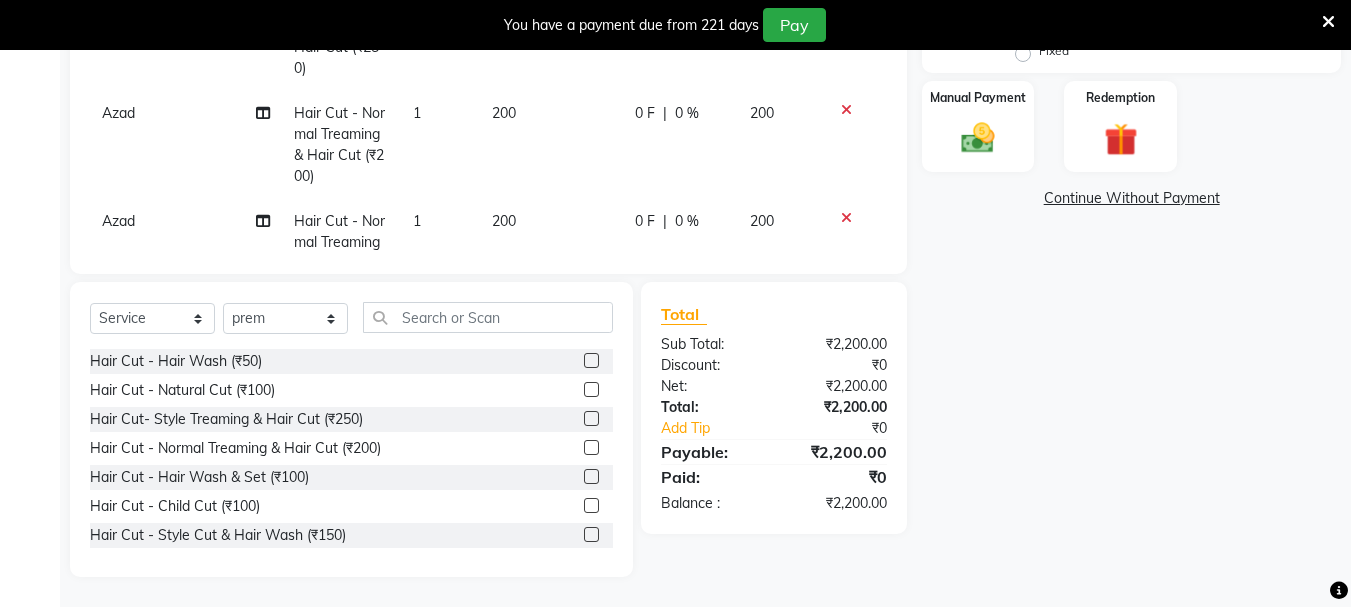 click 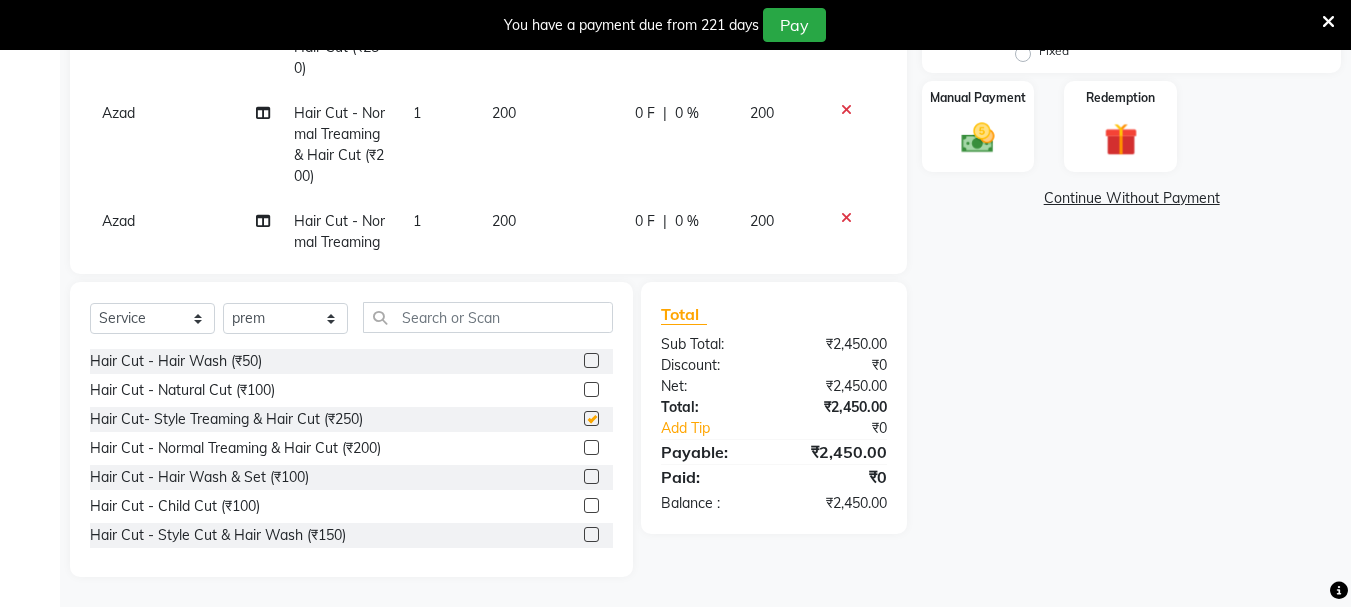 checkbox on "false" 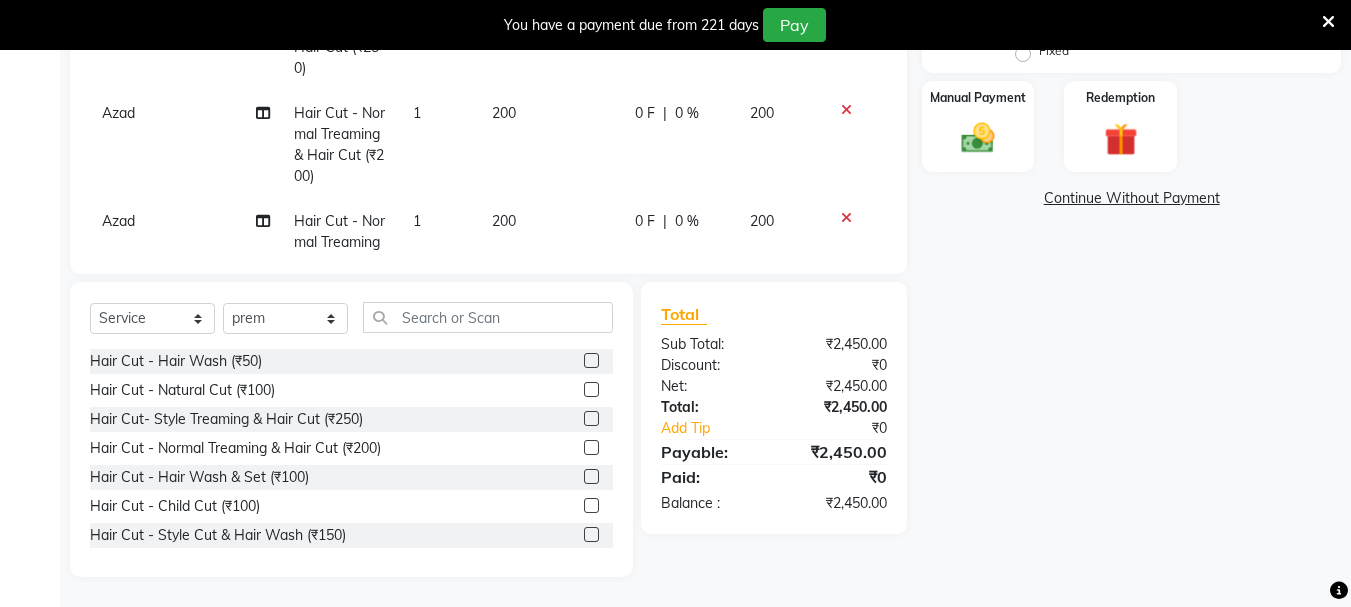 click 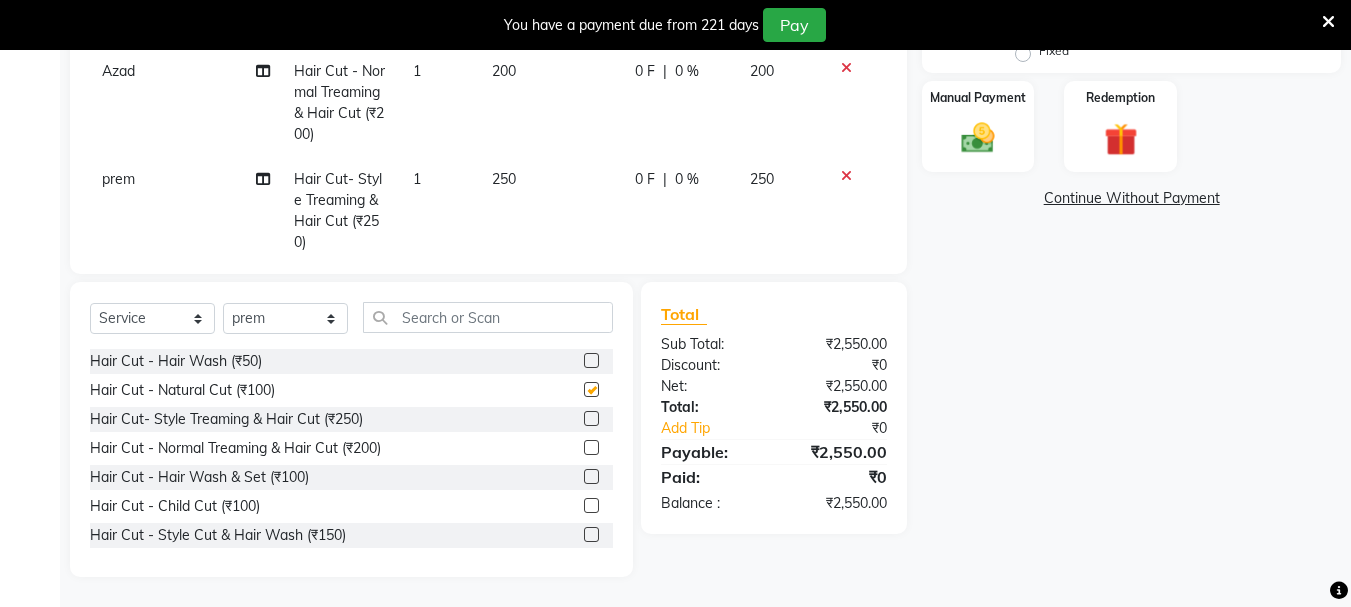 checkbox on "false" 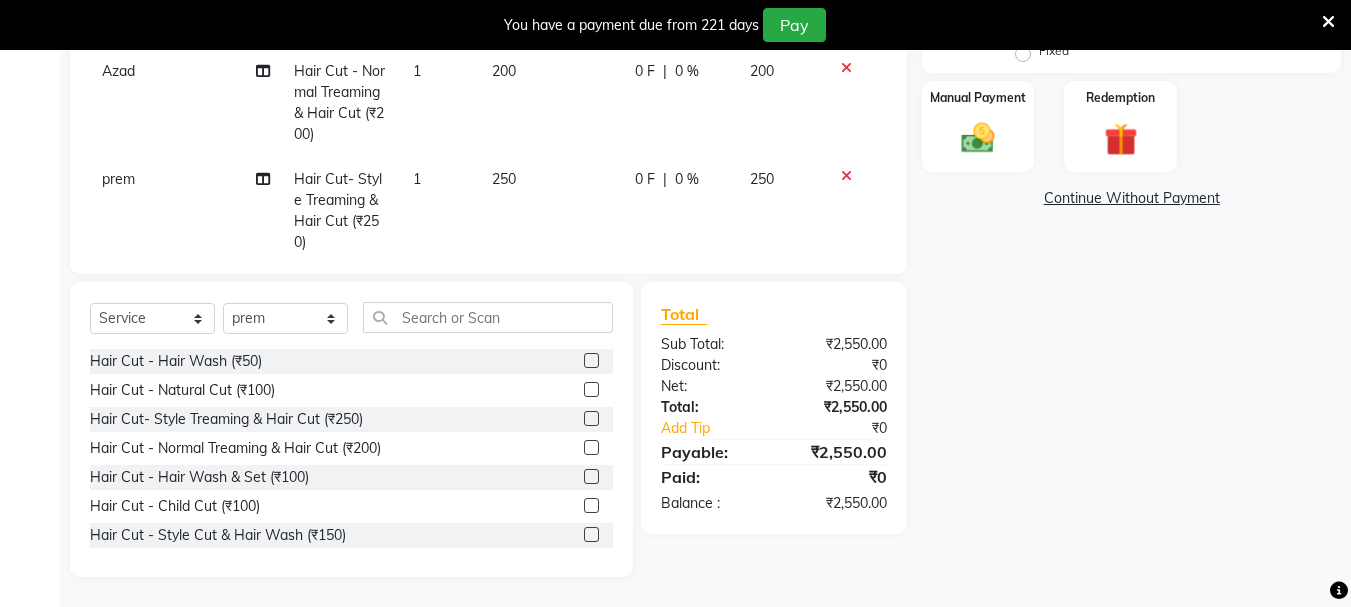 scroll, scrollTop: 528, scrollLeft: 0, axis: vertical 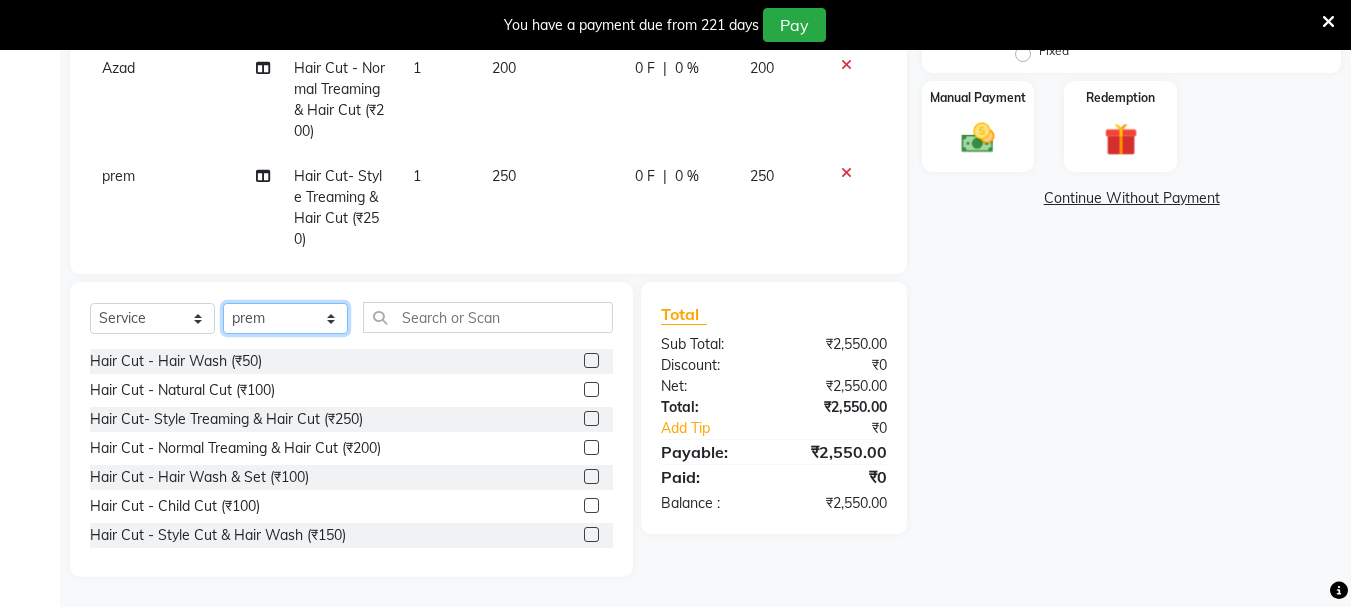 click on "Select Stylist abdul adil Anuj Azad Mahadev prem Shiva Sonu S.R.K. sunny Umesh thakur" 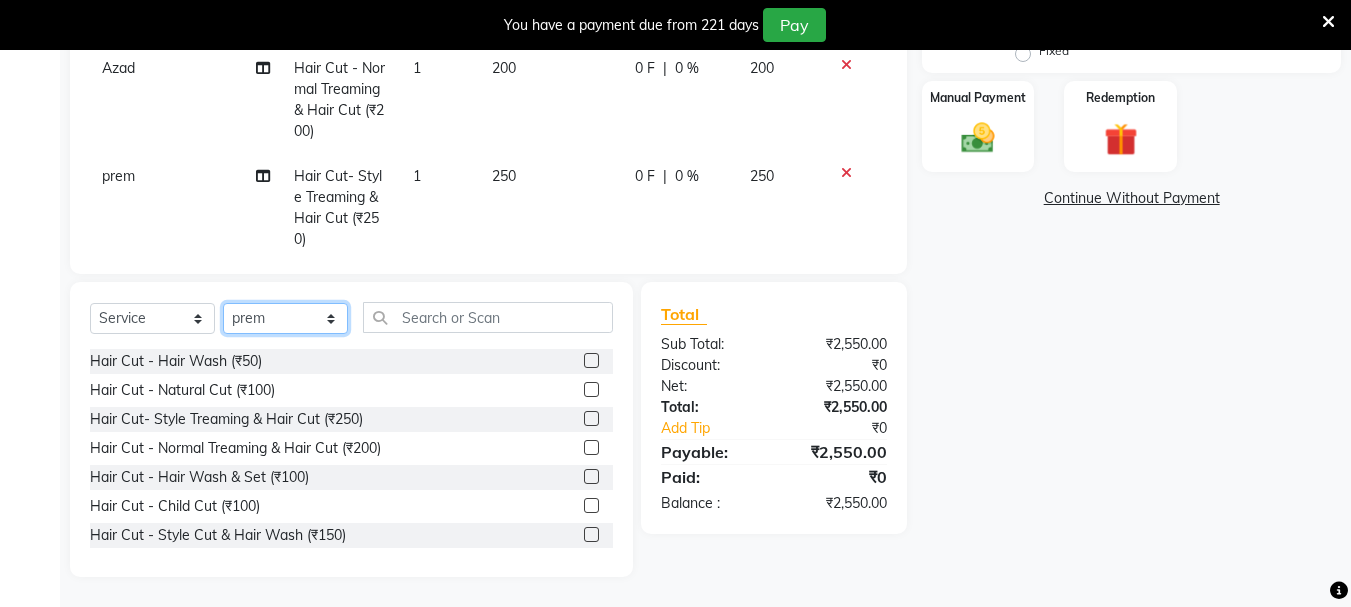 select on "51926" 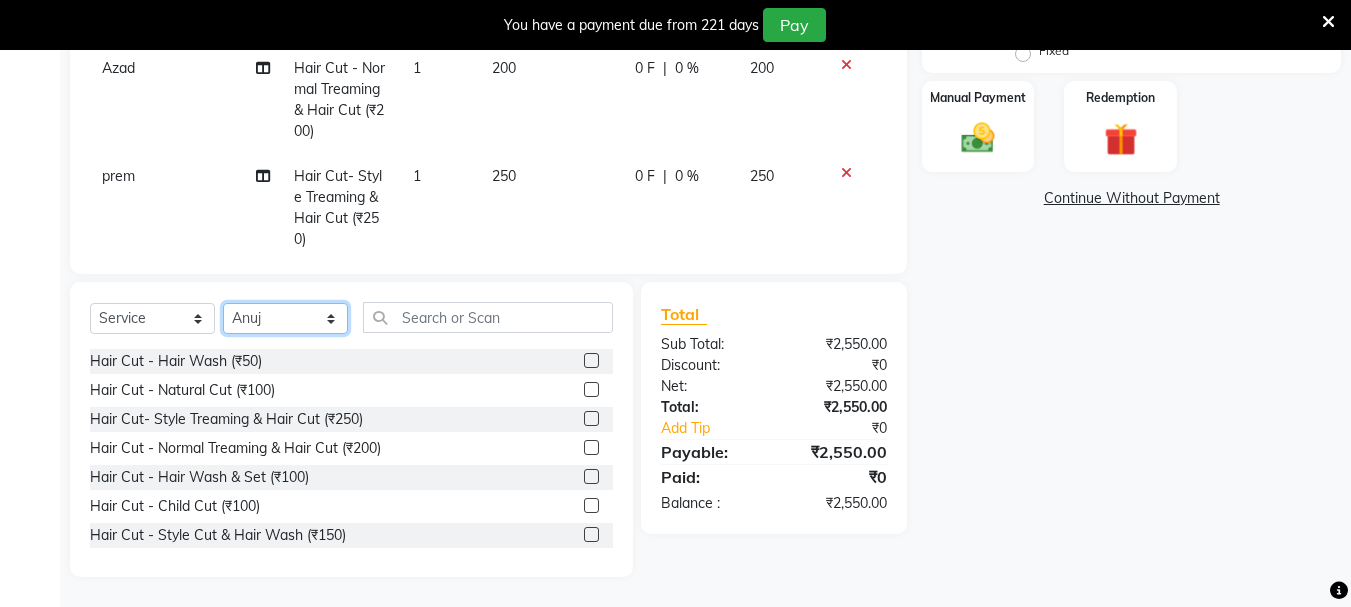 click on "Select Stylist abdul adil Anuj Azad Mahadev prem Shiva Sonu S.R.K. sunny Umesh thakur" 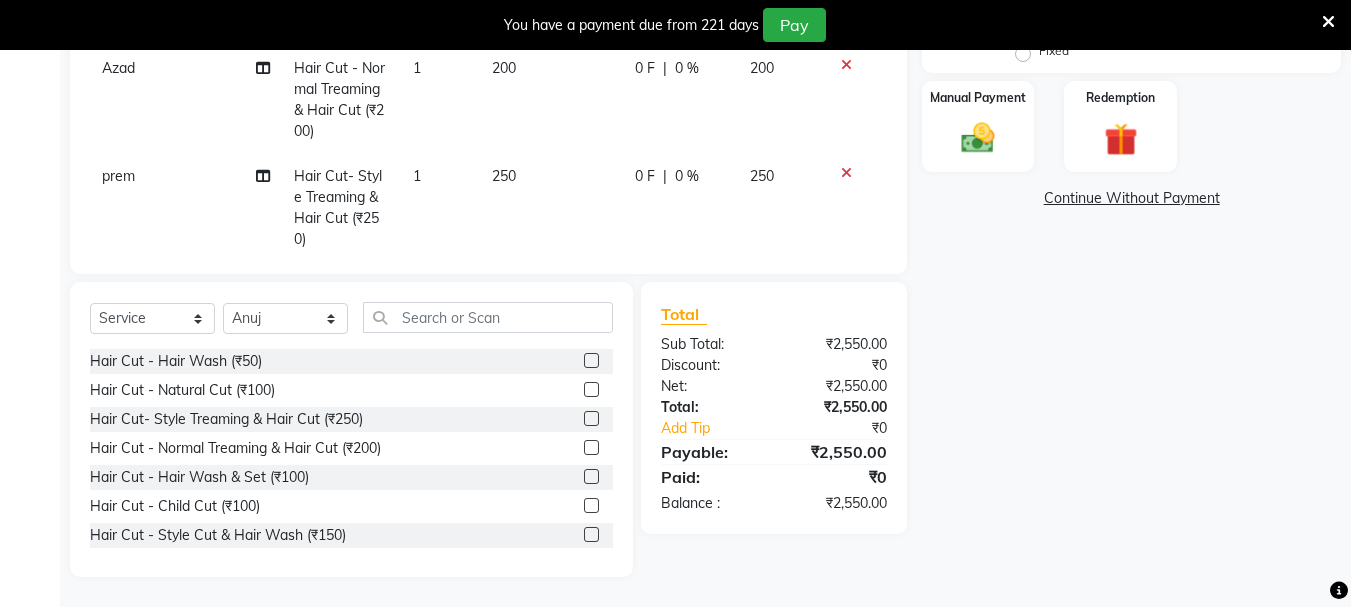 click 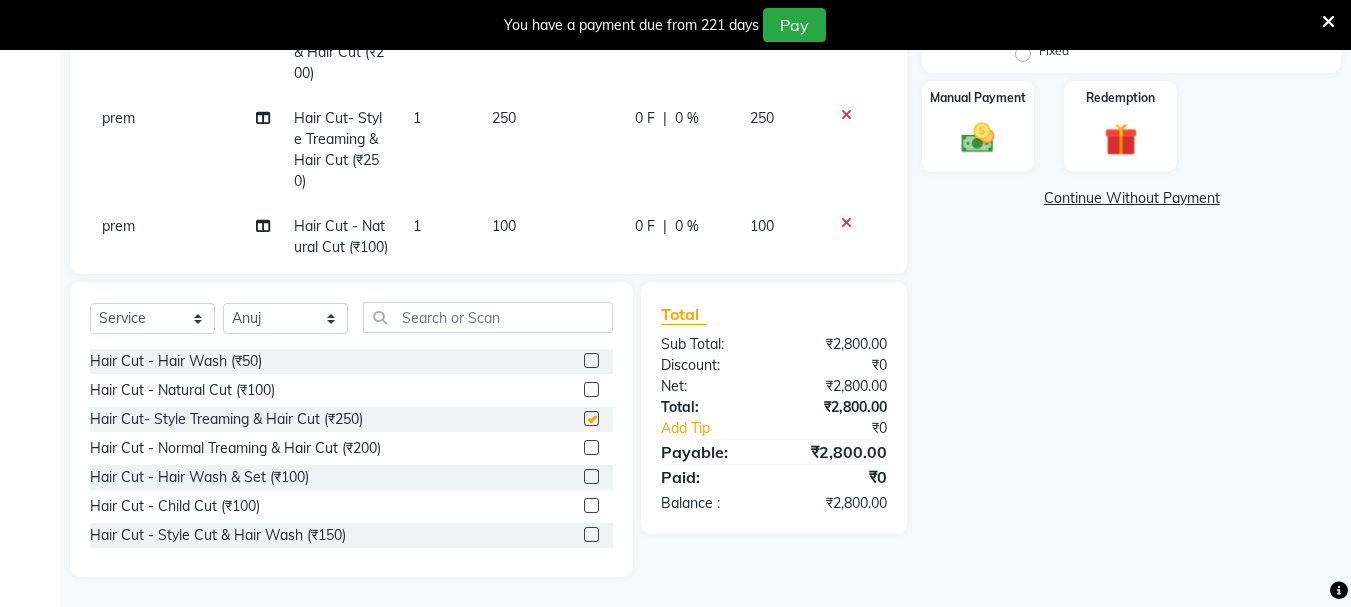 scroll, scrollTop: 615, scrollLeft: 0, axis: vertical 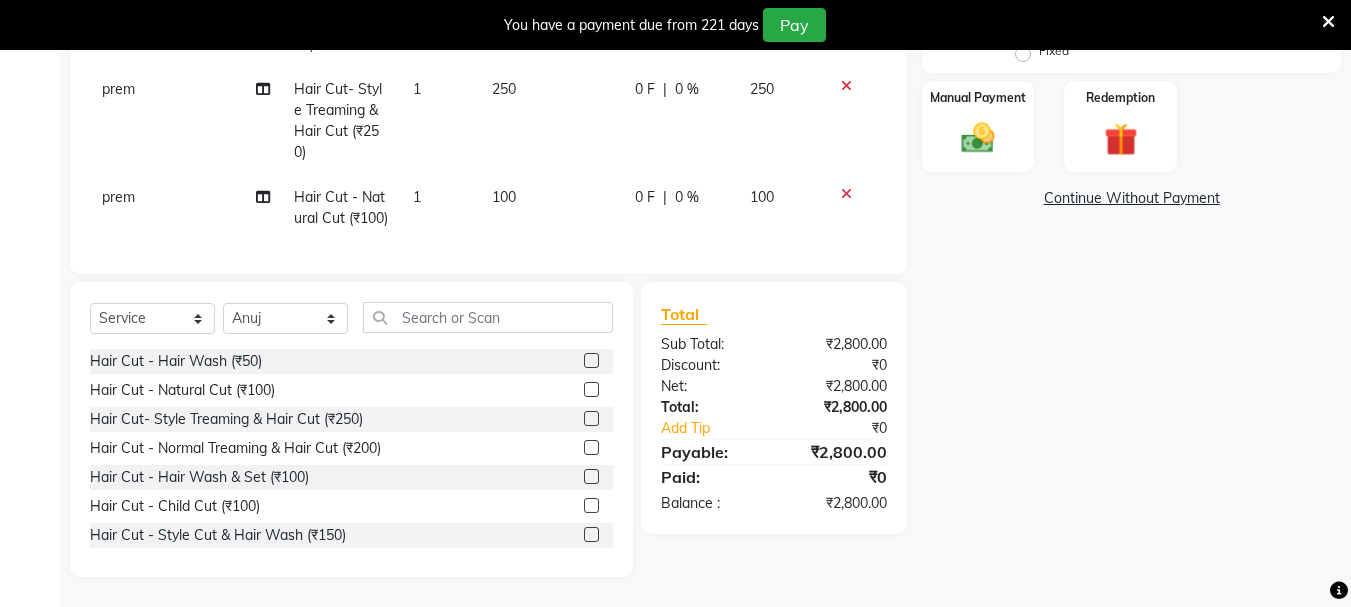 checkbox on "false" 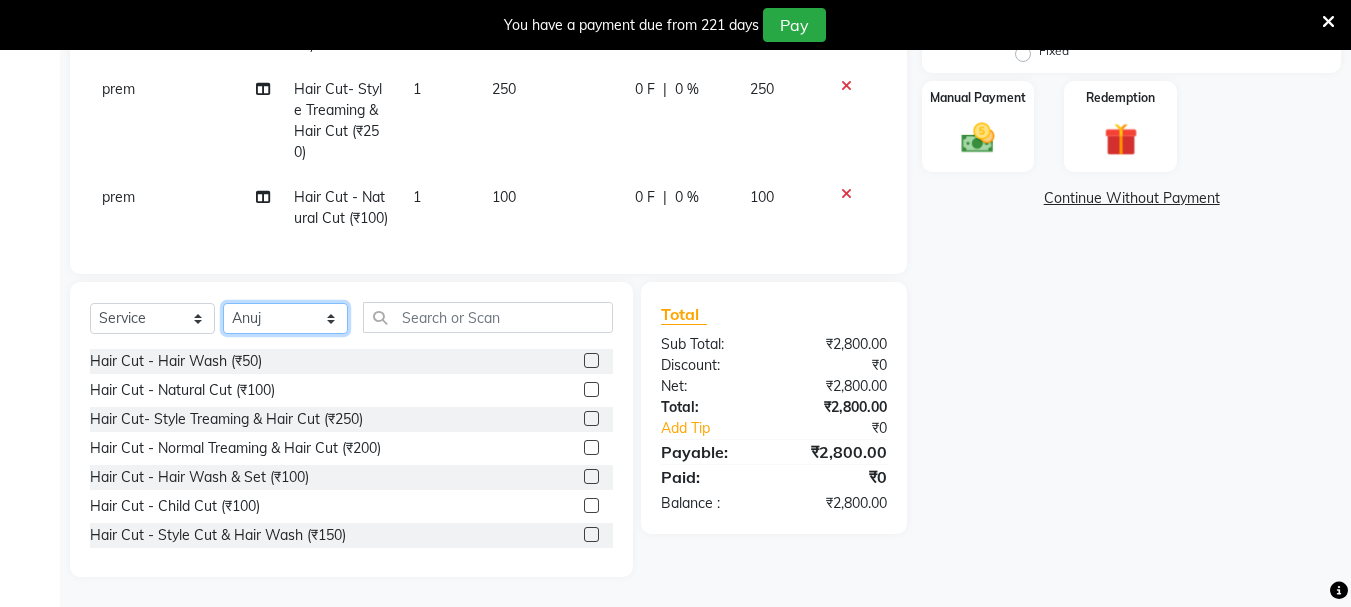 click on "Select Stylist abdul adil Anuj Azad Mahadev prem Shiva Sonu S.R.K. sunny Umesh thakur" 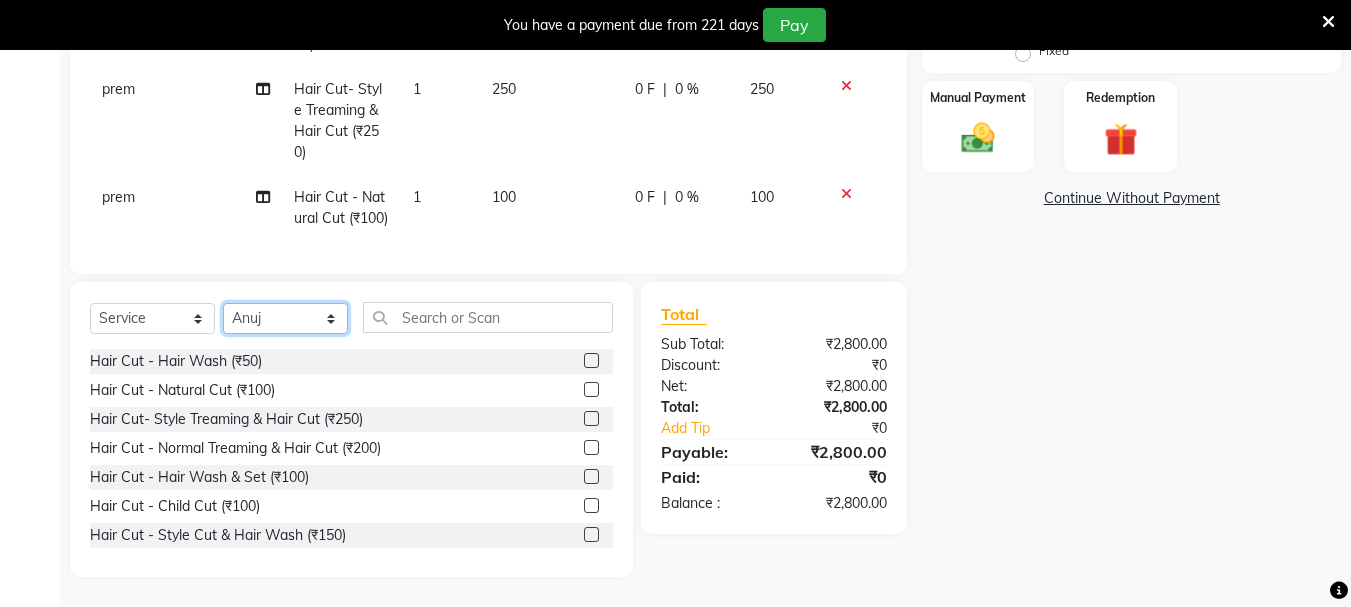 select on "63717" 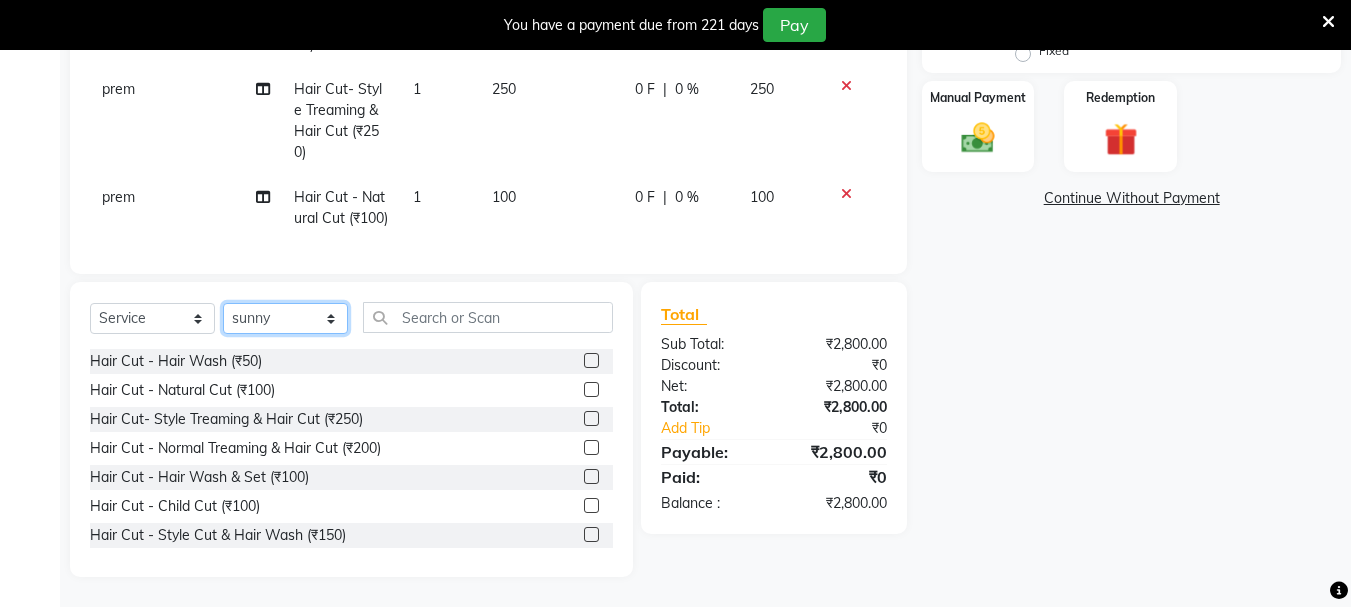 click on "Select Stylist abdul adil Anuj Azad Mahadev prem Shiva Sonu S.R.K. sunny Umesh thakur" 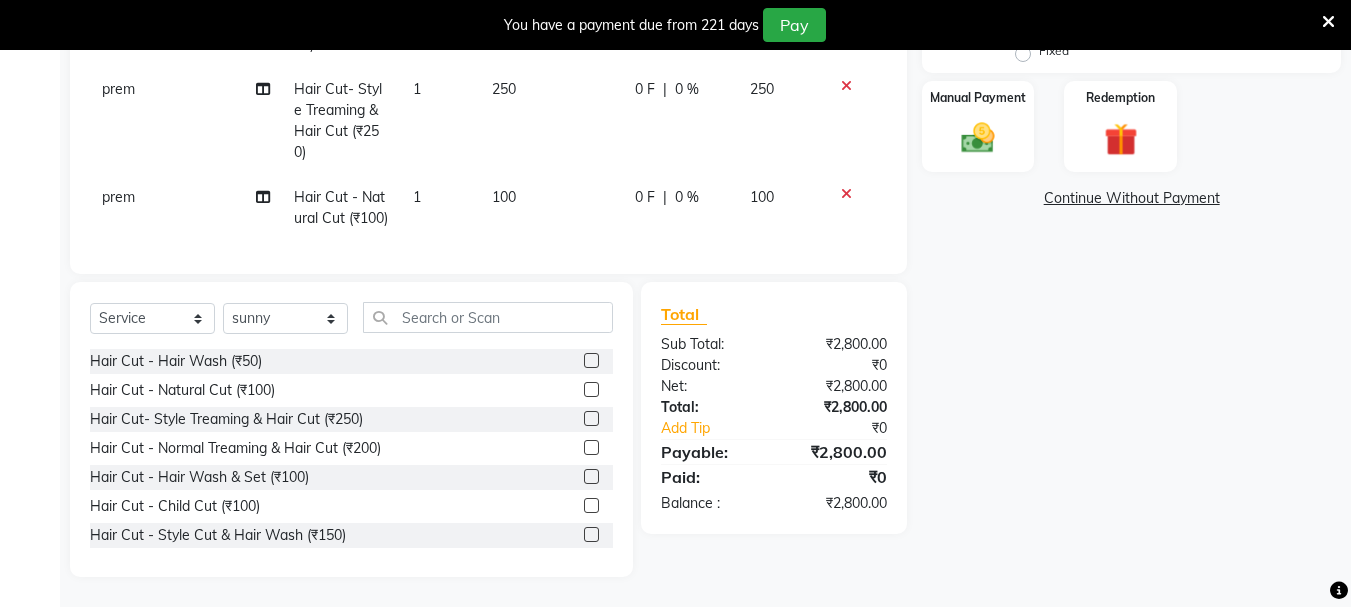 drag, startPoint x: 576, startPoint y: 389, endPoint x: 579, endPoint y: 368, distance: 21.213203 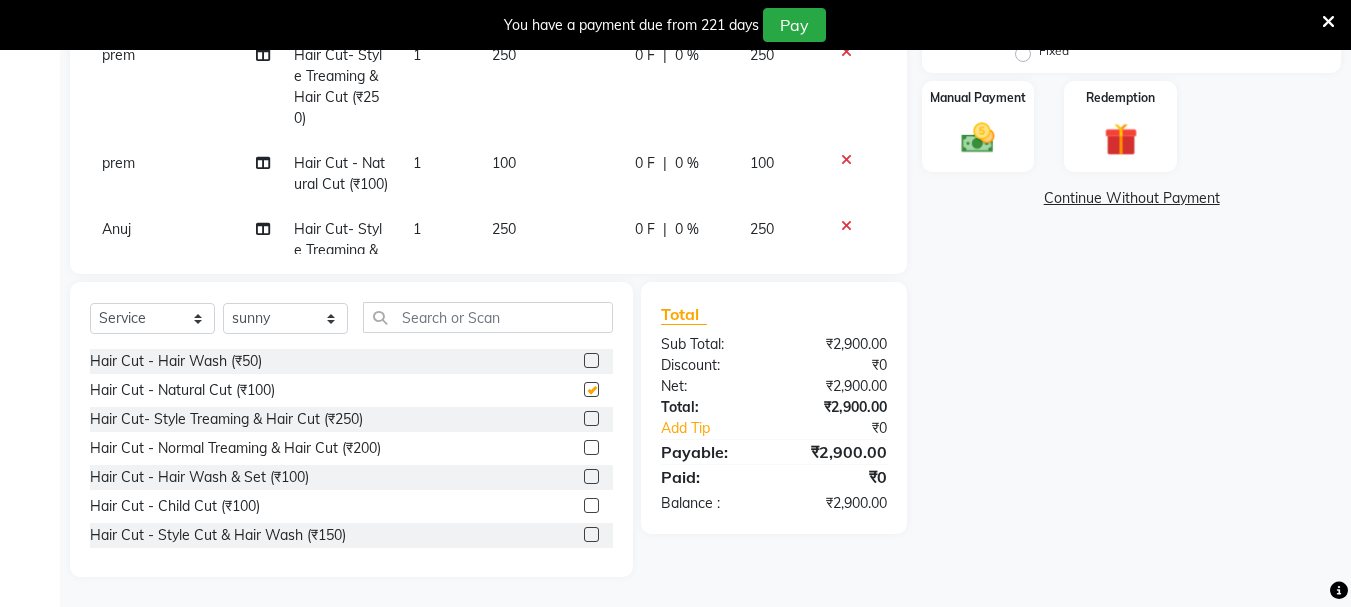 scroll, scrollTop: 681, scrollLeft: 0, axis: vertical 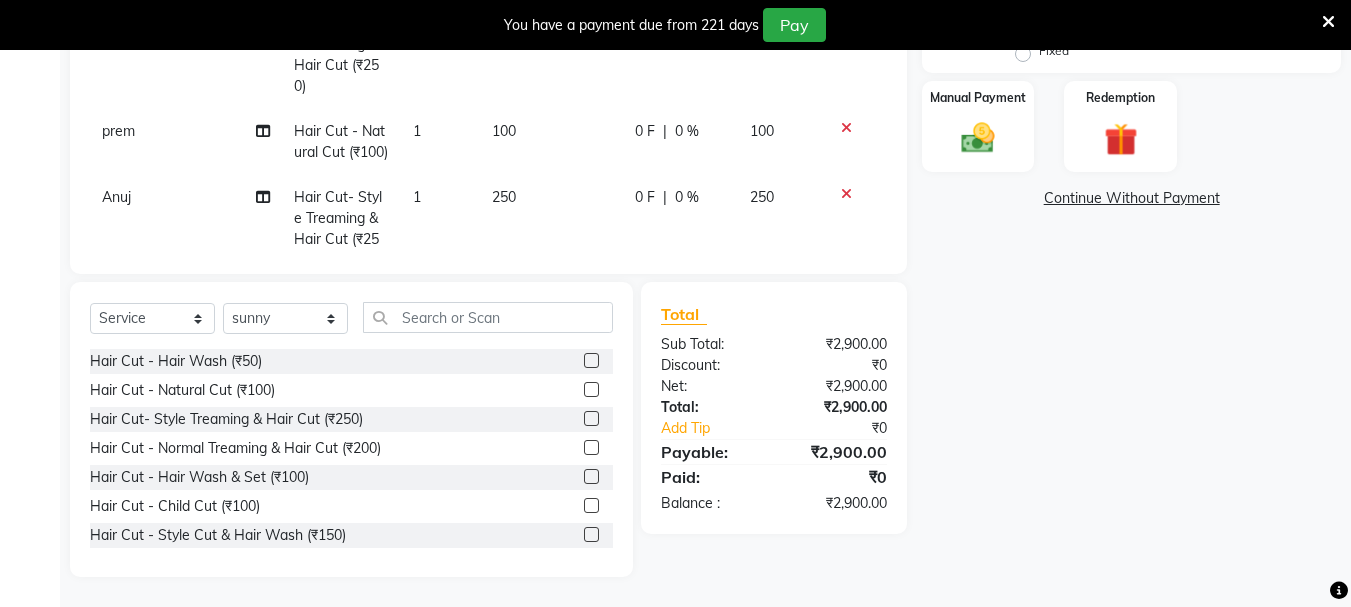 checkbox on "false" 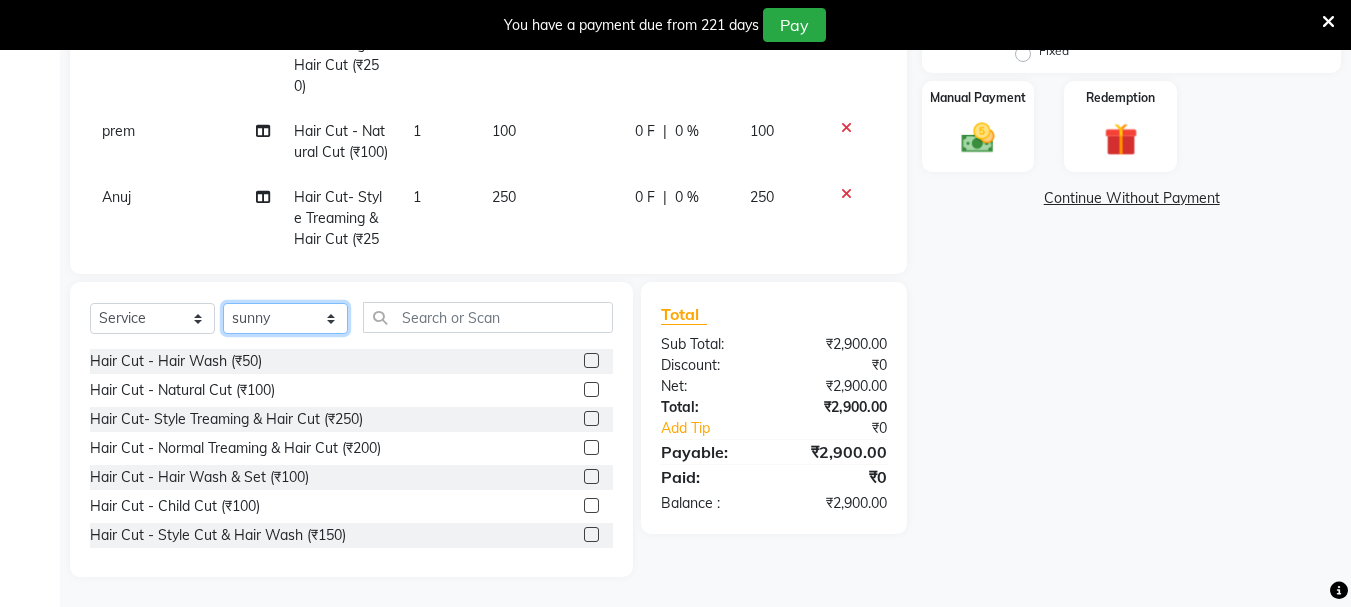 click on "Select Stylist abdul adil Anuj Azad Mahadev prem Shiva Sonu S.R.K. sunny Umesh thakur" 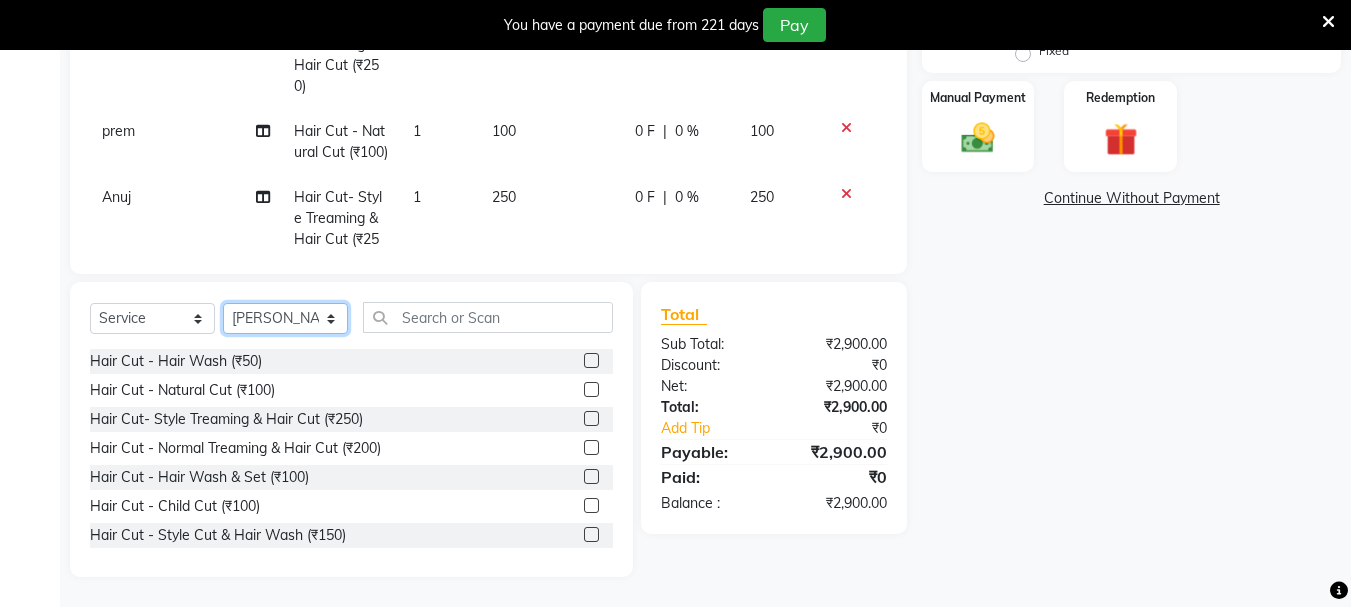 click on "Select Stylist abdul adil Anuj Azad Mahadev prem Shiva Sonu S.R.K. sunny Umesh thakur" 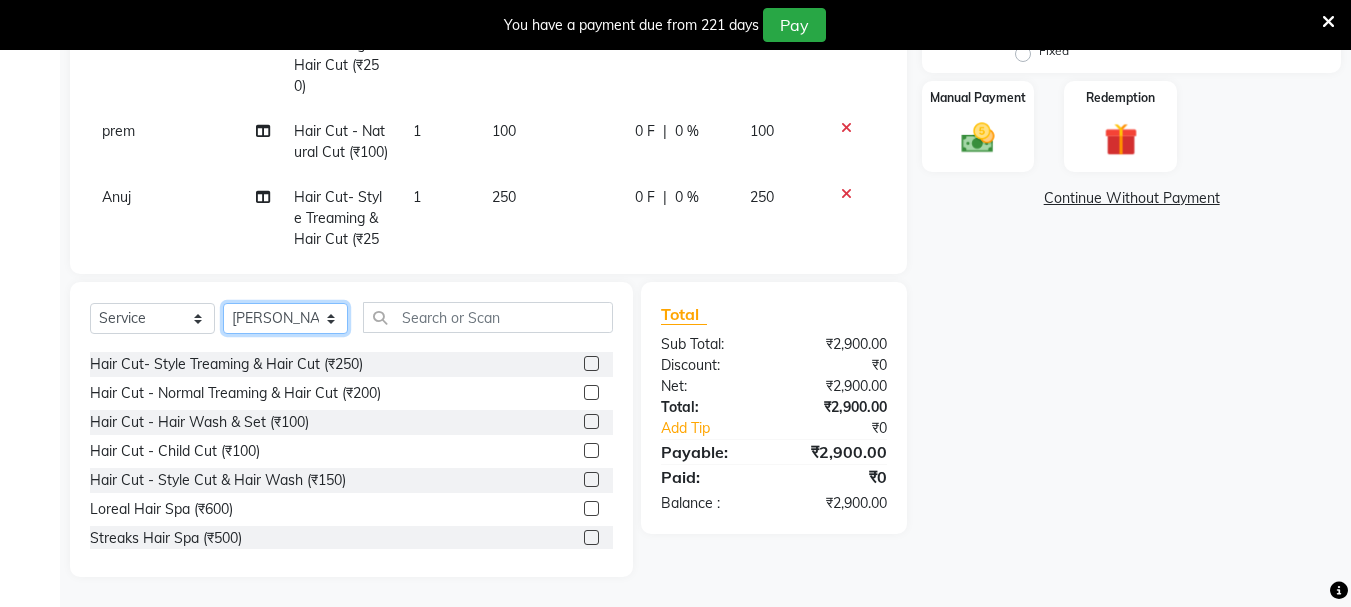 scroll, scrollTop: 100, scrollLeft: 0, axis: vertical 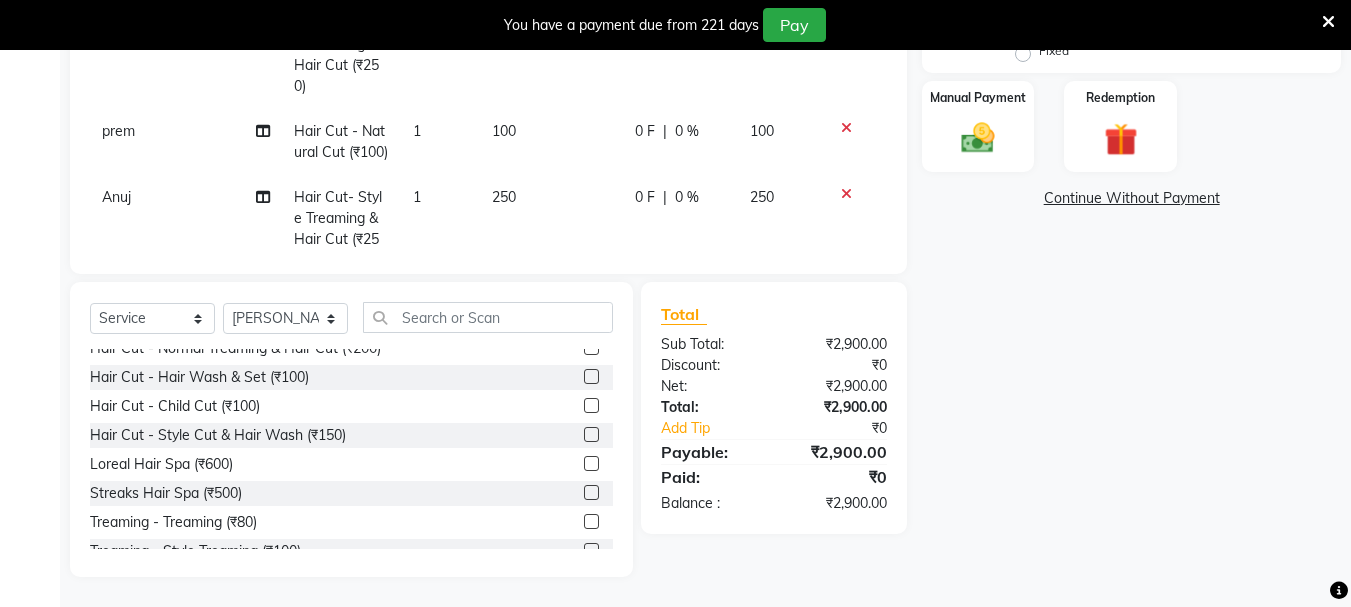 click 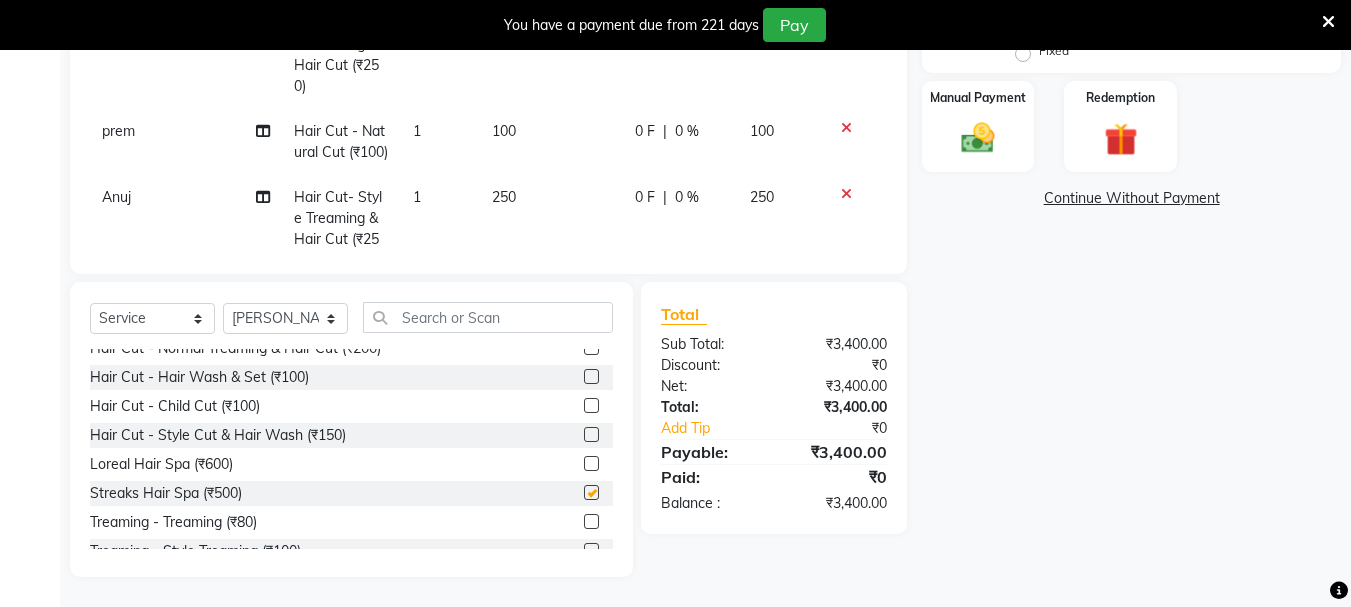 scroll, scrollTop: 0, scrollLeft: 0, axis: both 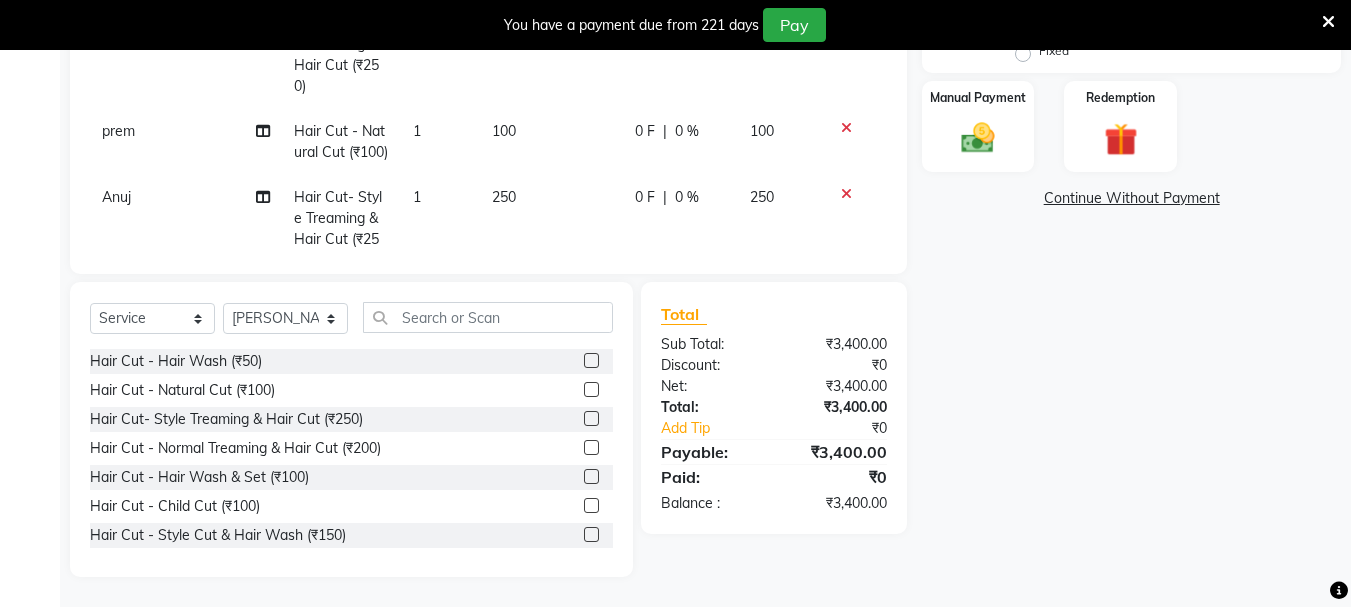 checkbox on "false" 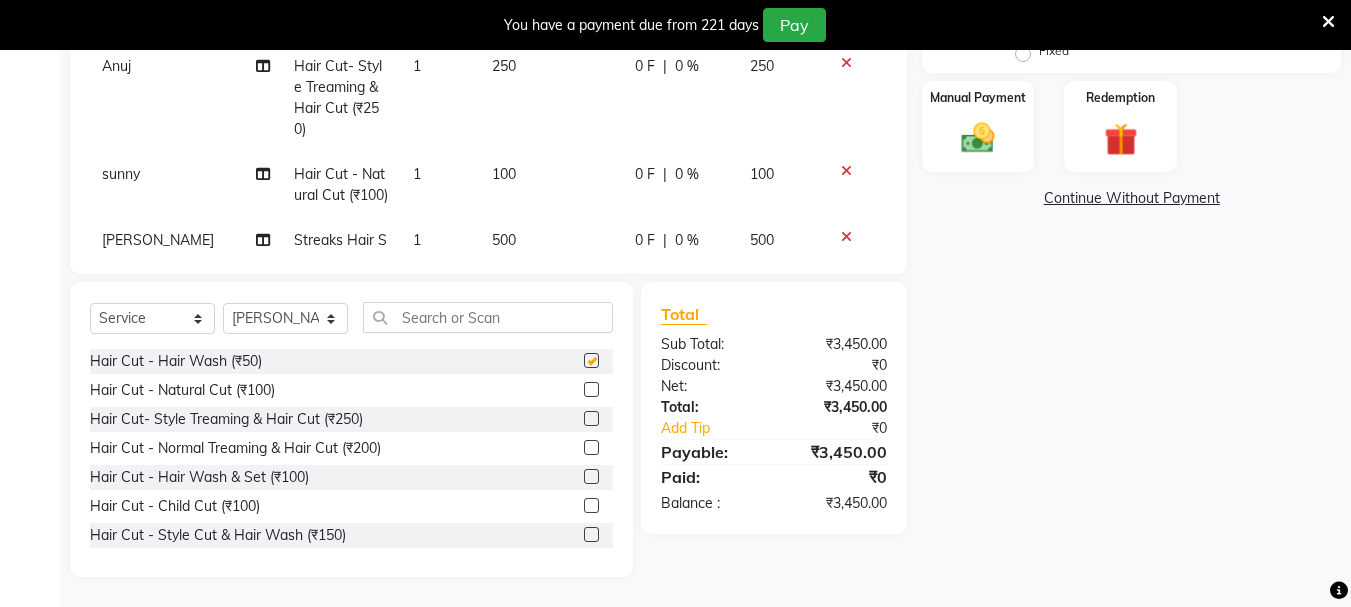 scroll, scrollTop: 813, scrollLeft: 0, axis: vertical 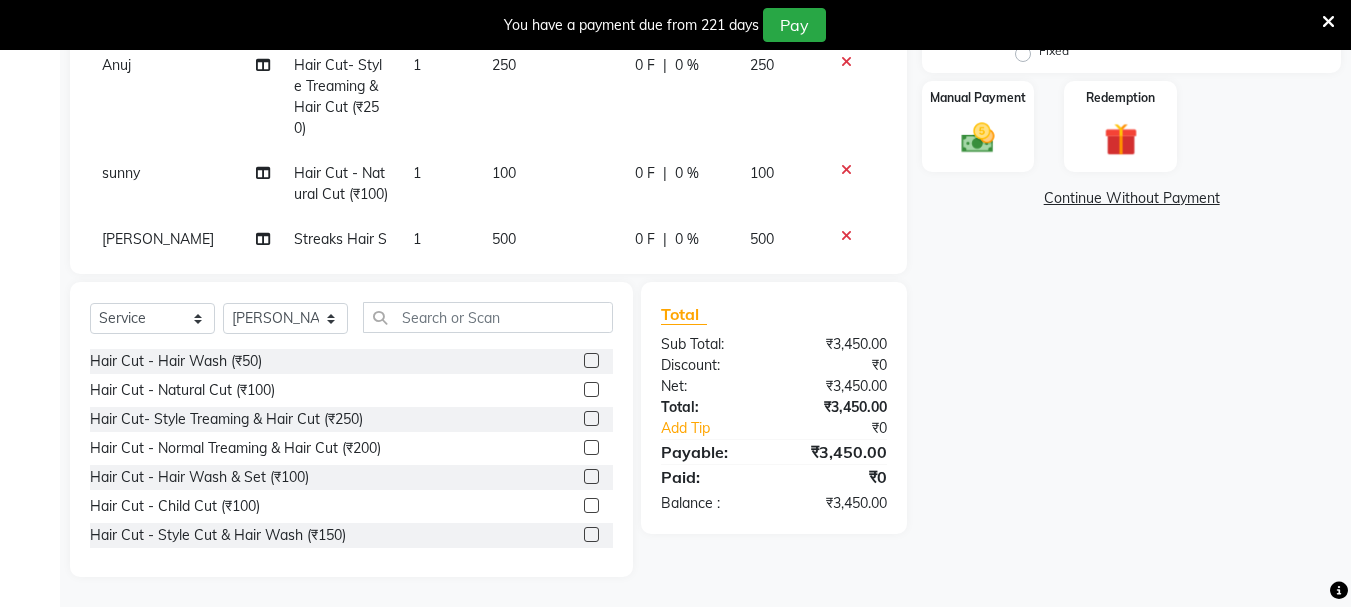checkbox on "false" 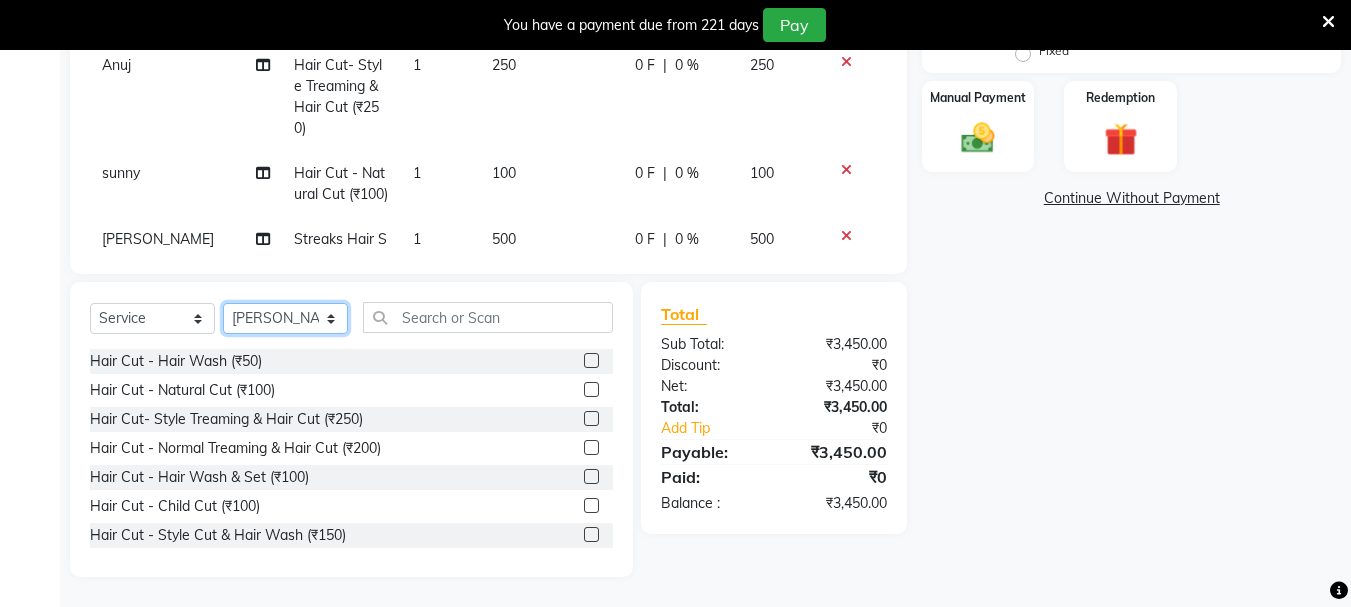 click on "Select Stylist abdul adil Anuj Azad Mahadev prem Shiva Sonu S.R.K. sunny Umesh thakur" 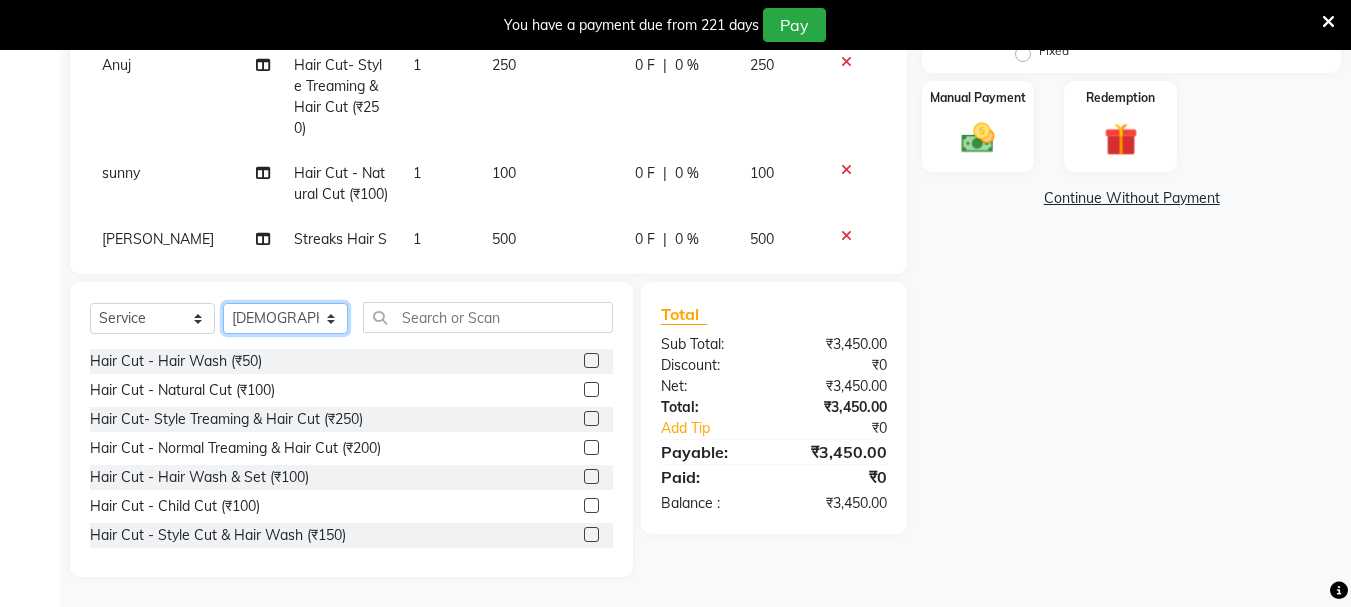 click on "Select Stylist abdul adil Anuj Azad Mahadev prem Shiva Sonu S.R.K. sunny Umesh thakur" 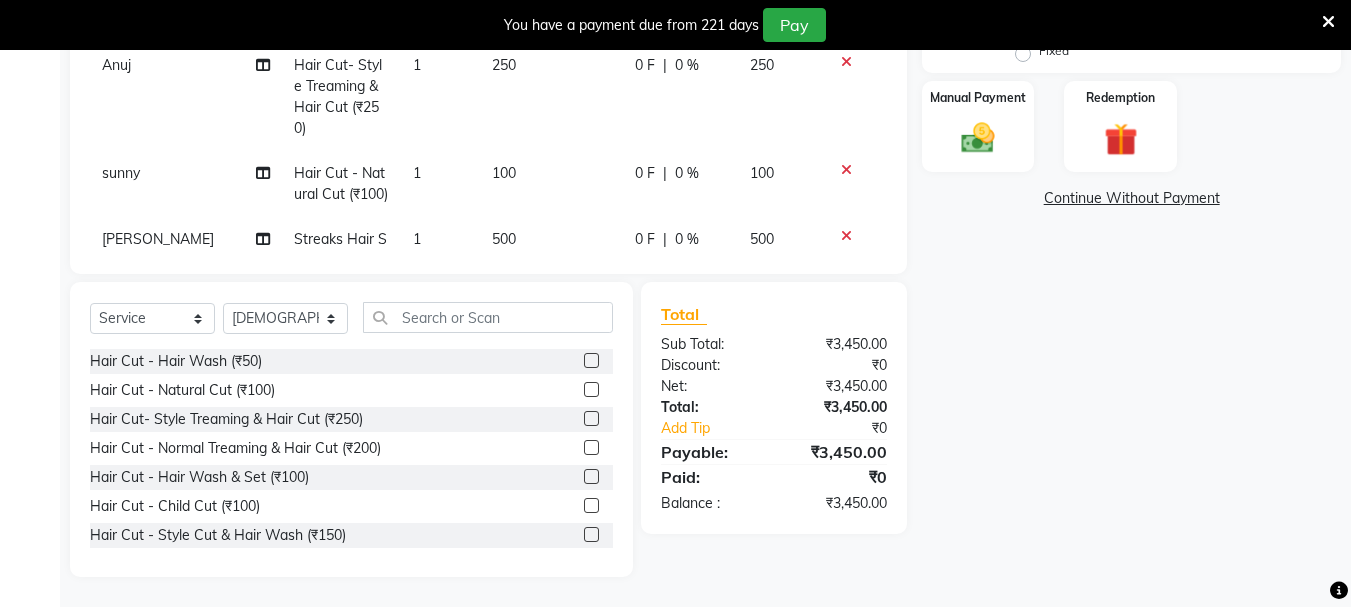 drag, startPoint x: 575, startPoint y: 415, endPoint x: 556, endPoint y: 285, distance: 131.38112 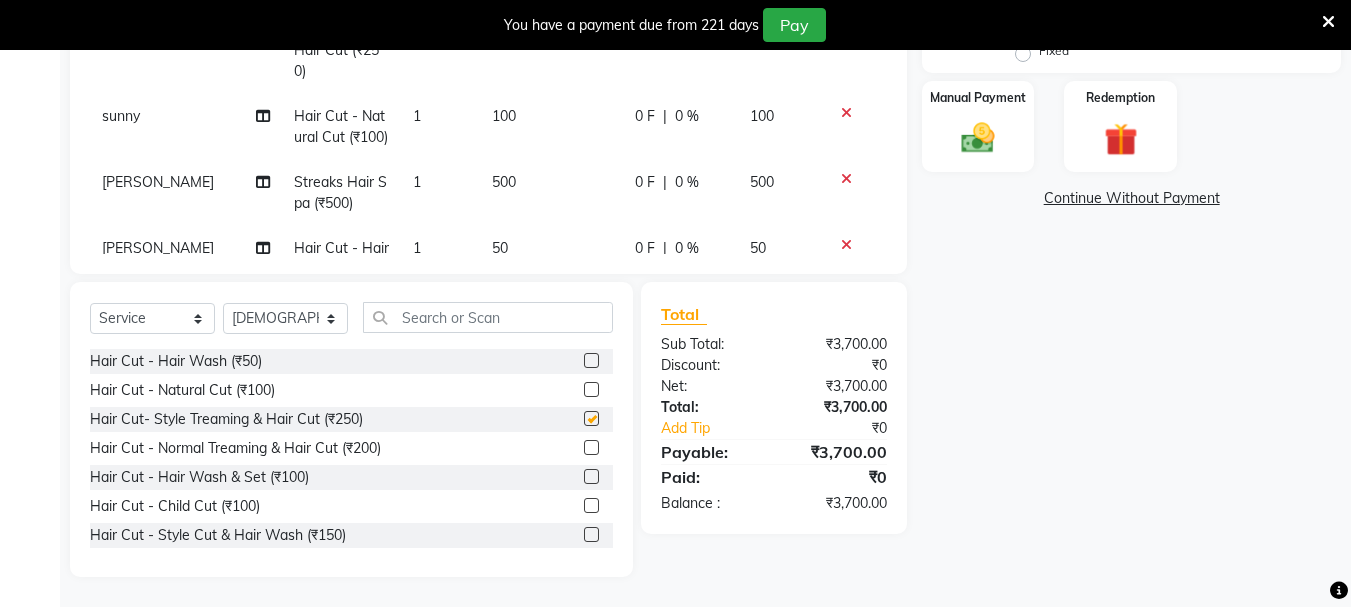 scroll, scrollTop: 900, scrollLeft: 0, axis: vertical 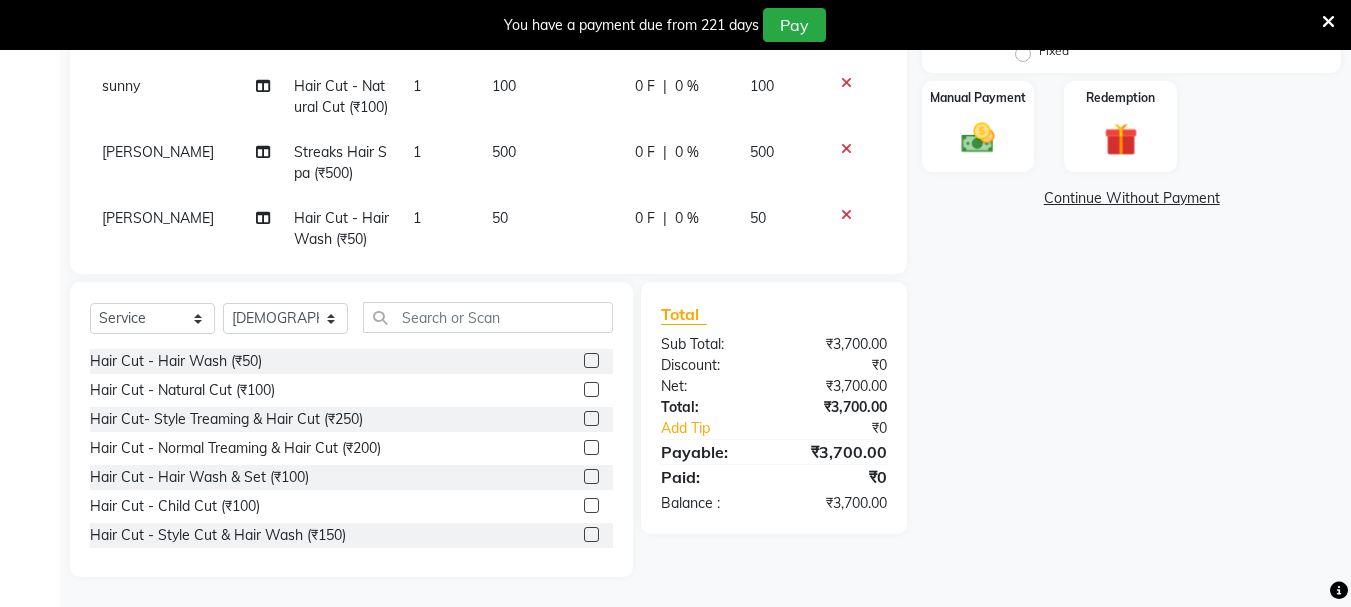 checkbox on "false" 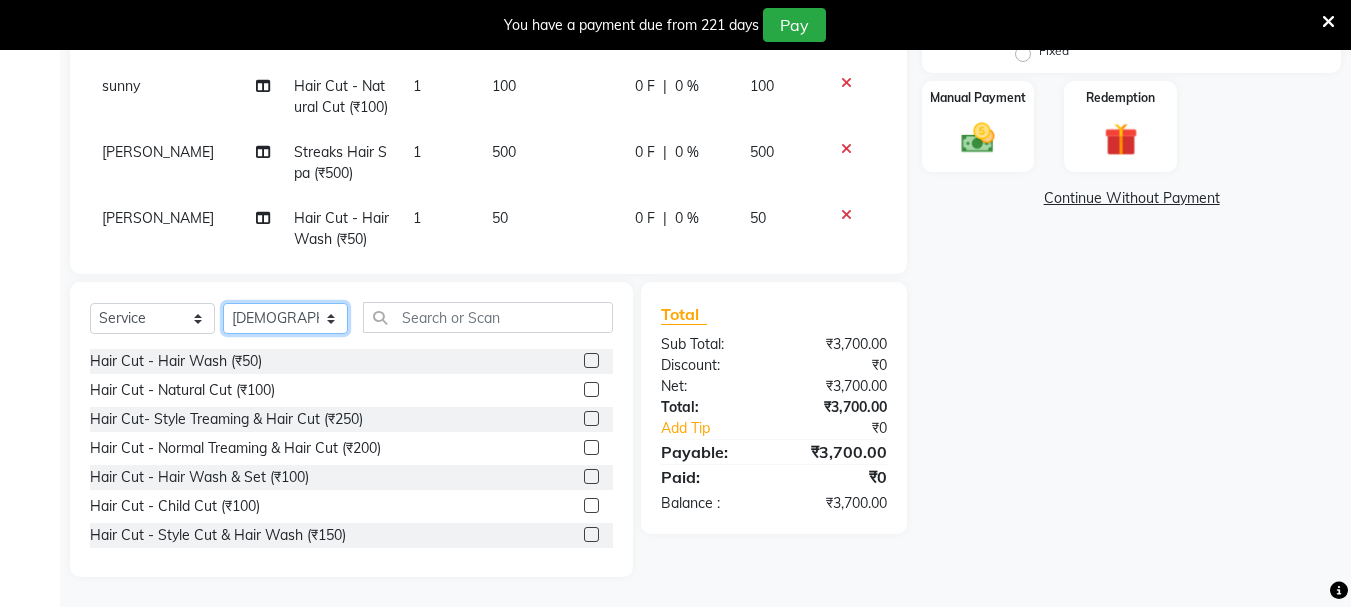 click on "Select Stylist abdul adil Anuj Azad Mahadev prem Shiva Sonu S.R.K. sunny Umesh thakur" 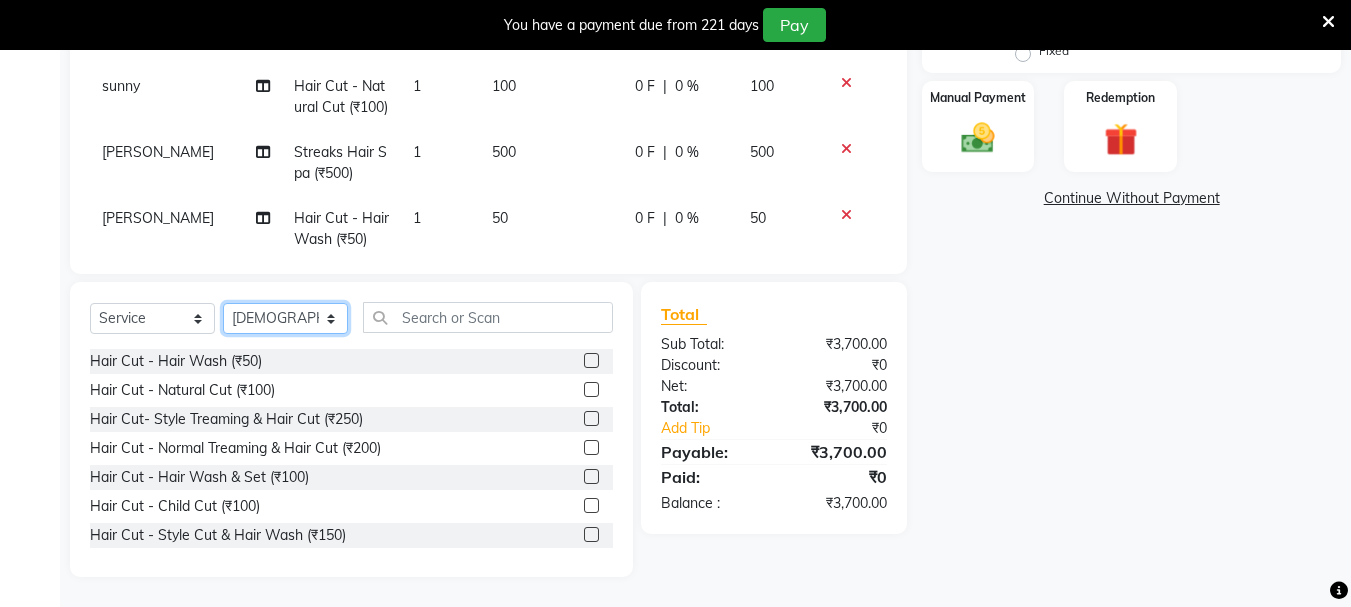 select on "15891" 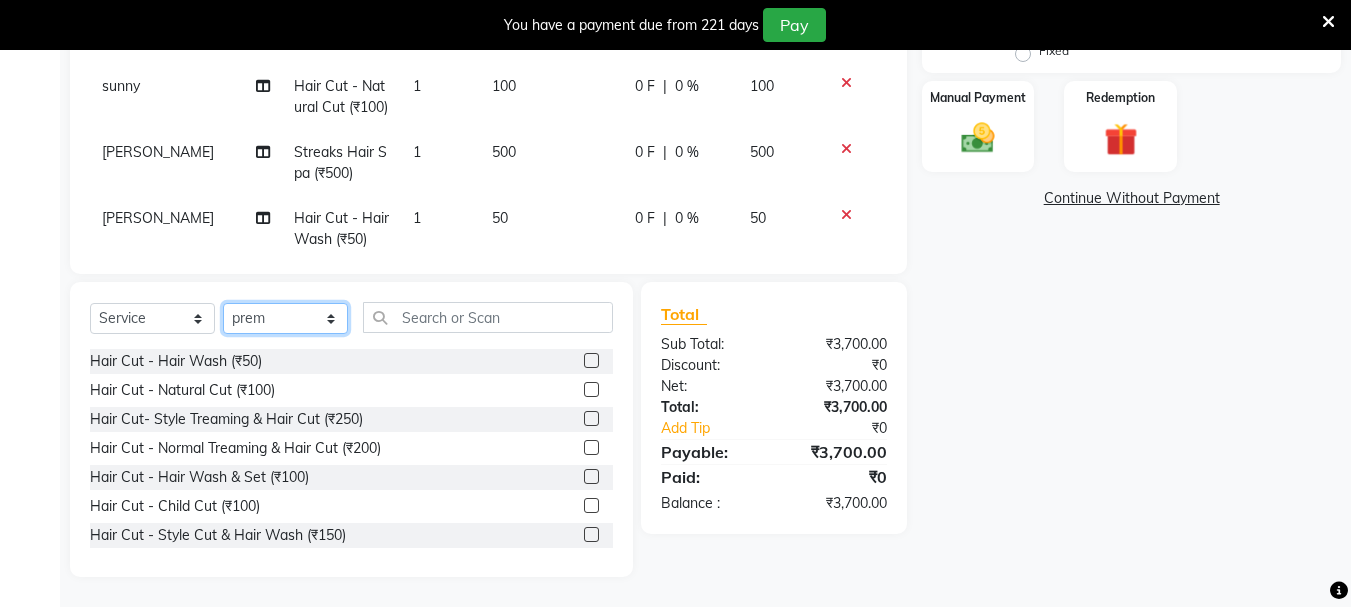 click on "Select Stylist abdul adil Anuj Azad Mahadev prem Shiva Sonu S.R.K. sunny Umesh thakur" 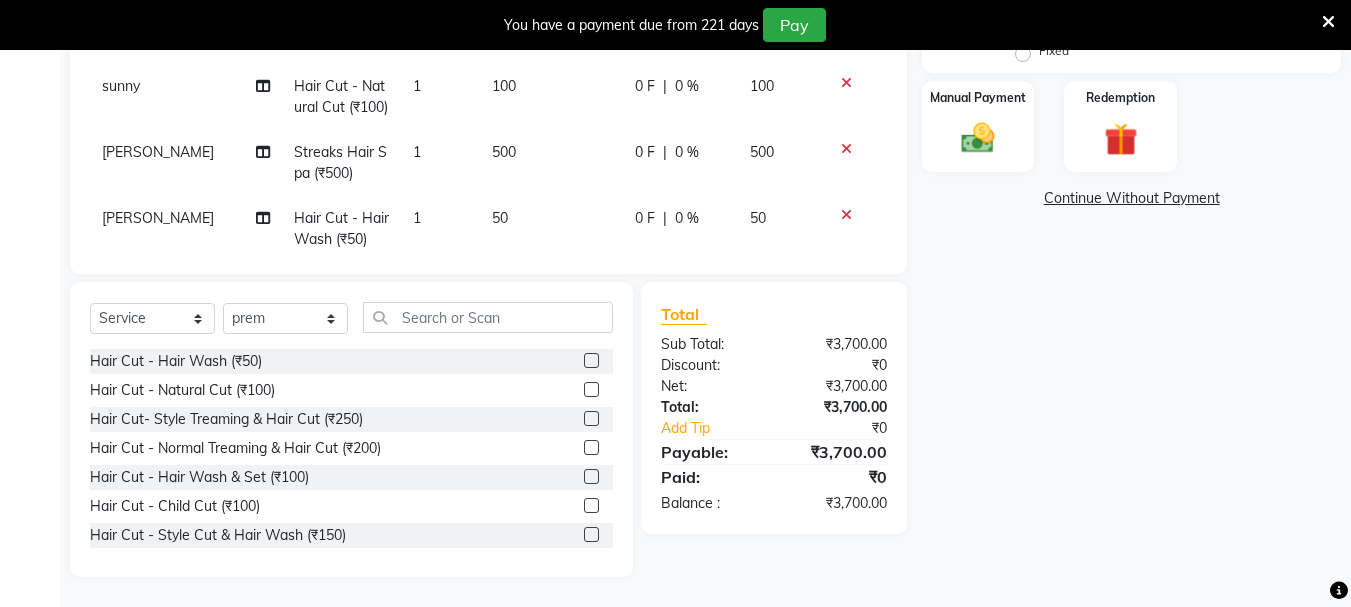 click 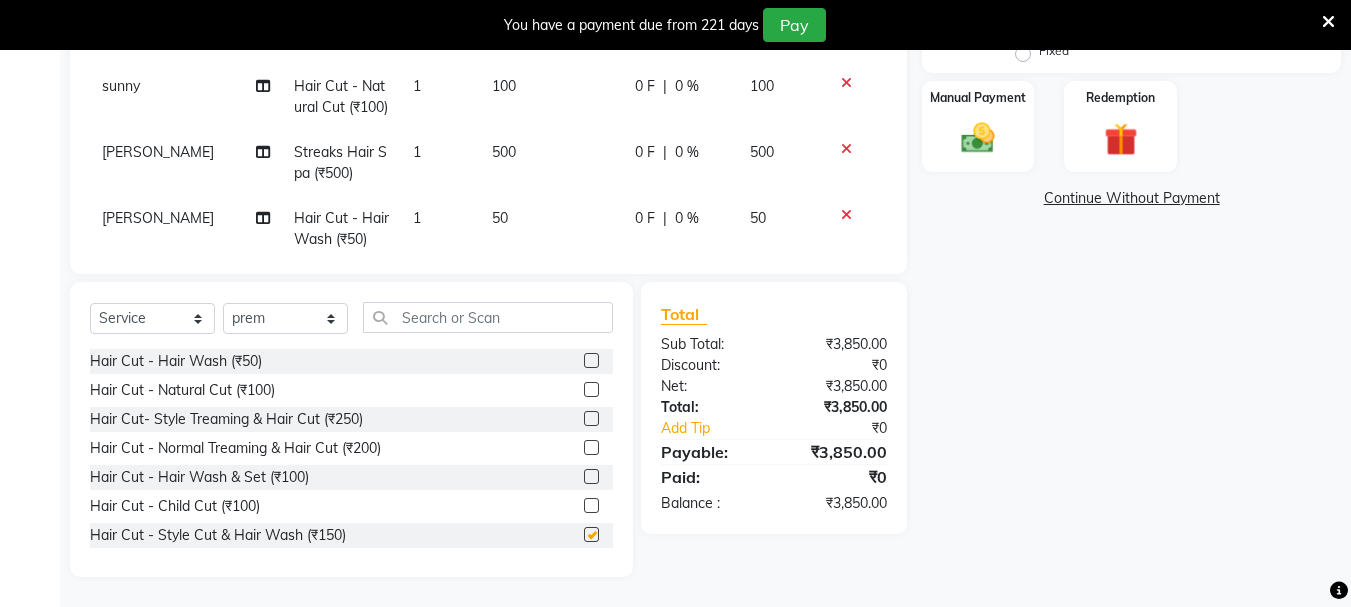 scroll, scrollTop: 987, scrollLeft: 0, axis: vertical 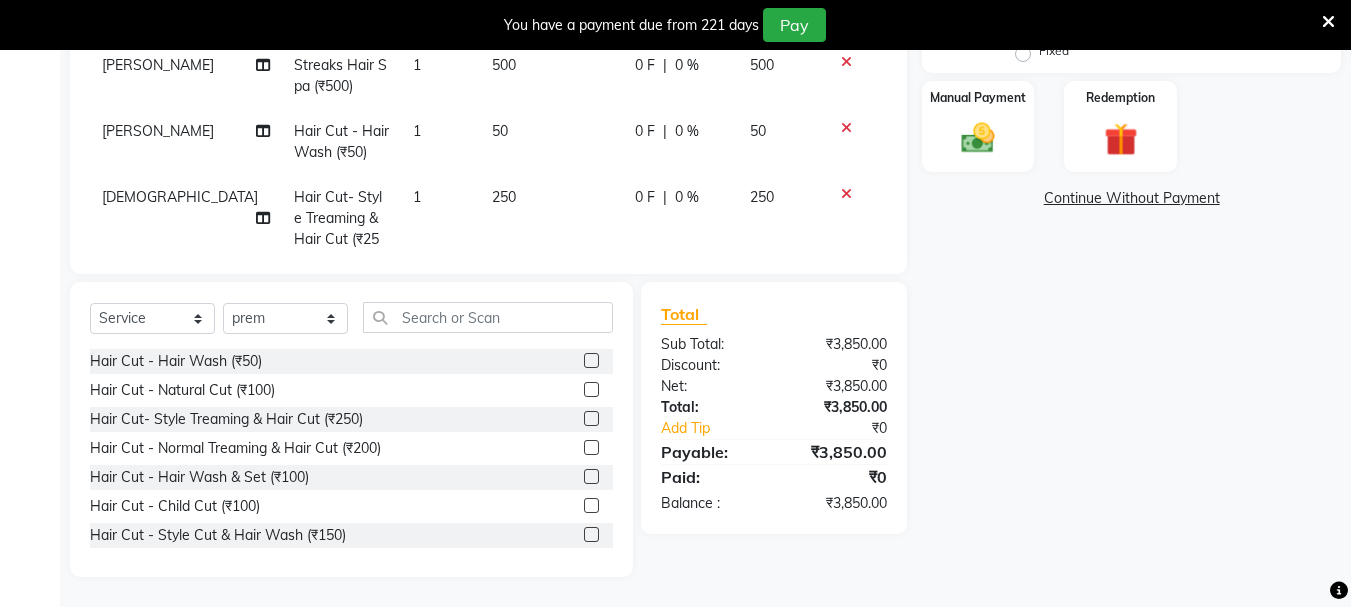 checkbox on "false" 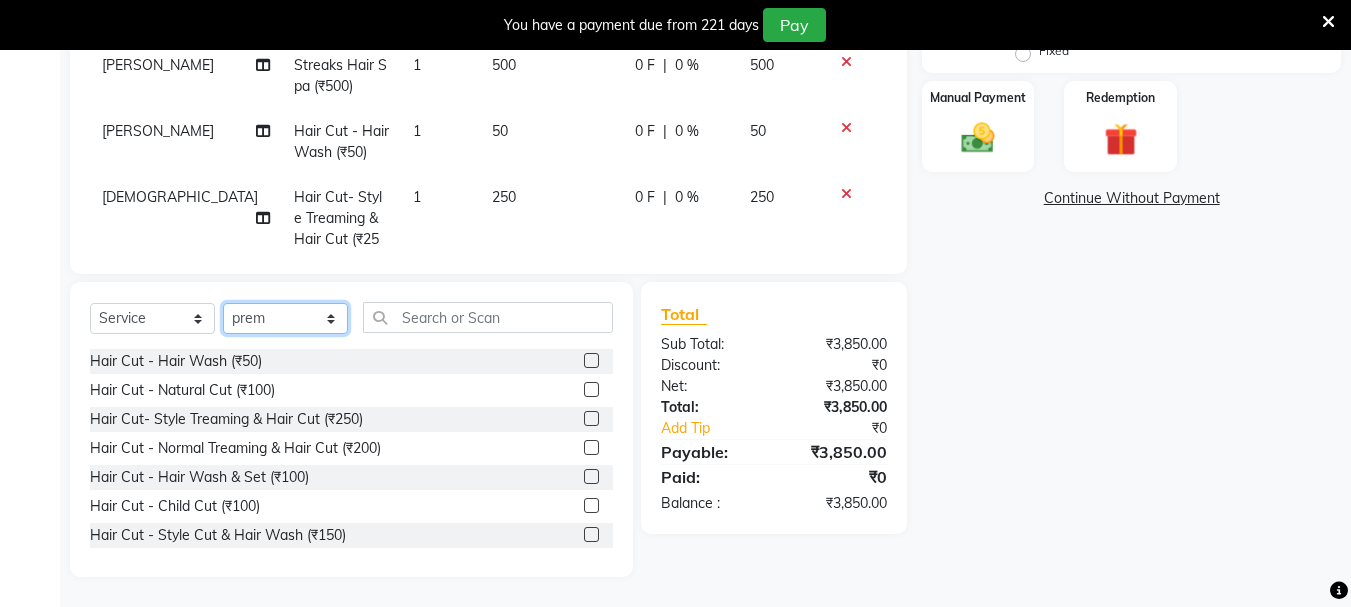 click on "Select Stylist abdul adil Anuj Azad Mahadev prem Shiva Sonu S.R.K. sunny Umesh thakur" 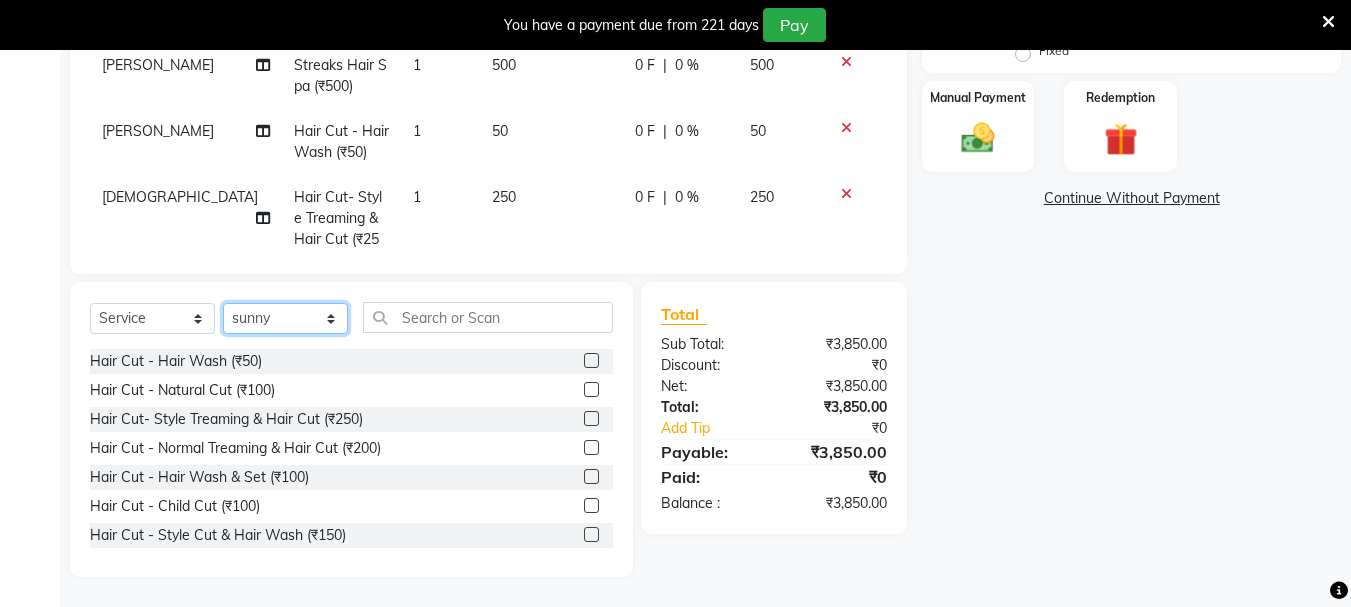 click on "Select Stylist abdul adil Anuj Azad Mahadev prem Shiva Sonu S.R.K. sunny Umesh thakur" 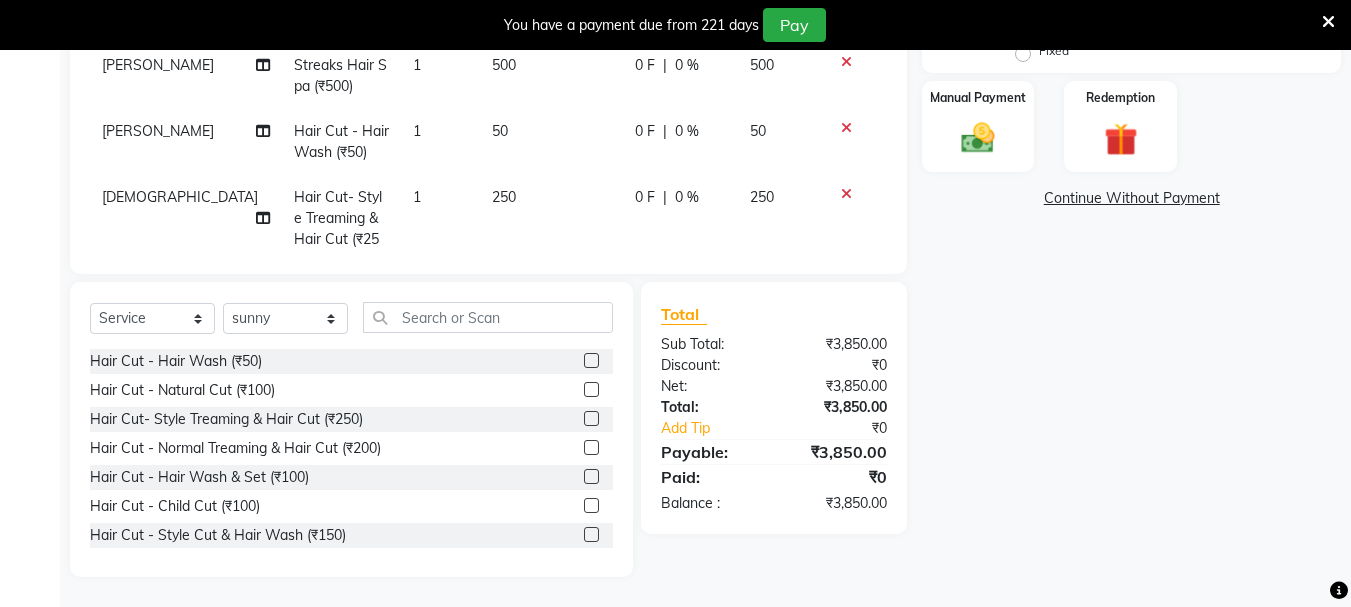 drag, startPoint x: 573, startPoint y: 418, endPoint x: 573, endPoint y: 394, distance: 24 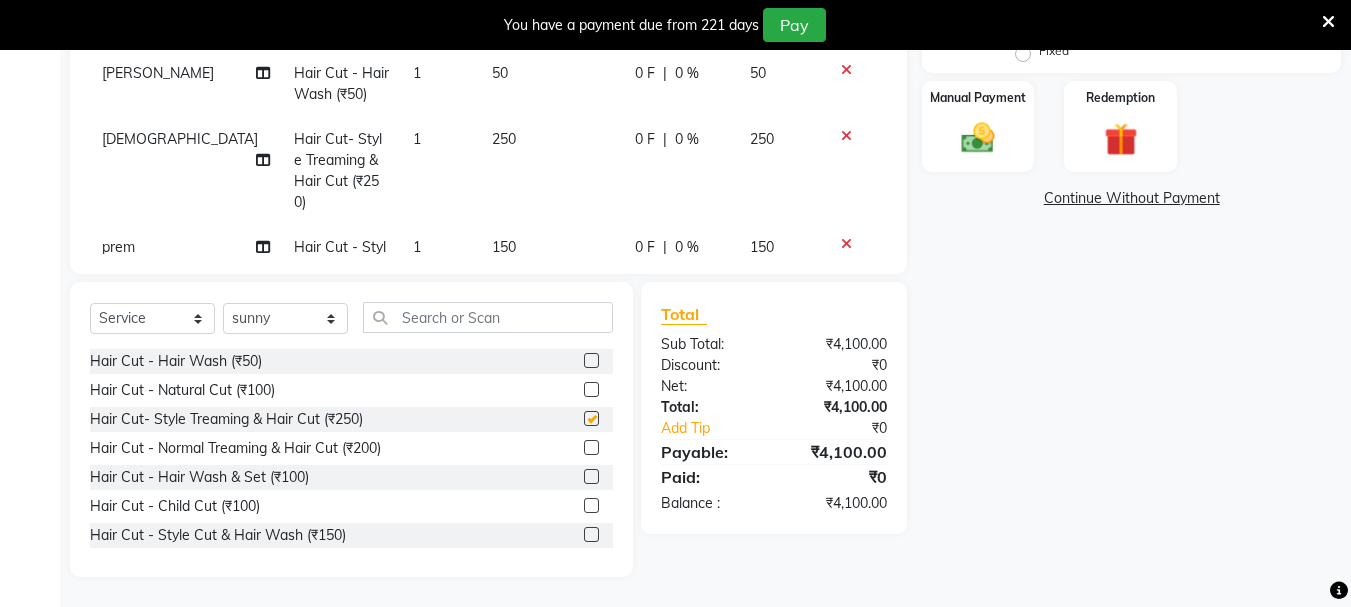 scroll, scrollTop: 1074, scrollLeft: 0, axis: vertical 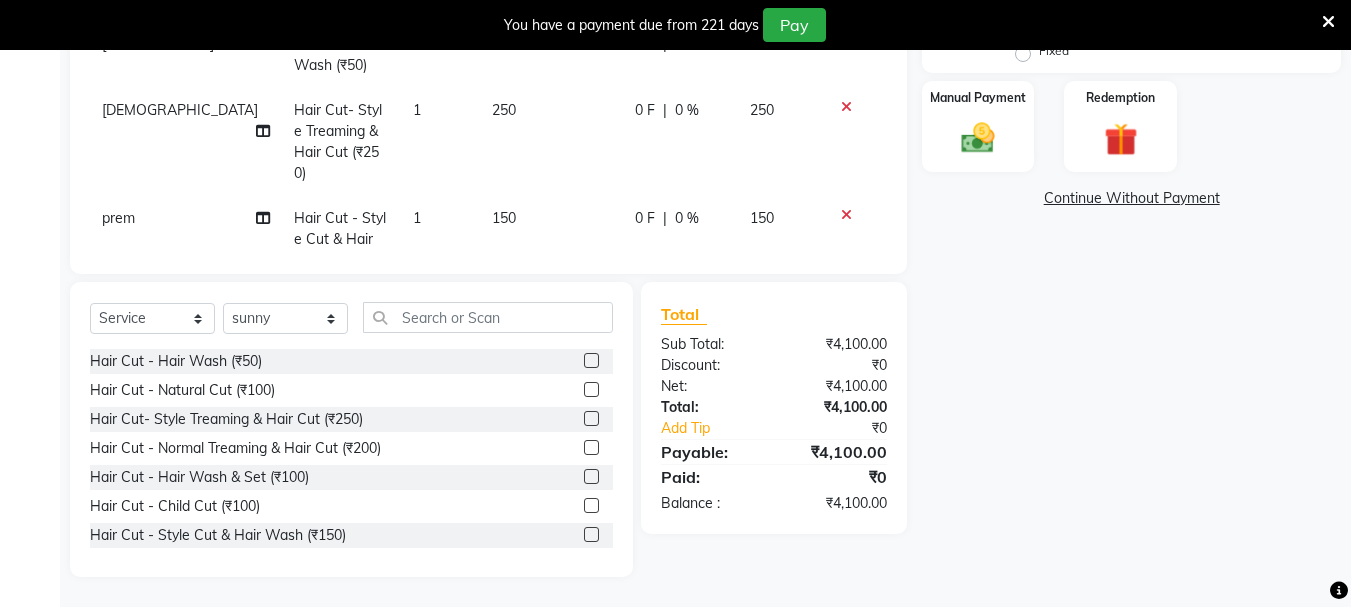 checkbox on "false" 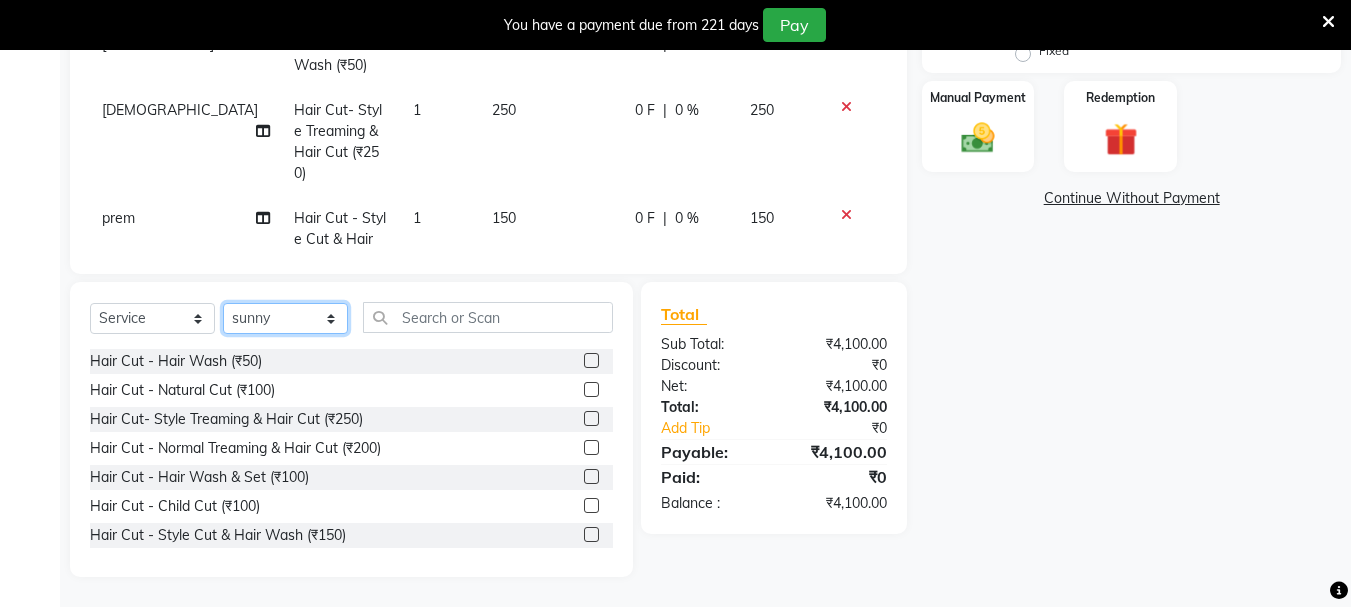 click on "Select Stylist abdul adil Anuj Azad Mahadev prem Shiva Sonu S.R.K. sunny Umesh thakur" 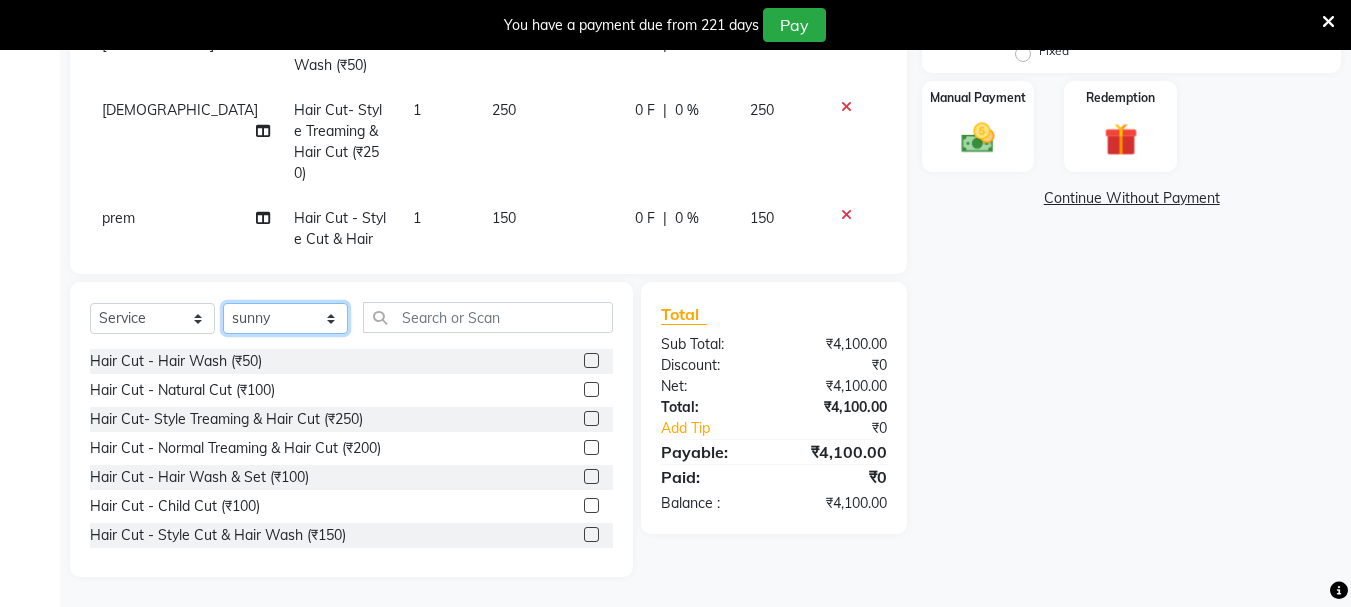 select on "51927" 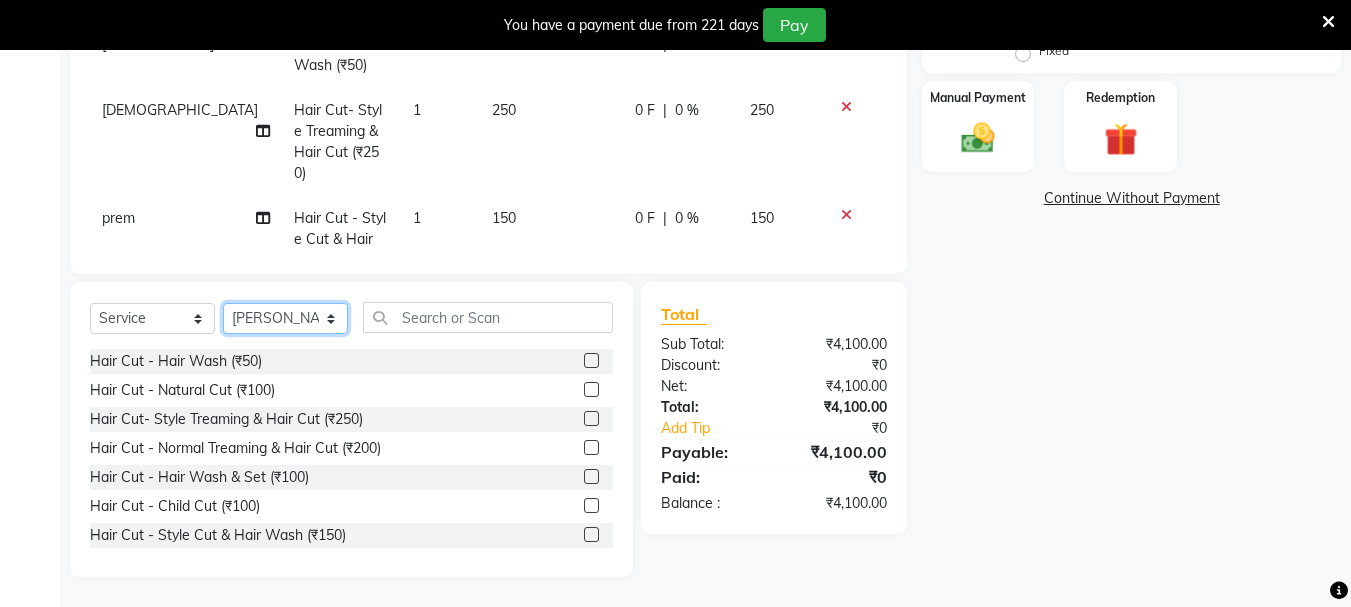 click on "Select Stylist abdul adil Anuj Azad Mahadev prem Shiva Sonu S.R.K. sunny Umesh thakur" 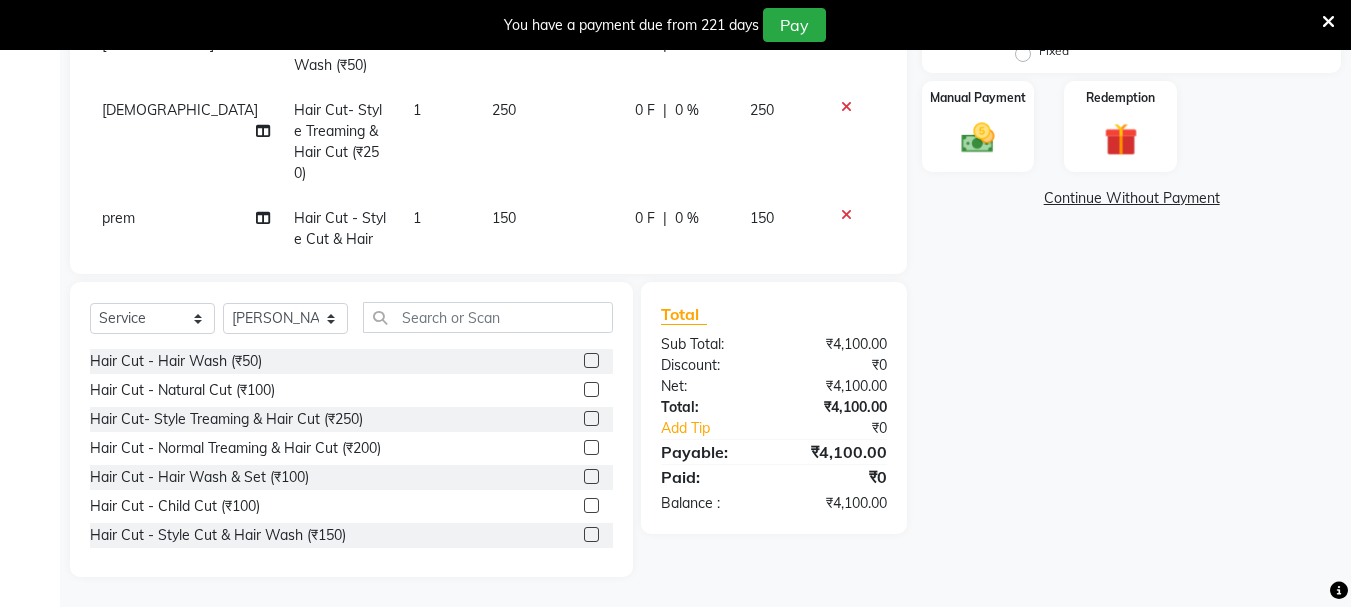drag, startPoint x: 578, startPoint y: 419, endPoint x: 548, endPoint y: 349, distance: 76.15773 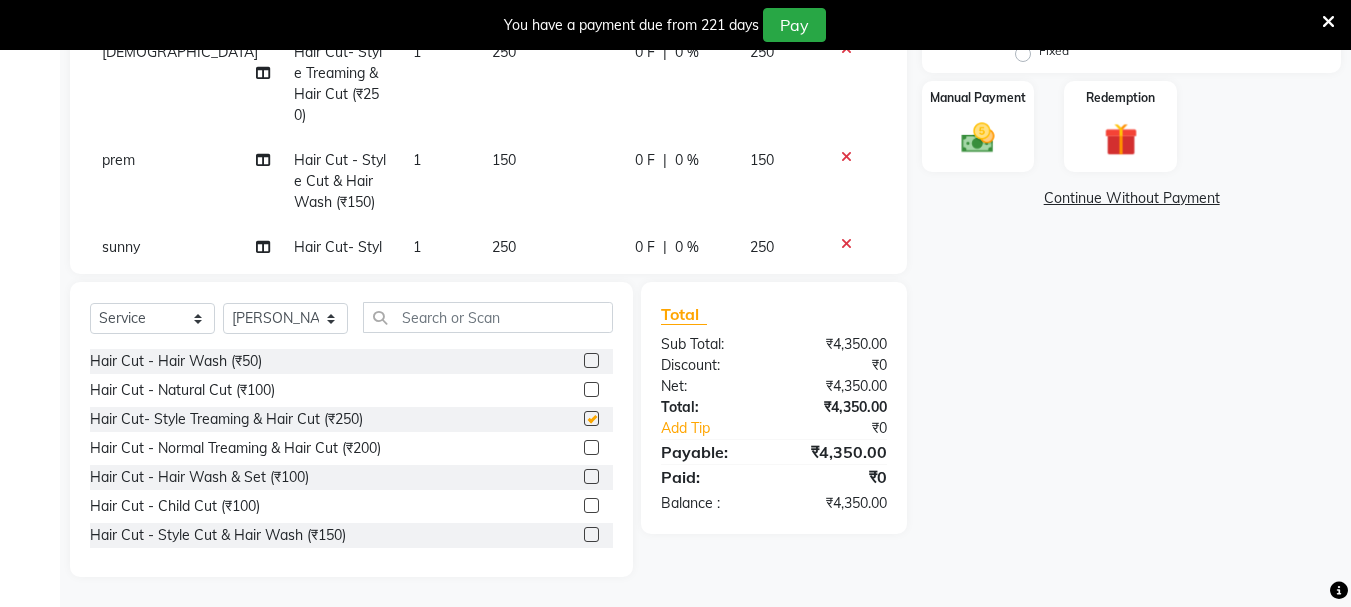 scroll, scrollTop: 1161, scrollLeft: 0, axis: vertical 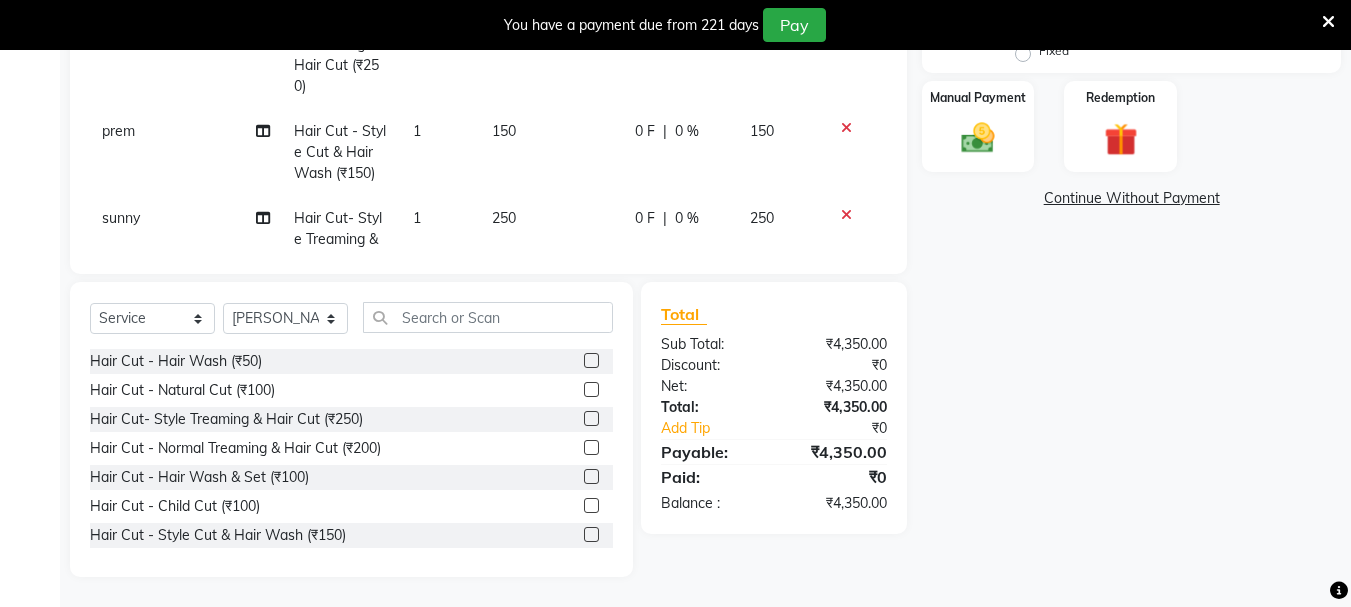 checkbox on "false" 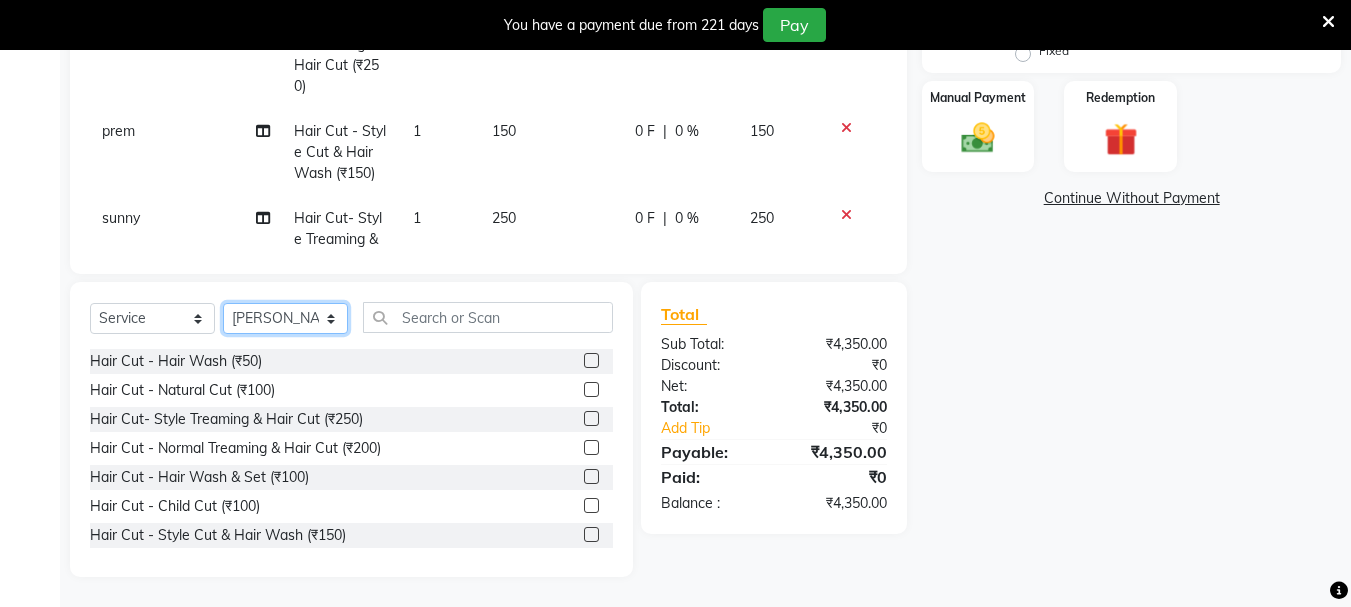 drag, startPoint x: 278, startPoint y: 326, endPoint x: 278, endPoint y: 307, distance: 19 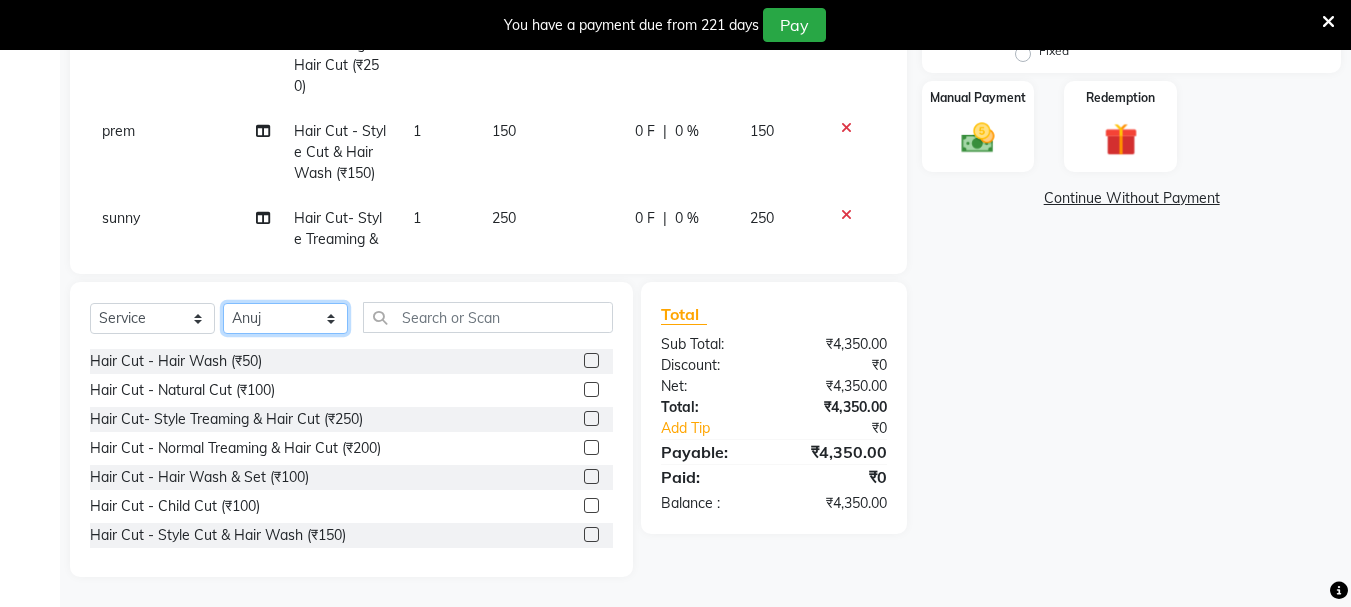 click on "Select Stylist abdul adil Anuj Azad Mahadev prem Shiva Sonu S.R.K. sunny Umesh thakur" 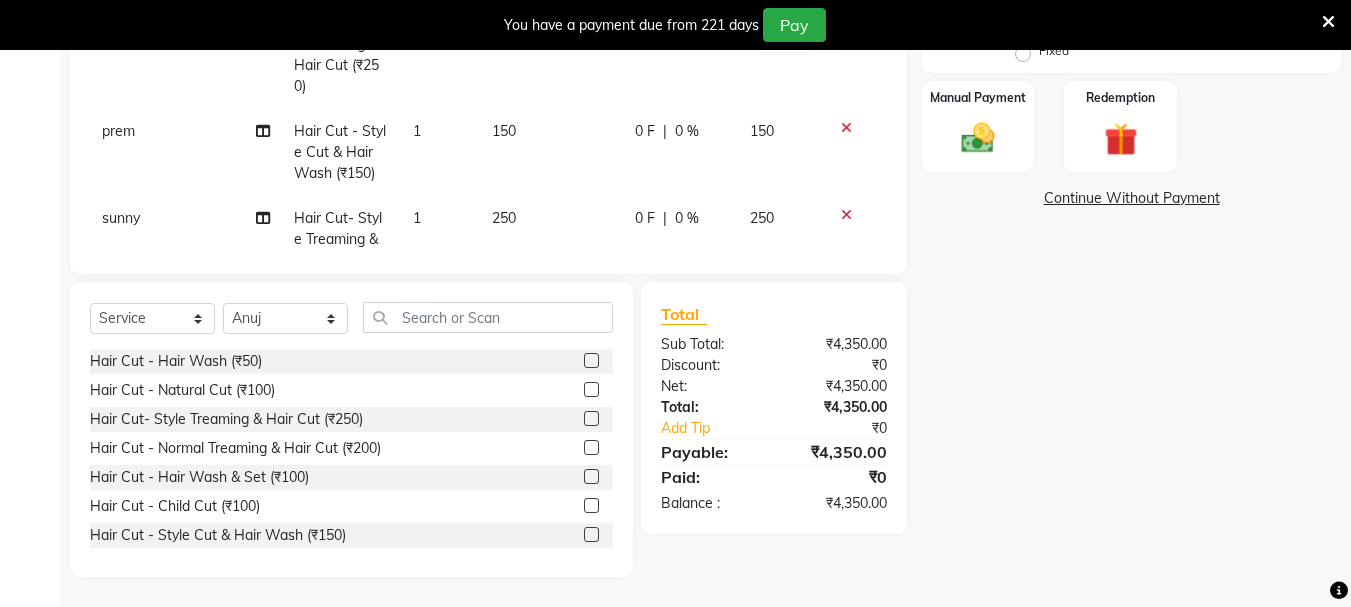 drag, startPoint x: 581, startPoint y: 416, endPoint x: 600, endPoint y: 257, distance: 160.1312 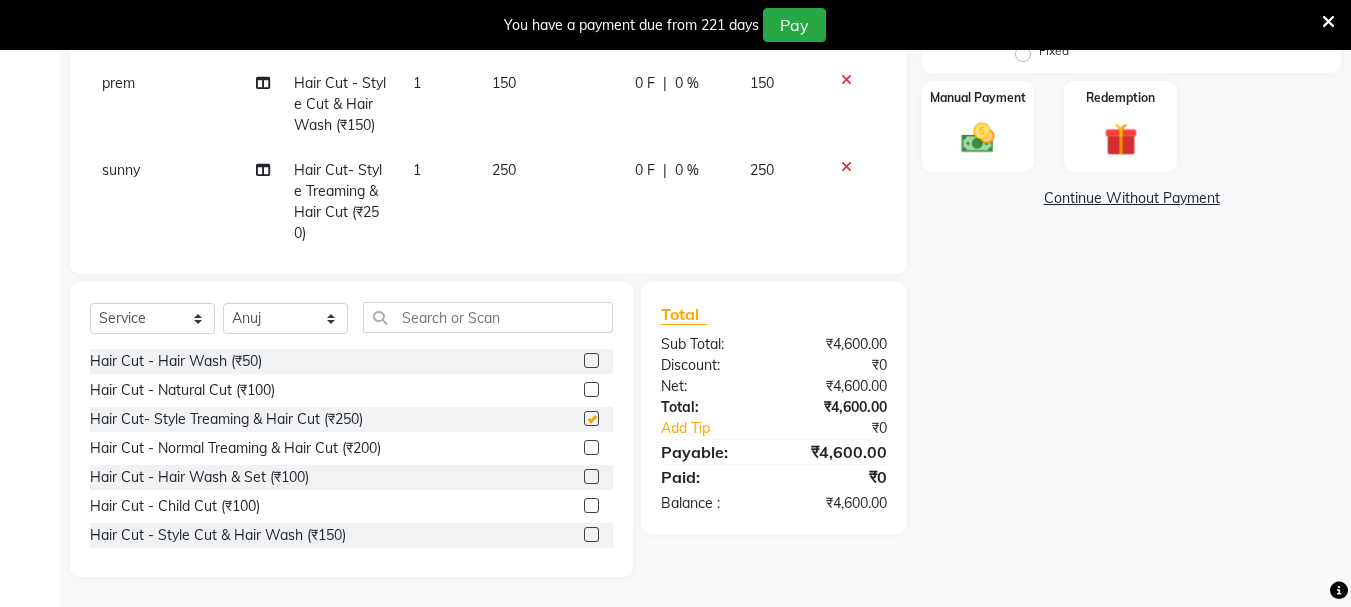 scroll, scrollTop: 1248, scrollLeft: 0, axis: vertical 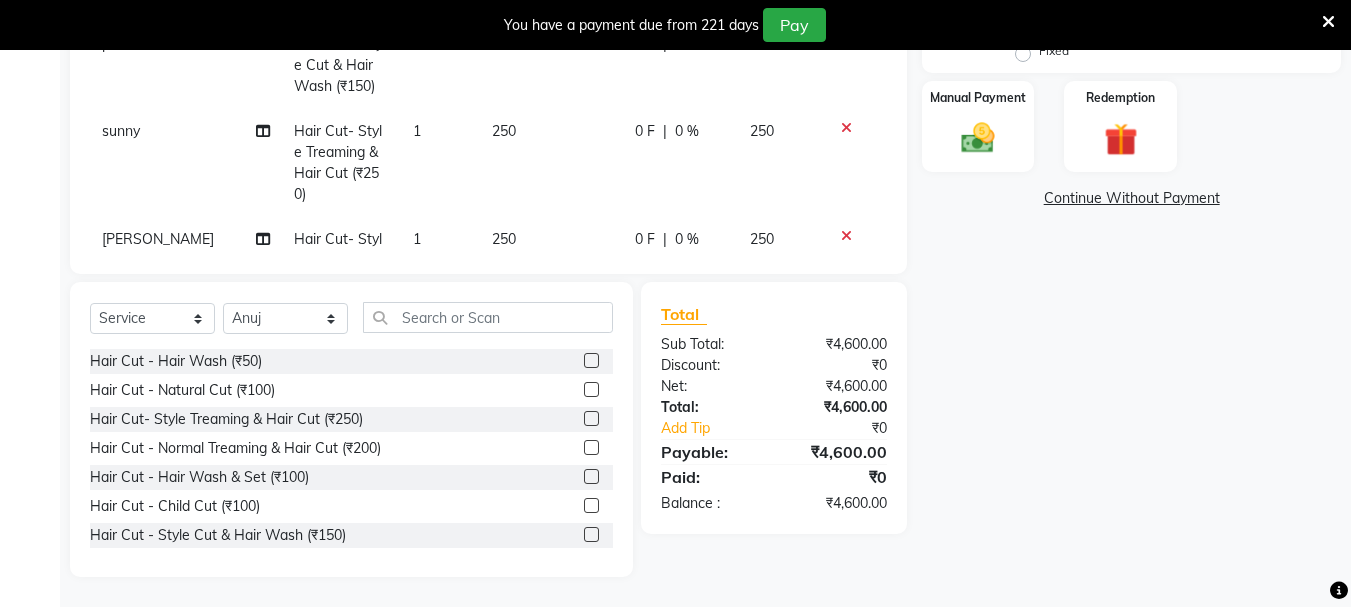 checkbox on "false" 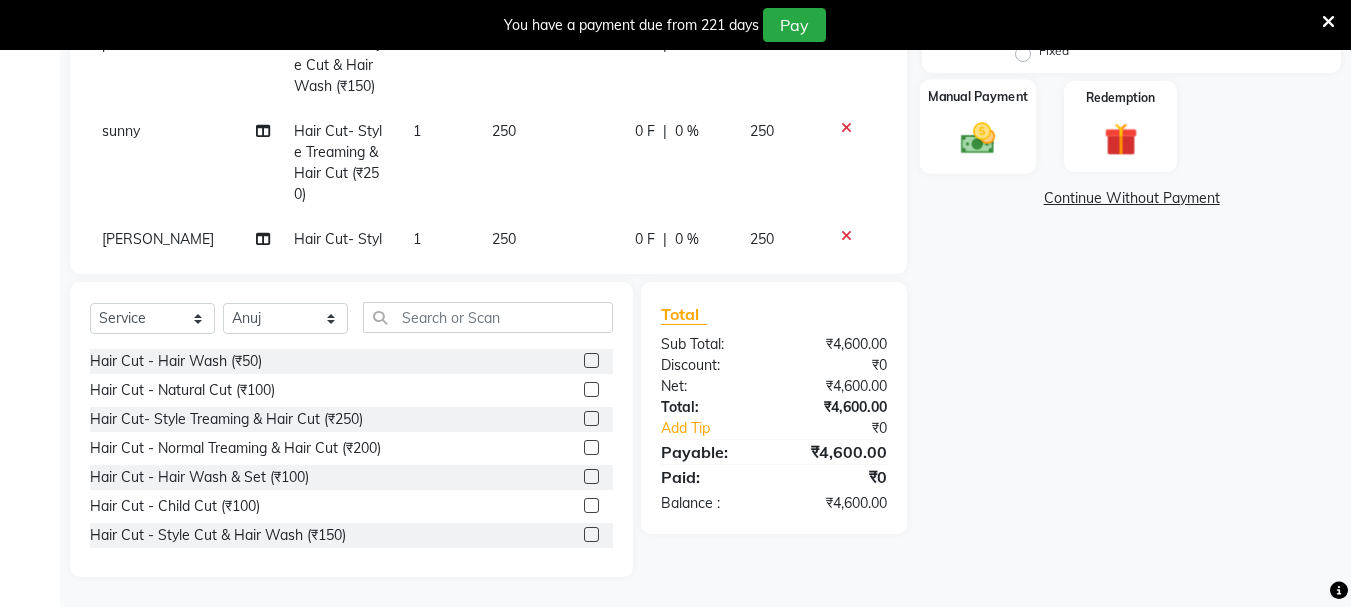 click 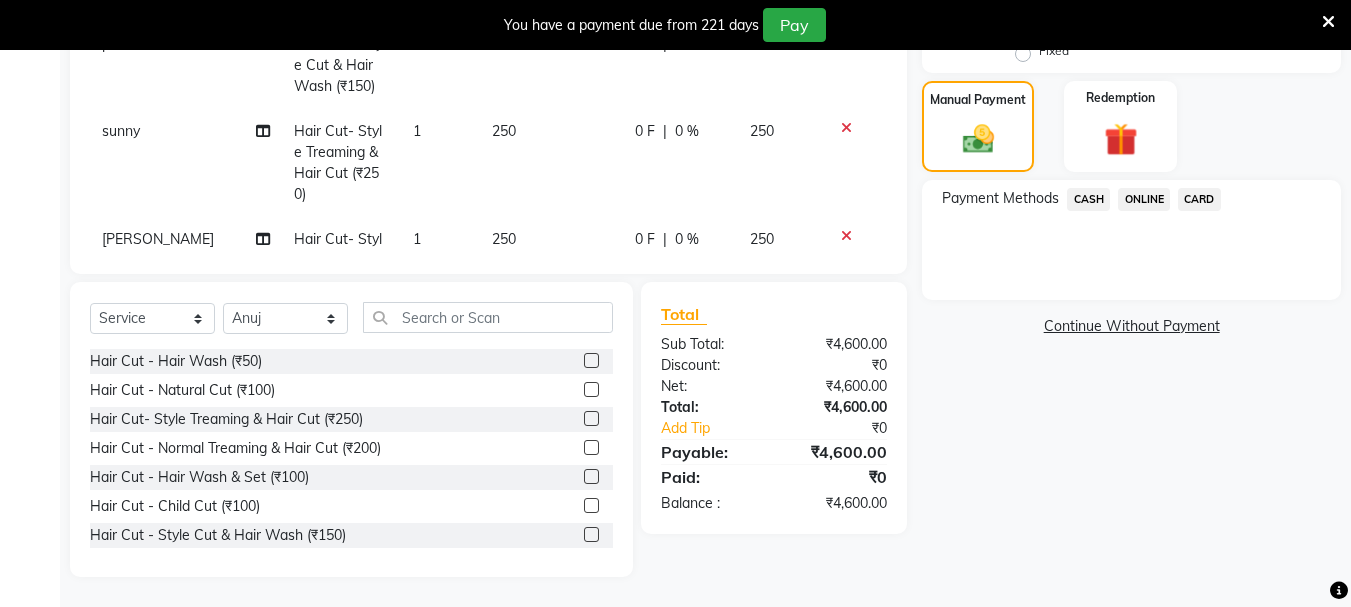 click on "CASH" 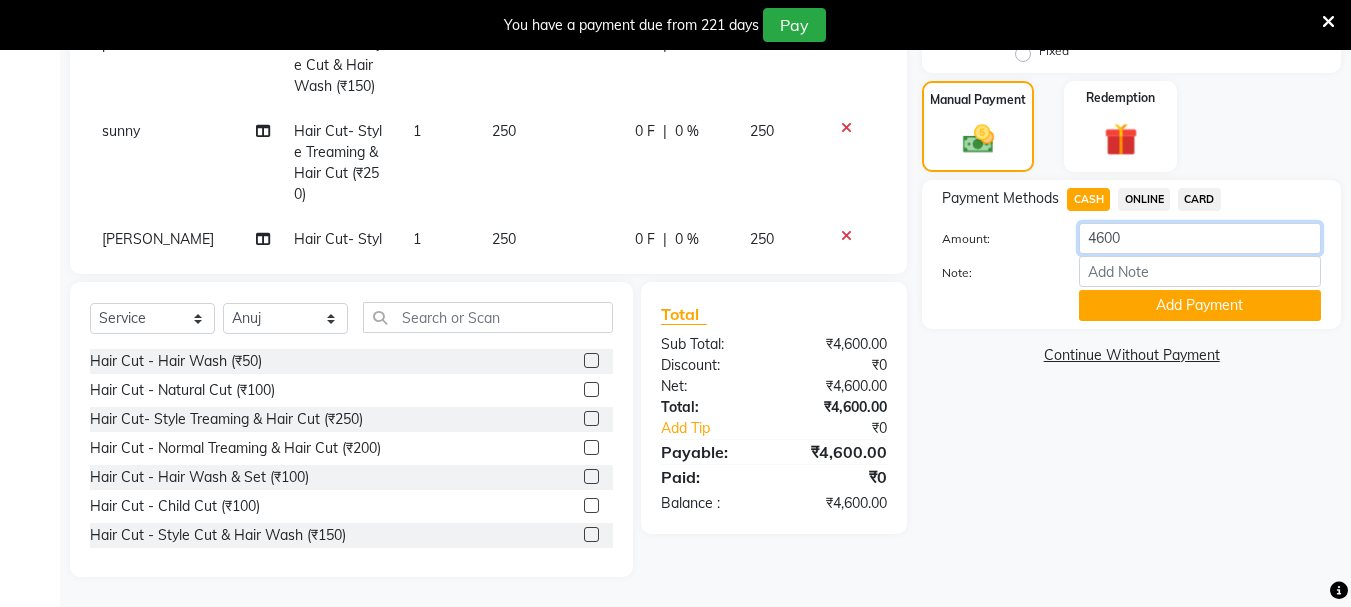 click on "4600" 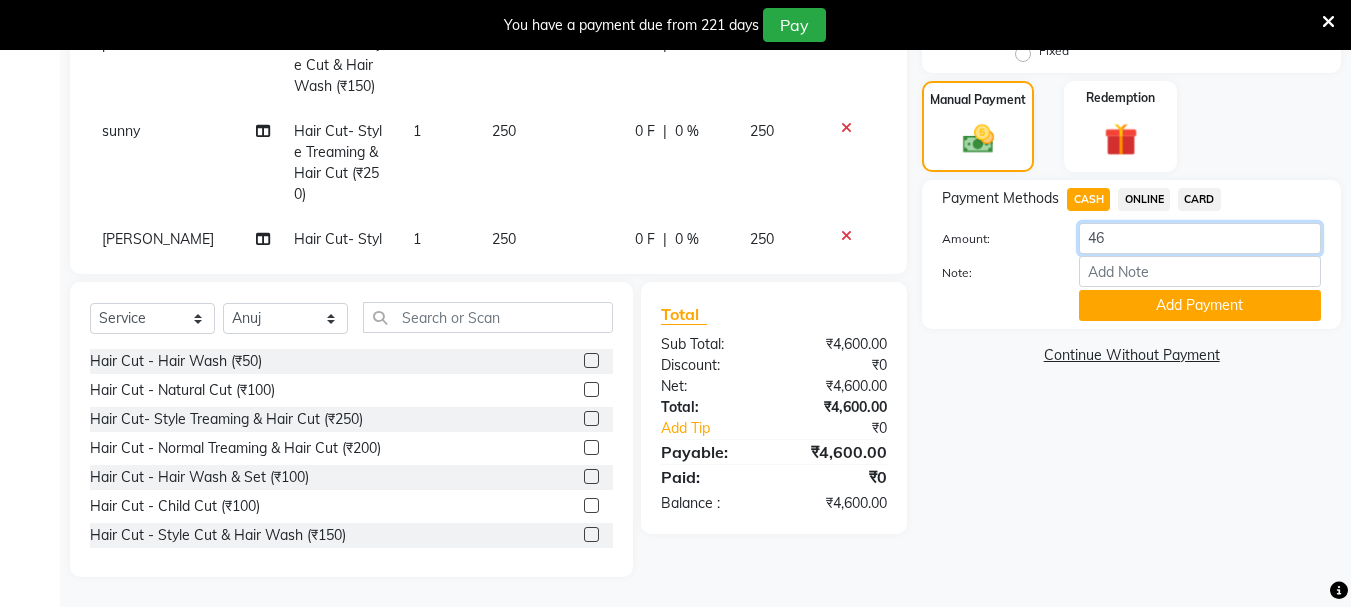 type on "4" 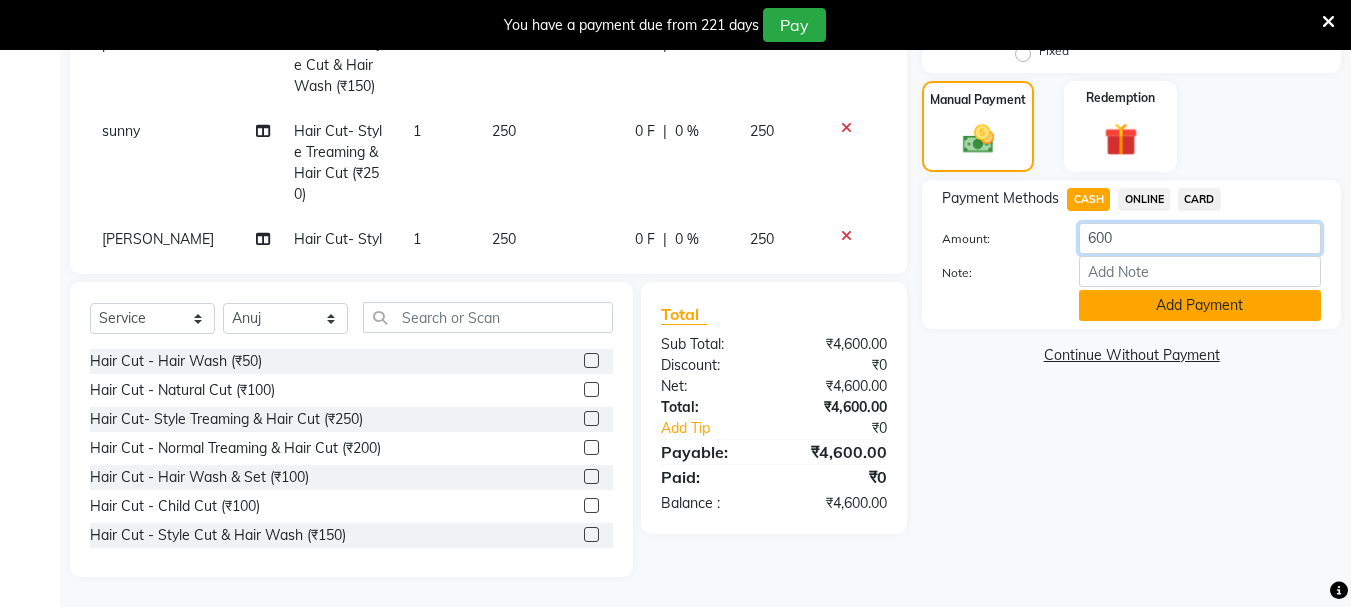 type on "600" 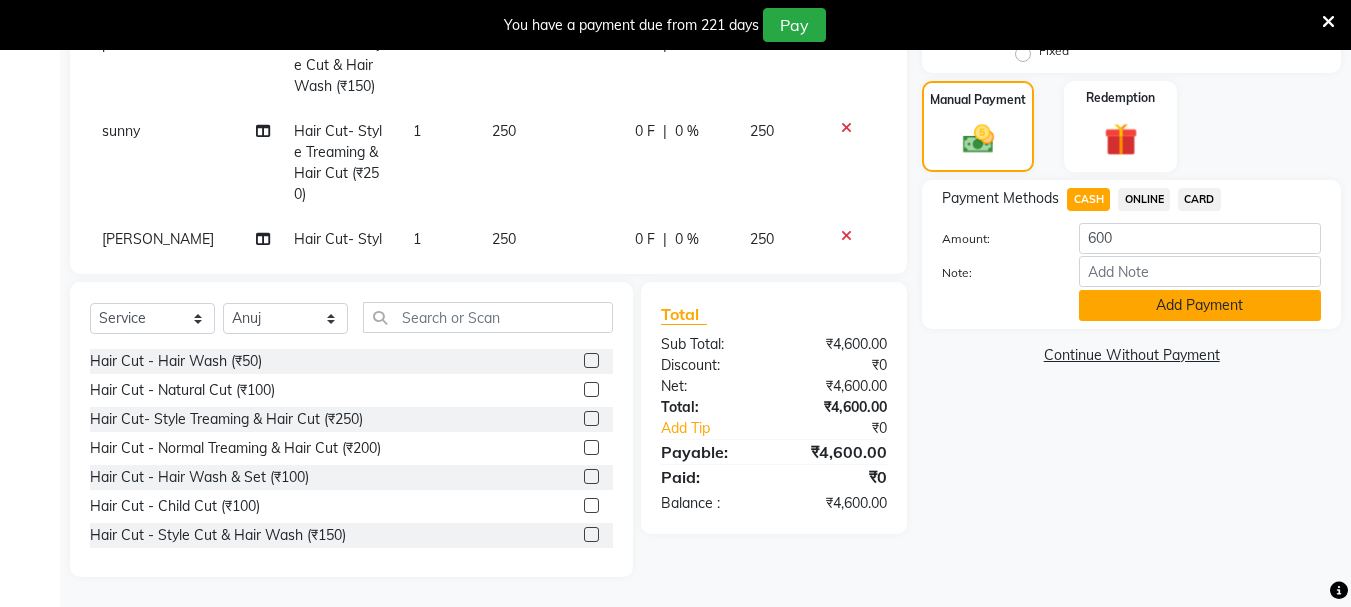click on "Add Payment" 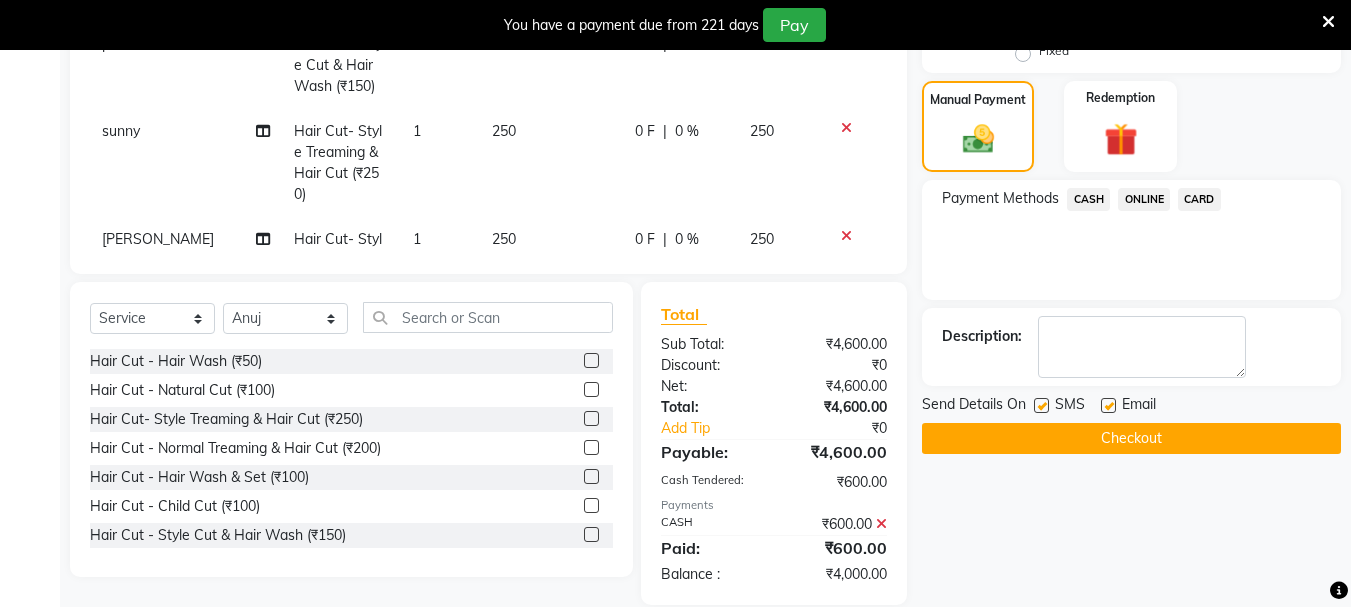 drag, startPoint x: 1149, startPoint y: 188, endPoint x: 1159, endPoint y: 212, distance: 26 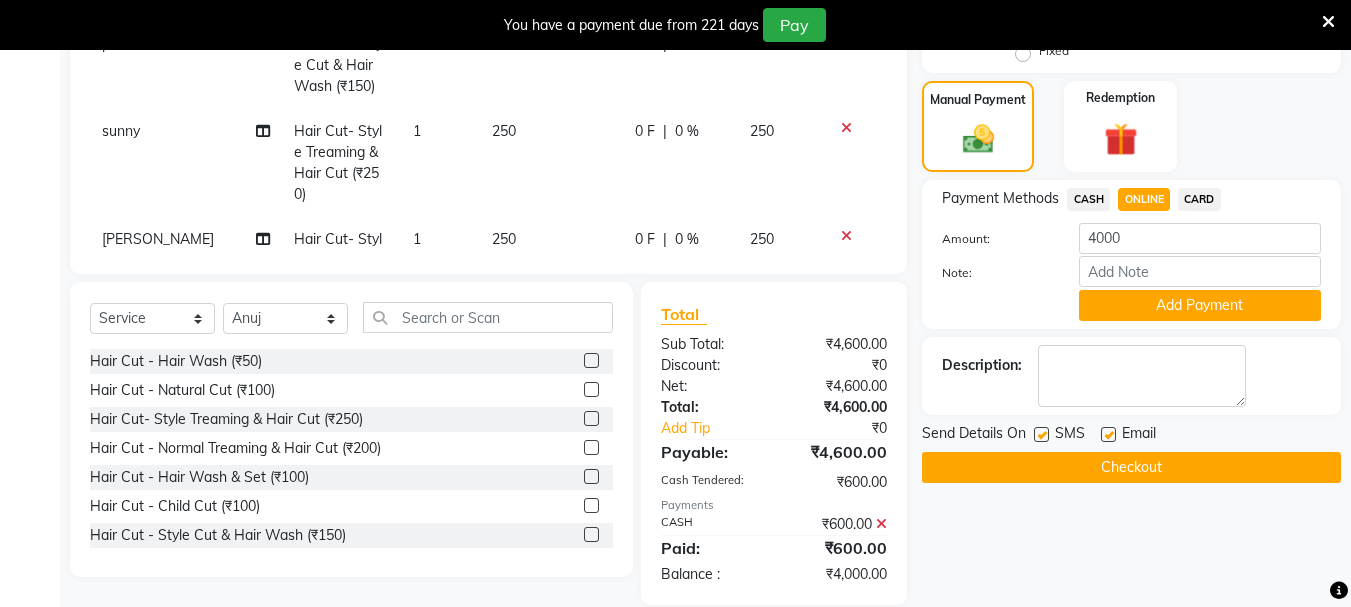 scroll, scrollTop: 572, scrollLeft: 0, axis: vertical 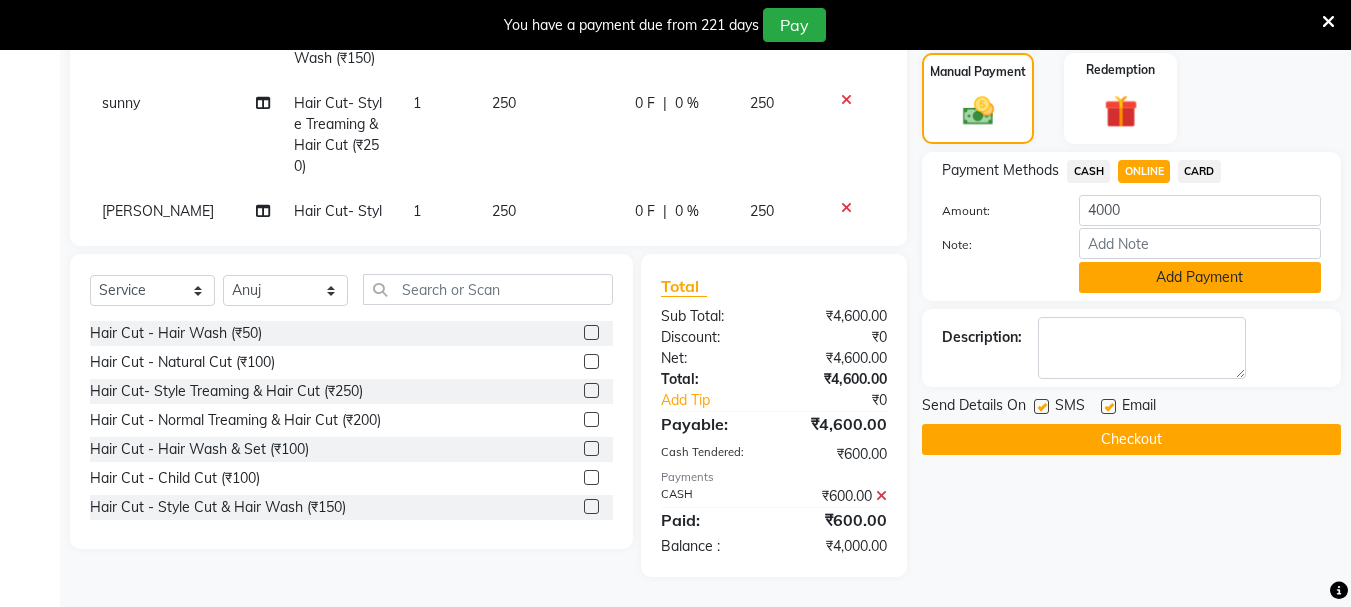 click on "Add Payment" 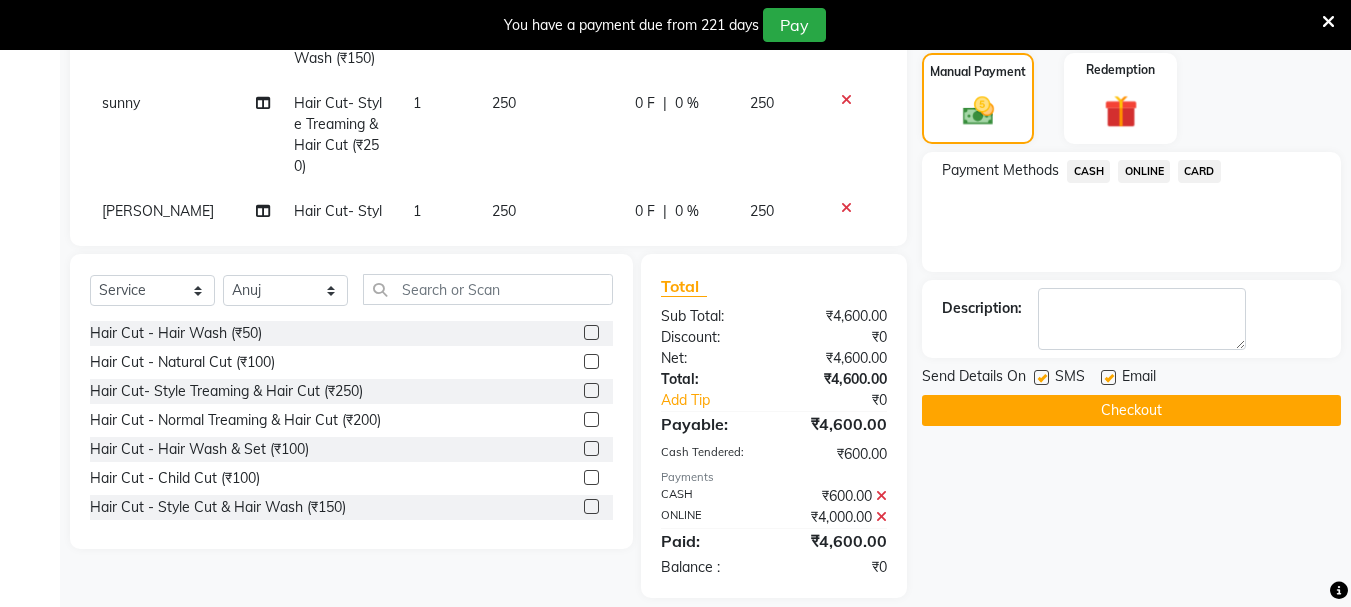 click on "Checkout" 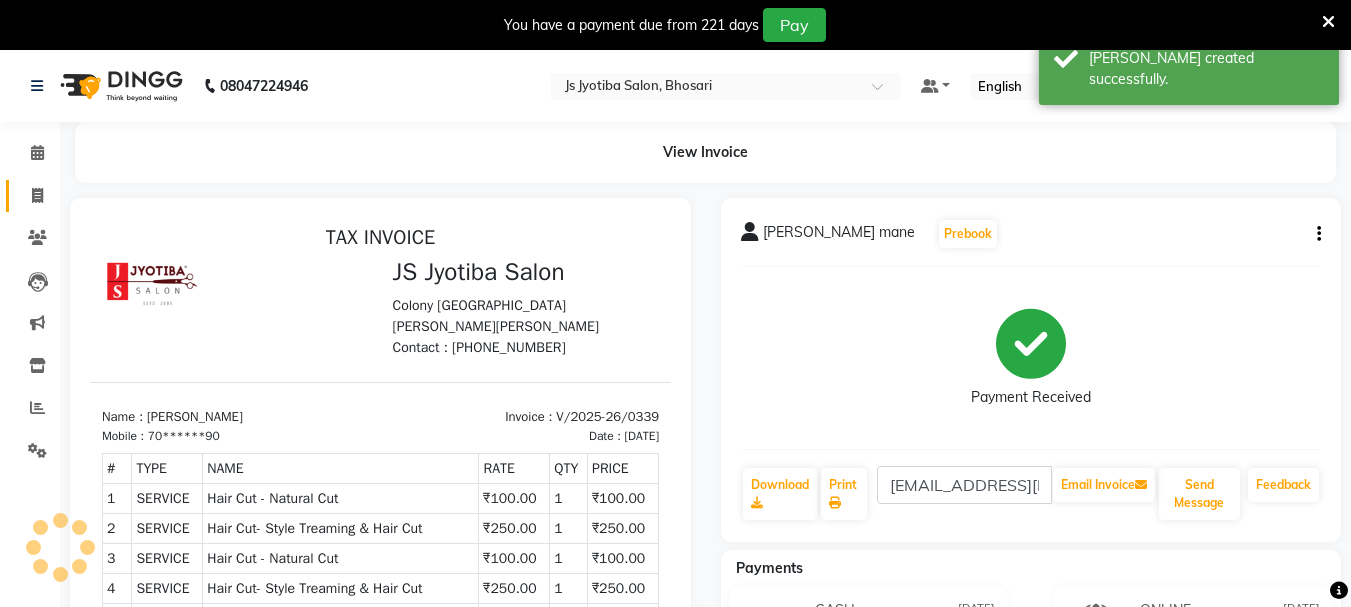 scroll, scrollTop: 0, scrollLeft: 0, axis: both 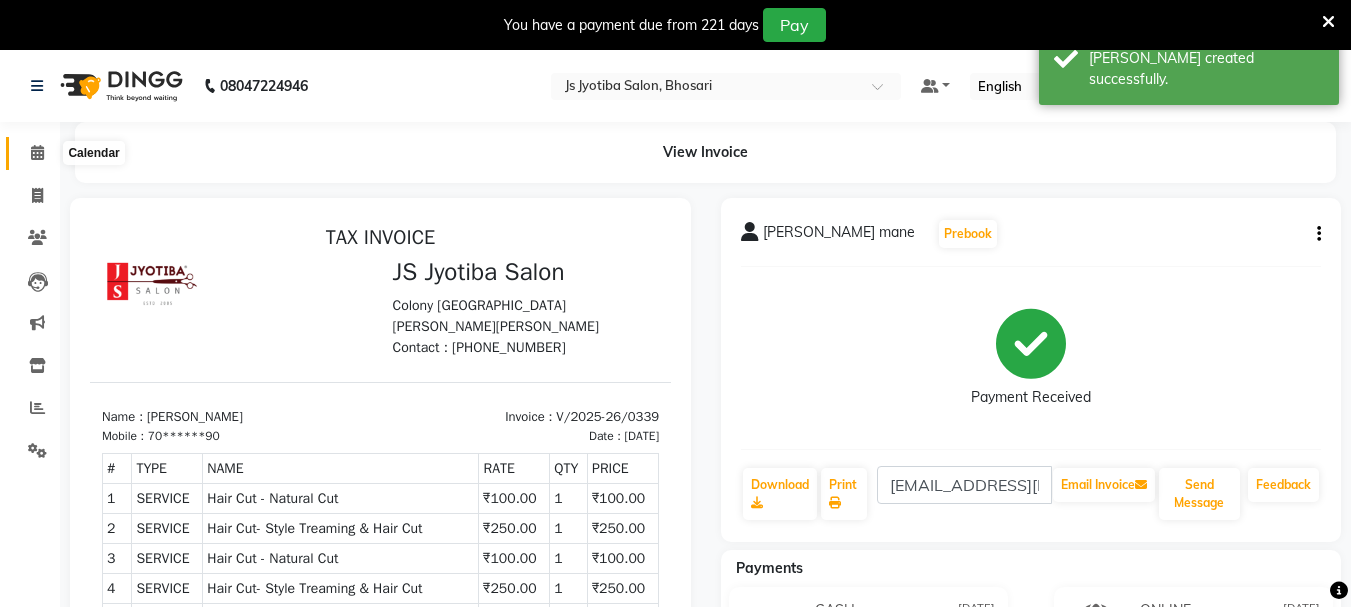 click 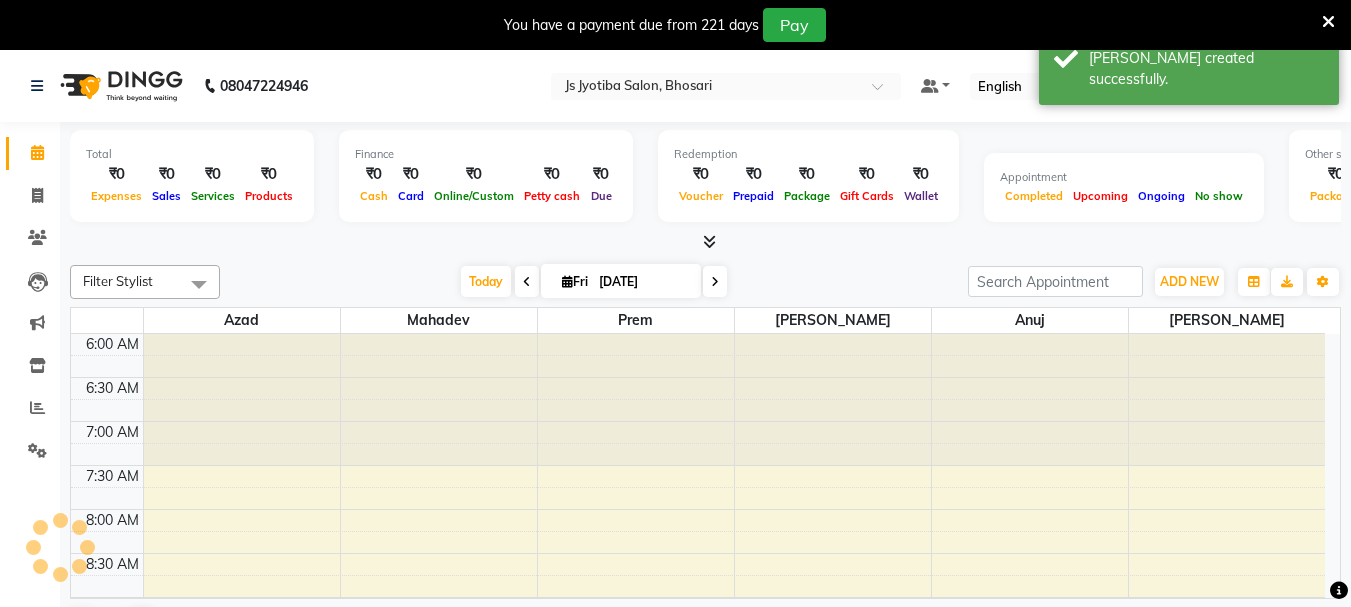 scroll, scrollTop: 0, scrollLeft: 0, axis: both 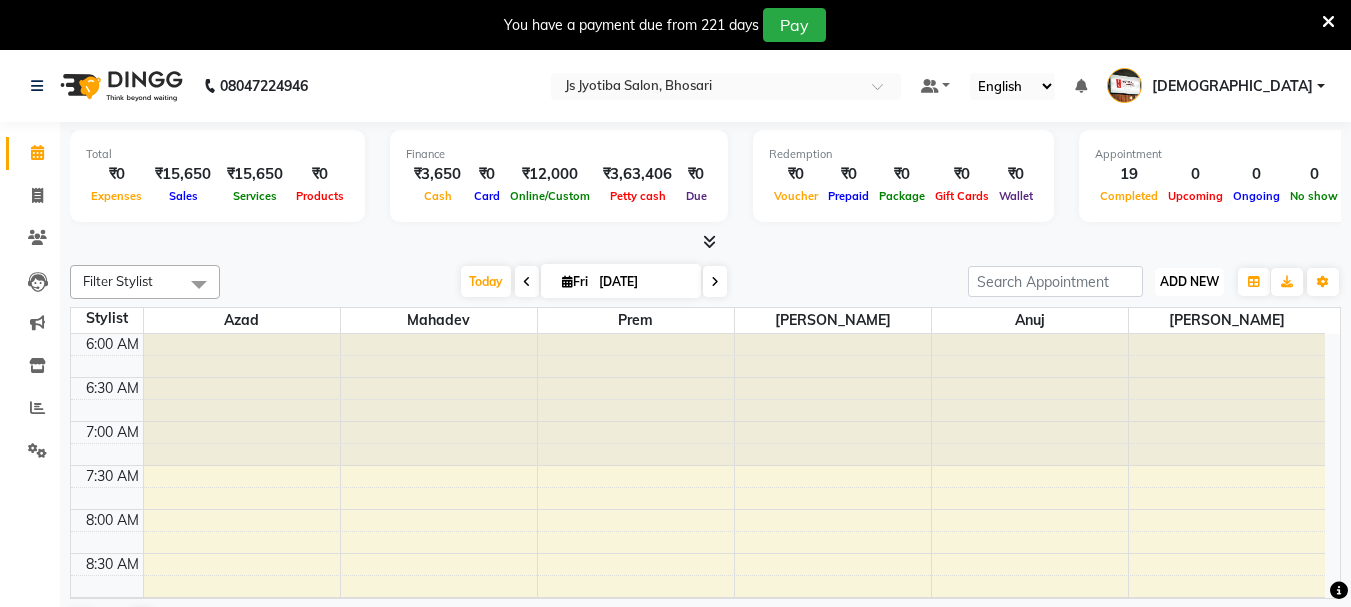 click on "ADD NEW" at bounding box center (1189, 281) 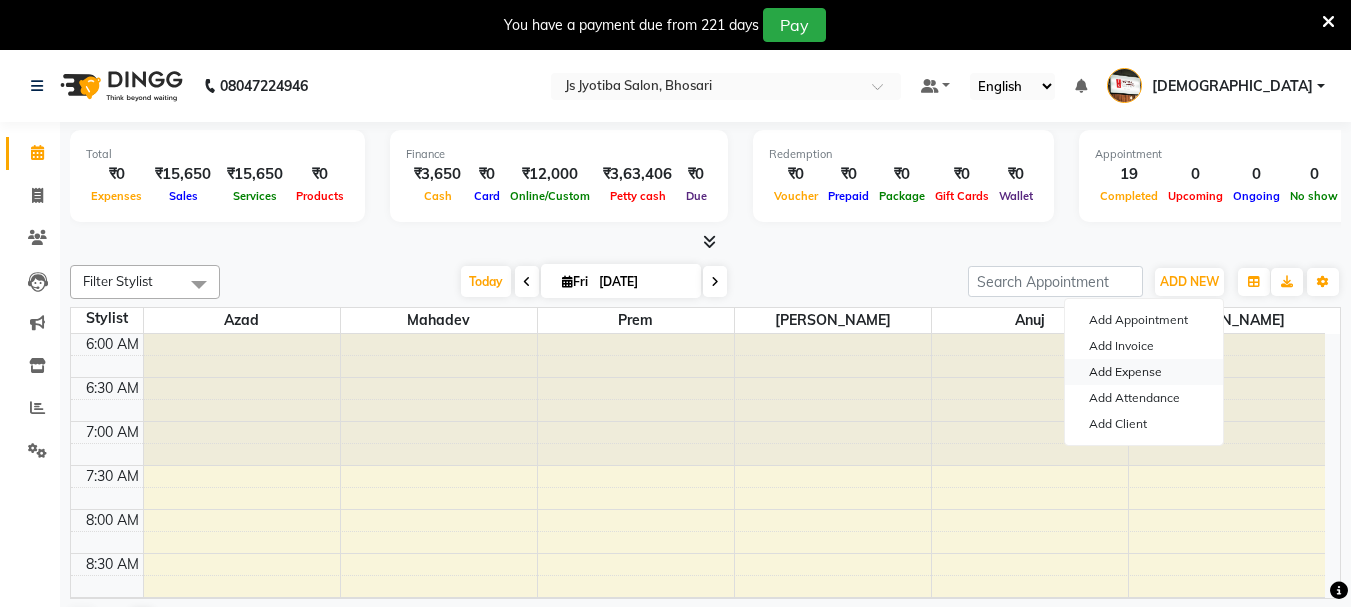 click on "Add Expense" at bounding box center [1144, 372] 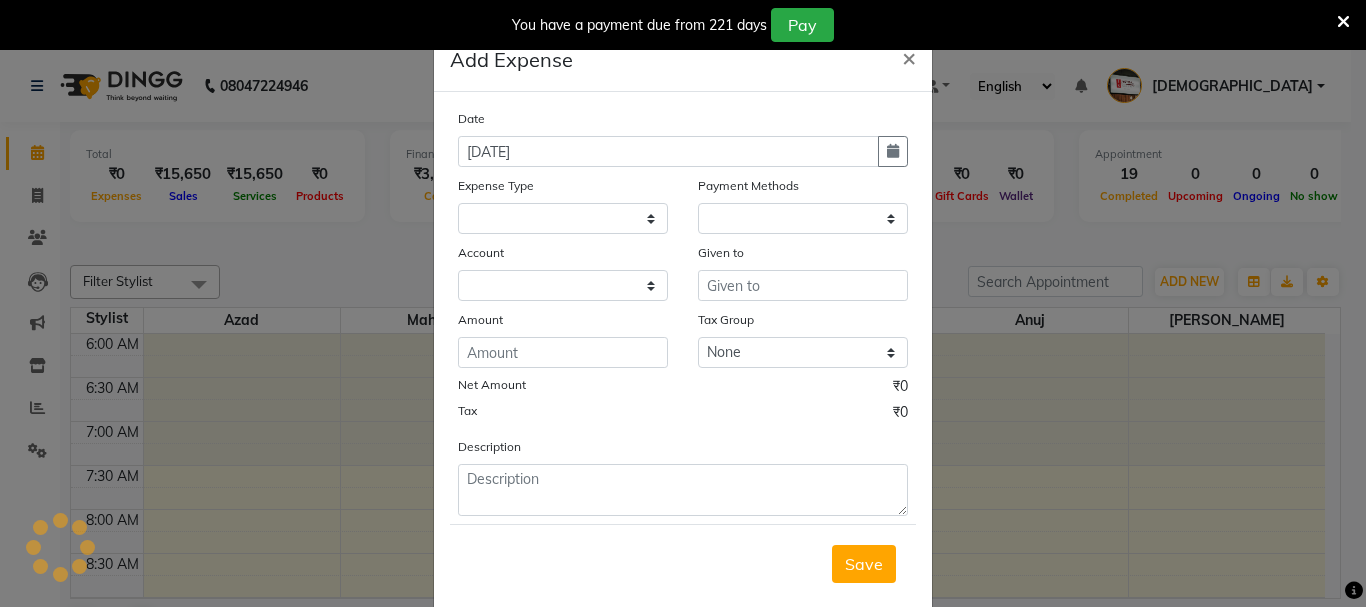 select on "1711" 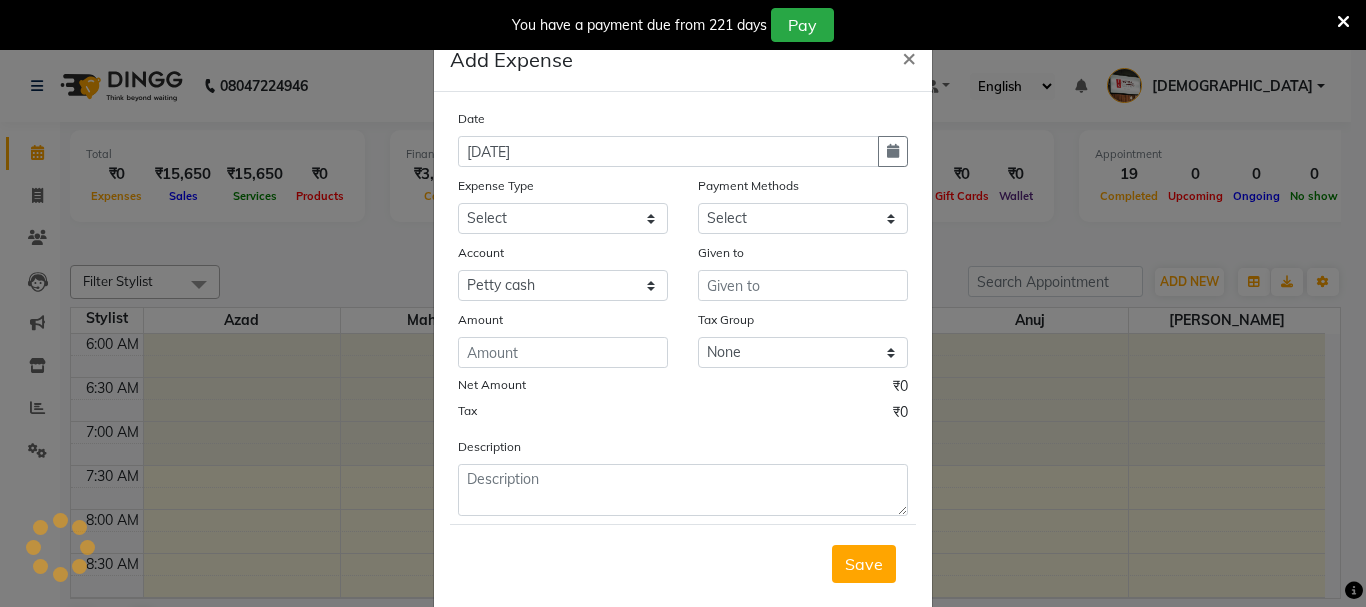 select on "1" 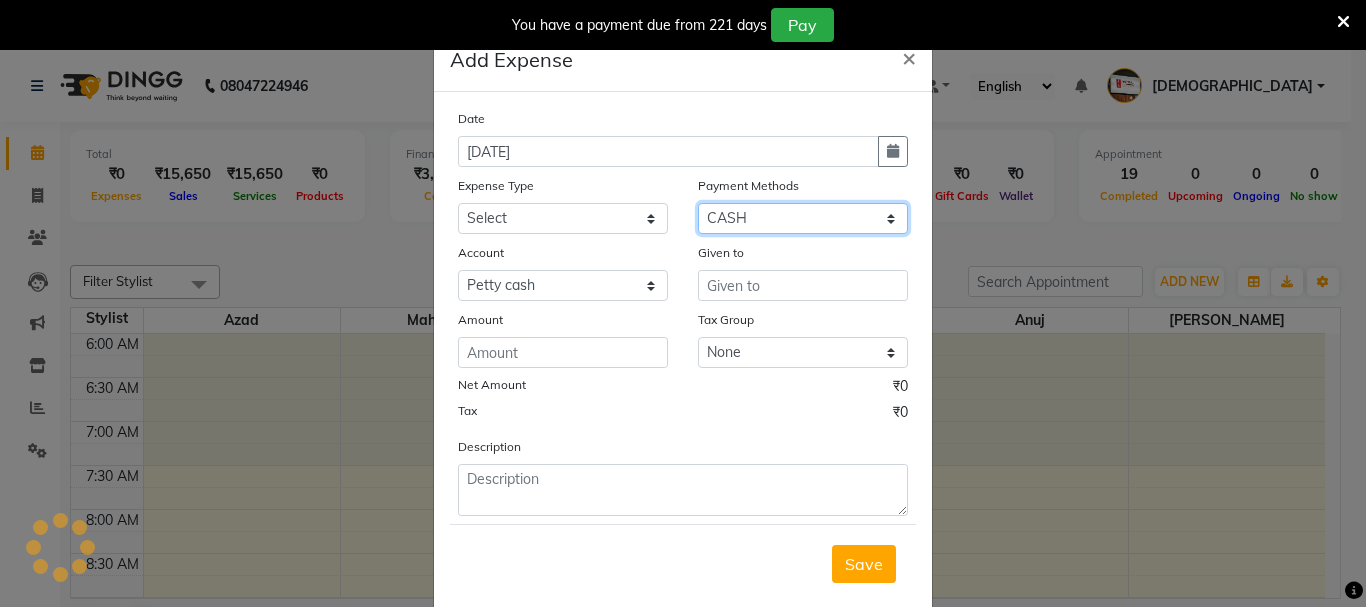 click on "Select CASH ONLINE CARD" 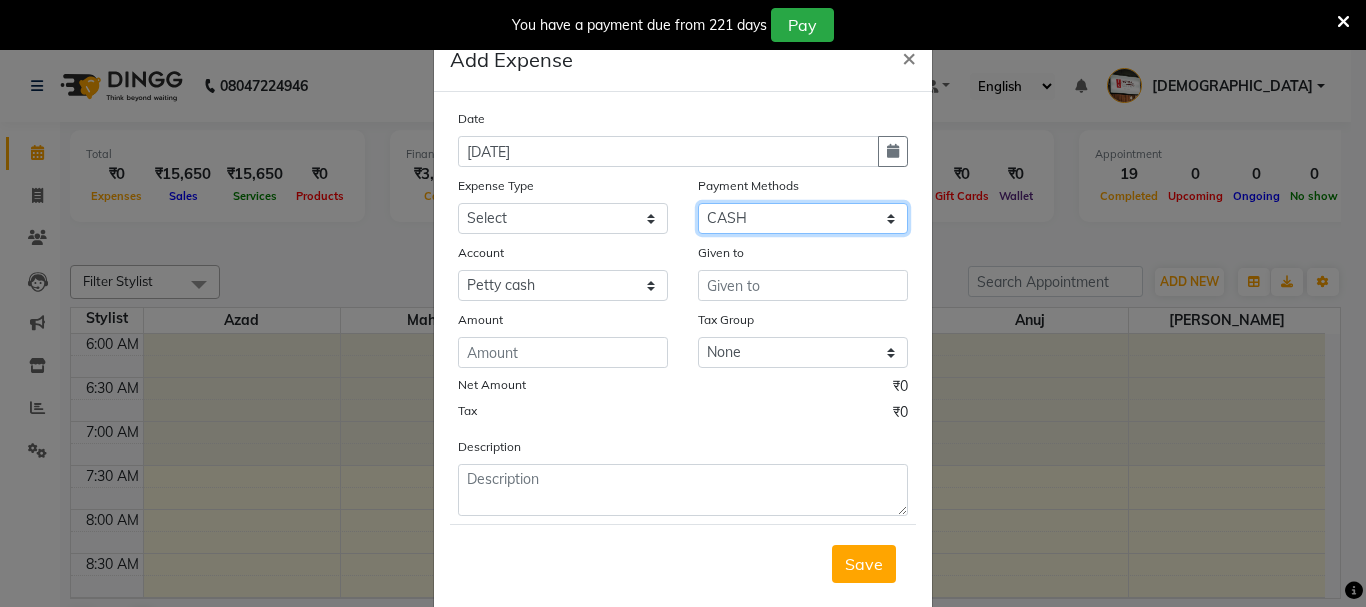 click on "Select CASH ONLINE CARD" 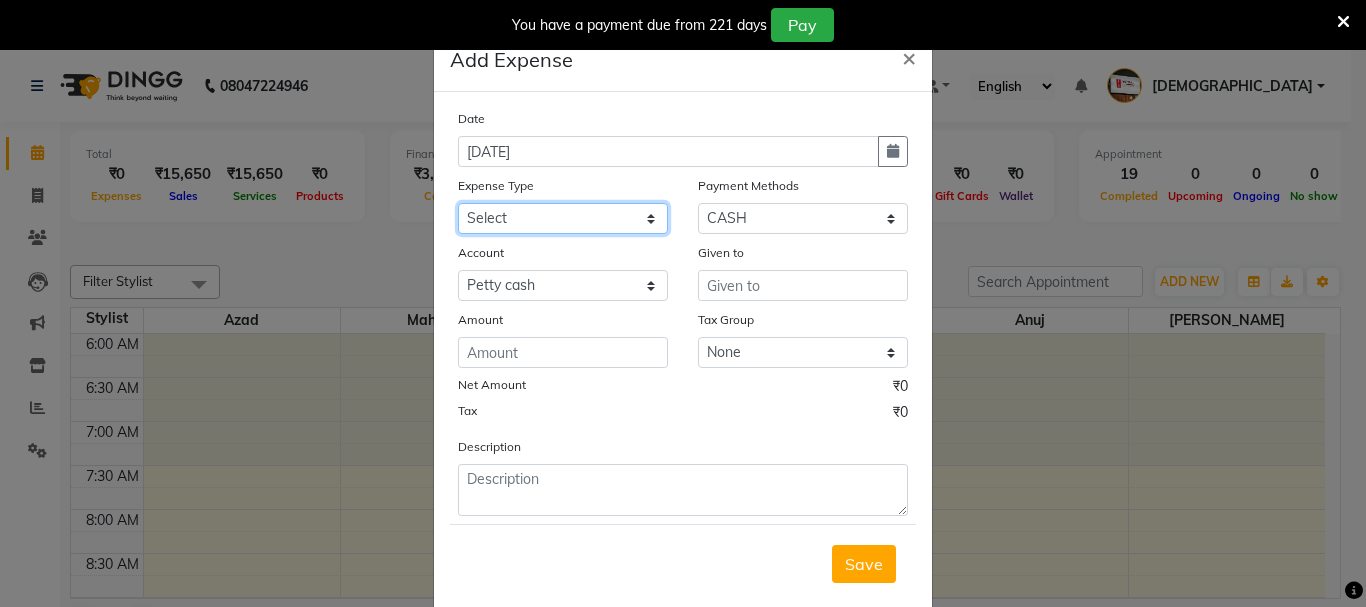 drag, startPoint x: 603, startPoint y: 222, endPoint x: 603, endPoint y: 233, distance: 11 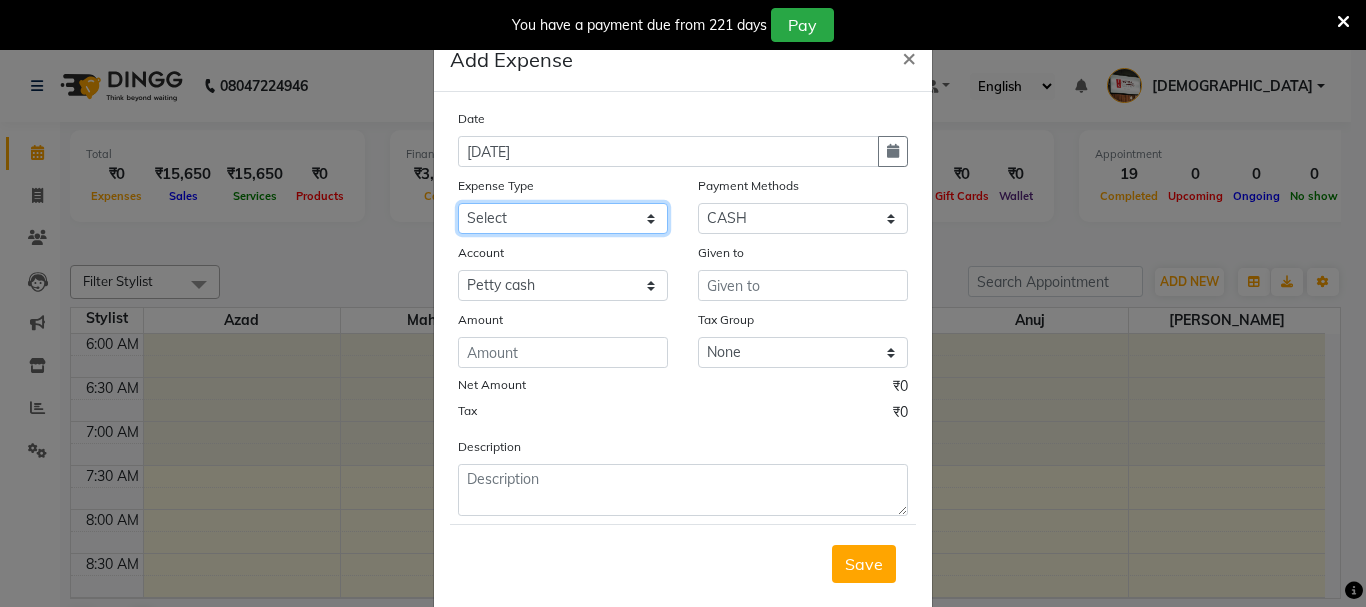 select on "18043" 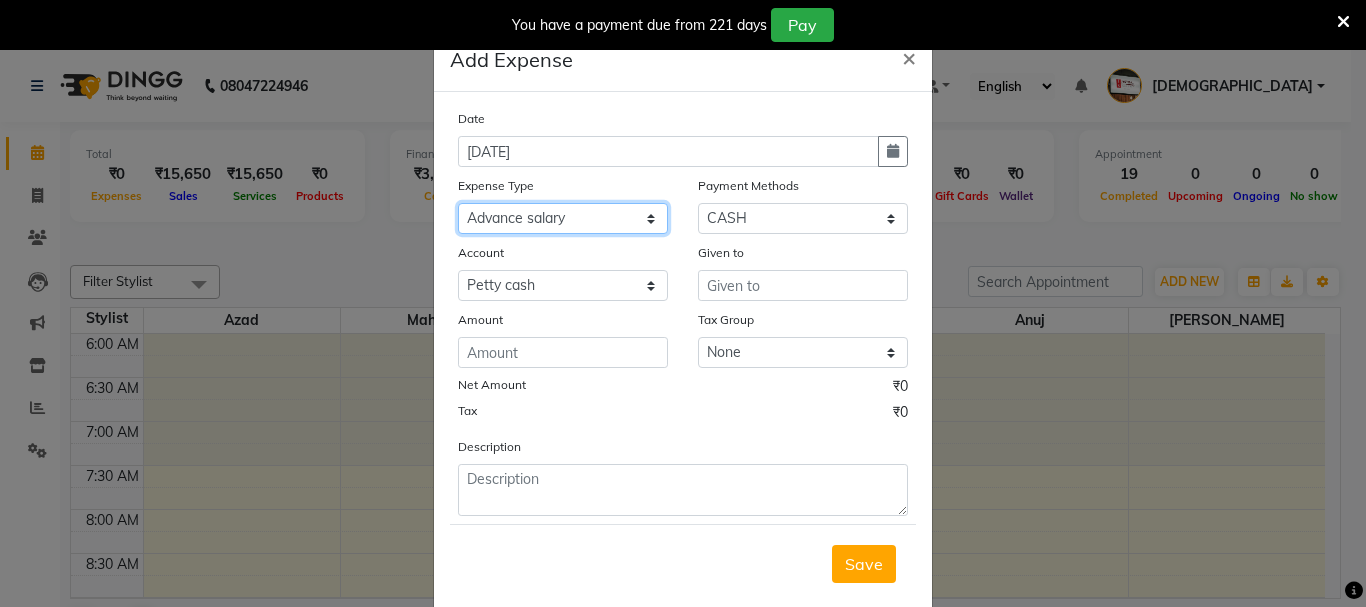 click on "Select Advance salary Advance salary ajaj Bank charges Car maintenance  Cash transfer to bank Cash transfer to hub Client Snacks Clinical charges Equipment Fuel Govt fee home Incentive Insurance International purchase Loan Repayment Maintenance Marketing Miscellaneous MRA Other Over times Pantry Product Rent Salary shop shop Staff Snacks Tax Tea & Refreshment TIP Utilities Wifi recharge" 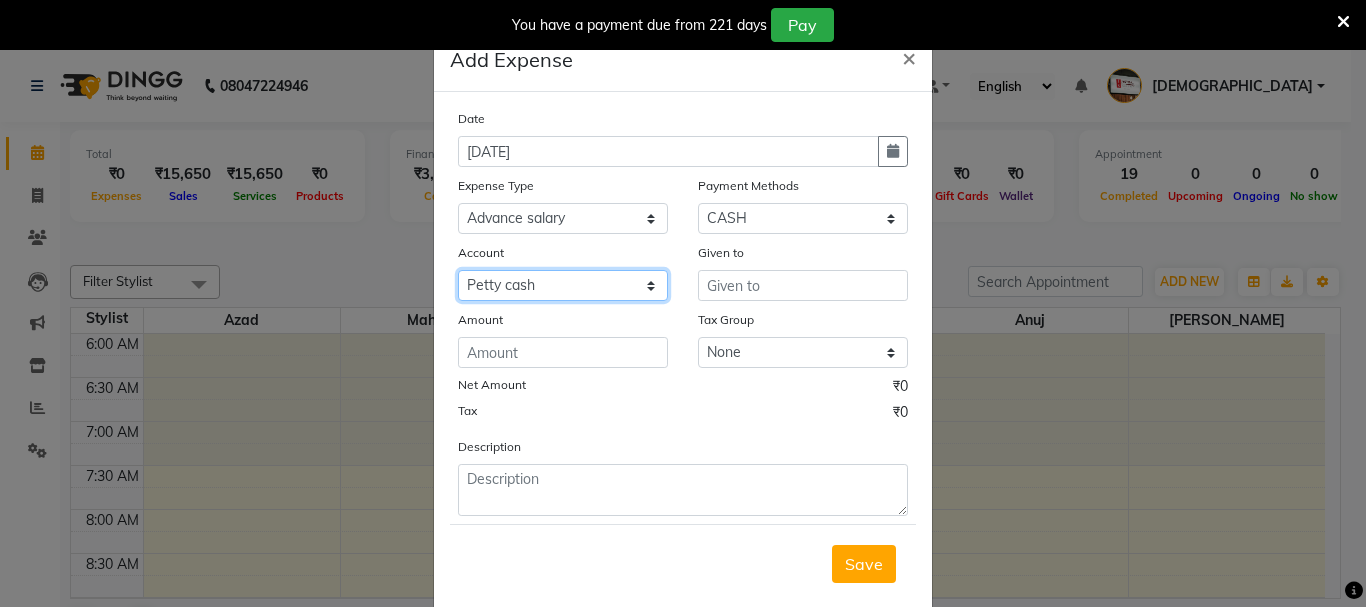 drag, startPoint x: 608, startPoint y: 280, endPoint x: 608, endPoint y: 299, distance: 19 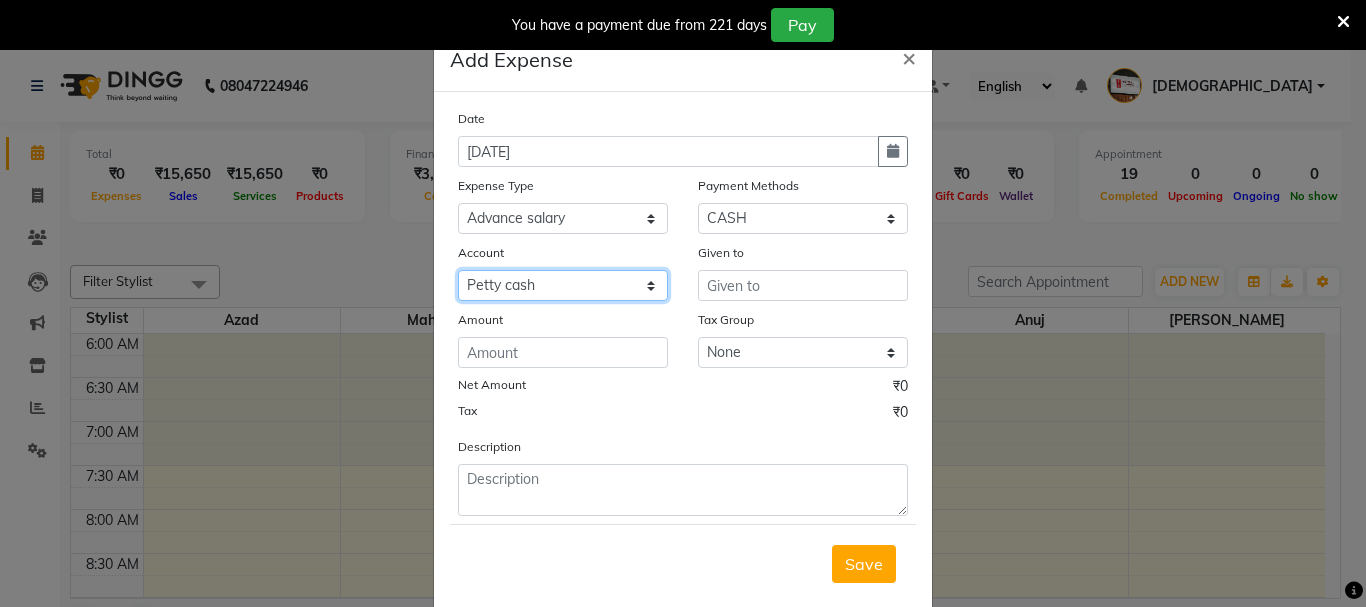 select on "492" 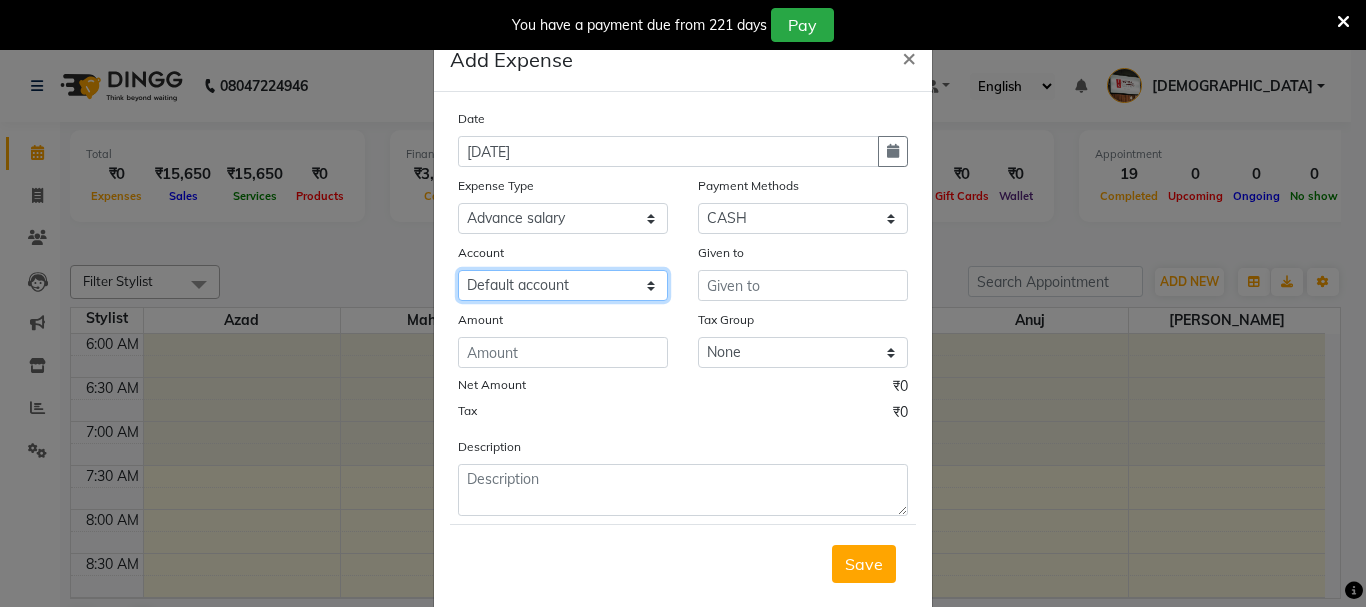 click on "Select Default account Petty cash" 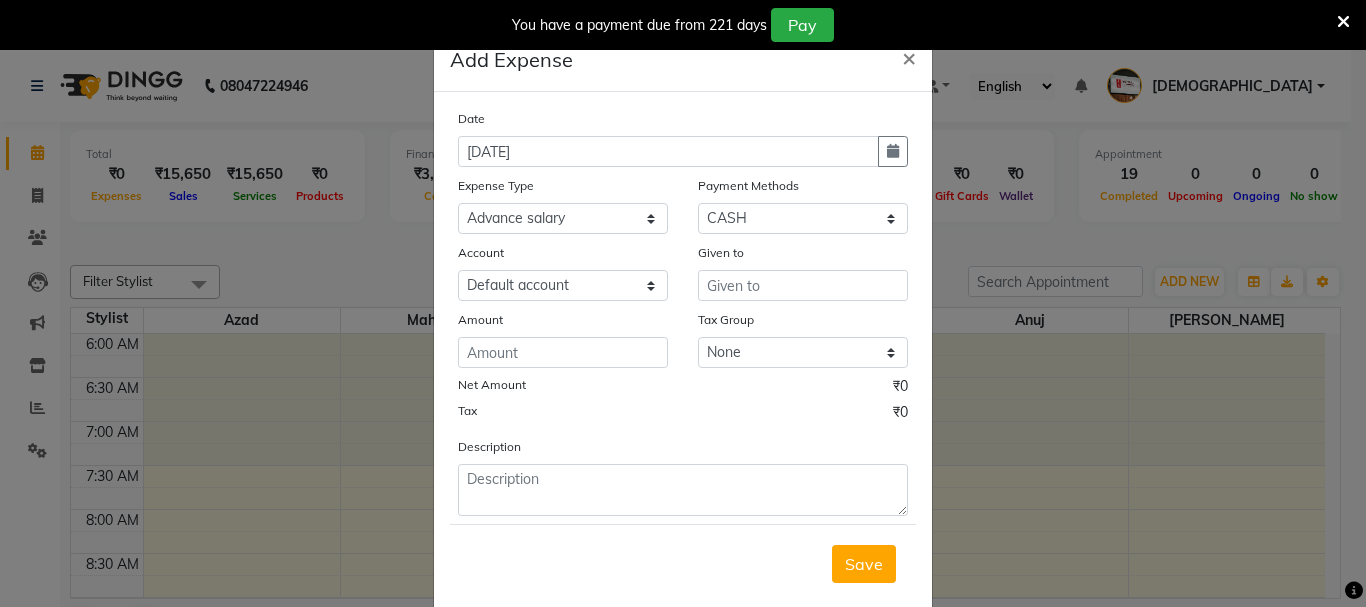 click on "Date 11-07-2025 Expense Type Select Advance salary Advance salary ajaj Bank charges Car maintenance  Cash transfer to bank Cash transfer to hub Client Snacks Clinical charges Equipment Fuel Govt fee home Incentive Insurance International purchase Loan Repayment Maintenance Marketing Miscellaneous MRA Other Over times Pantry Product Rent Salary shop shop Staff Snacks Tax Tea & Refreshment TIP Utilities Wifi recharge Payment Methods Select CASH ONLINE CARD Account Select Default account Petty cash Given to Amount Tax Group None Net Amount ₹0 Tax ₹0 Description" 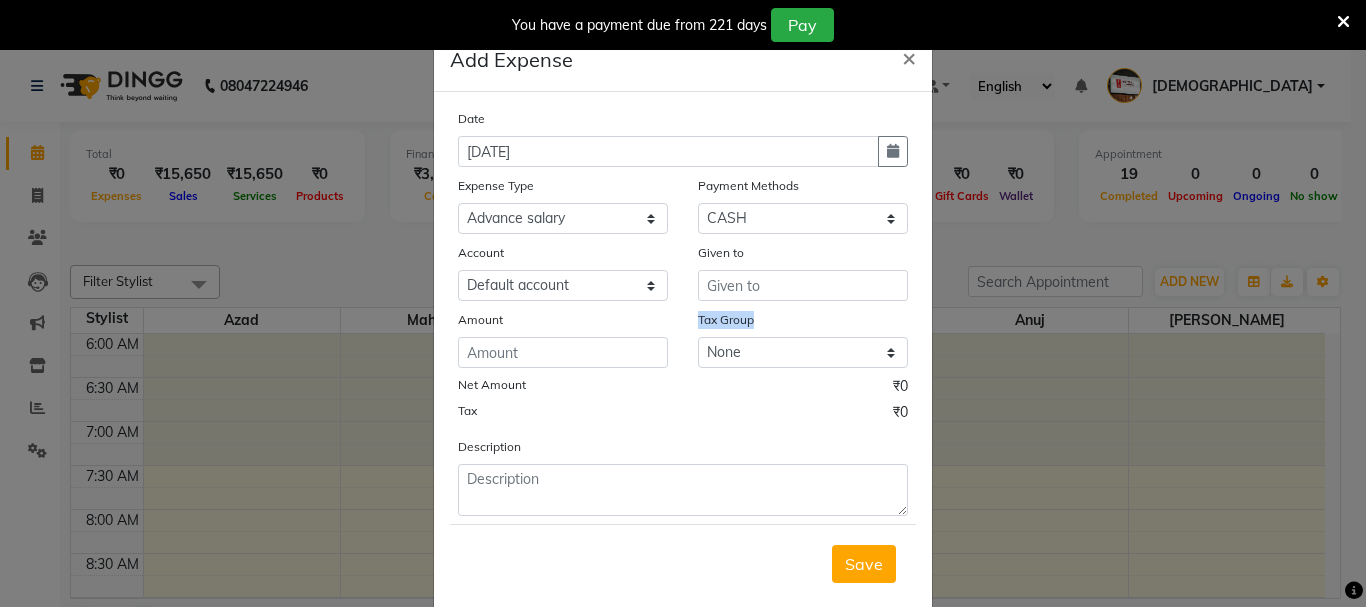 click on "Date 11-07-2025 Expense Type Select Advance salary Advance salary ajaj Bank charges Car maintenance  Cash transfer to bank Cash transfer to hub Client Snacks Clinical charges Equipment Fuel Govt fee home Incentive Insurance International purchase Loan Repayment Maintenance Marketing Miscellaneous MRA Other Over times Pantry Product Rent Salary shop shop Staff Snacks Tax Tea & Refreshment TIP Utilities Wifi recharge Payment Methods Select CASH ONLINE CARD Account Select Default account Petty cash Given to Amount Tax Group None Net Amount ₹0 Tax ₹0 Description" 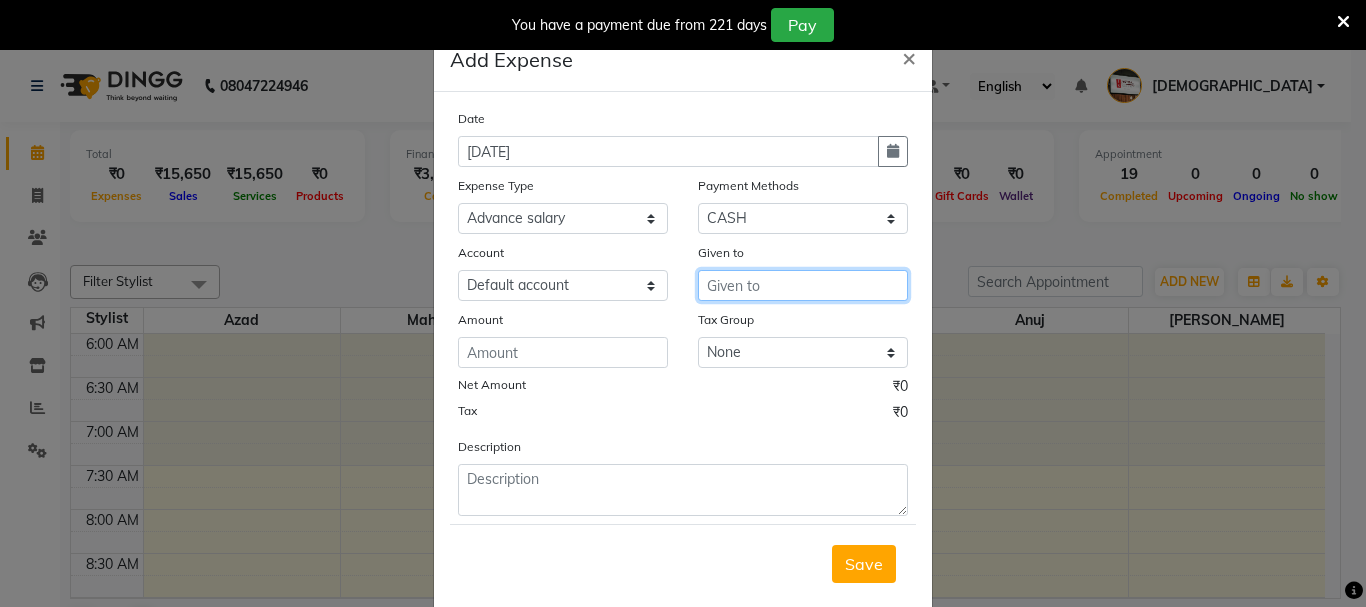 click at bounding box center (803, 285) 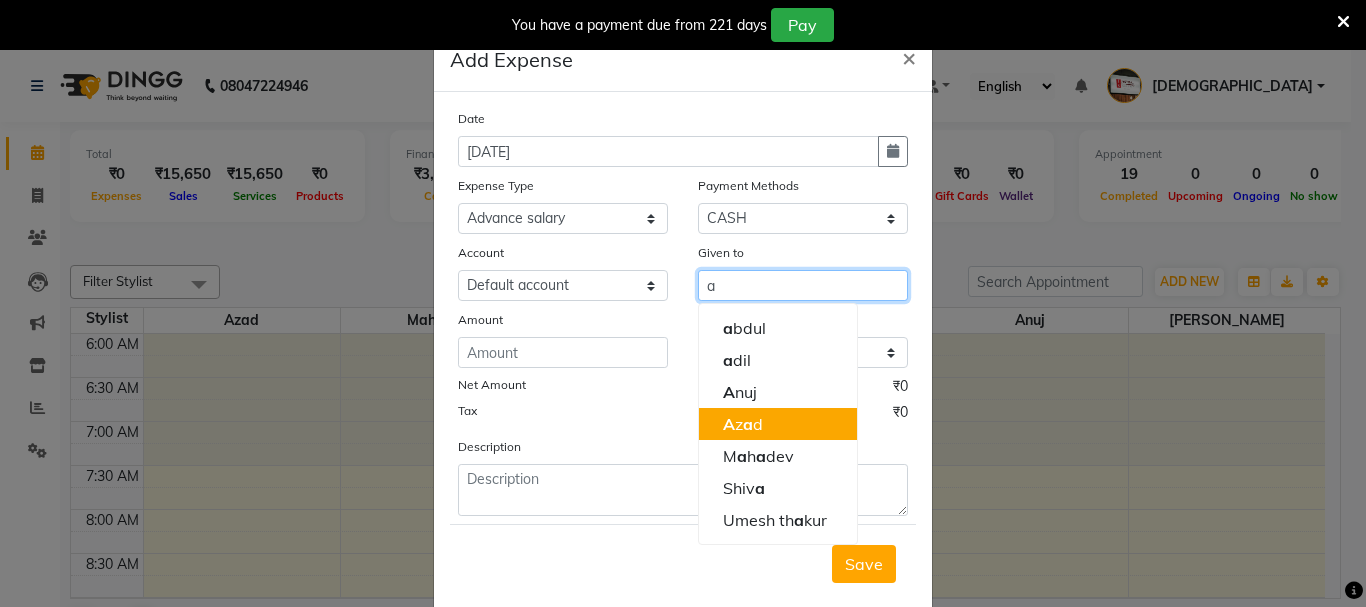 click on "A z a d" at bounding box center (778, 424) 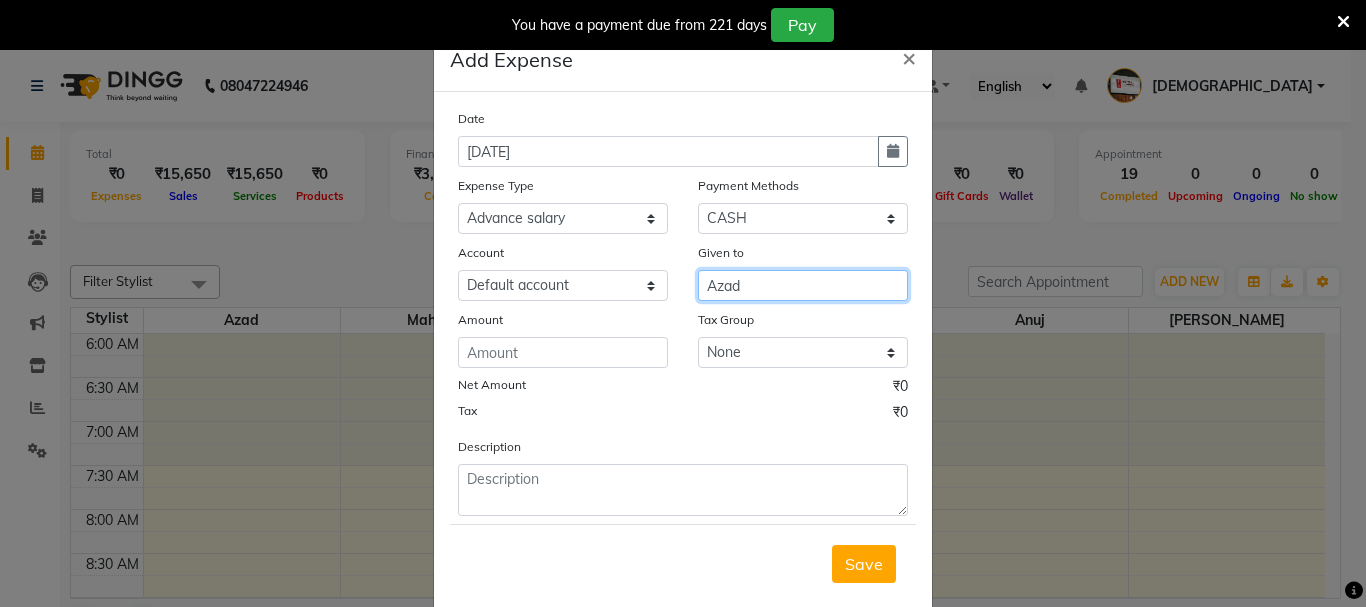 type on "Azad" 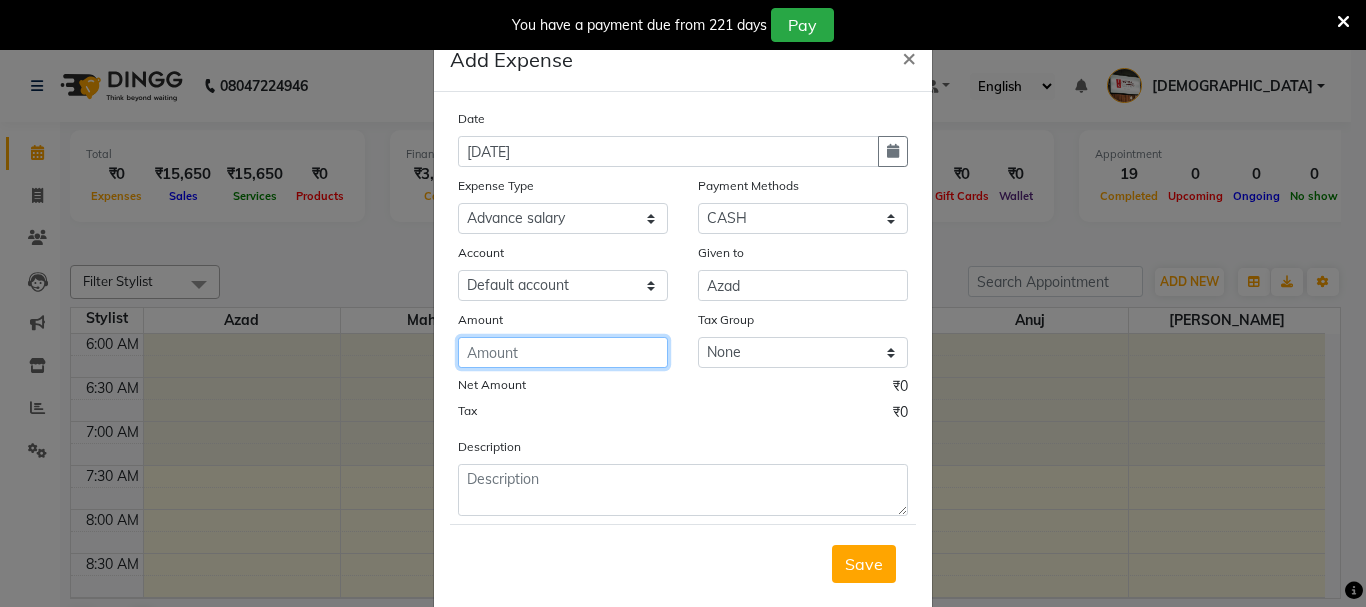 click 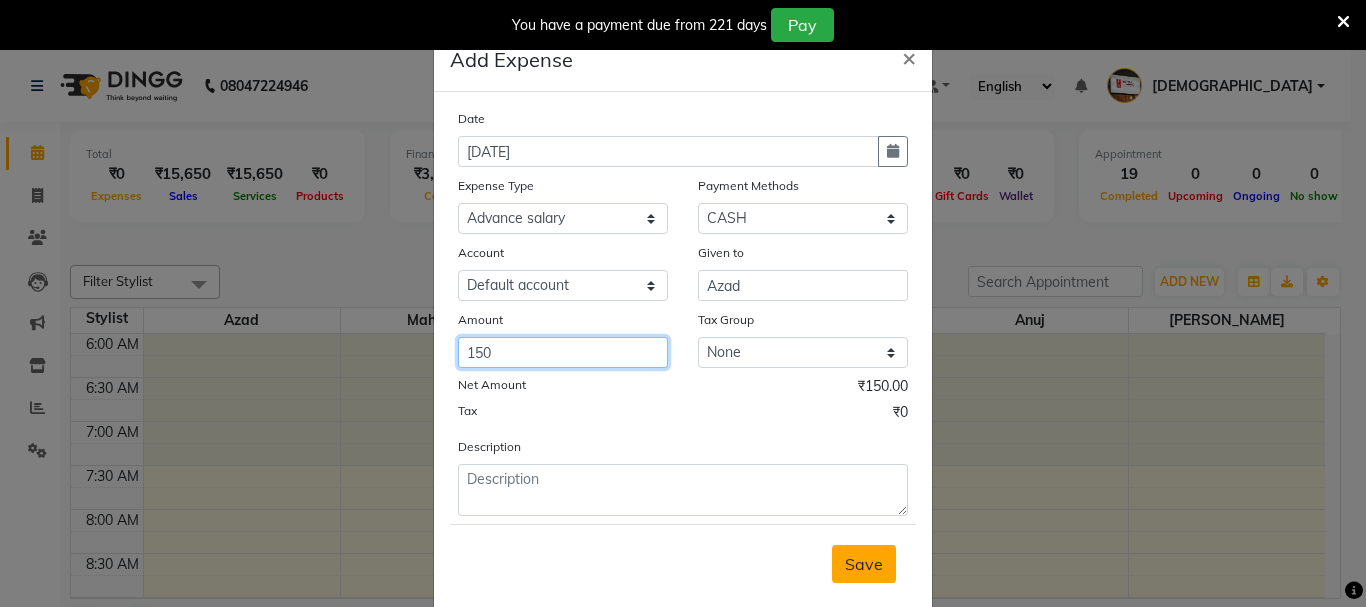 type on "150" 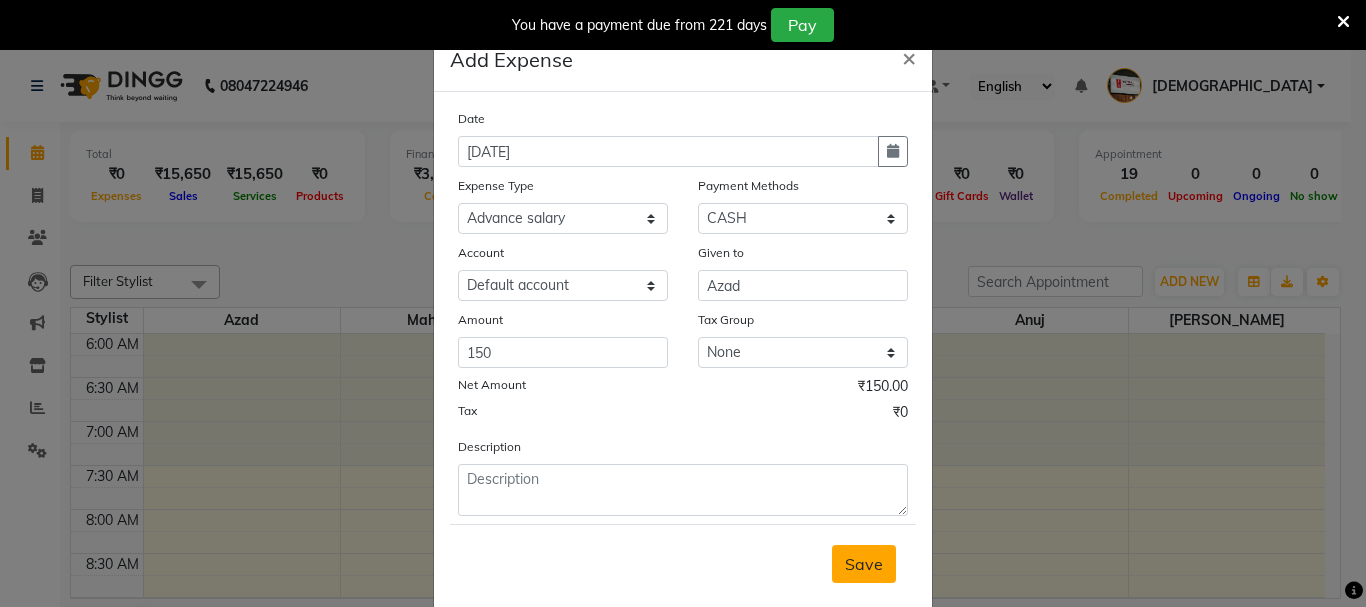 click on "Save" at bounding box center (864, 564) 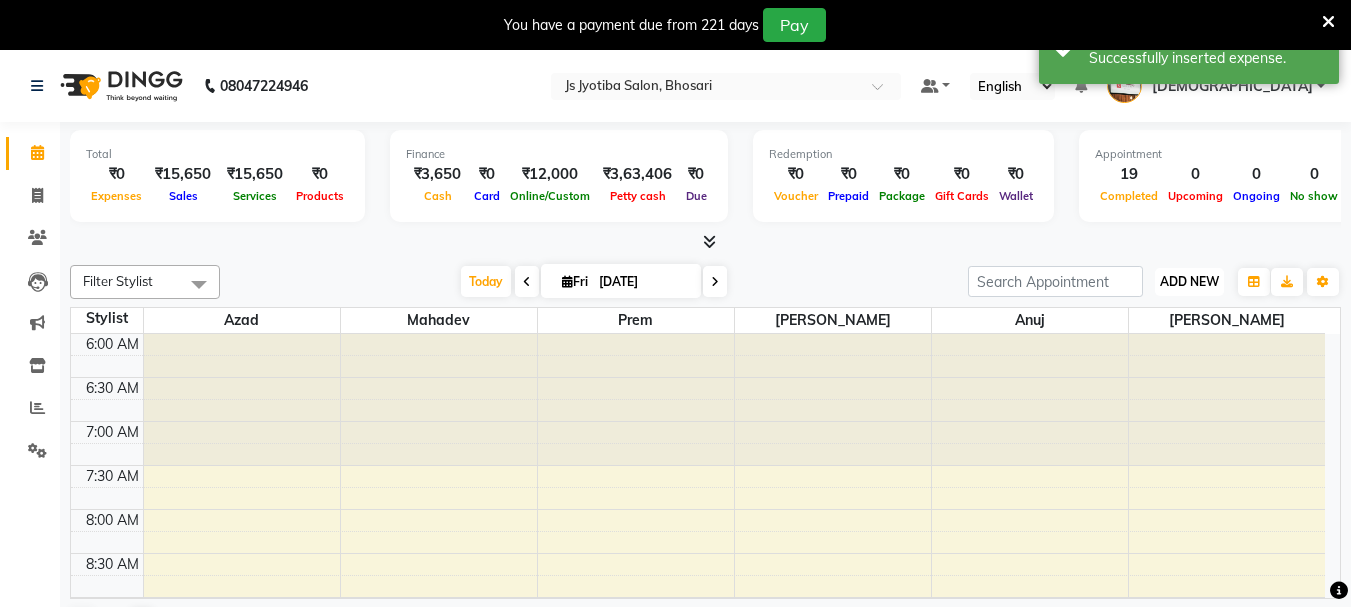click on "ADD NEW" at bounding box center [1189, 281] 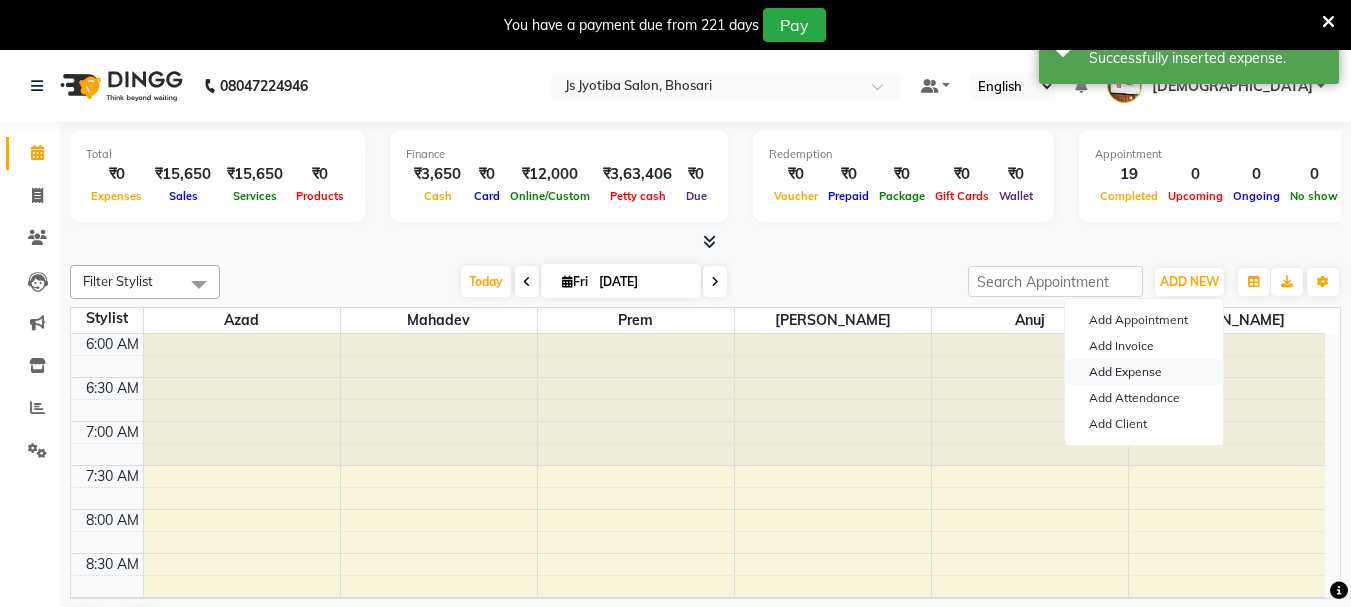 click on "Add Expense" at bounding box center (1144, 372) 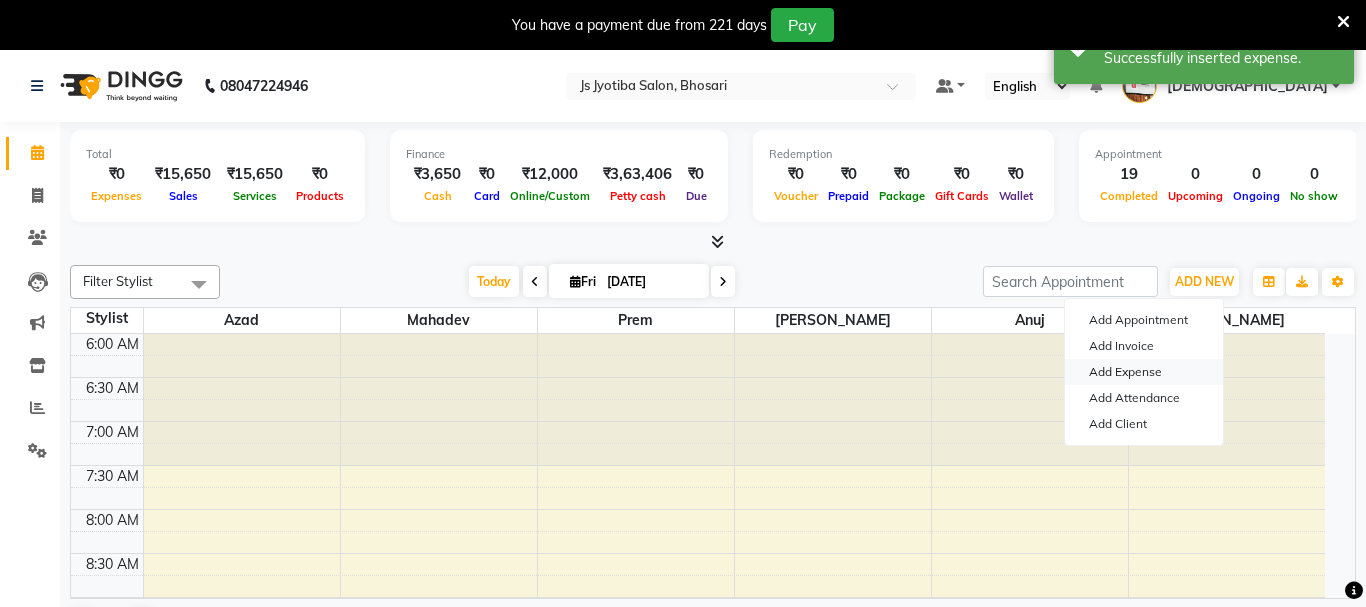 select on "1" 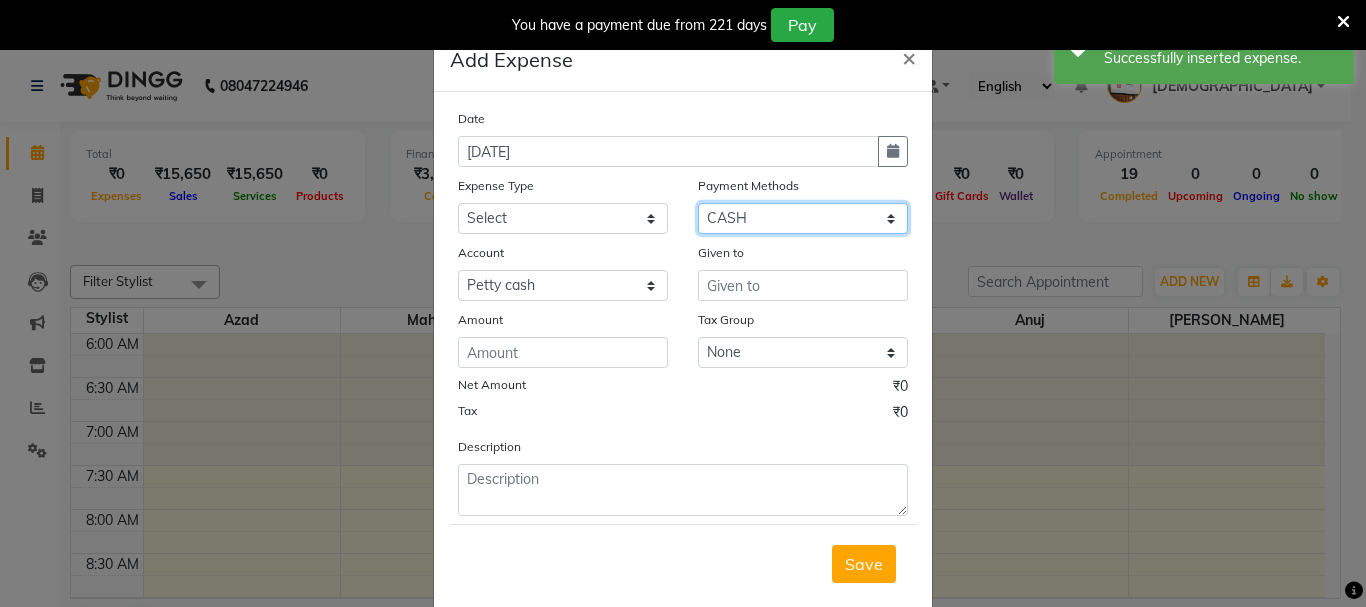 drag, startPoint x: 771, startPoint y: 216, endPoint x: 768, endPoint y: 233, distance: 17.262676 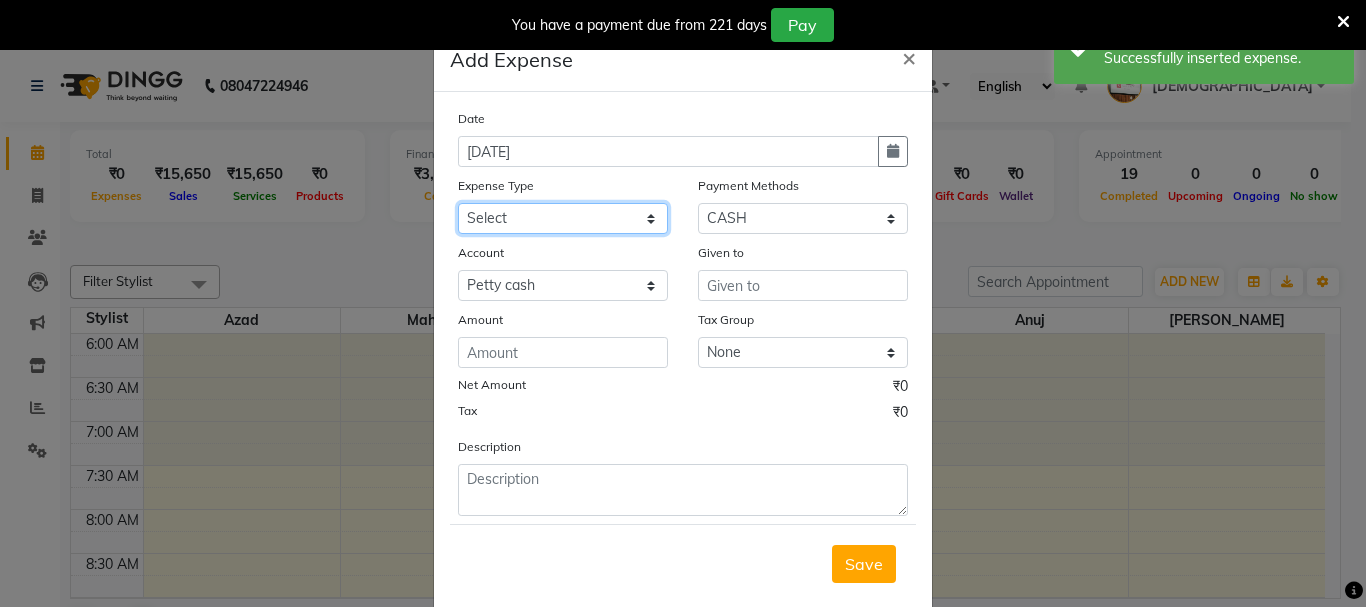drag, startPoint x: 602, startPoint y: 222, endPoint x: 598, endPoint y: 233, distance: 11.7046995 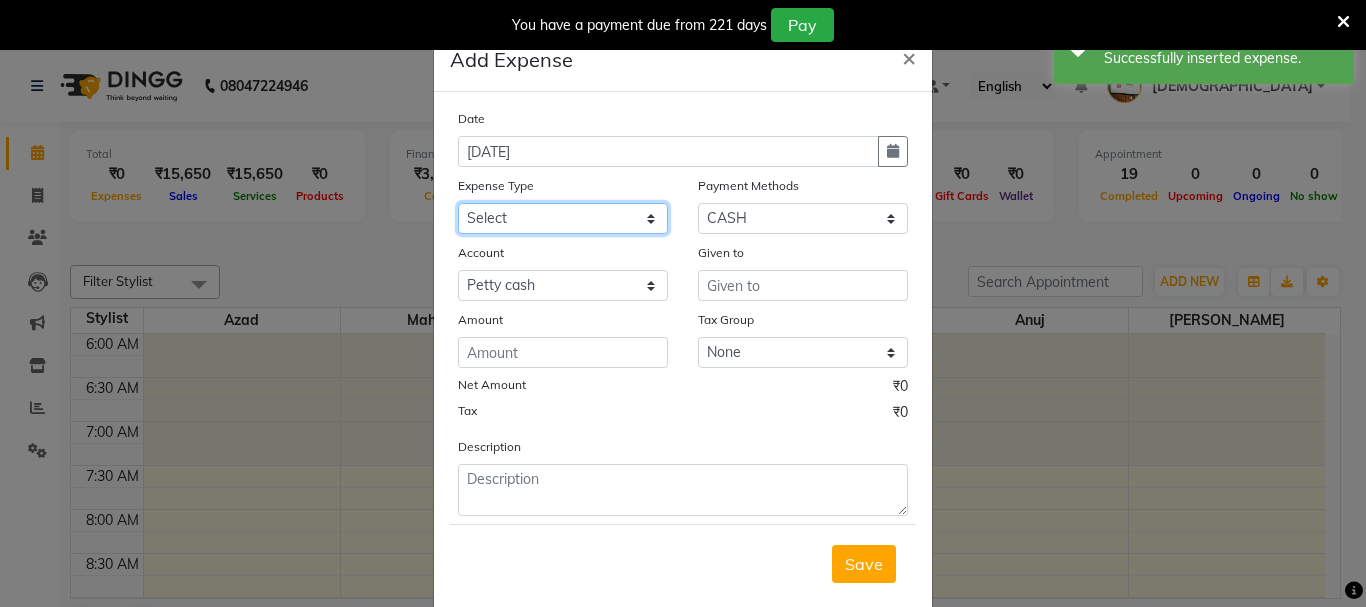select on "18043" 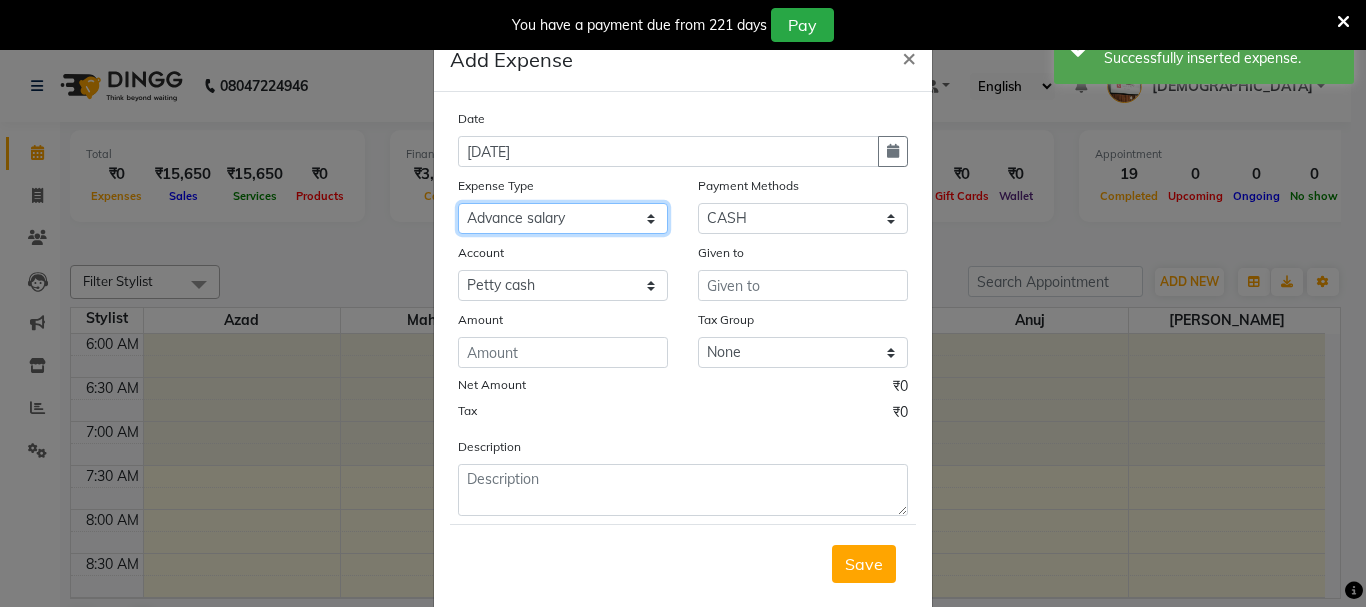 click on "Select Advance salary Advance salary ajaj Bank charges Car maintenance  Cash transfer to bank Cash transfer to hub Client Snacks Clinical charges Equipment Fuel Govt fee home Incentive Insurance International purchase Loan Repayment Maintenance Marketing Miscellaneous MRA Other Over times Pantry Product Rent Salary shop shop Staff Snacks Tax Tea & Refreshment TIP Utilities Wifi recharge" 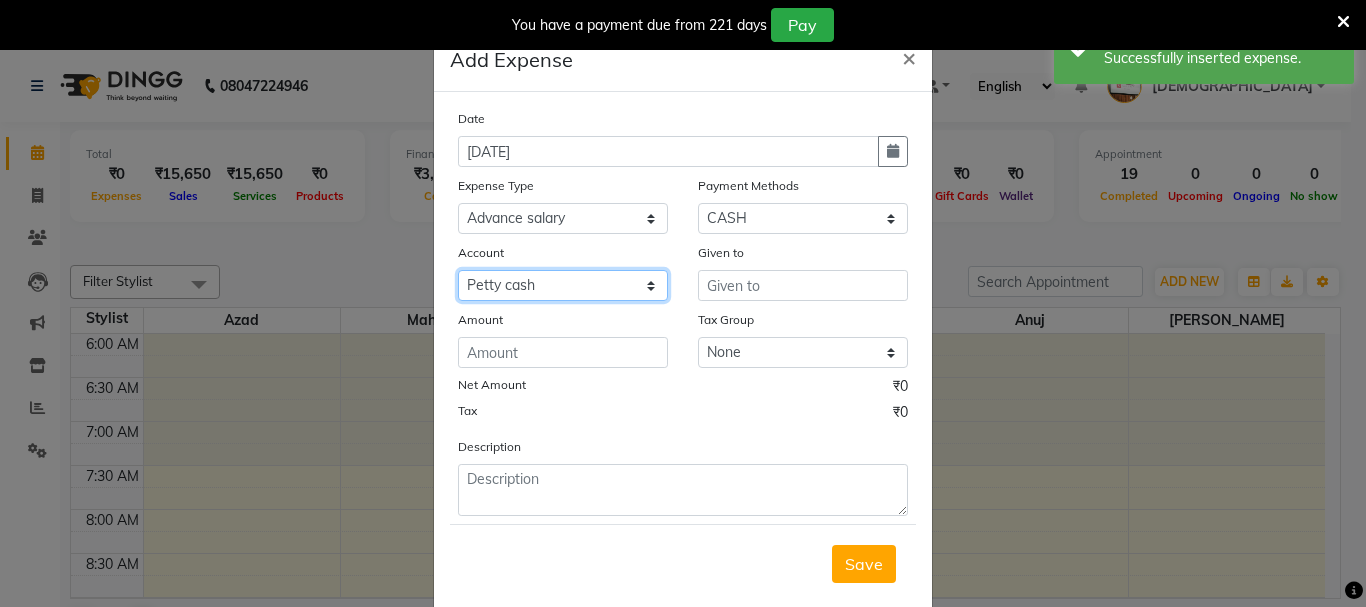 drag, startPoint x: 598, startPoint y: 278, endPoint x: 596, endPoint y: 288, distance: 10.198039 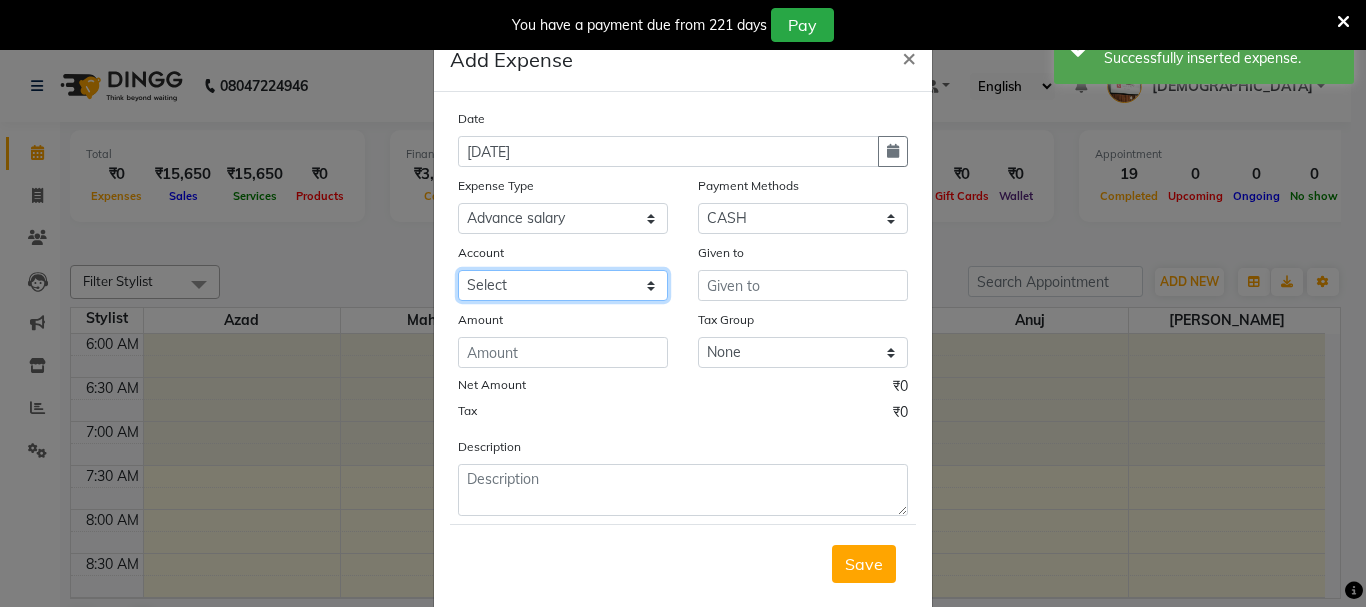 click on "Select Default account Petty cash" 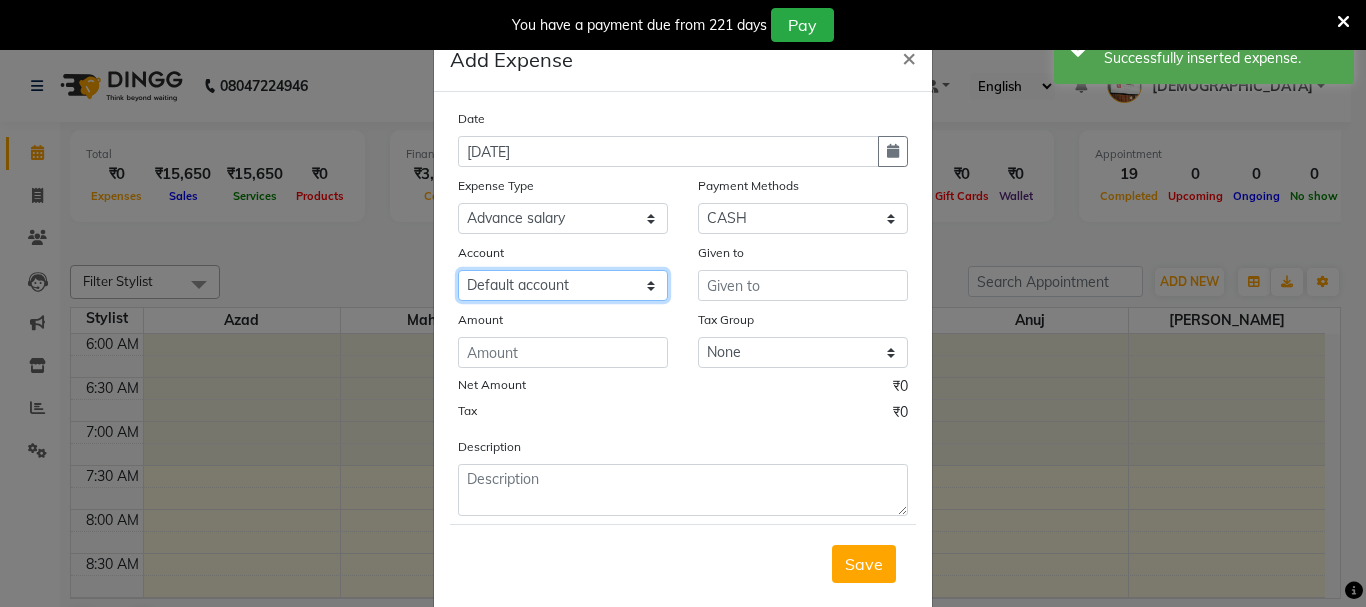 click on "Select Default account Petty cash" 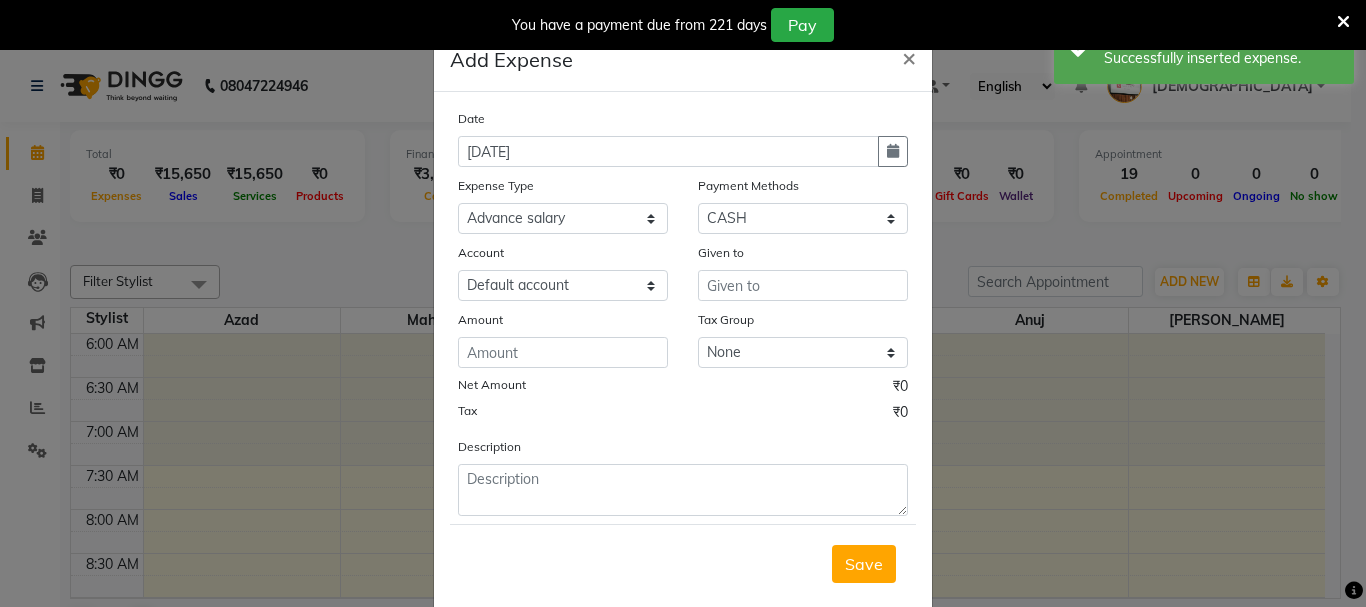 drag, startPoint x: 833, startPoint y: 304, endPoint x: 846, endPoint y: 284, distance: 23.853722 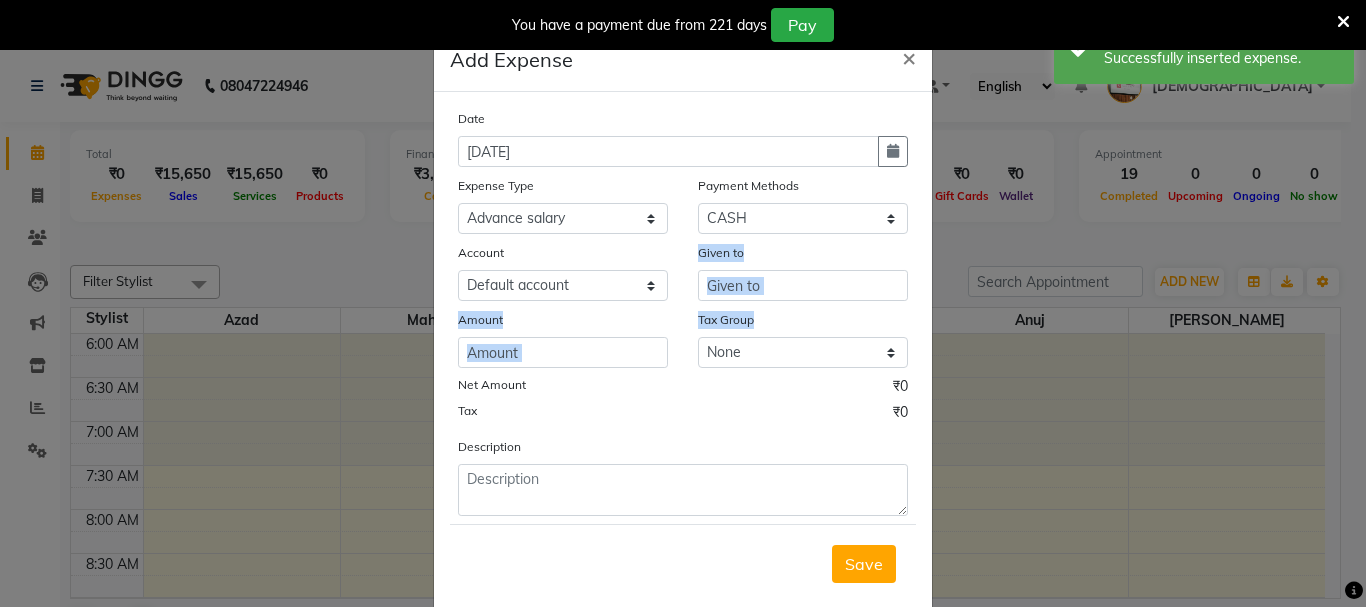 click at bounding box center (803, 285) 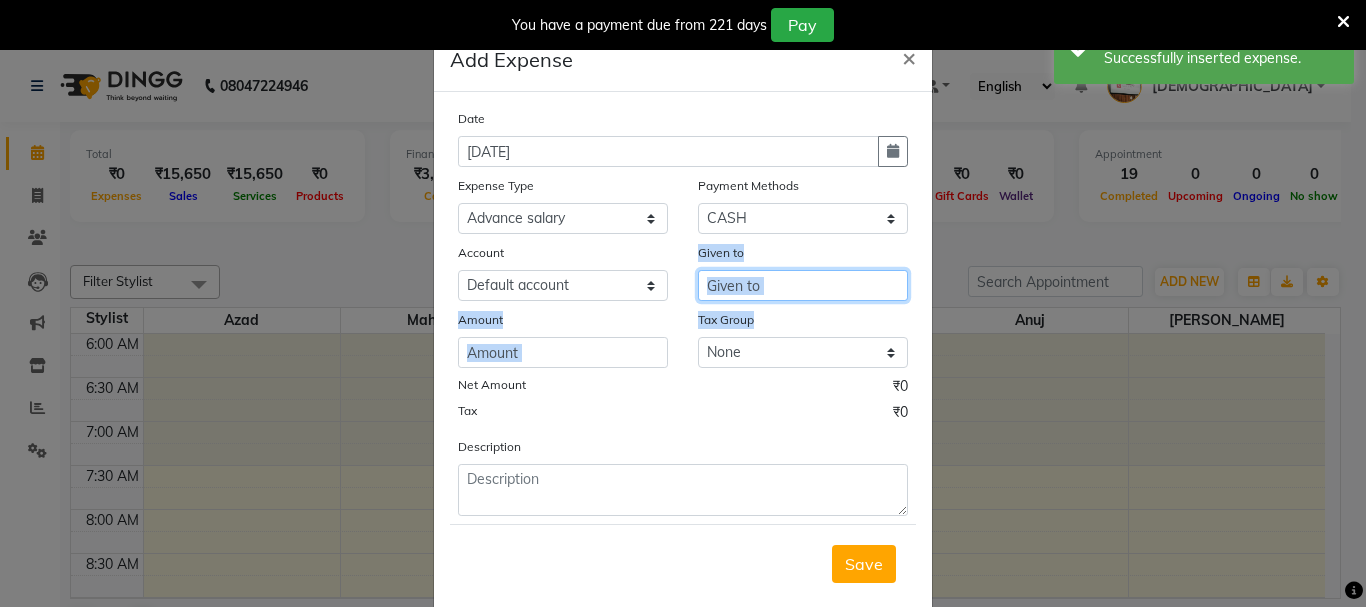 click at bounding box center (803, 285) 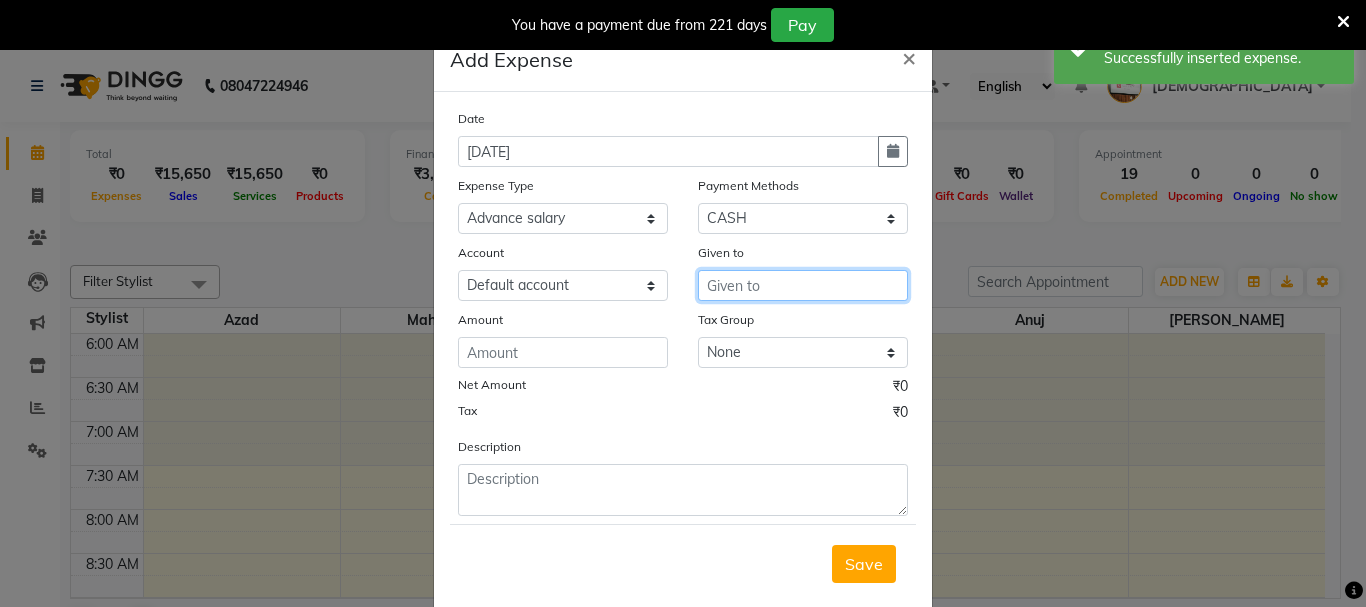 click at bounding box center [803, 285] 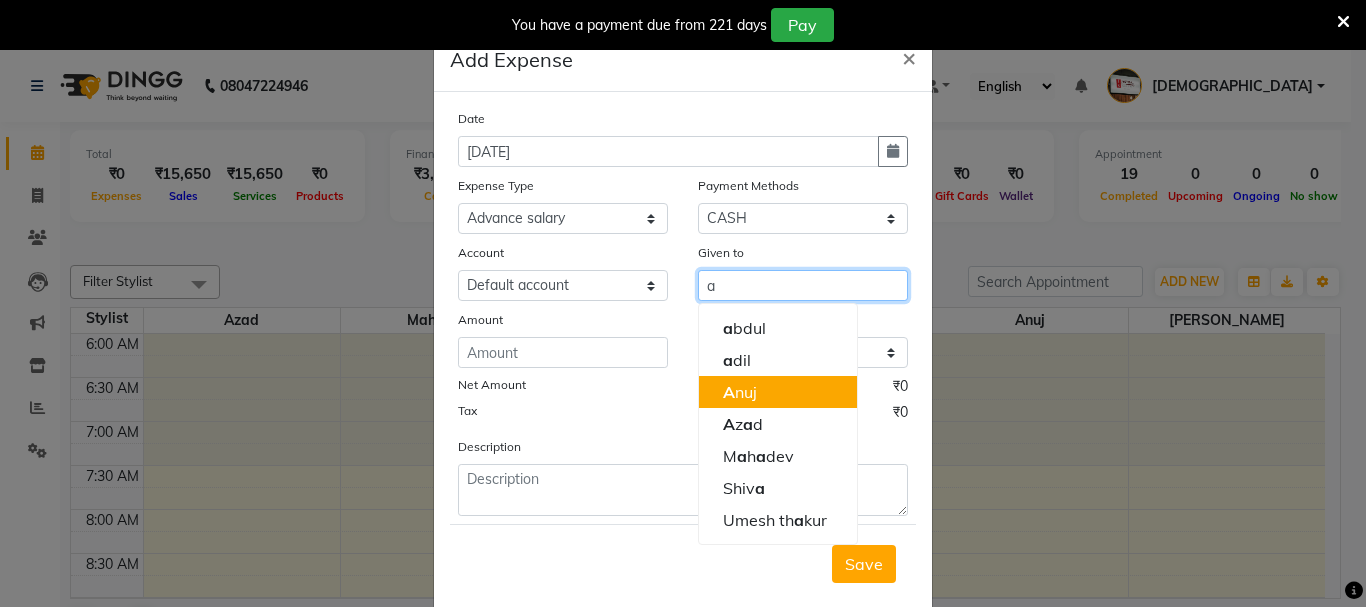 drag, startPoint x: 821, startPoint y: 398, endPoint x: 719, endPoint y: 360, distance: 108.84852 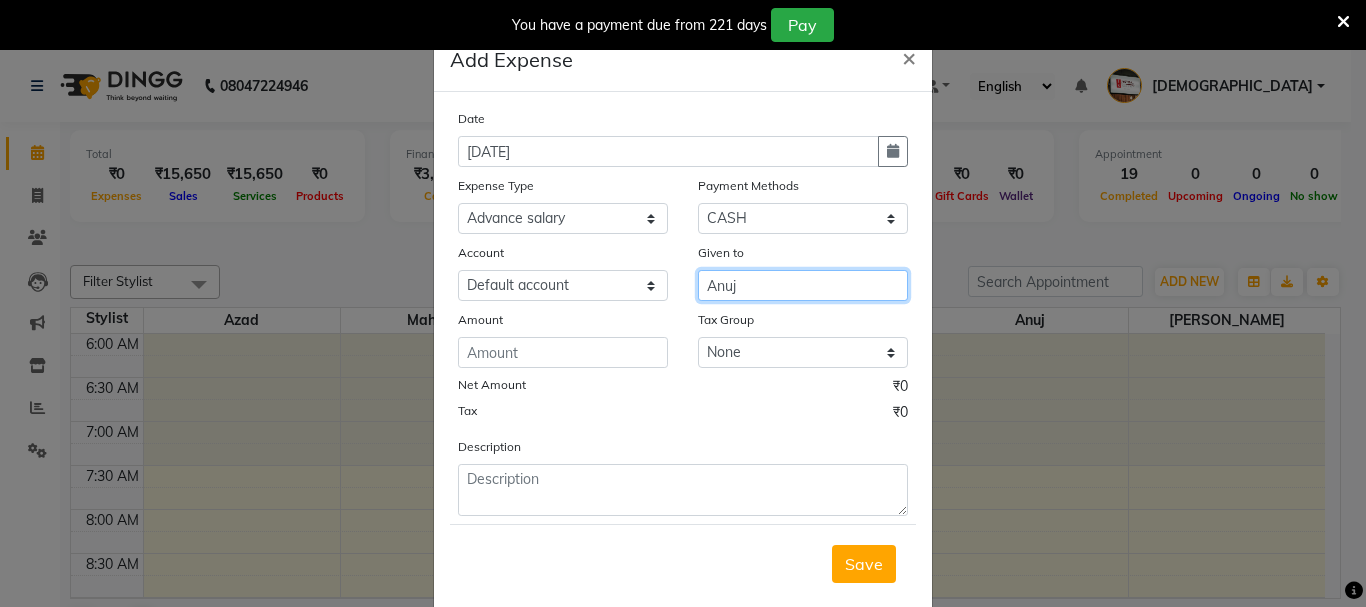 type on "Anuj" 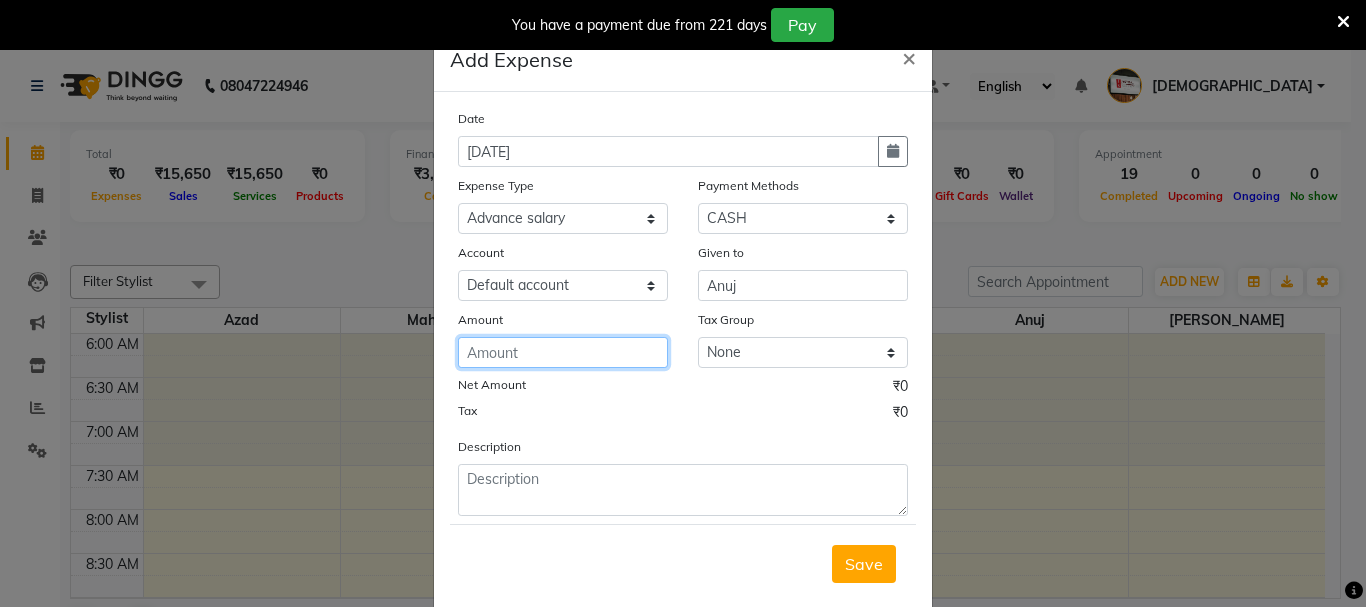 click 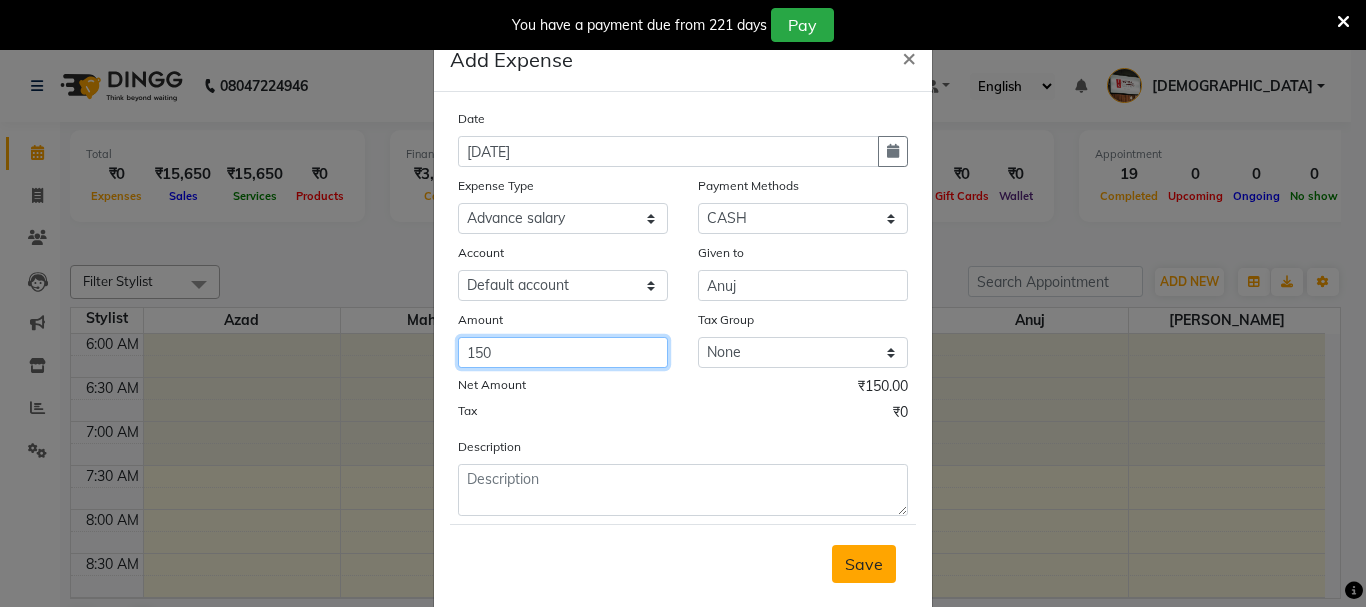 type on "150" 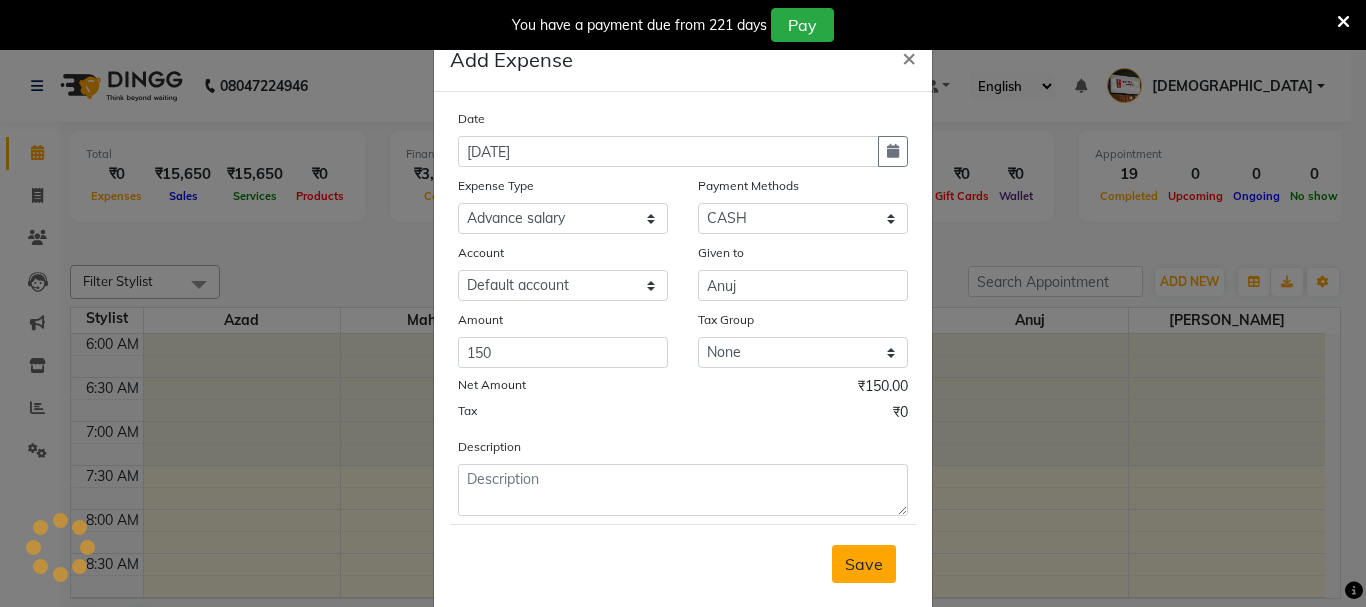 click on "Save" at bounding box center [864, 564] 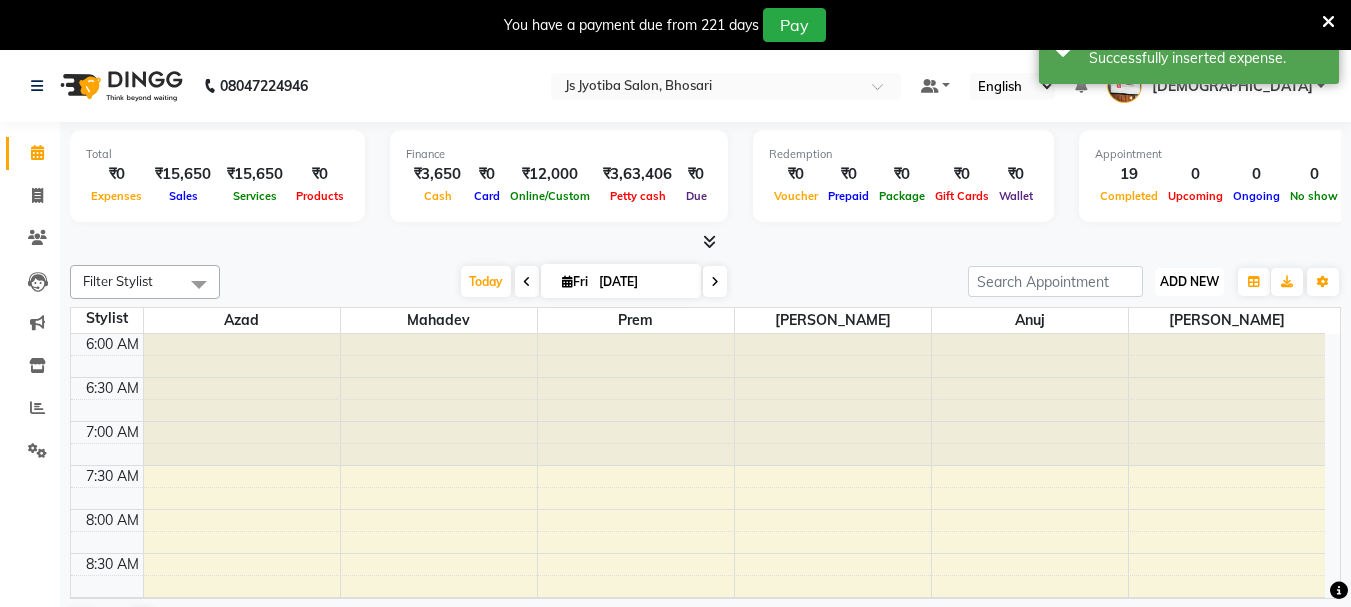 click on "ADD NEW" at bounding box center [1189, 281] 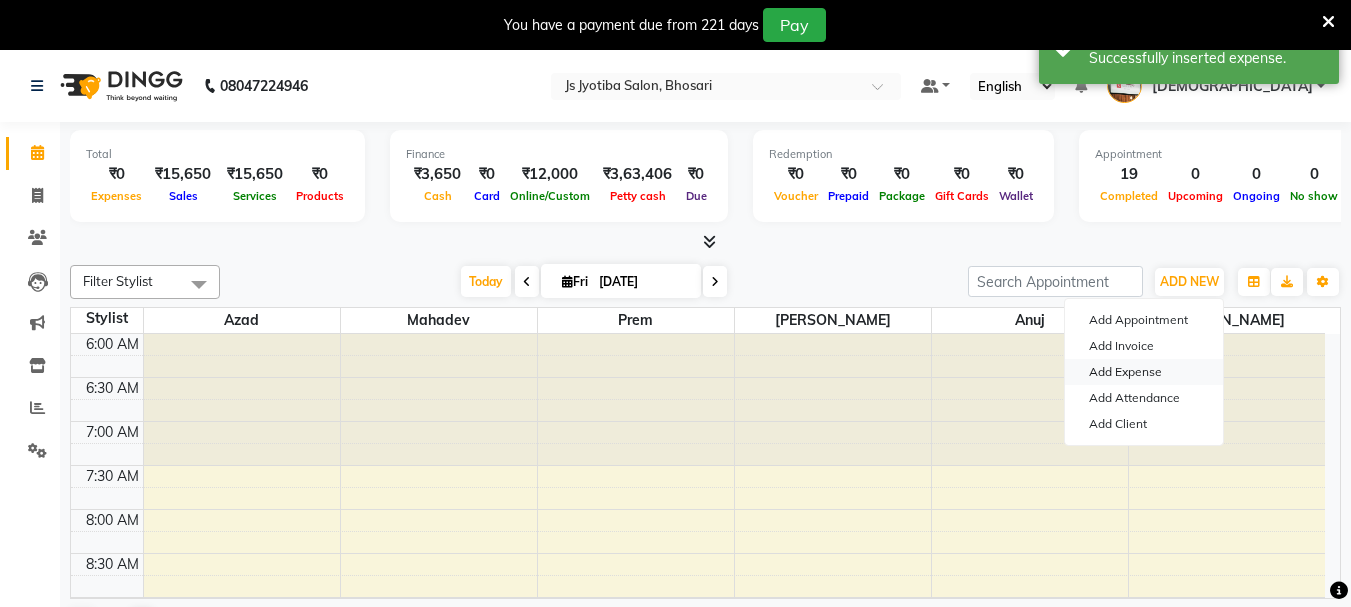 click on "Add Expense" at bounding box center (1144, 372) 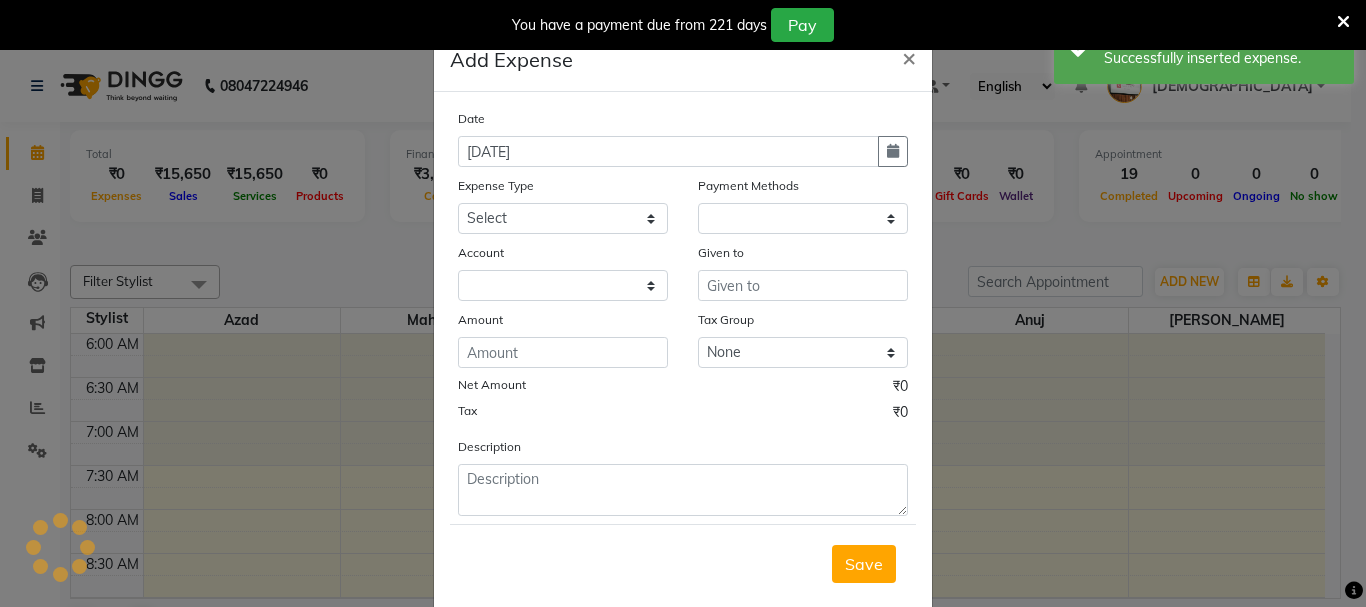 select on "1" 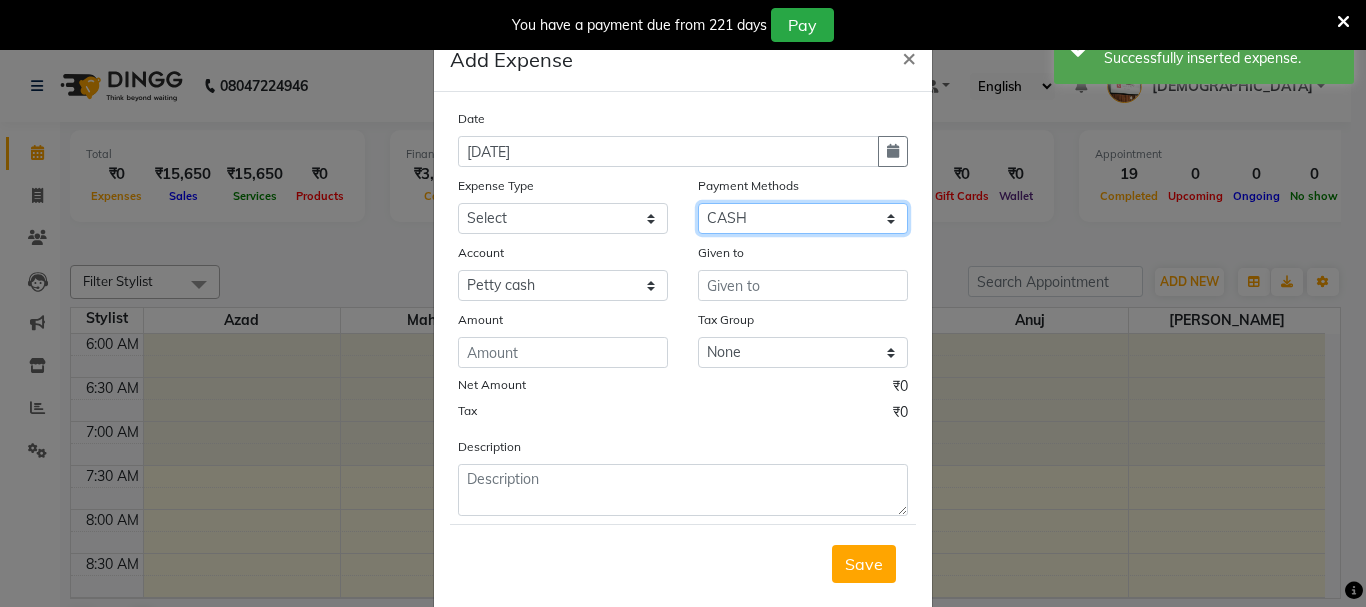 click on "Select CASH ONLINE CARD" 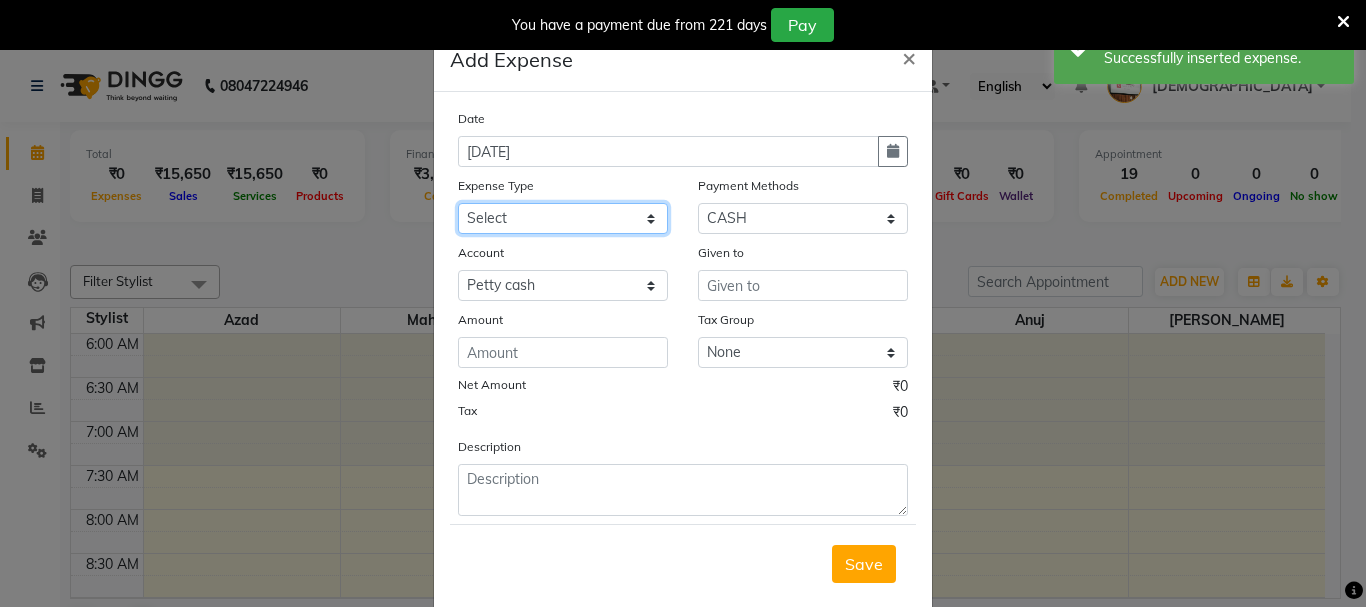 click on "Select Advance salary Advance salary ajaj Bank charges Car maintenance  Cash transfer to bank Cash transfer to hub Client Snacks Clinical charges Equipment Fuel Govt fee home Incentive Insurance International purchase Loan Repayment Maintenance Marketing Miscellaneous MRA Other Over times Pantry Product Rent Salary shop shop Staff Snacks Tax Tea & Refreshment TIP Utilities Wifi recharge" 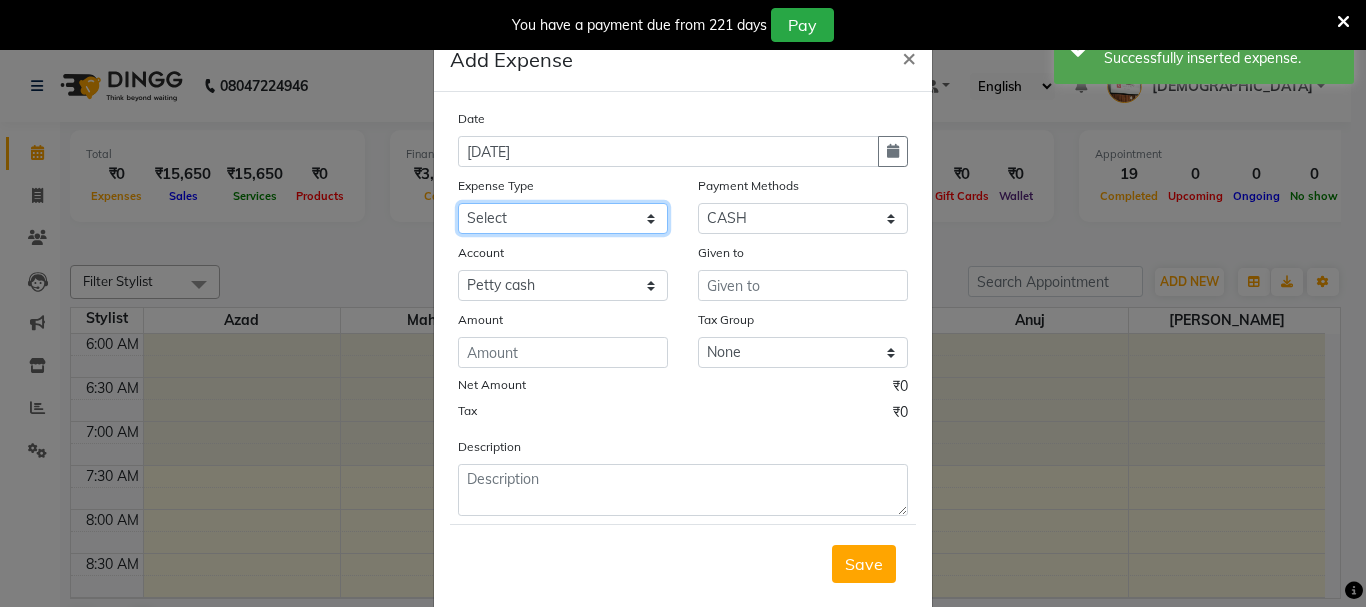 select on "18043" 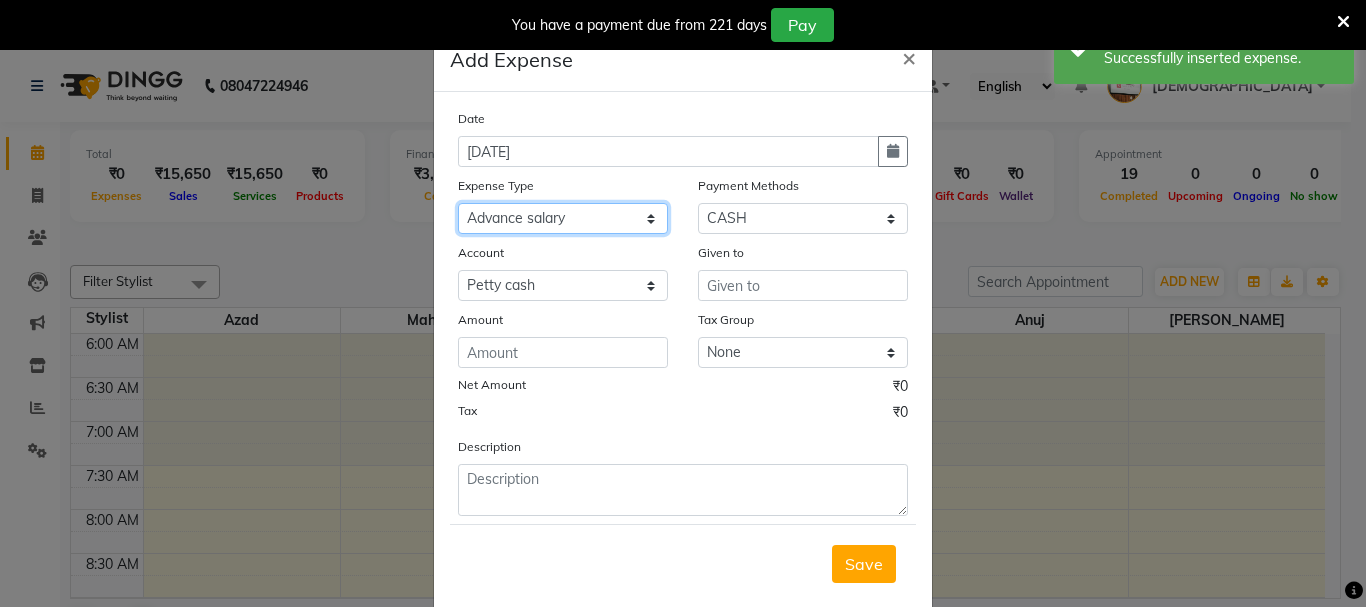 click on "Select Advance salary Advance salary ajaj Bank charges Car maintenance  Cash transfer to bank Cash transfer to hub Client Snacks Clinical charges Equipment Fuel Govt fee home Incentive Insurance International purchase Loan Repayment Maintenance Marketing Miscellaneous MRA Other Over times Pantry Product Rent Salary shop shop Staff Snacks Tax Tea & Refreshment TIP Utilities Wifi recharge" 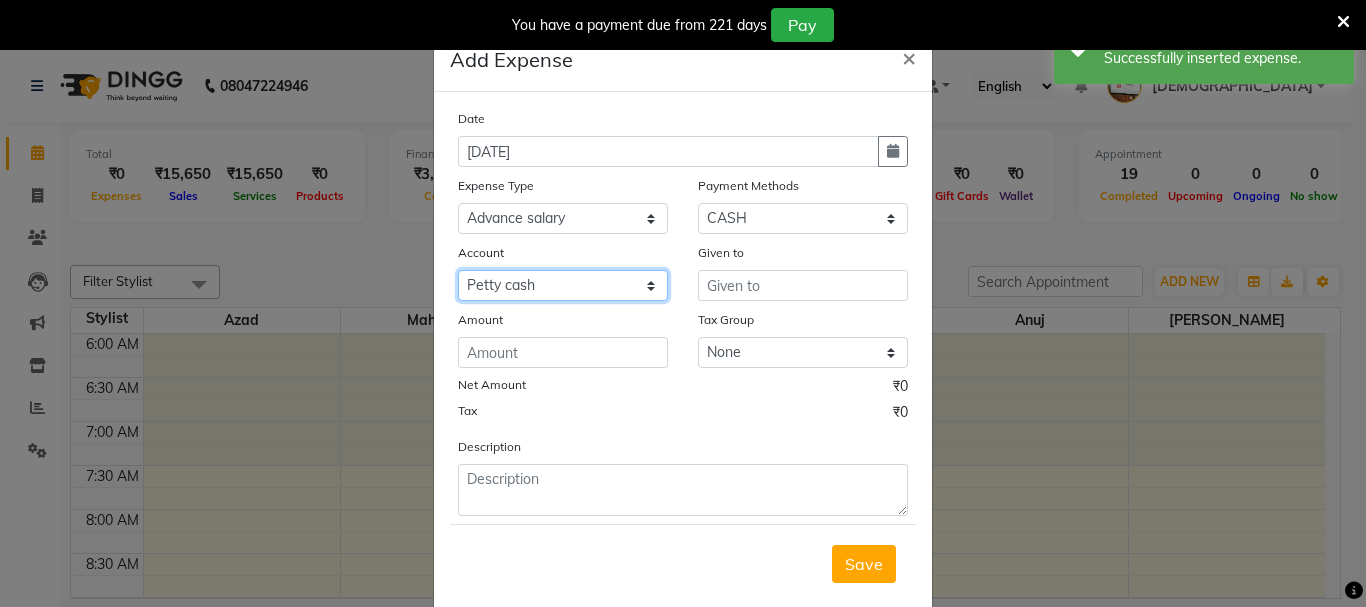 click on "Select Default account Petty cash" 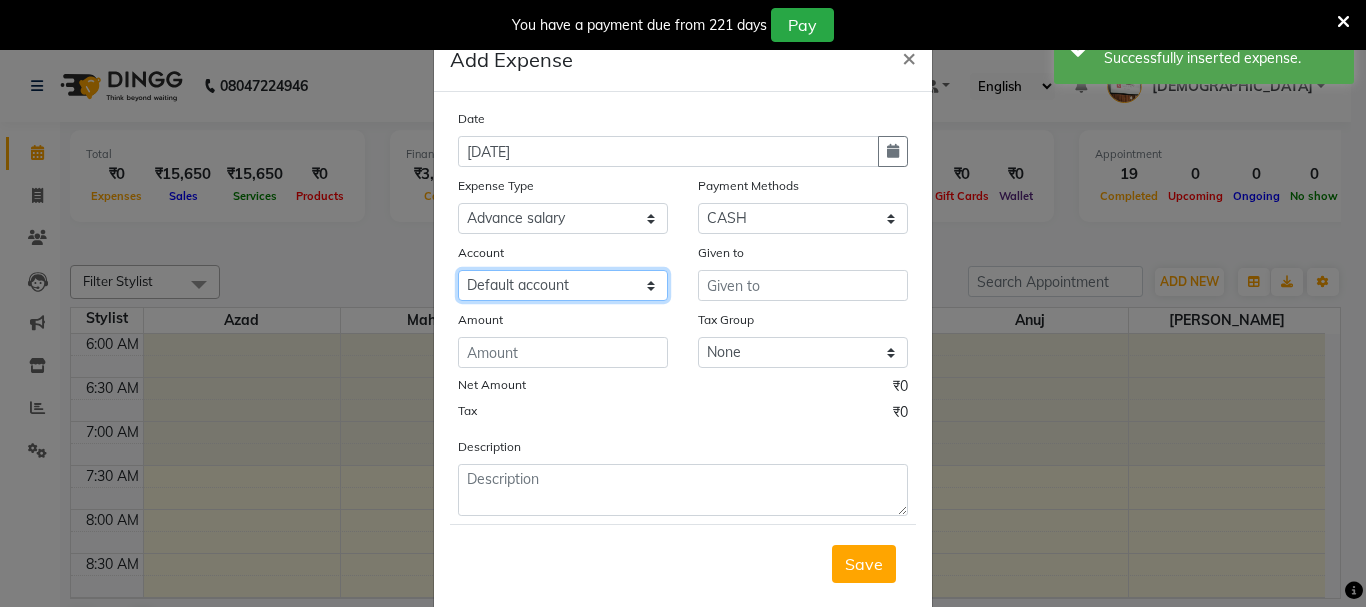 click on "Select Default account Petty cash" 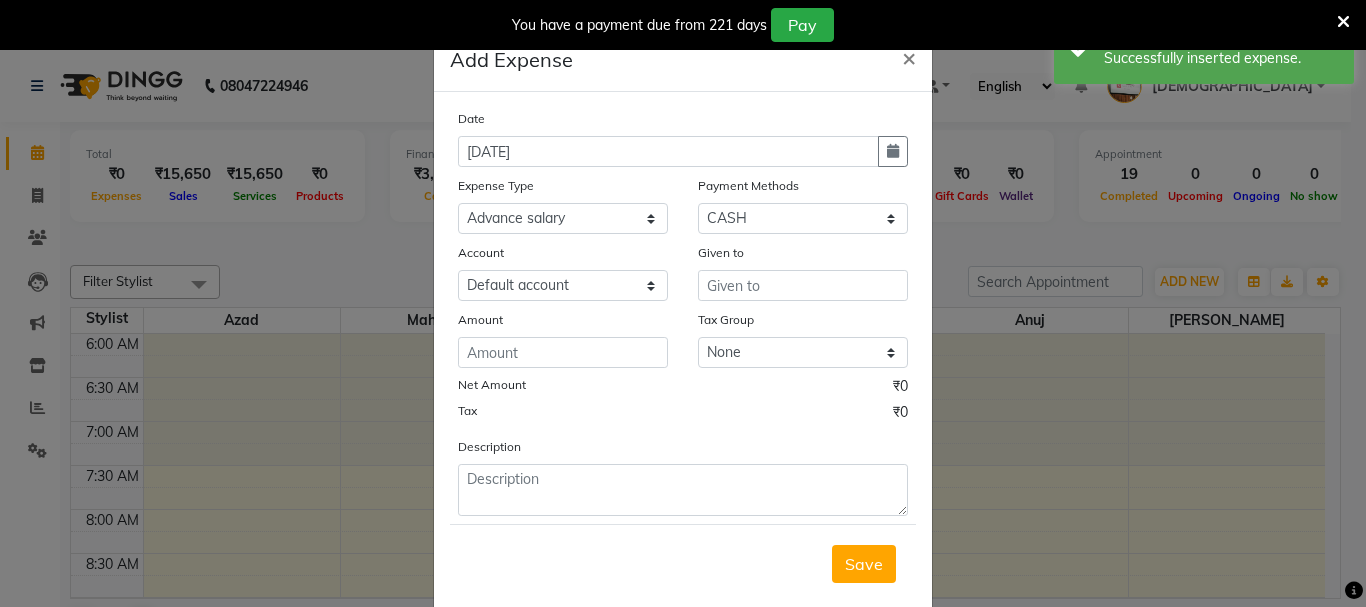 click on "Date 11-07-2025 Expense Type Select Advance salary Advance salary ajaj Bank charges Car maintenance  Cash transfer to bank Cash transfer to hub Client Snacks Clinical charges Equipment Fuel Govt fee home Incentive Insurance International purchase Loan Repayment Maintenance Marketing Miscellaneous MRA Other Over times Pantry Product Rent Salary shop shop Staff Snacks Tax Tea & Refreshment TIP Utilities Wifi recharge Payment Methods Select CASH ONLINE CARD Account Select Default account Petty cash Given to Amount Tax Group None Net Amount ₹0 Tax ₹0 Description" 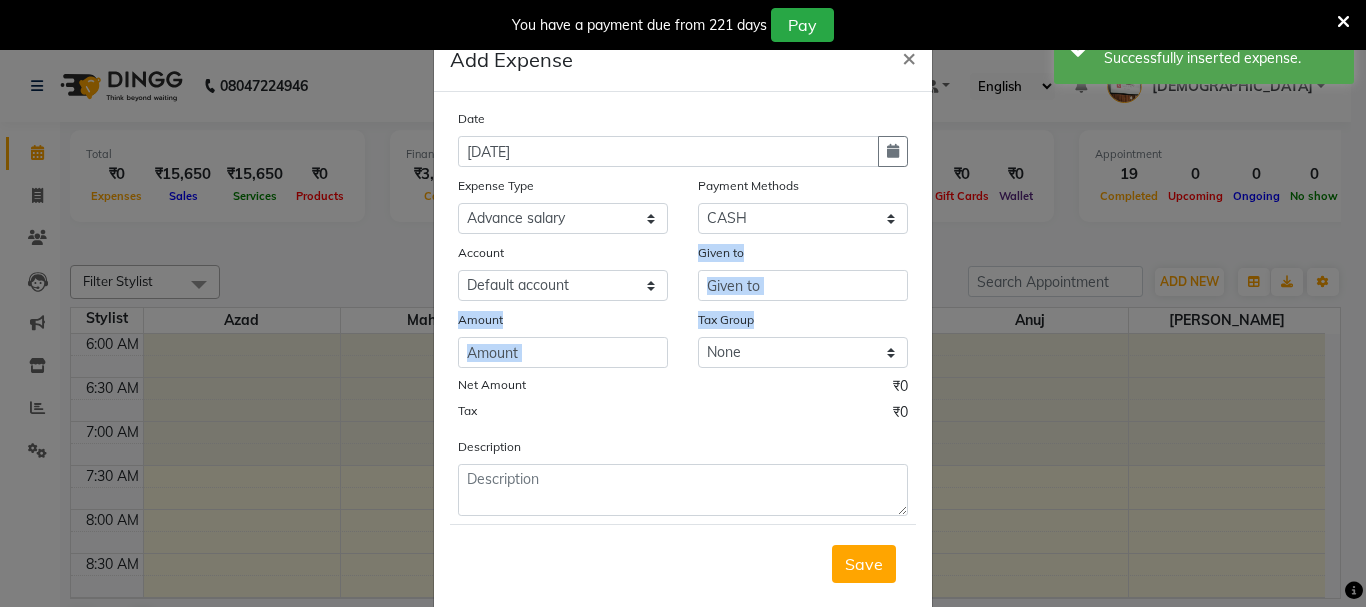 click at bounding box center [803, 285] 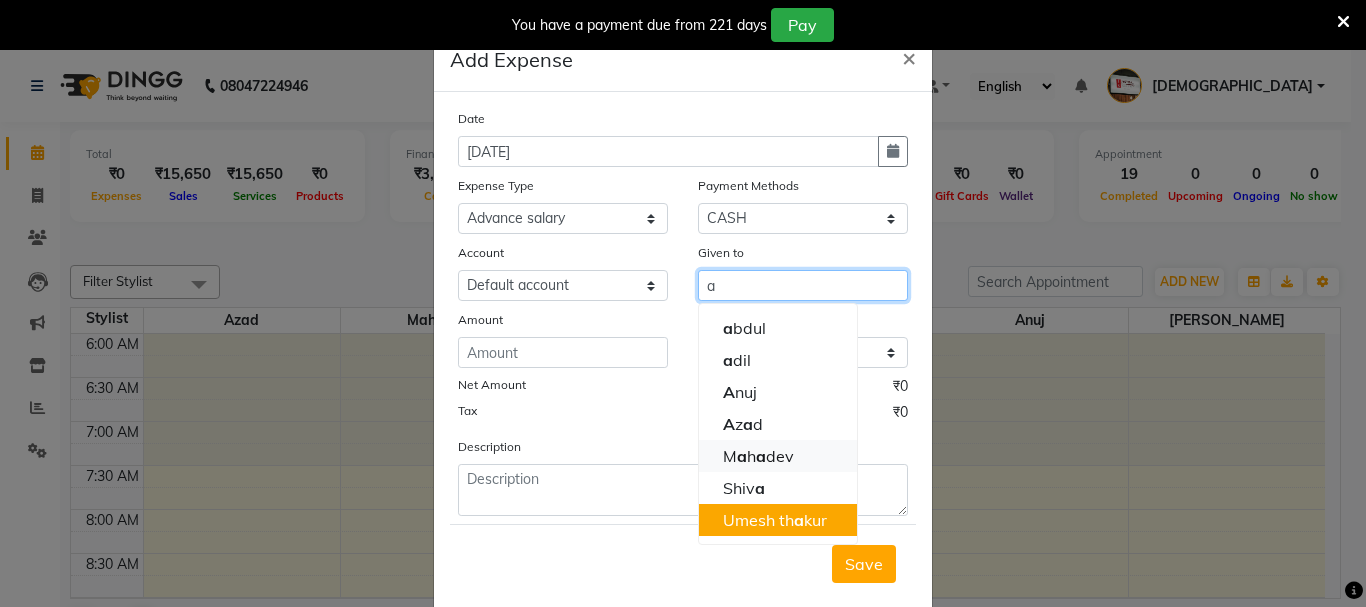 drag, startPoint x: 801, startPoint y: 511, endPoint x: 711, endPoint y: 444, distance: 112.200714 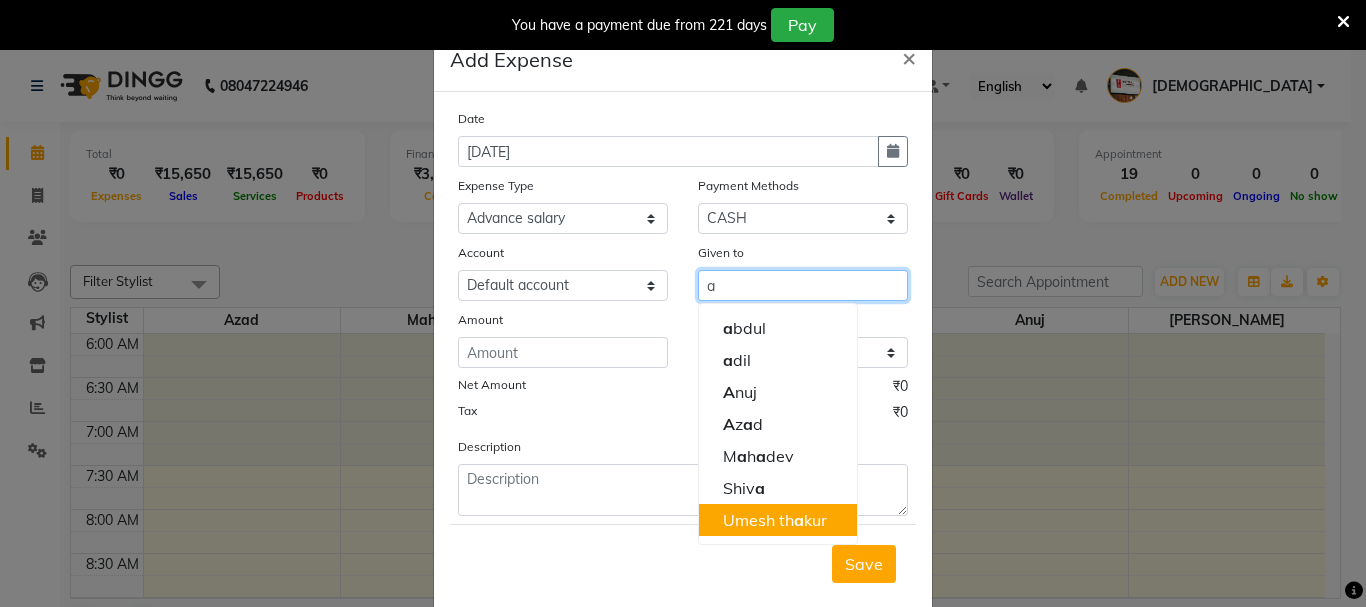 drag, startPoint x: 797, startPoint y: 519, endPoint x: 761, endPoint y: 496, distance: 42.72002 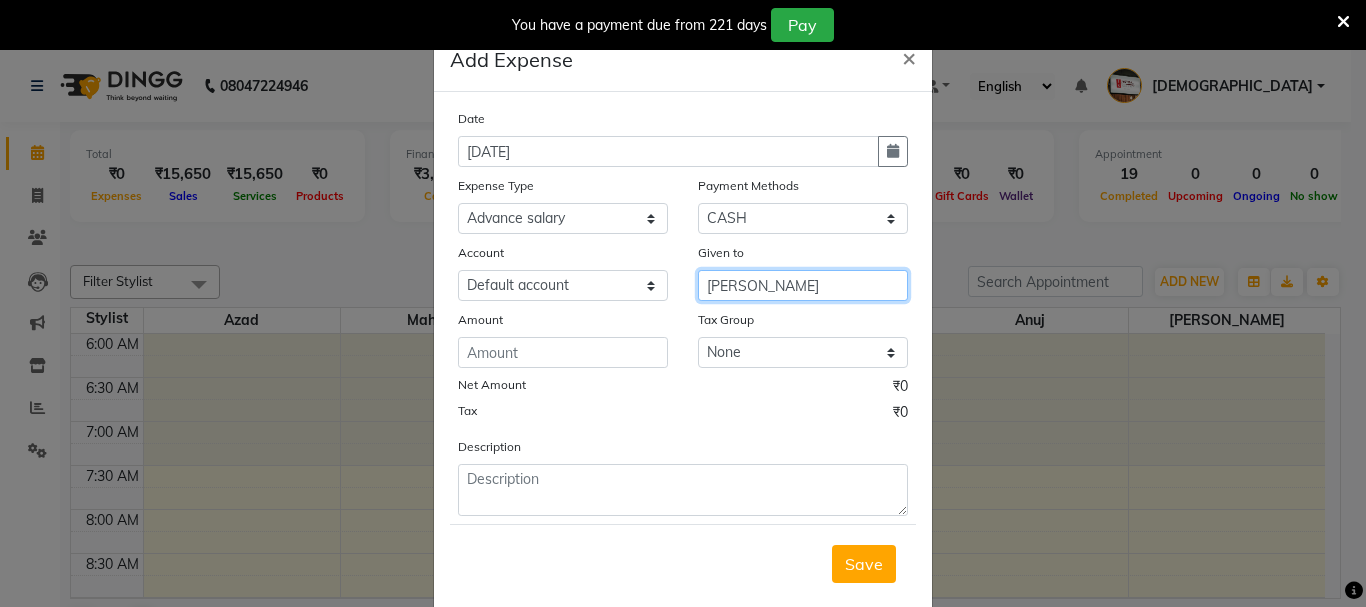 type on "[PERSON_NAME]" 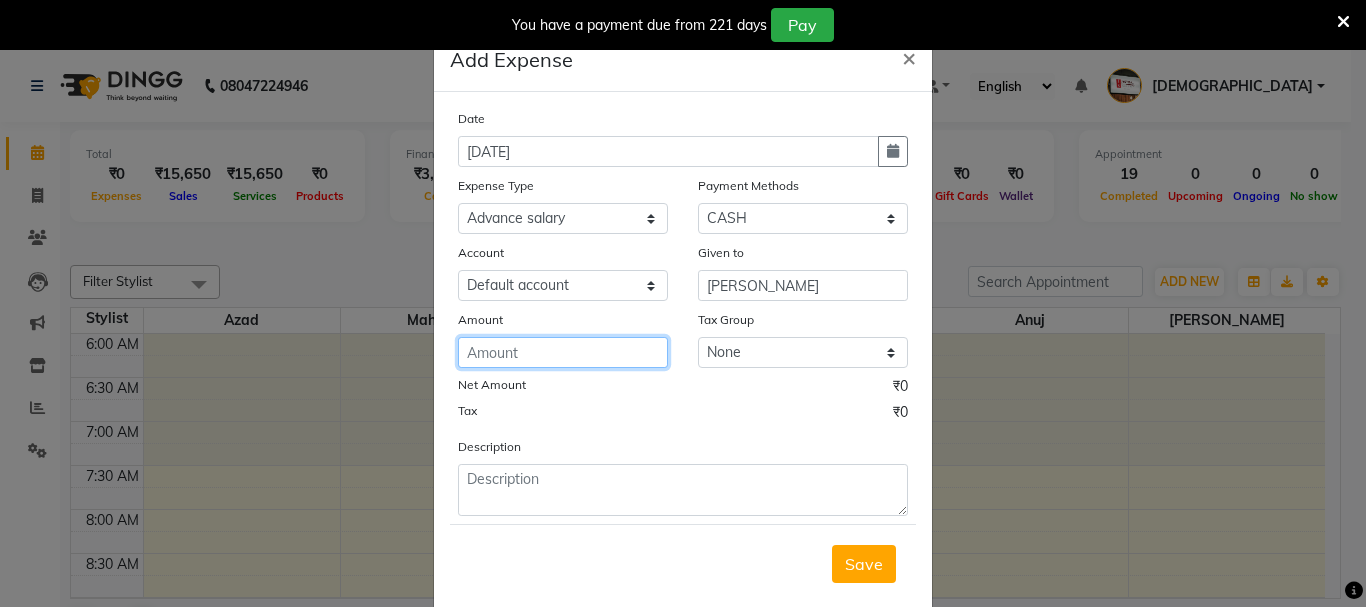 click 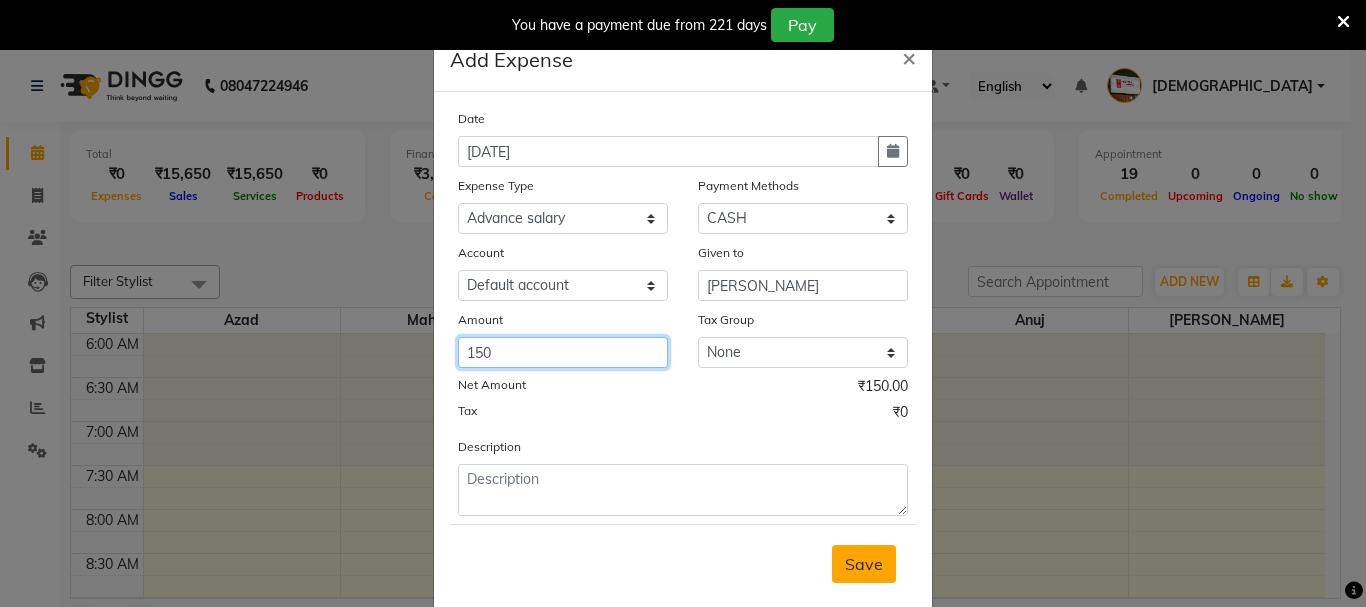 type on "150" 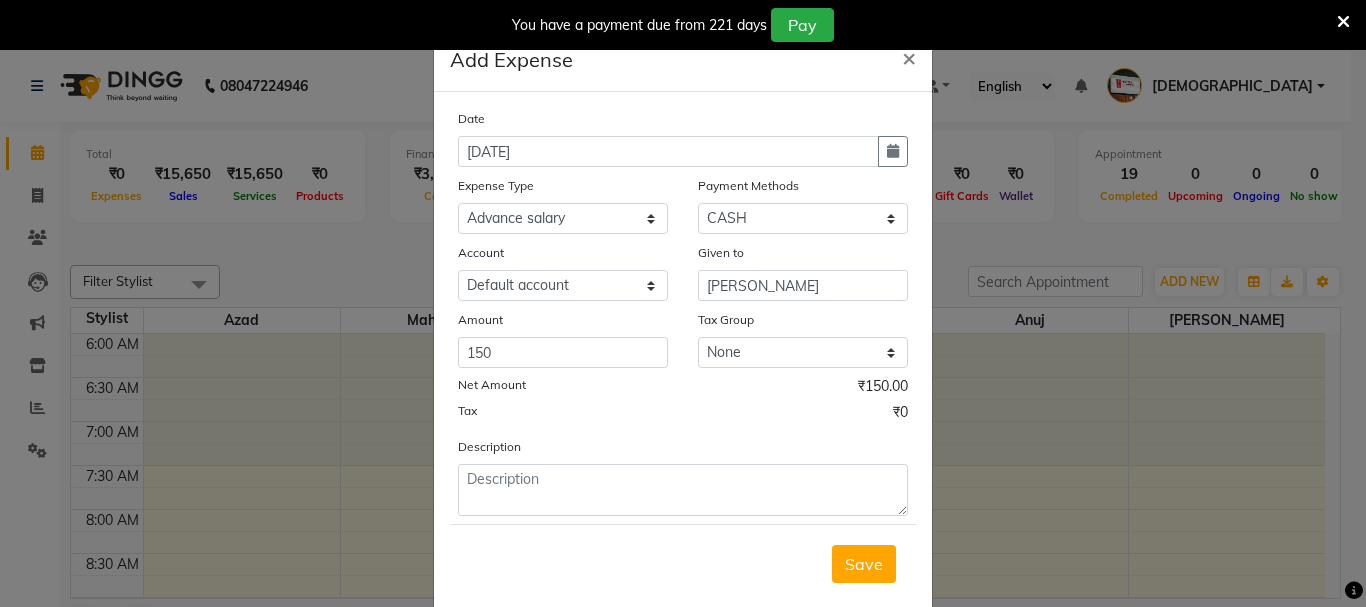 click on "Save" at bounding box center (864, 564) 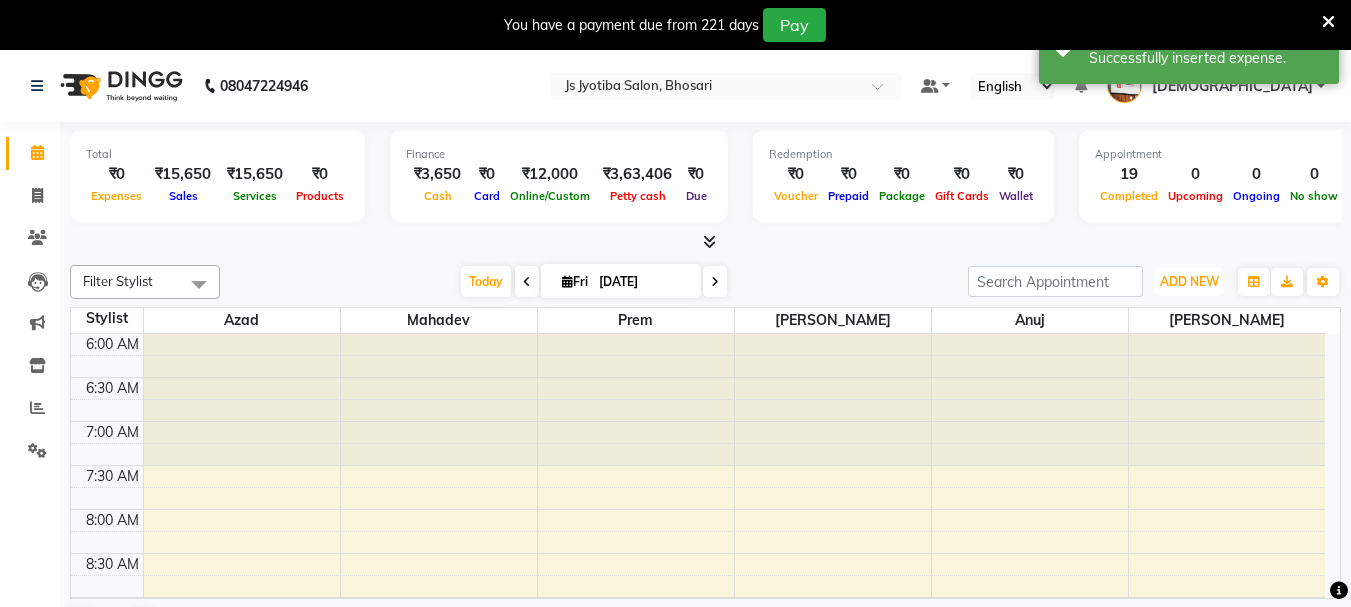 drag, startPoint x: 1170, startPoint y: 275, endPoint x: 1126, endPoint y: 368, distance: 102.88343 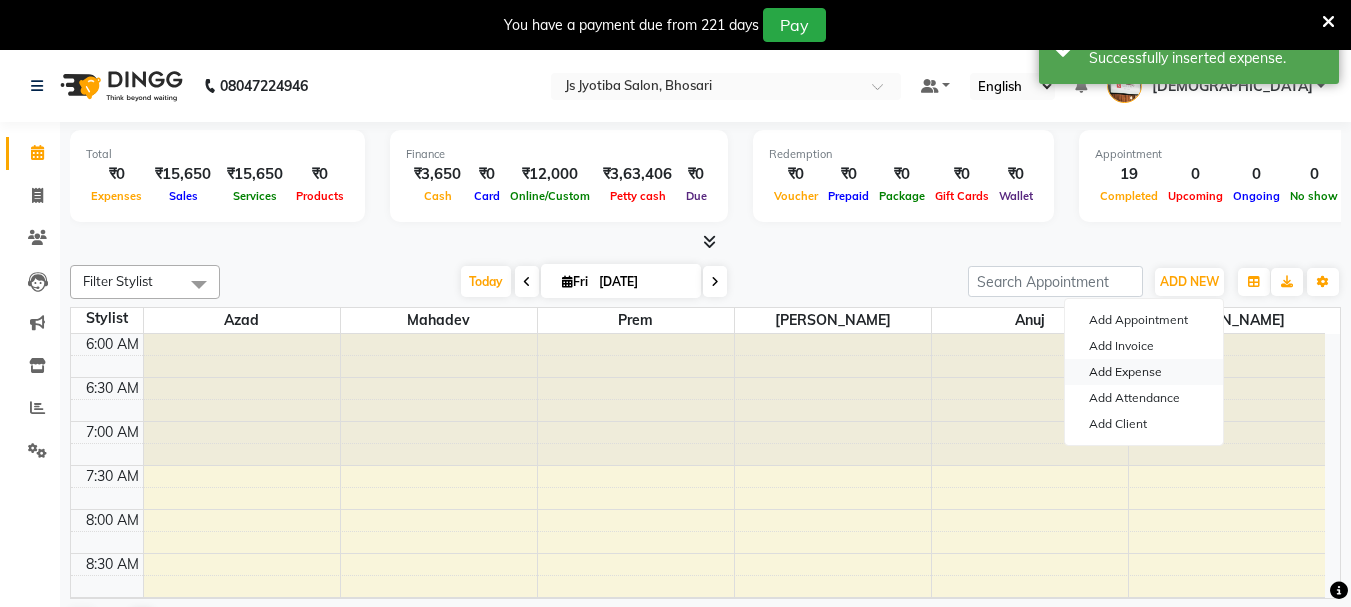 click on "Add Expense" at bounding box center (1144, 372) 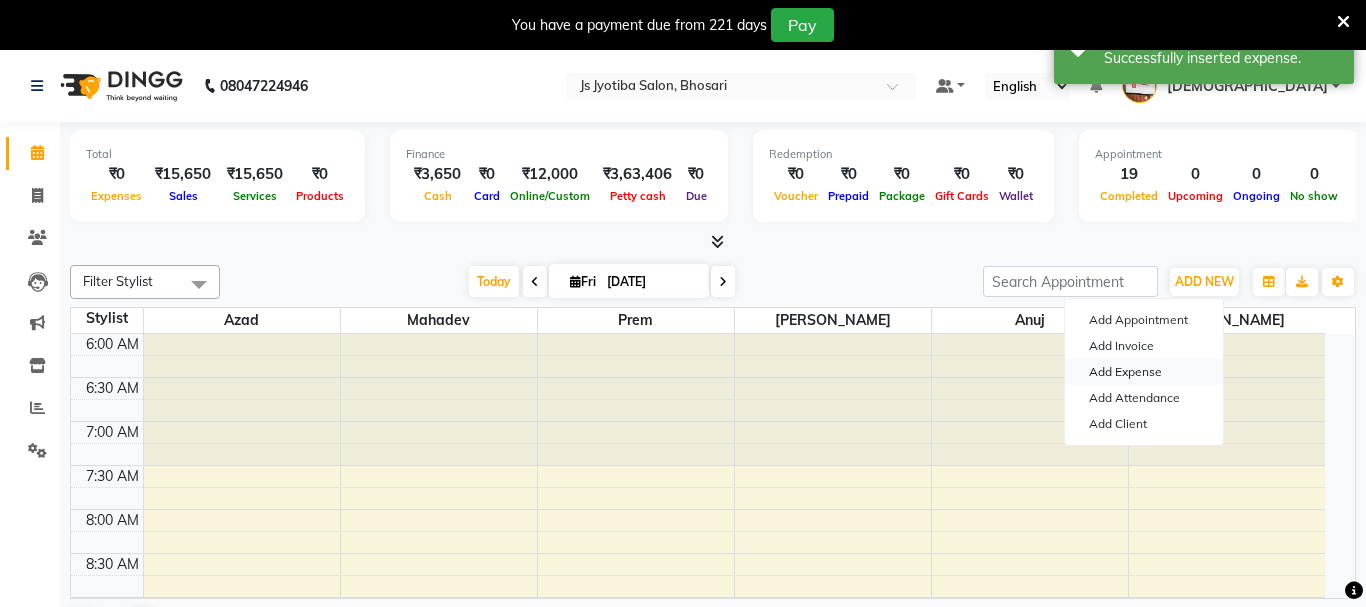 select on "1" 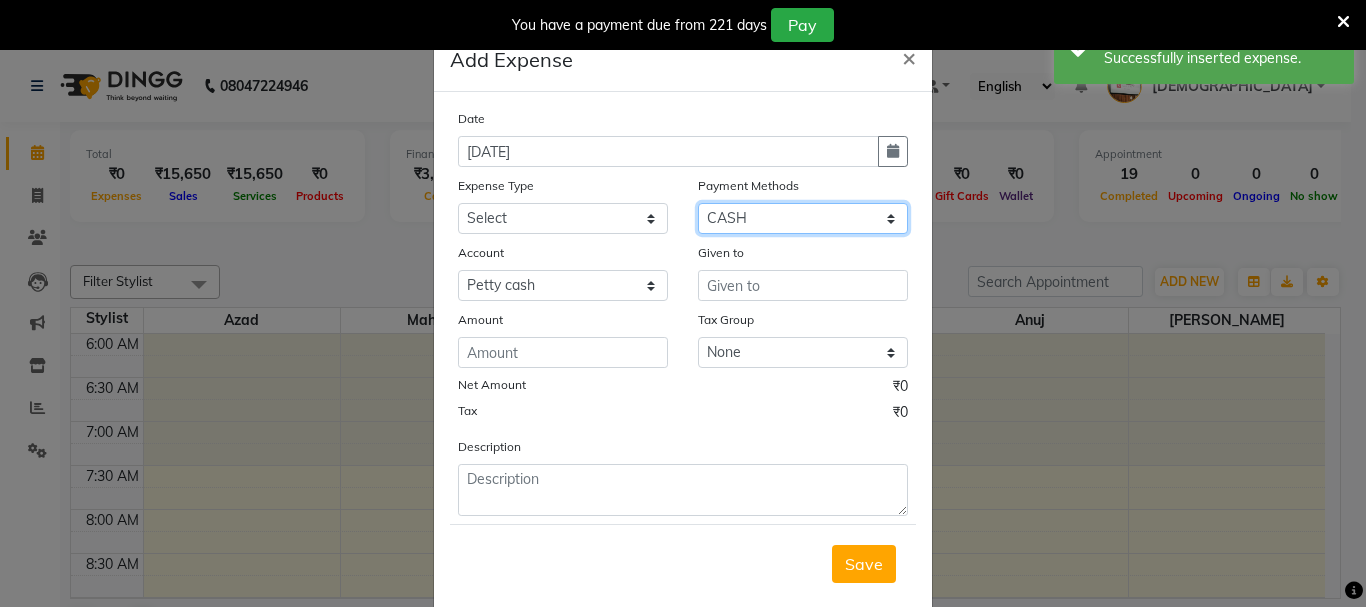 drag, startPoint x: 783, startPoint y: 219, endPoint x: 784, endPoint y: 233, distance: 14.035668 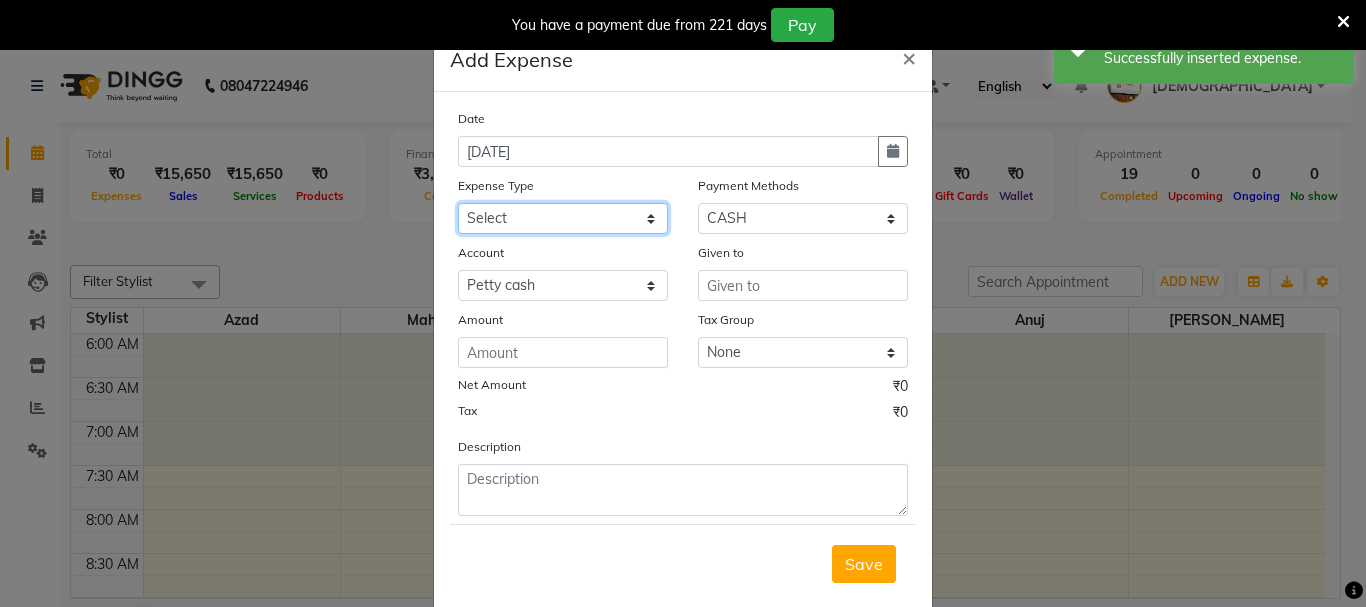drag, startPoint x: 605, startPoint y: 218, endPoint x: 603, endPoint y: 232, distance: 14.142136 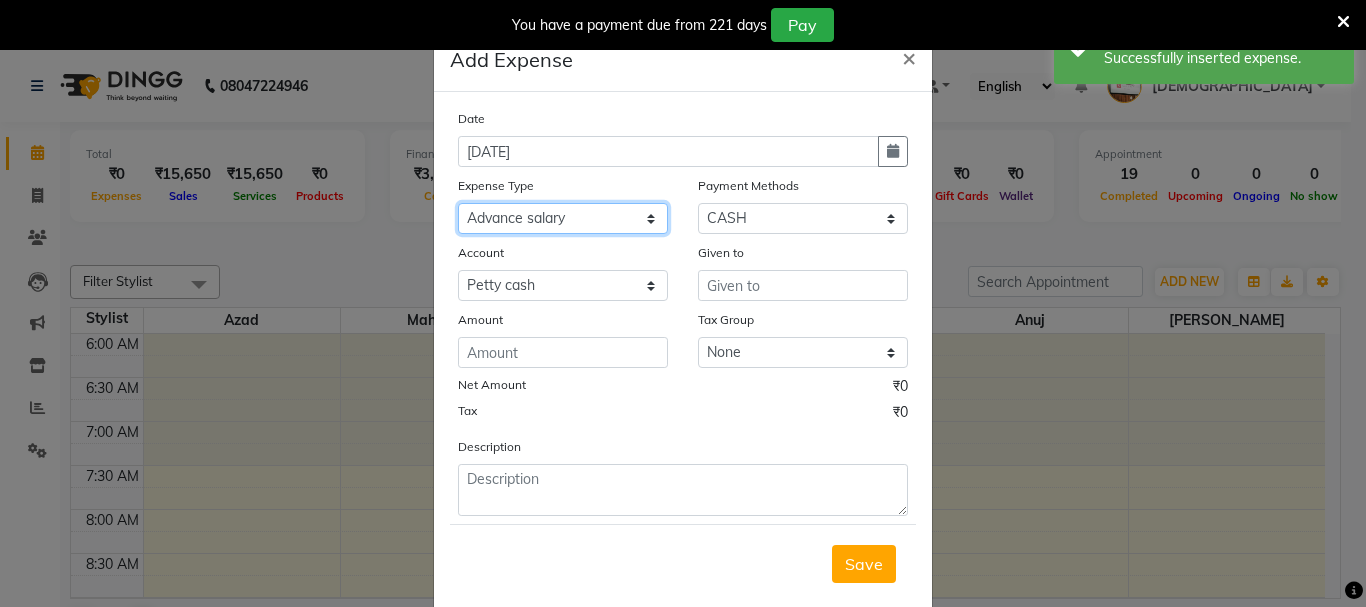 click on "Select Advance salary Advance salary ajaj Bank charges Car maintenance  Cash transfer to bank Cash transfer to hub Client Snacks Clinical charges Equipment Fuel Govt fee home Incentive Insurance International purchase Loan Repayment Maintenance Marketing Miscellaneous MRA Other Over times Pantry Product Rent Salary shop shop Staff Snacks Tax Tea & Refreshment TIP Utilities Wifi recharge" 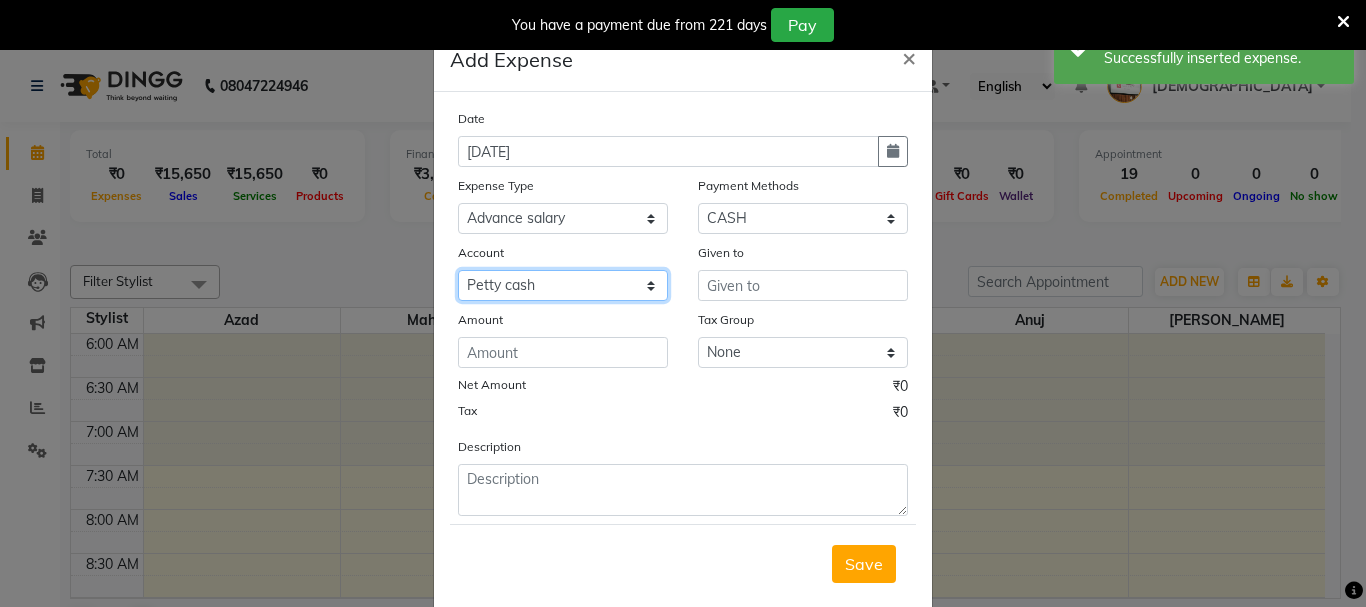 drag, startPoint x: 597, startPoint y: 286, endPoint x: 597, endPoint y: 297, distance: 11 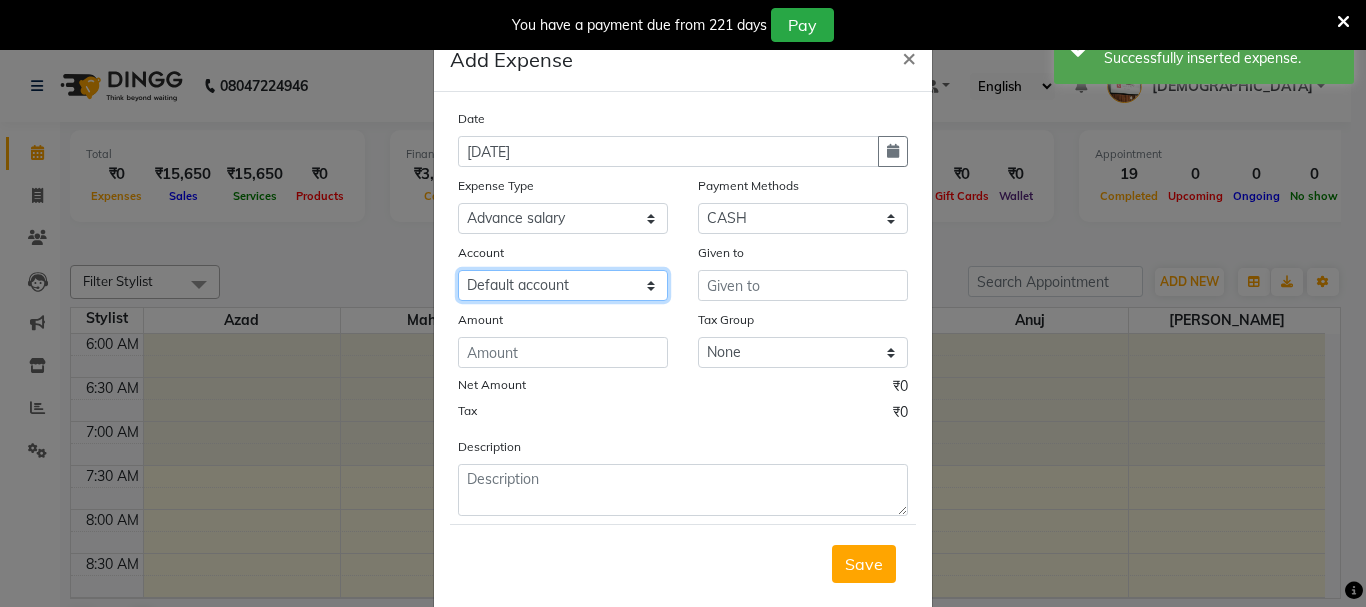 click on "Select Default account Petty cash" 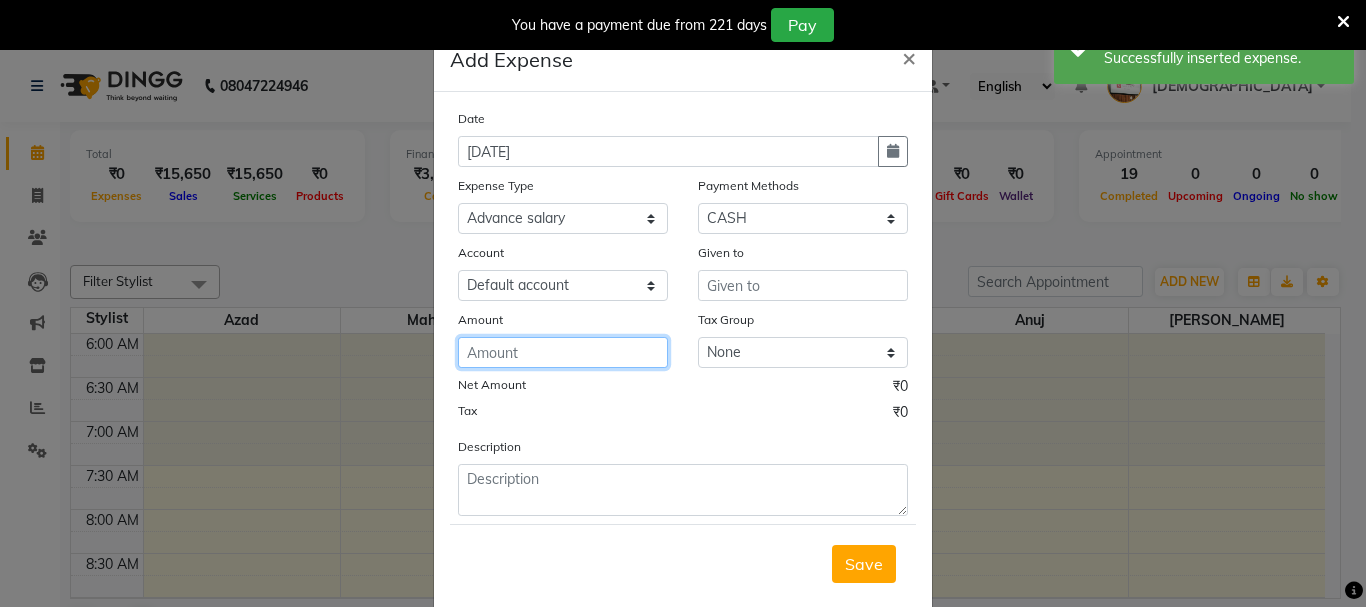 drag, startPoint x: 607, startPoint y: 342, endPoint x: 676, endPoint y: 317, distance: 73.38937 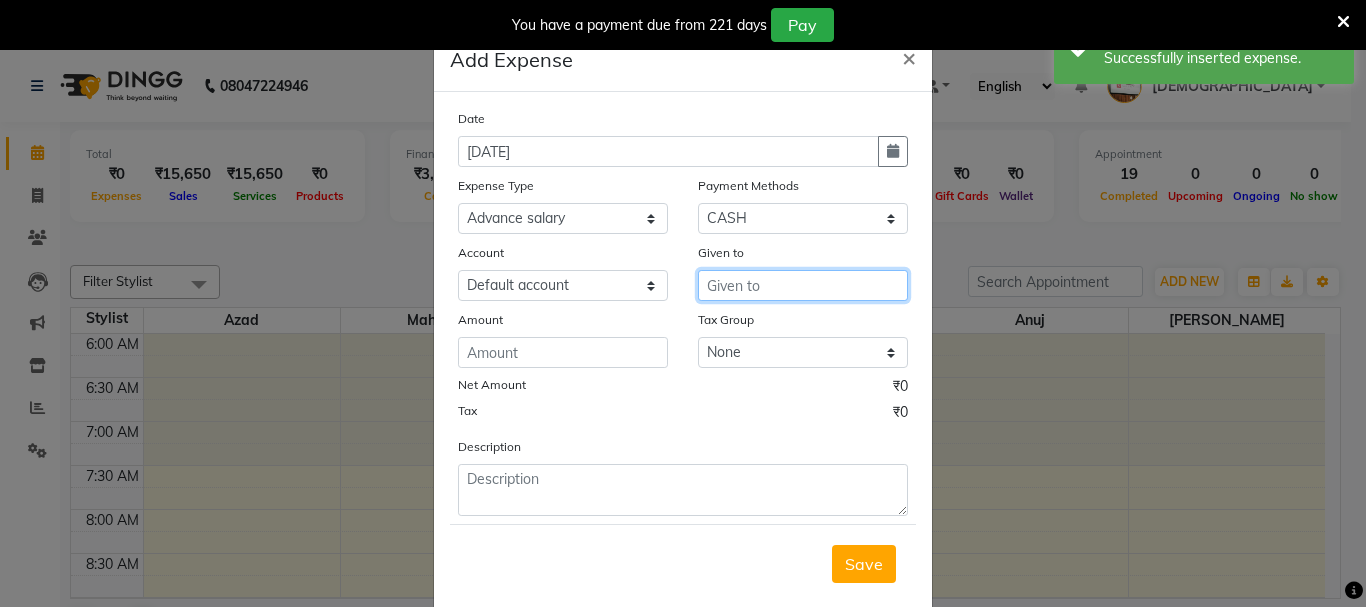 click at bounding box center (803, 285) 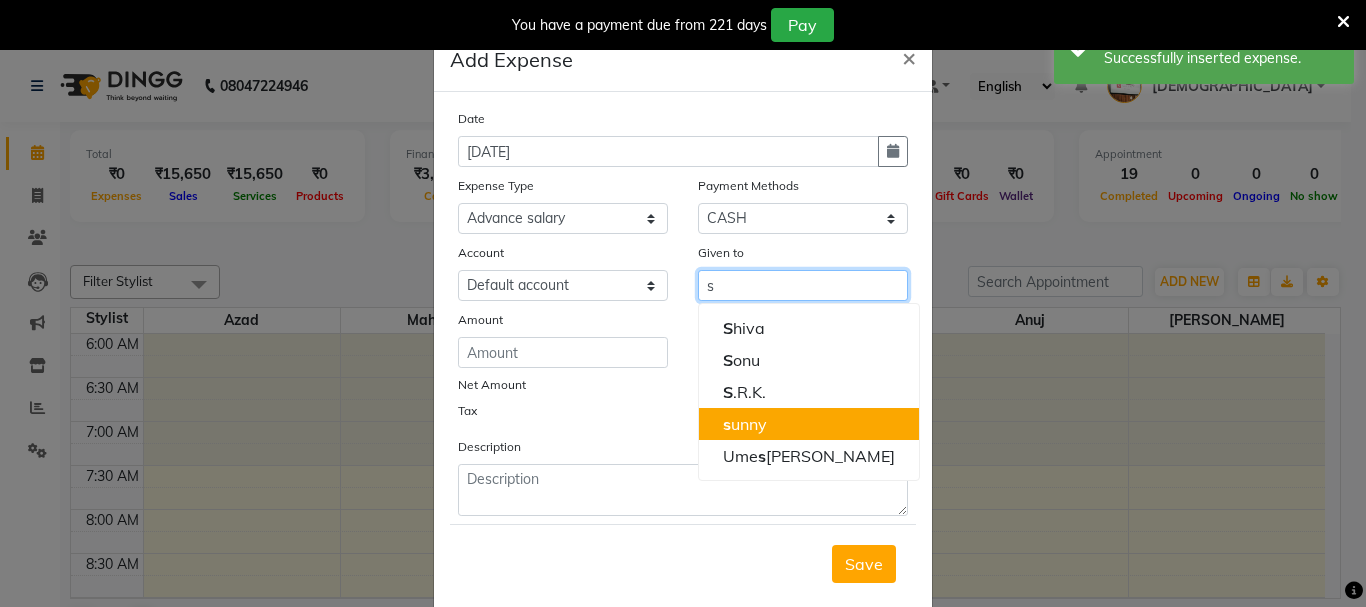 click on "s unny" at bounding box center (809, 424) 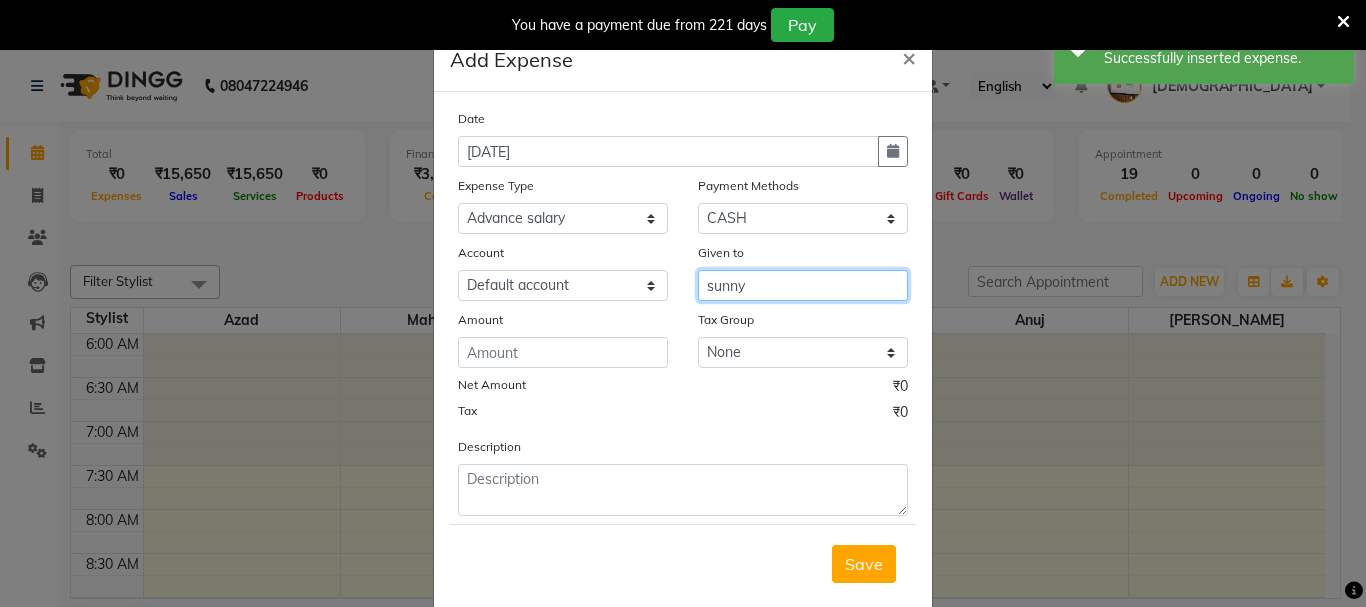 type on "sunny" 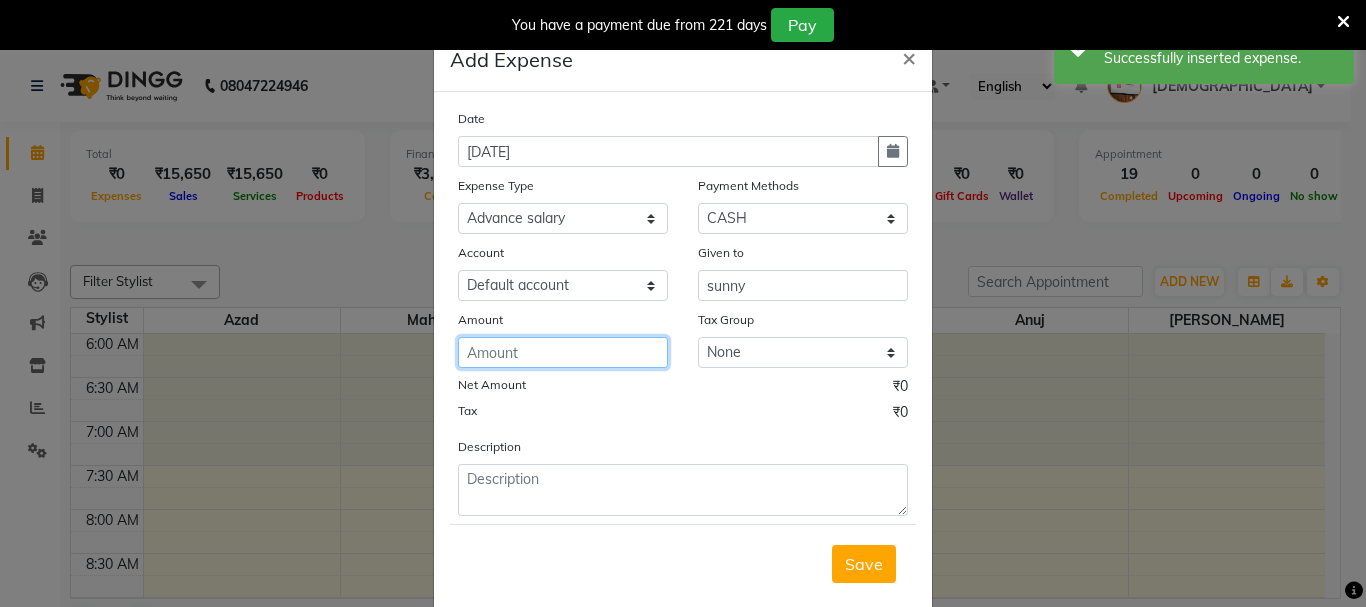 click 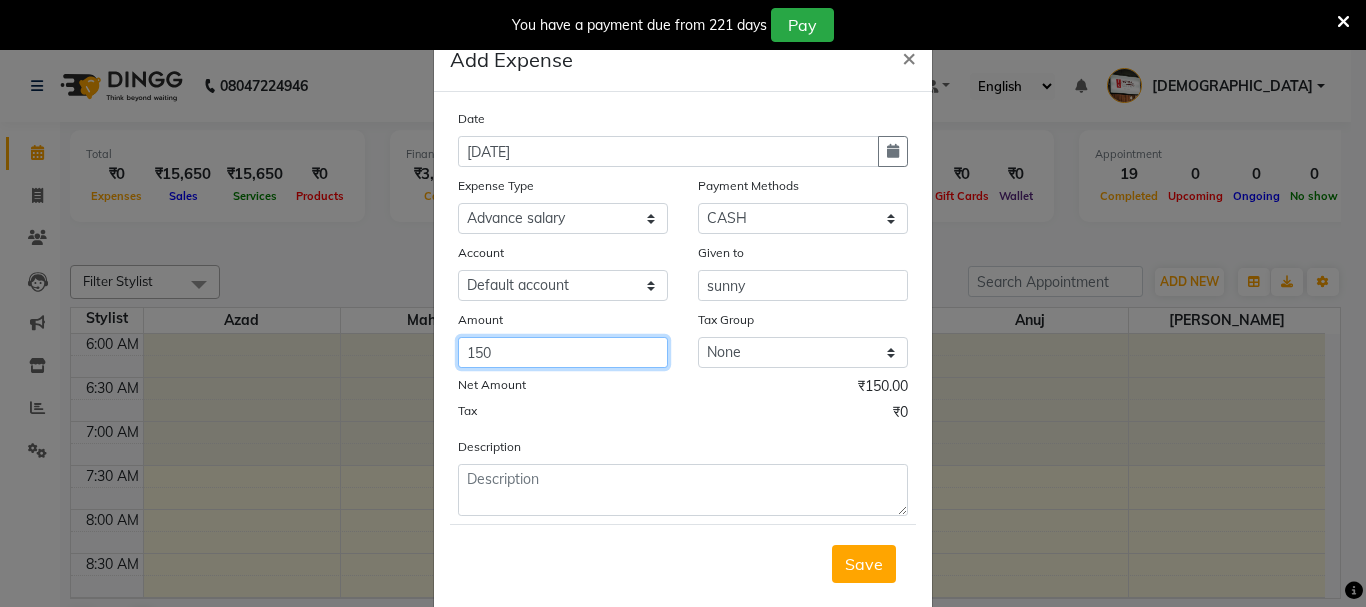 type on "150" 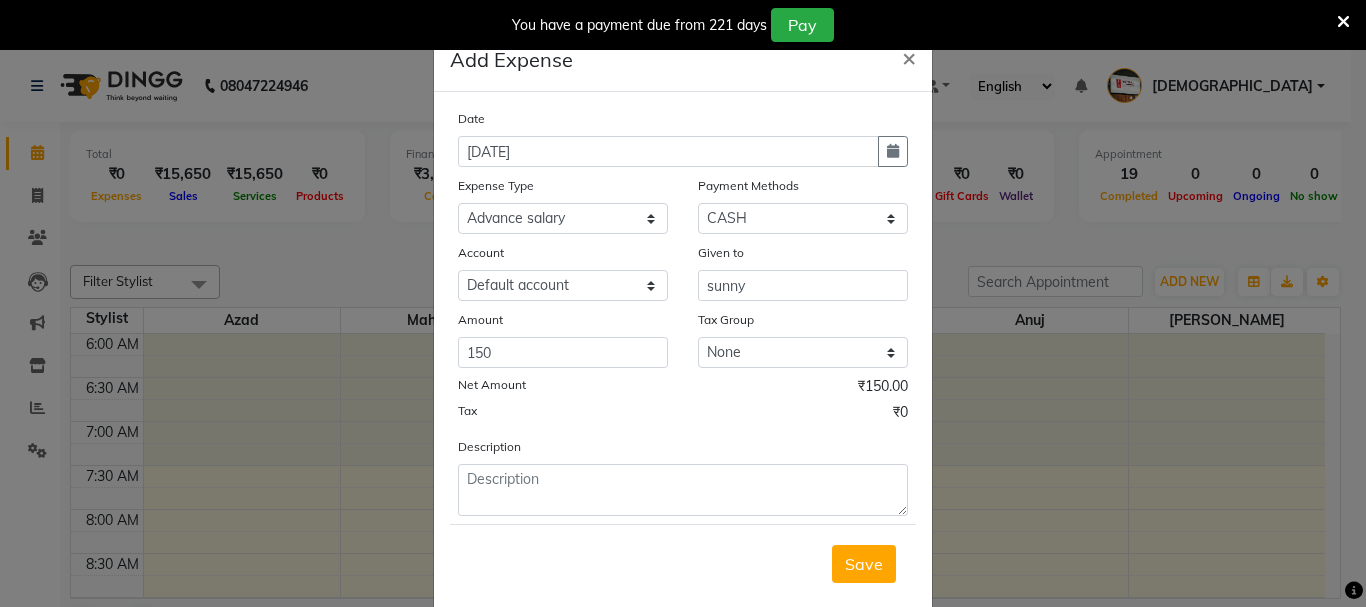 click on "Save" at bounding box center [864, 564] 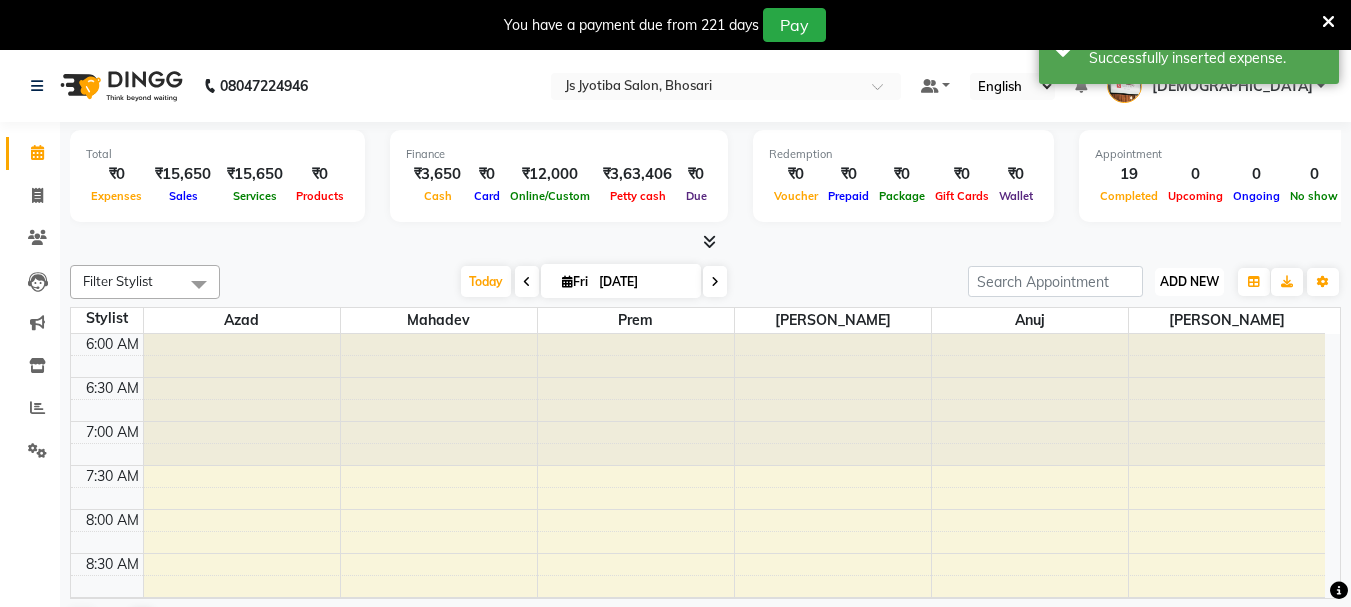 click on "ADD NEW" at bounding box center (1189, 281) 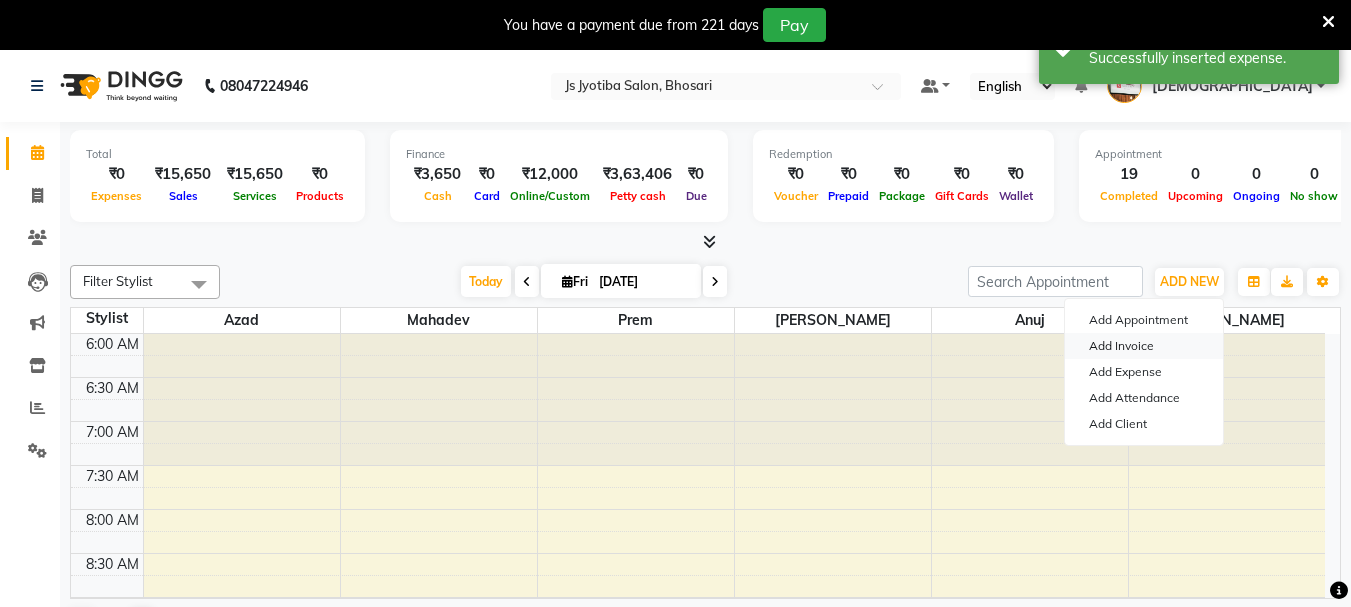 drag, startPoint x: 1129, startPoint y: 358, endPoint x: 867, endPoint y: 277, distance: 274.2353 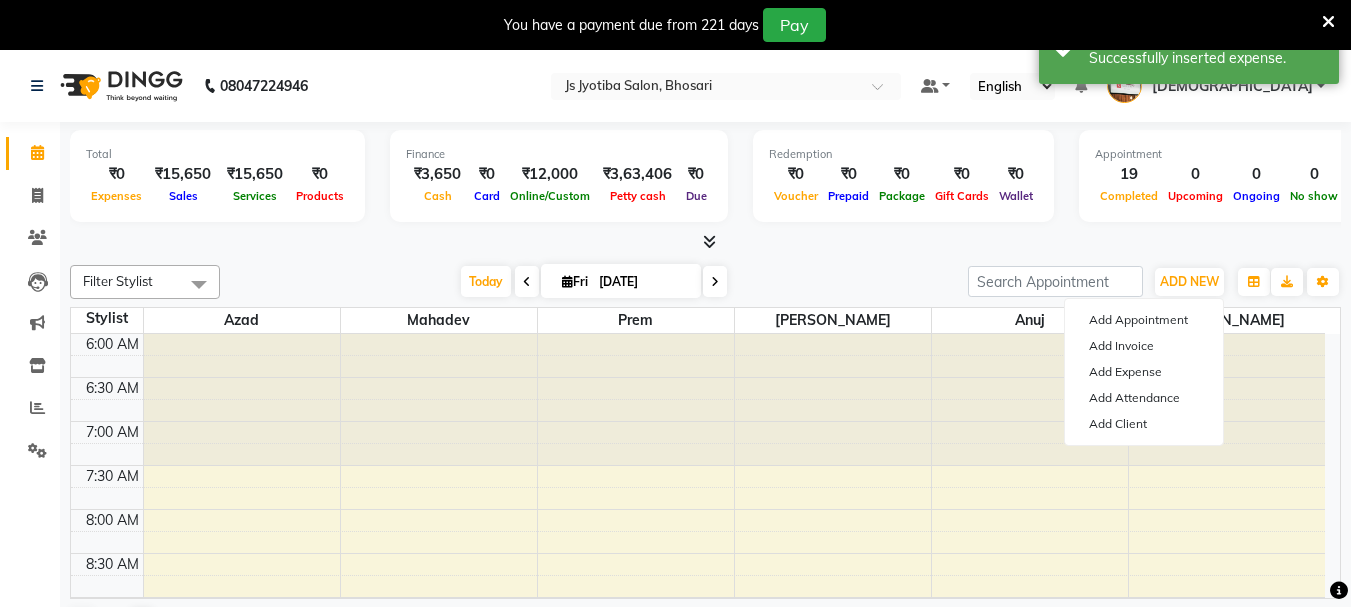 click at bounding box center (1227, 400) 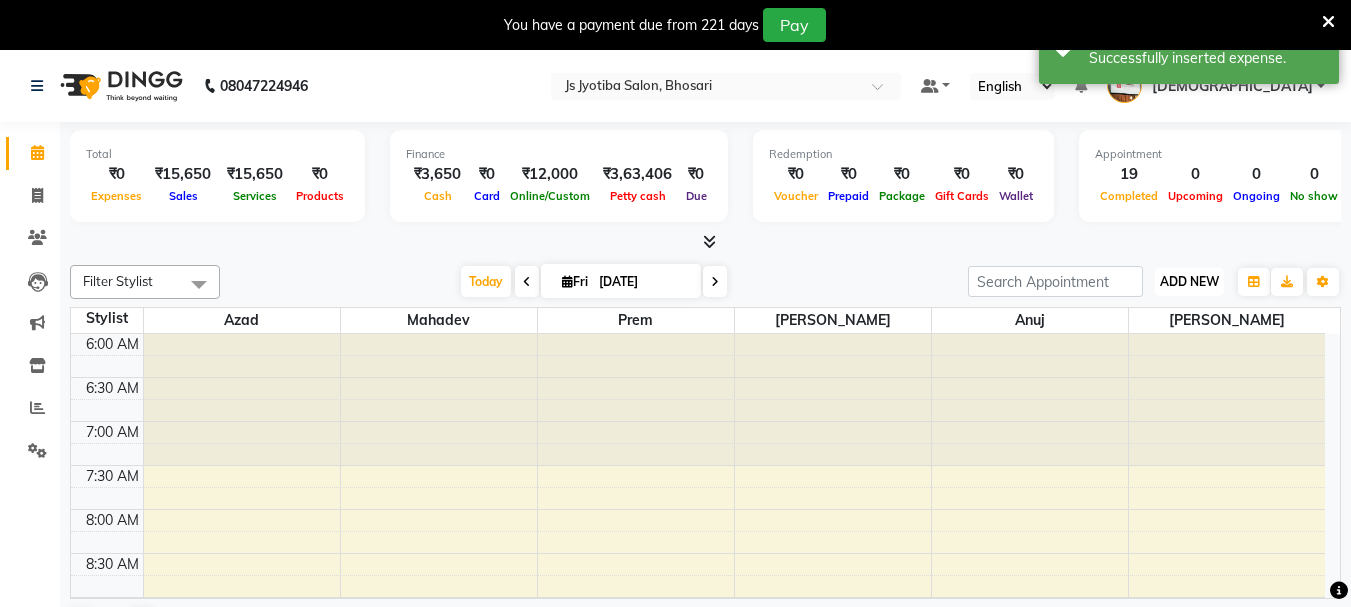 click on "ADD NEW" at bounding box center [1189, 281] 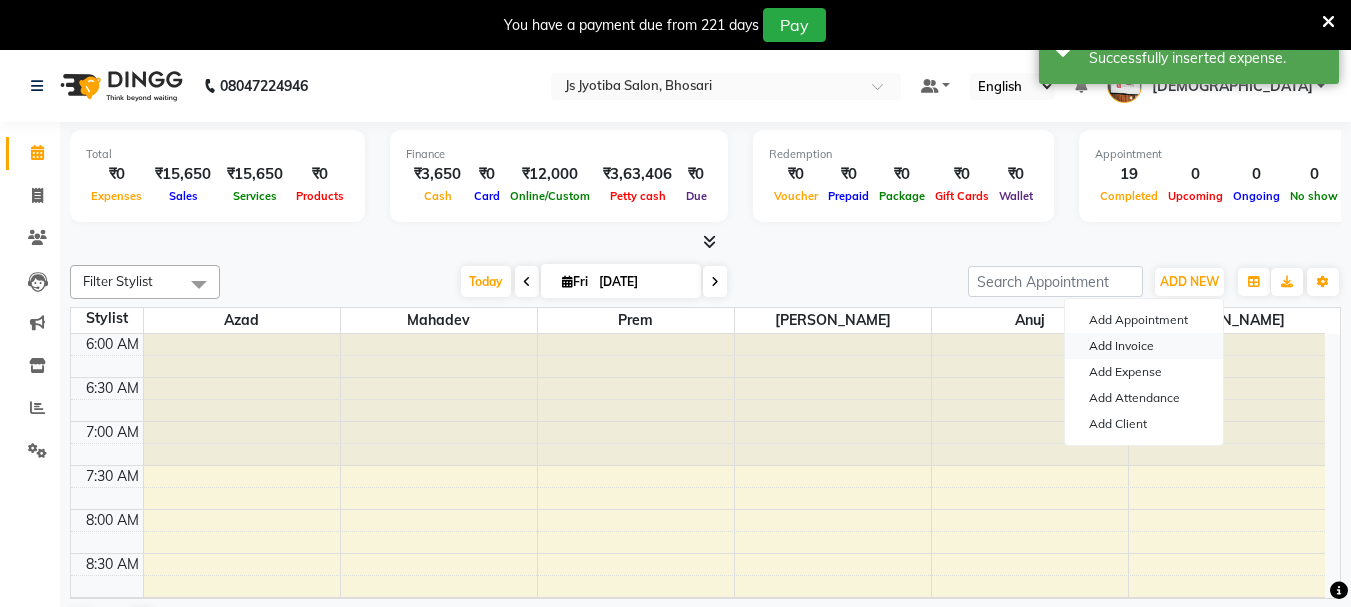 click on "Add Invoice" at bounding box center [1144, 346] 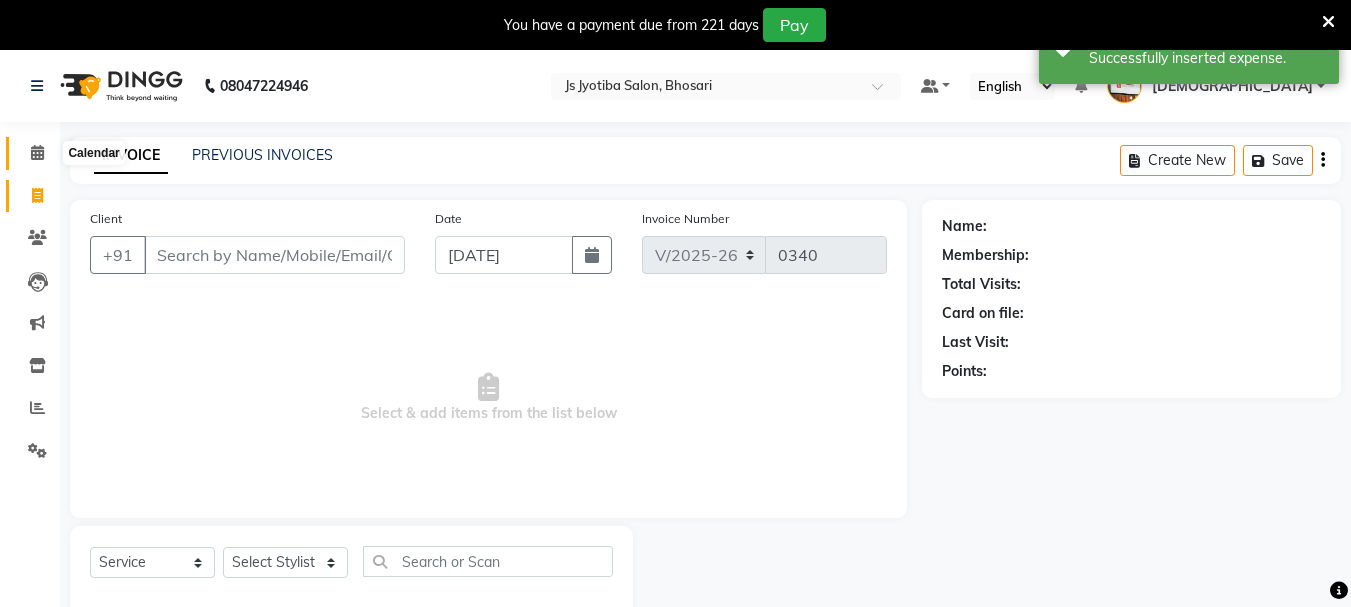 click 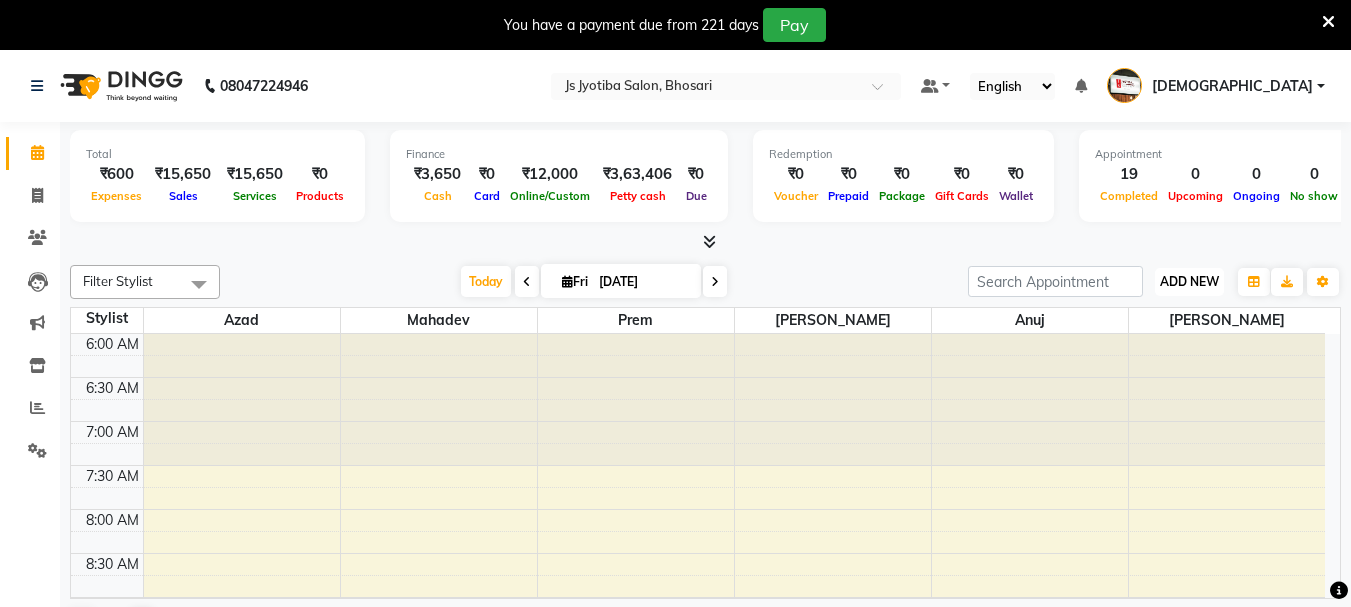 drag, startPoint x: 1175, startPoint y: 289, endPoint x: 1168, endPoint y: 315, distance: 26.925823 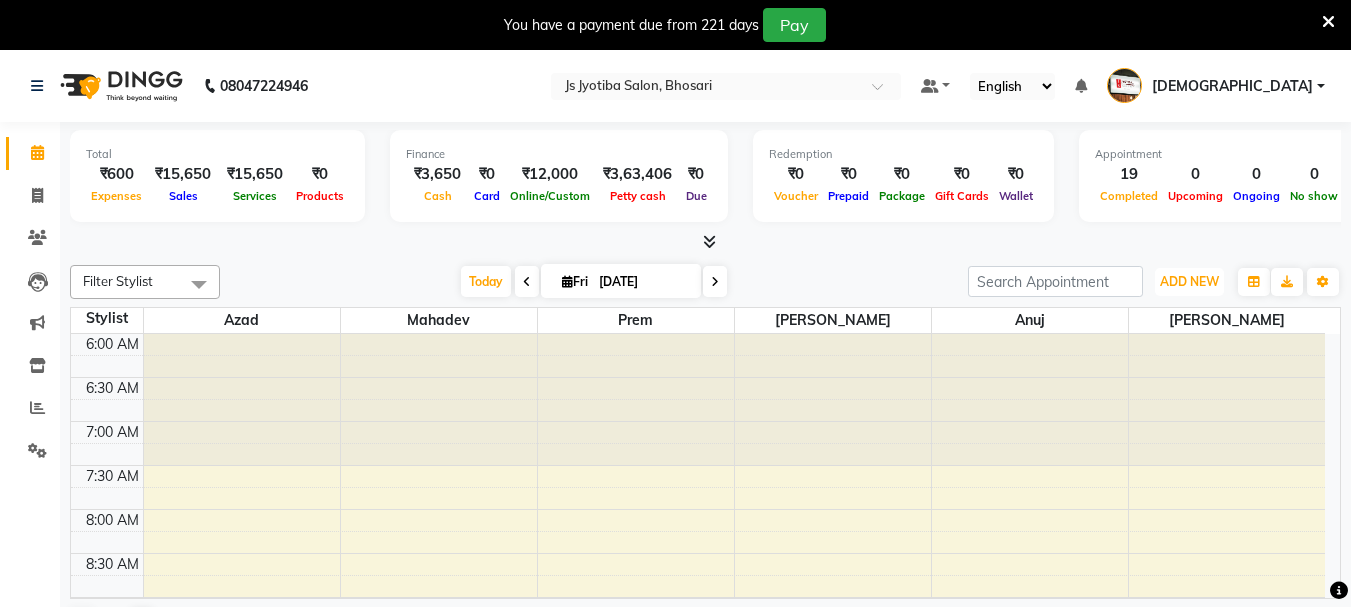 click on "ADD NEW Toggle Dropdown" at bounding box center [1189, 282] 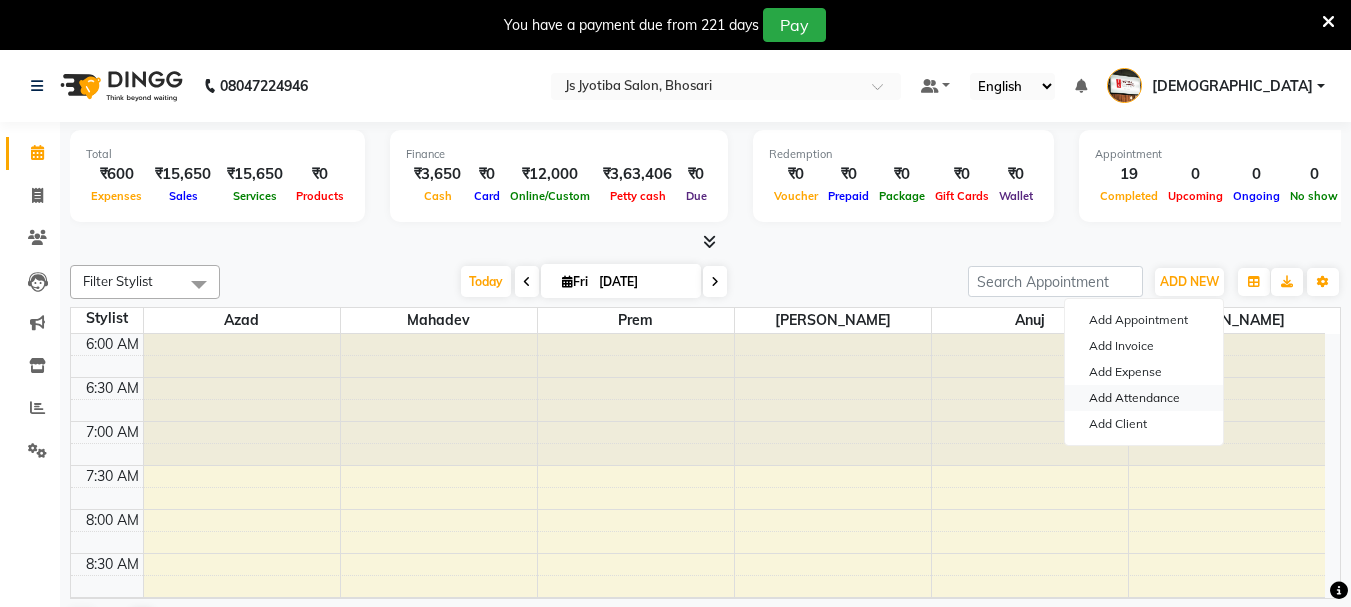 click on "Add Attendance" at bounding box center [1144, 398] 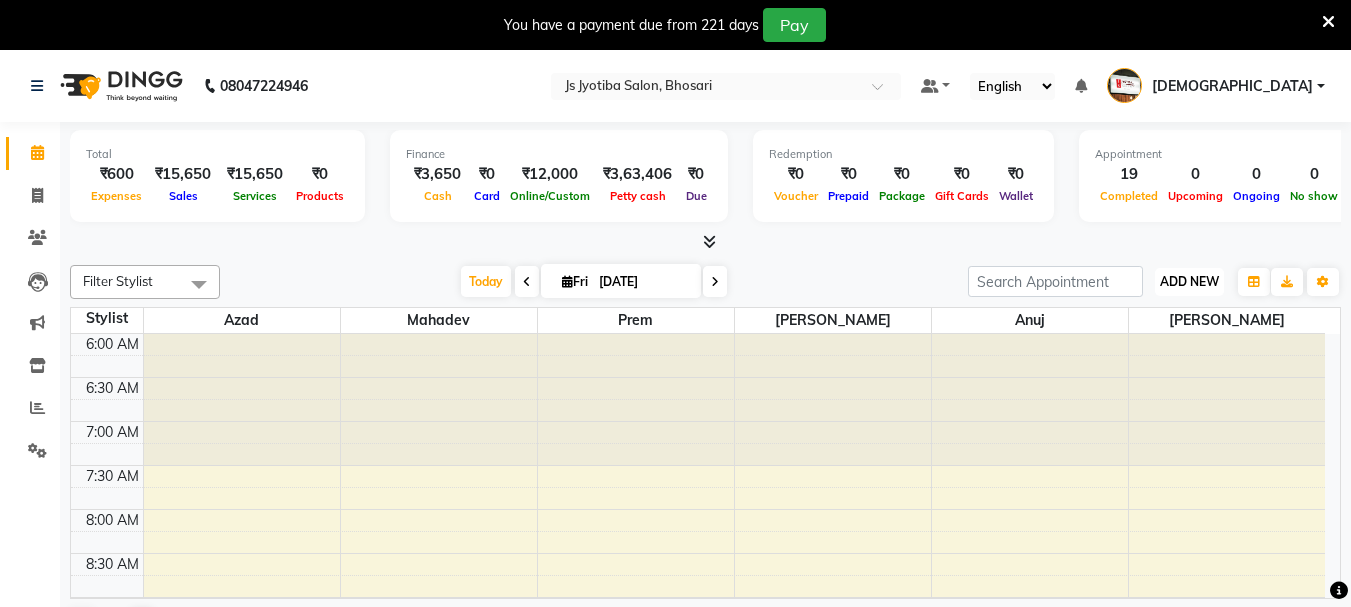 click on "ADD NEW" at bounding box center (1189, 281) 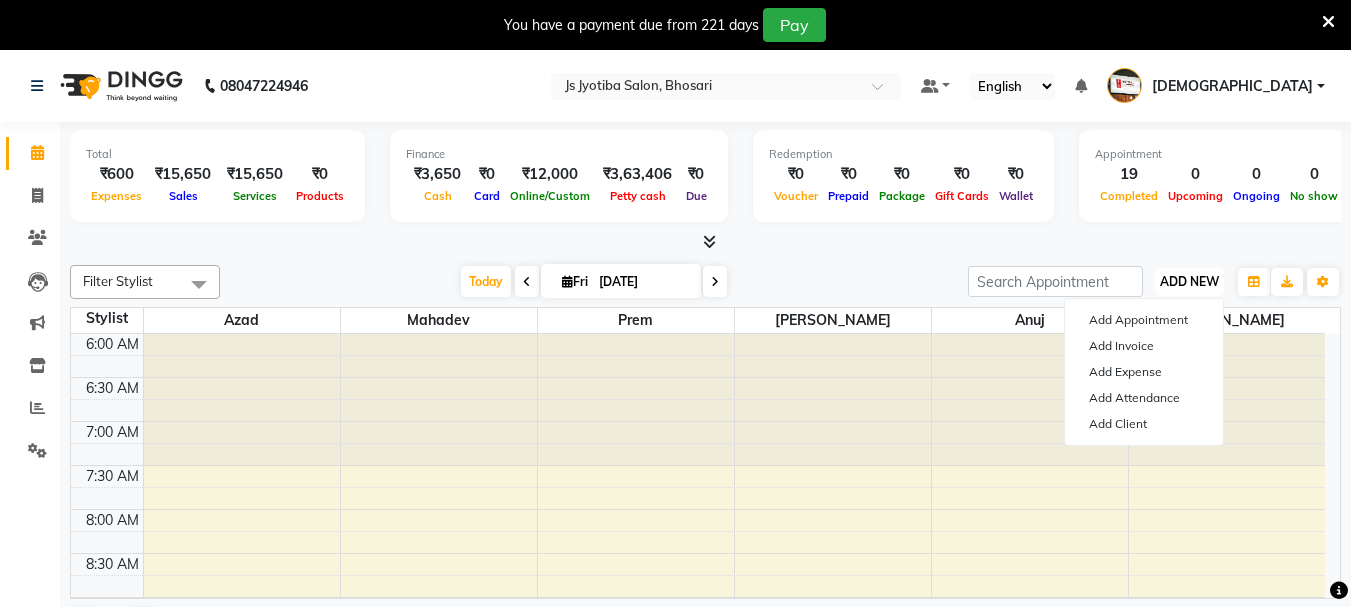 click on "ADD NEW" at bounding box center [1189, 281] 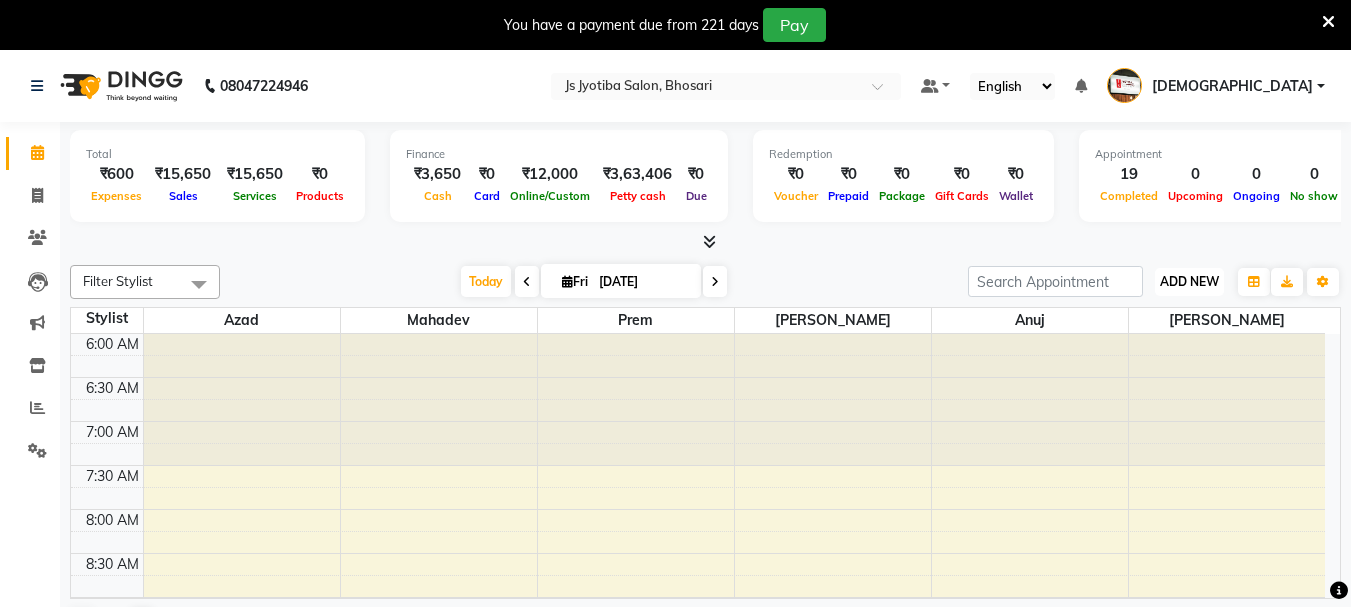 click on "ADD NEW" at bounding box center [1189, 281] 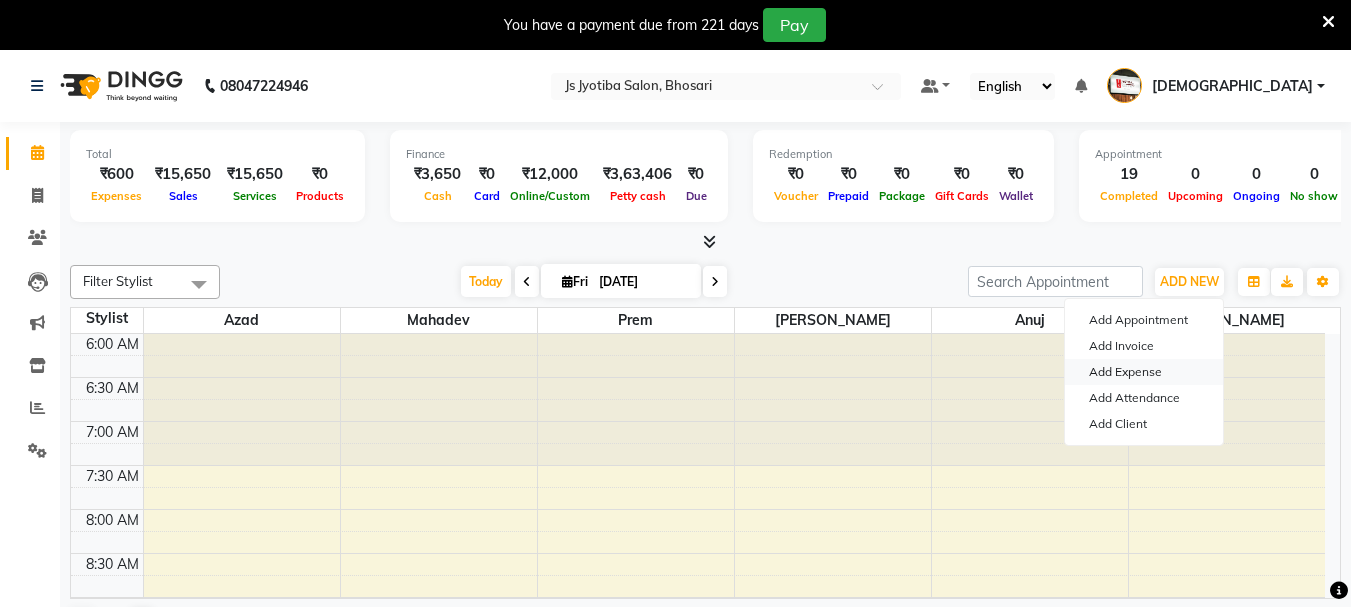 click on "Add Expense" at bounding box center [1144, 372] 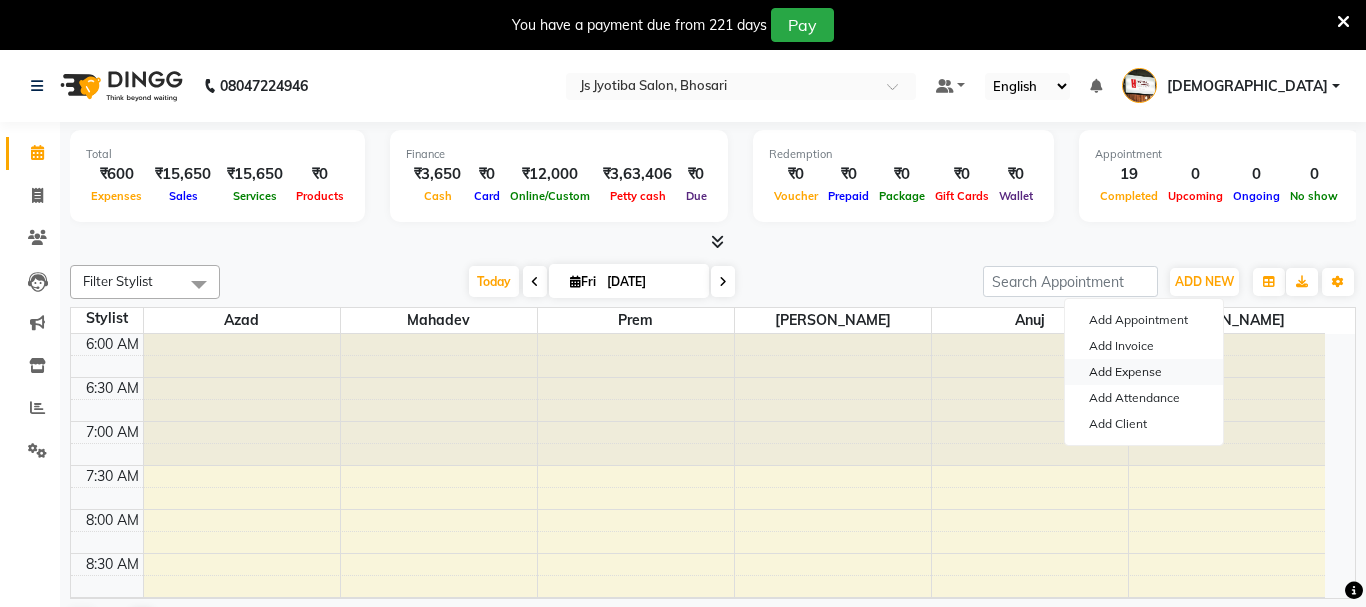 select on "1" 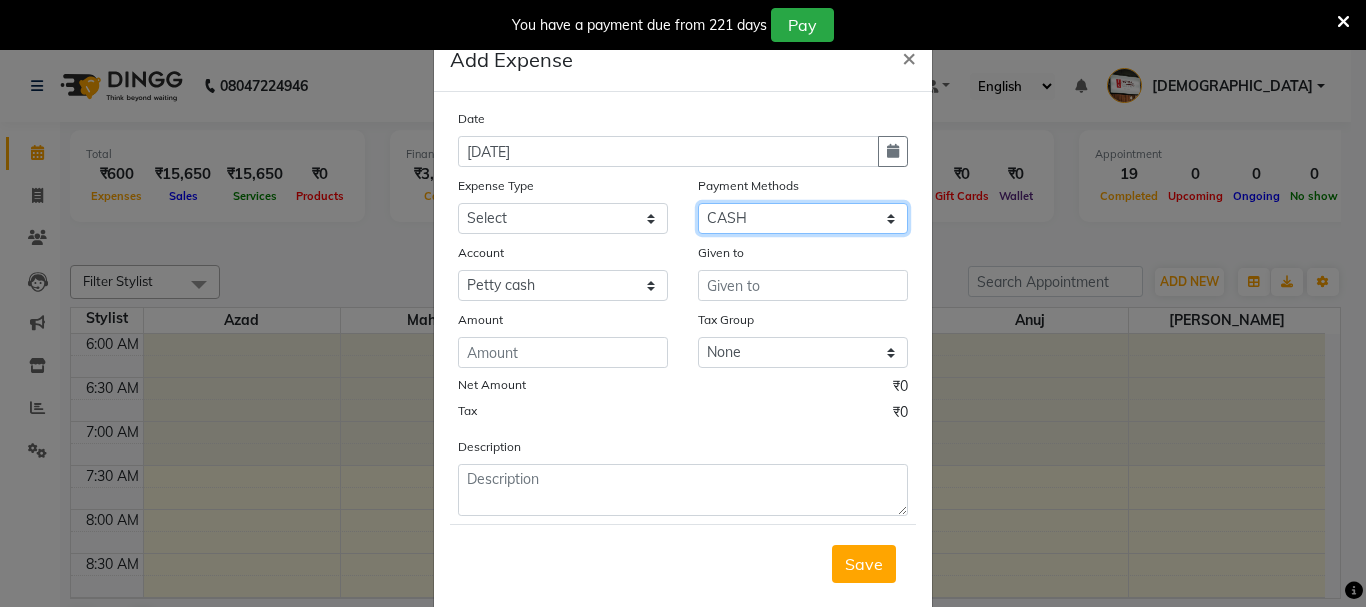 drag, startPoint x: 798, startPoint y: 221, endPoint x: 799, endPoint y: 231, distance: 10.049875 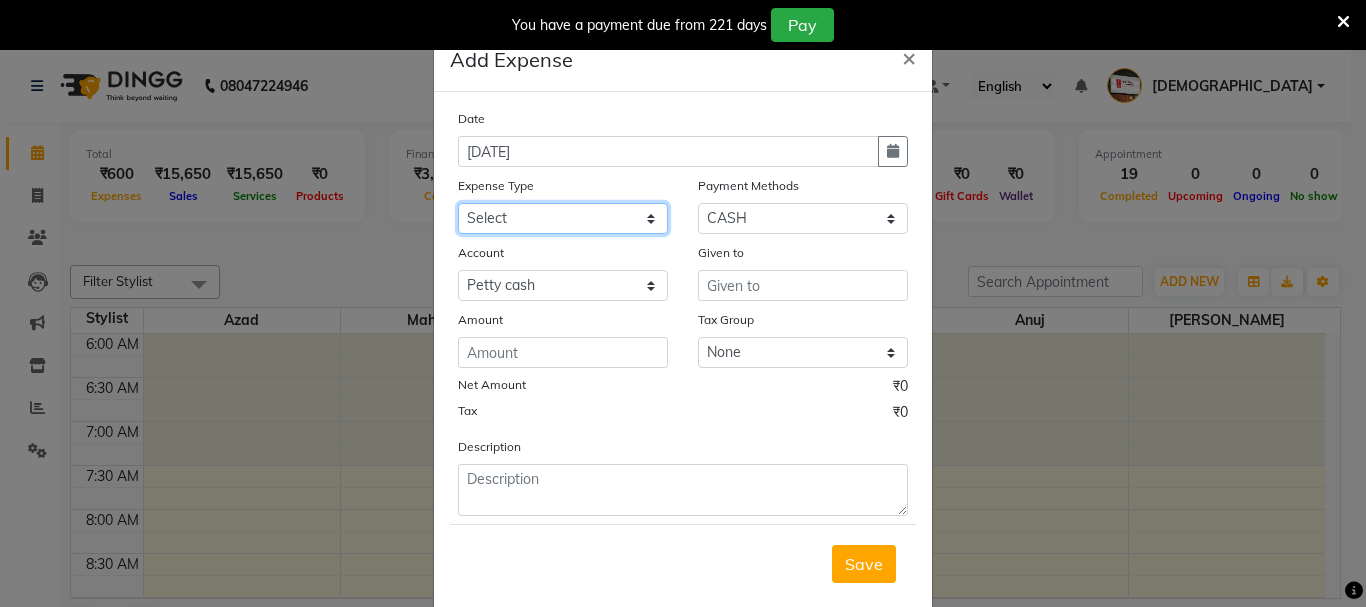 drag, startPoint x: 632, startPoint y: 214, endPoint x: 628, endPoint y: 229, distance: 15.524175 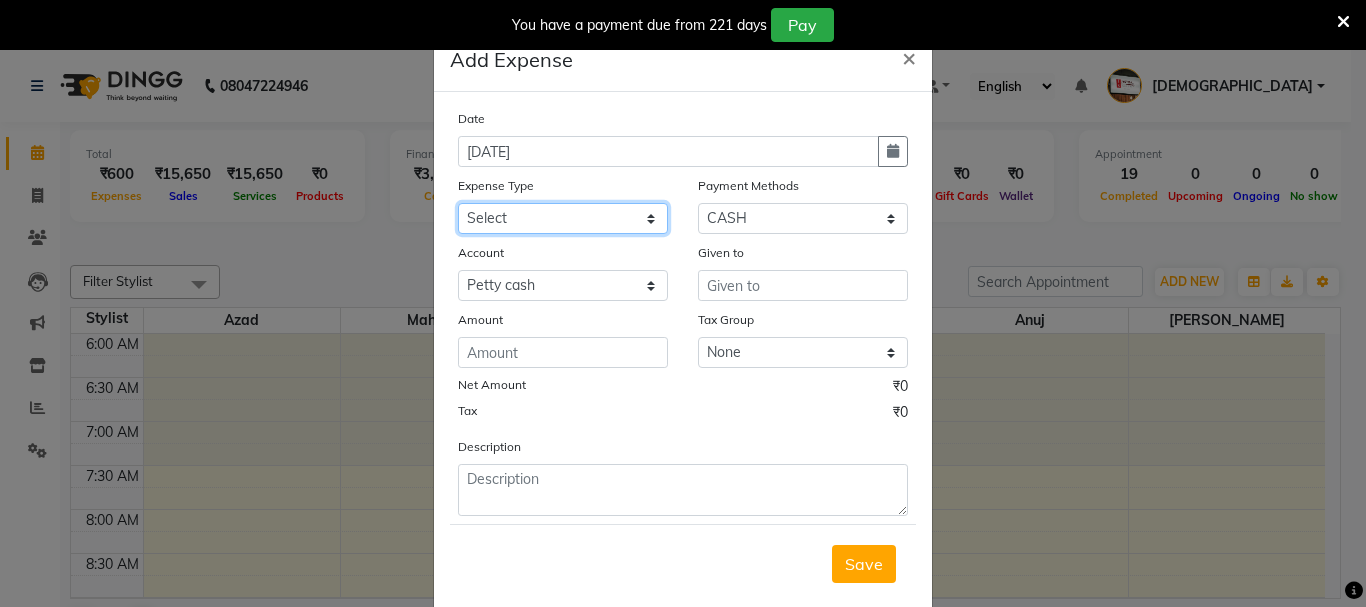 select on "18043" 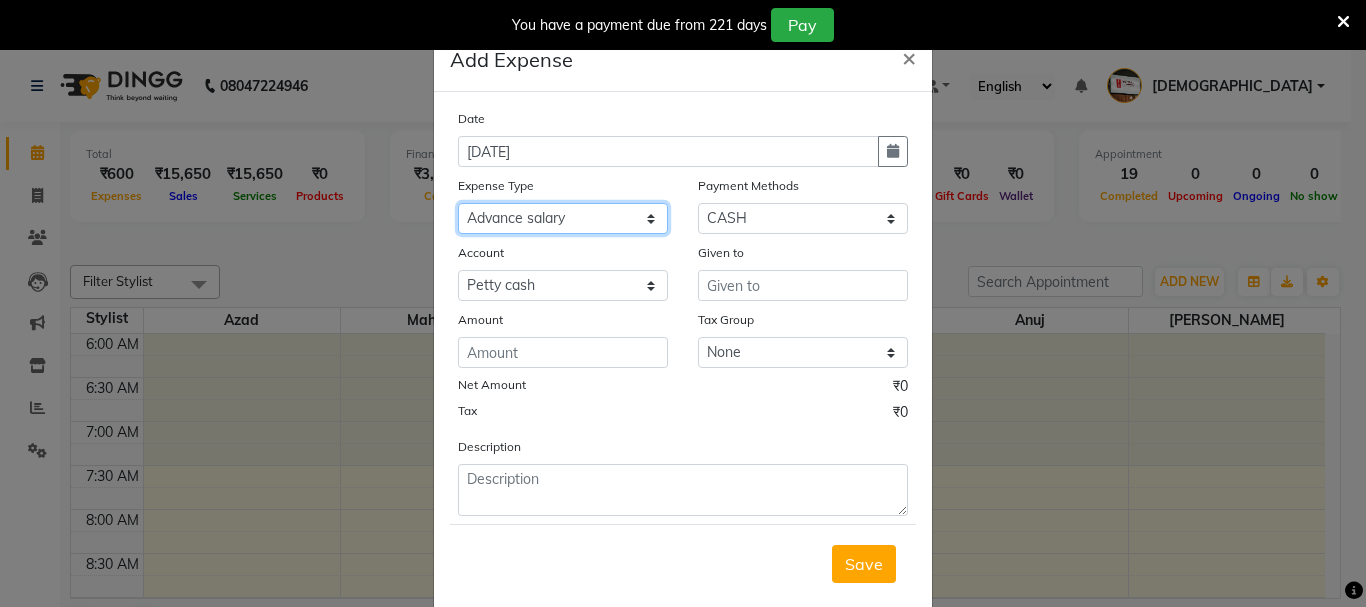 click on "Select Advance salary Advance salary ajaj Bank charges Car maintenance  Cash transfer to bank Cash transfer to hub Client Snacks Clinical charges Equipment Fuel Govt fee home Incentive Insurance International purchase Loan Repayment Maintenance Marketing Miscellaneous MRA Other Over times Pantry Product Rent Salary shop shop Staff Snacks Tax Tea & Refreshment TIP Utilities Wifi recharge" 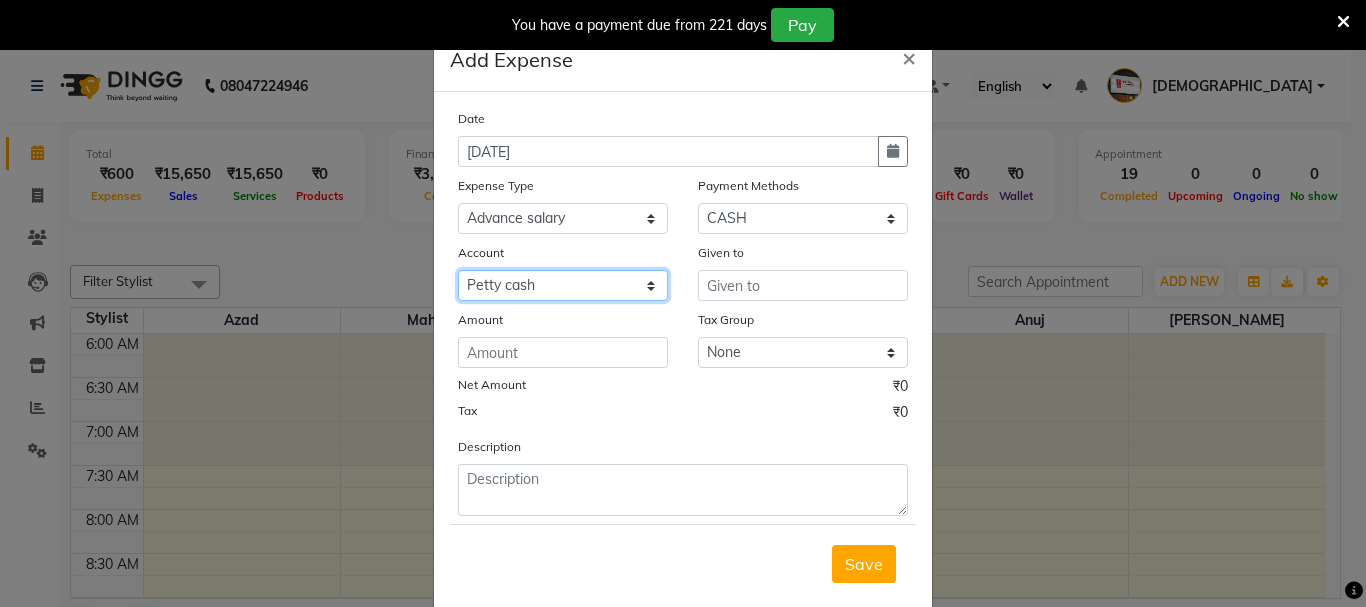 drag, startPoint x: 621, startPoint y: 278, endPoint x: 621, endPoint y: 300, distance: 22 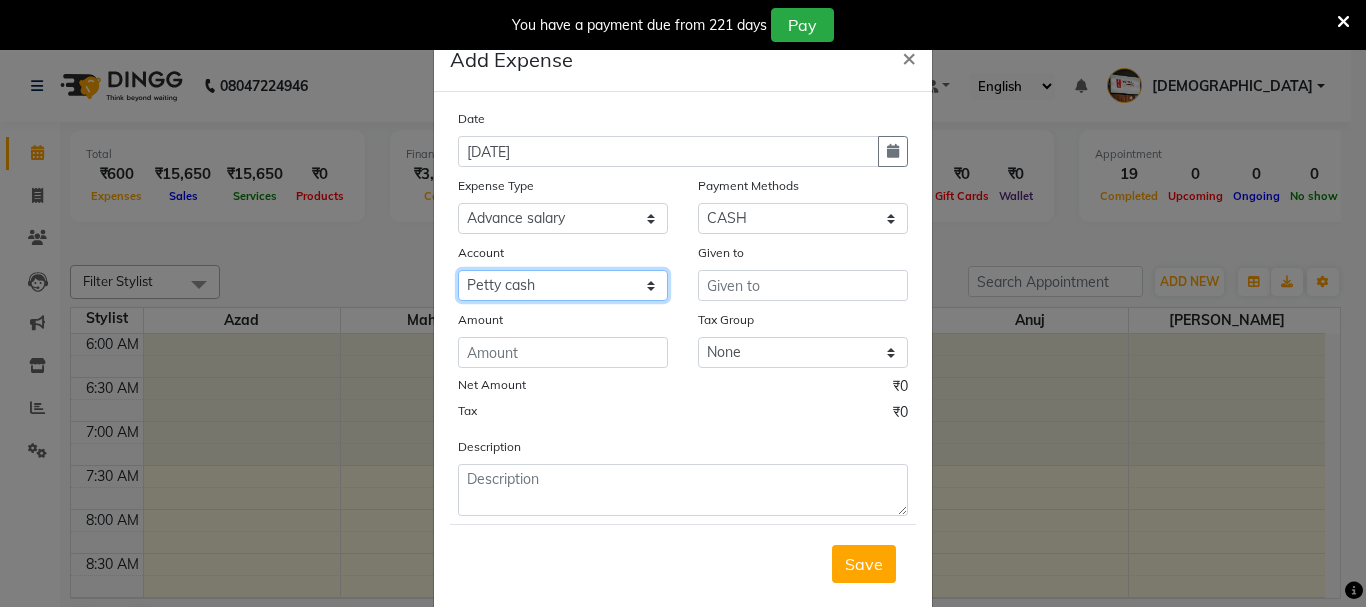 select on "492" 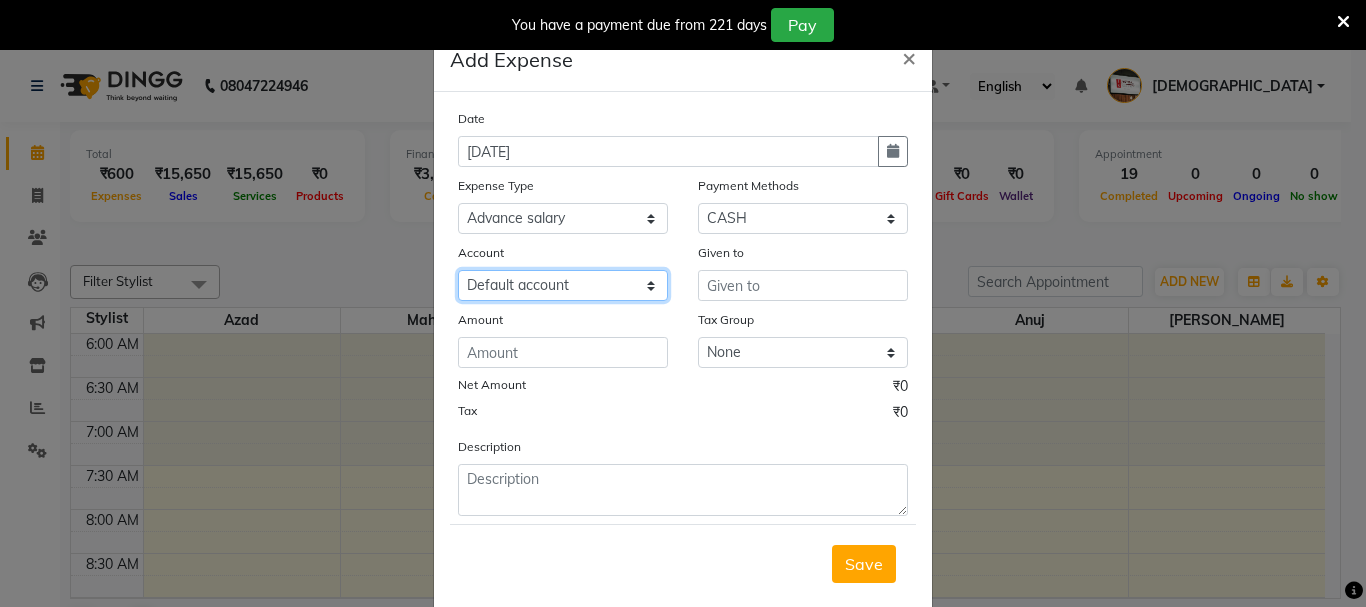 click on "Select Default account Petty cash" 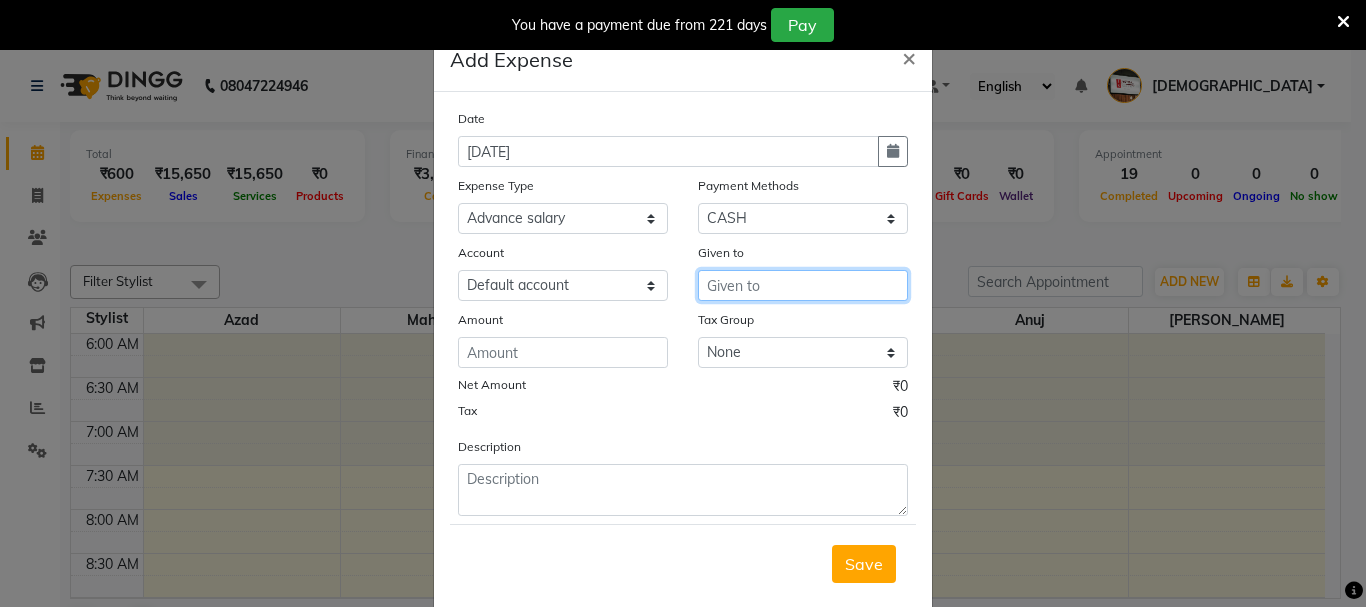 click at bounding box center [803, 285] 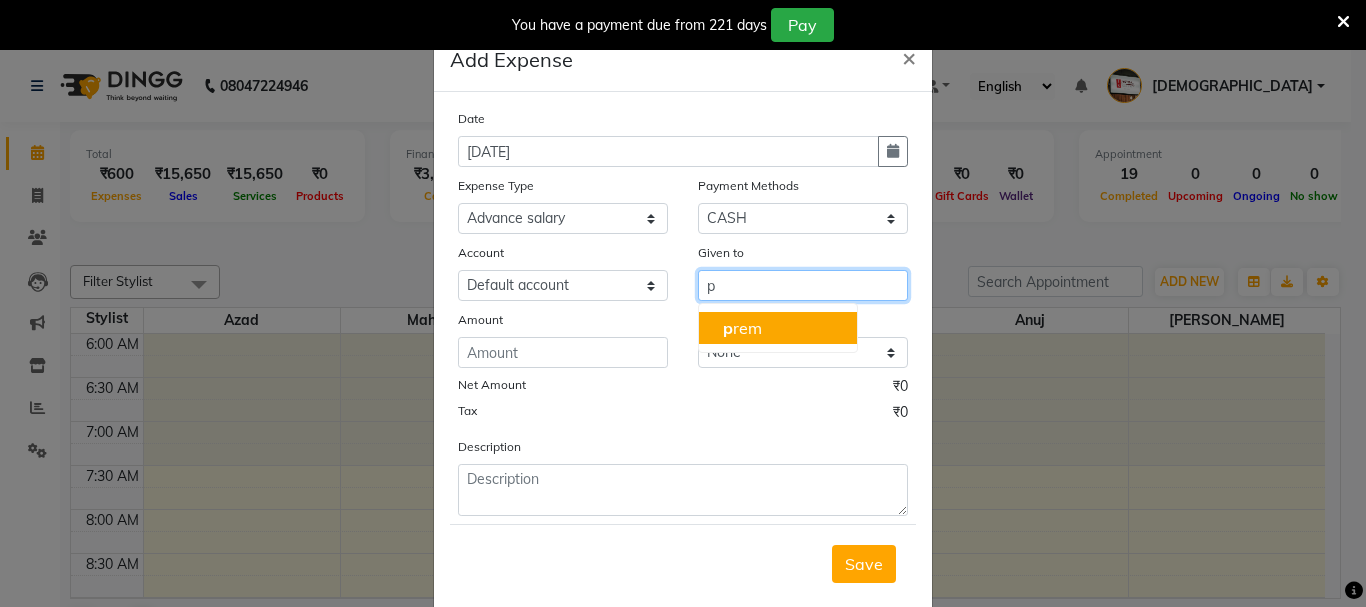 drag, startPoint x: 806, startPoint y: 337, endPoint x: 771, endPoint y: 321, distance: 38.483765 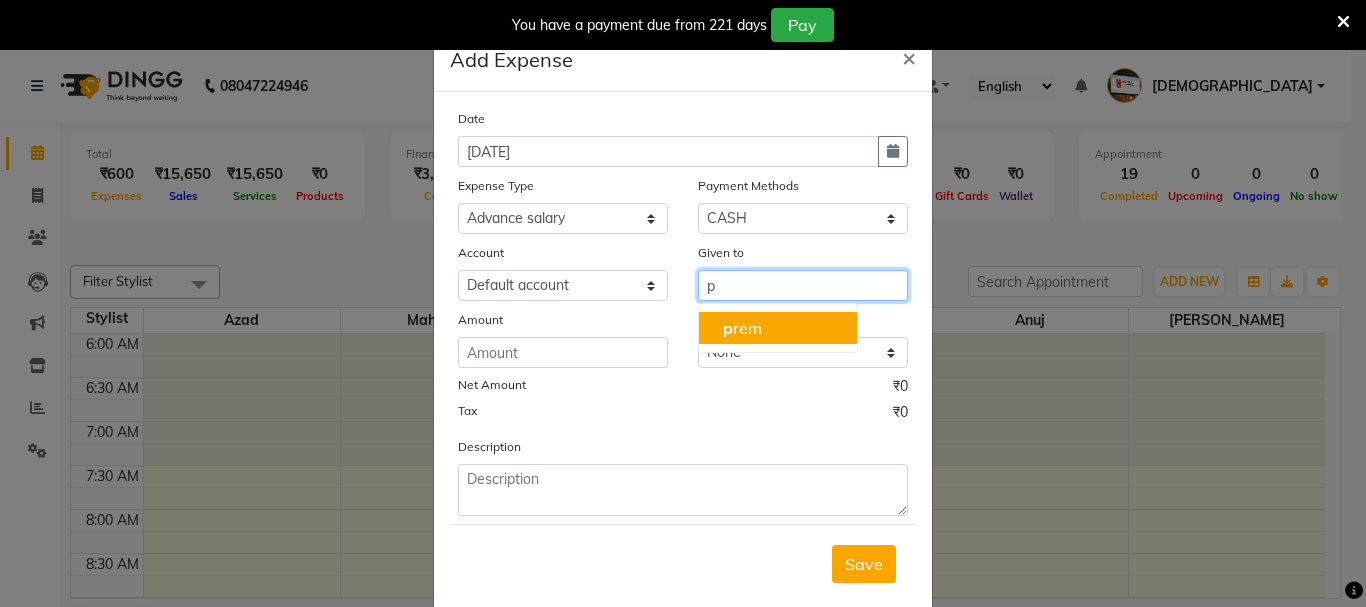 click on "p rem" at bounding box center (778, 328) 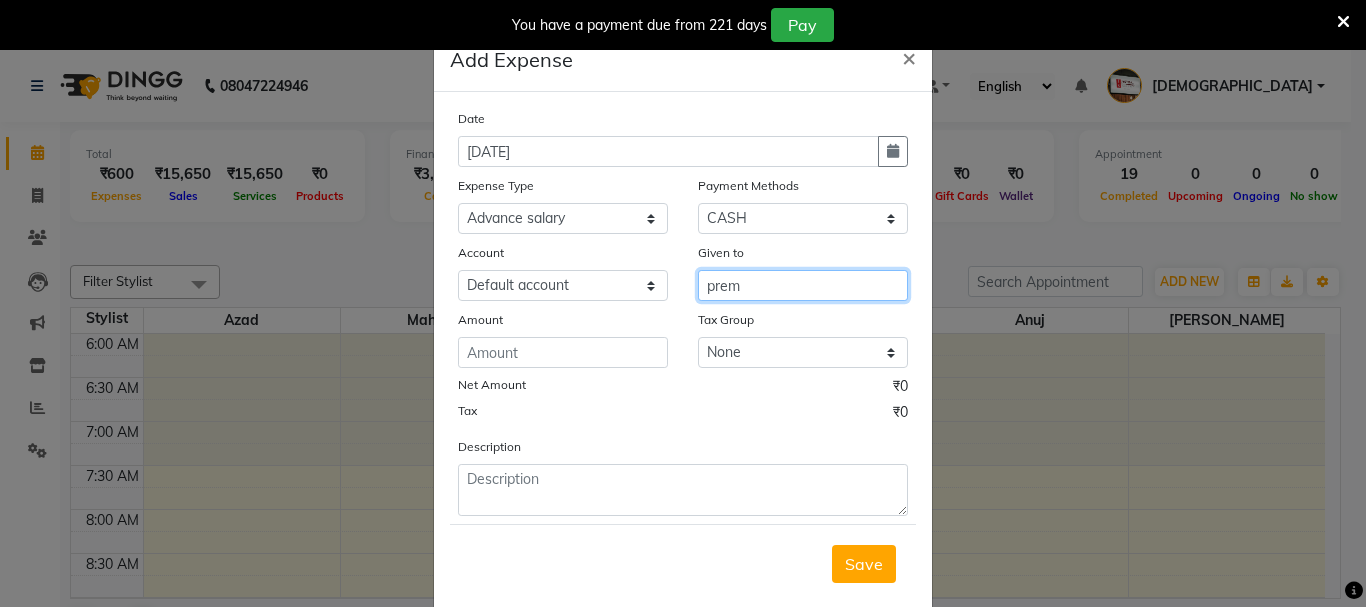 type on "prem" 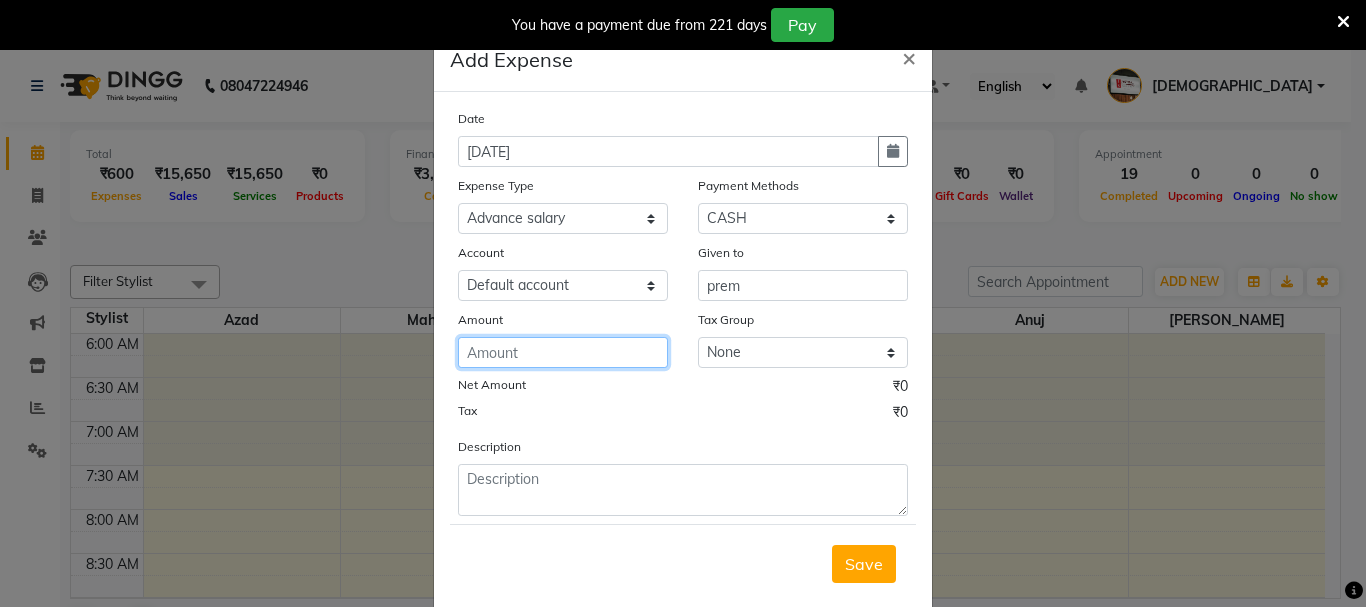 click 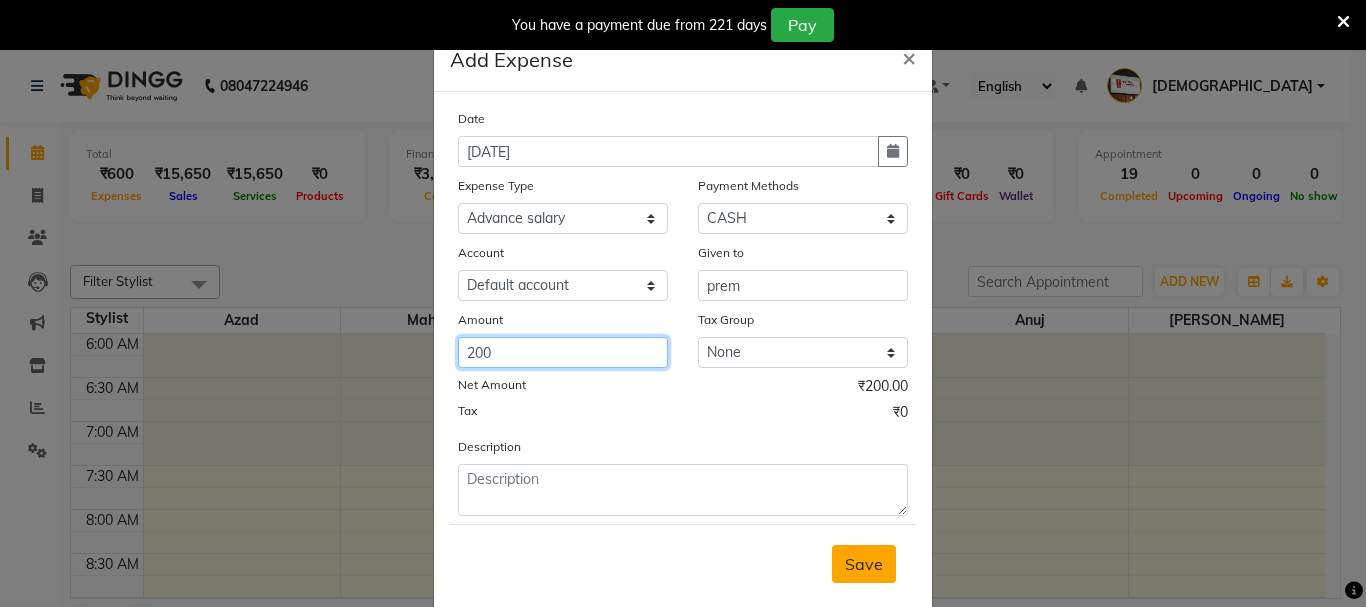 type on "200" 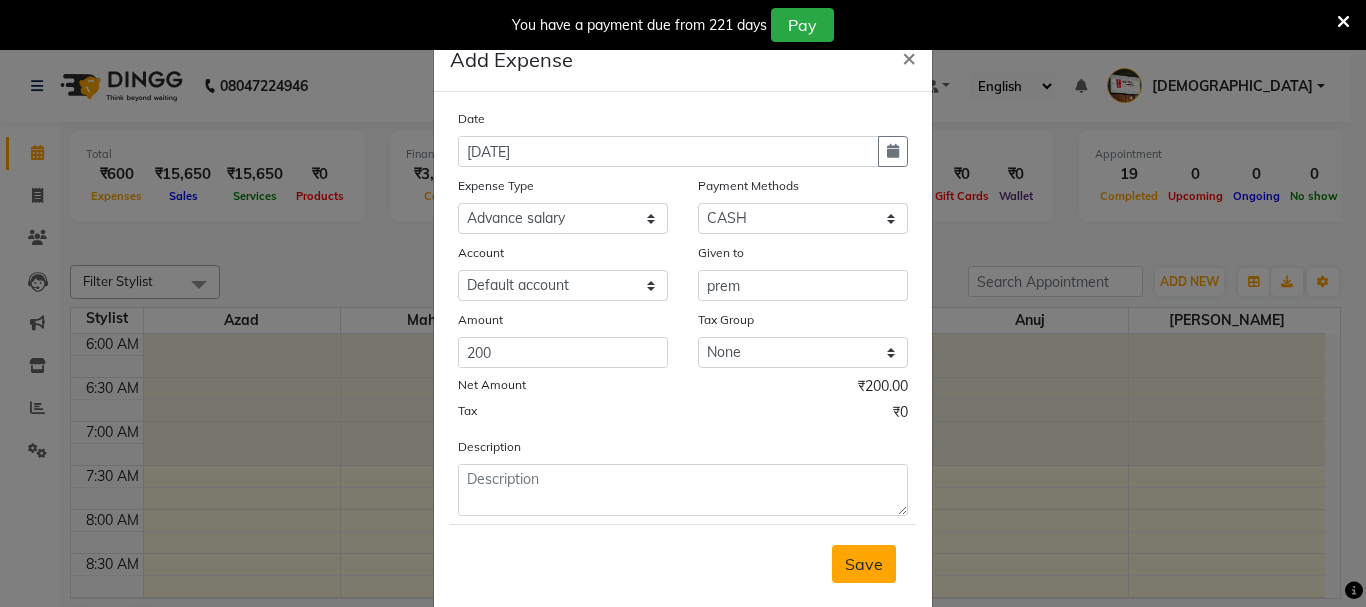click on "Save" at bounding box center (864, 564) 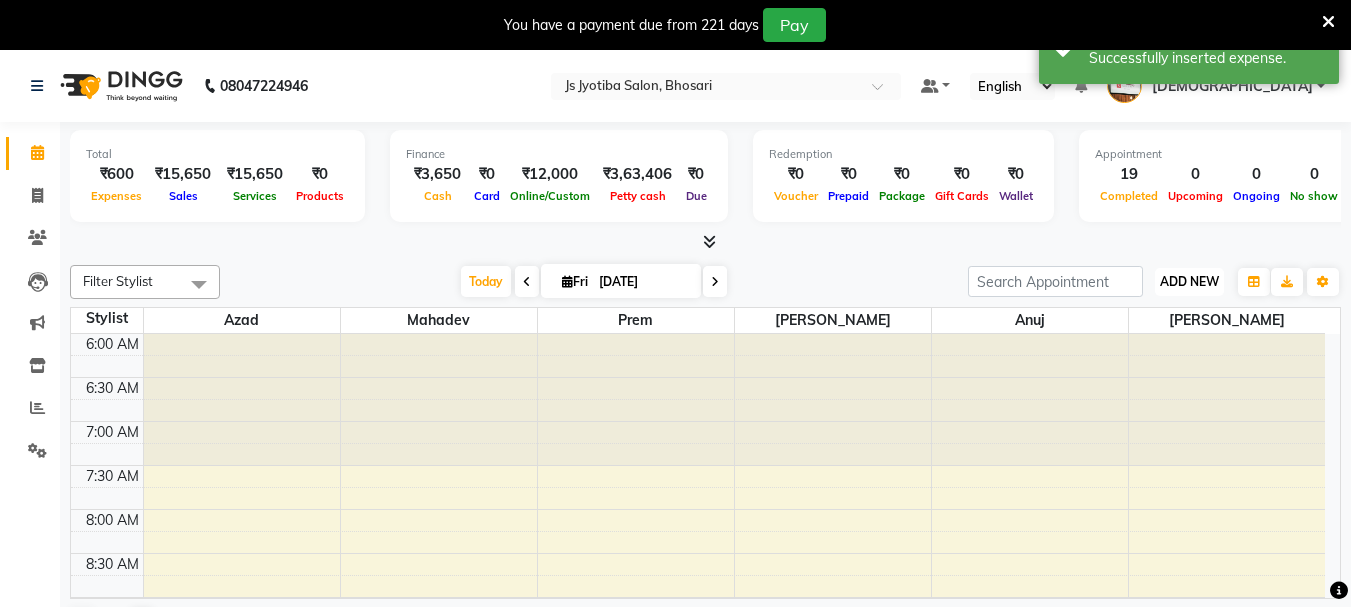 click on "ADD NEW" at bounding box center (1189, 281) 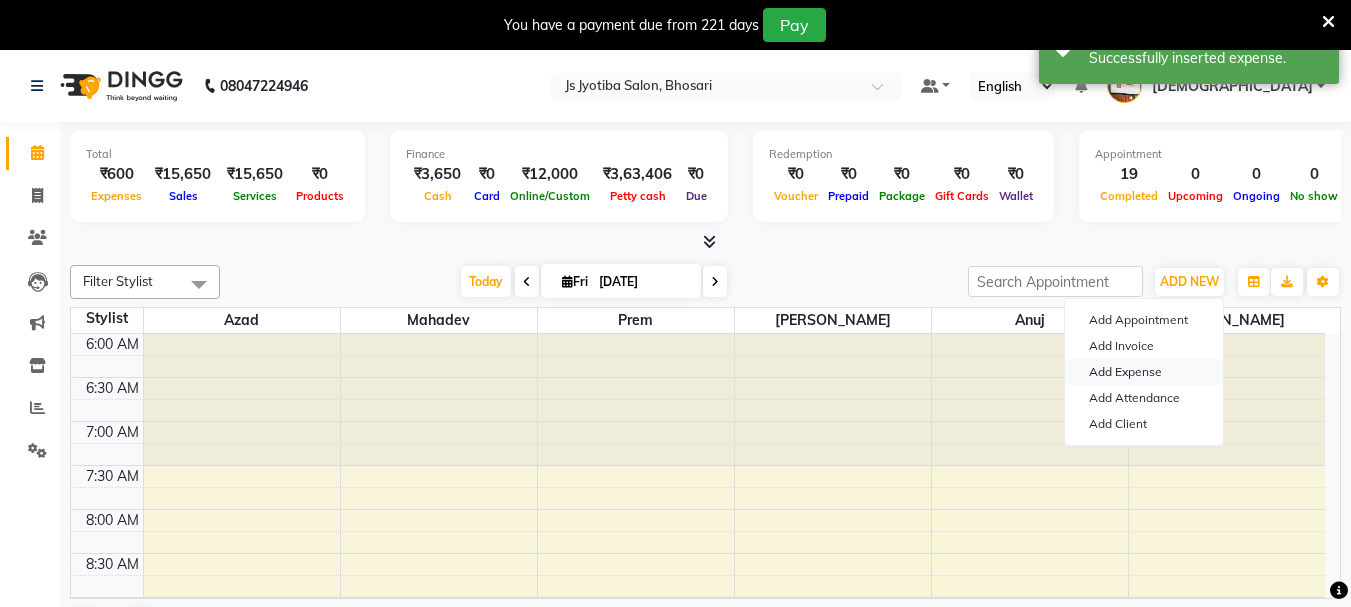 click on "Add Expense" at bounding box center (1144, 372) 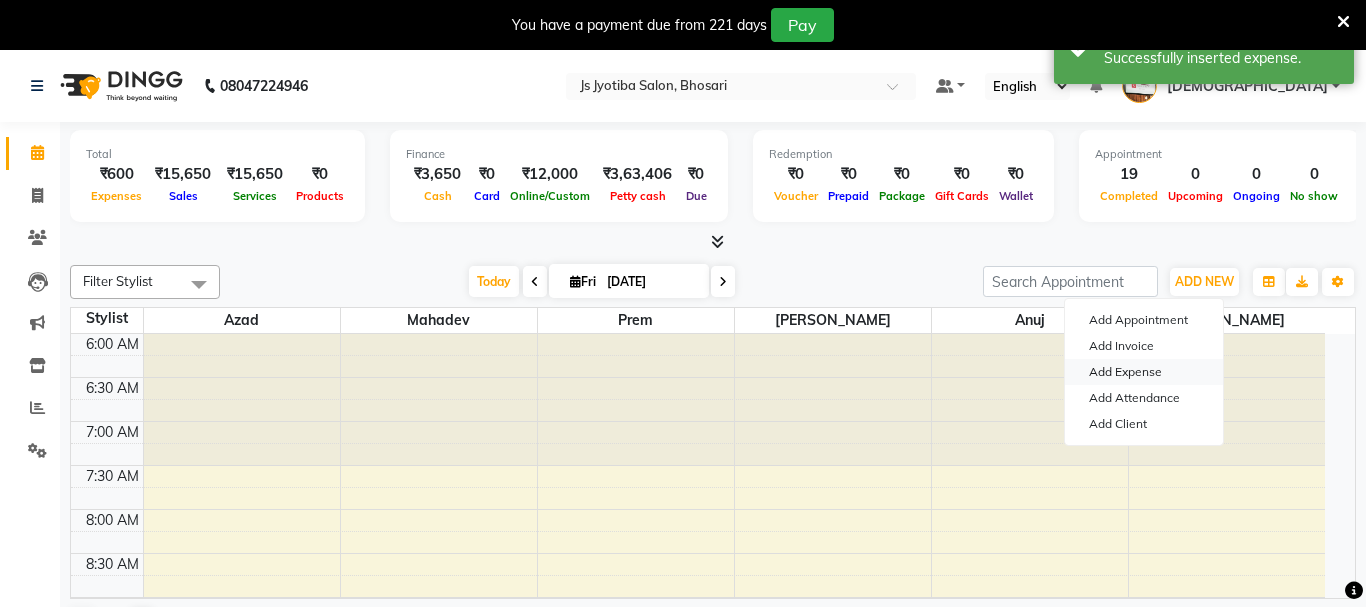 select on "1" 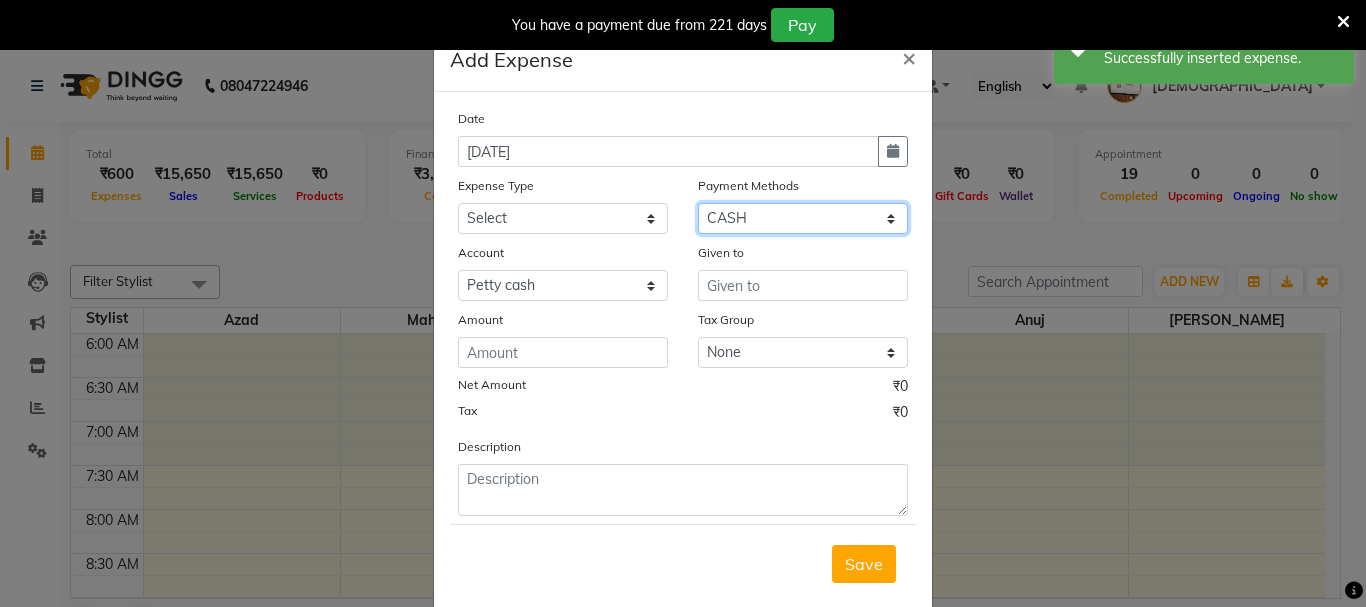 click on "Select CASH ONLINE CARD" 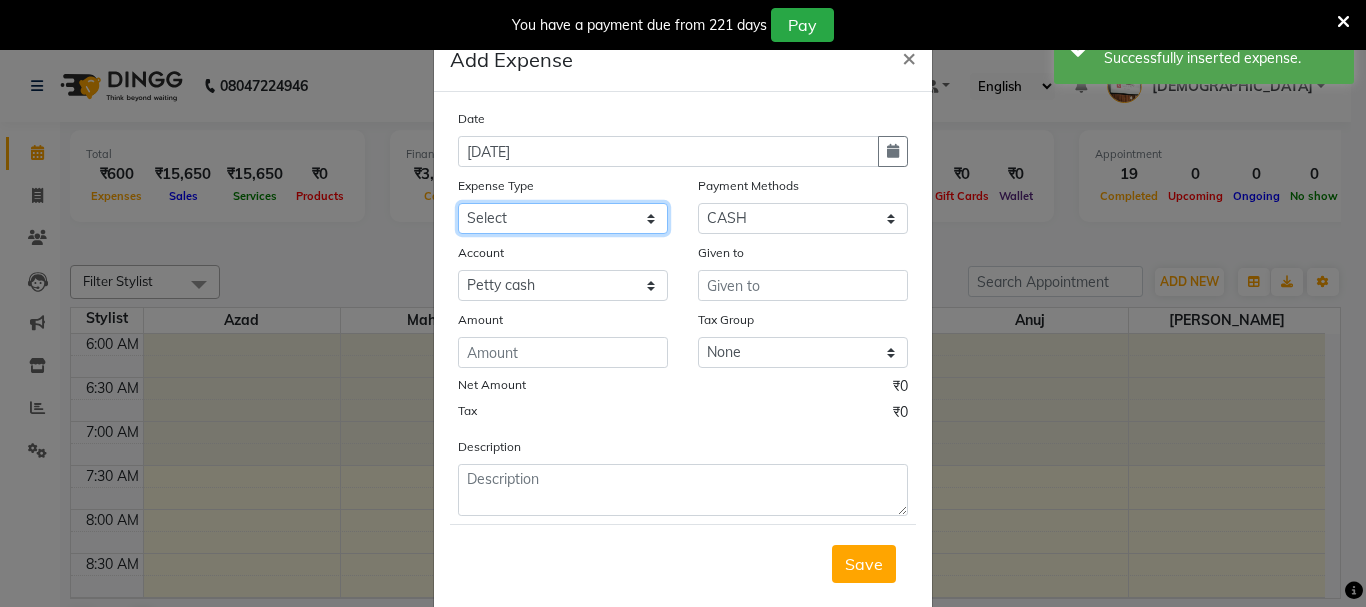 drag, startPoint x: 552, startPoint y: 218, endPoint x: 551, endPoint y: 231, distance: 13.038404 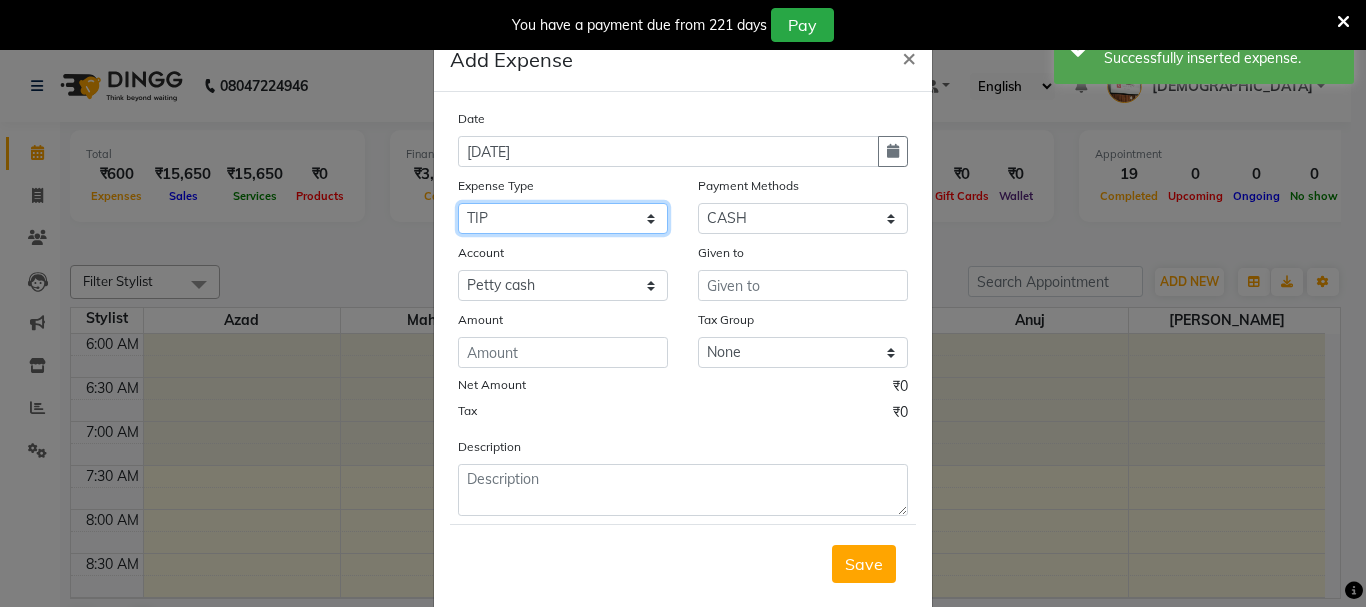 click on "Select Advance salary Advance salary ajaj Bank charges Car maintenance  Cash transfer to bank Cash transfer to hub Client Snacks Clinical charges Equipment Fuel Govt fee home Incentive Insurance International purchase Loan Repayment Maintenance Marketing Miscellaneous MRA Other Over times Pantry Product Rent Salary shop shop Staff Snacks Tax Tea & Refreshment TIP Utilities Wifi recharge" 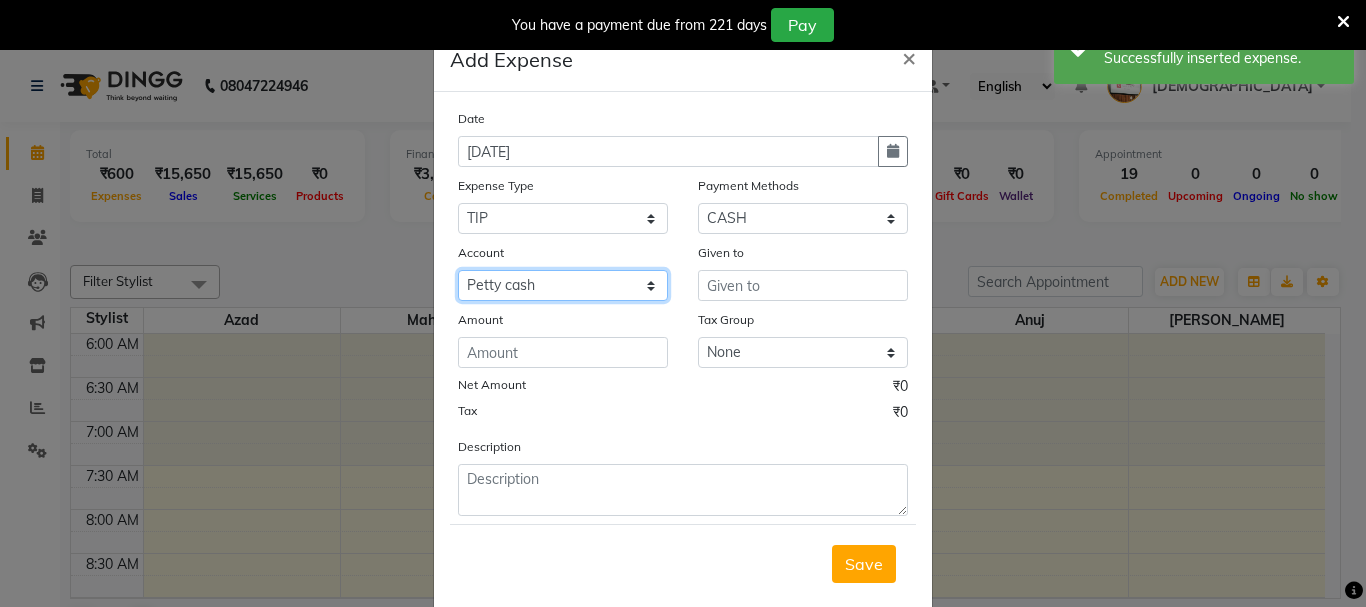 click on "Select Default account Petty cash" 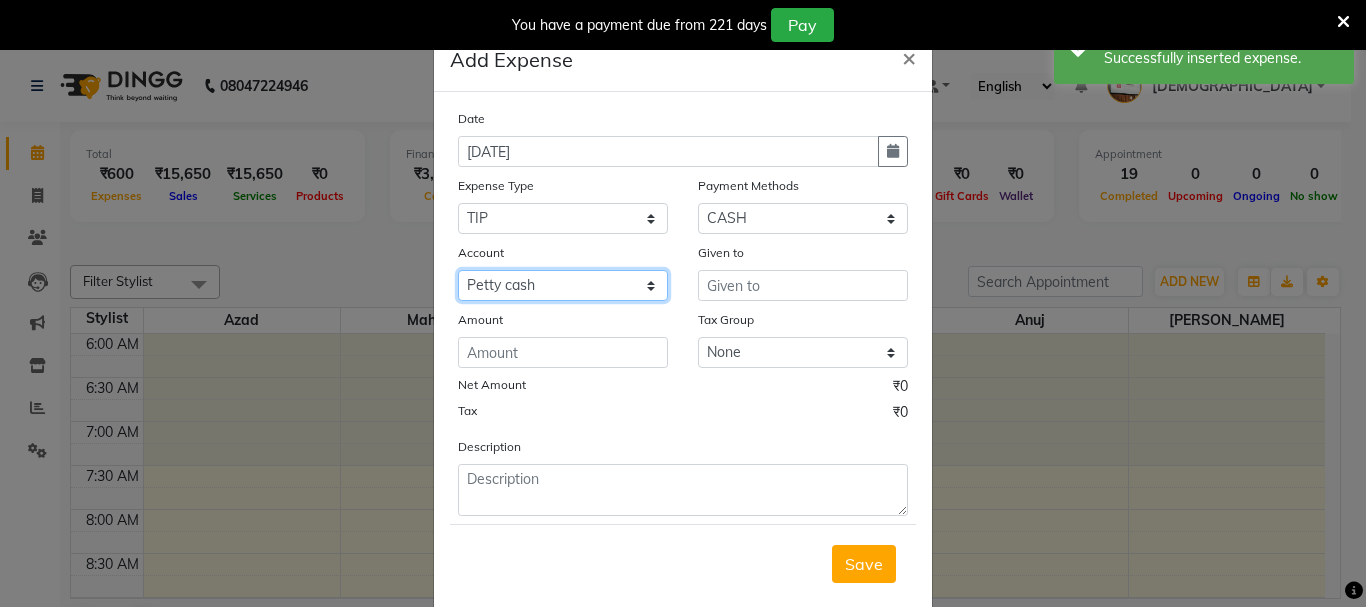 select on "492" 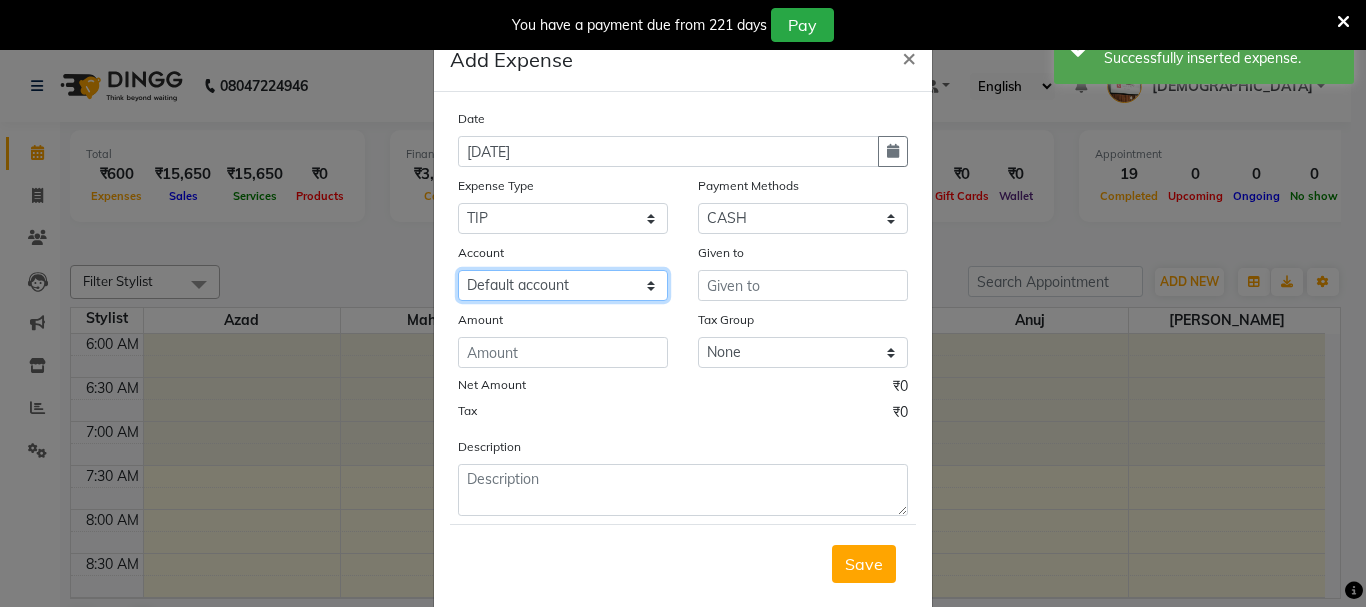 click on "Select Default account Petty cash" 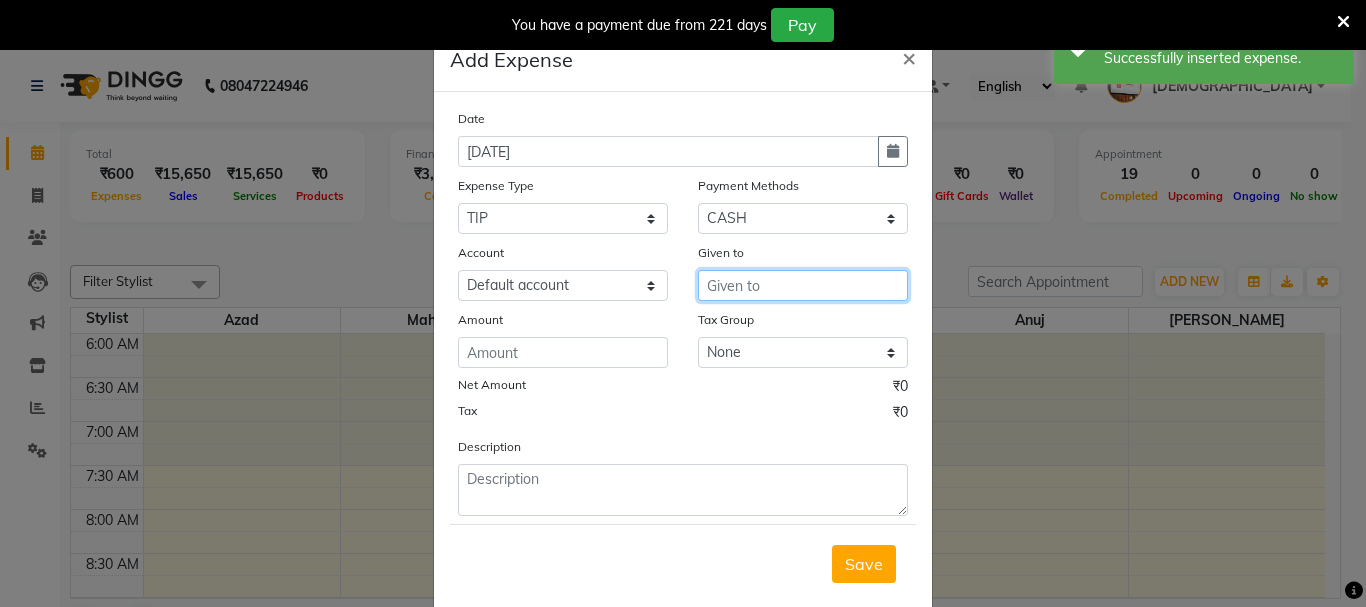 drag, startPoint x: 787, startPoint y: 294, endPoint x: 796, endPoint y: 289, distance: 10.29563 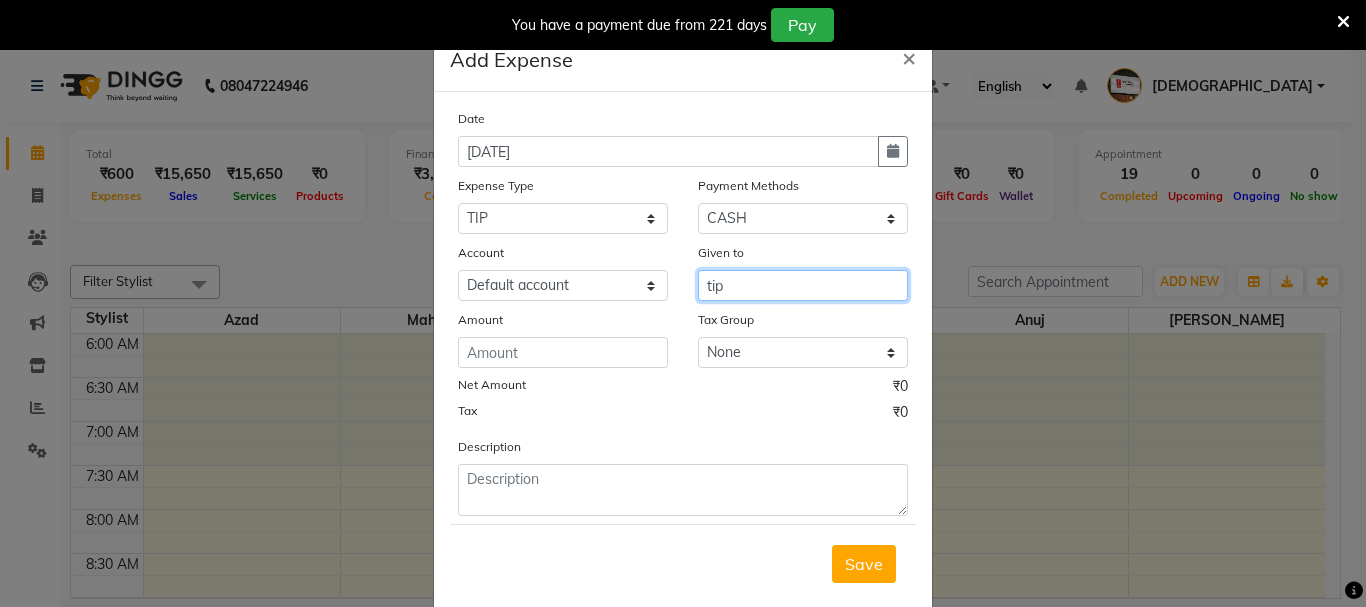 type on "tip" 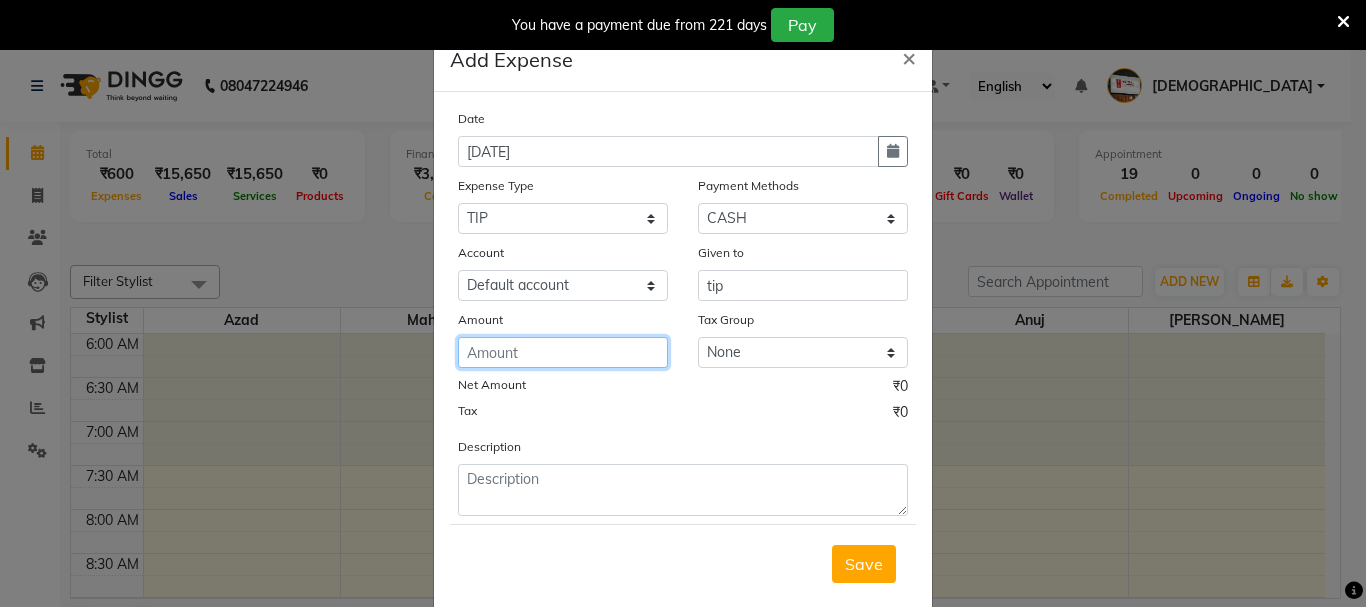 click 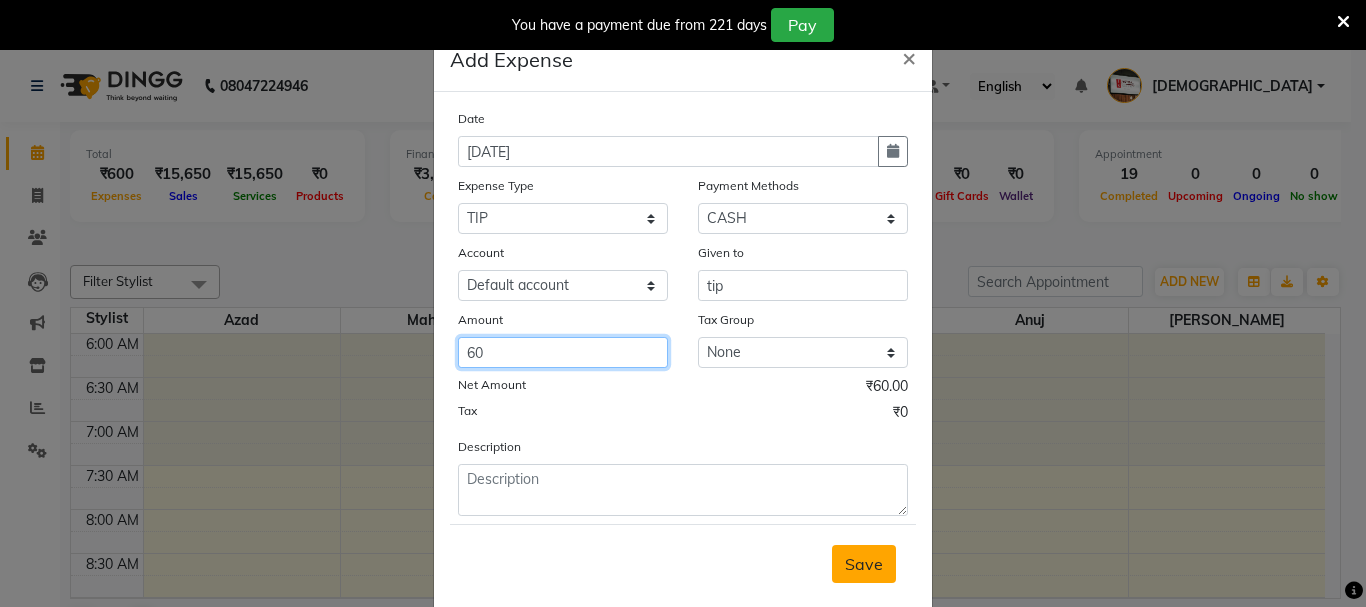 type on "60" 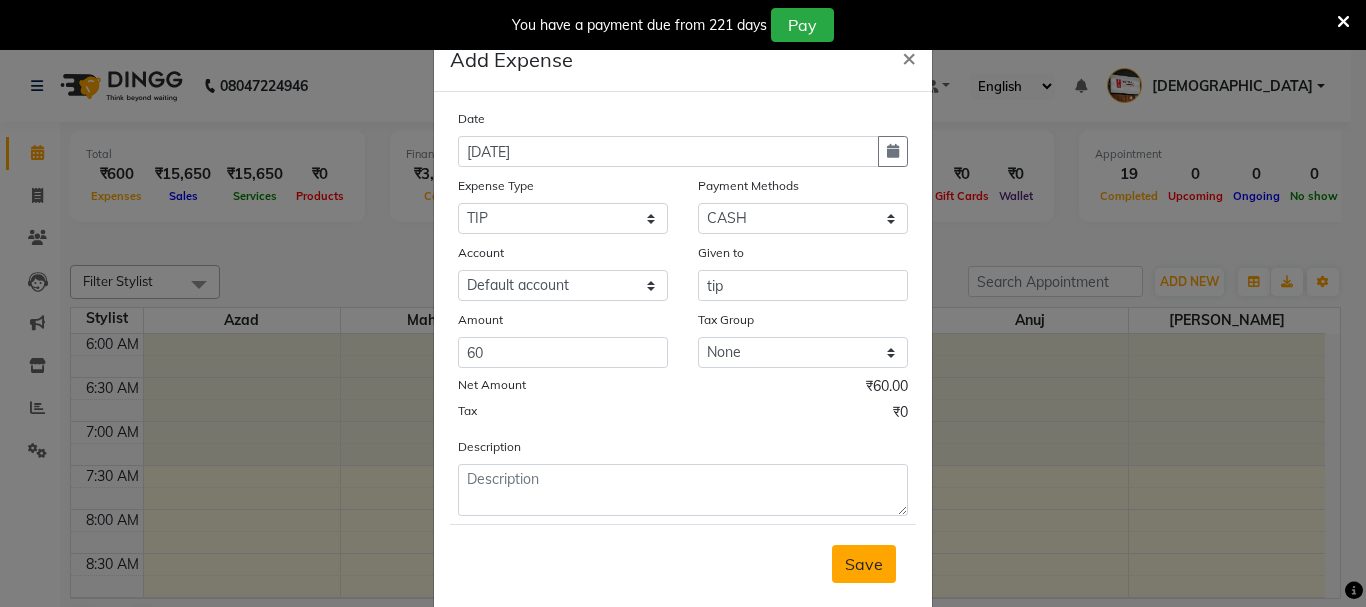 click on "Save" at bounding box center (864, 564) 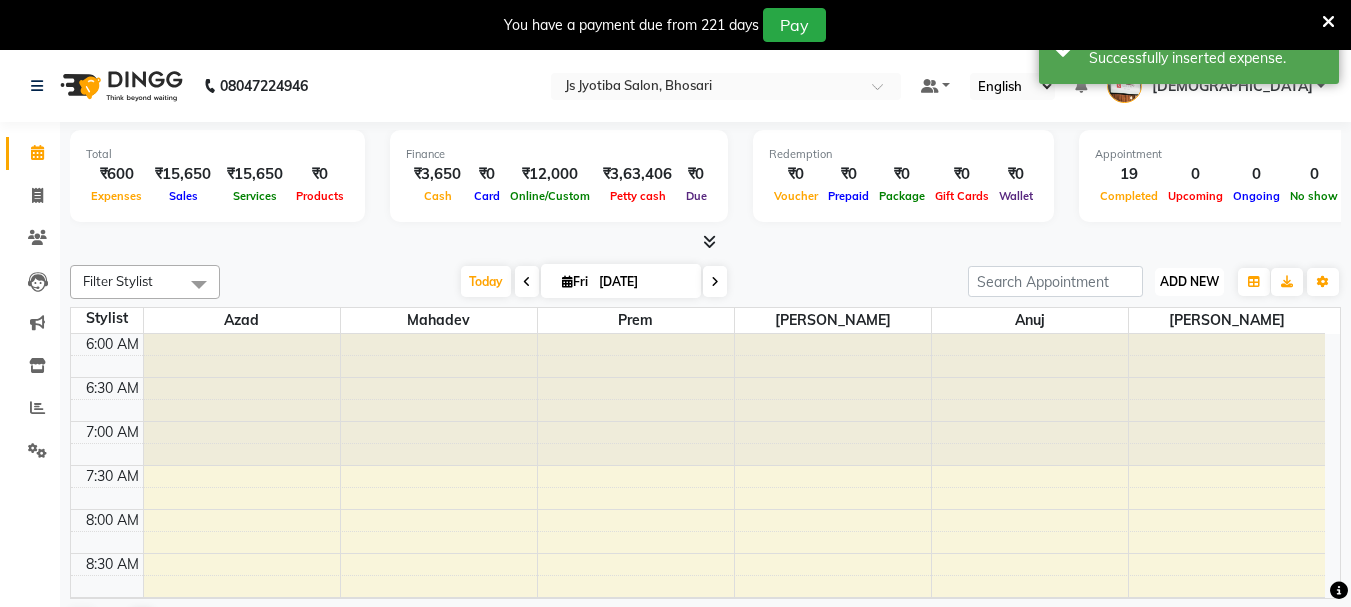 click on "ADD NEW" at bounding box center (1189, 281) 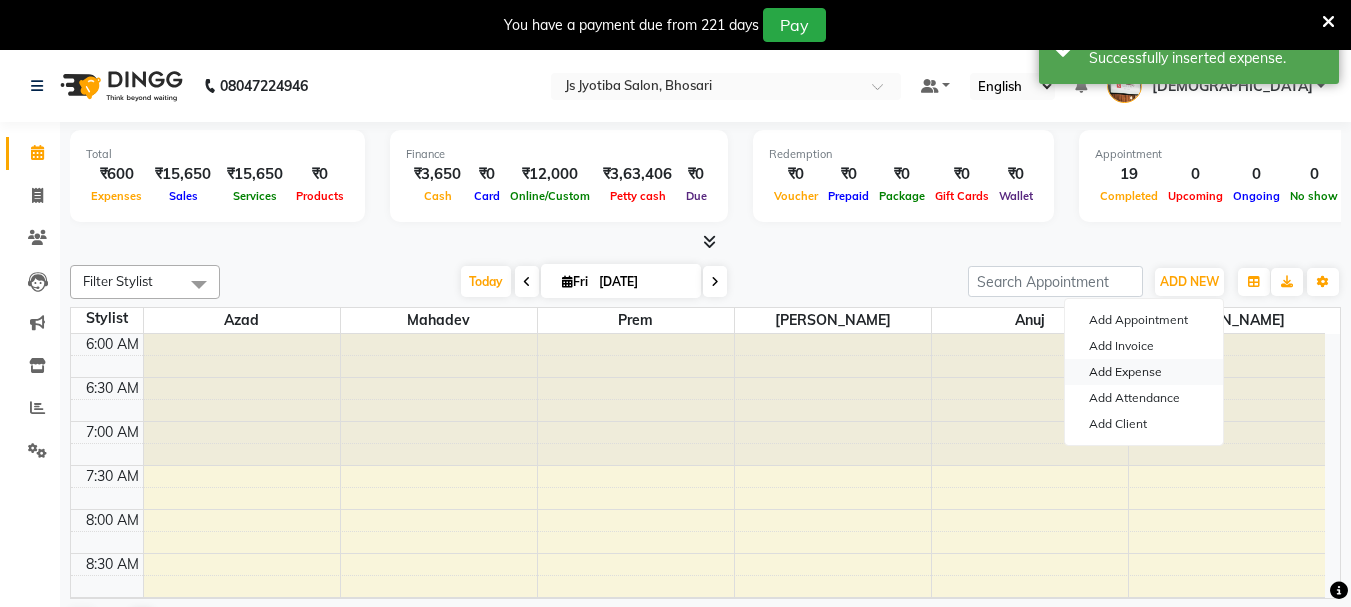 click on "Add Expense" at bounding box center [1144, 372] 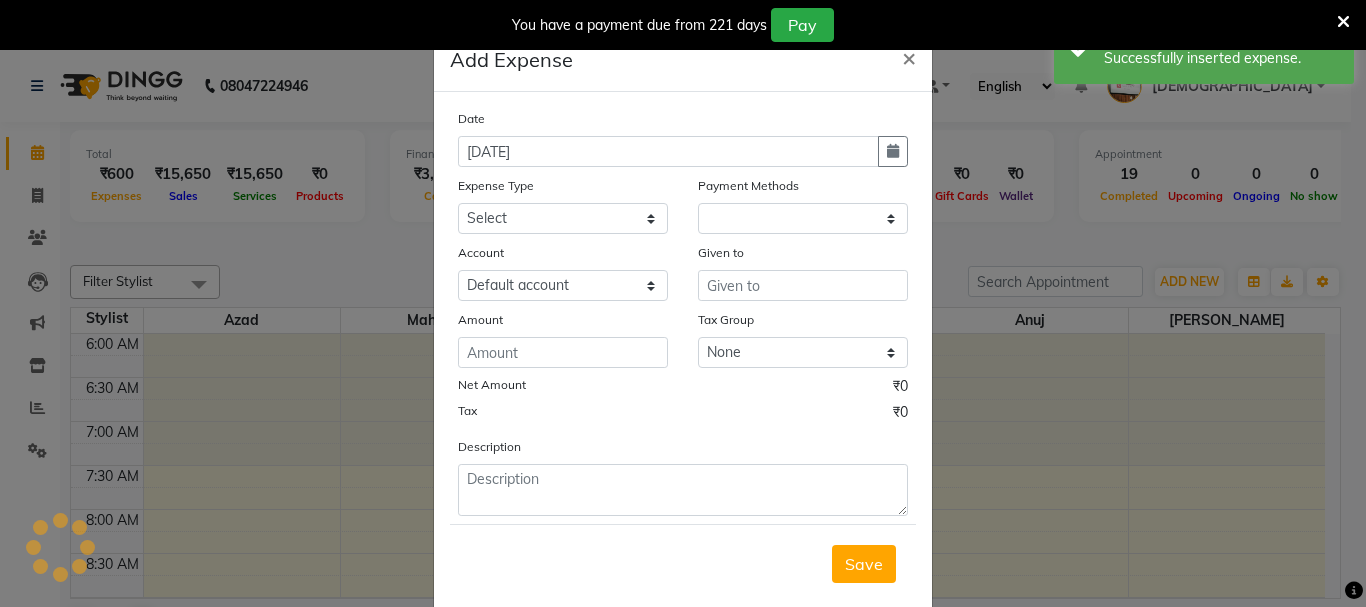 select on "1" 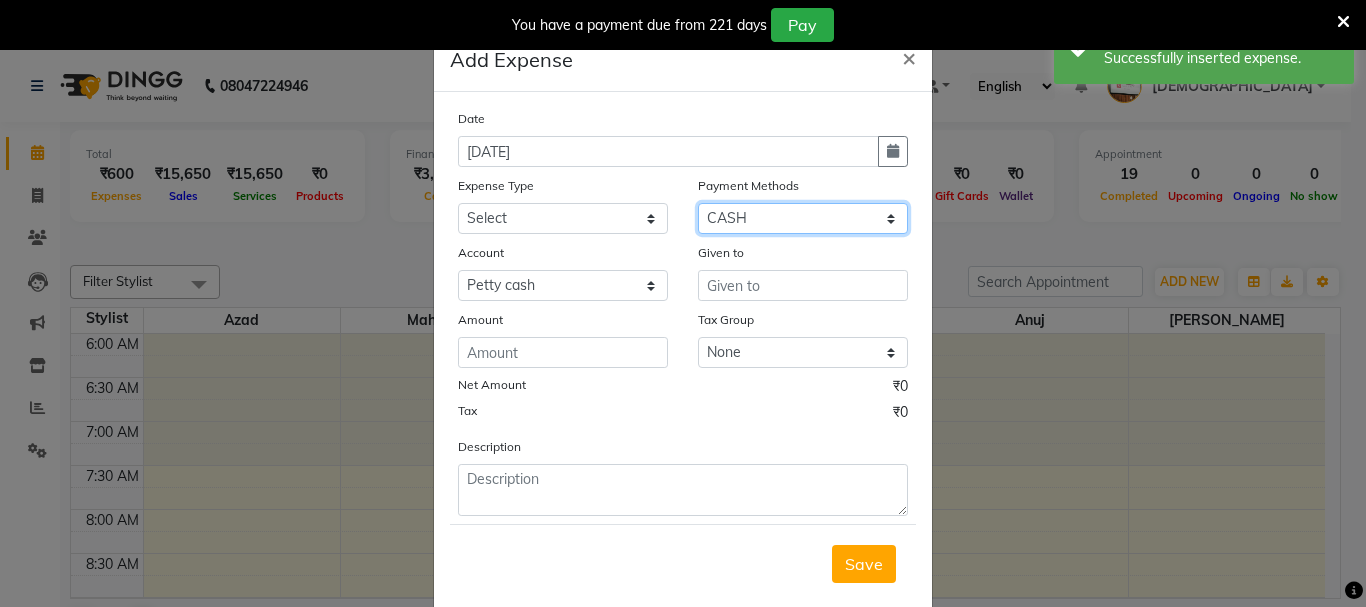 drag, startPoint x: 811, startPoint y: 212, endPoint x: 810, endPoint y: 233, distance: 21.023796 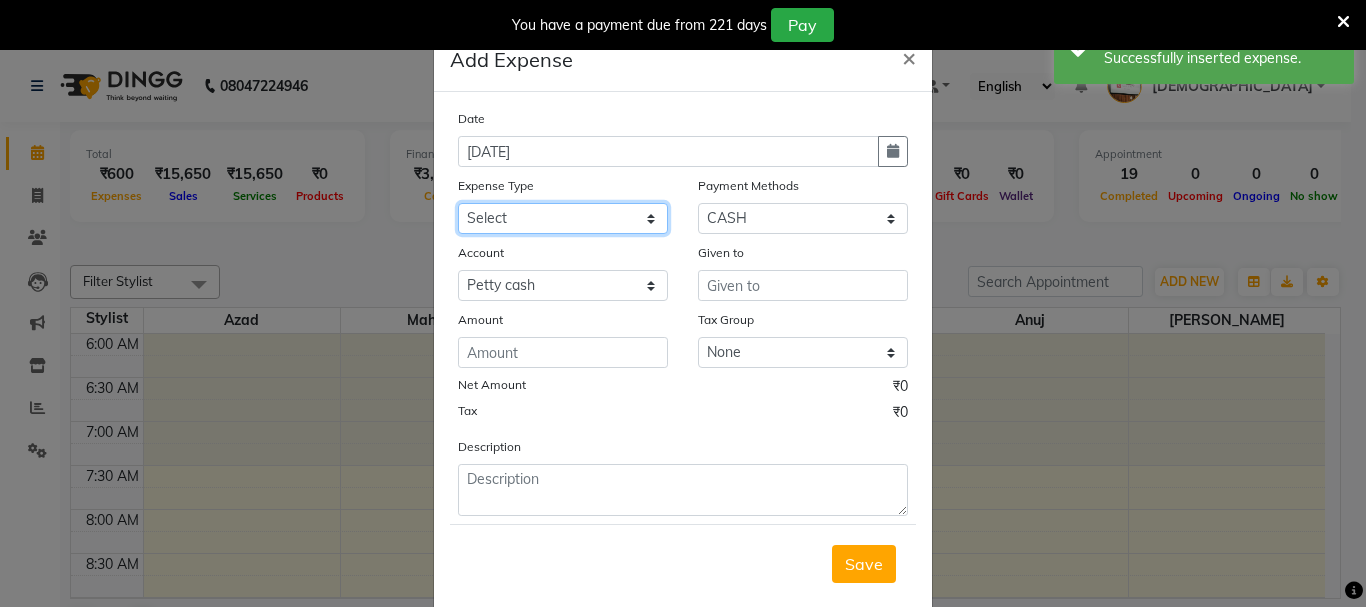 drag, startPoint x: 585, startPoint y: 210, endPoint x: 584, endPoint y: 267, distance: 57.00877 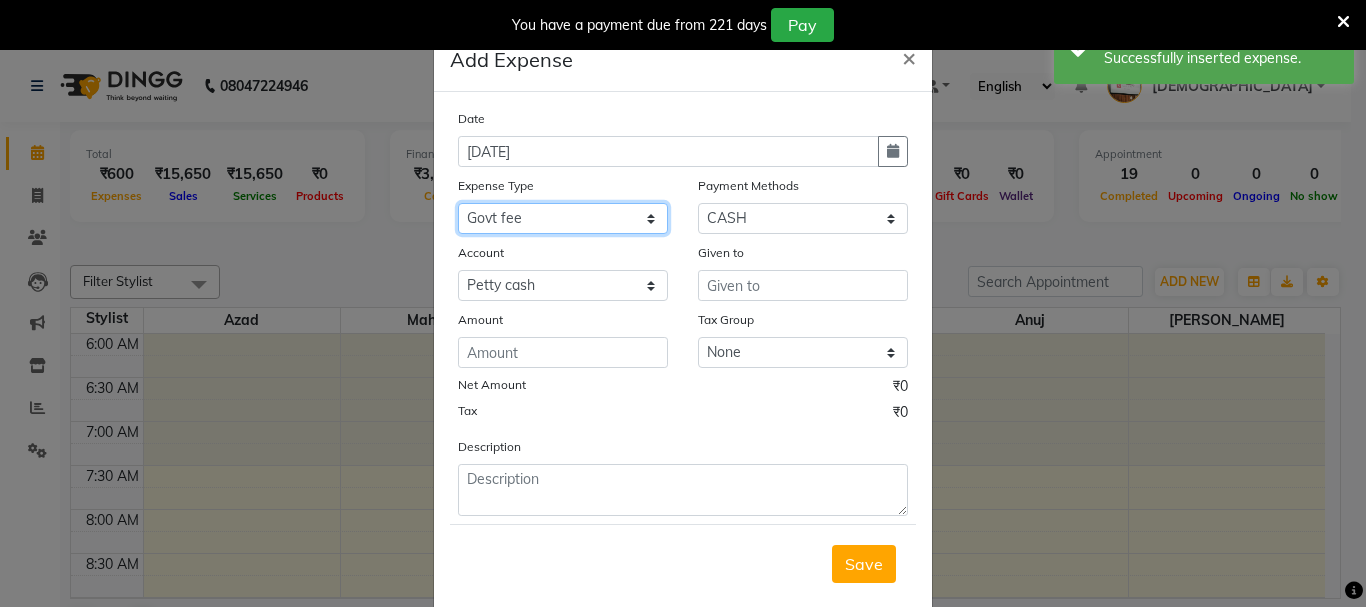click on "Select Advance salary Advance salary ajaj Bank charges Car maintenance  Cash transfer to bank Cash transfer to hub Client Snacks Clinical charges Equipment Fuel Govt fee home Incentive Insurance International purchase Loan Repayment Maintenance Marketing Miscellaneous MRA Other Over times Pantry Product Rent Salary shop shop Staff Snacks Tax Tea & Refreshment TIP Utilities Wifi recharge" 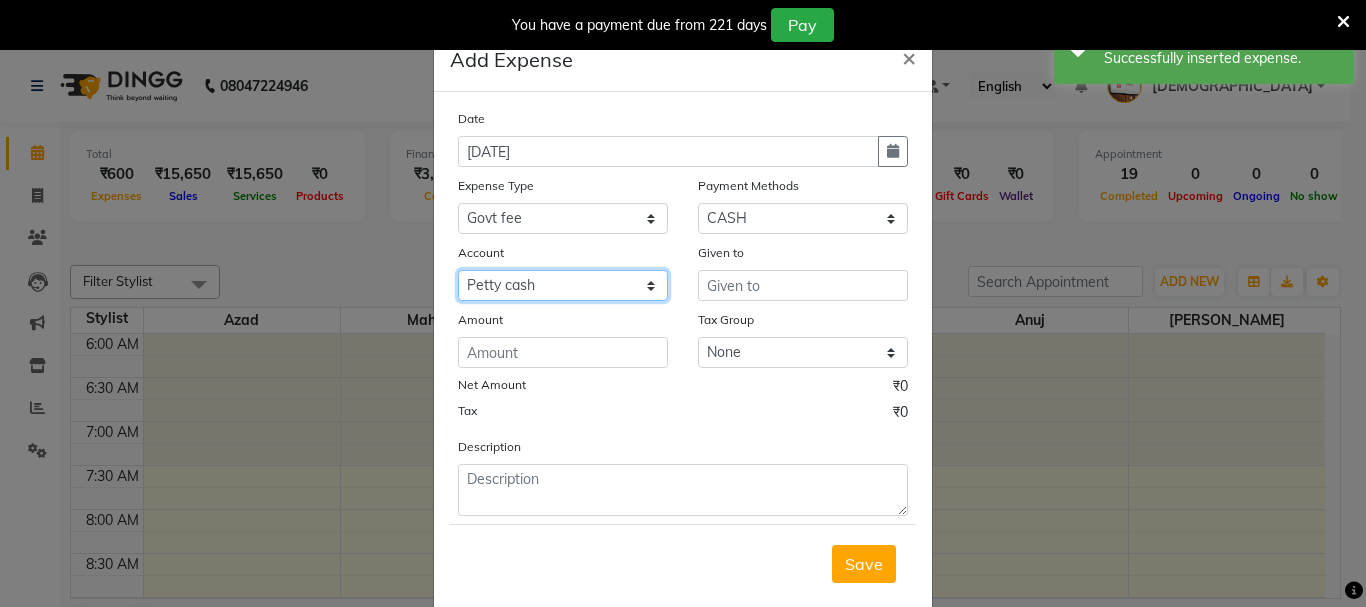 click on "Select Default account Petty cash" 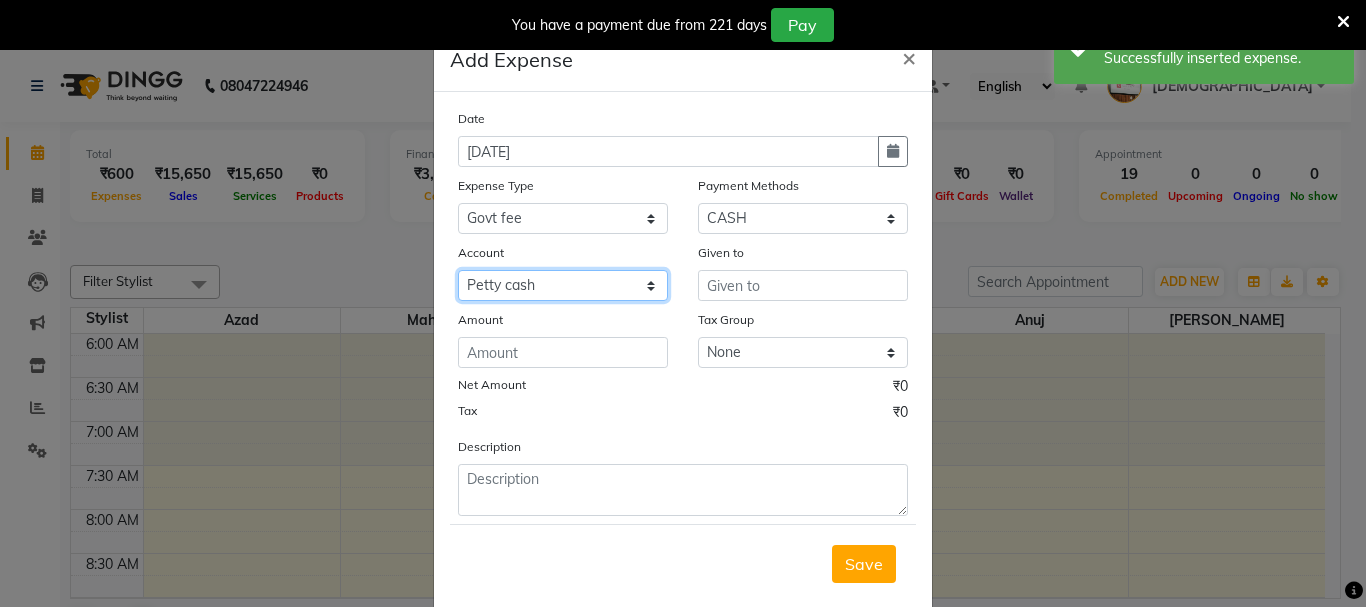 click on "Select Default account Petty cash" 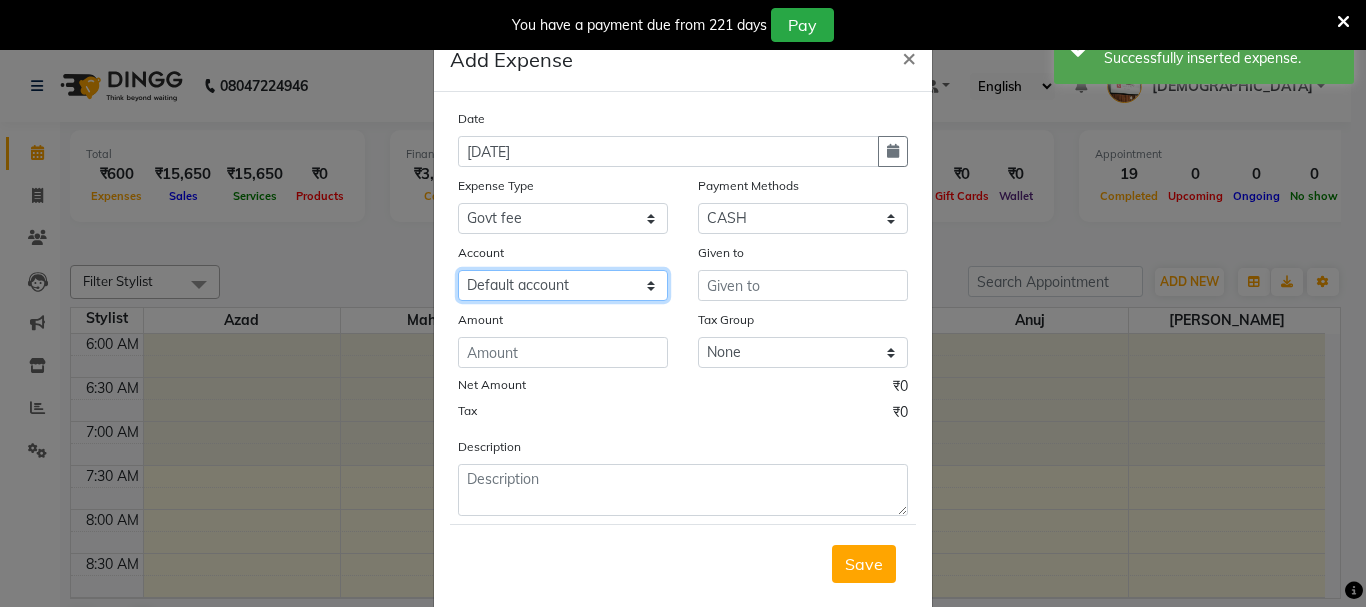 click on "Select Default account Petty cash" 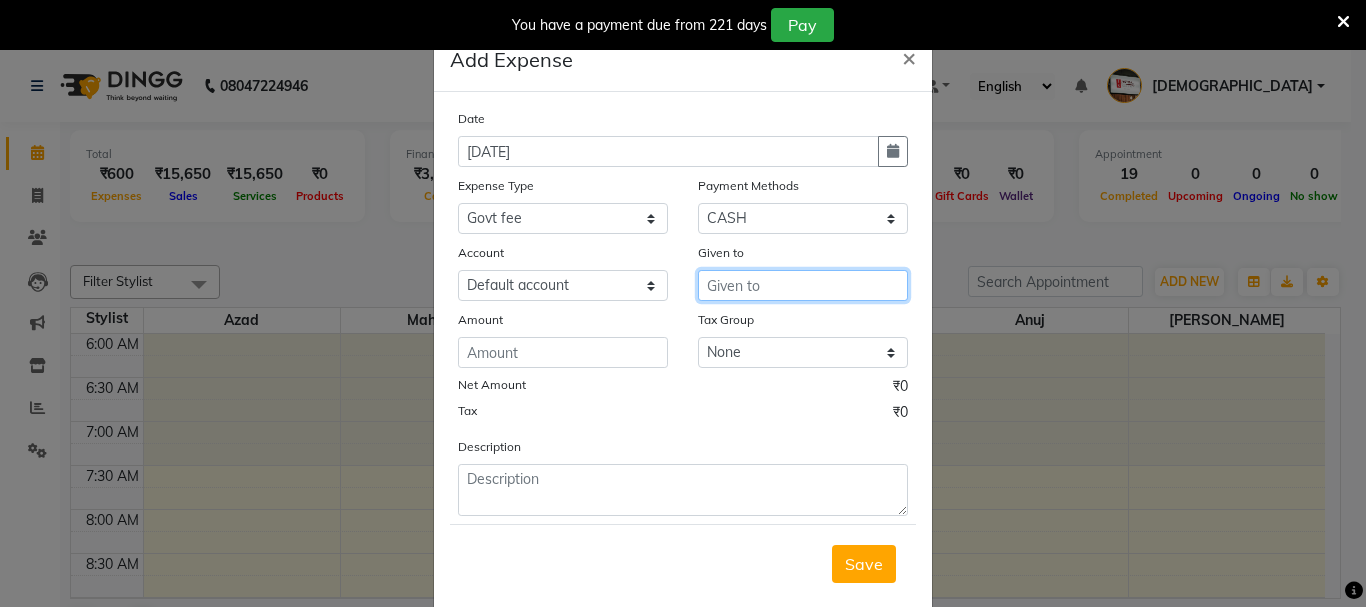 click at bounding box center [803, 285] 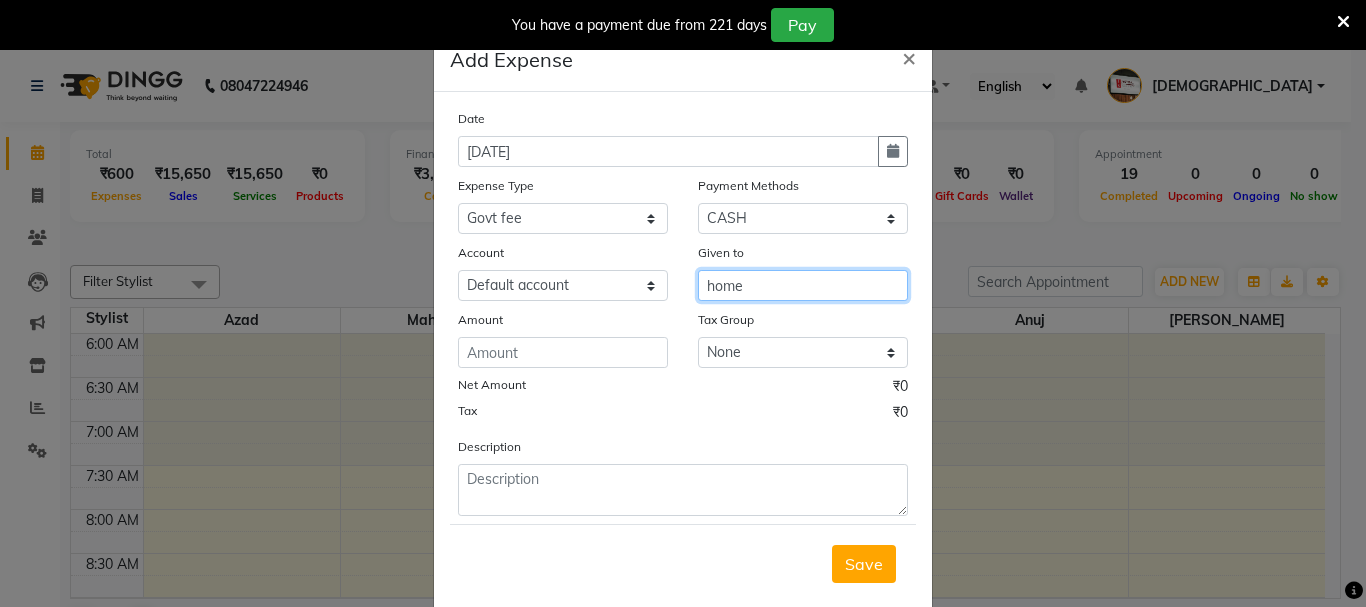 type on "home" 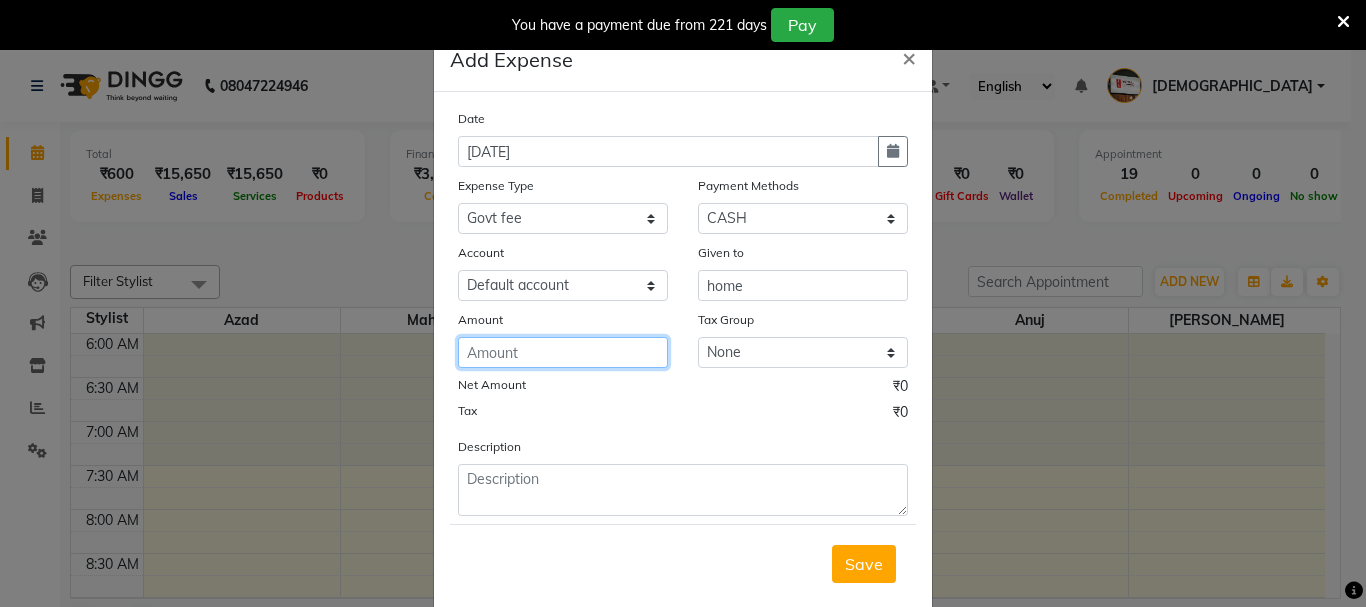 click 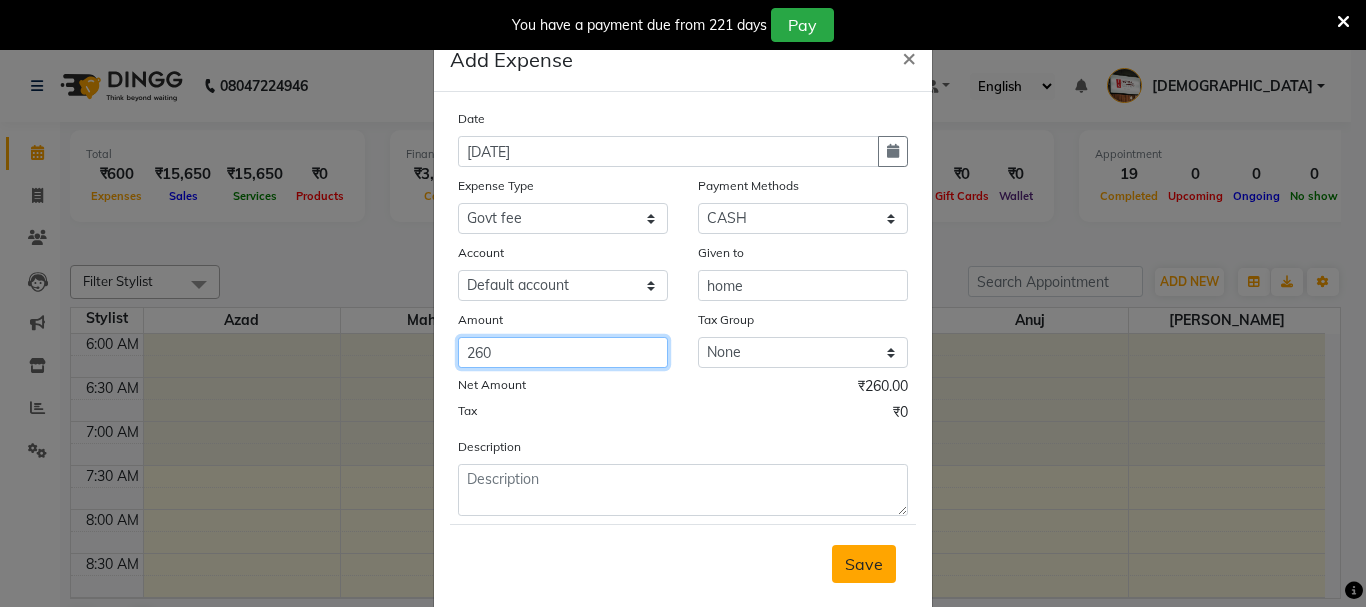 type on "260" 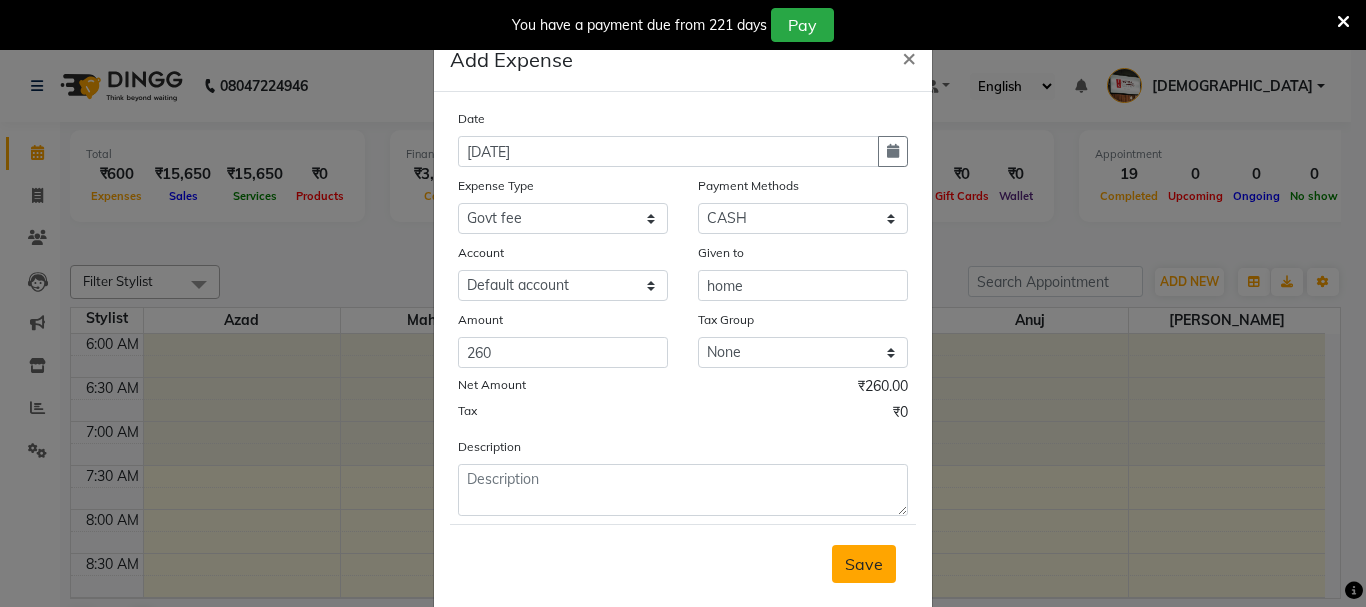 click on "Save" at bounding box center [864, 564] 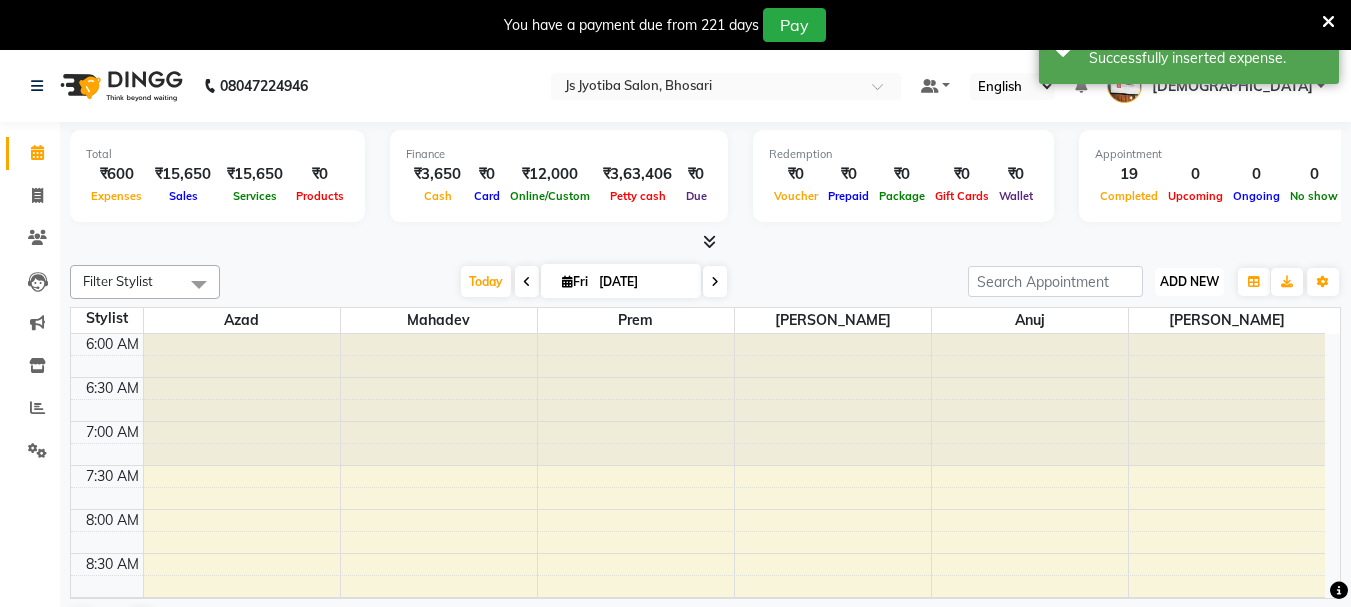 click on "ADD NEW" at bounding box center (1189, 281) 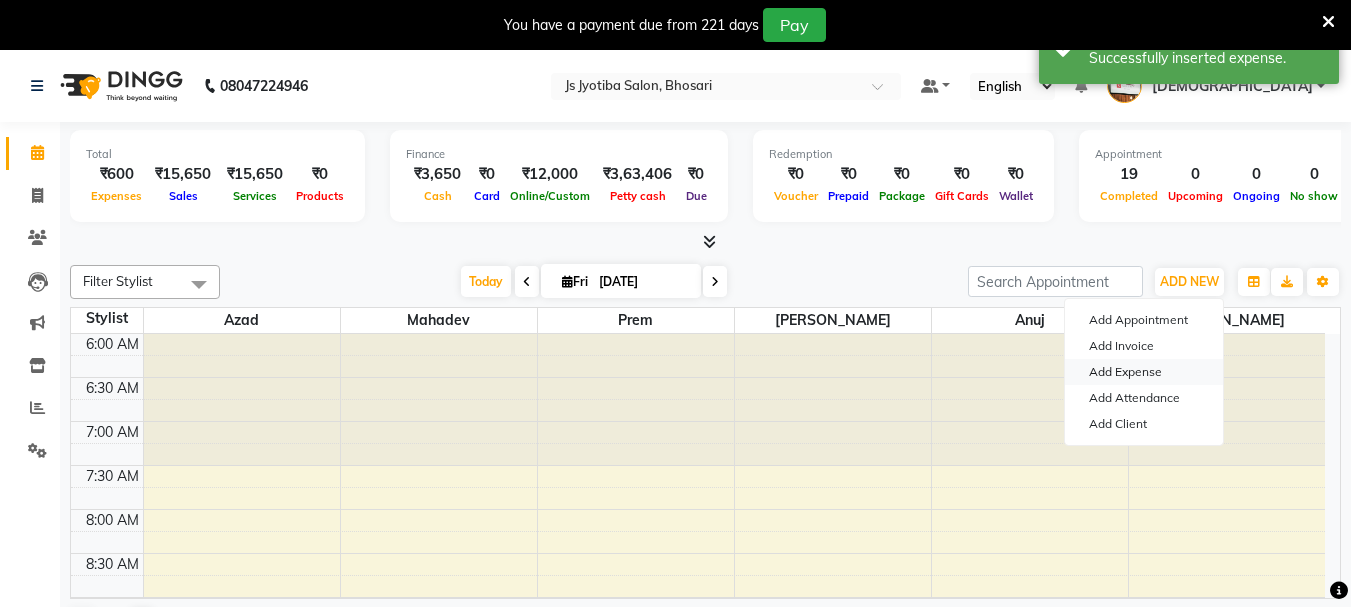 click on "Add Expense" at bounding box center (1144, 372) 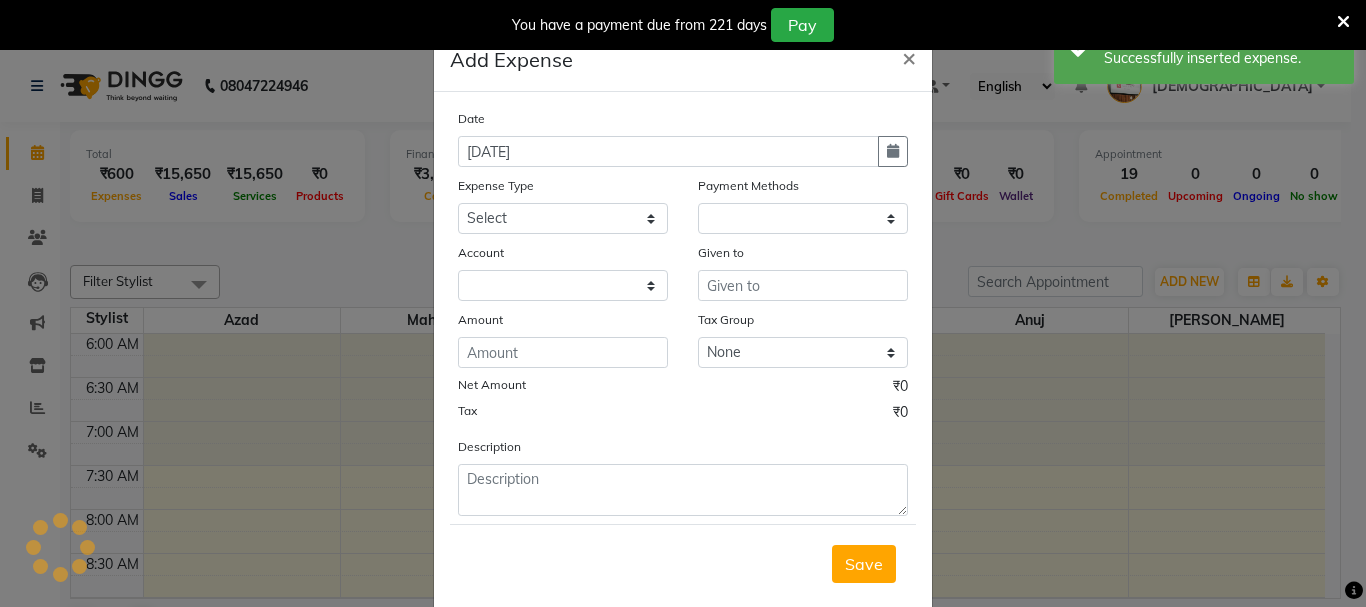 select on "1" 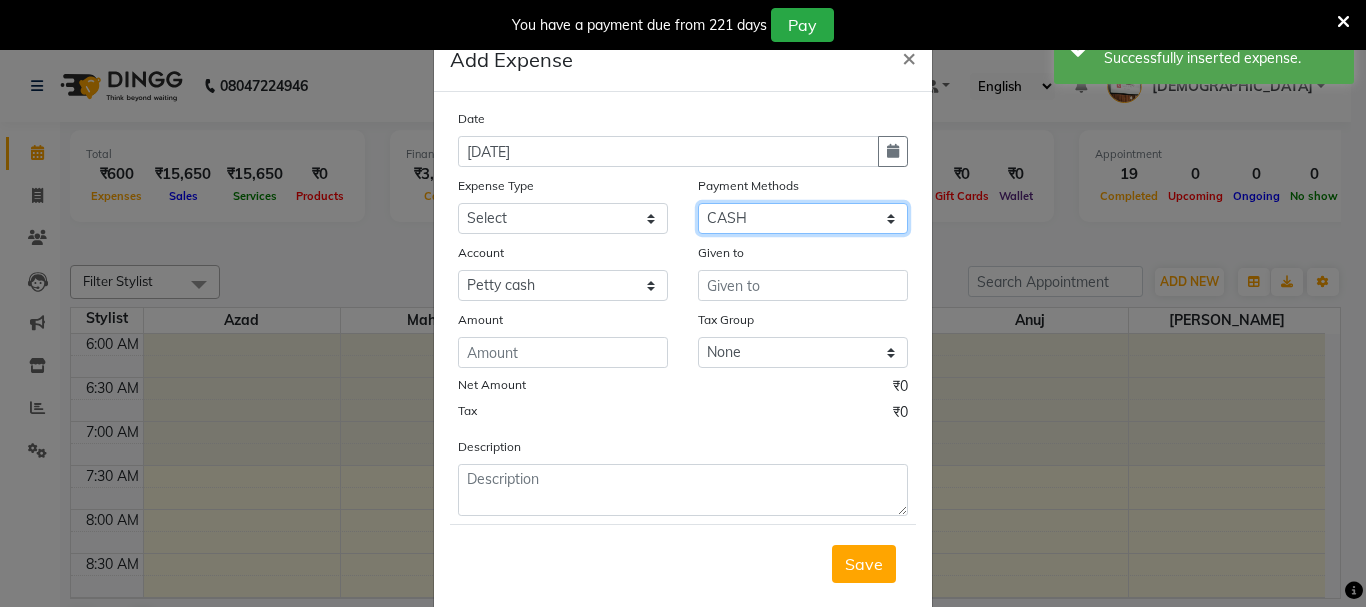 drag, startPoint x: 800, startPoint y: 219, endPoint x: 799, endPoint y: 231, distance: 12.0415945 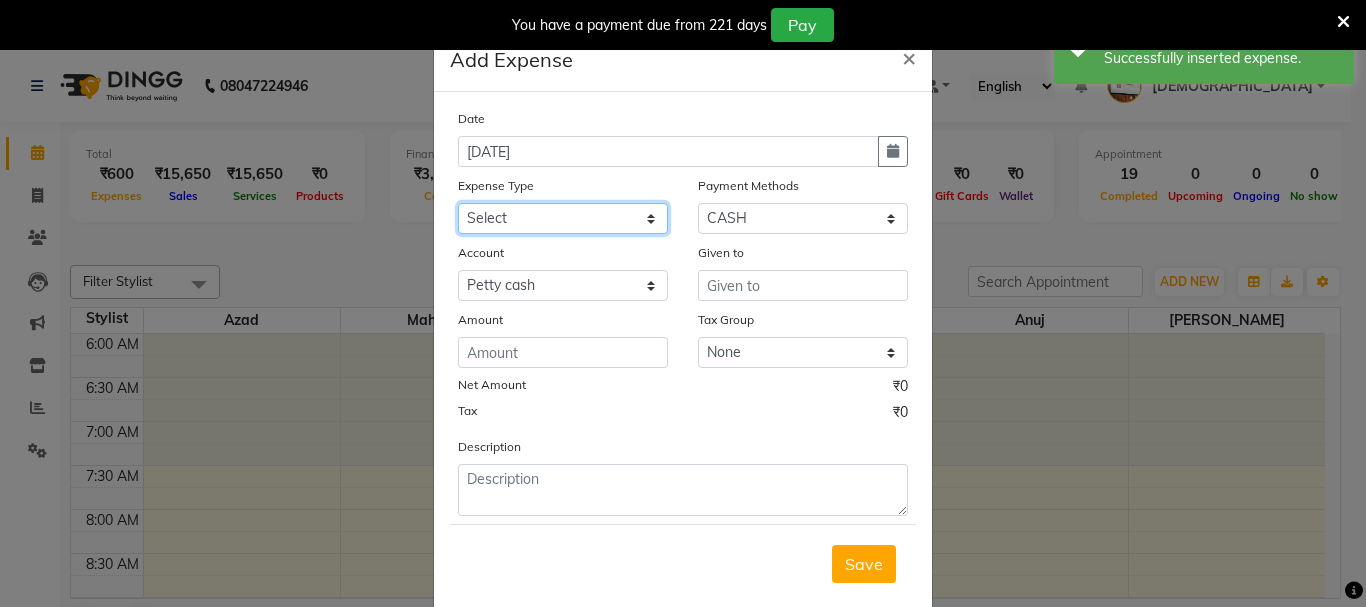 drag, startPoint x: 547, startPoint y: 219, endPoint x: 555, endPoint y: 233, distance: 16.124516 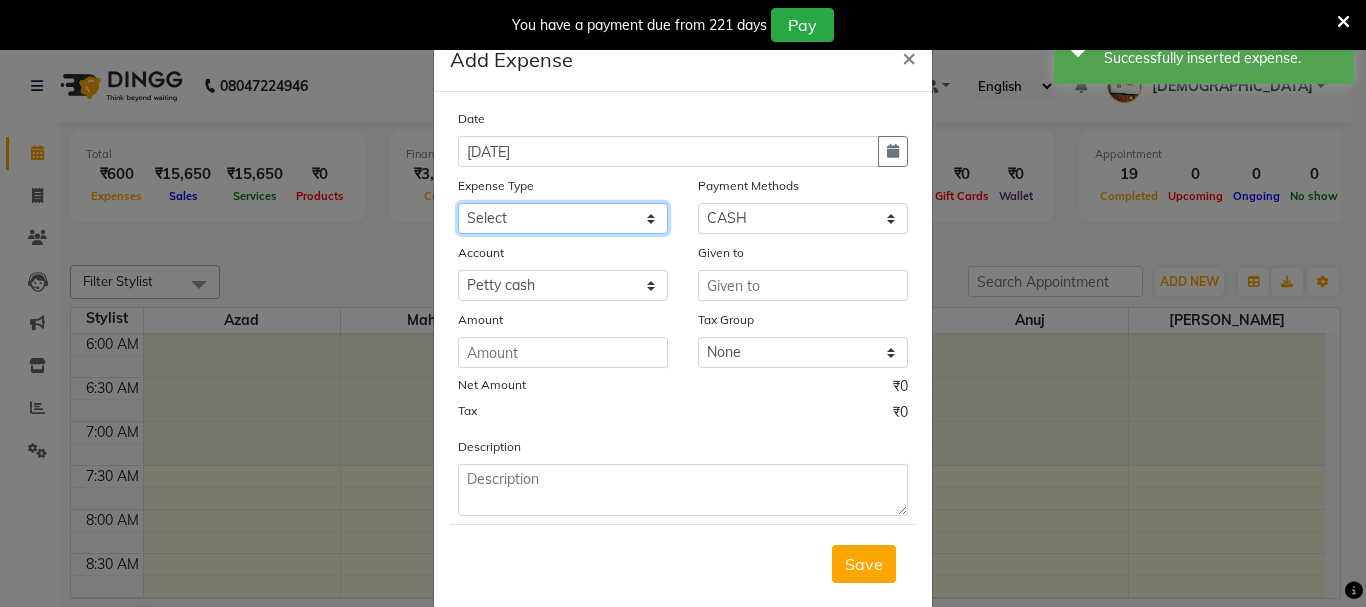 select on "18043" 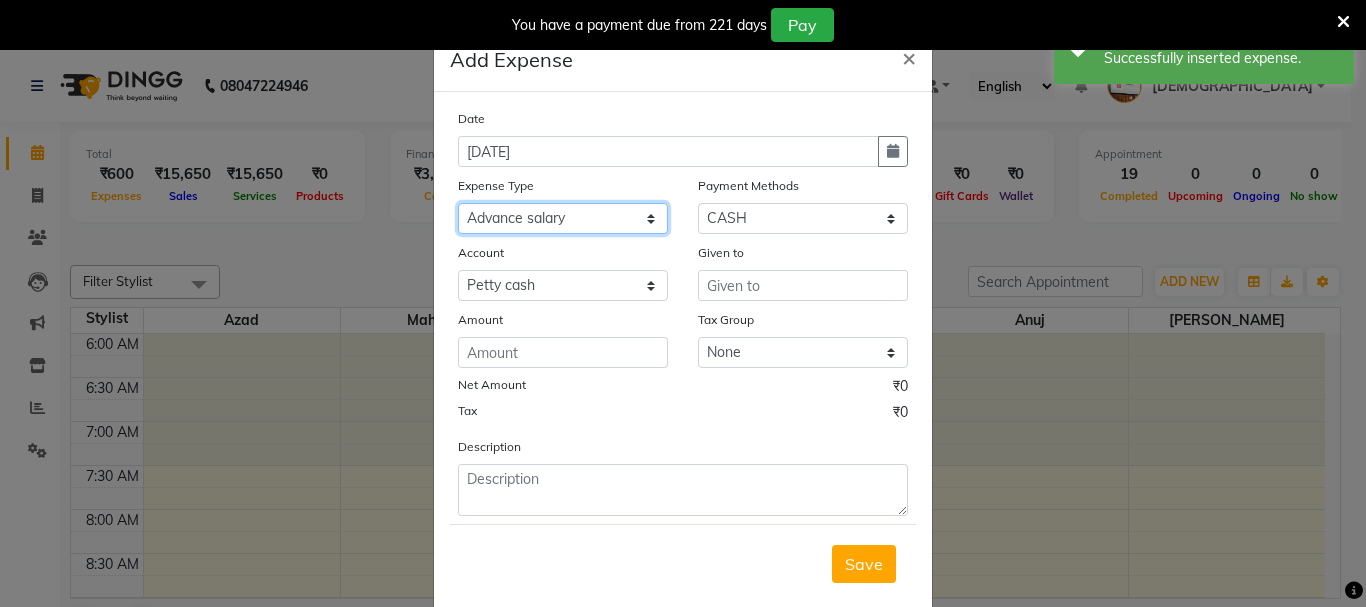 click on "Select Advance salary Advance salary ajaj Bank charges Car maintenance  Cash transfer to bank Cash transfer to hub Client Snacks Clinical charges Equipment Fuel Govt fee home Incentive Insurance International purchase Loan Repayment Maintenance Marketing Miscellaneous MRA Other Over times Pantry Product Rent Salary shop shop Staff Snacks Tax Tea & Refreshment TIP Utilities Wifi recharge" 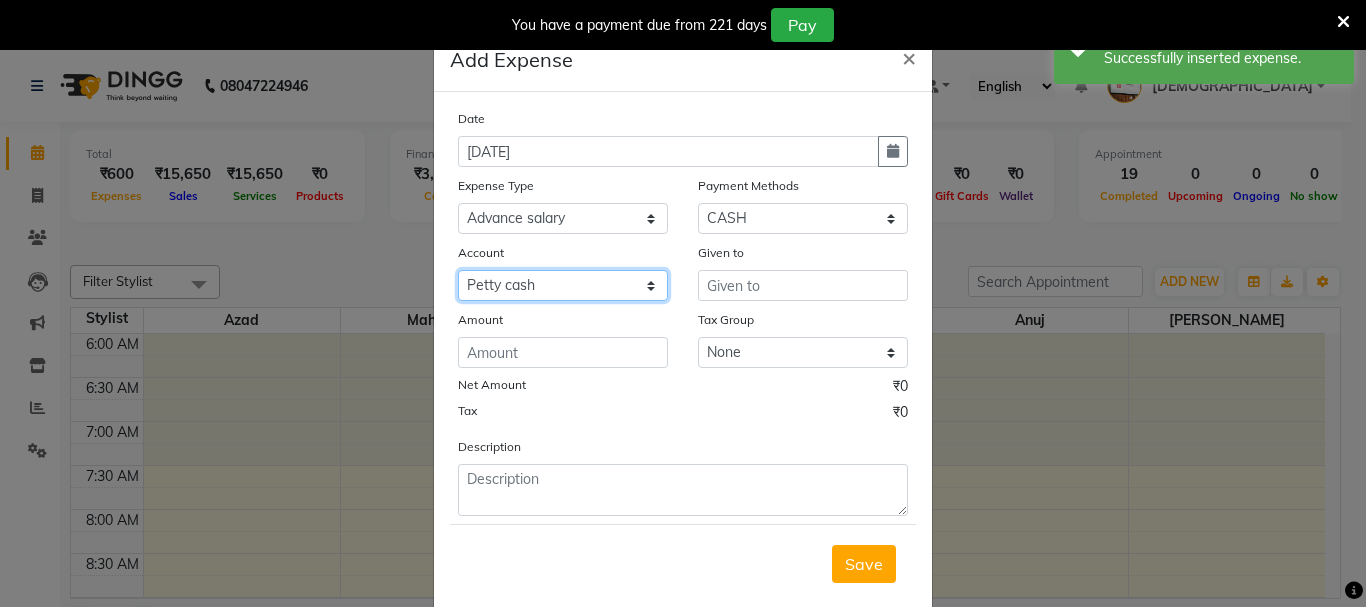 drag, startPoint x: 567, startPoint y: 287, endPoint x: 567, endPoint y: 299, distance: 12 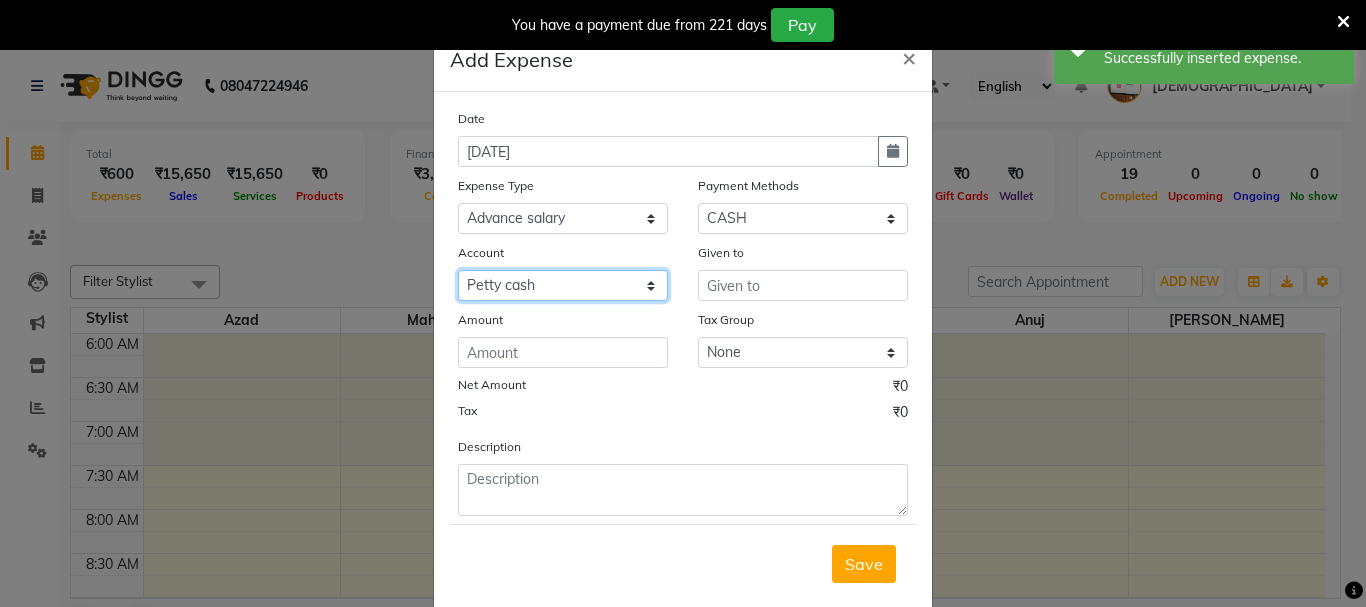 select 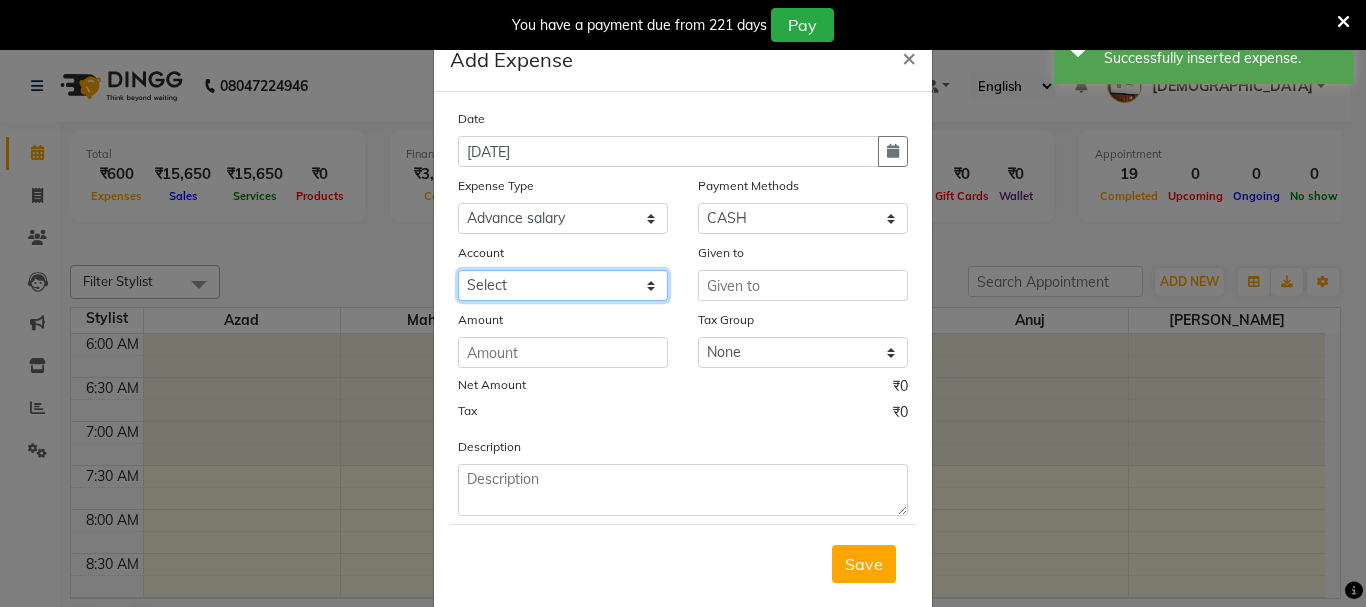 click on "Select Default account Petty cash" 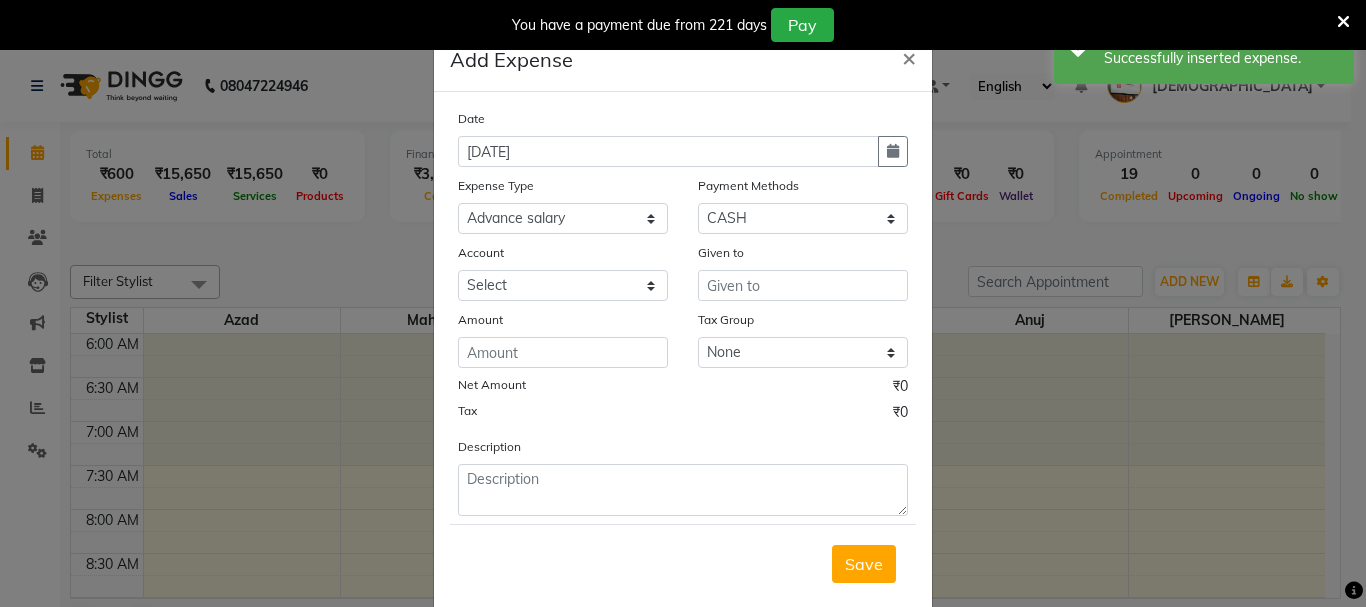 drag, startPoint x: 567, startPoint y: 299, endPoint x: 574, endPoint y: 316, distance: 18.384777 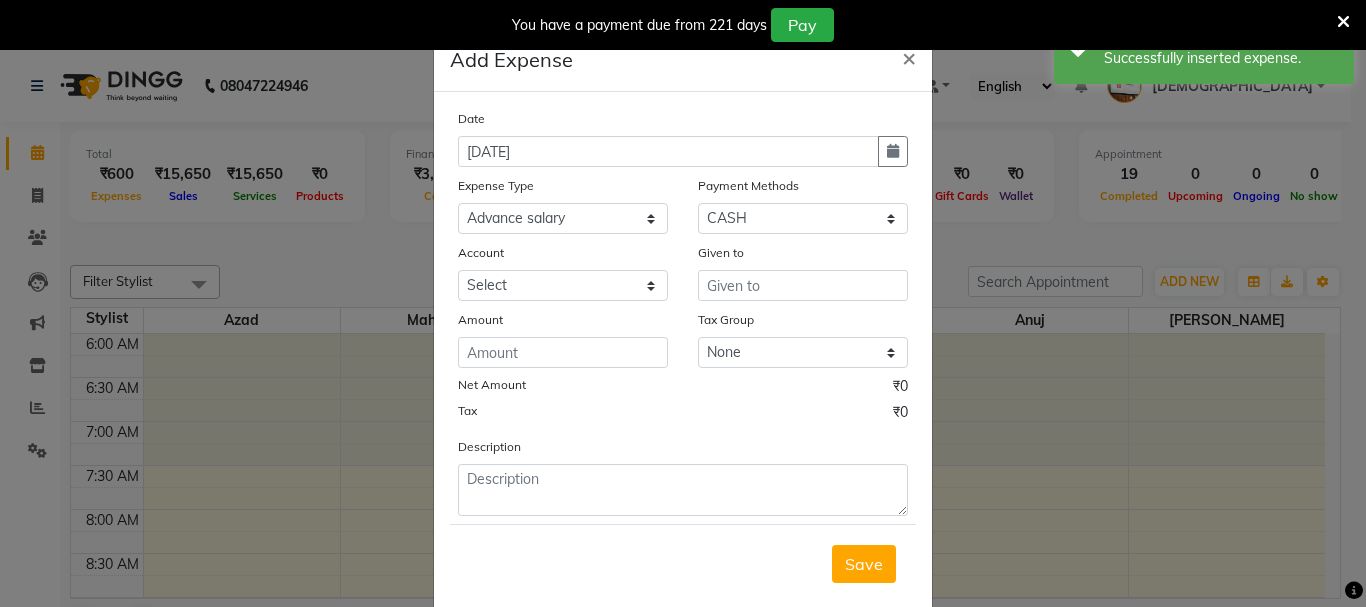 click on "Amount" 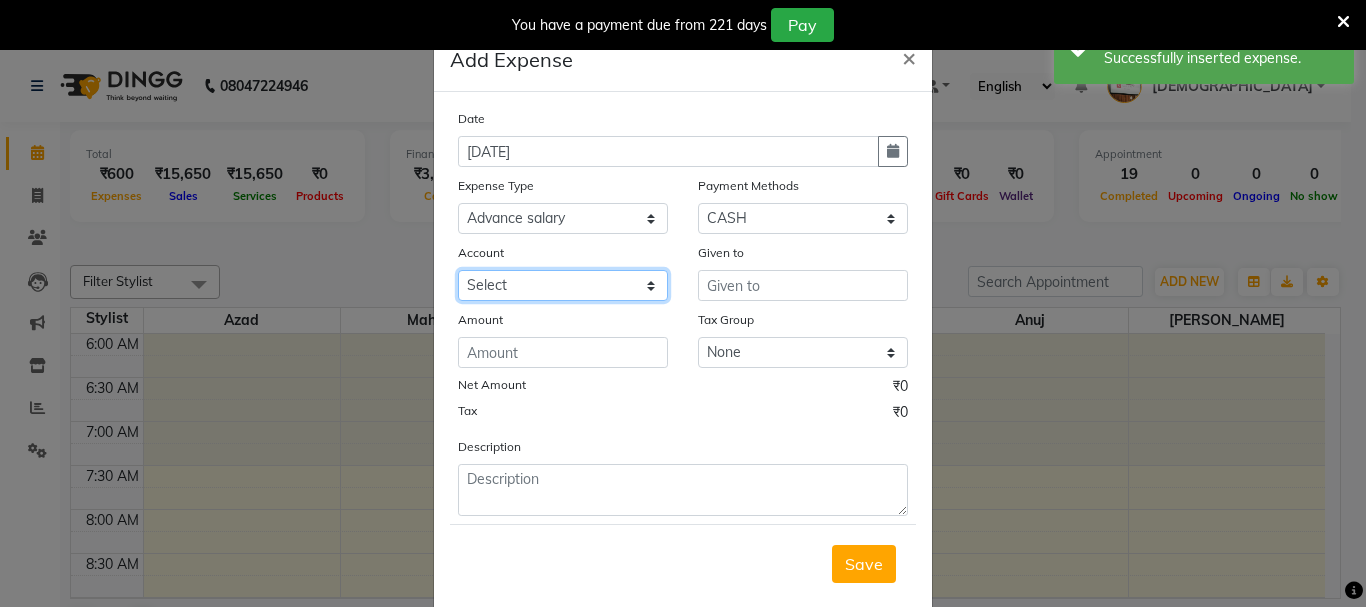 drag, startPoint x: 578, startPoint y: 288, endPoint x: 582, endPoint y: 298, distance: 10.770329 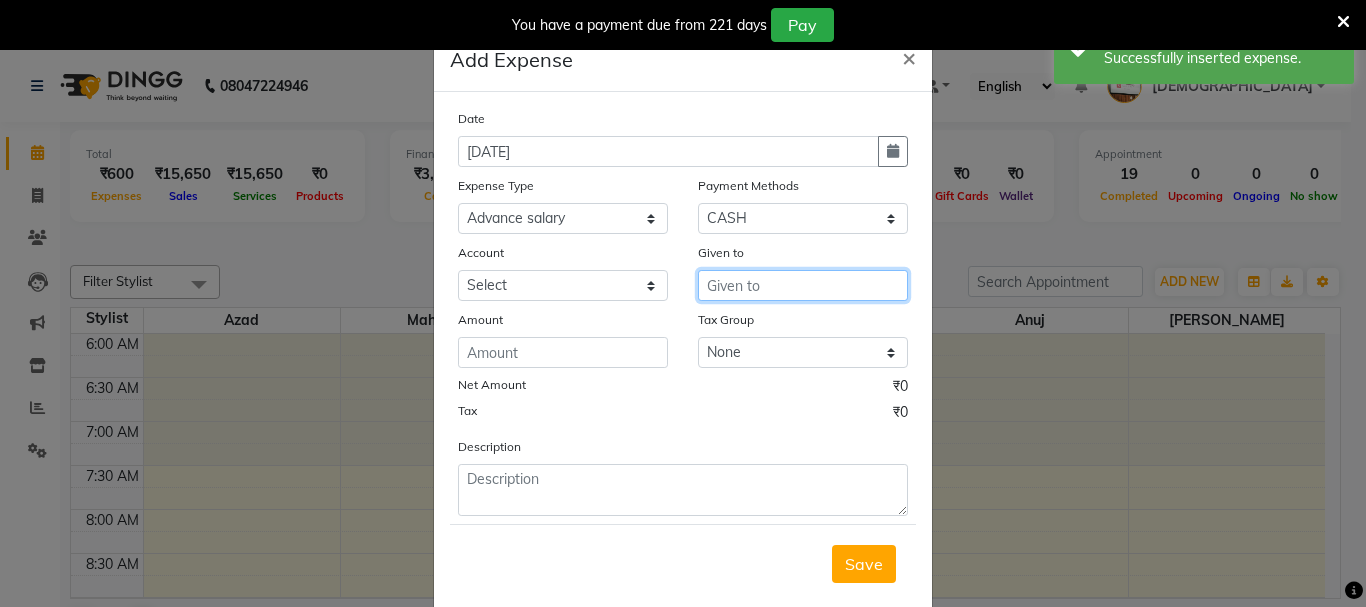 click at bounding box center (803, 285) 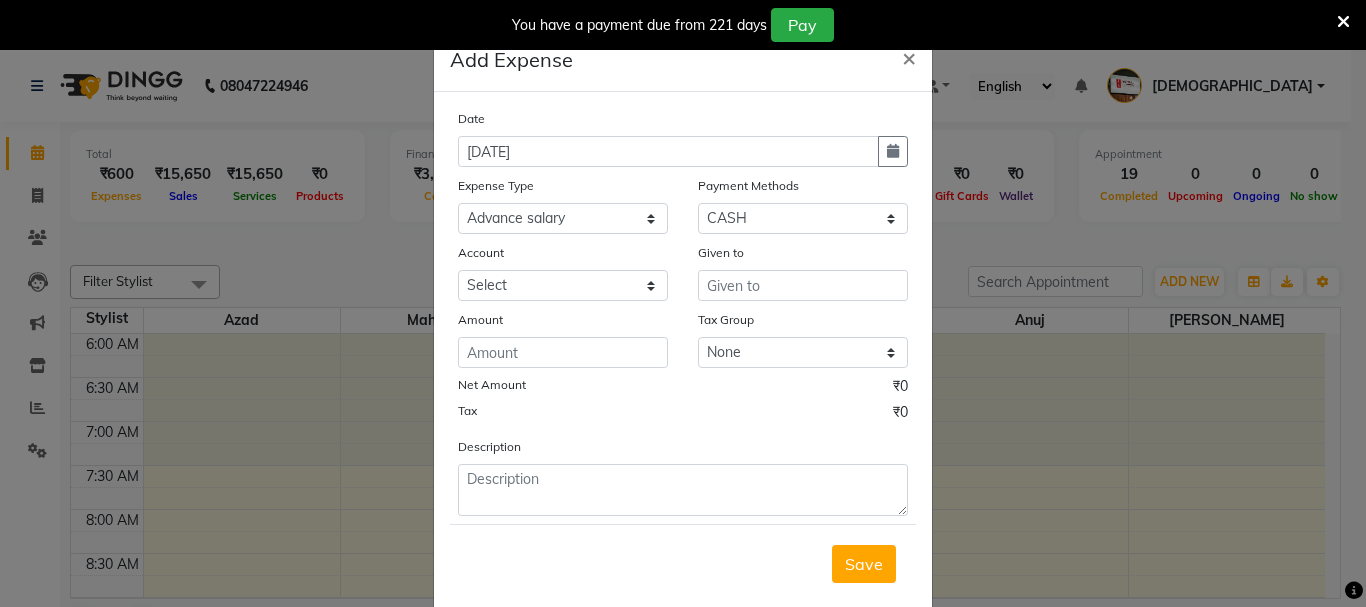 click on "Add Expense  × Date 11-07-2025 Expense Type Select Advance salary Advance salary ajaj Bank charges Car maintenance  Cash transfer to bank Cash transfer to hub Client Snacks Clinical charges Equipment Fuel Govt fee home Incentive Insurance International purchase Loan Repayment Maintenance Marketing Miscellaneous MRA Other Over times Pantry Product Rent Salary shop shop Staff Snacks Tax Tea & Refreshment TIP Utilities Wifi recharge Payment Methods Select CASH ONLINE CARD Account Select Default account Petty cash Given to Amount Tax Group None Net Amount ₹0 Tax ₹0 Description  Save" 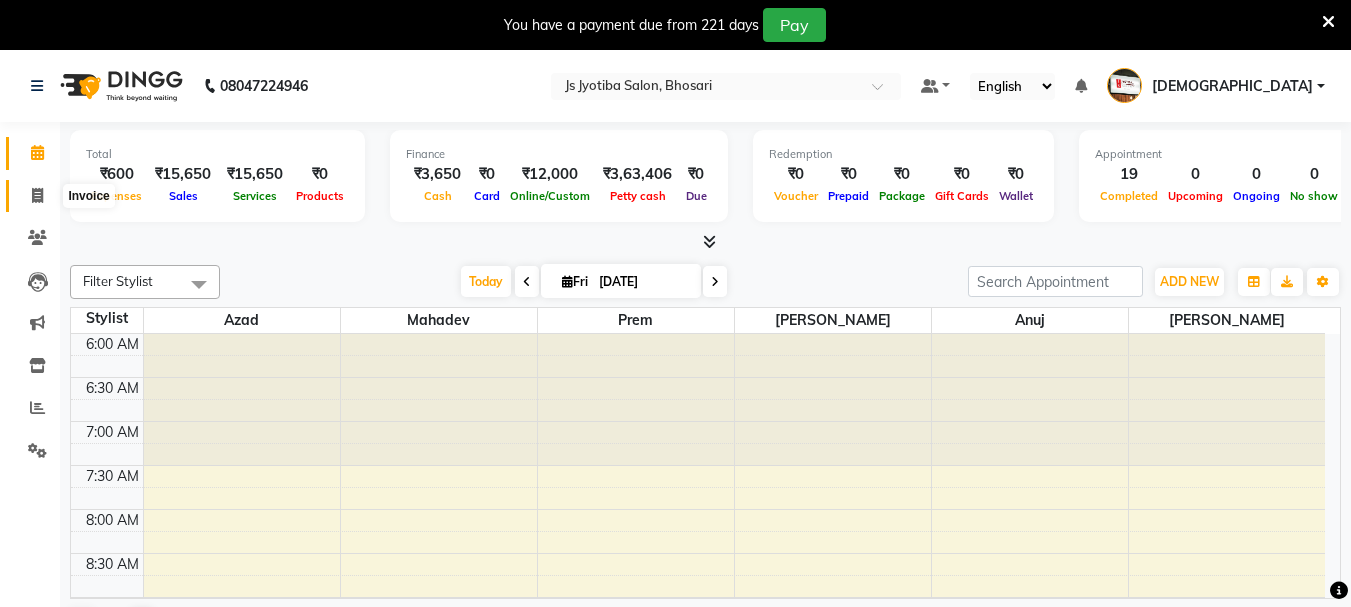 click 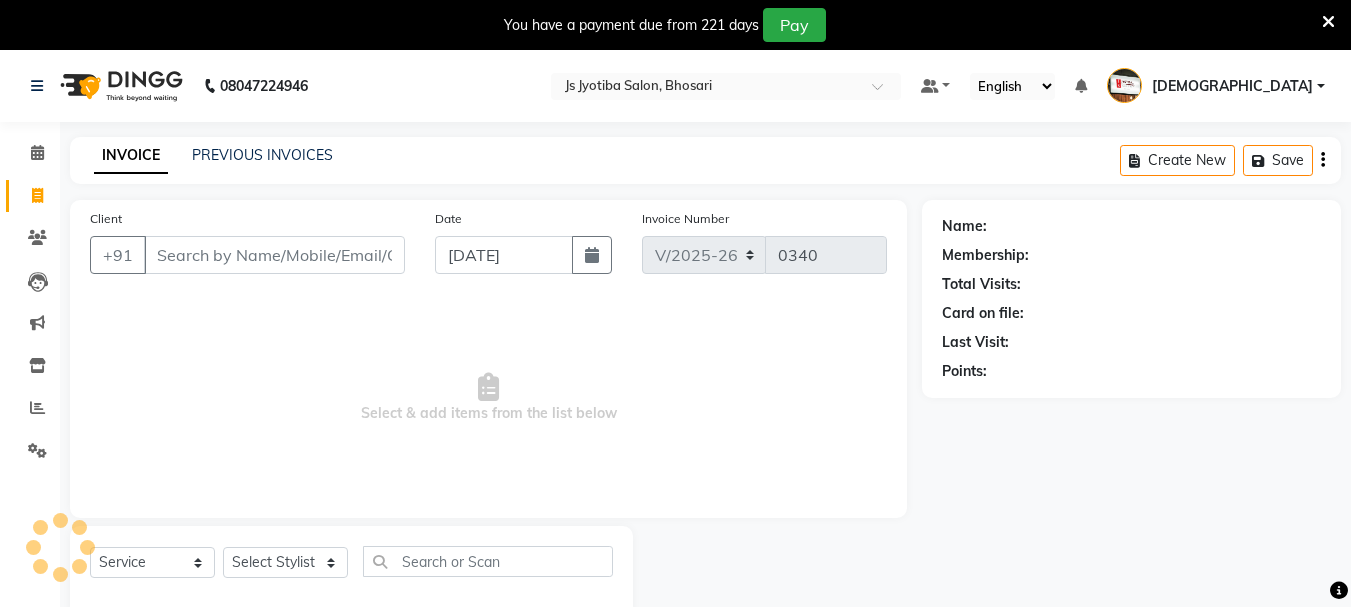 click on "Client" at bounding box center (274, 255) 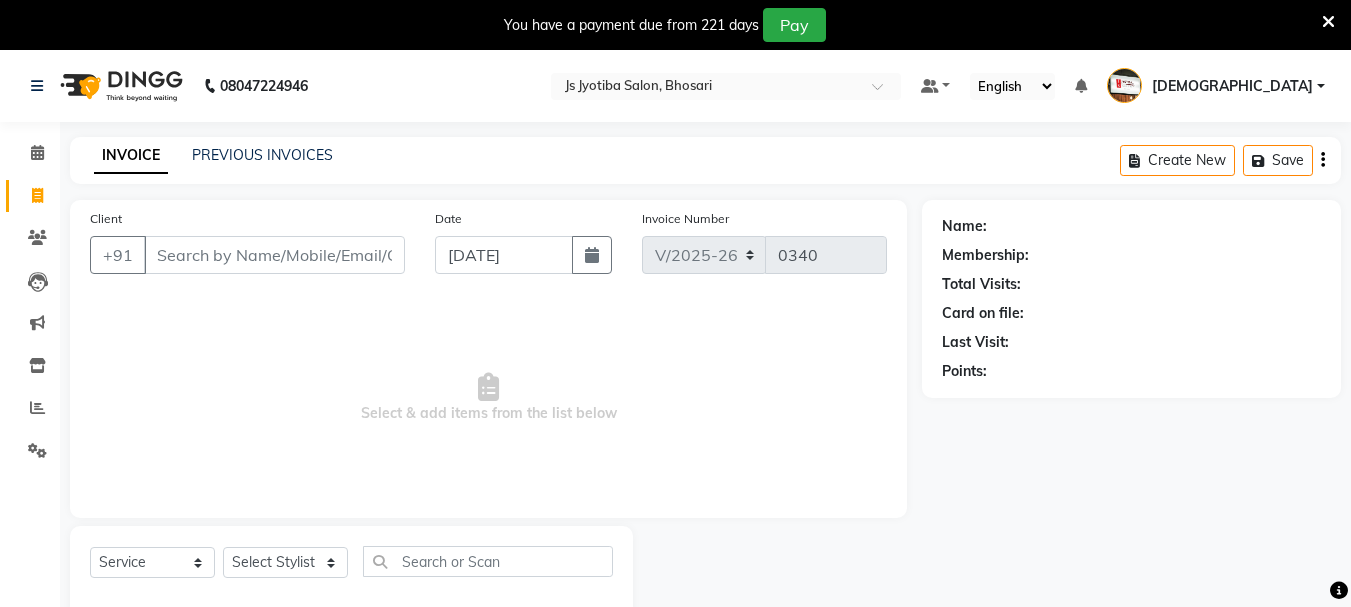 click on "Client" at bounding box center (274, 255) 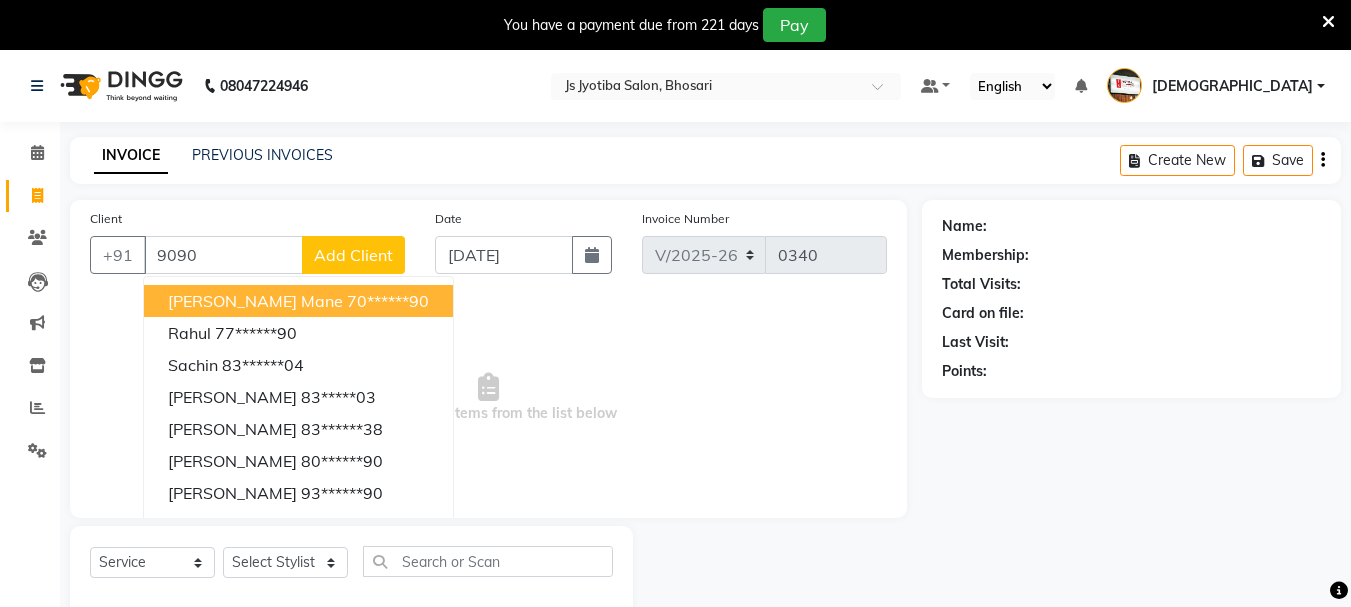 click on "shreenivas mane" at bounding box center [255, 301] 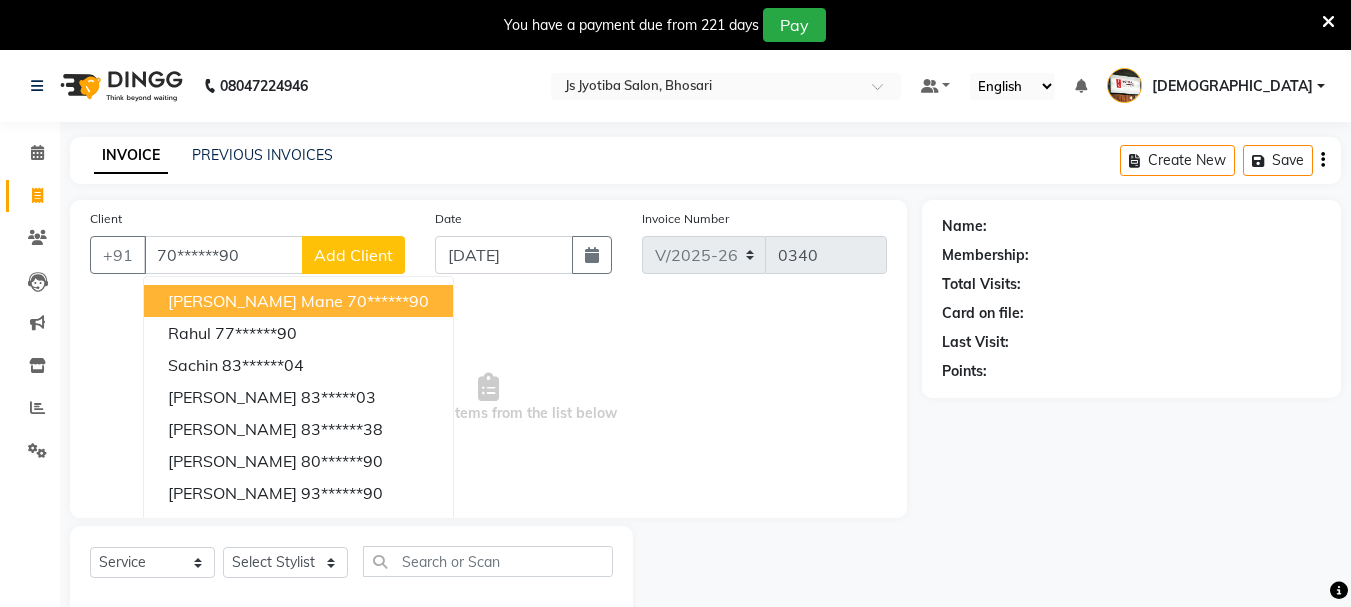 type on "70******90" 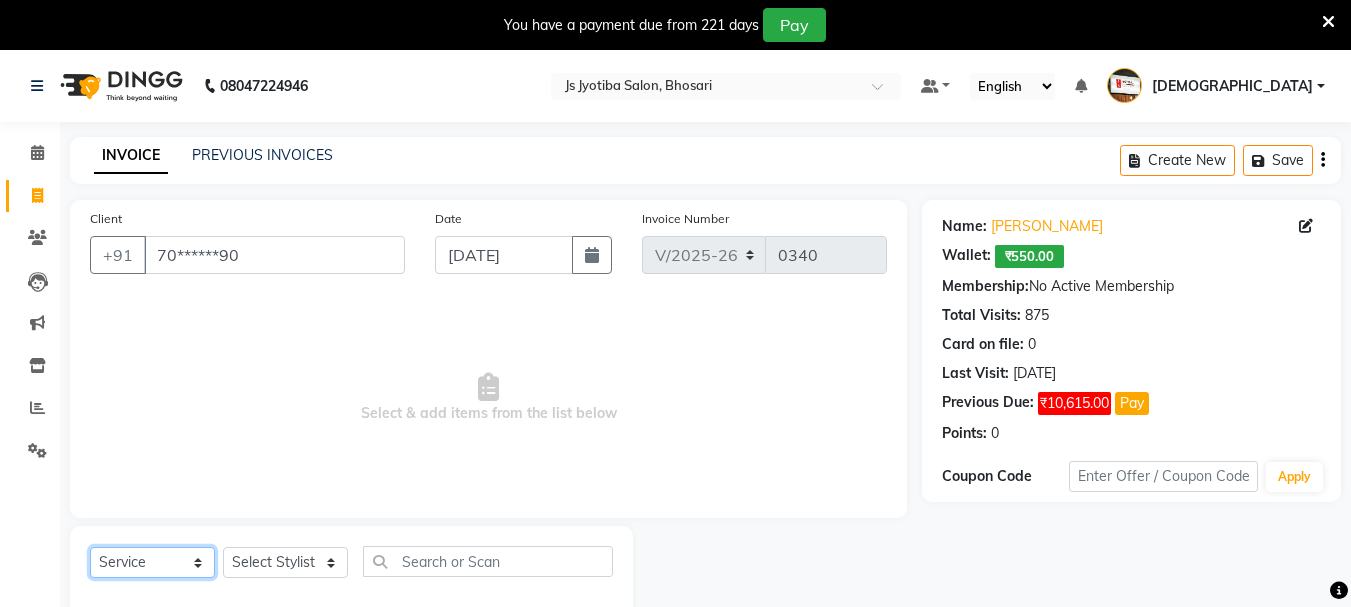 click on "Select  Service  Product  Membership  Package Voucher Prepaid Gift Card" 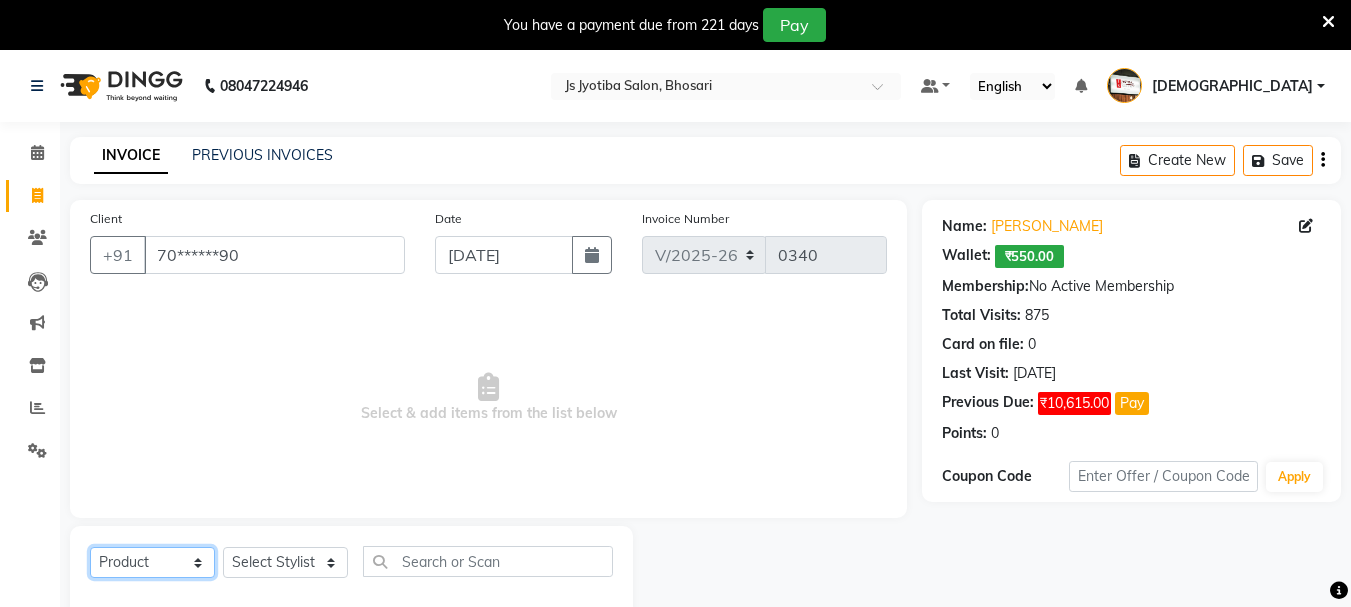 click on "Select  Service  Product  Membership  Package Voucher Prepaid Gift Card" 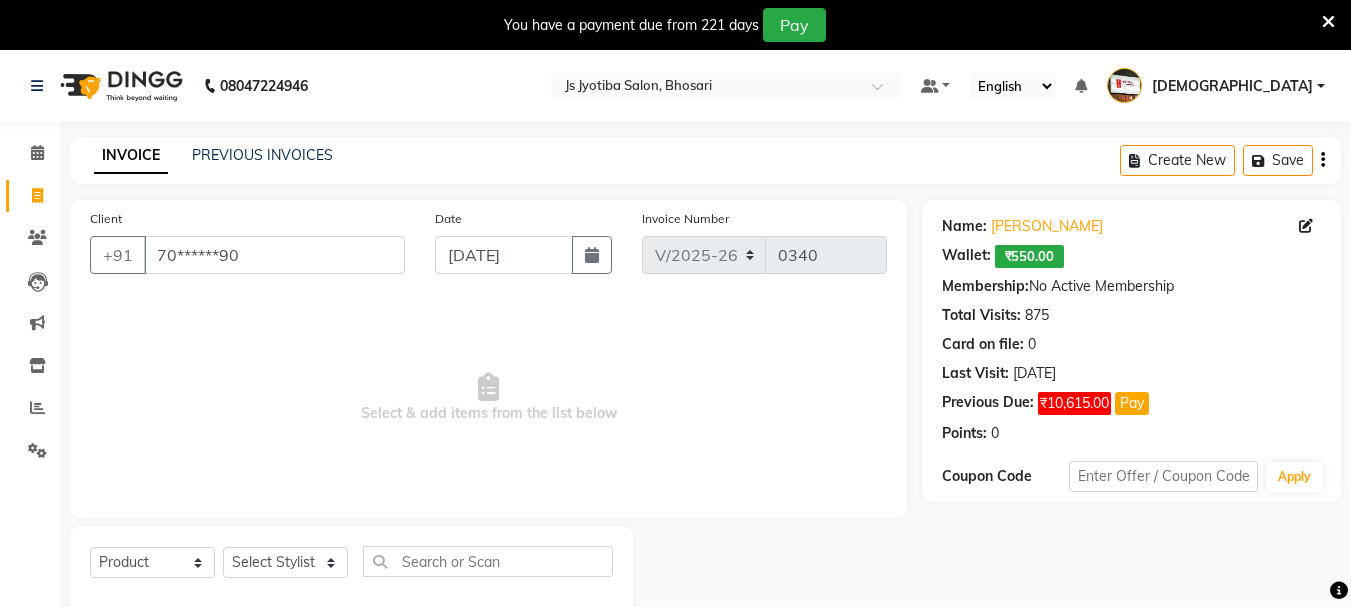 click on "Select & add items from the list below" at bounding box center [488, 398] 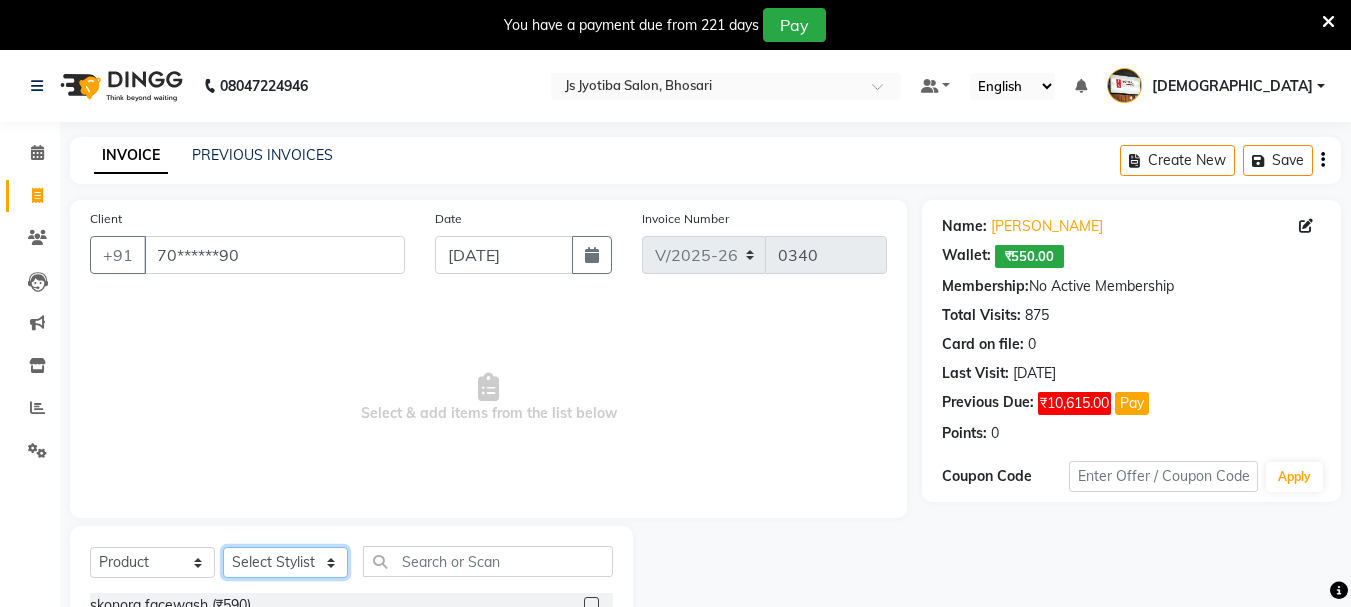 click on "Select Stylist abdul adil Anuj Azad Mahadev prem Shiva Sonu S.R.K. sunny Umesh thakur" 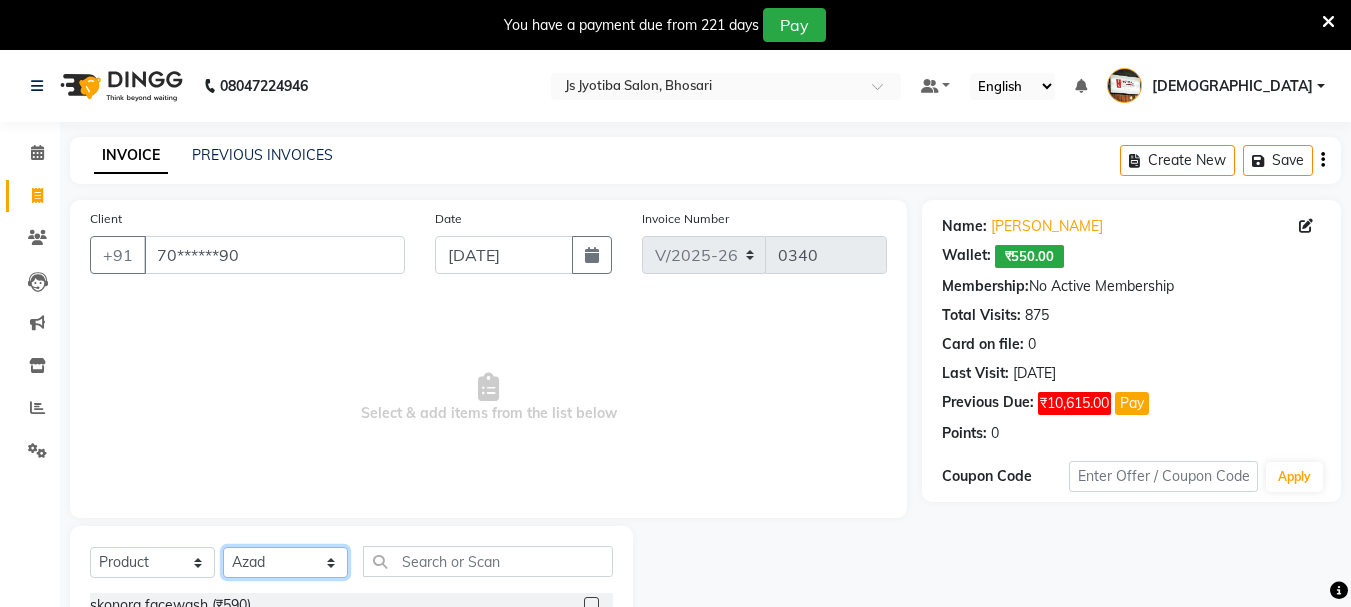 click on "Select Stylist abdul adil Anuj Azad Mahadev prem Shiva Sonu S.R.K. sunny Umesh thakur" 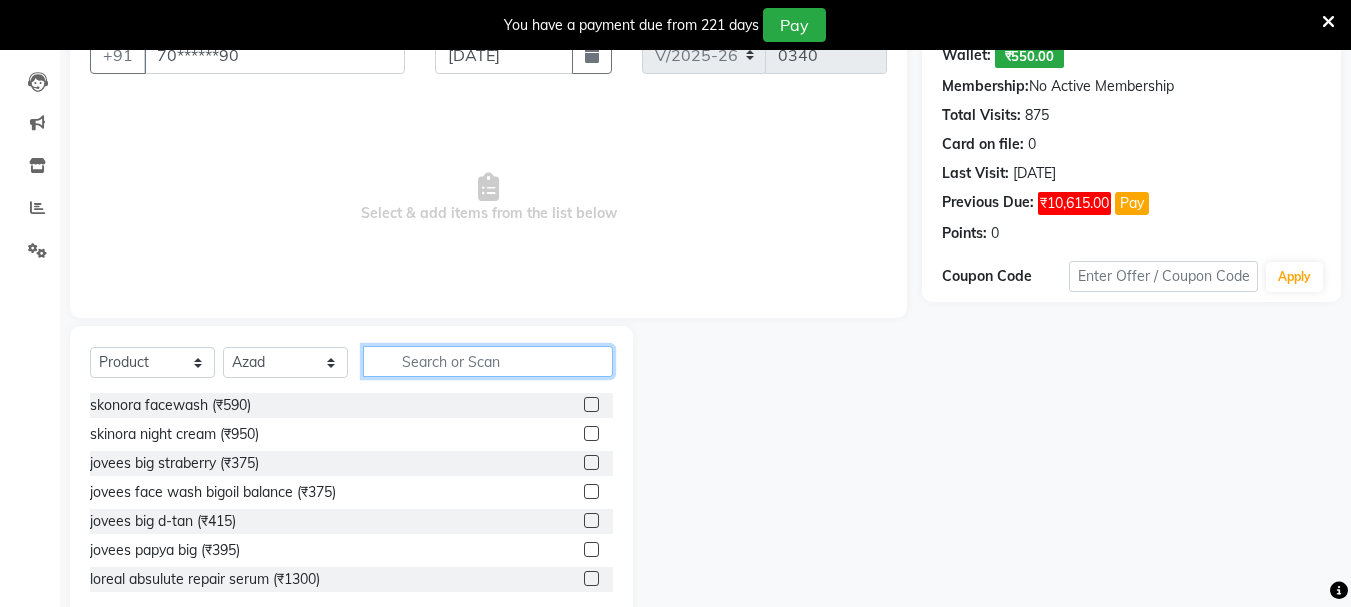 click 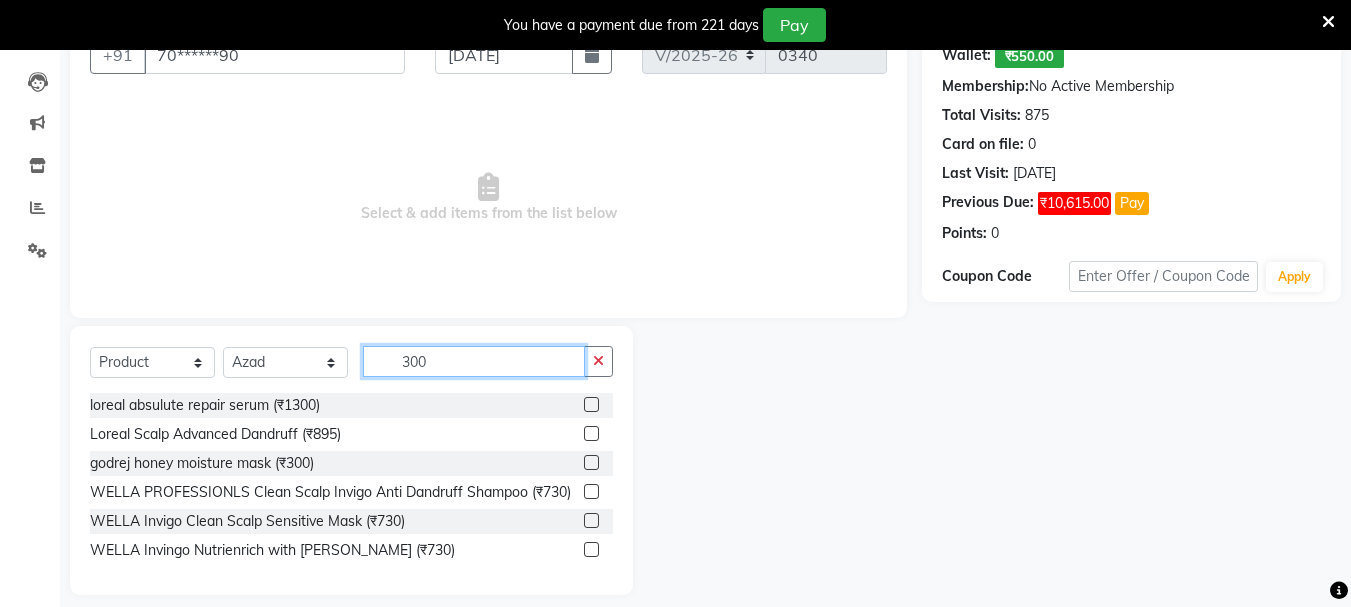 scroll, scrollTop: 102, scrollLeft: 0, axis: vertical 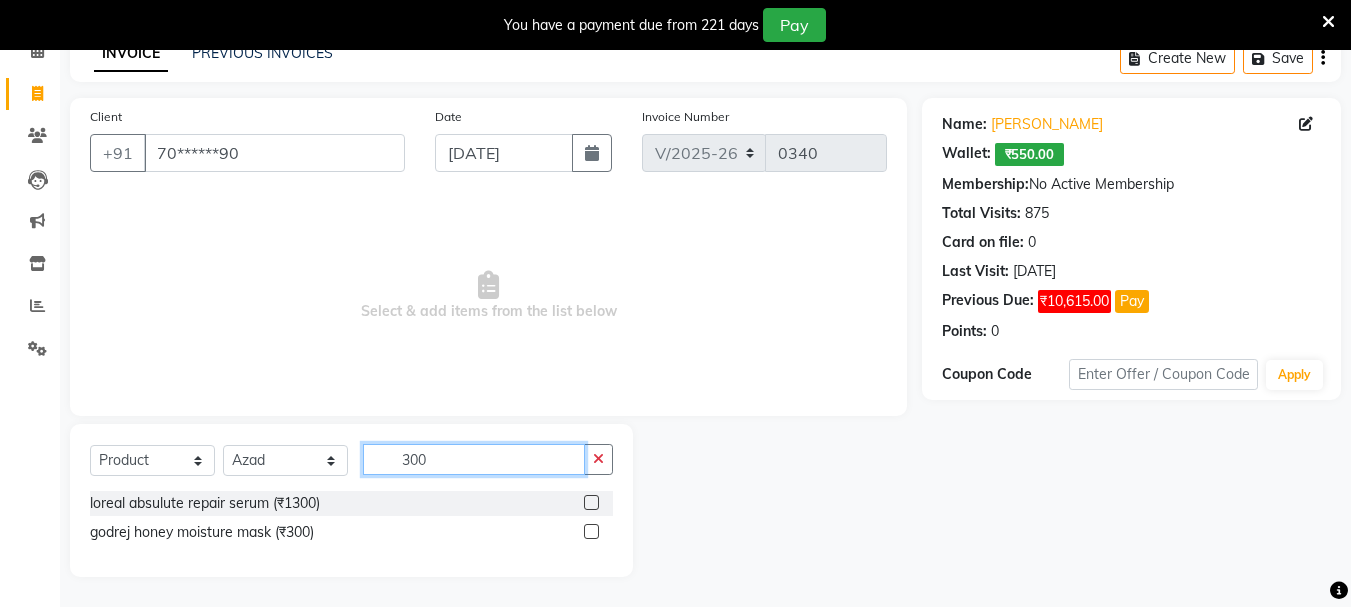 type on "300" 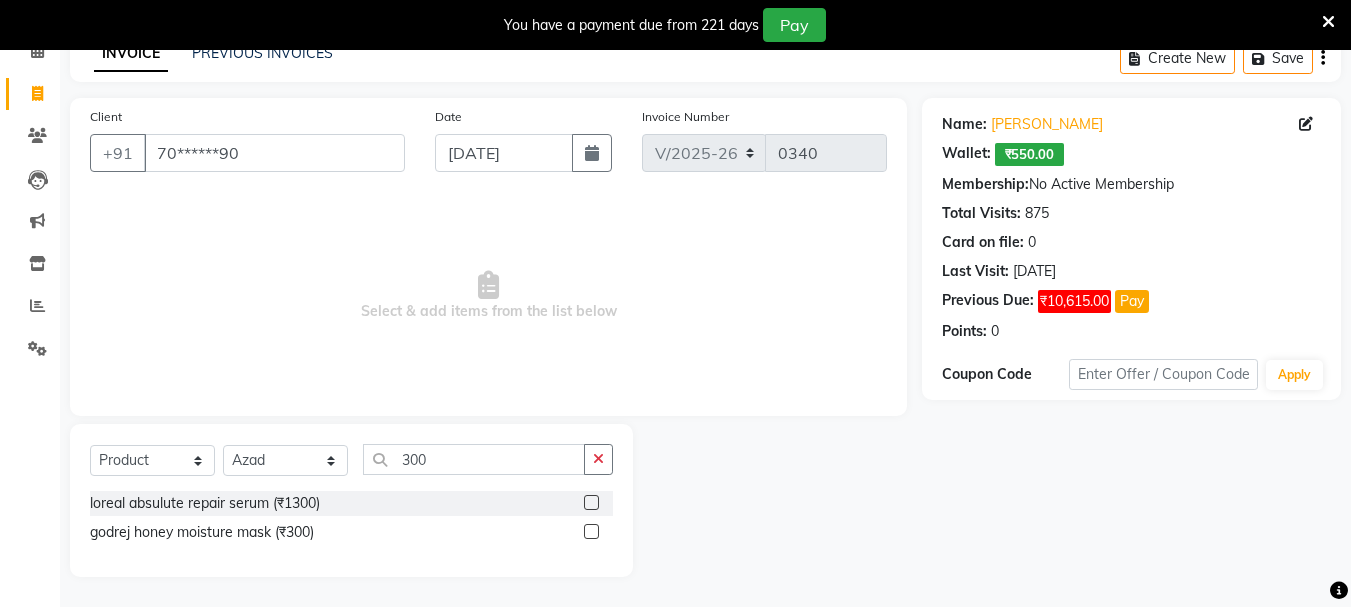 click 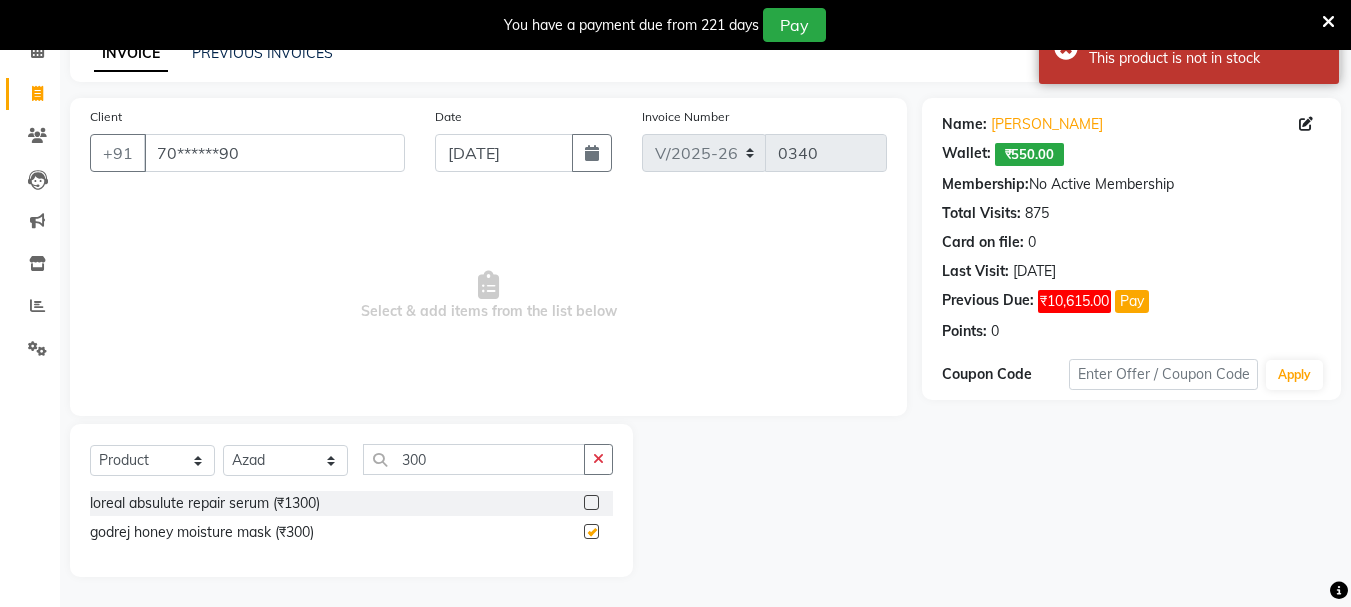 checkbox on "false" 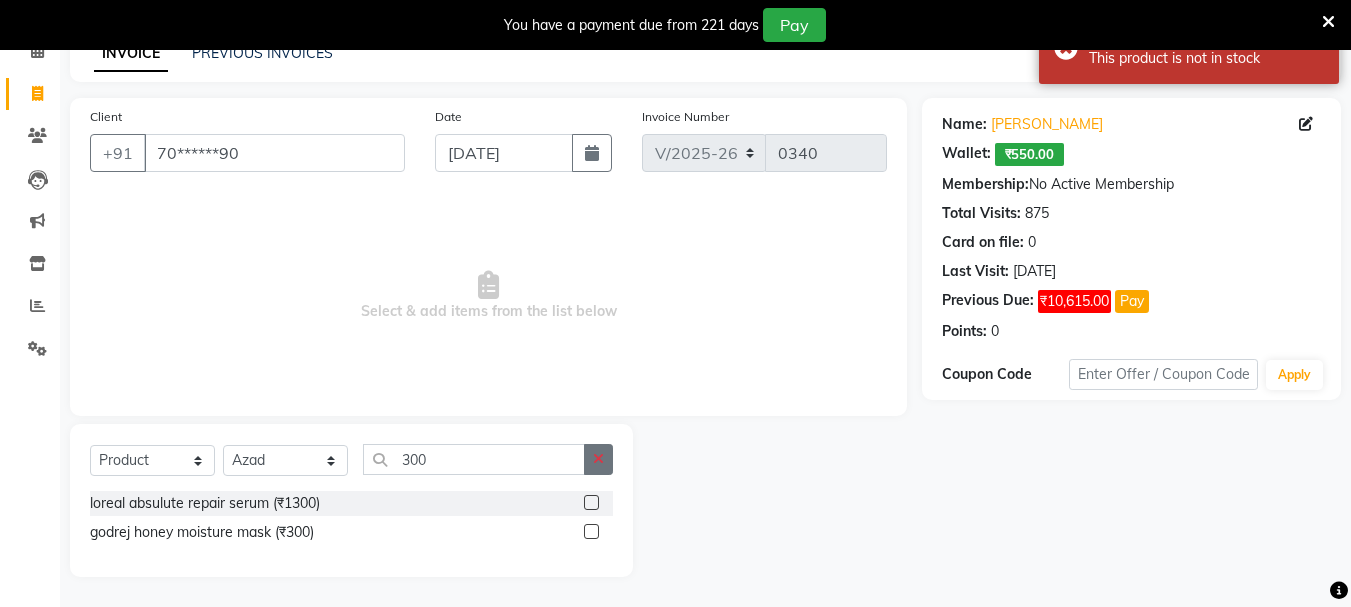 click 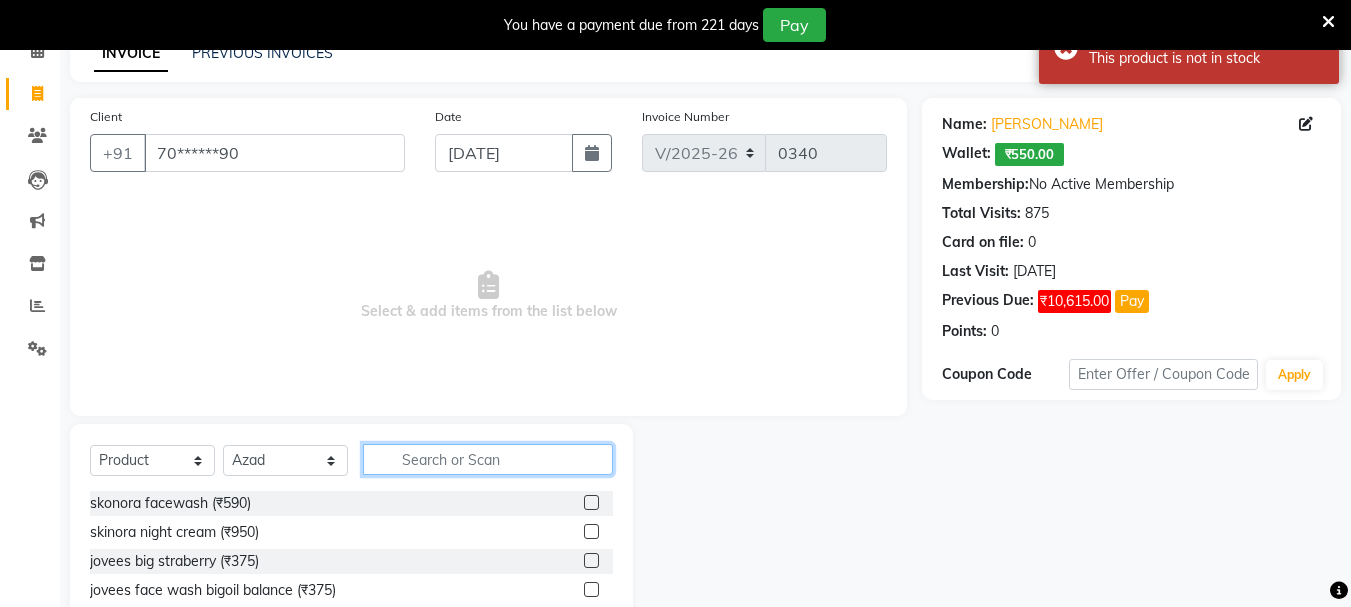 click 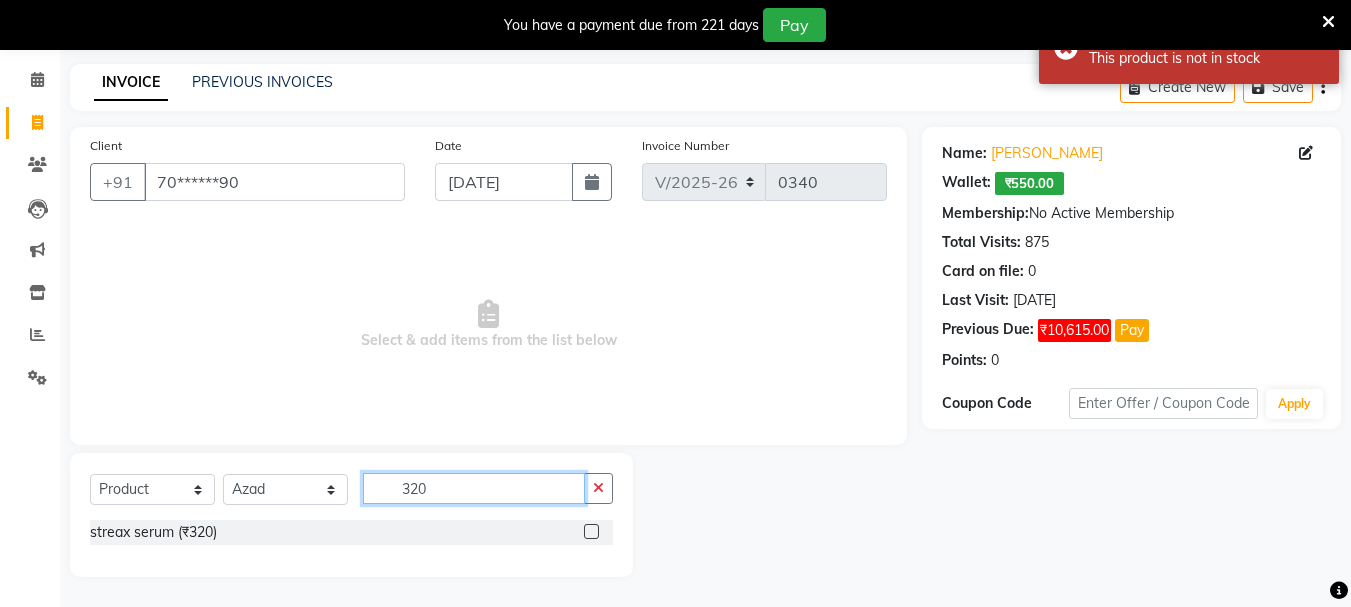 scroll, scrollTop: 73, scrollLeft: 0, axis: vertical 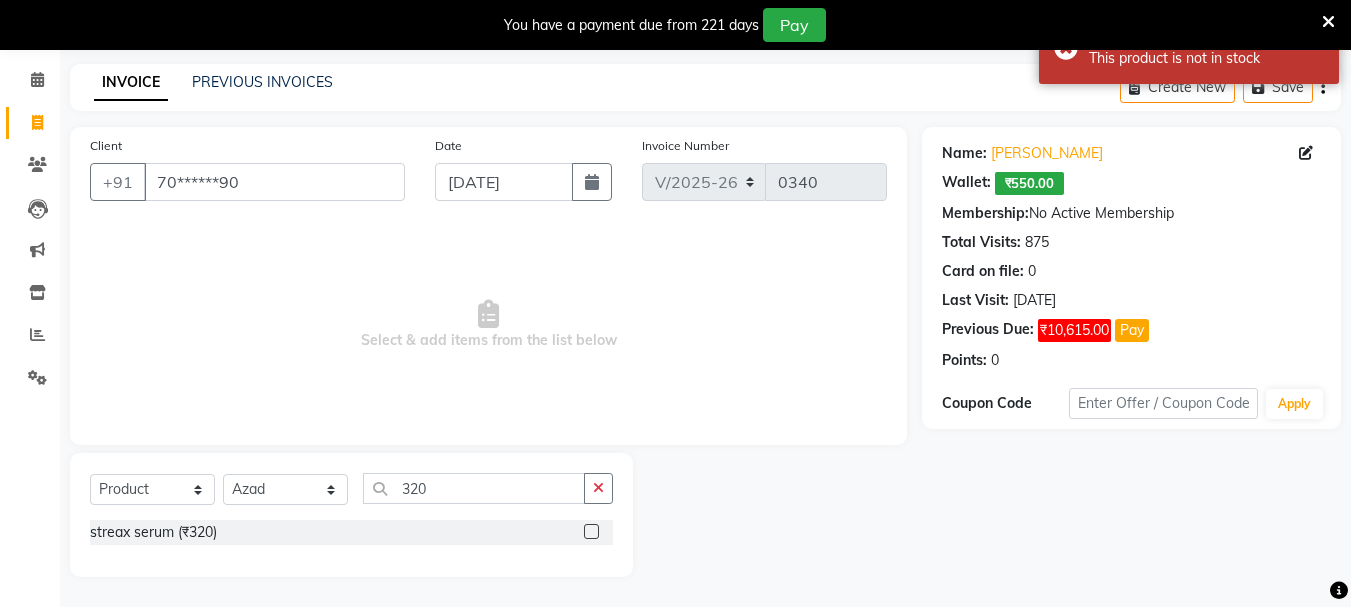 click 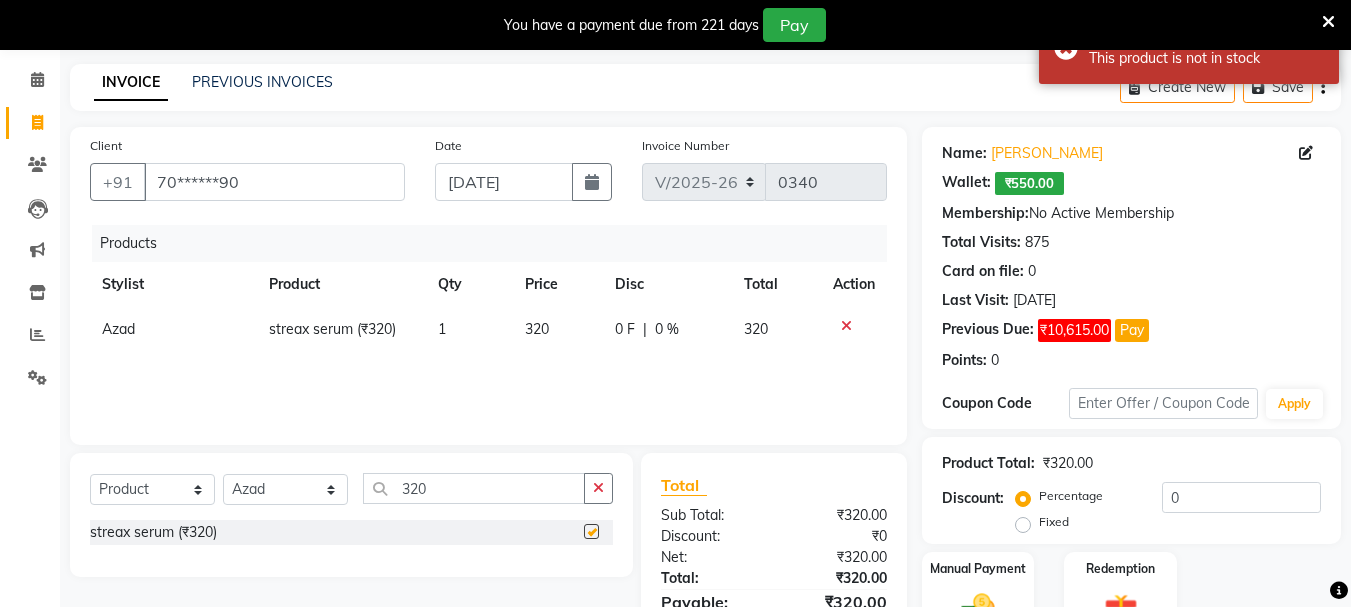 checkbox on "false" 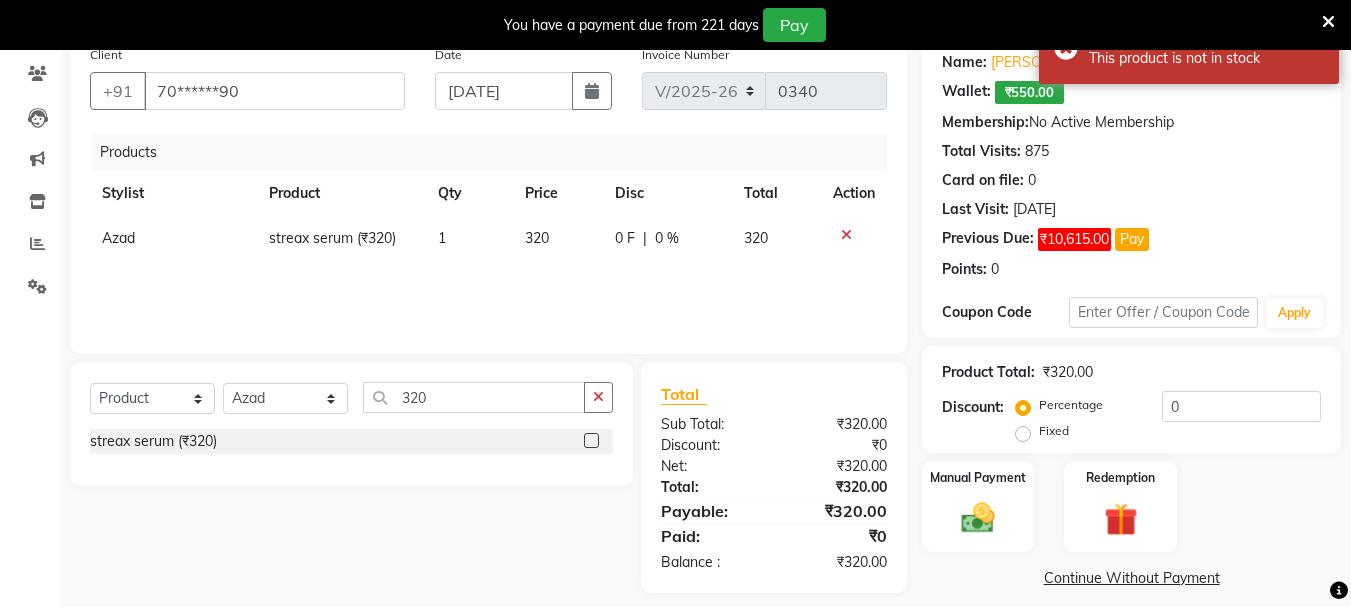 scroll, scrollTop: 180, scrollLeft: 0, axis: vertical 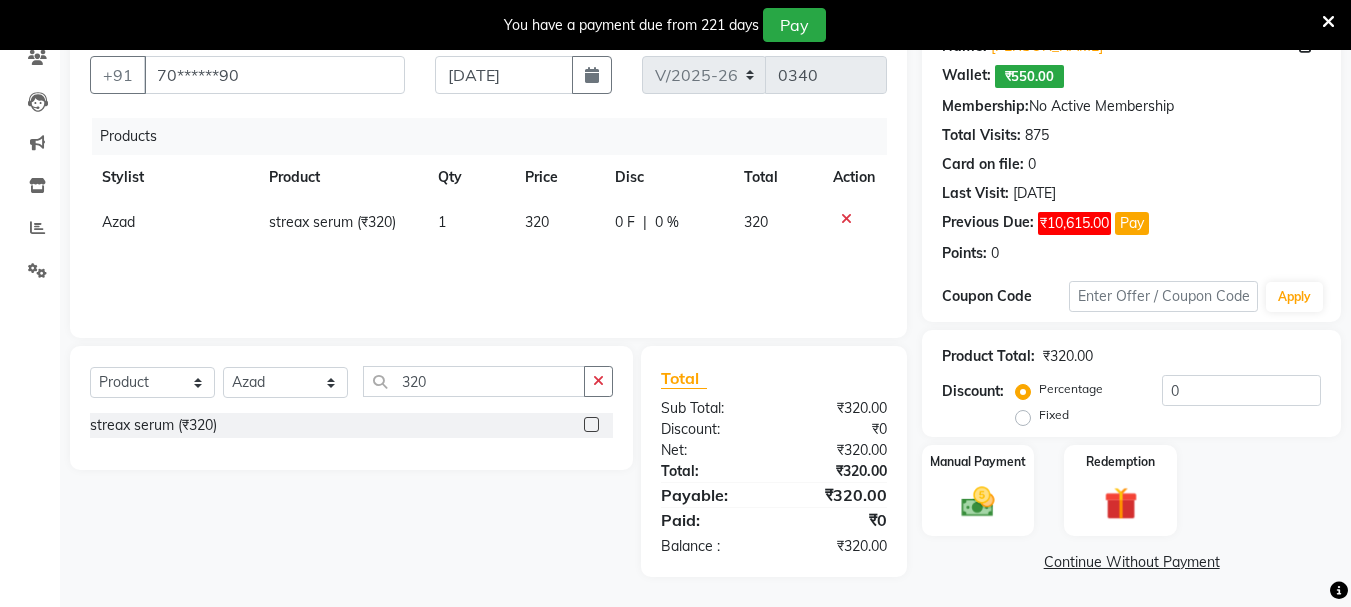 click on "0 %" 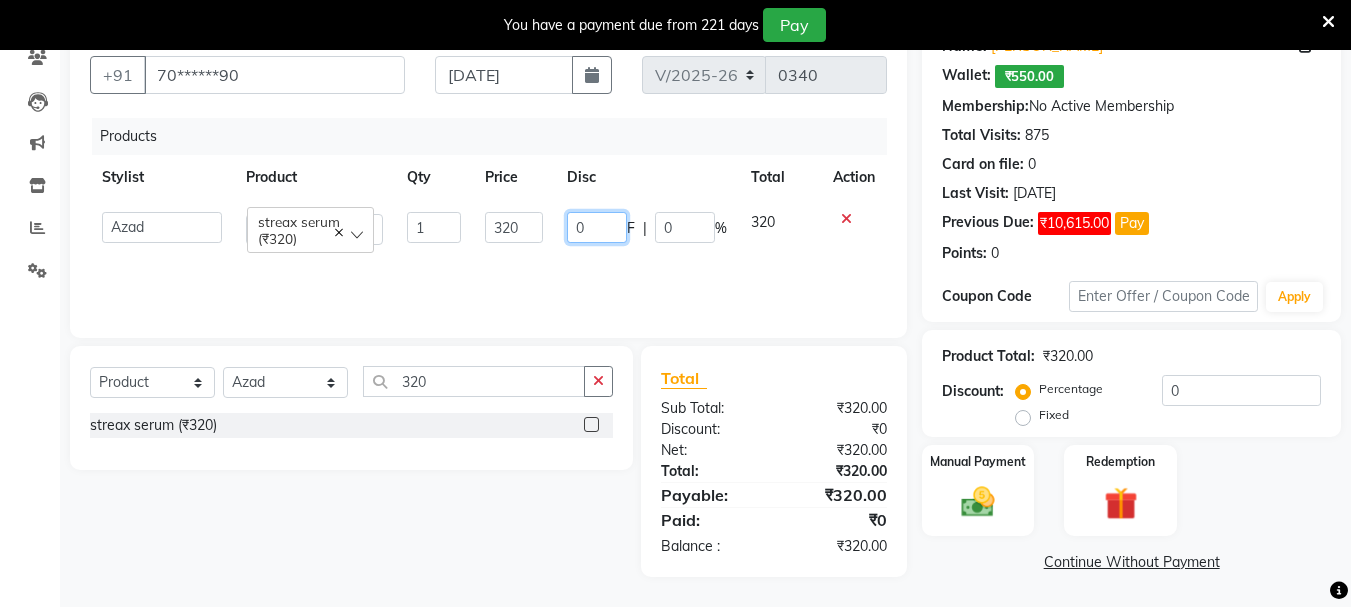 click on "0" 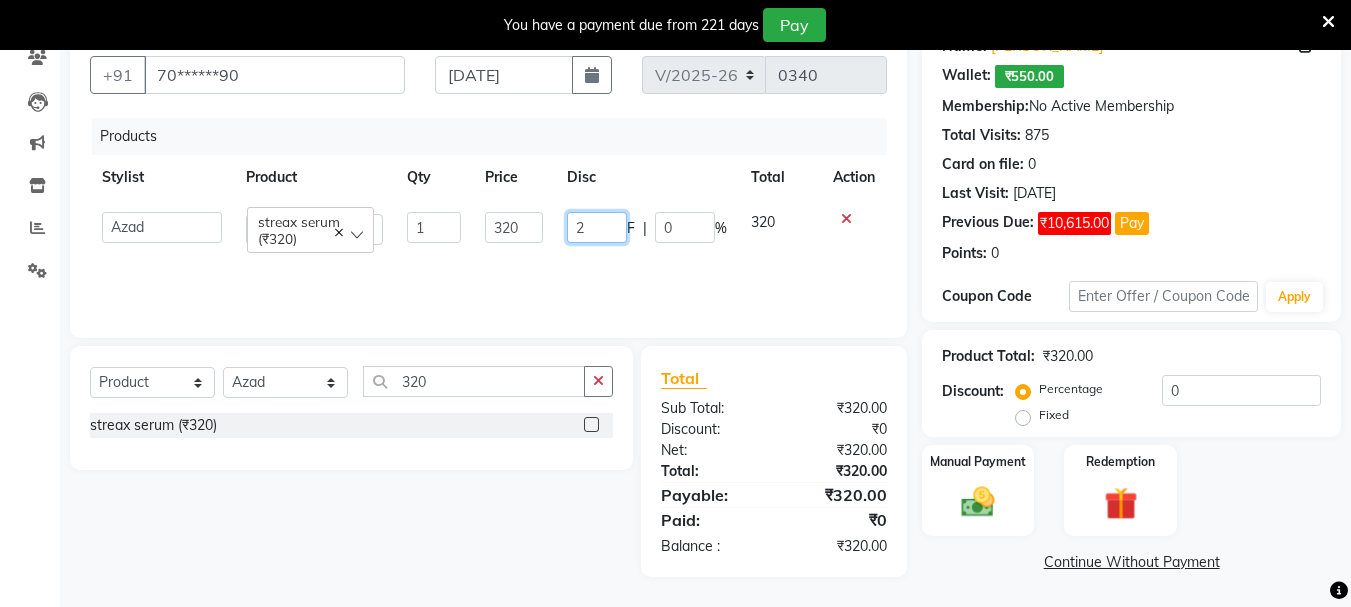 type on "20" 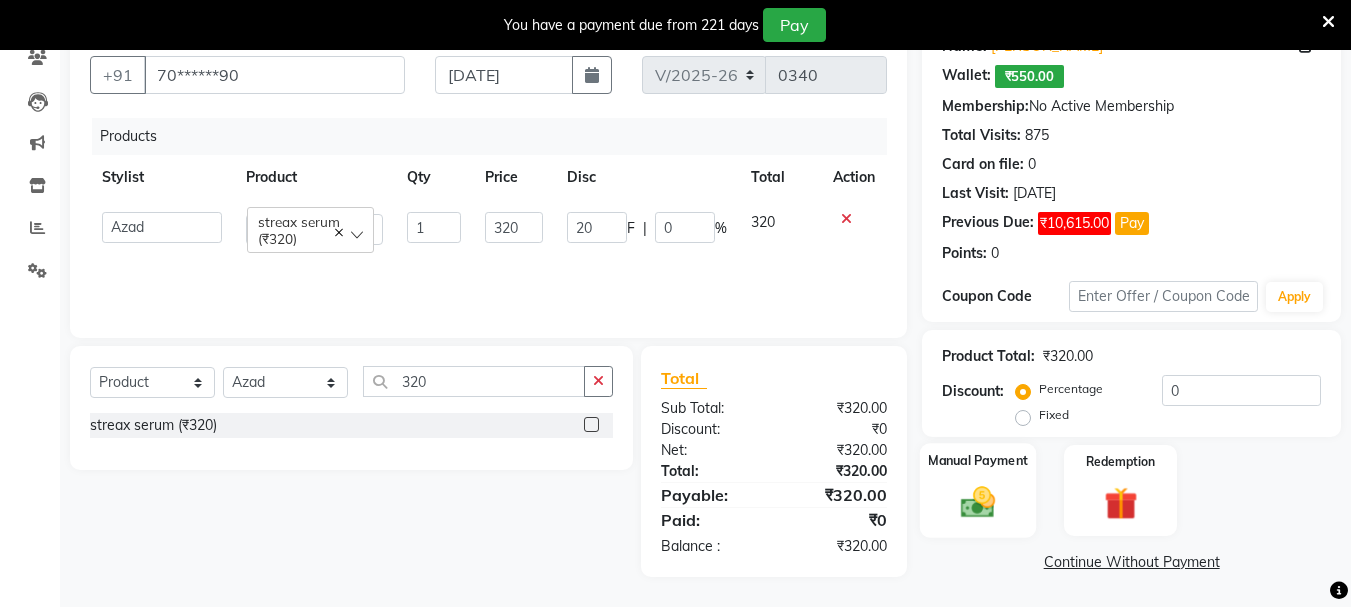 click 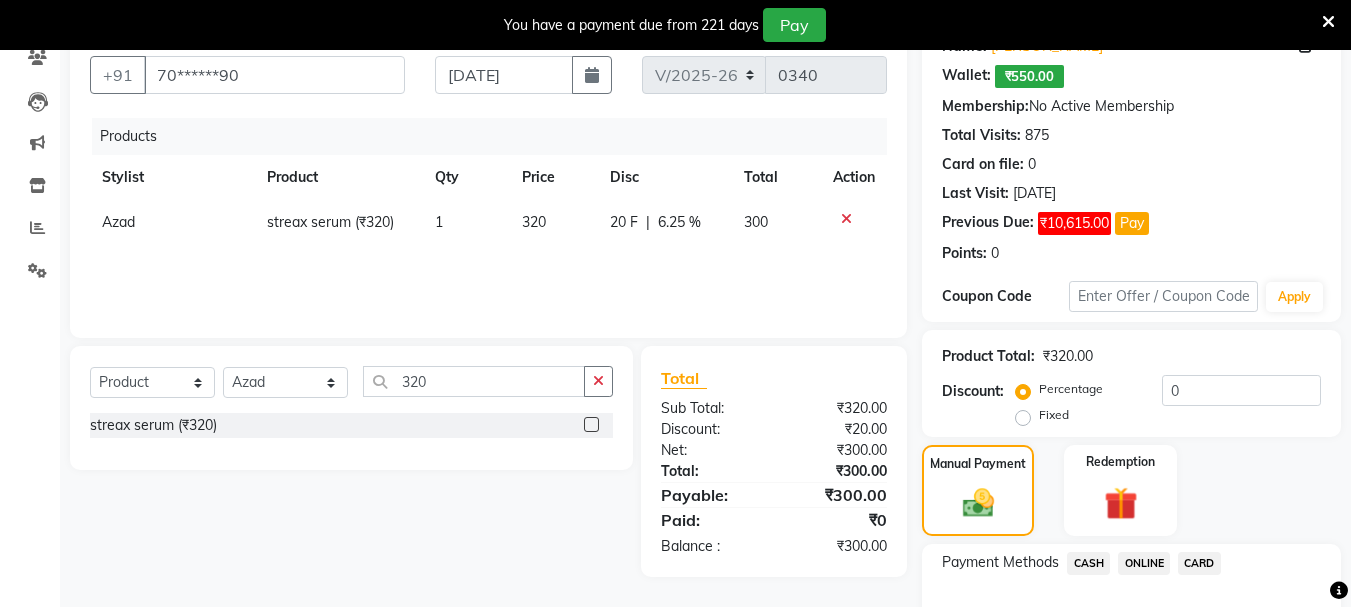 scroll, scrollTop: 308, scrollLeft: 0, axis: vertical 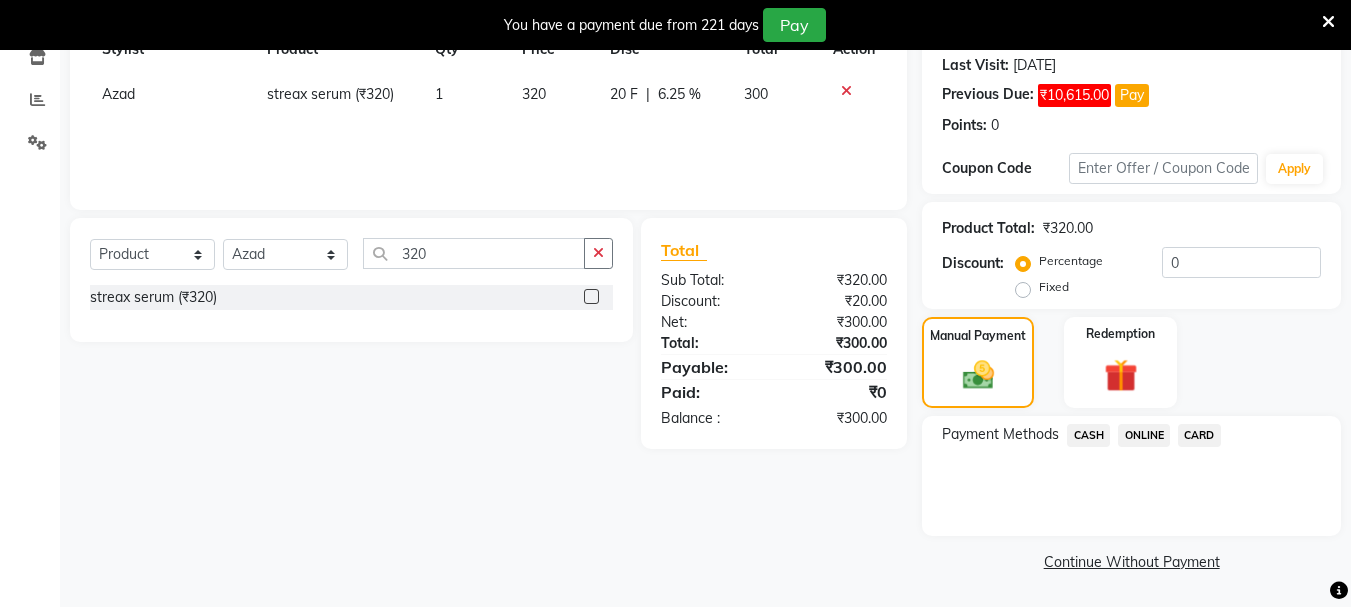 click on "ONLINE" 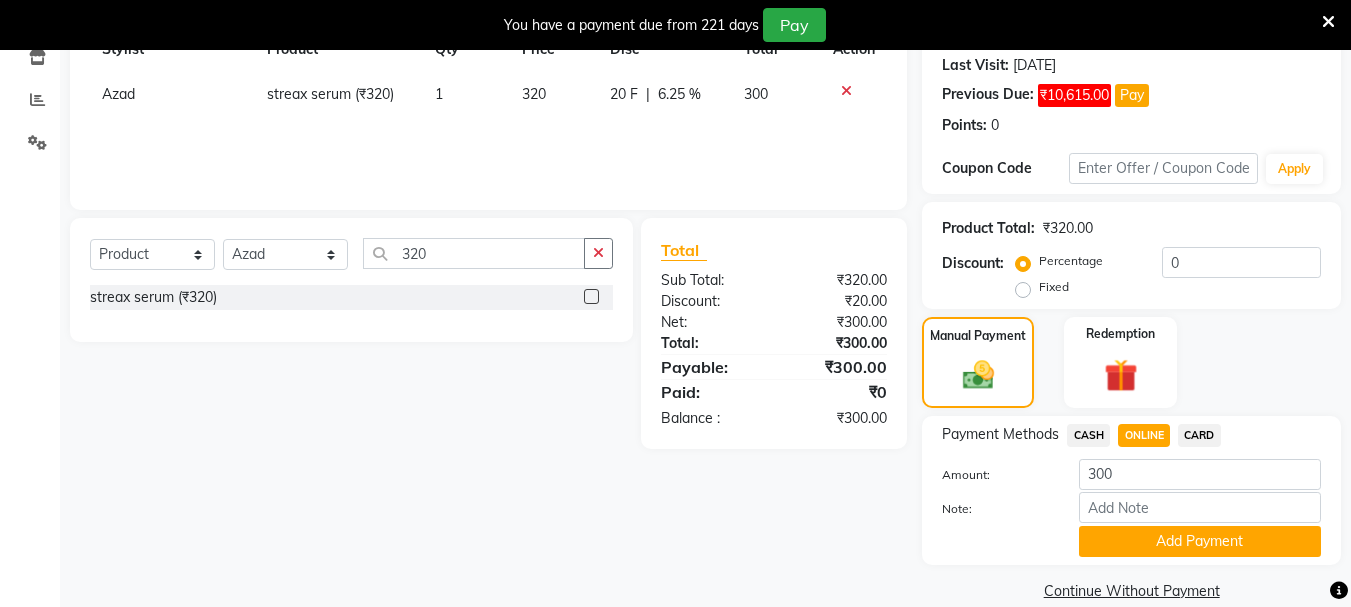 scroll, scrollTop: 337, scrollLeft: 0, axis: vertical 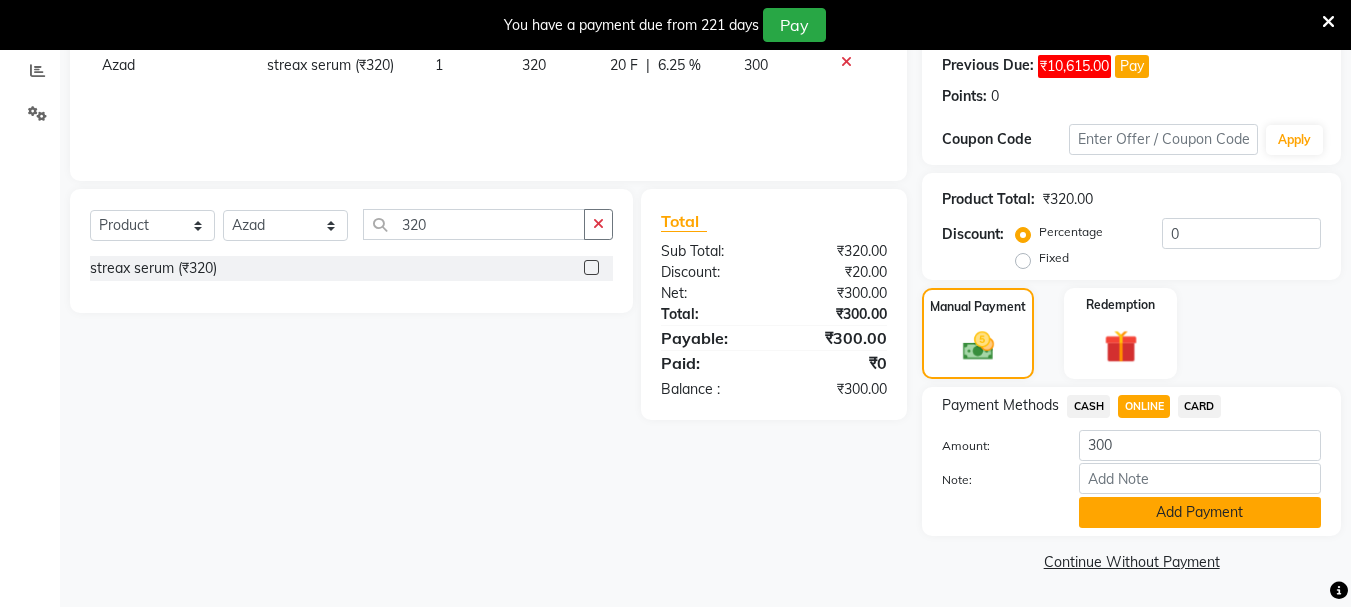 click on "Add Payment" 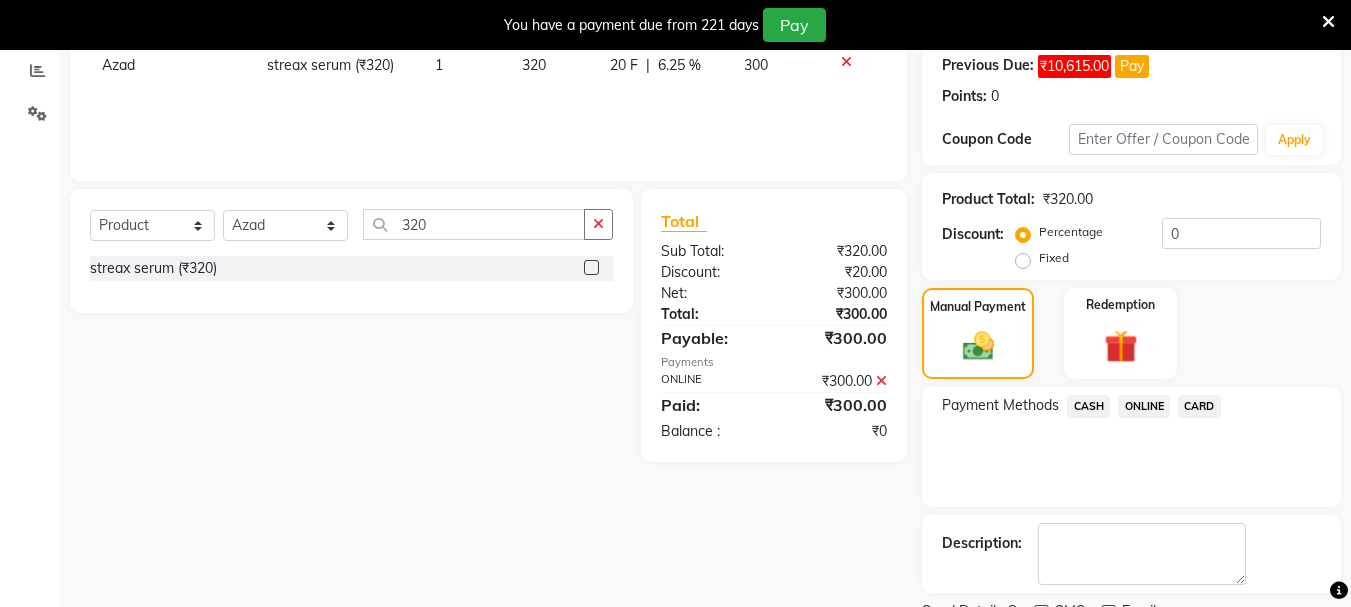scroll, scrollTop: 421, scrollLeft: 0, axis: vertical 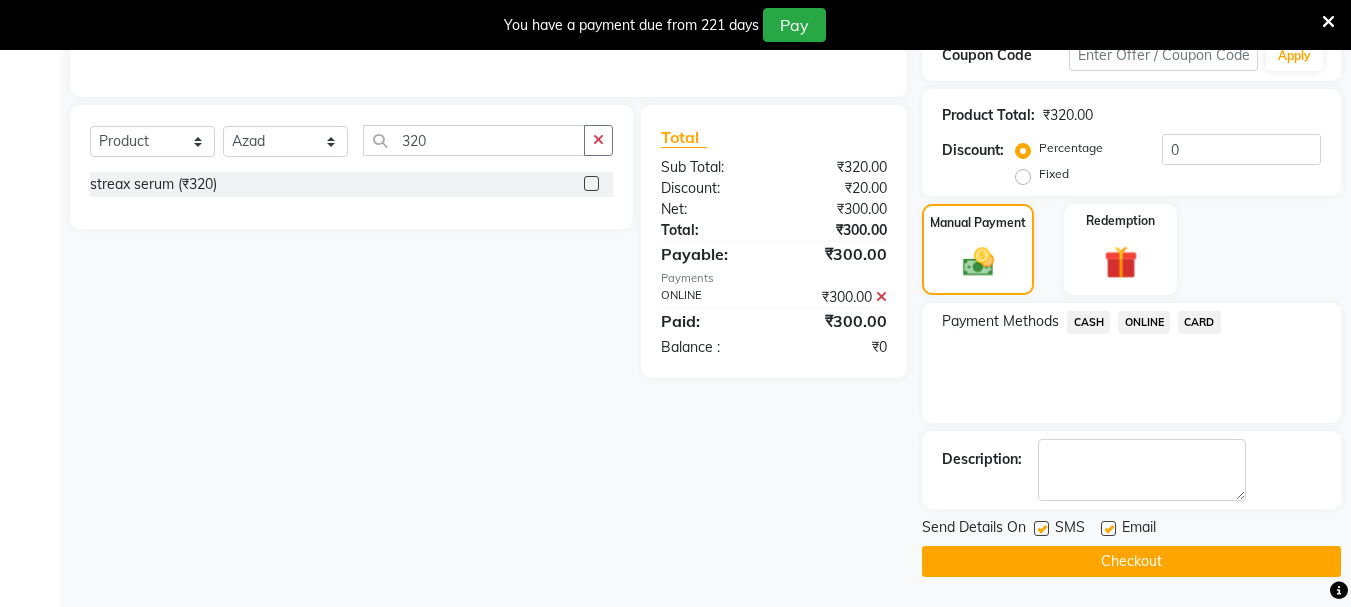 click on "CASH" 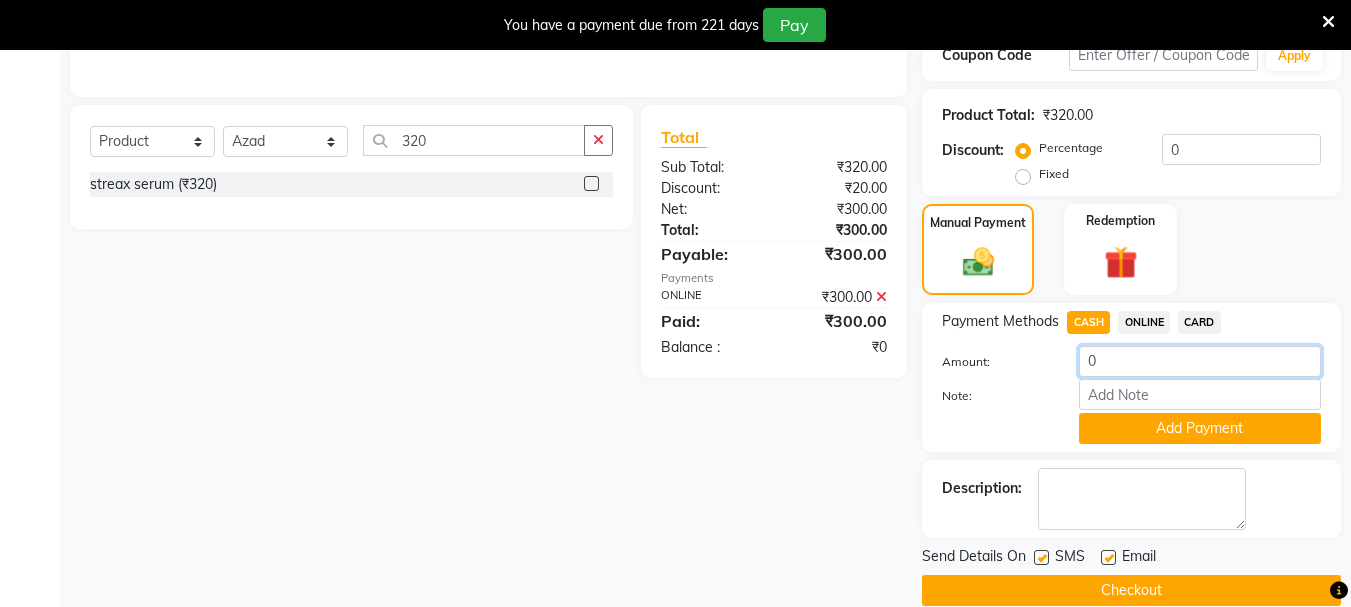 click on "0" 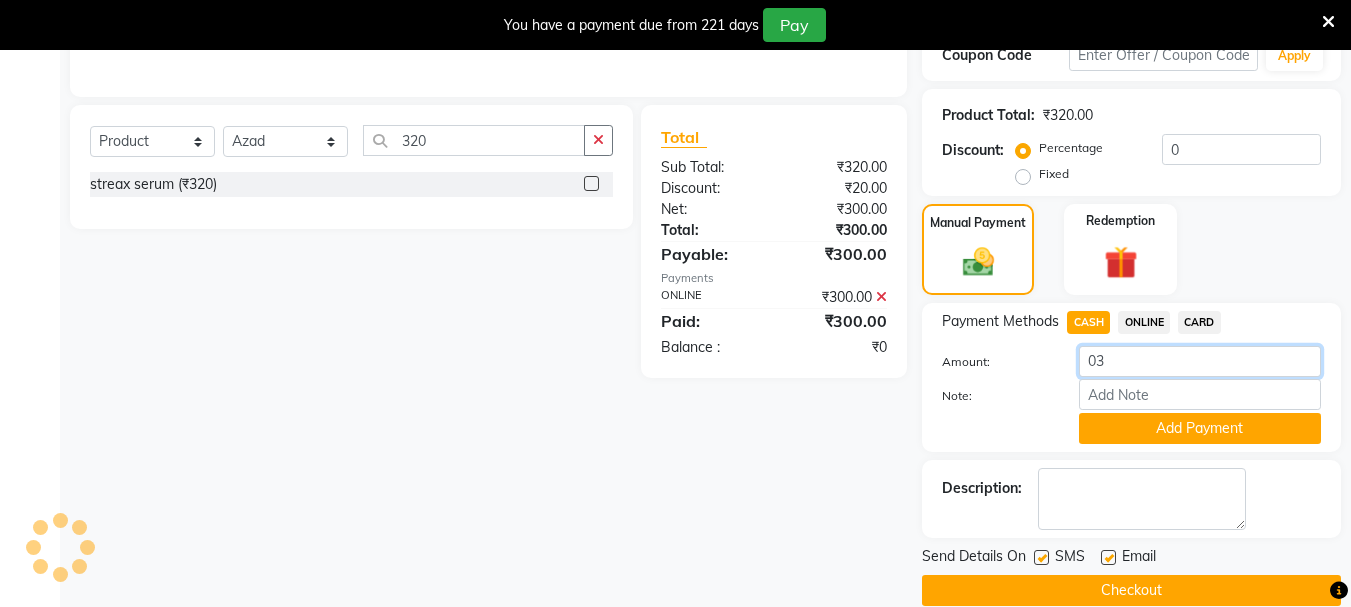 type on "0" 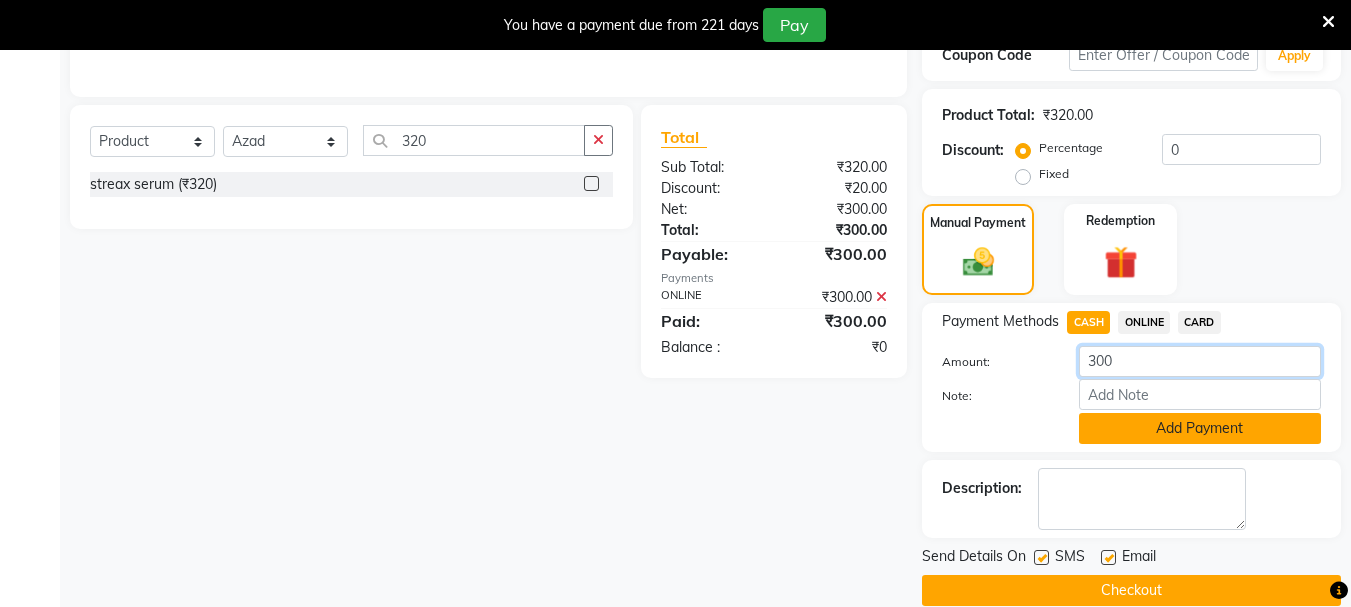 type on "300" 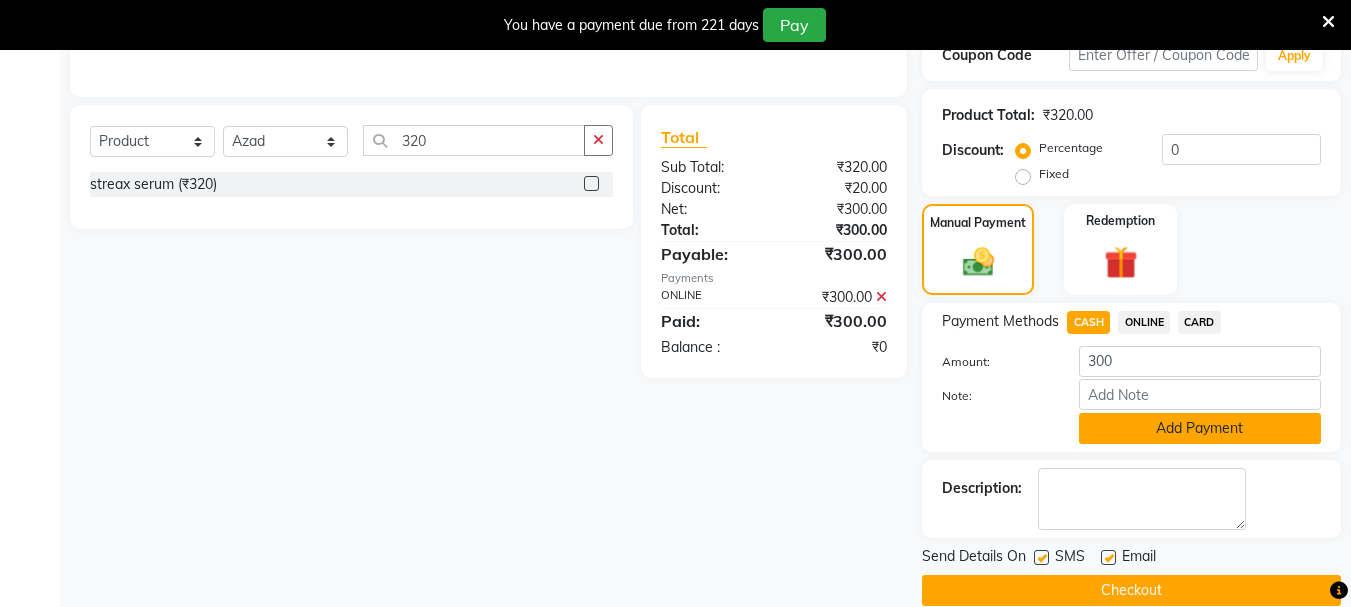 click on "Add Payment" 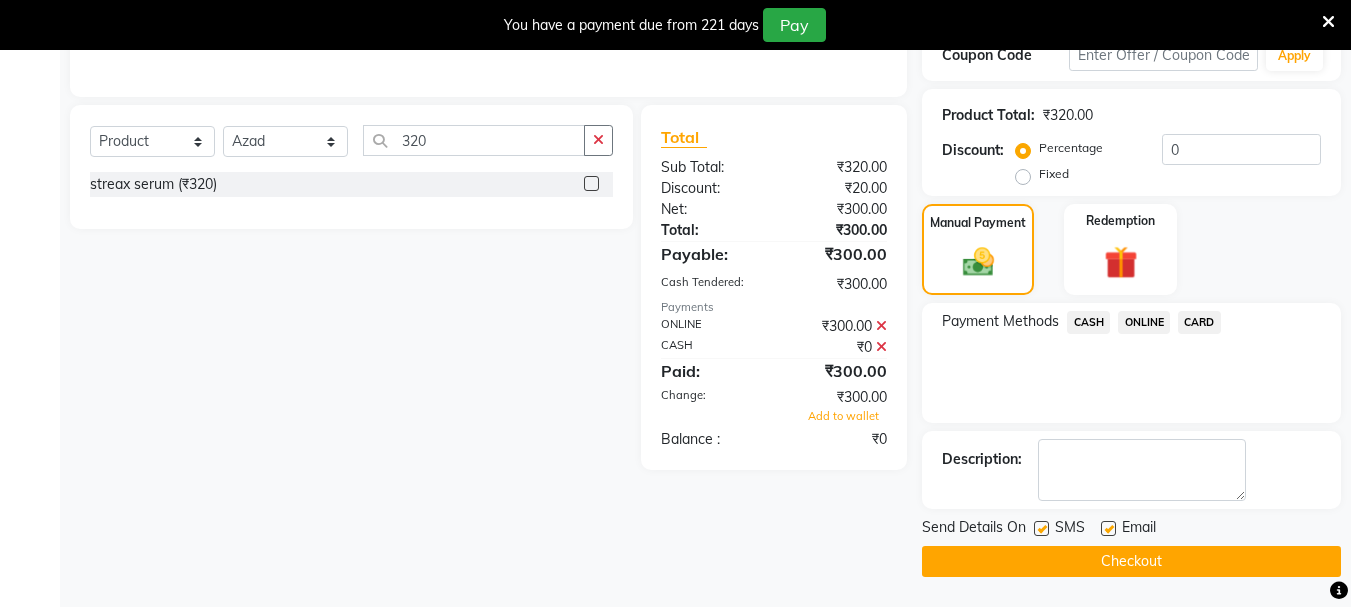 click on "Checkout" 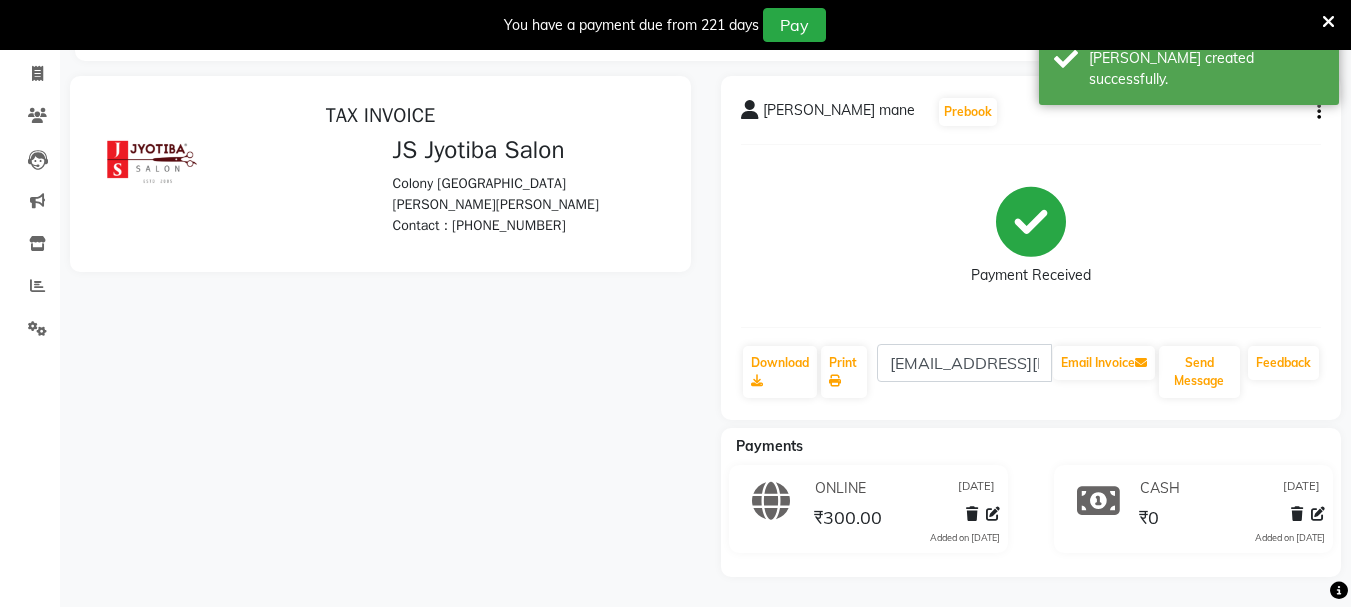 scroll, scrollTop: 0, scrollLeft: 0, axis: both 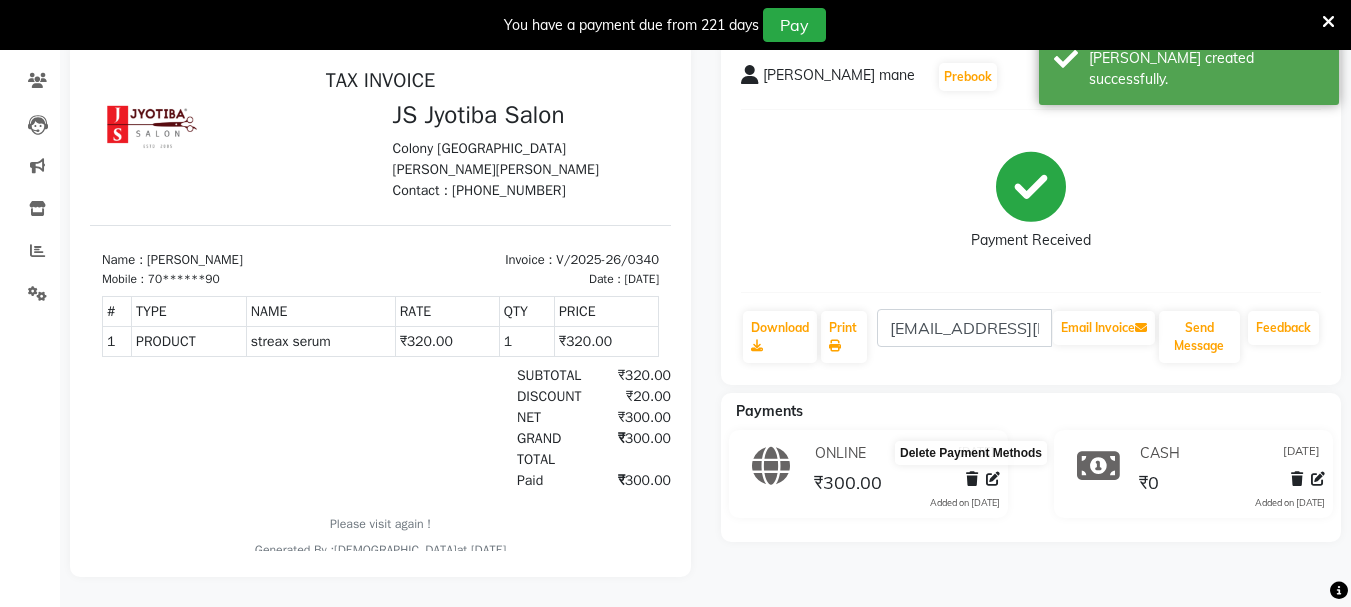 click 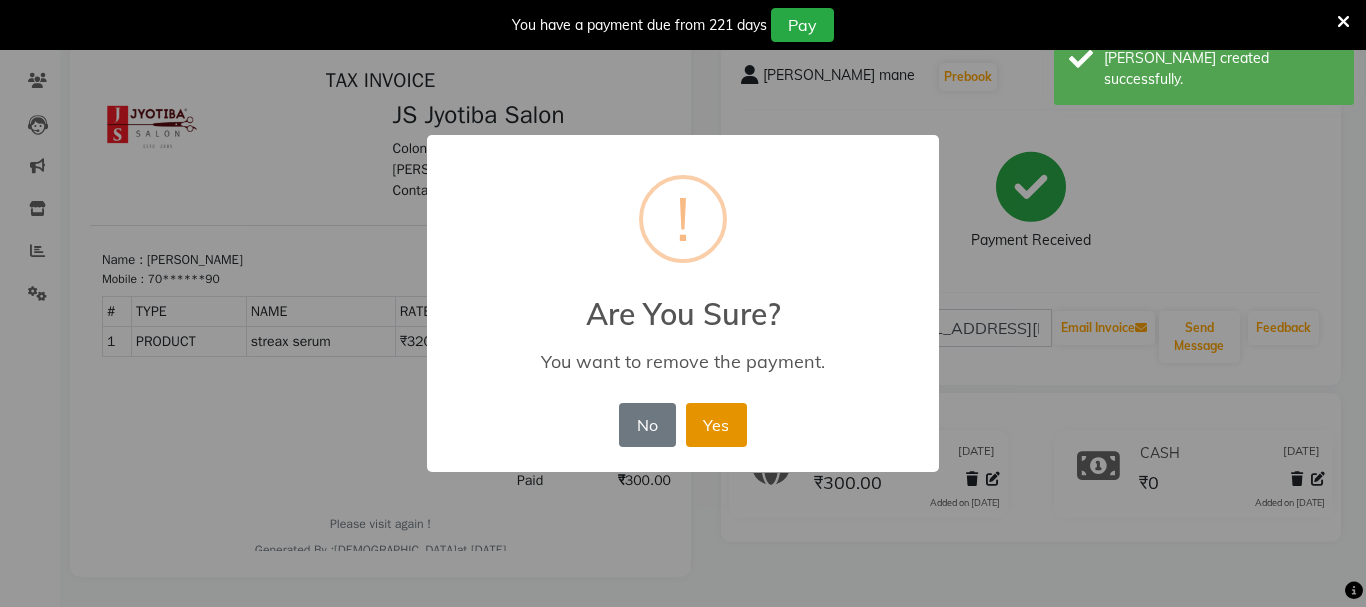 click on "Yes" at bounding box center [716, 425] 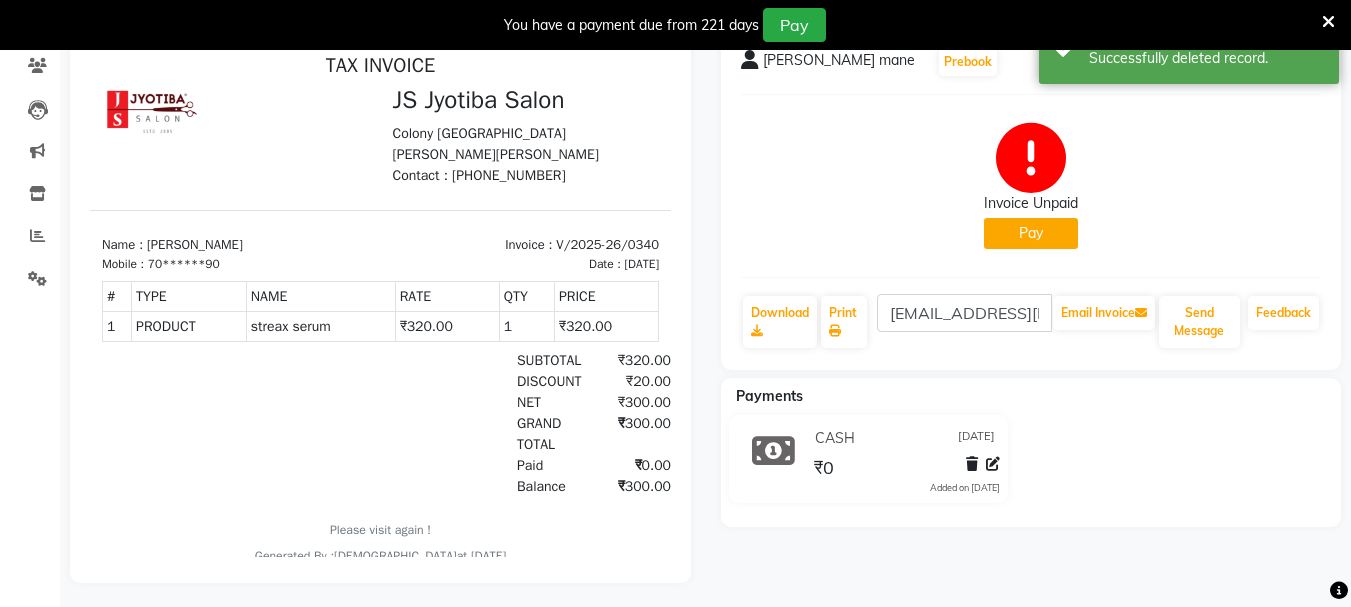 scroll, scrollTop: 0, scrollLeft: 0, axis: both 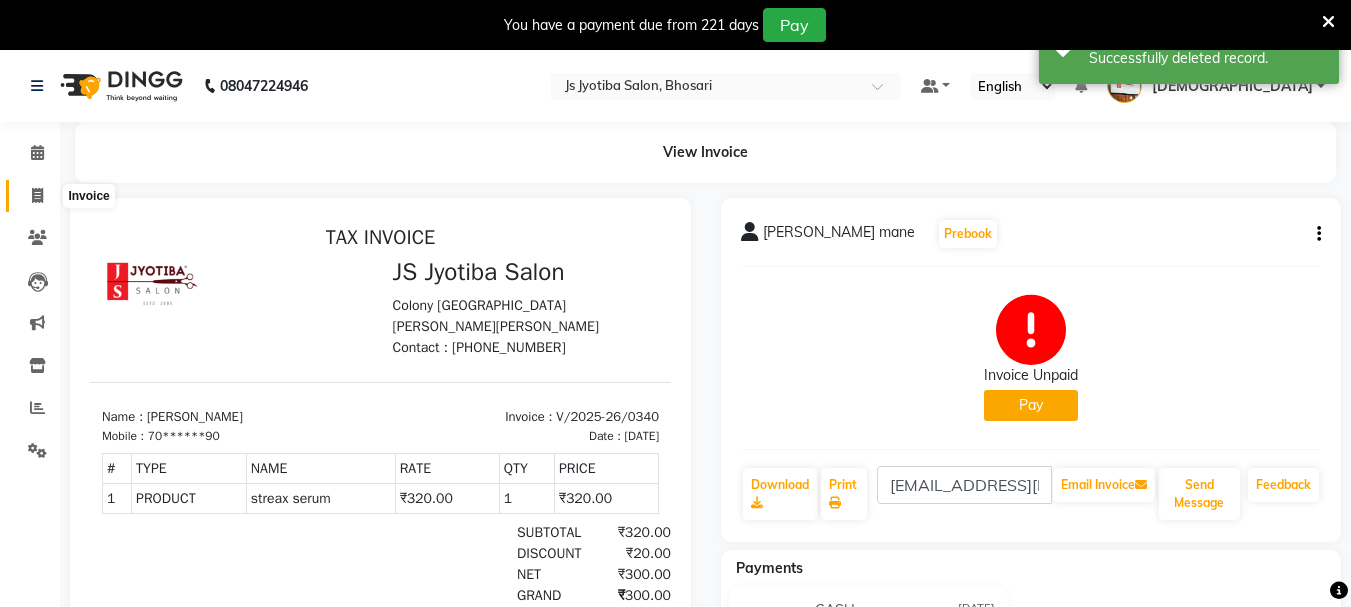 click 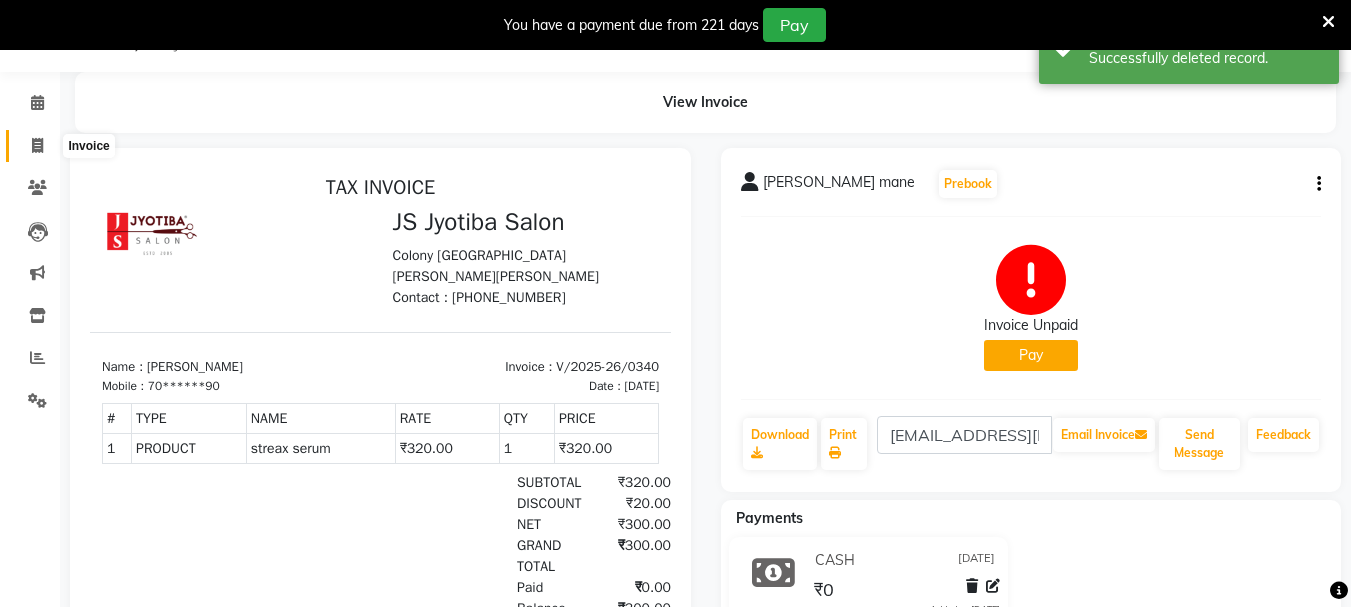 select on "554" 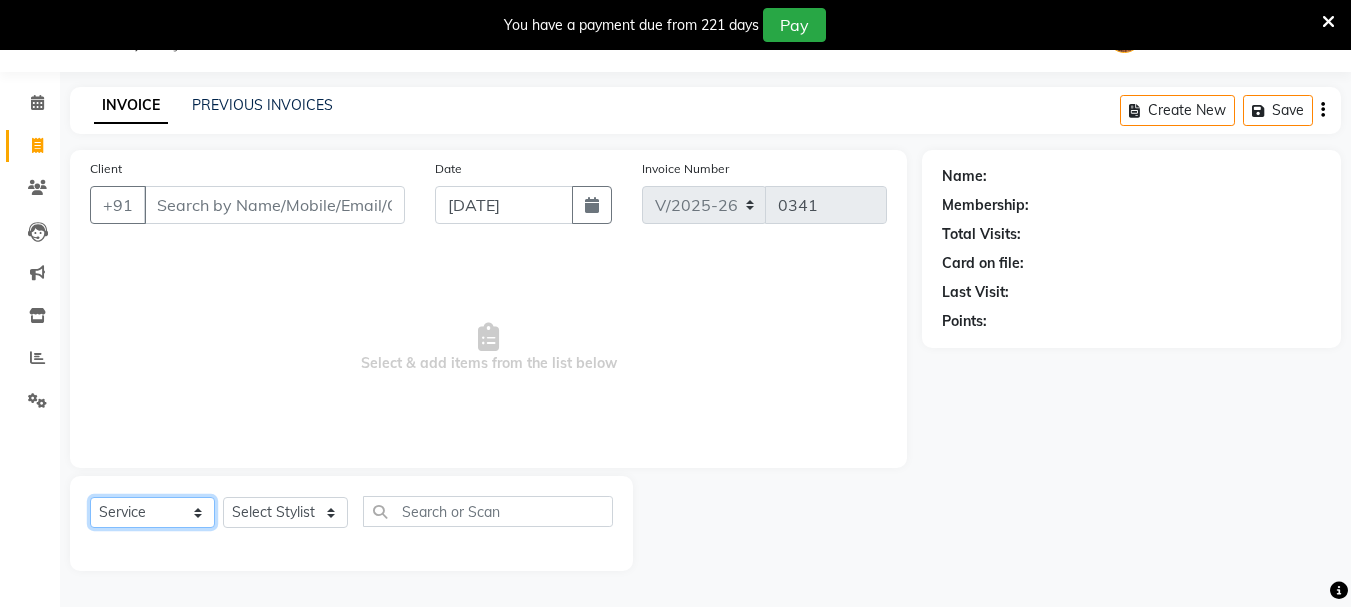 drag, startPoint x: 128, startPoint y: 510, endPoint x: 136, endPoint y: 498, distance: 14.422205 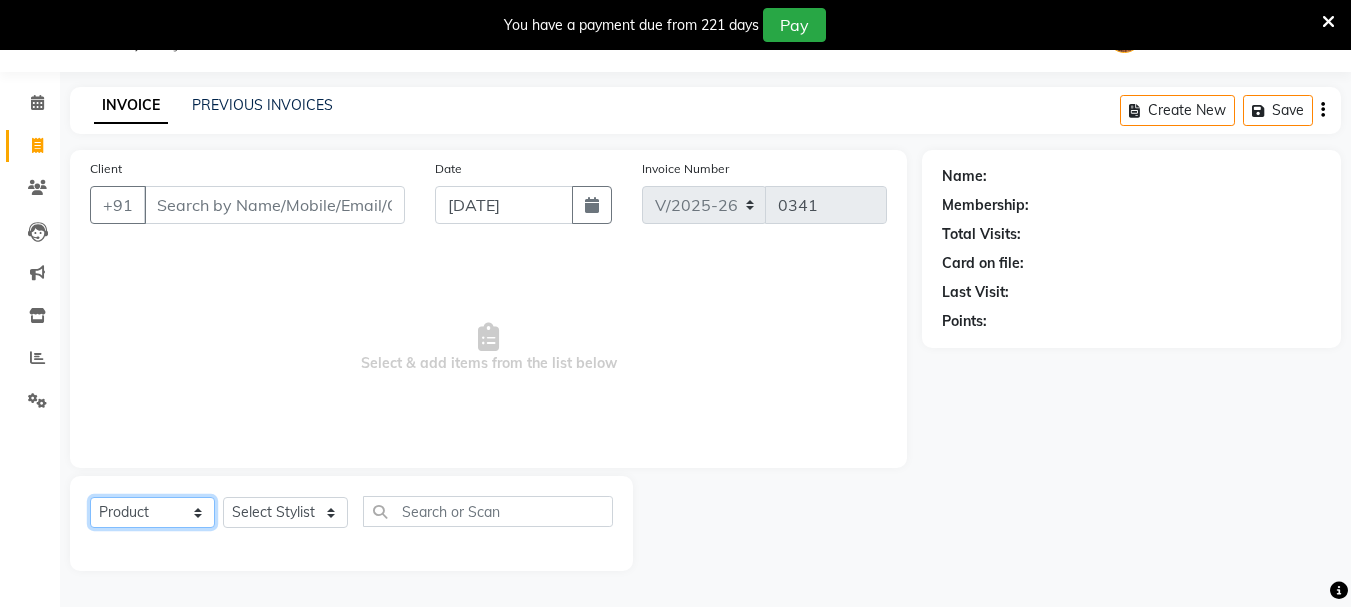 click on "Select  Service  Product  Membership  Package Voucher Prepaid Gift Card" 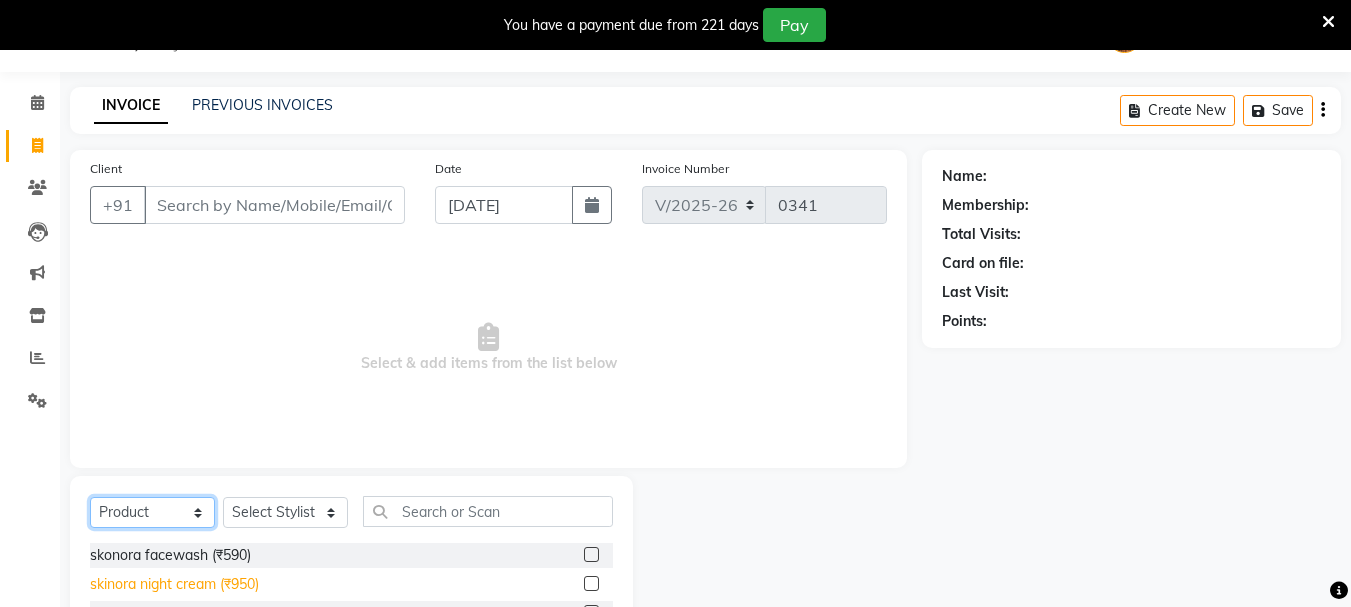 scroll, scrollTop: 244, scrollLeft: 0, axis: vertical 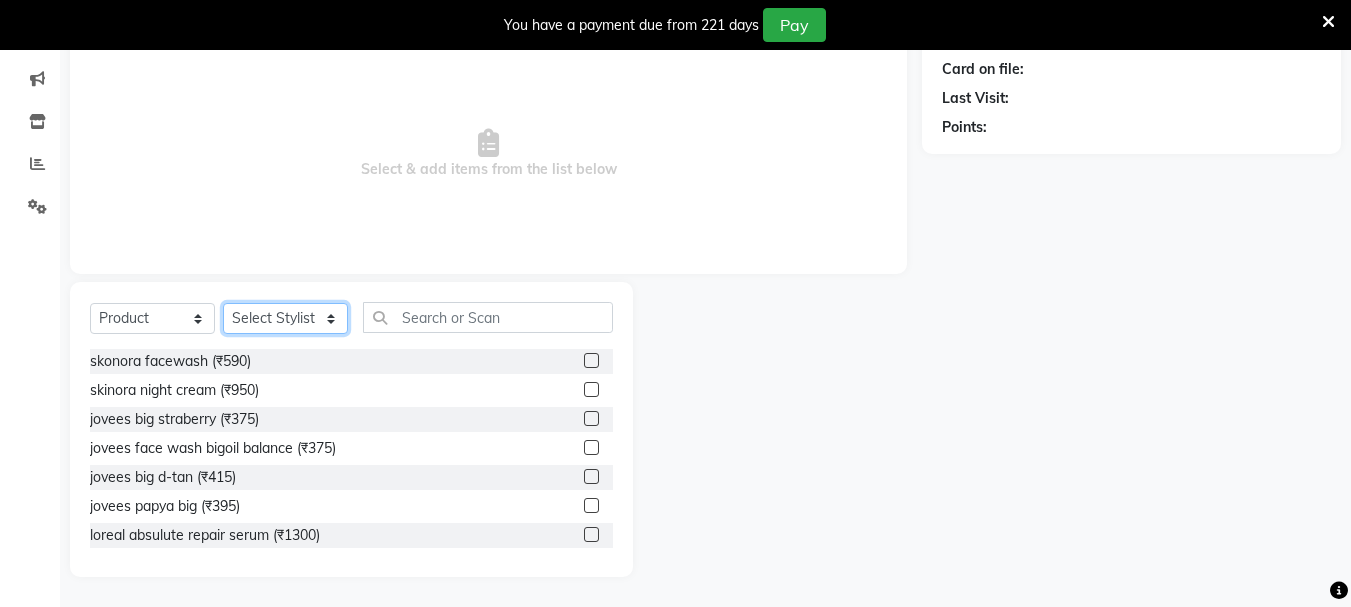 click on "Select Stylist abdul adil Anuj Azad Mahadev prem Shiva Sonu S.R.K. sunny Umesh thakur" 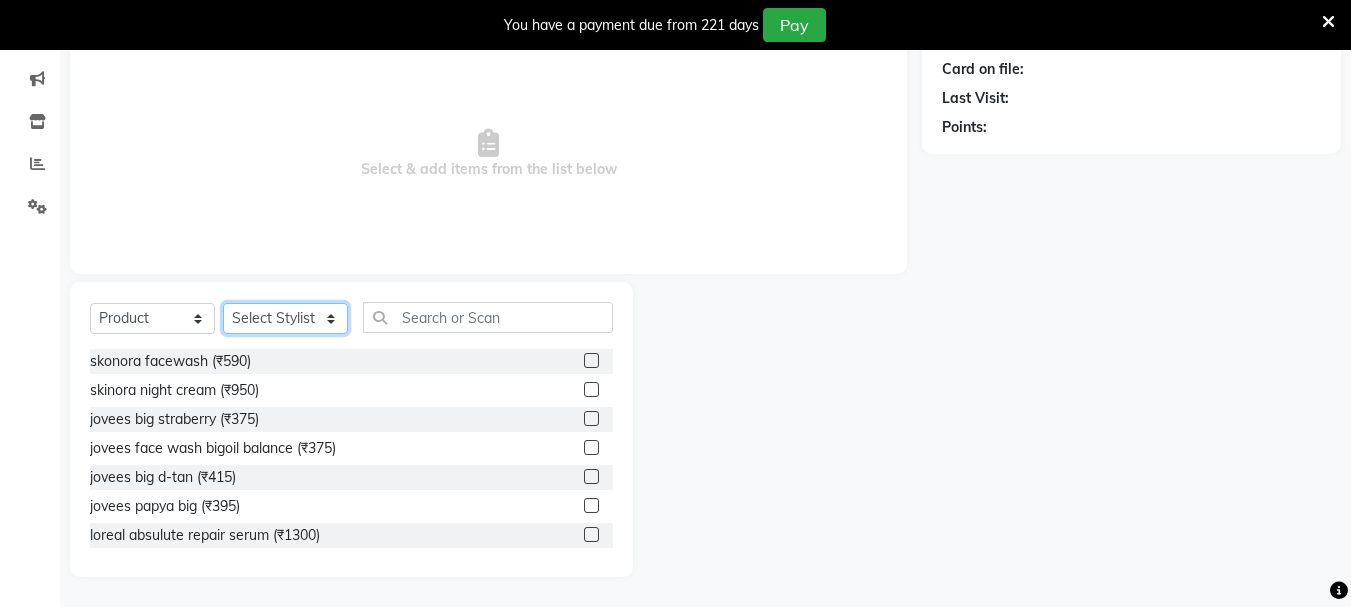 select on "7183" 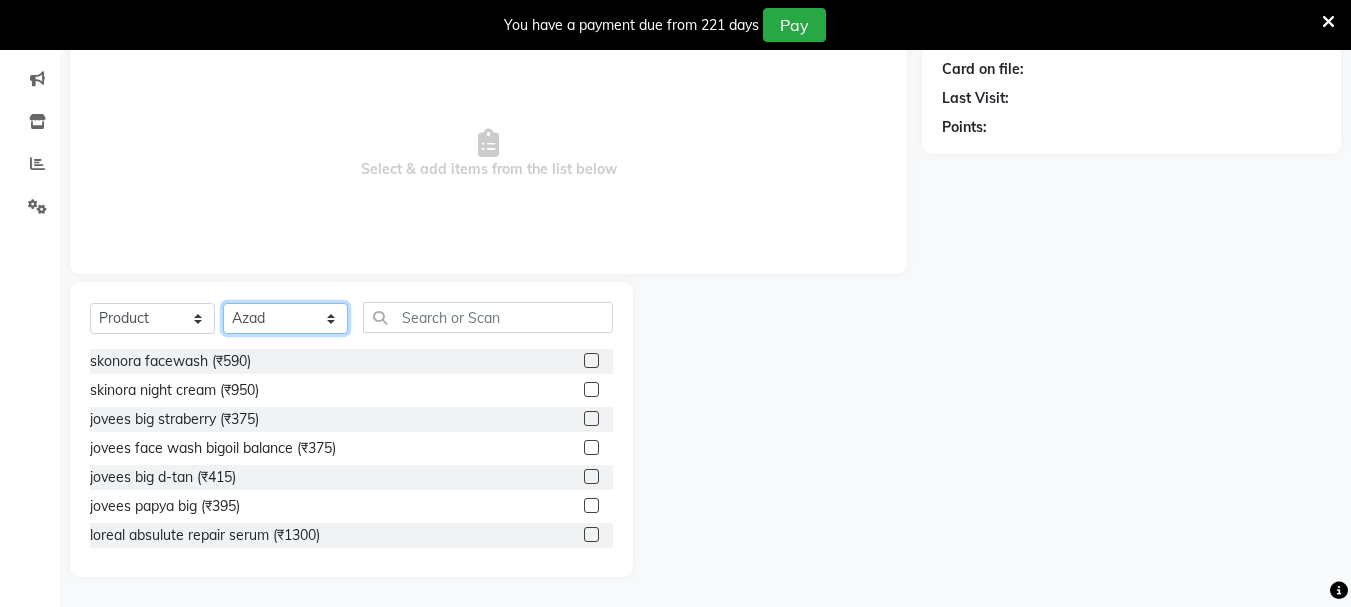click on "Select Stylist abdul adil Anuj Azad Mahadev prem Shiva Sonu S.R.K. sunny Umesh thakur" 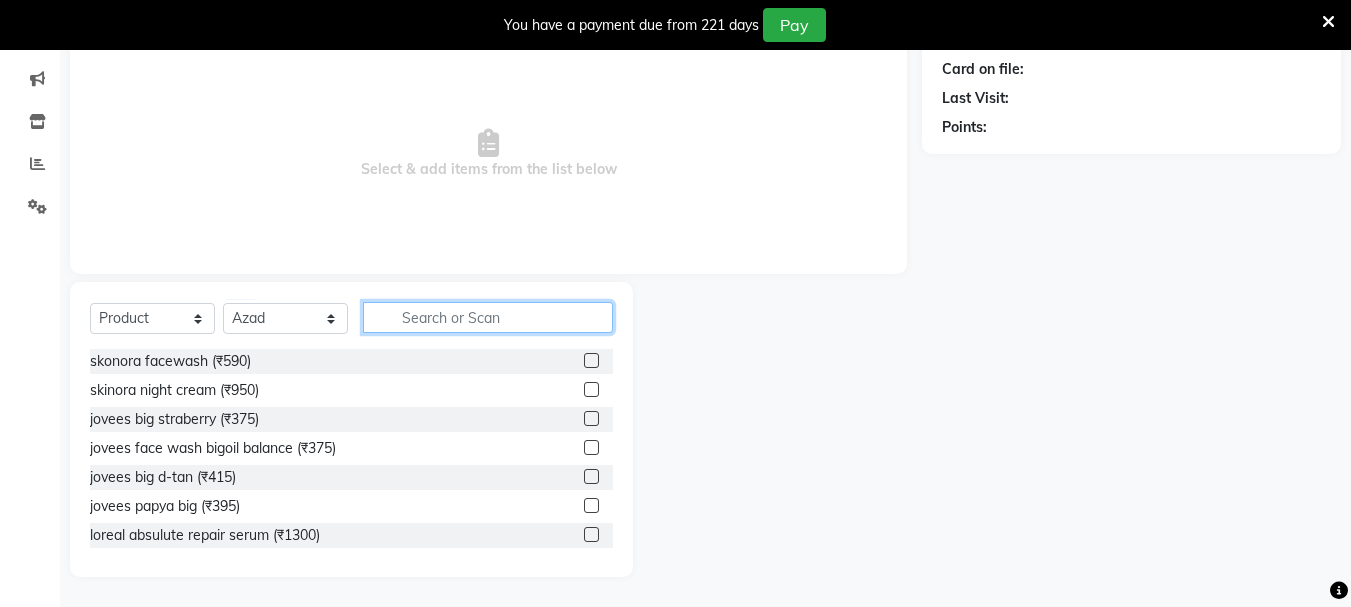 click 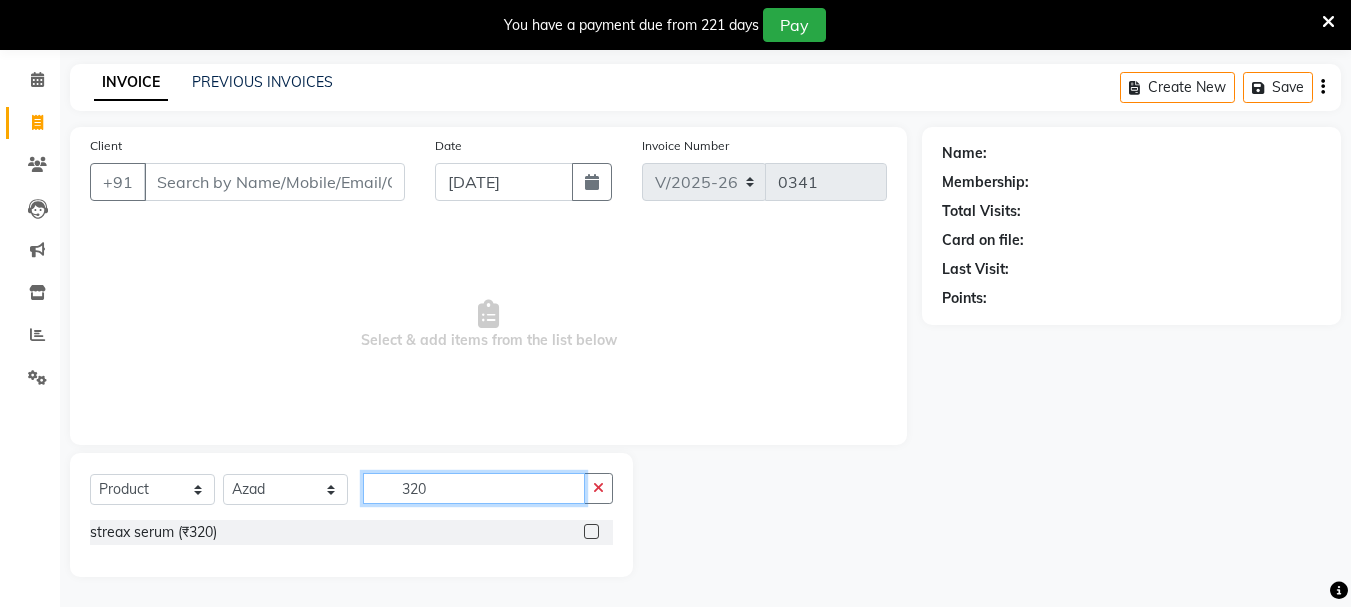scroll, scrollTop: 73, scrollLeft: 0, axis: vertical 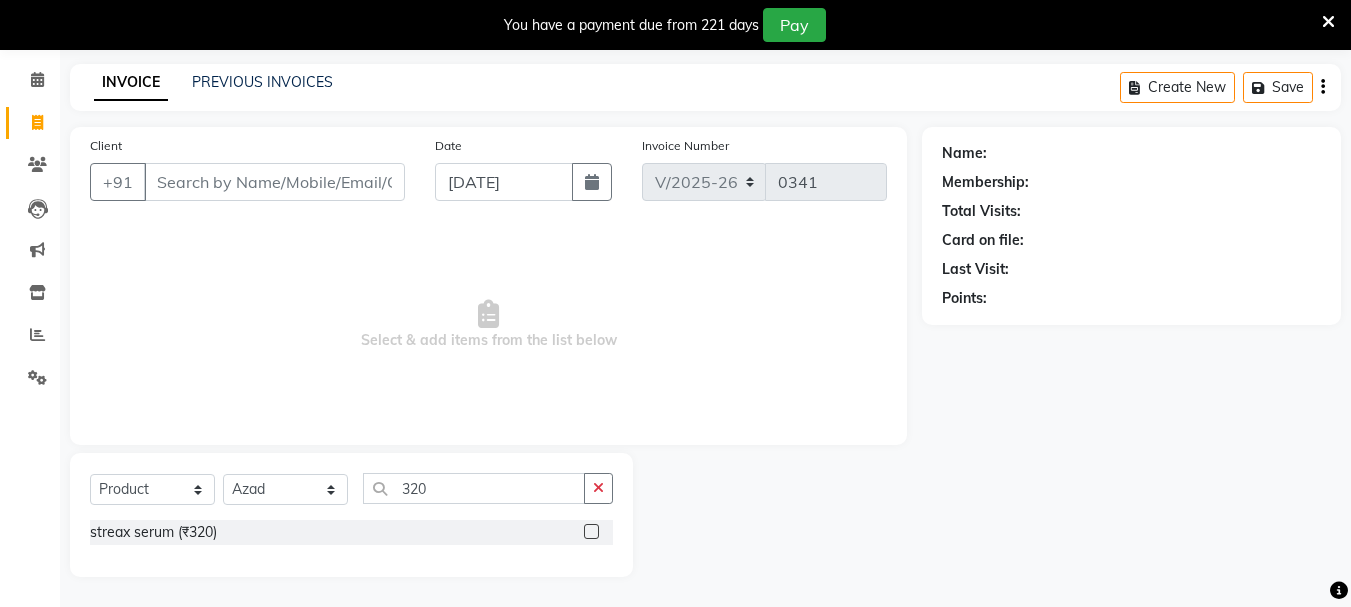 click 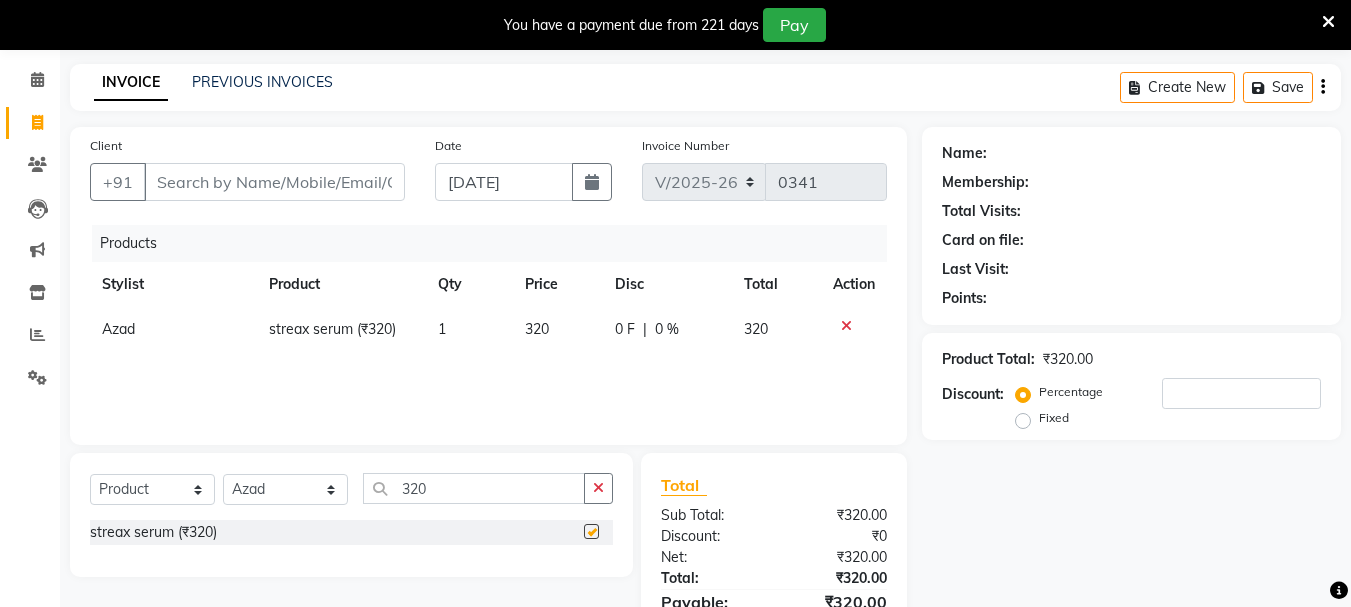 checkbox on "false" 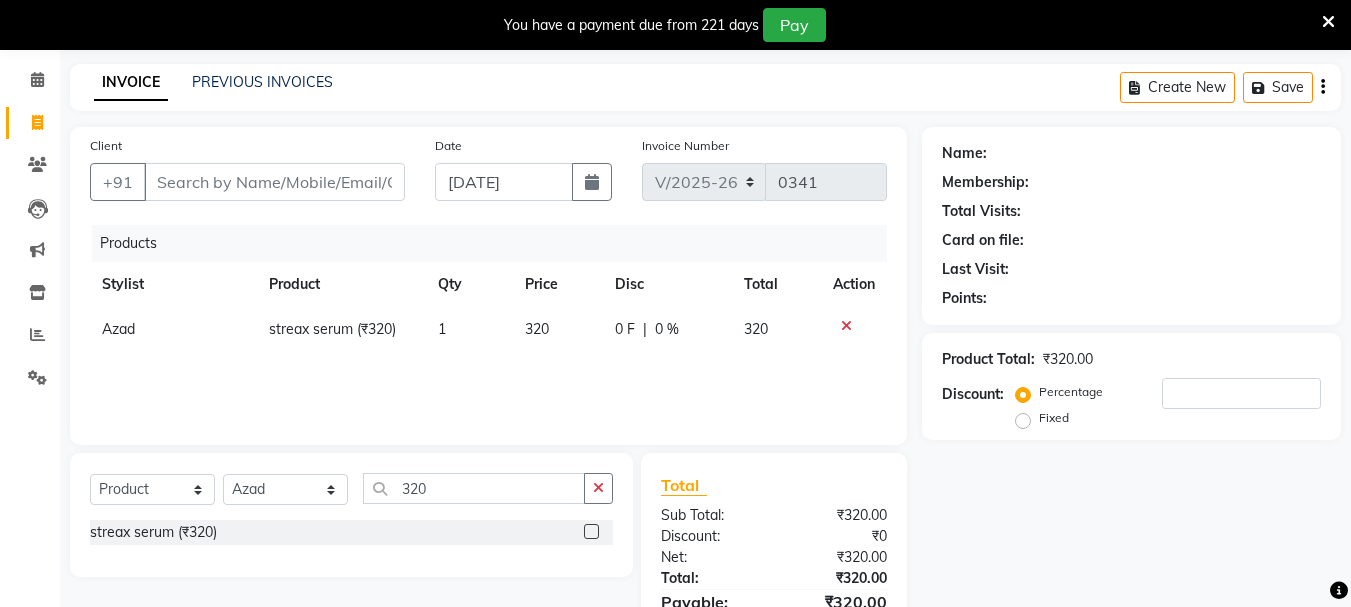 click on "0 %" 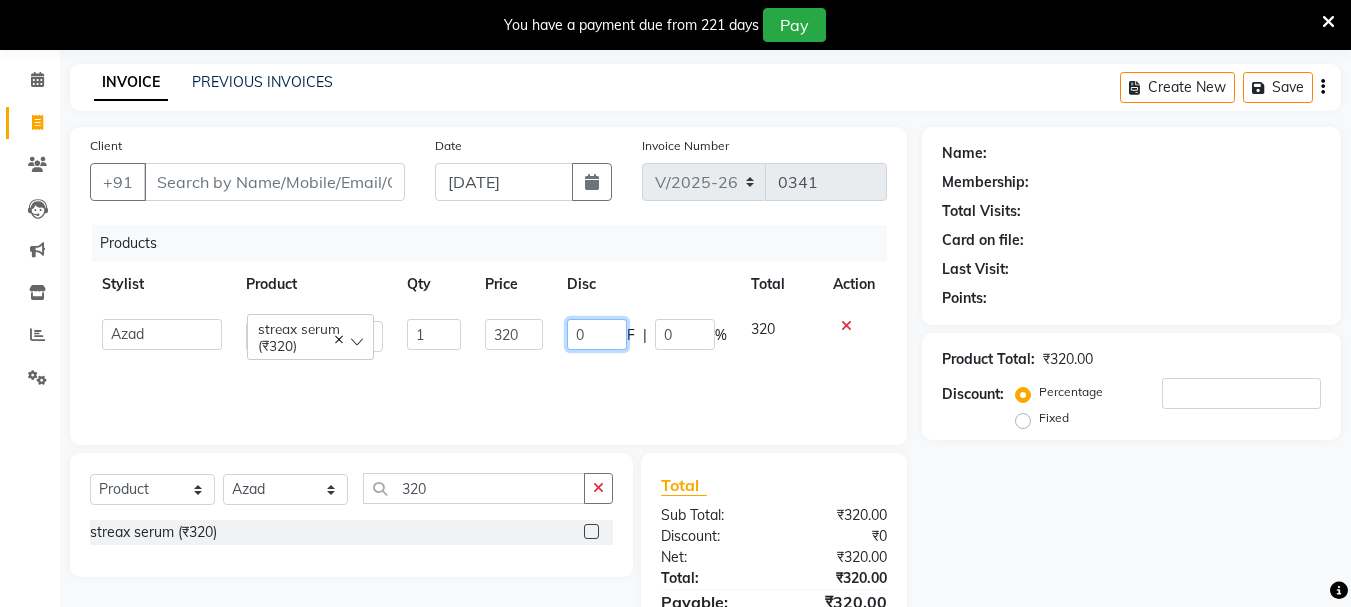 click on "0" 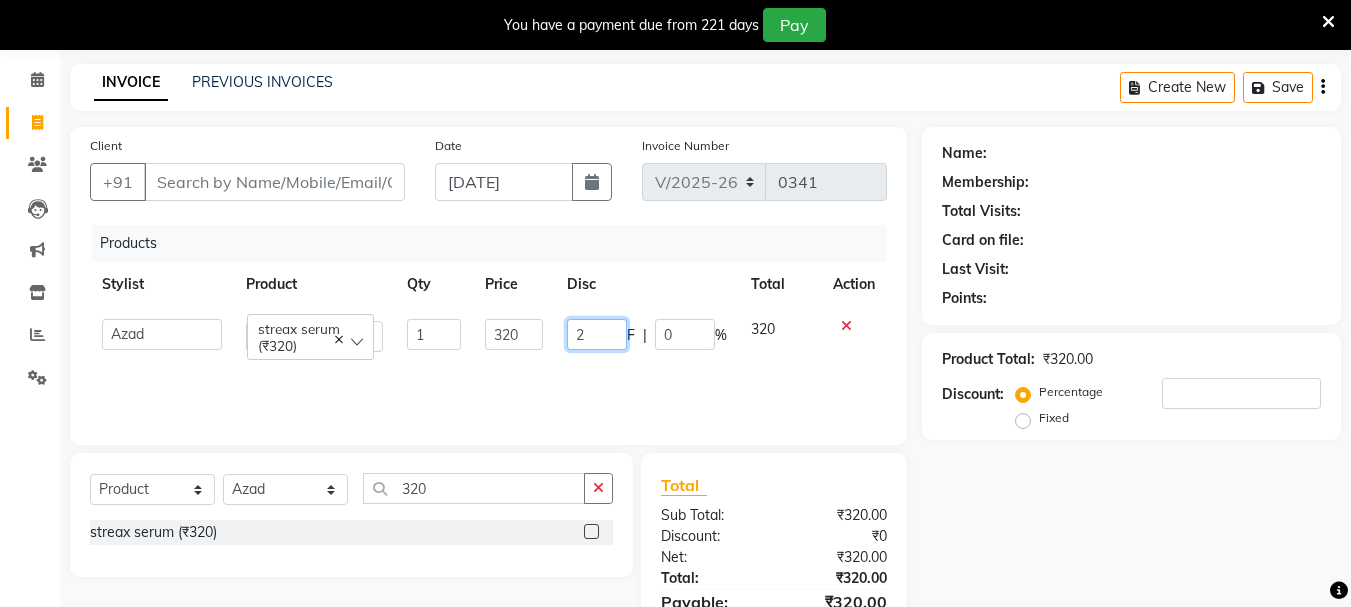 type on "20" 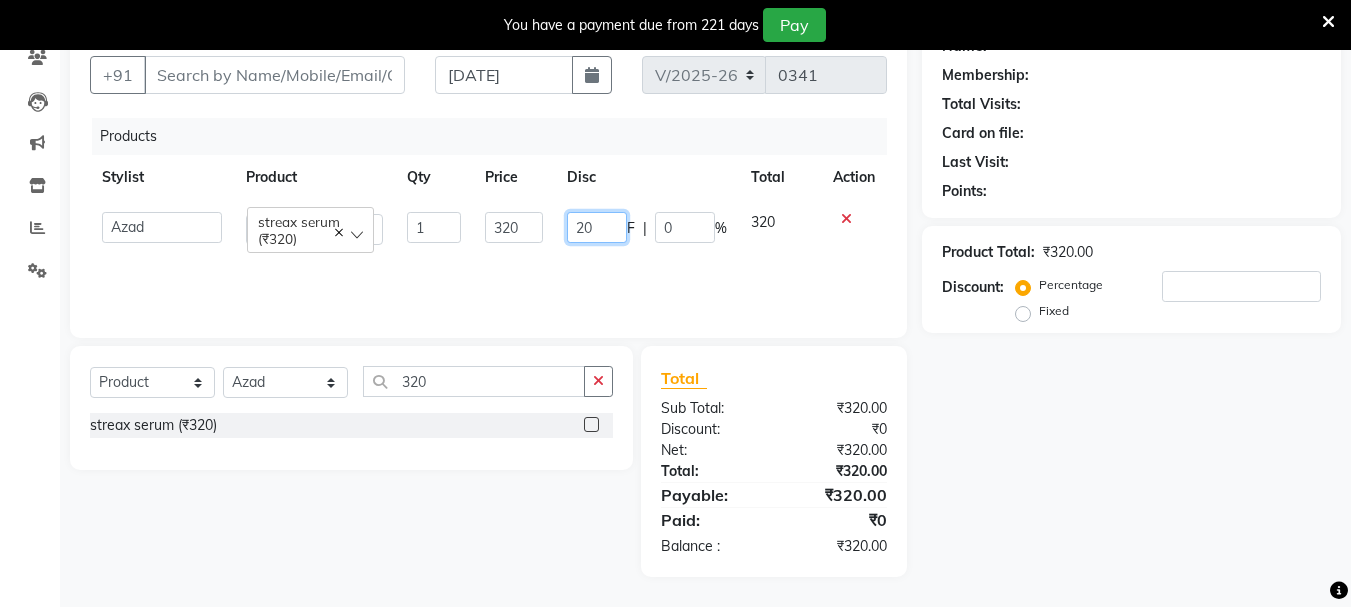 scroll, scrollTop: 0, scrollLeft: 0, axis: both 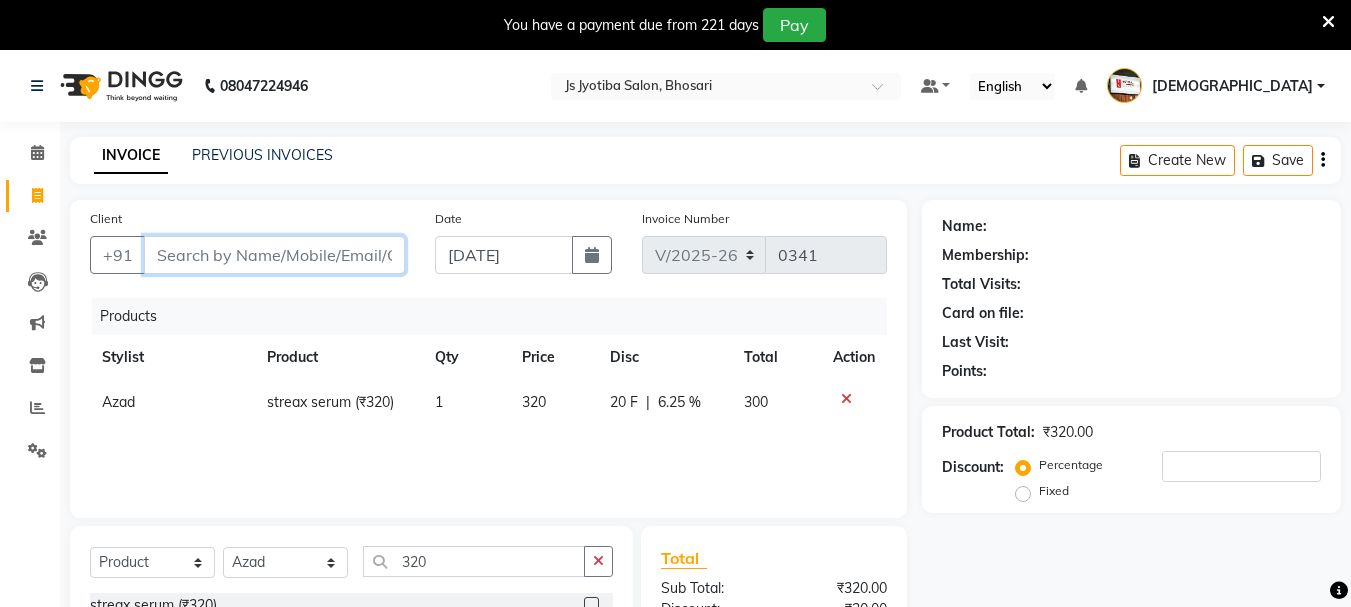 click on "Client" at bounding box center [274, 255] 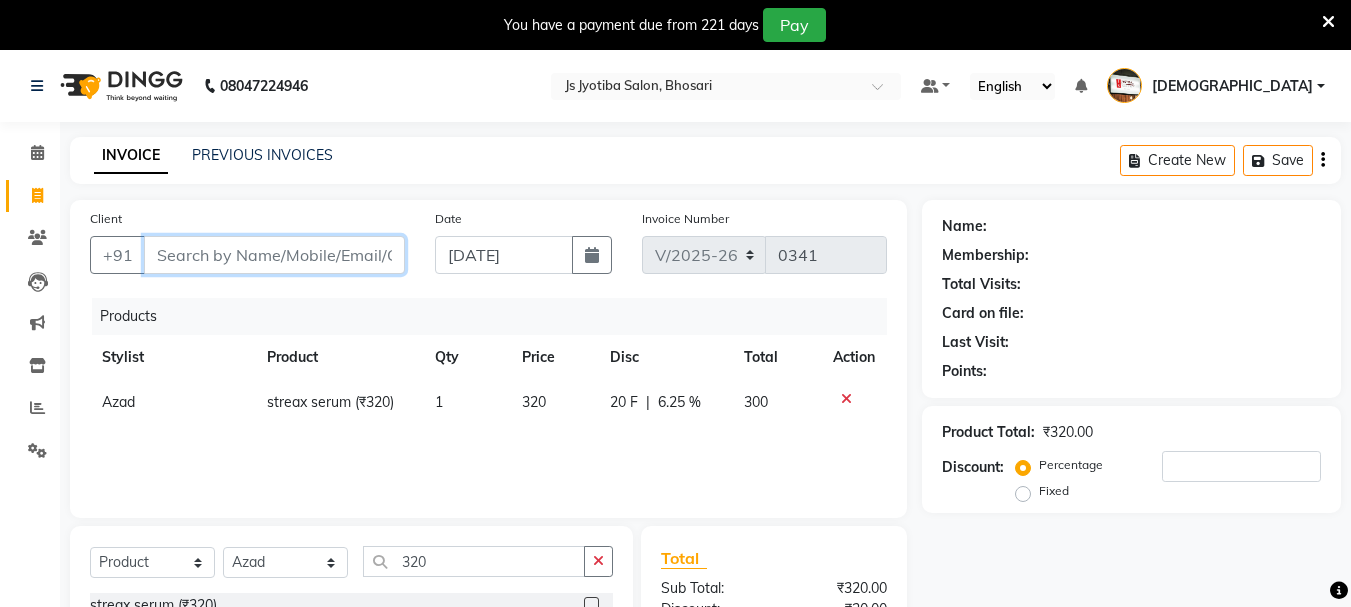 type on "9" 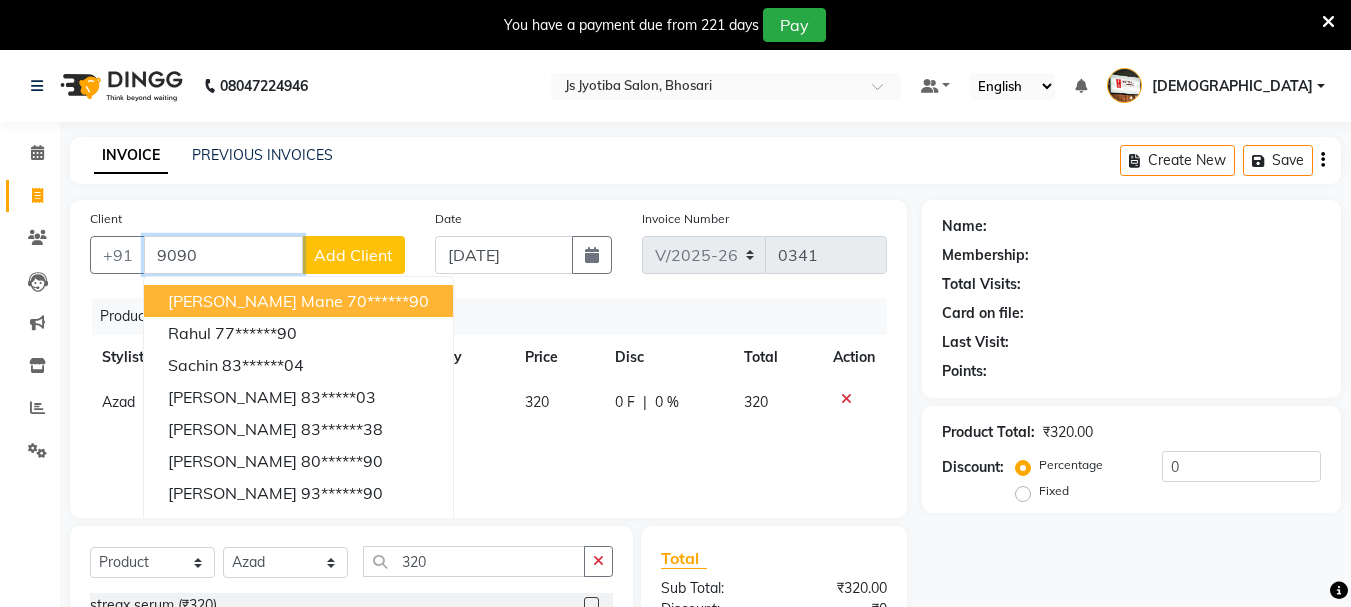 scroll, scrollTop: 180, scrollLeft: 0, axis: vertical 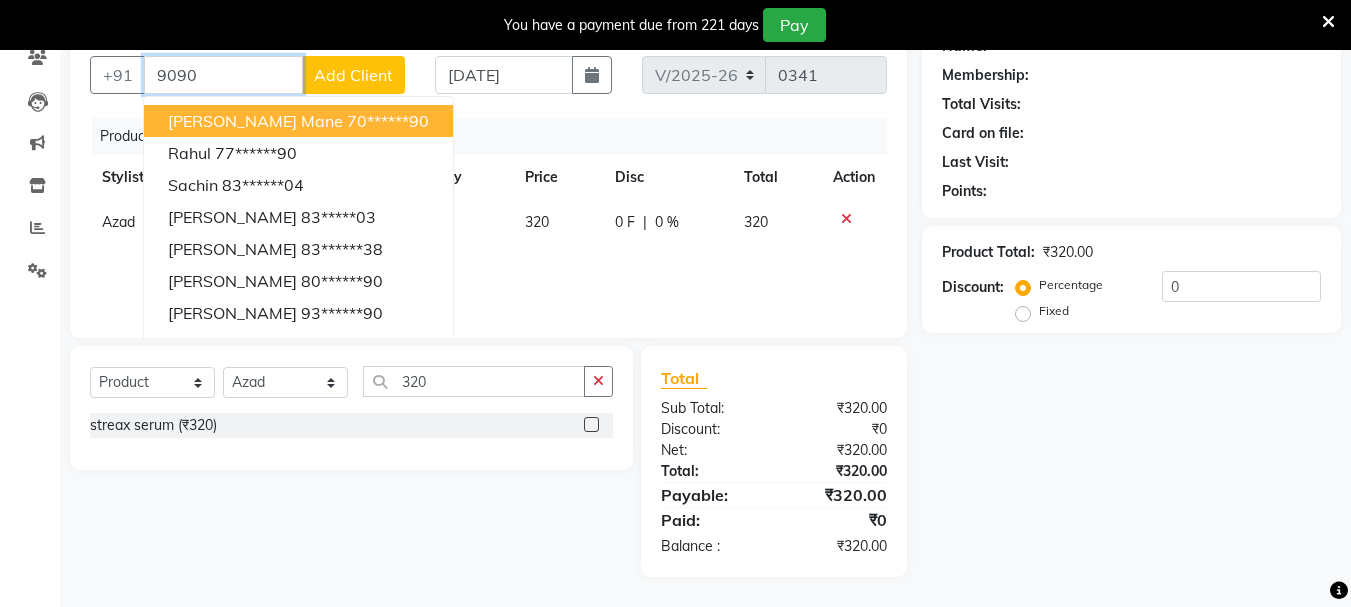 click on "shreenivas mane  70******90" at bounding box center [298, 121] 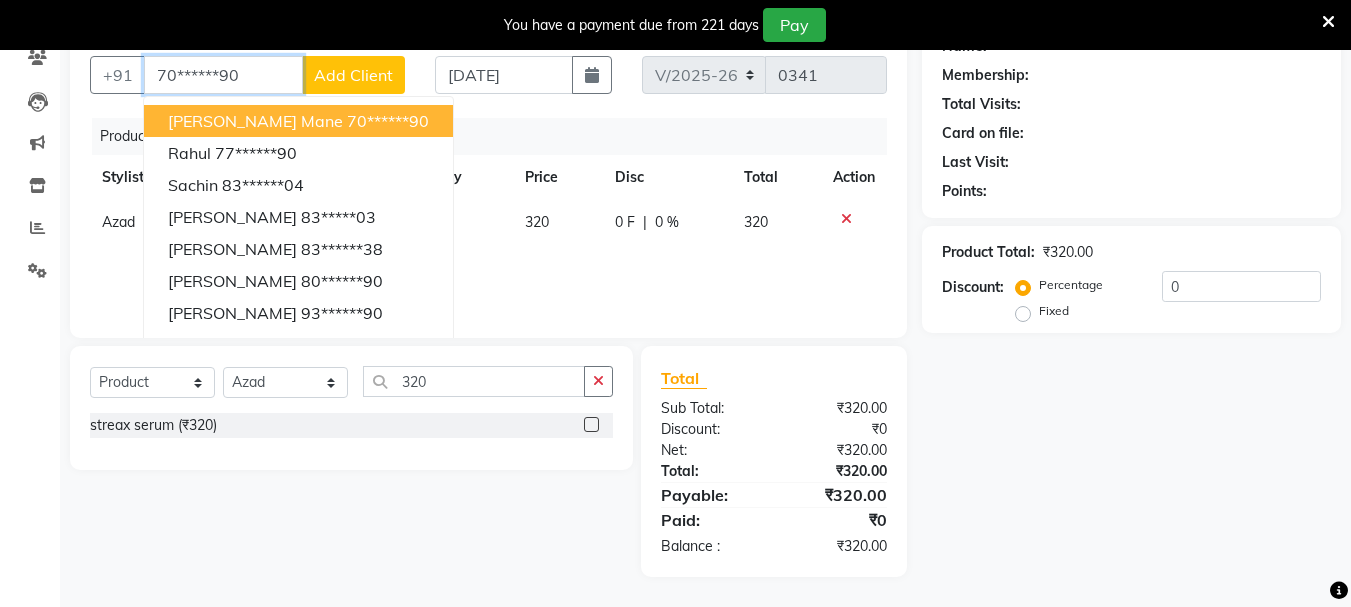 type on "70******90" 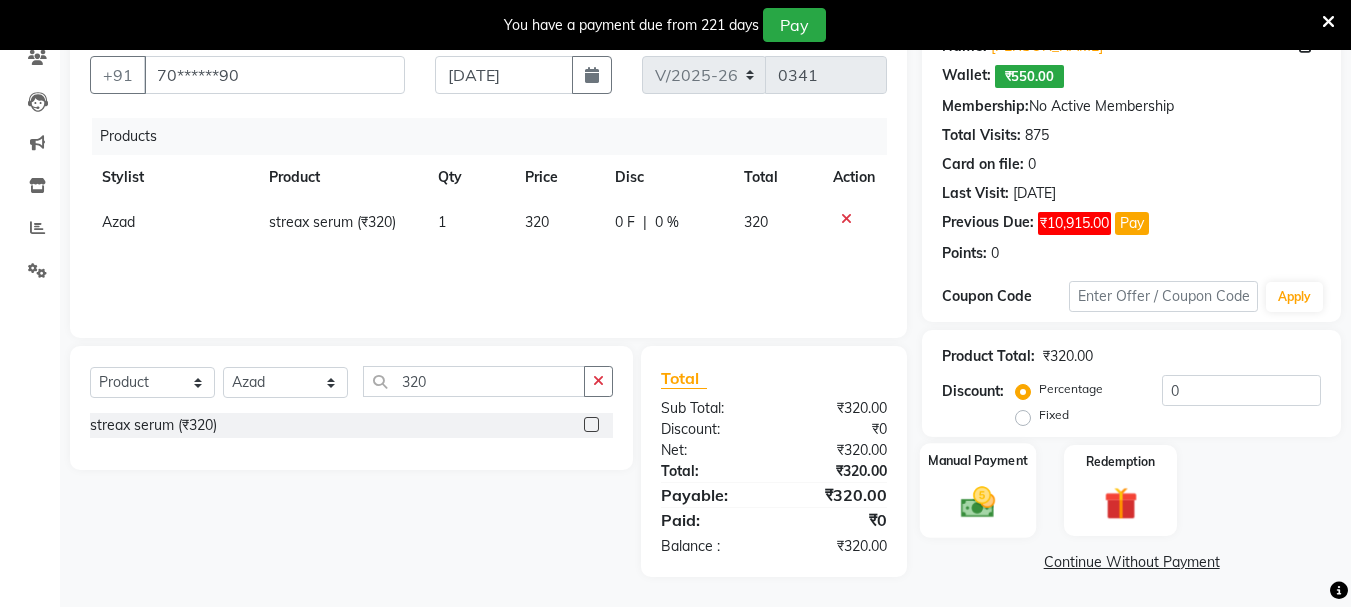 click 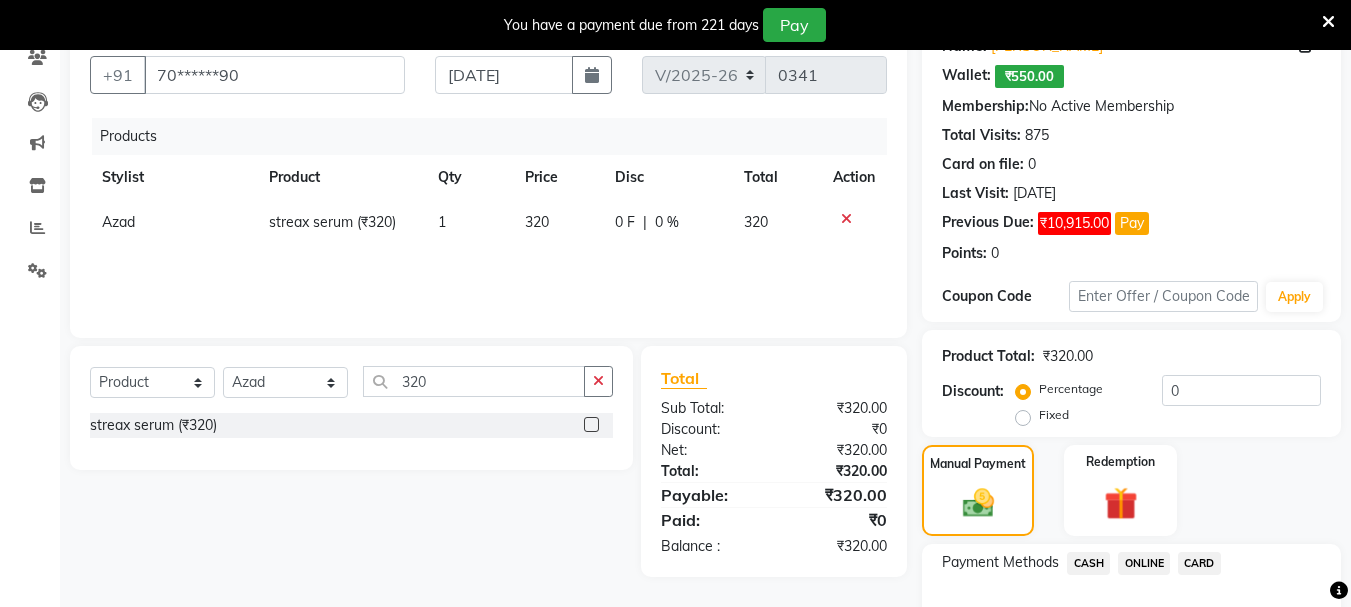 scroll, scrollTop: 308, scrollLeft: 0, axis: vertical 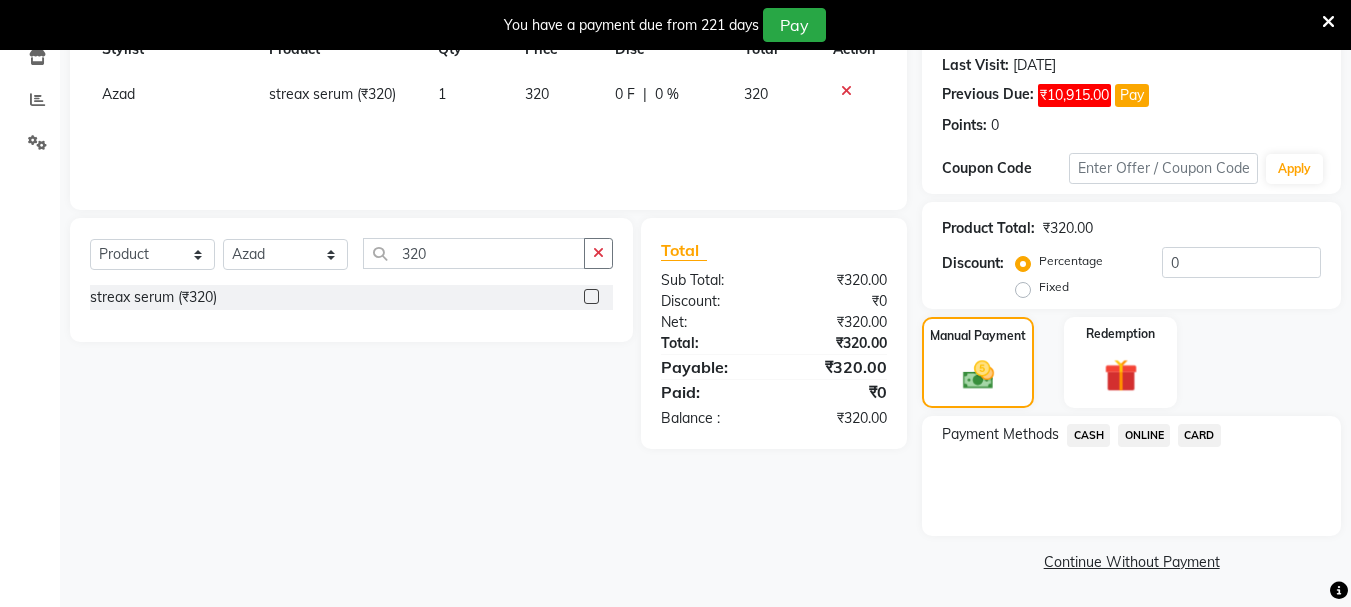 click on "CASH" 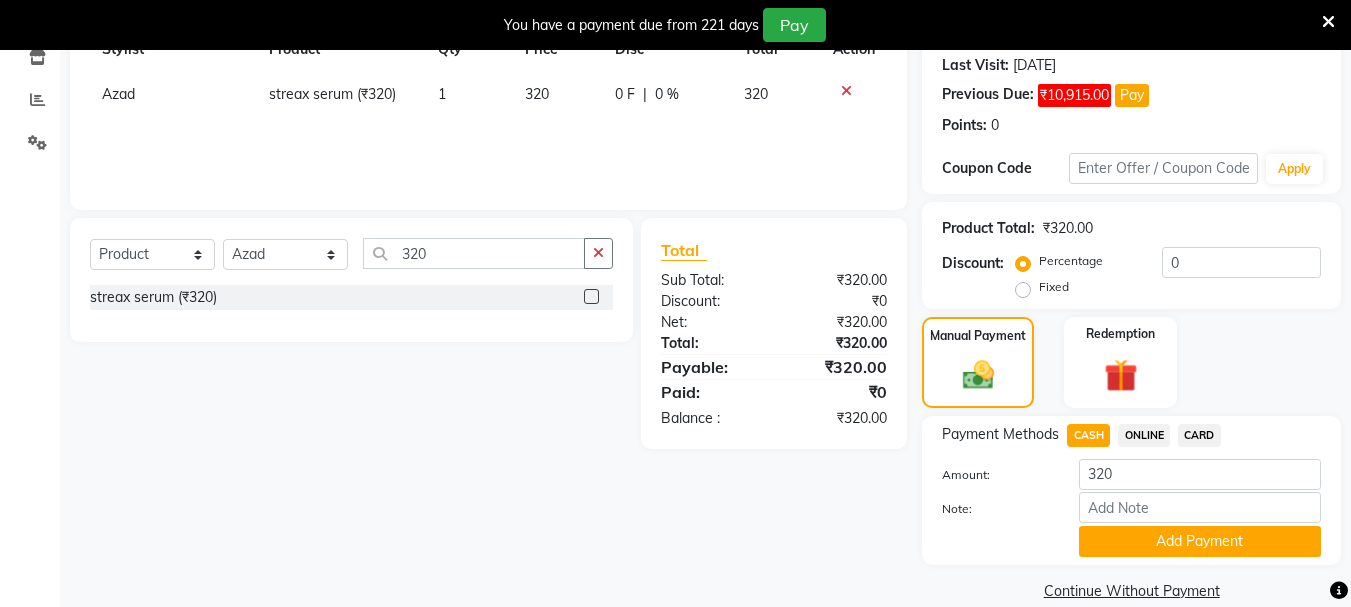 scroll, scrollTop: 337, scrollLeft: 0, axis: vertical 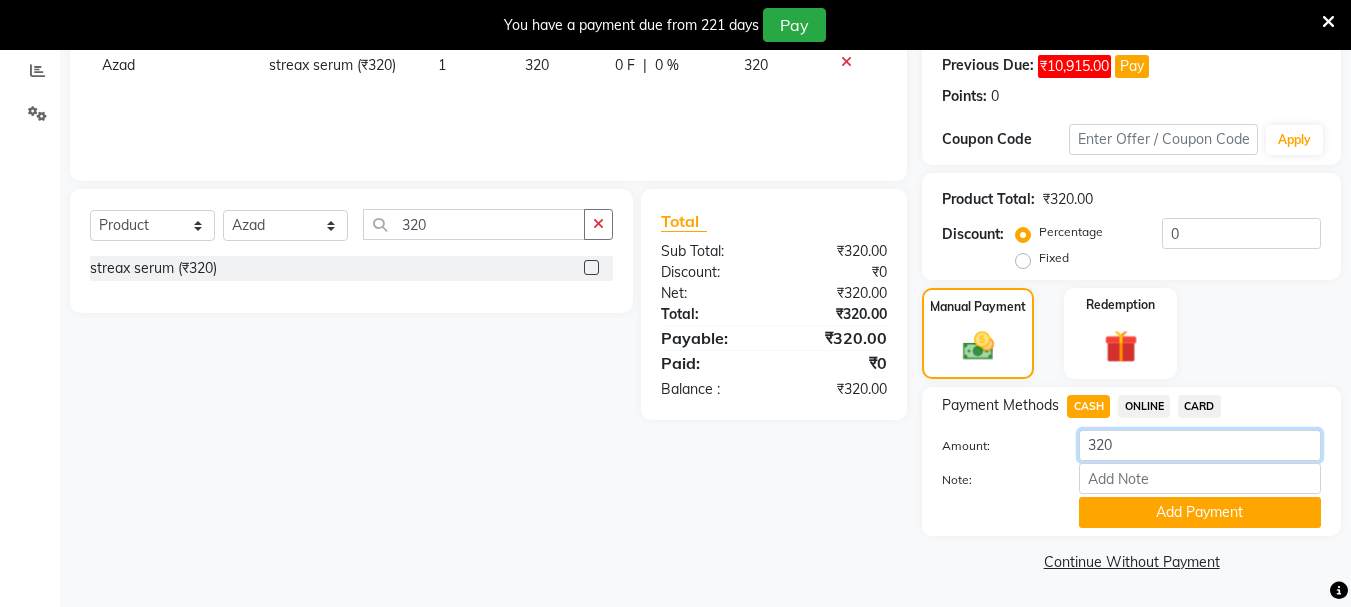 click on "320" 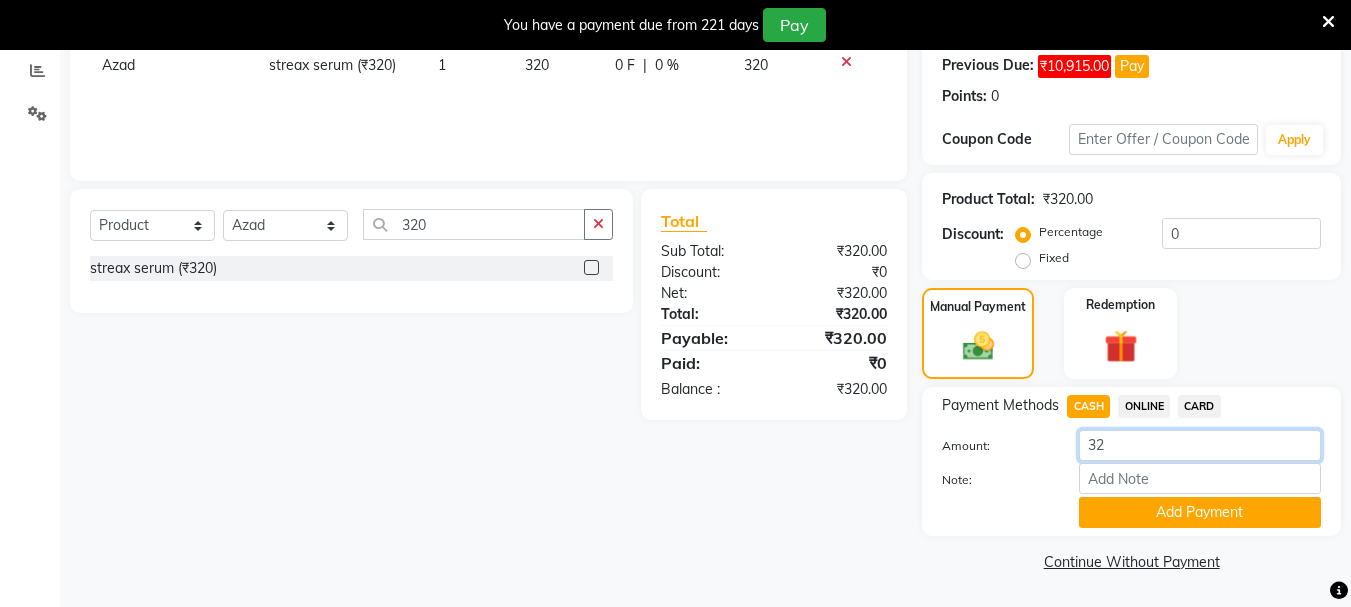 type on "3" 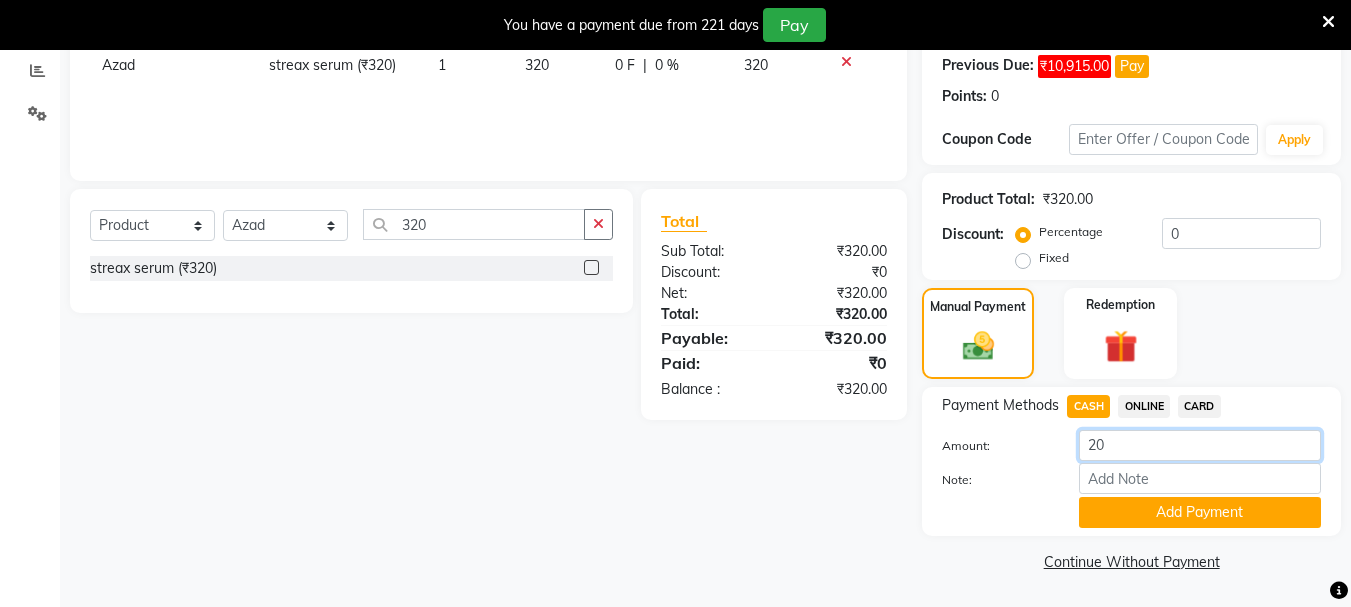type on "2" 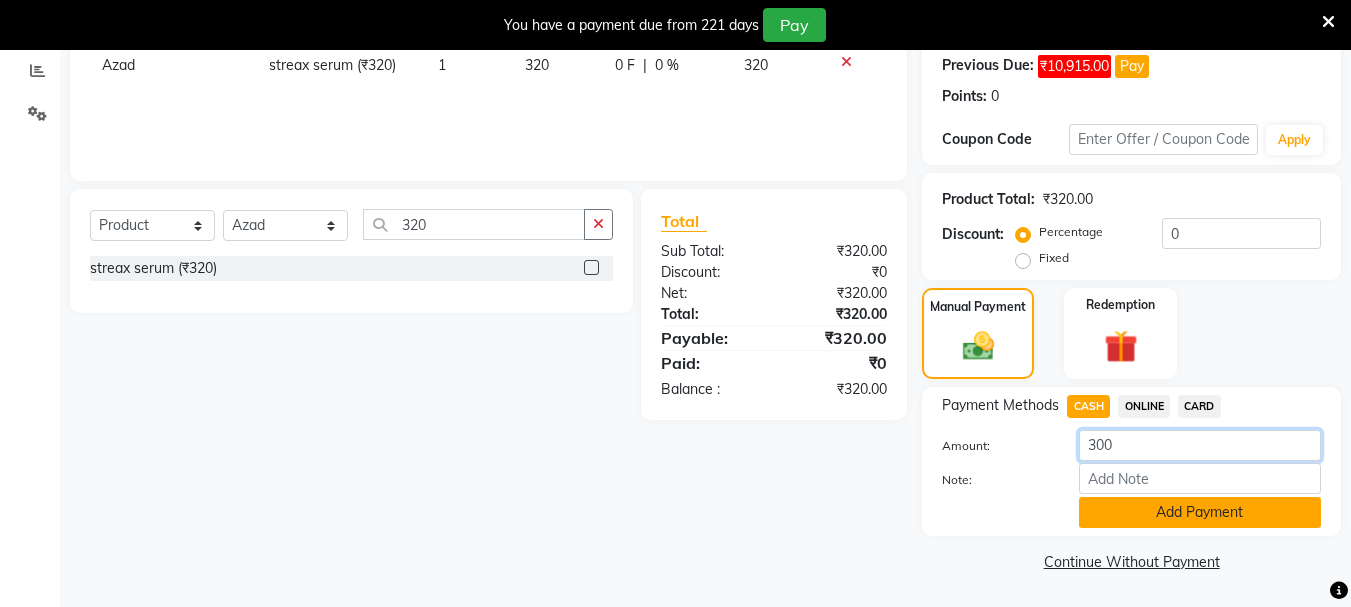 type on "300" 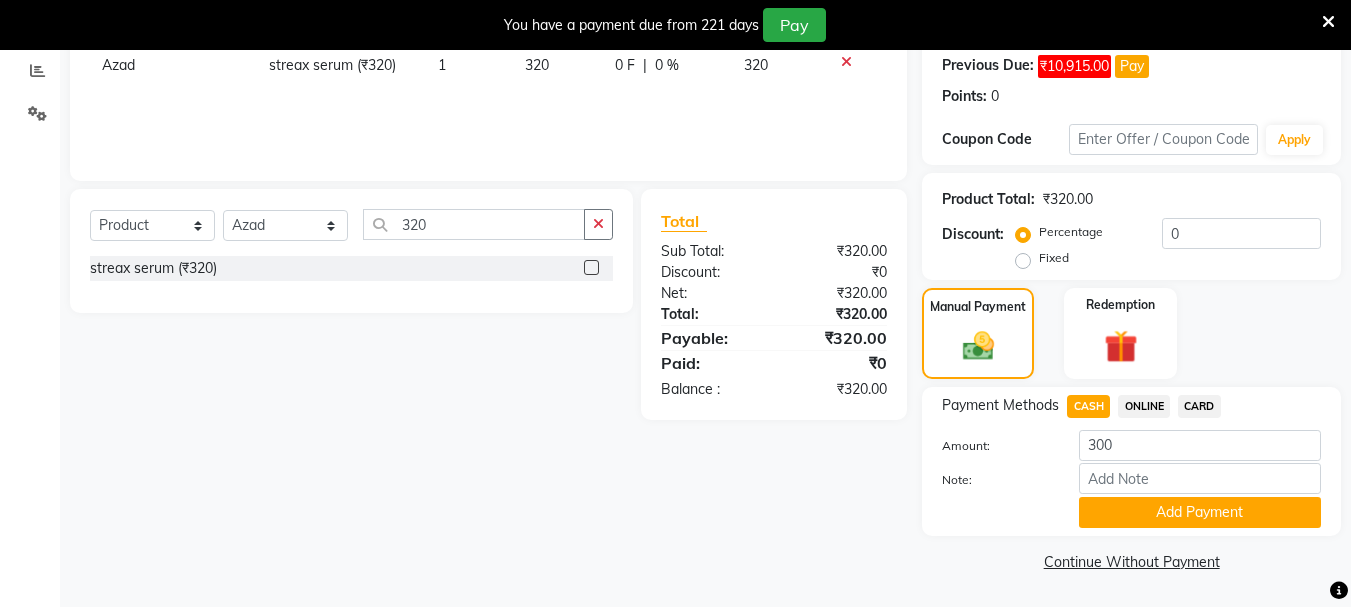 drag, startPoint x: 1165, startPoint y: 522, endPoint x: 1172, endPoint y: 494, distance: 28.86174 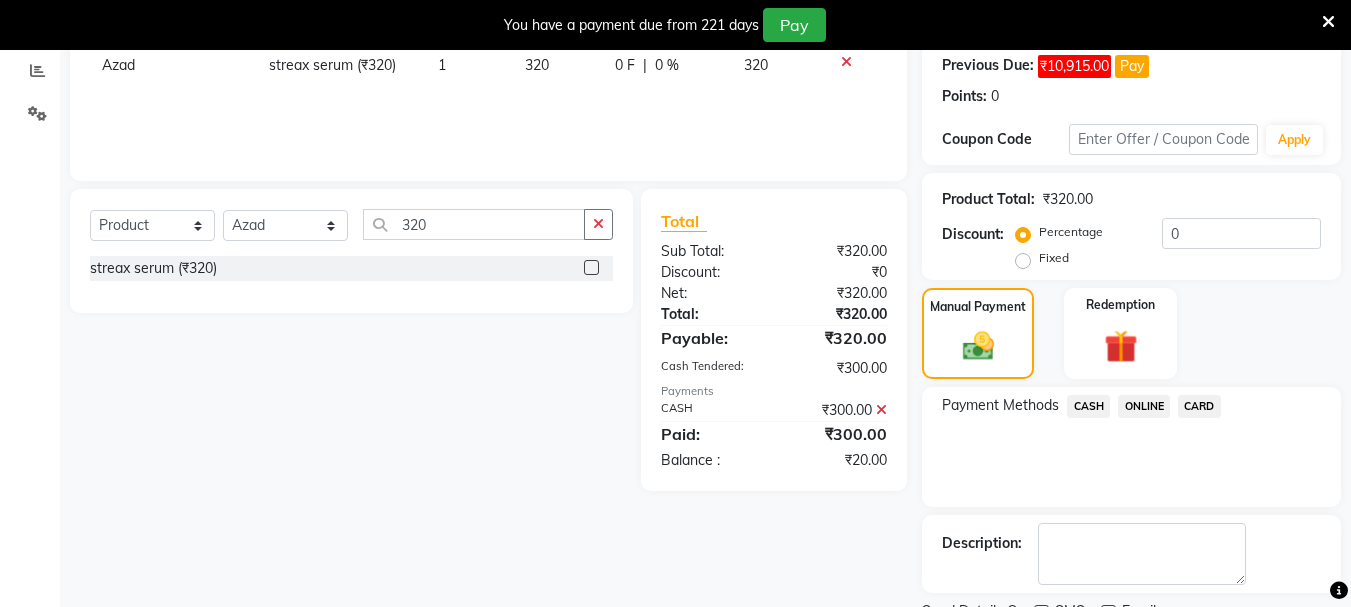 scroll, scrollTop: 421, scrollLeft: 0, axis: vertical 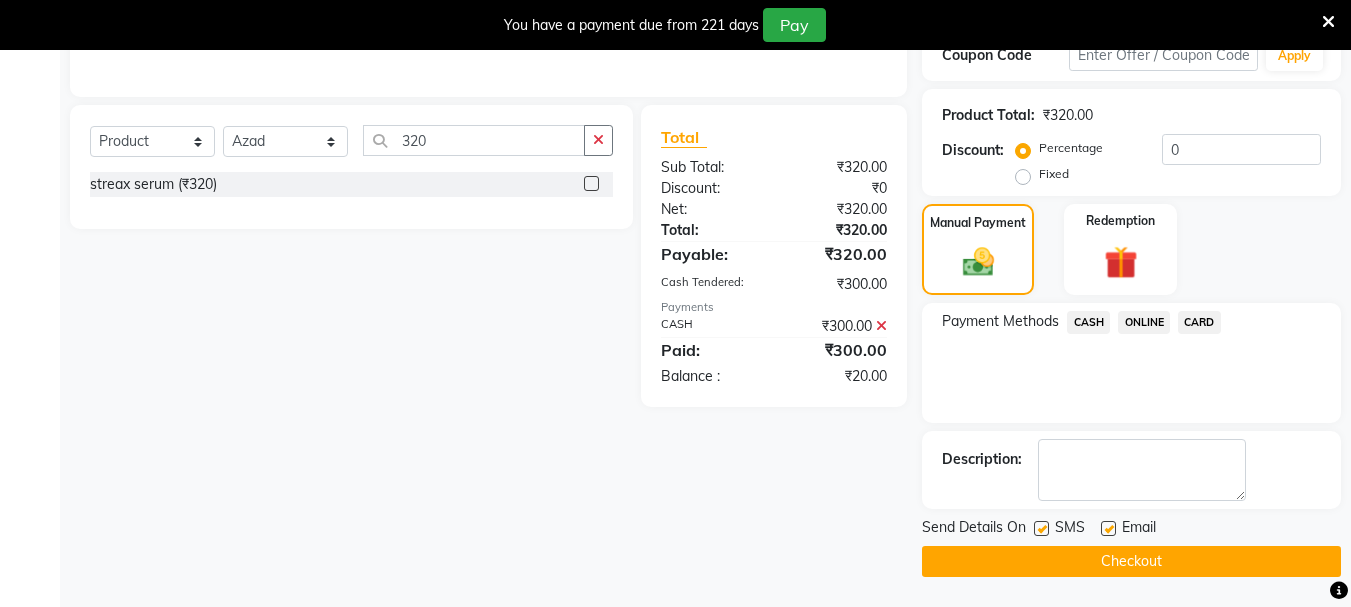 click on "Checkout" 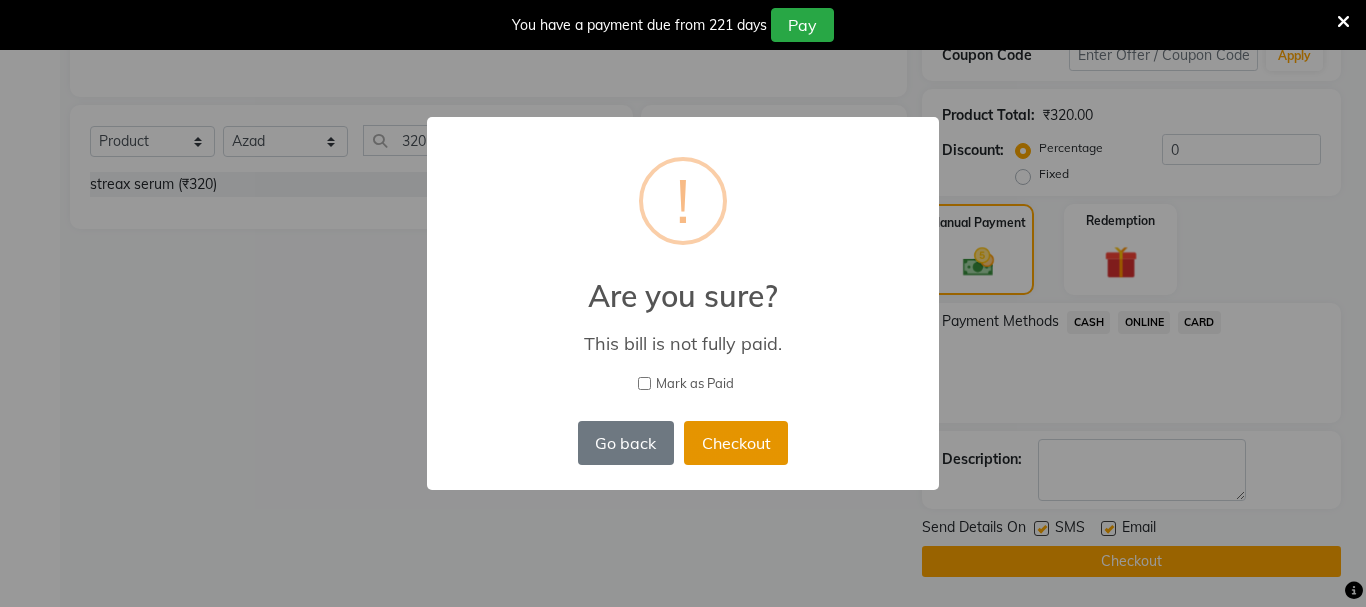 click on "Checkout" at bounding box center (736, 443) 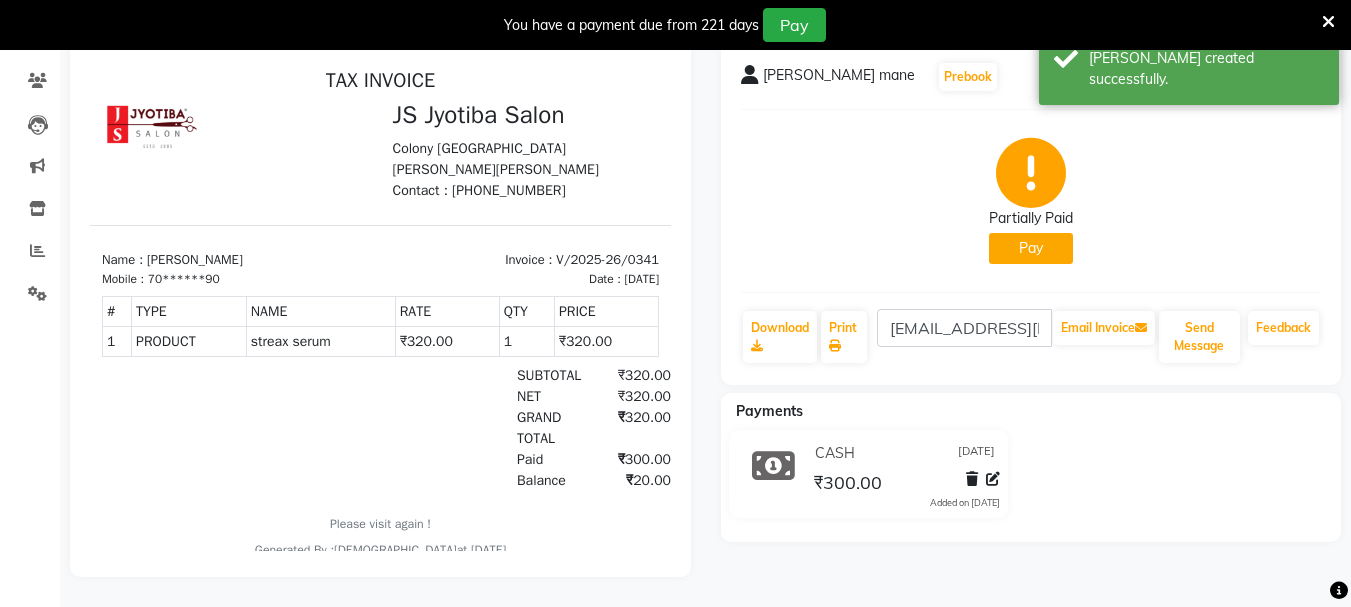 scroll, scrollTop: 0, scrollLeft: 0, axis: both 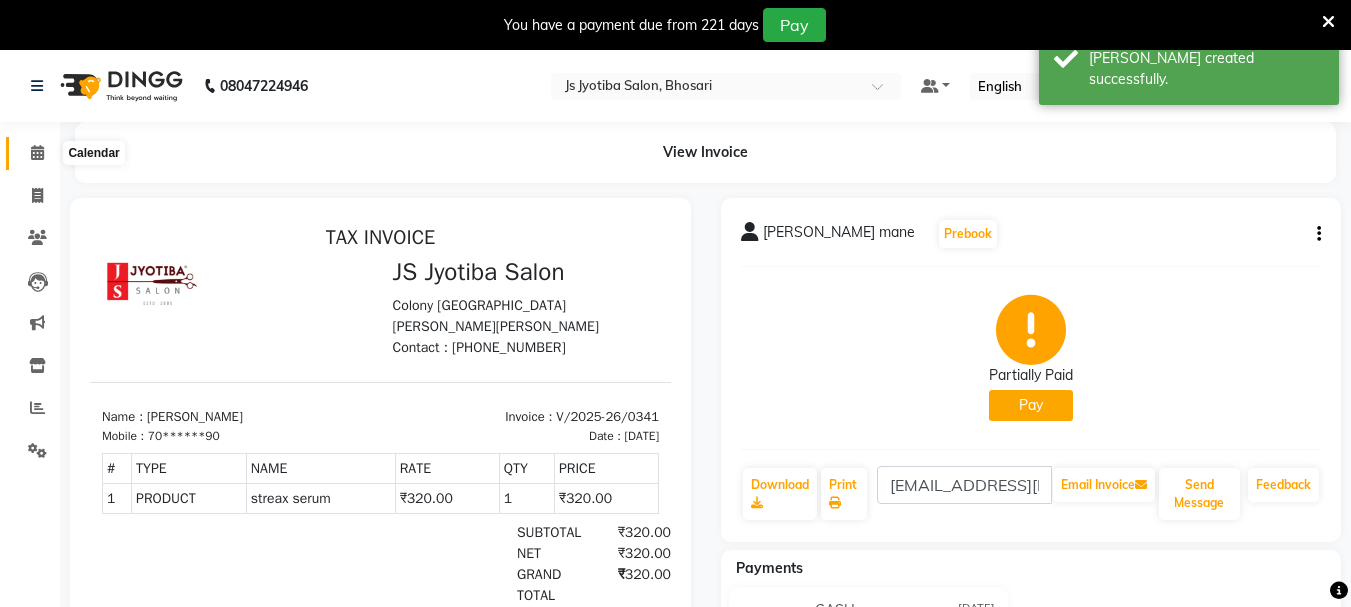 click 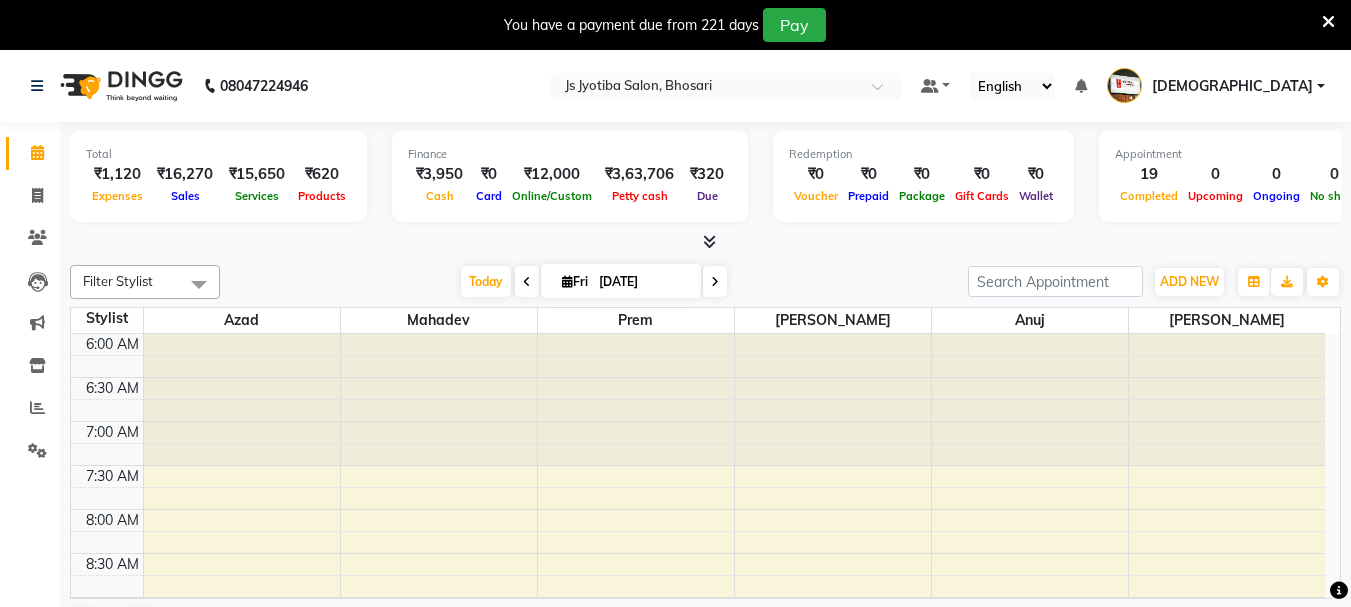 scroll, scrollTop: 0, scrollLeft: 0, axis: both 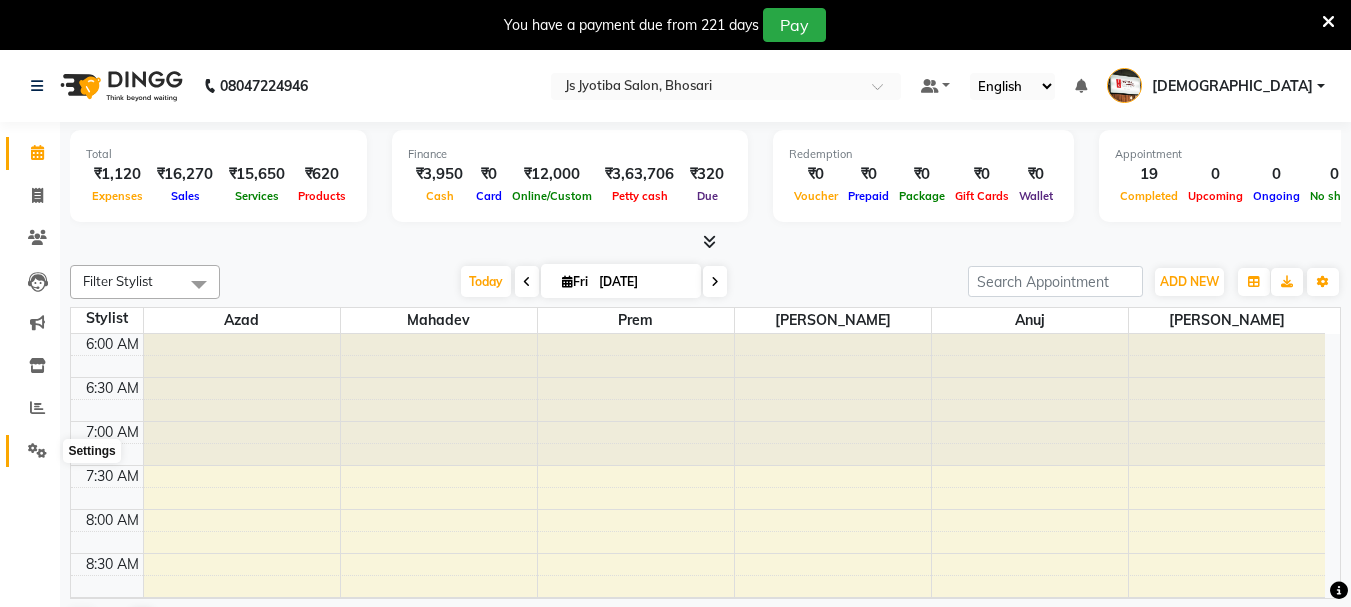 click 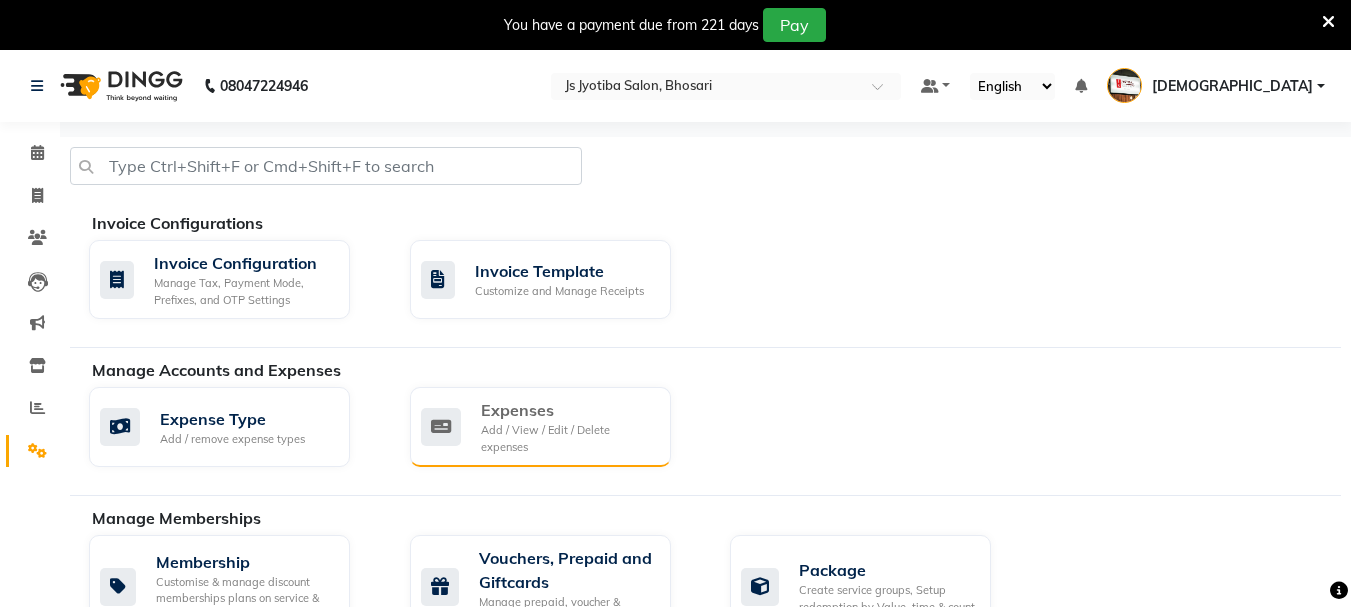 click on "Expenses" 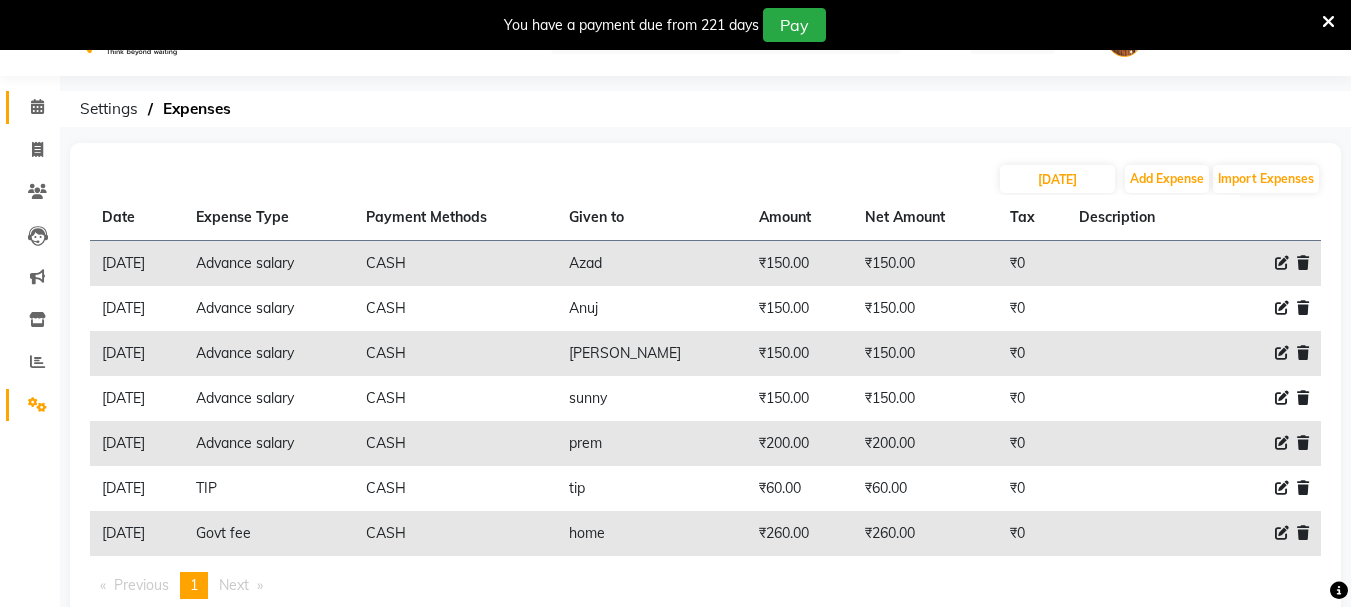 scroll, scrollTop: 0, scrollLeft: 0, axis: both 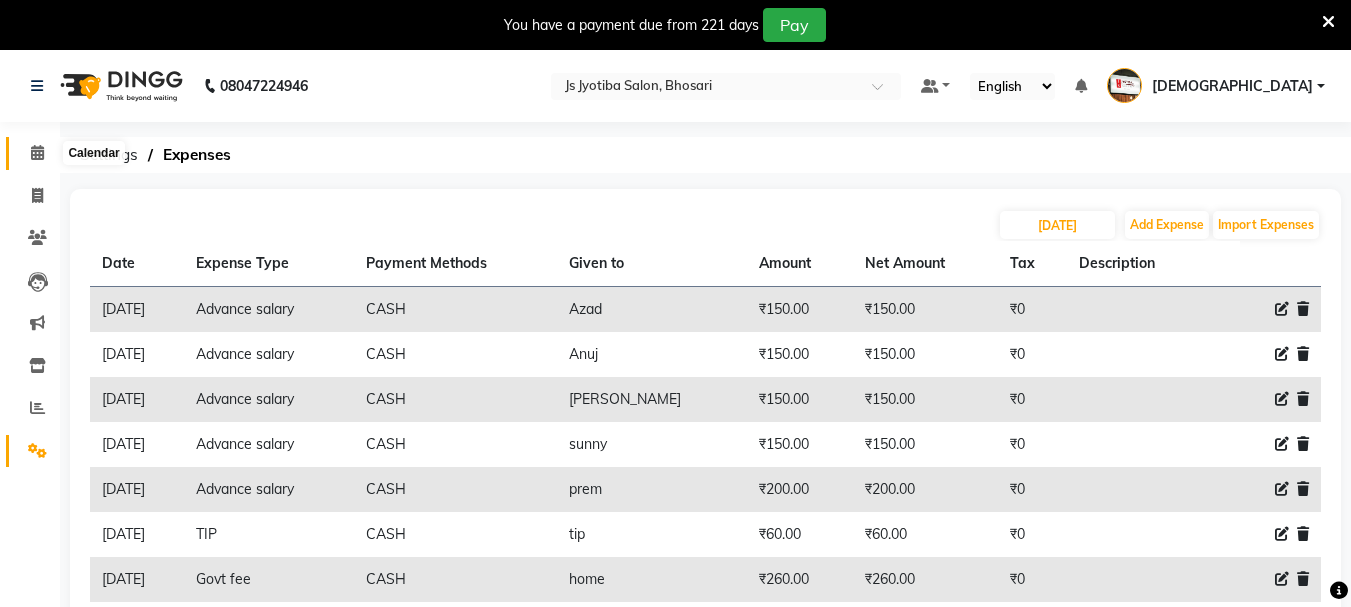 click 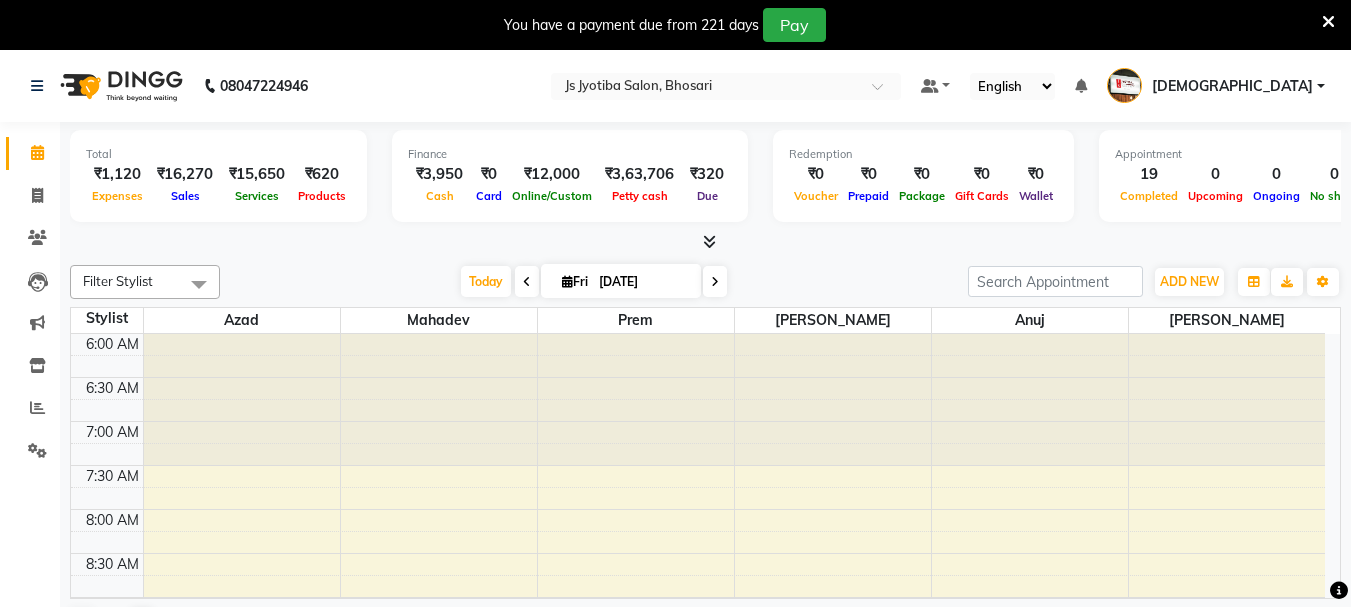 scroll, scrollTop: 51, scrollLeft: 0, axis: vertical 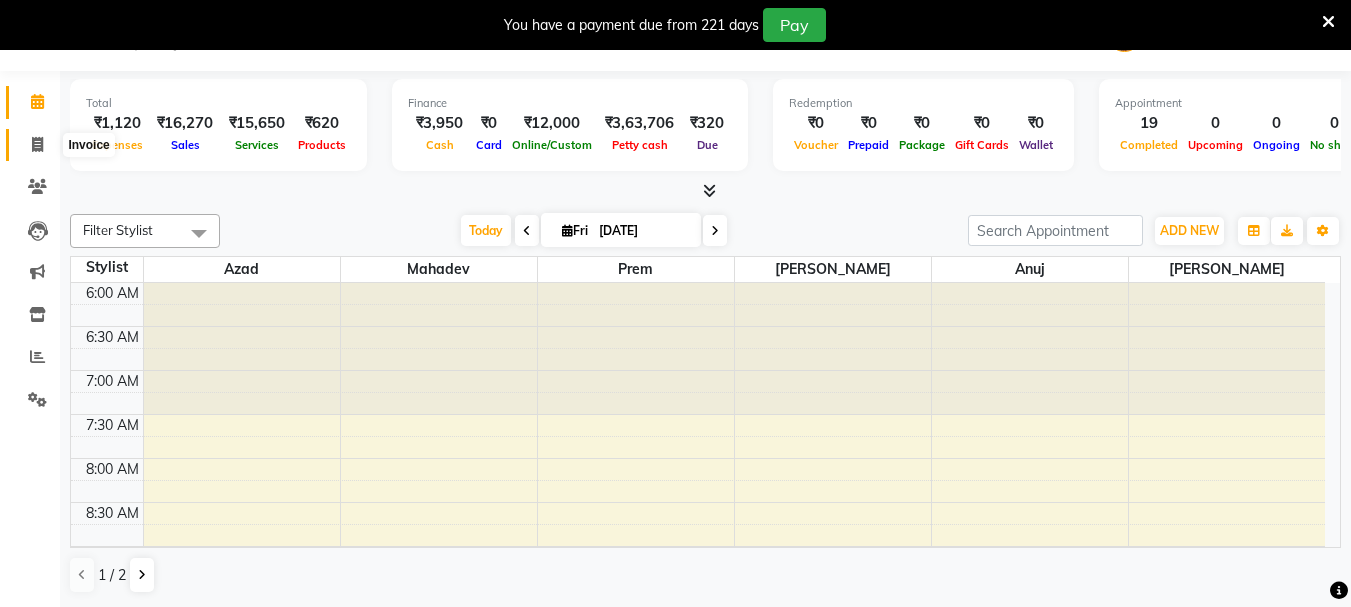 click 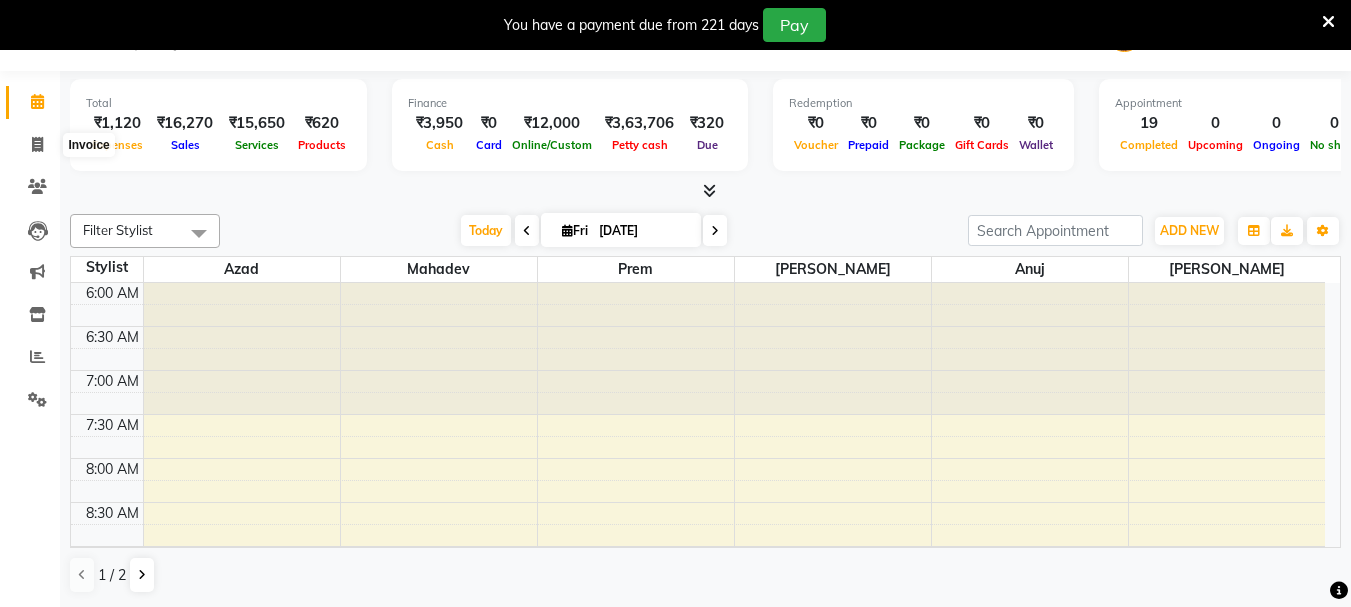 select on "554" 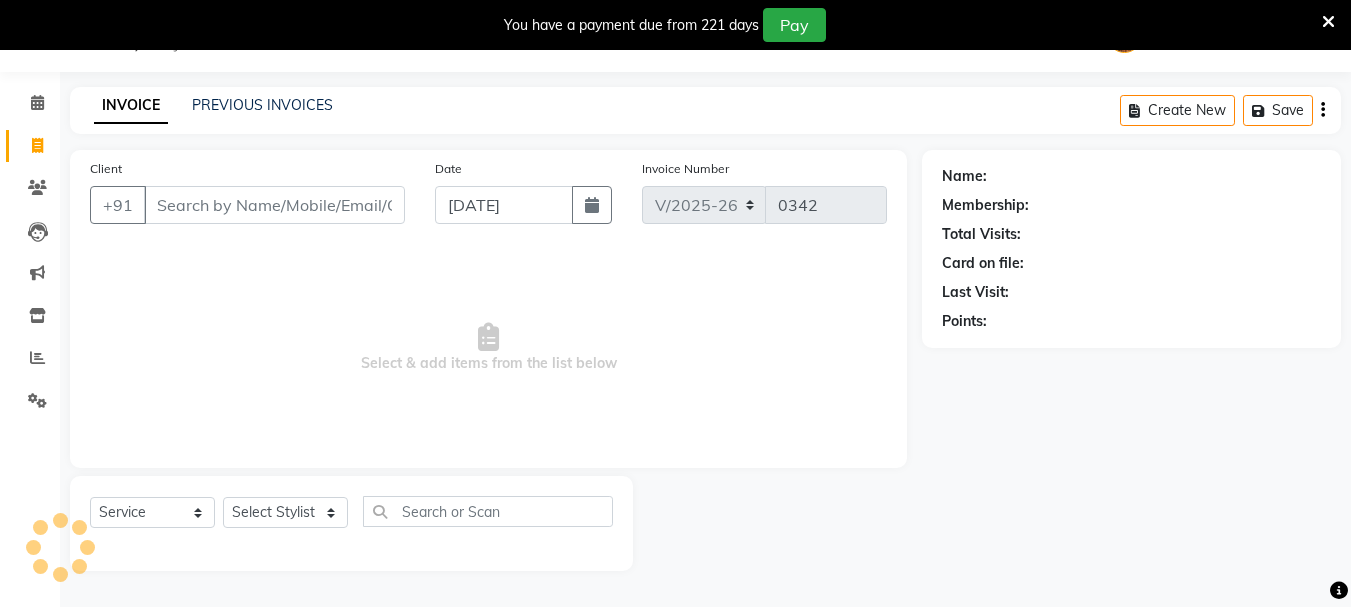 scroll, scrollTop: 50, scrollLeft: 0, axis: vertical 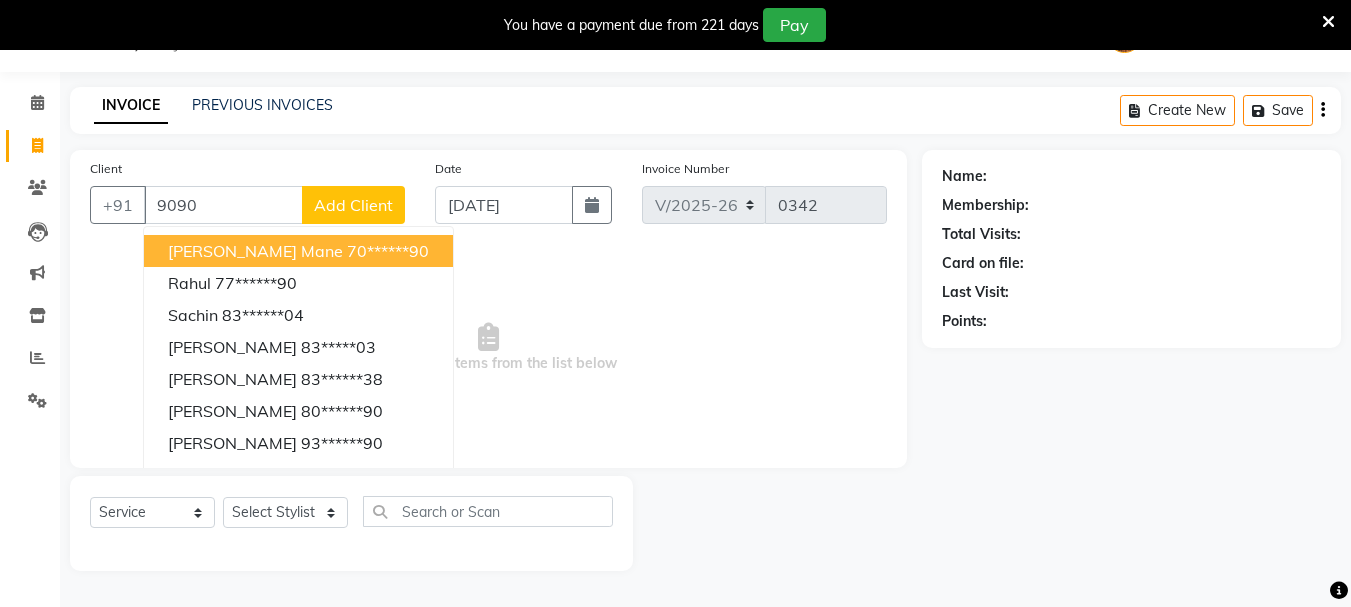 click on "shreenivas mane" at bounding box center (255, 251) 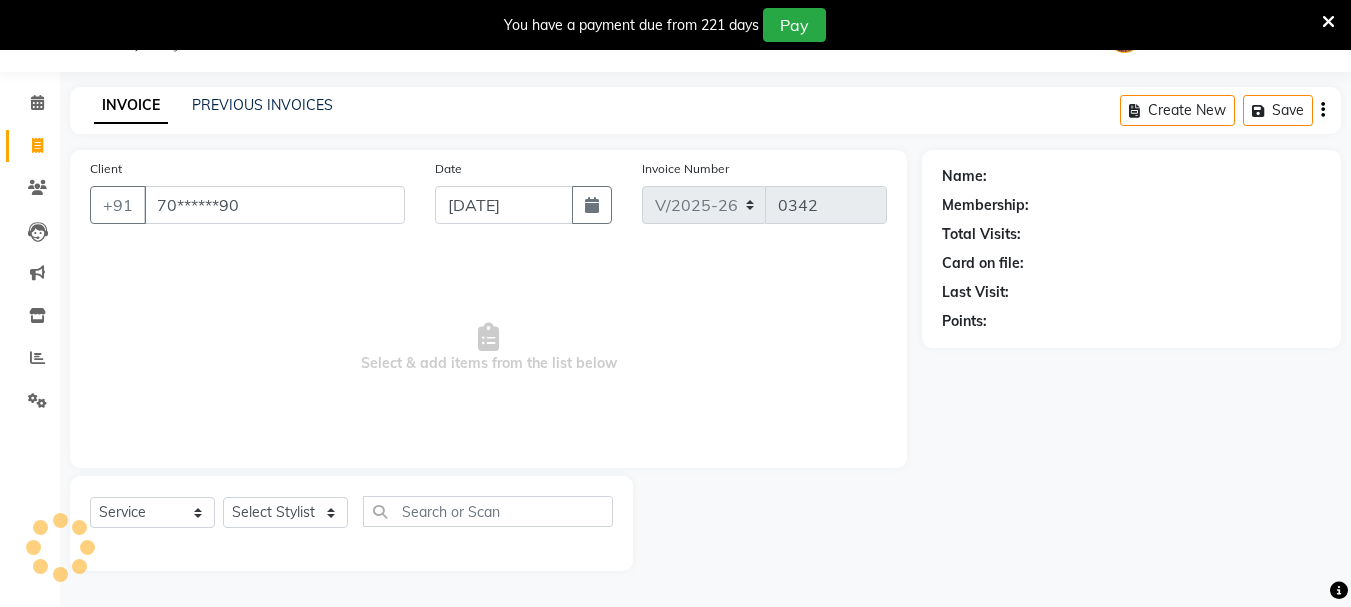 type on "70******90" 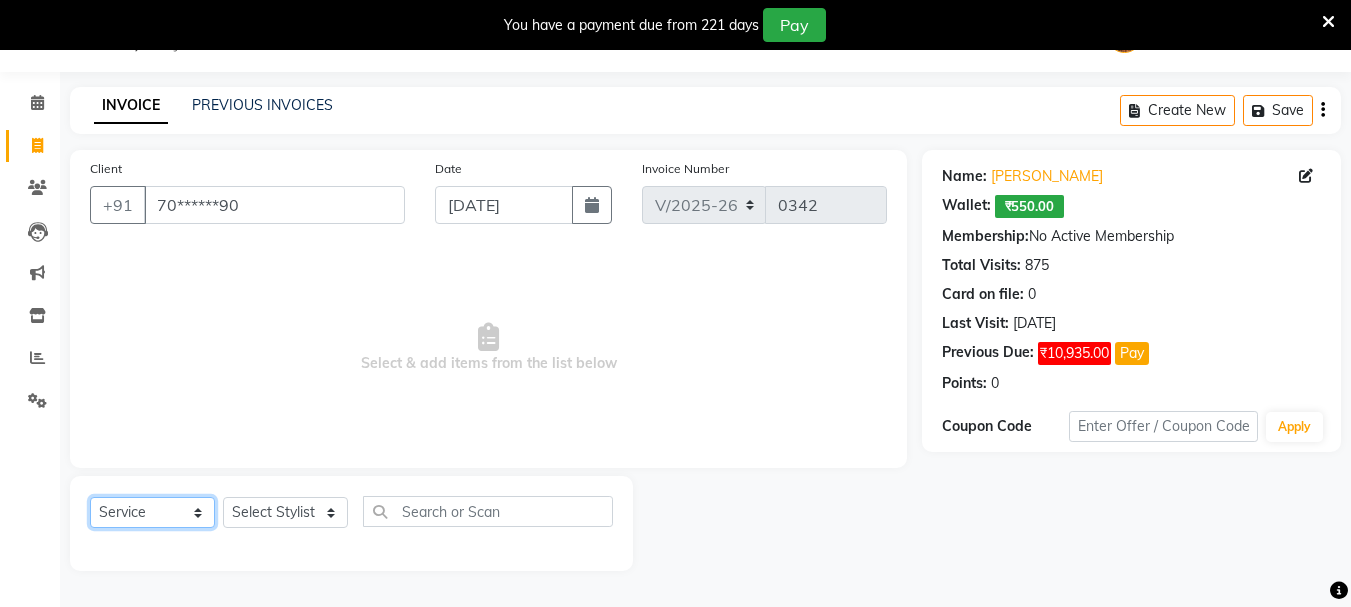 click on "Select  Service  Product  Membership  Package Voucher Prepaid Gift Card" 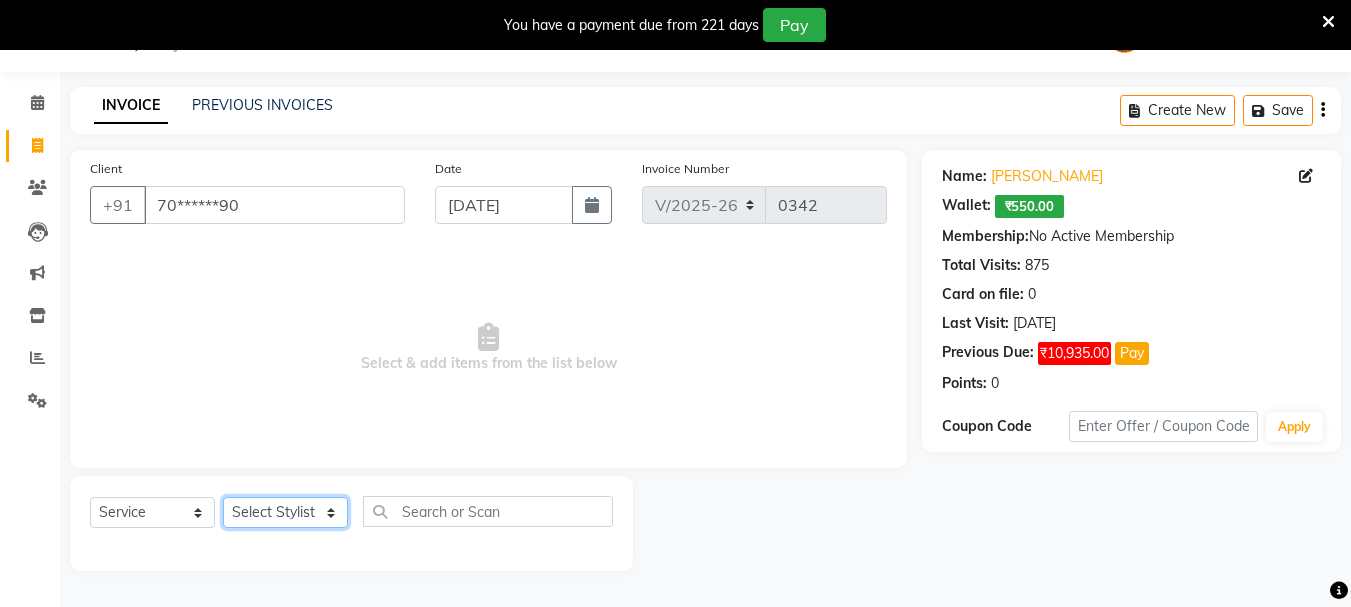 click on "Select Stylist abdul adil Anuj Azad Mahadev prem Shiva Sonu S.R.K. sunny Umesh thakur" 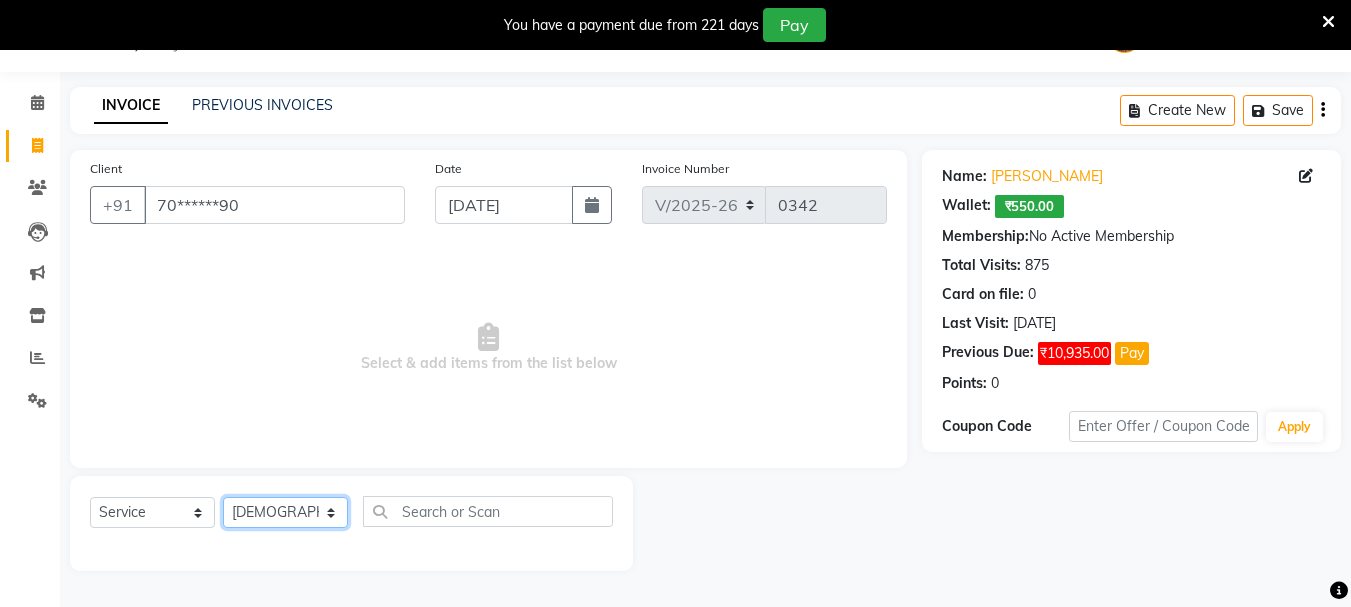 click on "Select Stylist abdul adil Anuj Azad Mahadev prem Shiva Sonu S.R.K. sunny Umesh thakur" 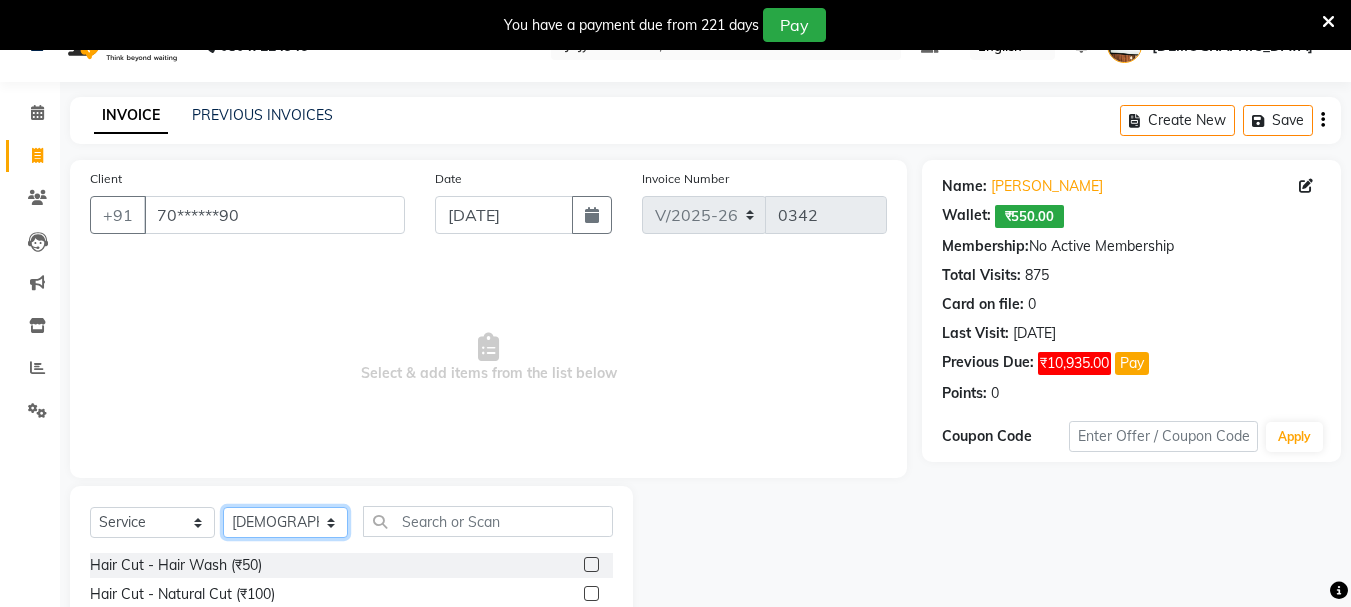 scroll, scrollTop: 0, scrollLeft: 0, axis: both 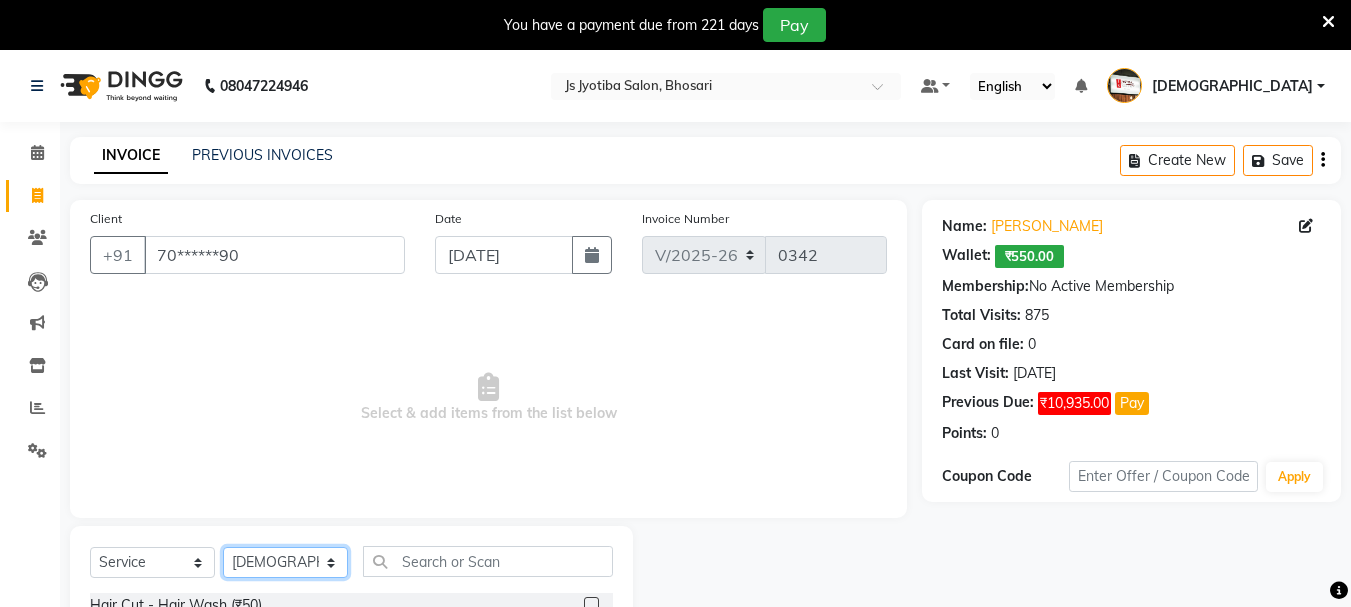 click on "Select Stylist abdul adil Anuj Azad Mahadev prem Shiva Sonu S.R.K. sunny Umesh thakur" 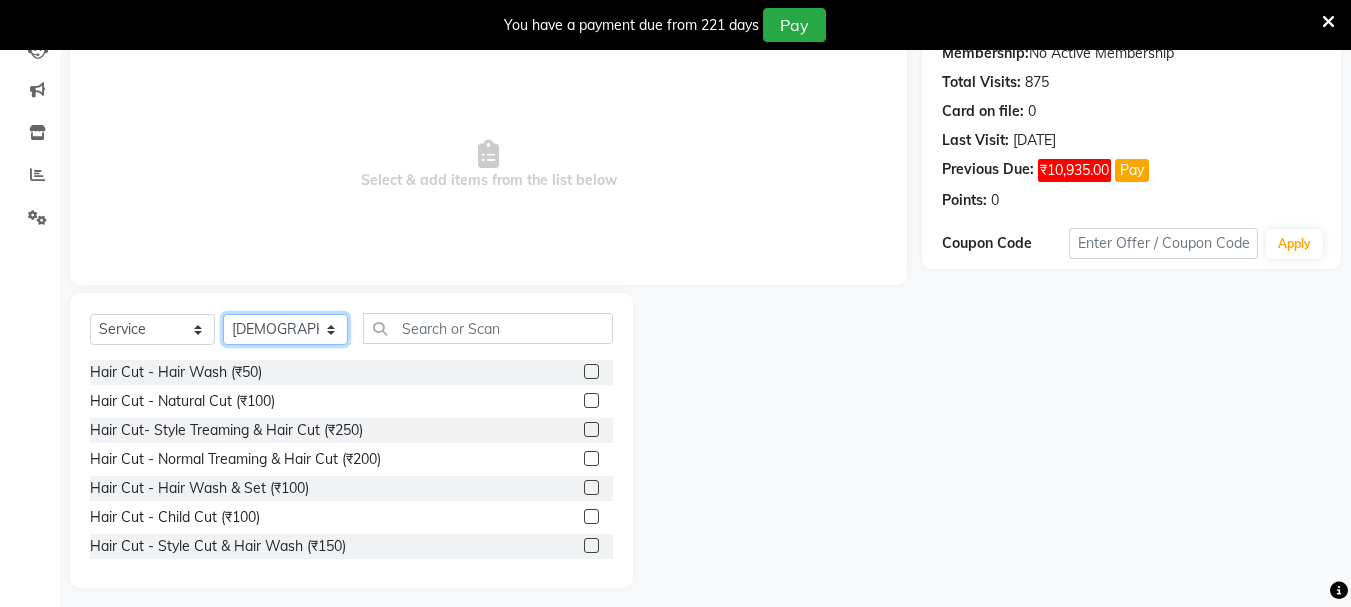 scroll, scrollTop: 244, scrollLeft: 0, axis: vertical 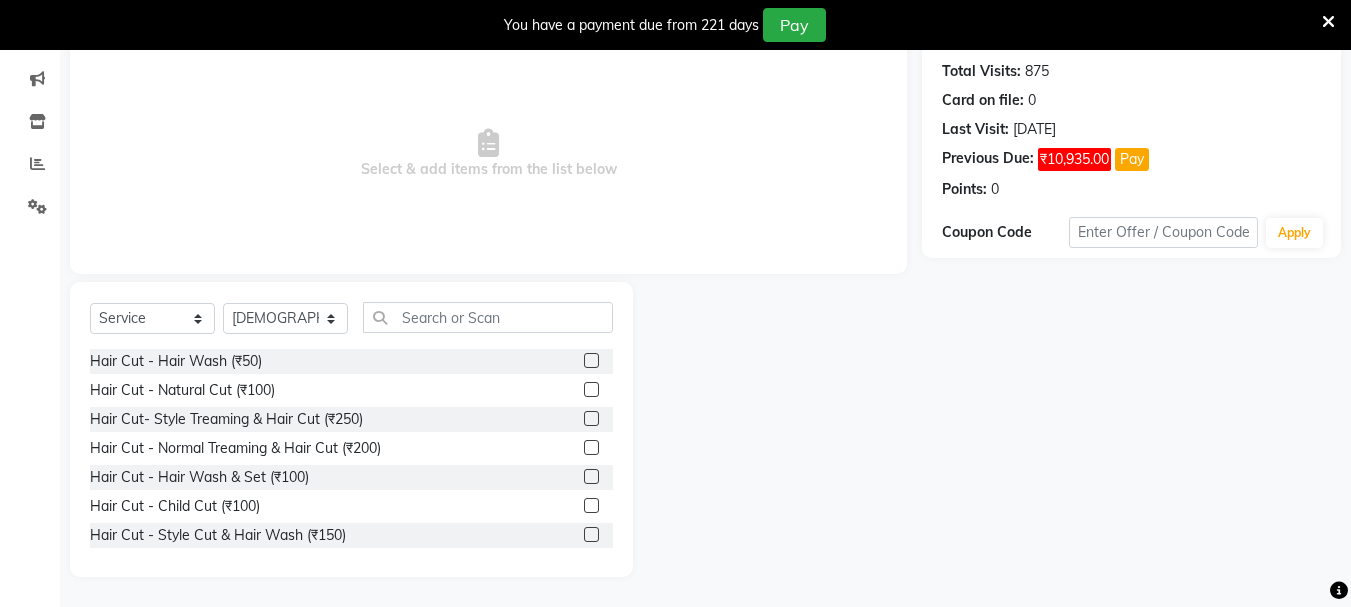 click 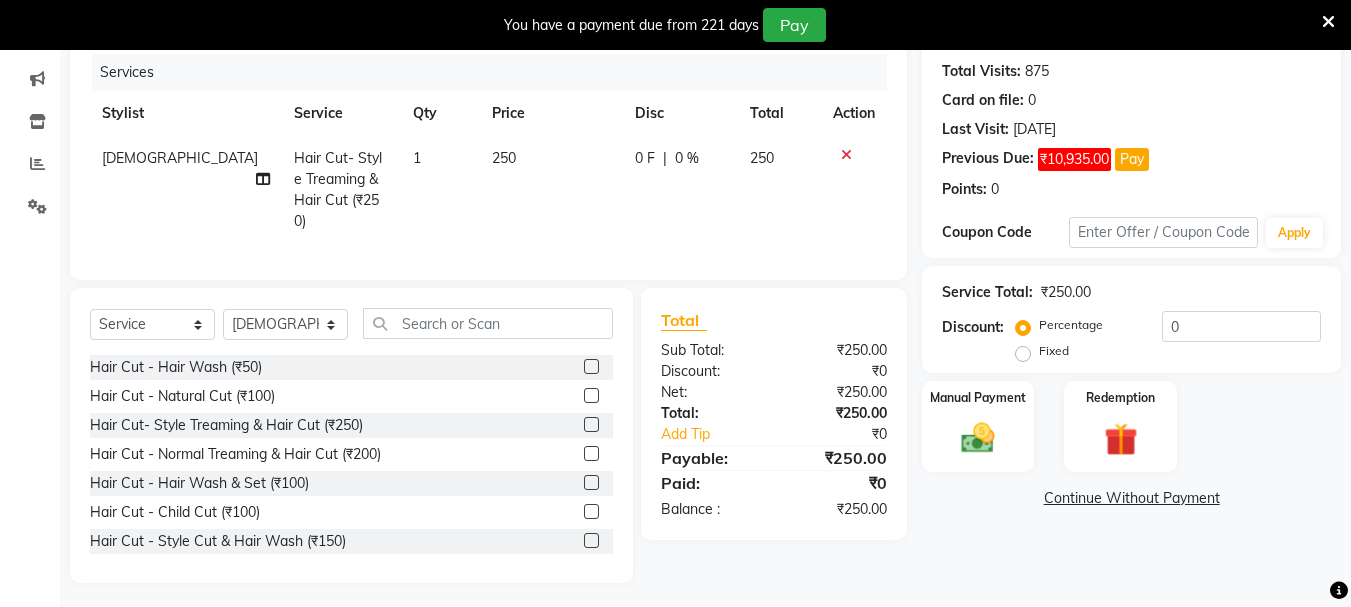 click 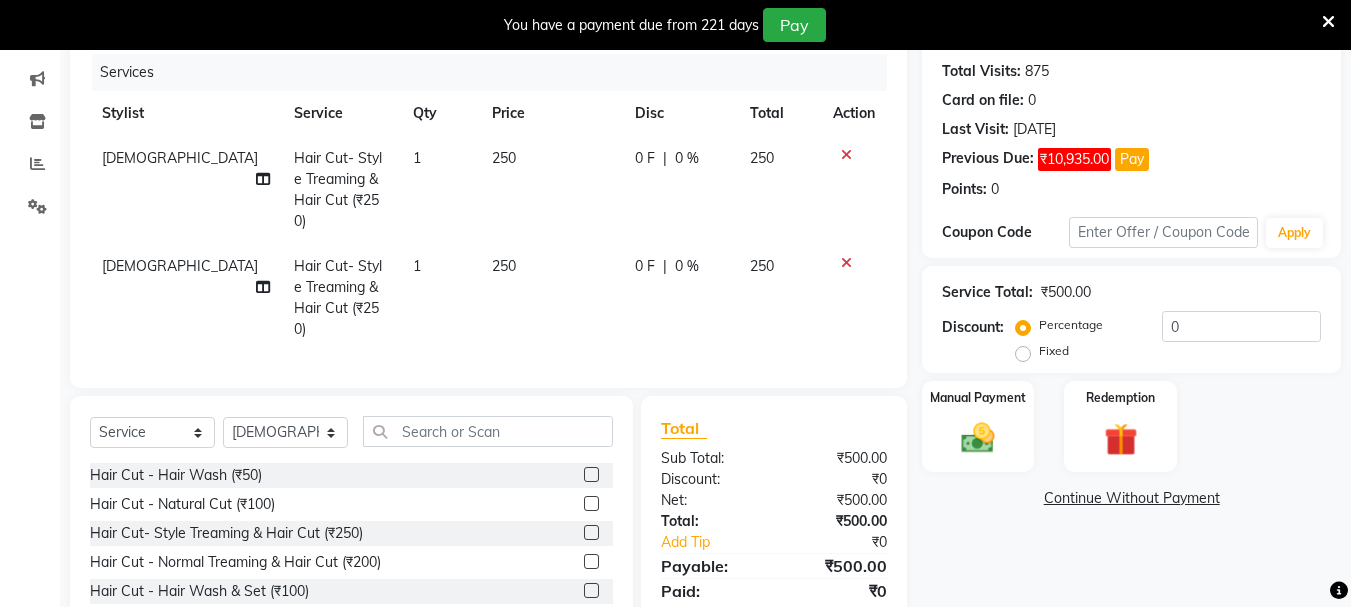 click 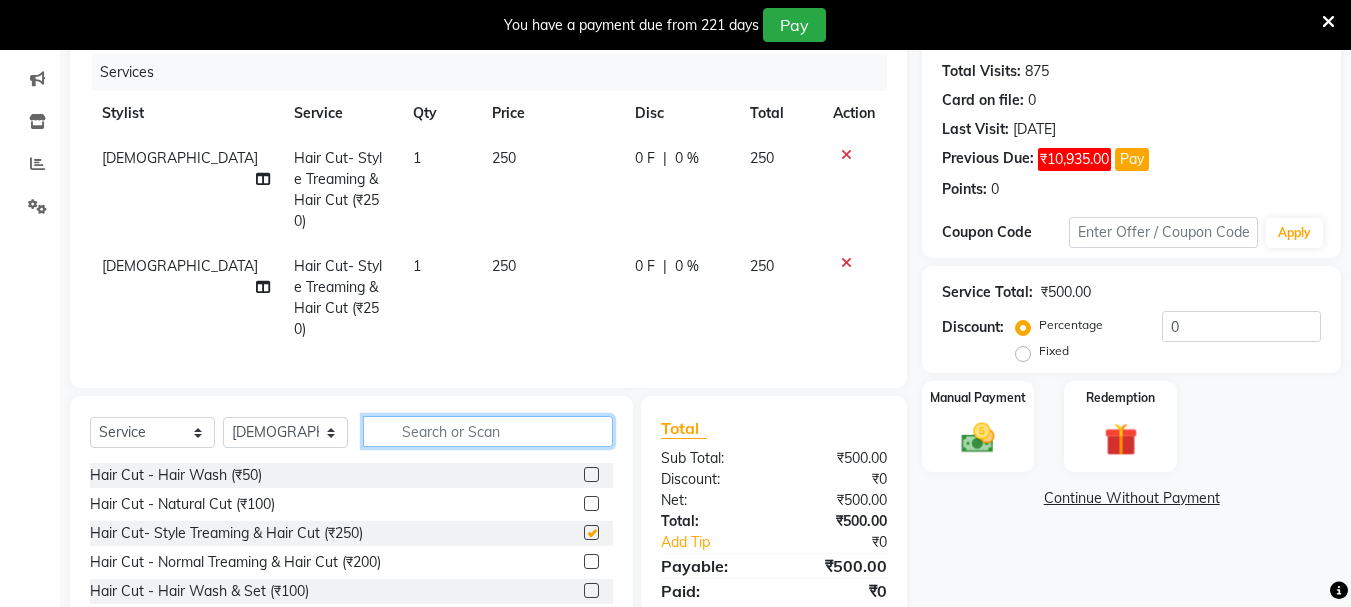 click 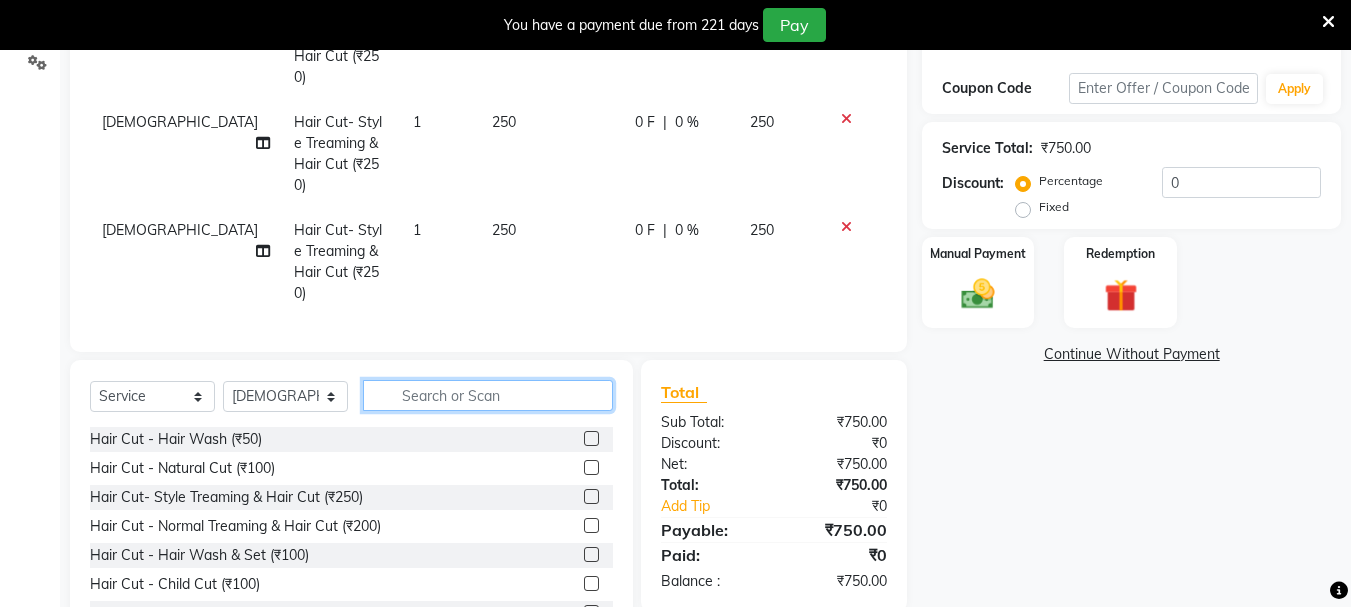 scroll, scrollTop: 418, scrollLeft: 0, axis: vertical 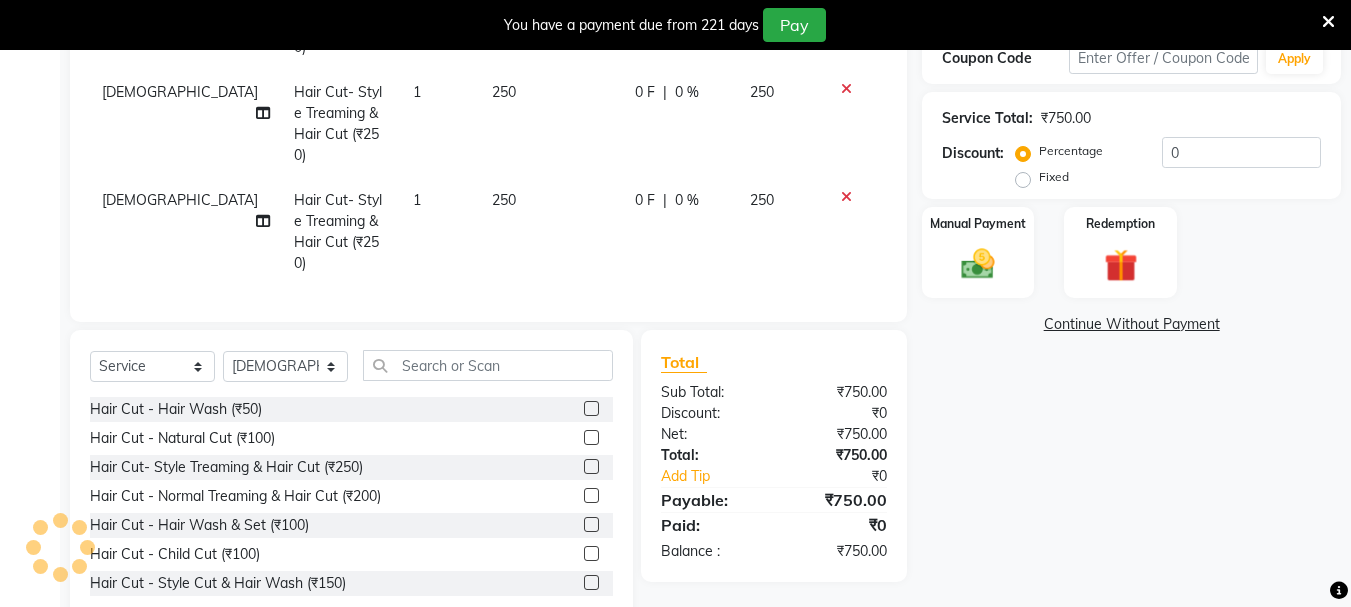 click 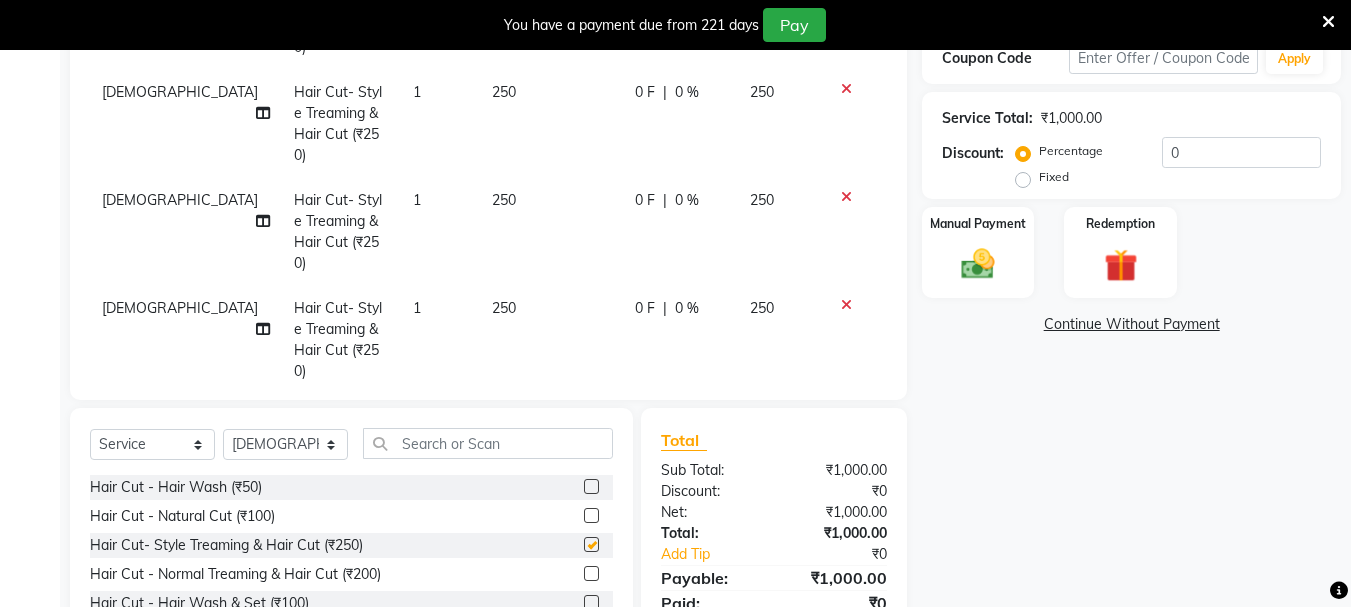checkbox on "false" 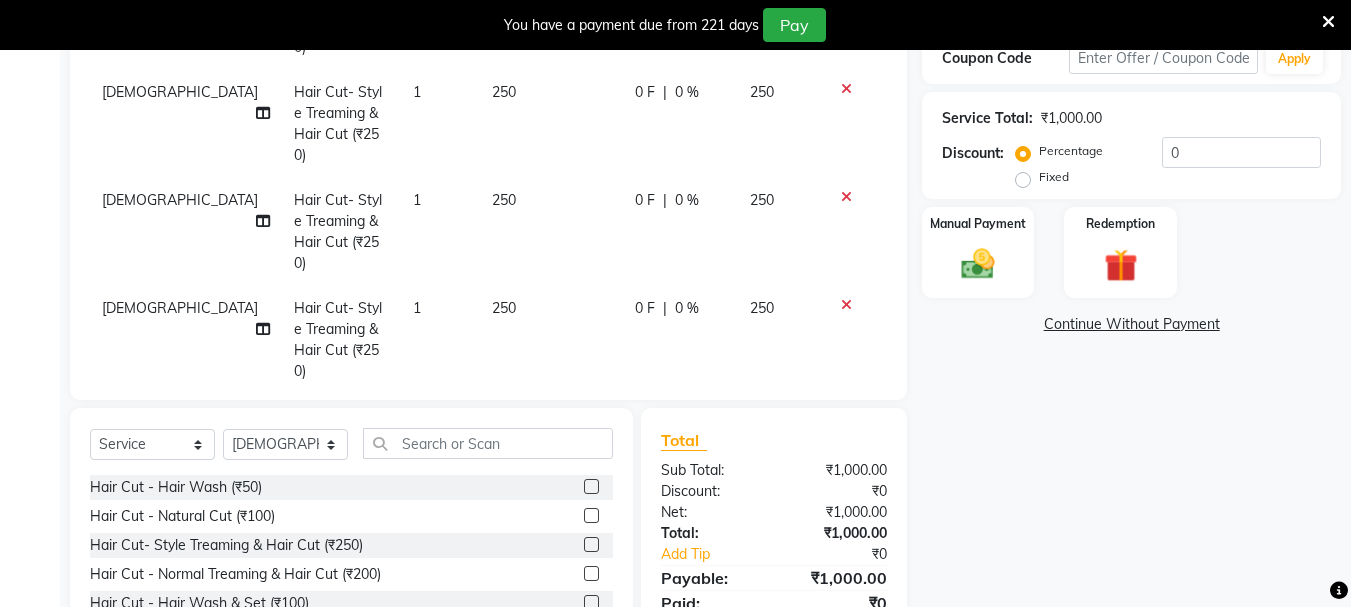 drag, startPoint x: 579, startPoint y: 477, endPoint x: 661, endPoint y: 466, distance: 82.73451 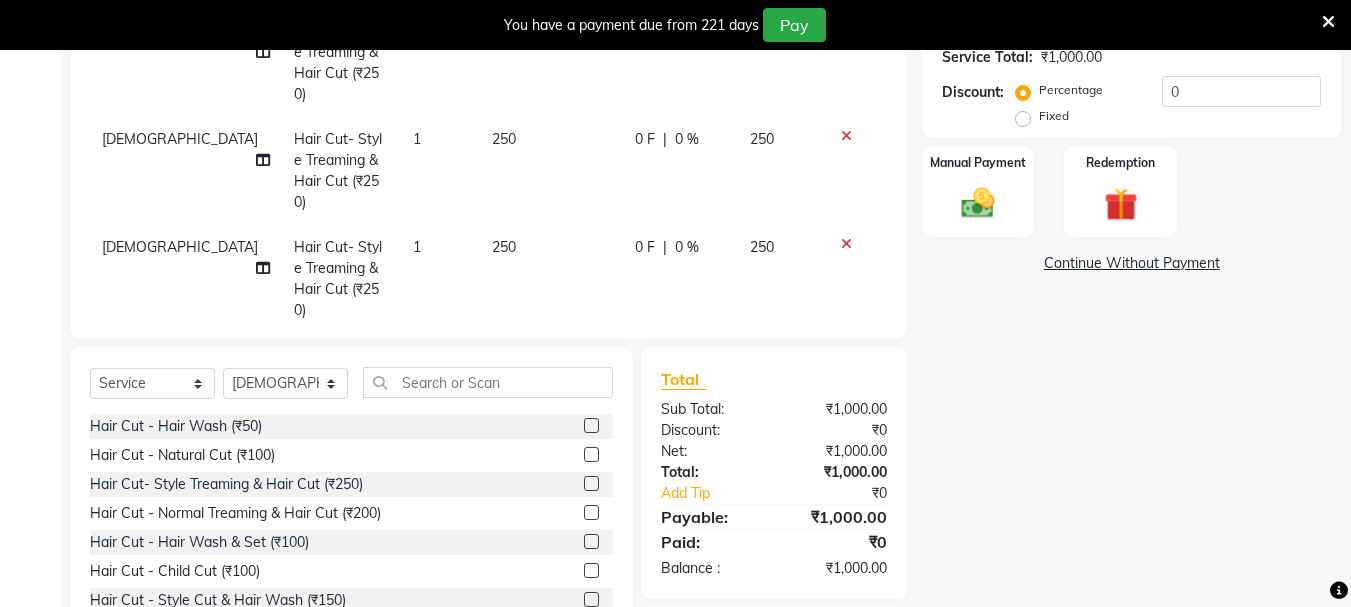 scroll, scrollTop: 505, scrollLeft: 0, axis: vertical 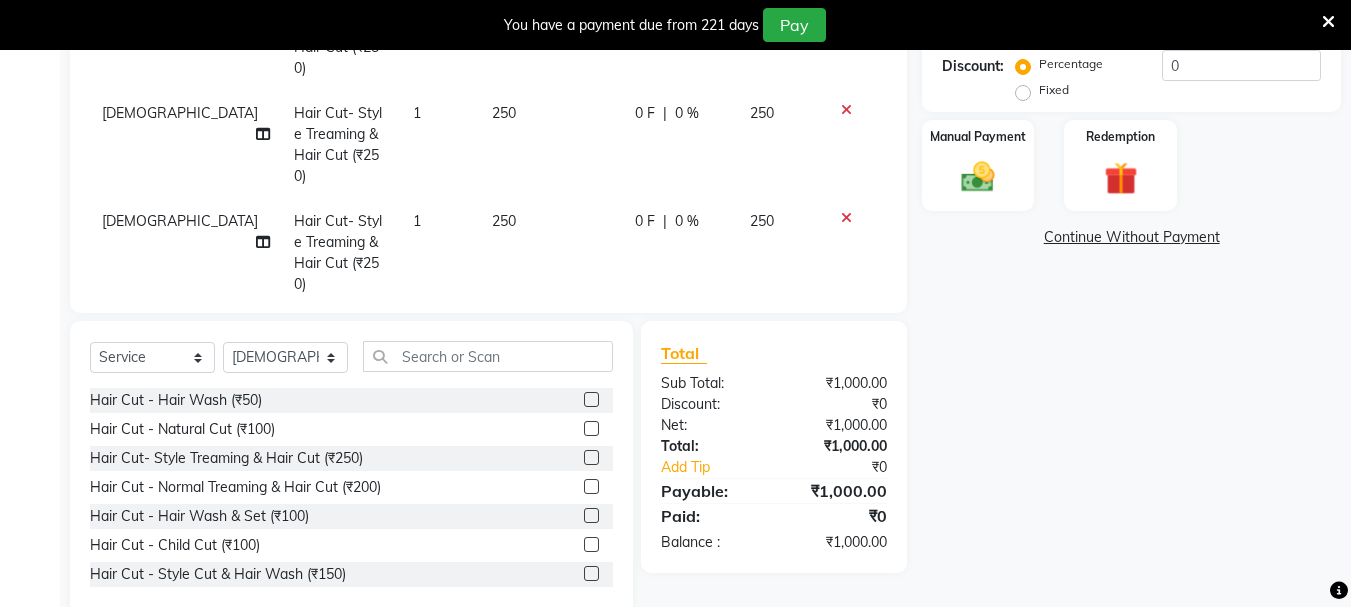 click 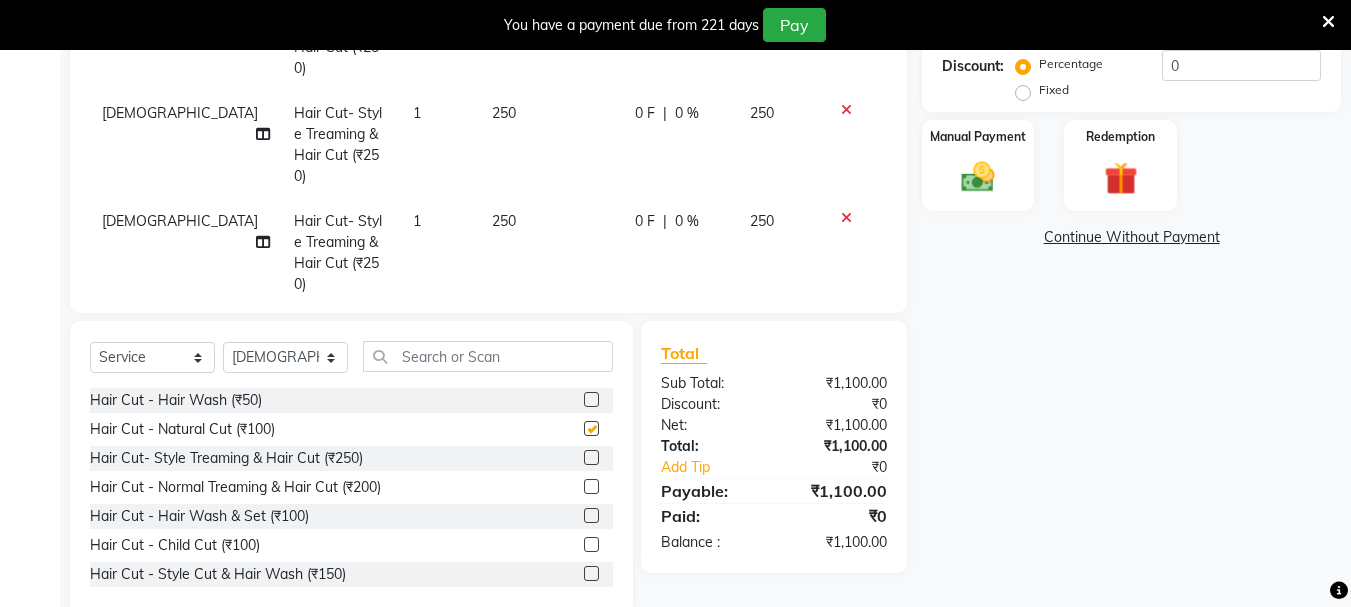 checkbox on "false" 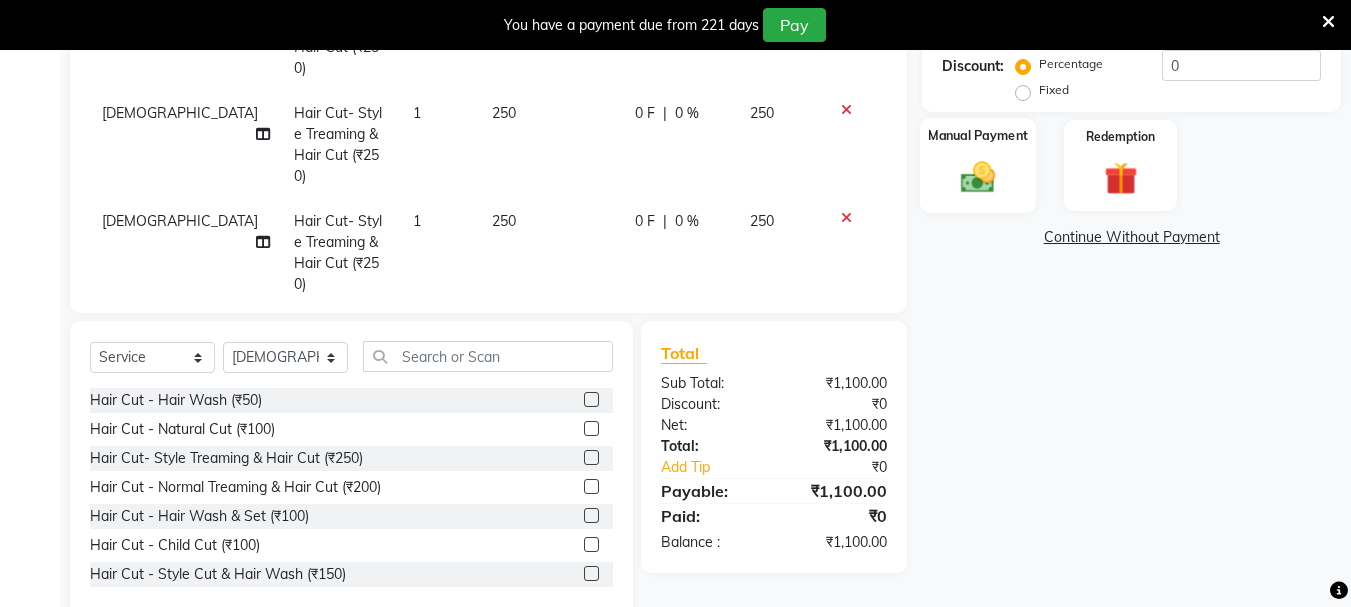 click 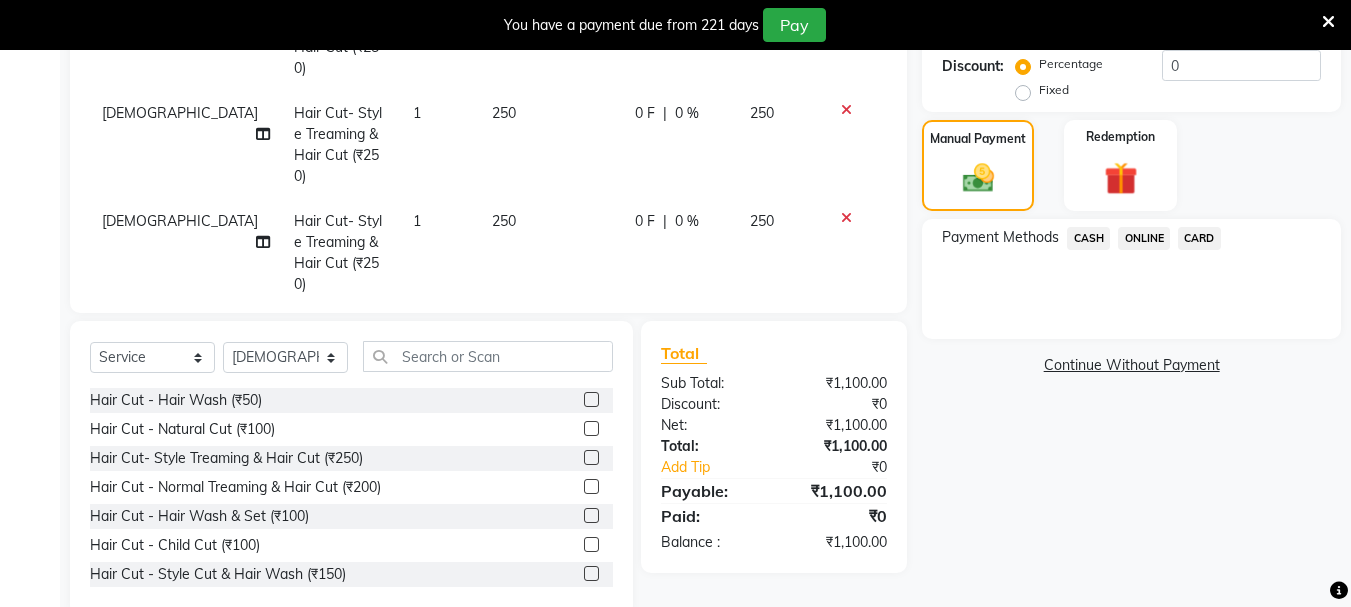 click on "ONLINE" 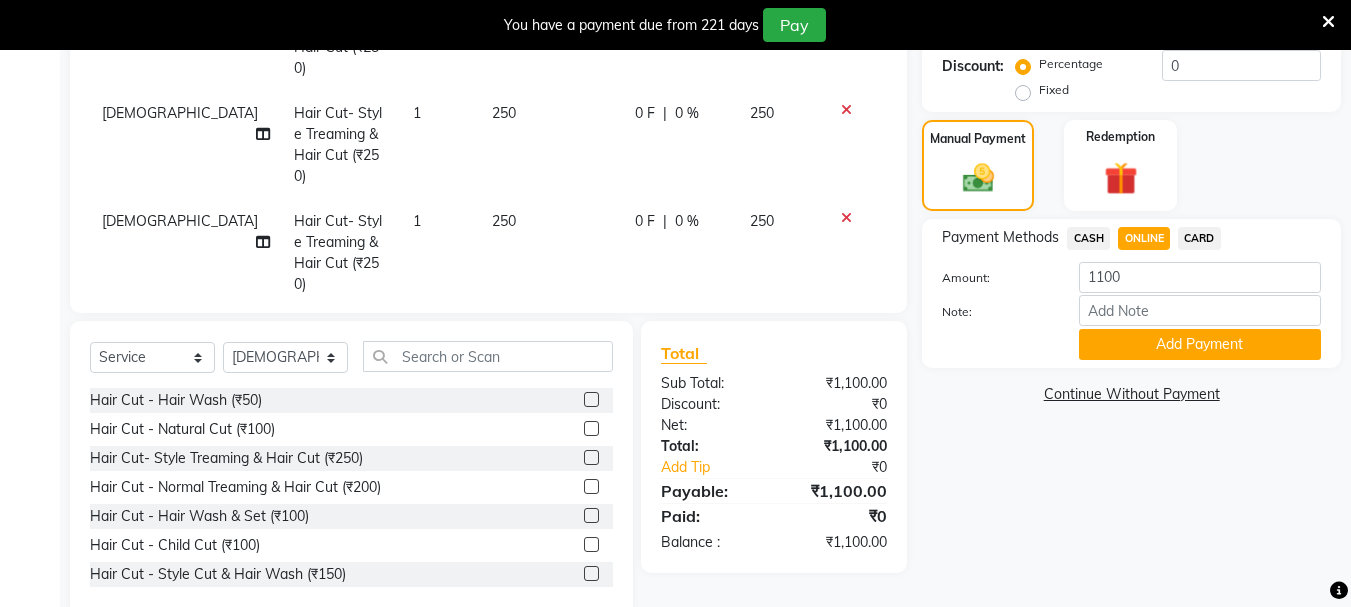 drag, startPoint x: 1119, startPoint y: 342, endPoint x: 984, endPoint y: 324, distance: 136.19472 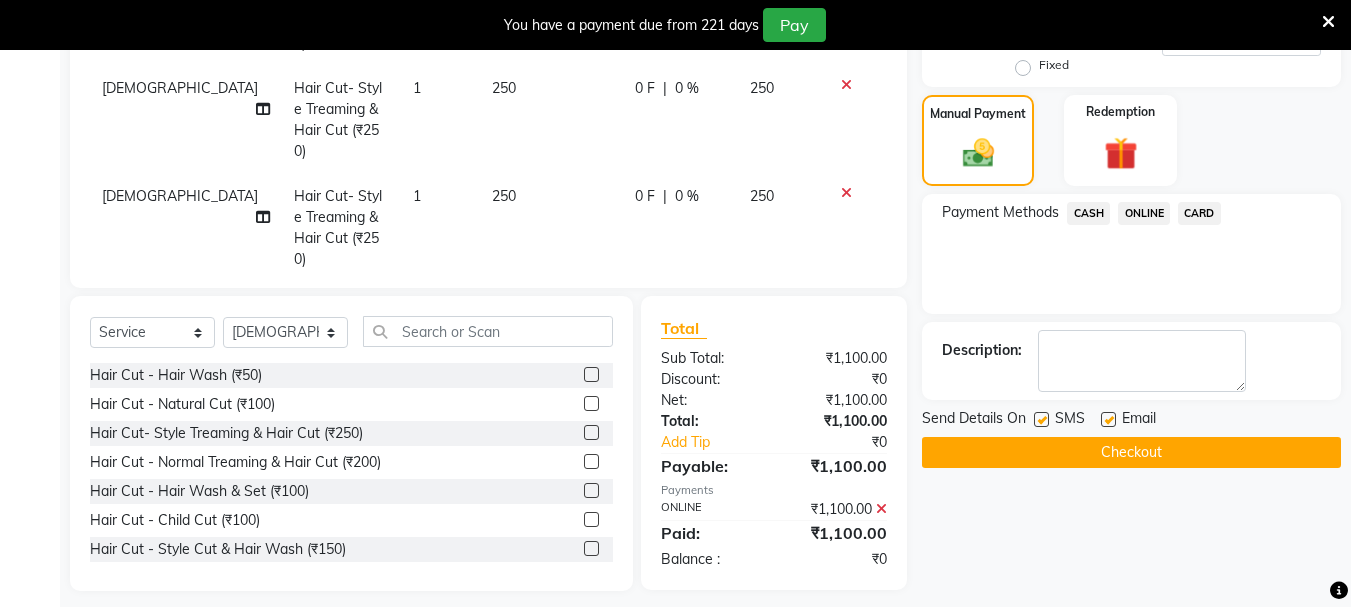 scroll, scrollTop: 544, scrollLeft: 0, axis: vertical 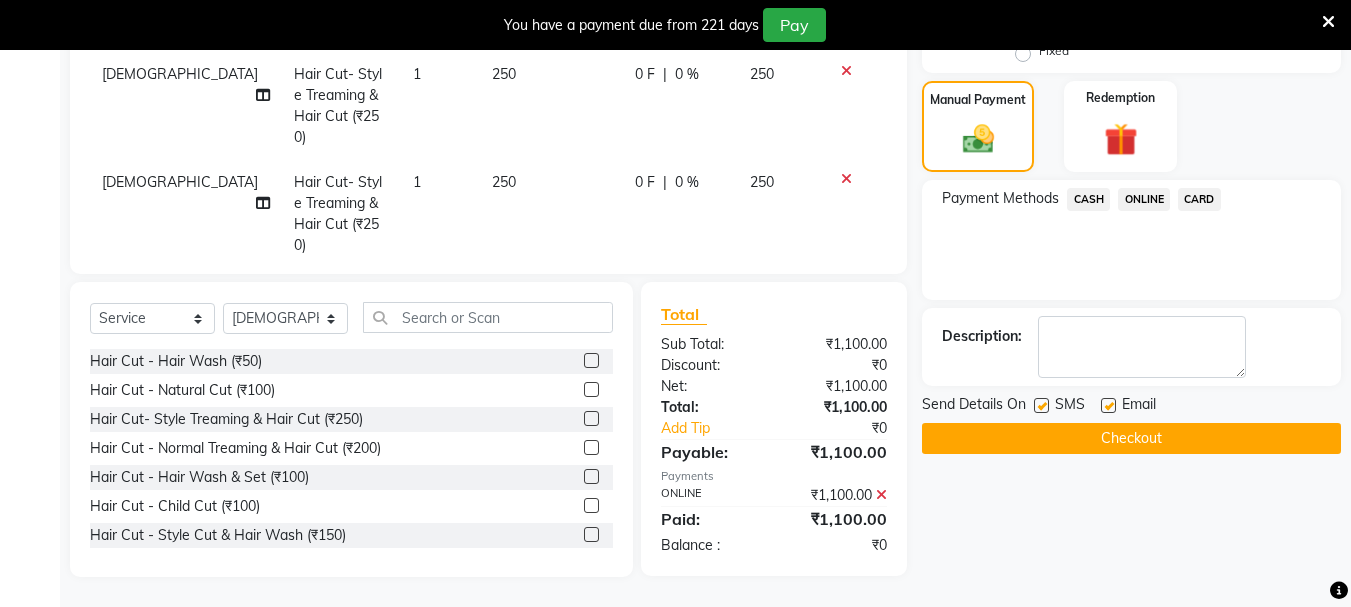 click on "Checkout" 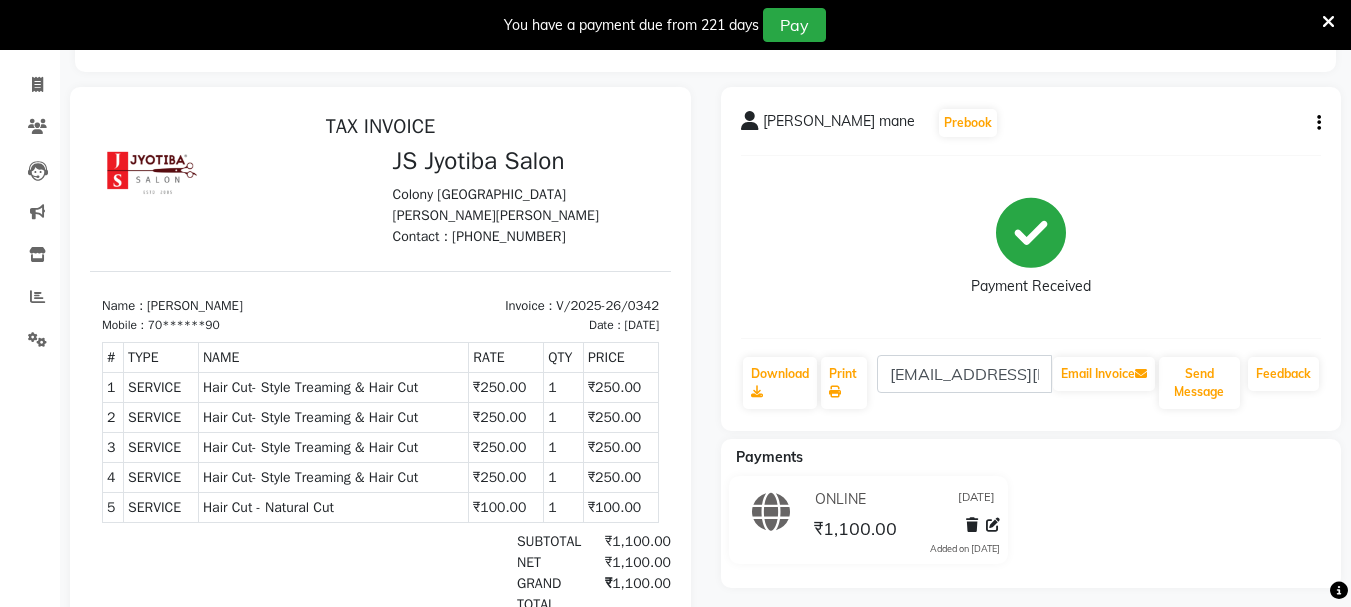 scroll, scrollTop: 0, scrollLeft: 0, axis: both 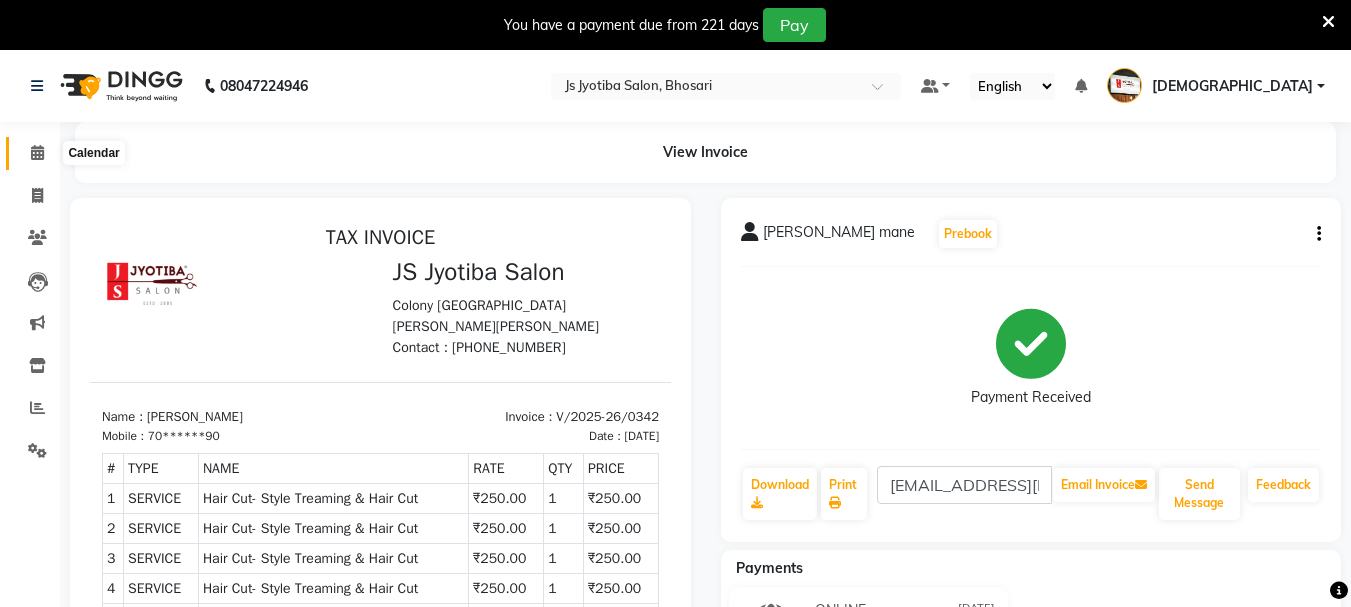 click 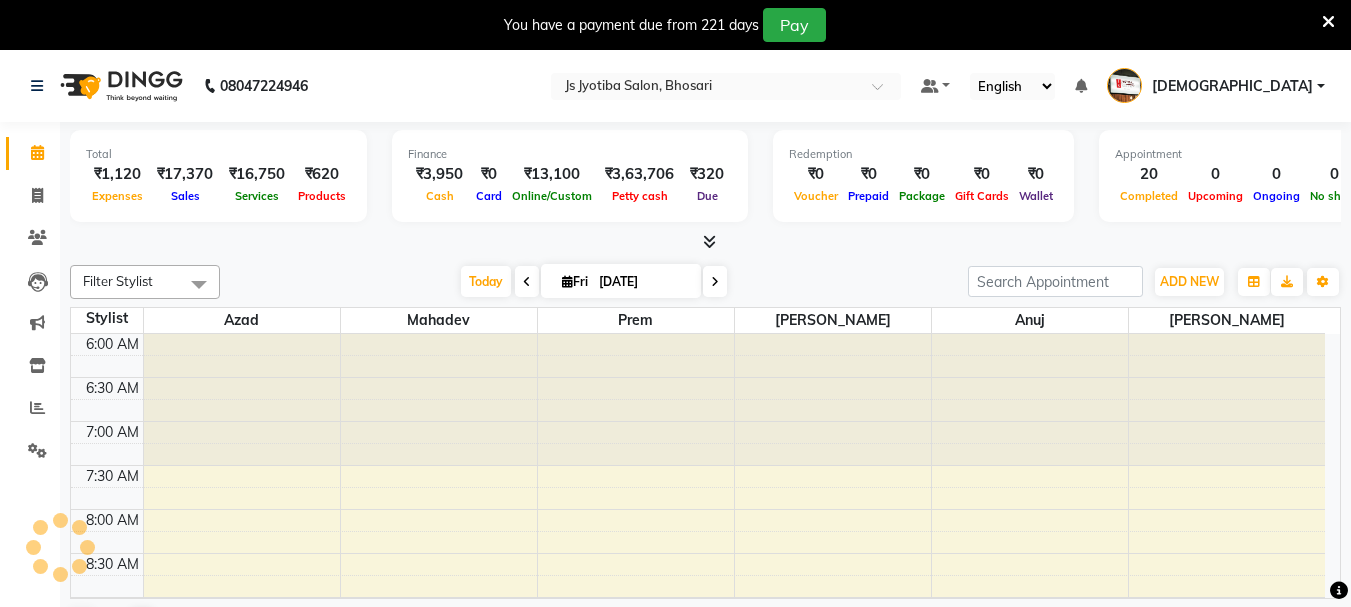 scroll, scrollTop: 0, scrollLeft: 0, axis: both 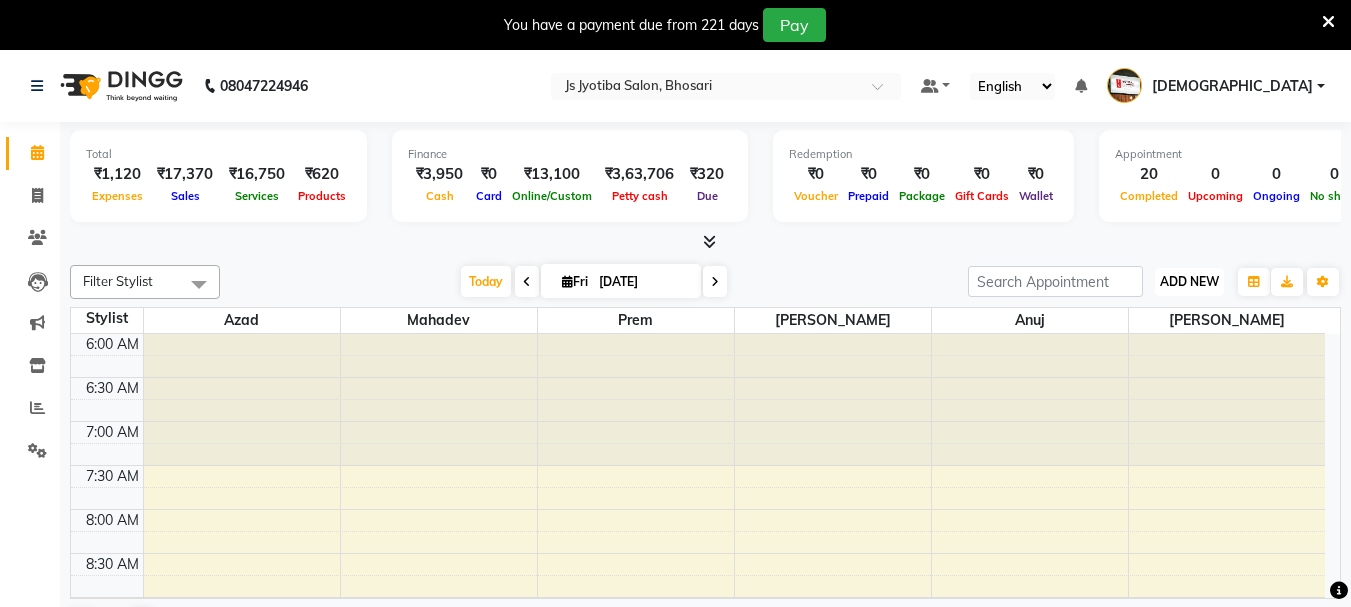 click on "ADD NEW" at bounding box center (1189, 281) 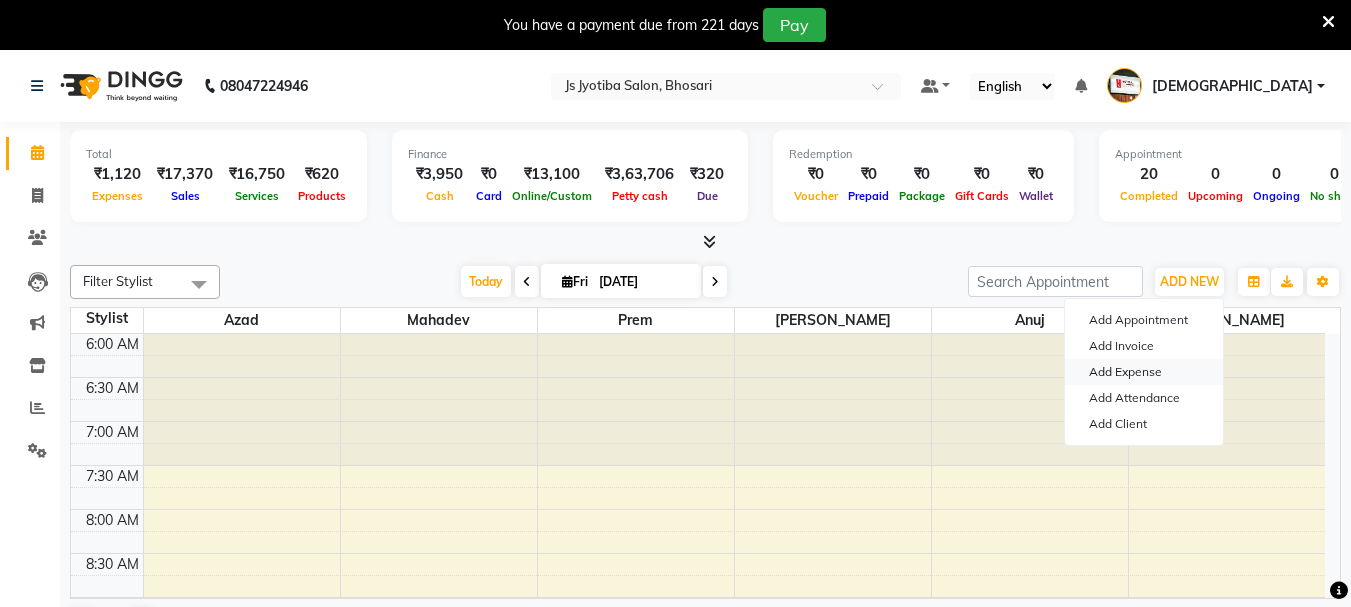 click on "Add Expense" at bounding box center [1144, 372] 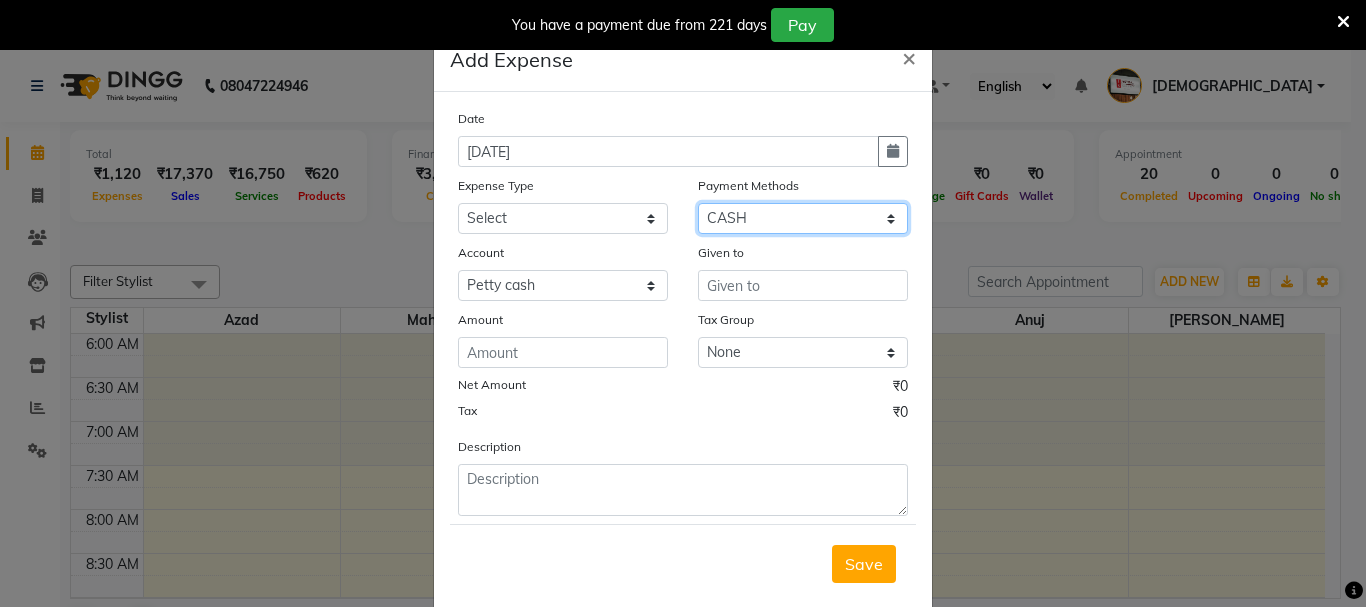 click on "Select CASH ONLINE CARD" 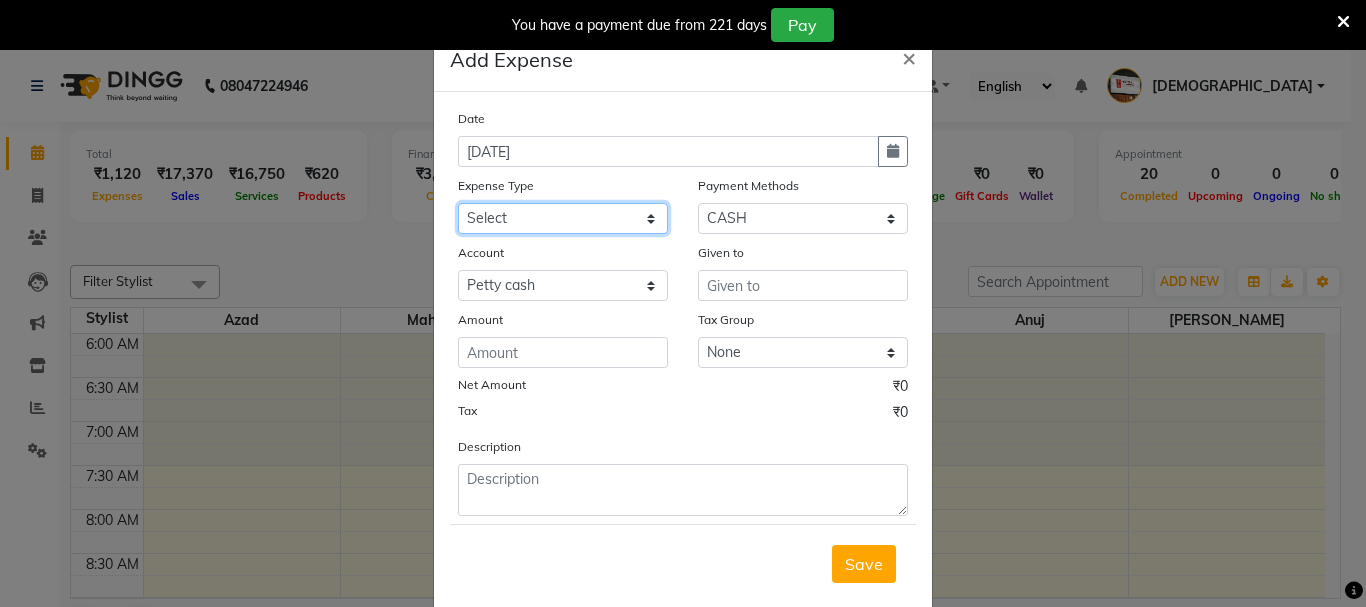 click on "Select Advance salary Advance salary ajaj Bank charges Car maintenance  Cash transfer to bank Cash transfer to hub Client Snacks Clinical charges Equipment Fuel Govt fee home Incentive Insurance International purchase Loan Repayment Maintenance Marketing Miscellaneous MRA Other Over times Pantry Product Rent Salary shop shop Staff Snacks Tax Tea & Refreshment TIP Utilities Wifi recharge" 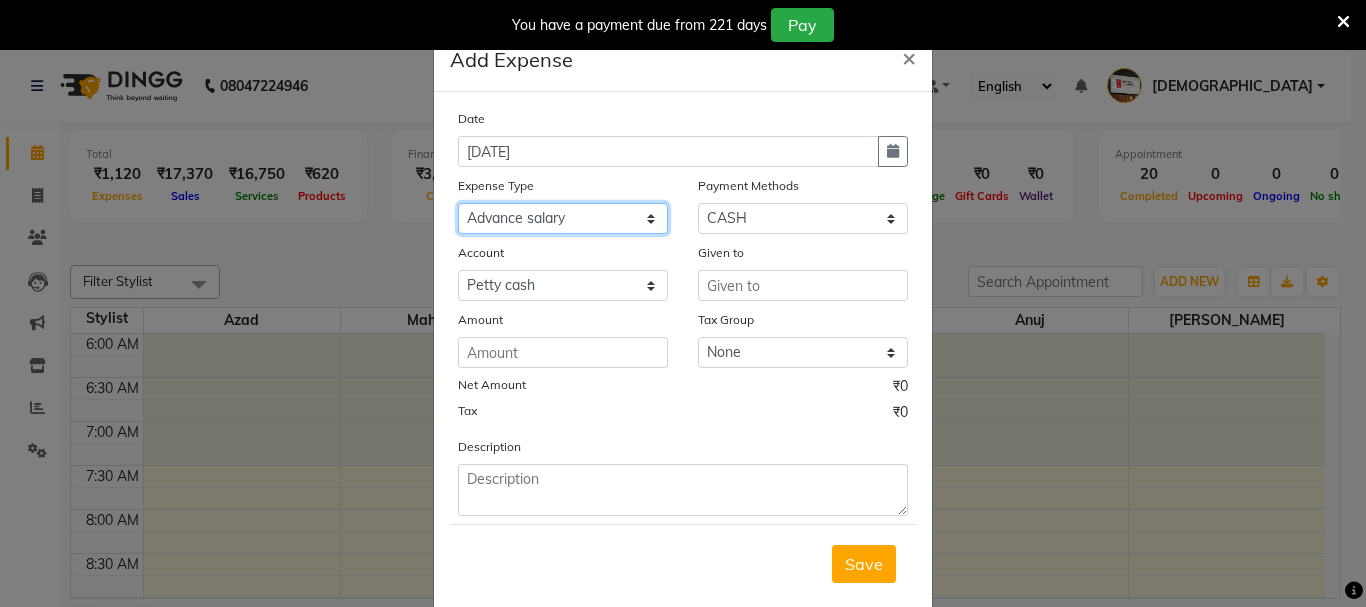 click on "Select Advance salary Advance salary ajaj Bank charges Car maintenance  Cash transfer to bank Cash transfer to hub Client Snacks Clinical charges Equipment Fuel Govt fee home Incentive Insurance International purchase Loan Repayment Maintenance Marketing Miscellaneous MRA Other Over times Pantry Product Rent Salary shop shop Staff Snacks Tax Tea & Refreshment TIP Utilities Wifi recharge" 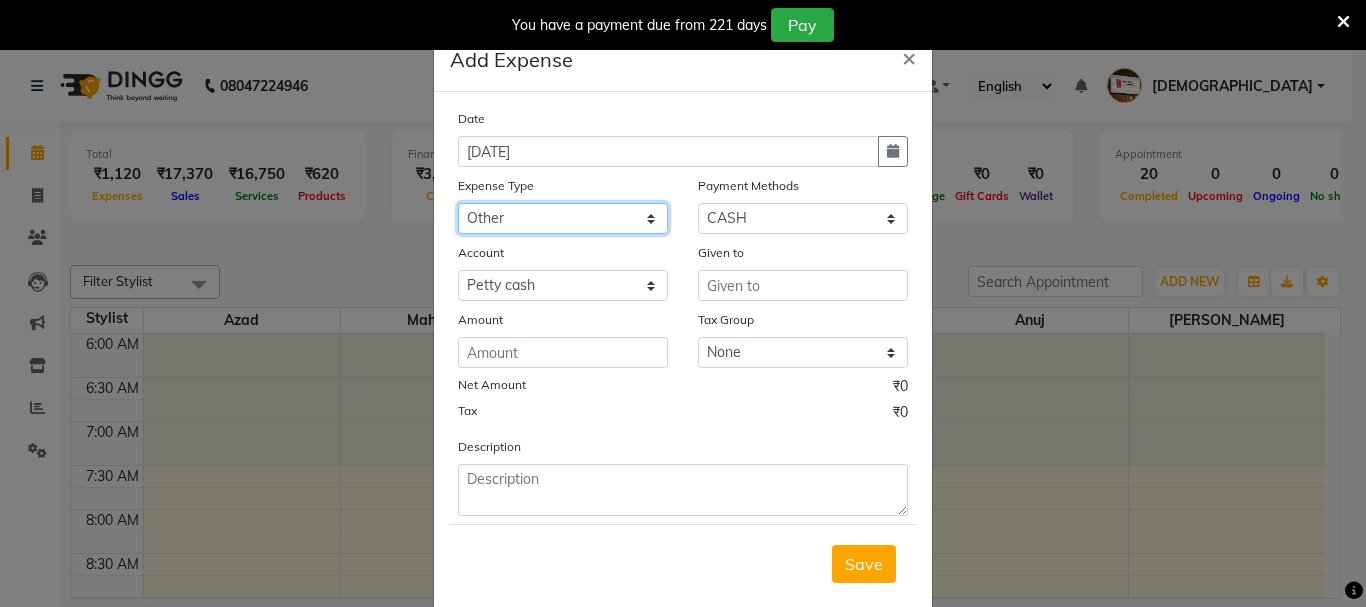 click on "Select Advance salary Advance salary ajaj Bank charges Car maintenance  Cash transfer to bank Cash transfer to hub Client Snacks Clinical charges Equipment Fuel Govt fee home Incentive Insurance International purchase Loan Repayment Maintenance Marketing Miscellaneous MRA Other Over times Pantry Product Rent Salary shop shop Staff Snacks Tax Tea & Refreshment TIP Utilities Wifi recharge" 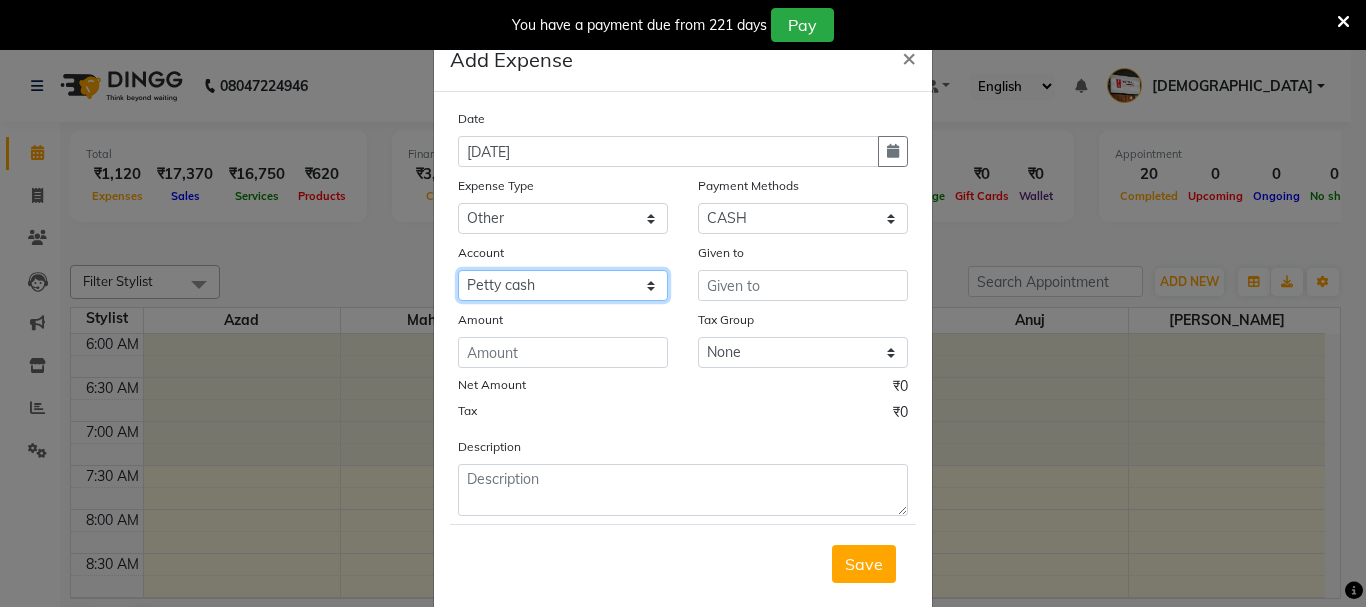 click on "Select Default account Petty cash" 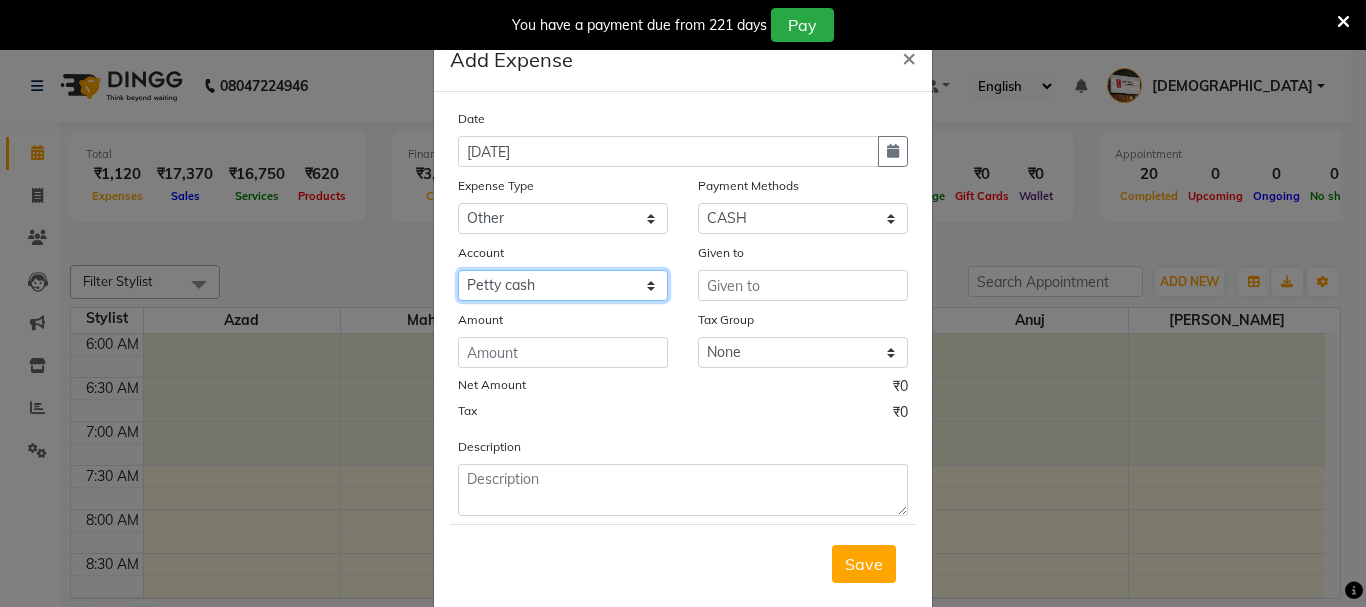select on "492" 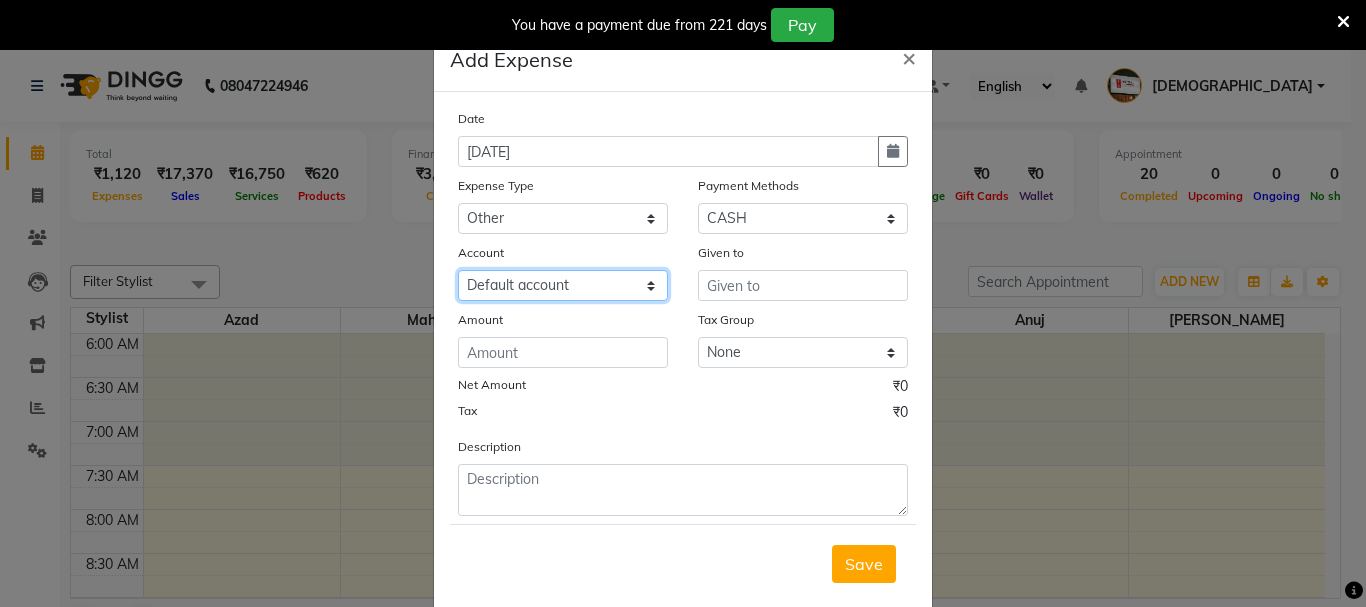 click on "Select Default account Petty cash" 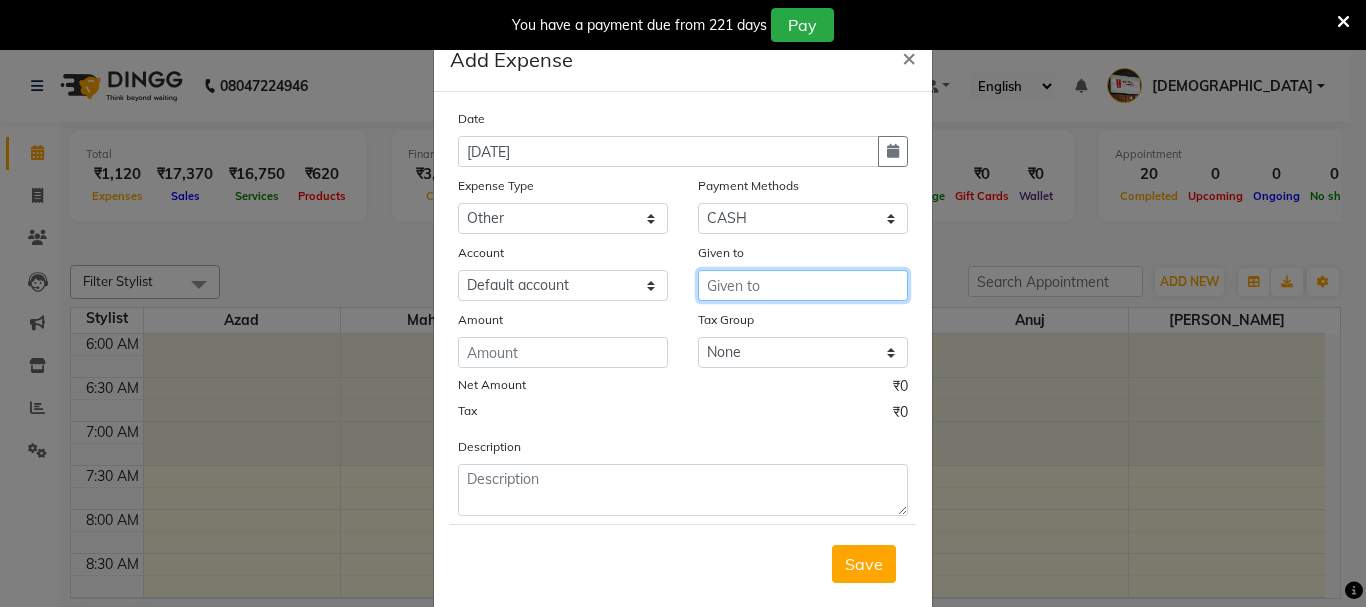 click at bounding box center (803, 285) 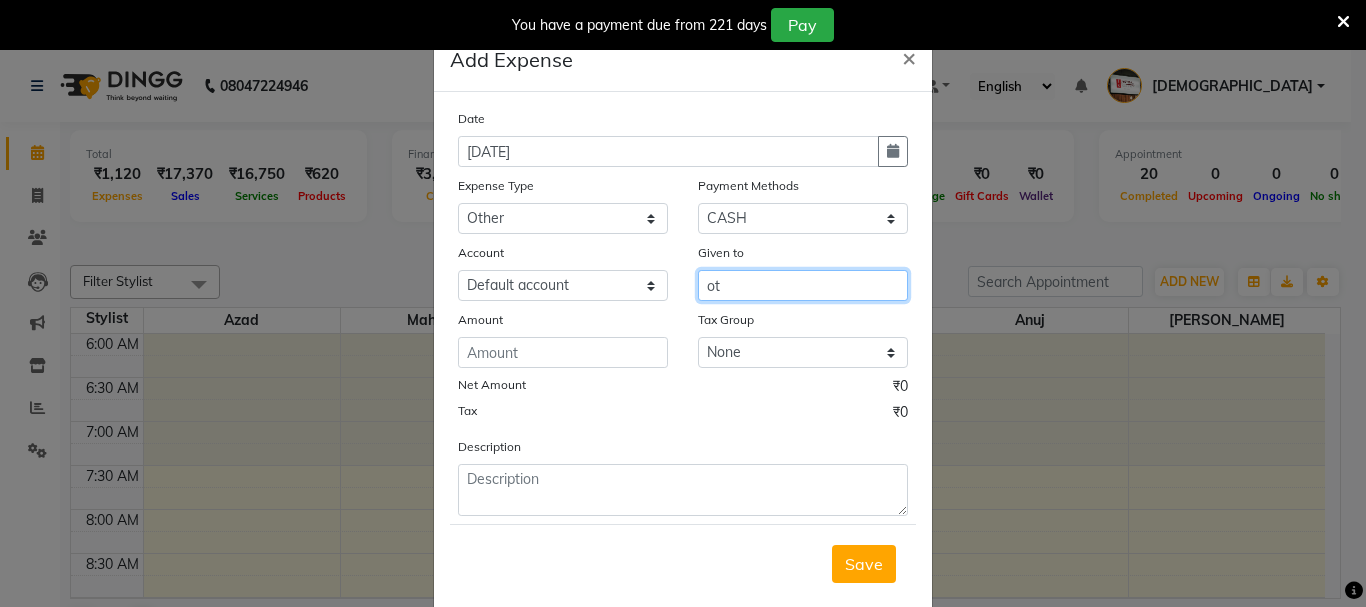 type on "ot" 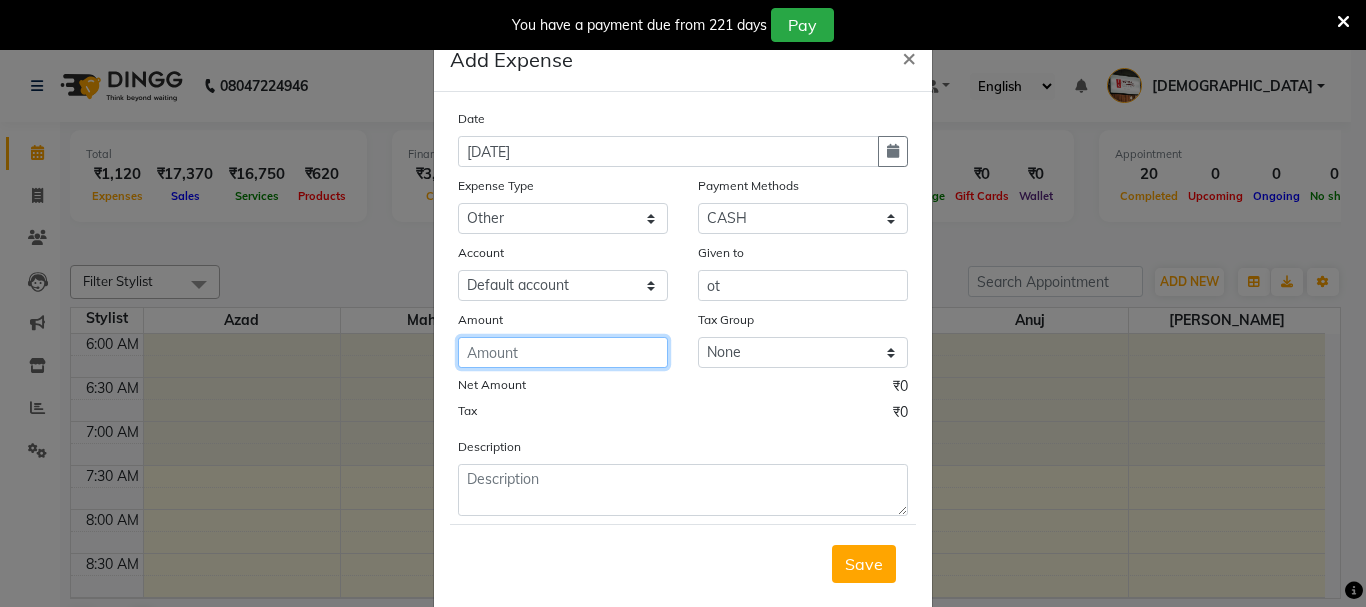 click 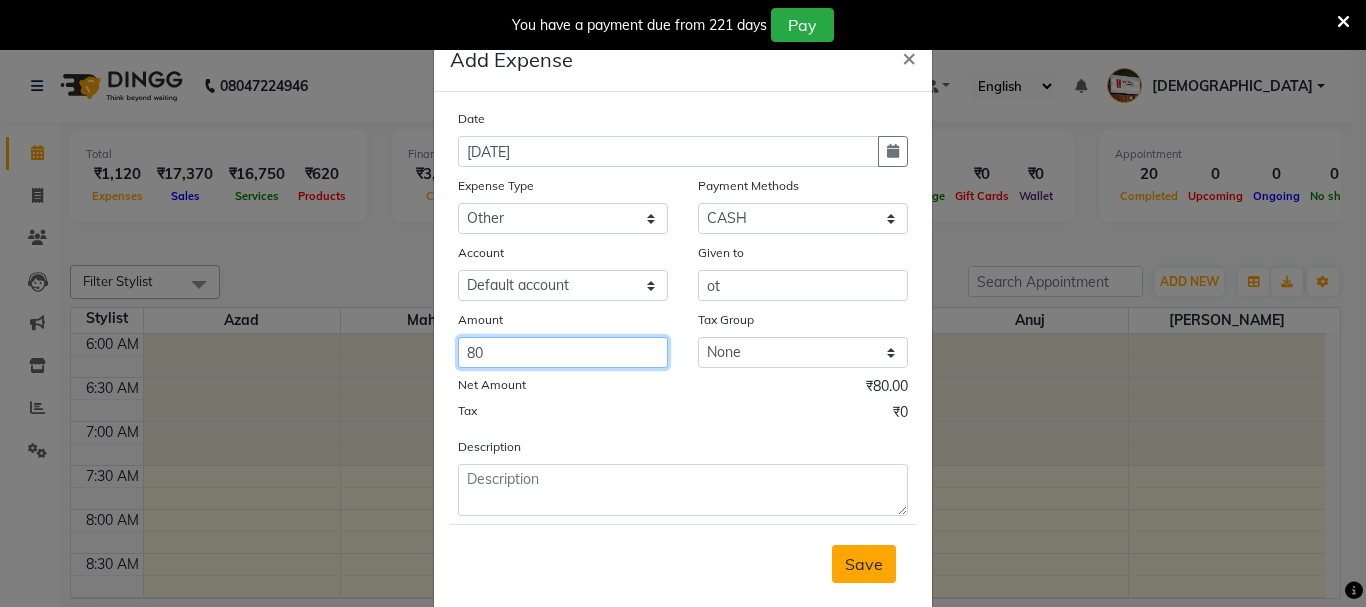 type on "80" 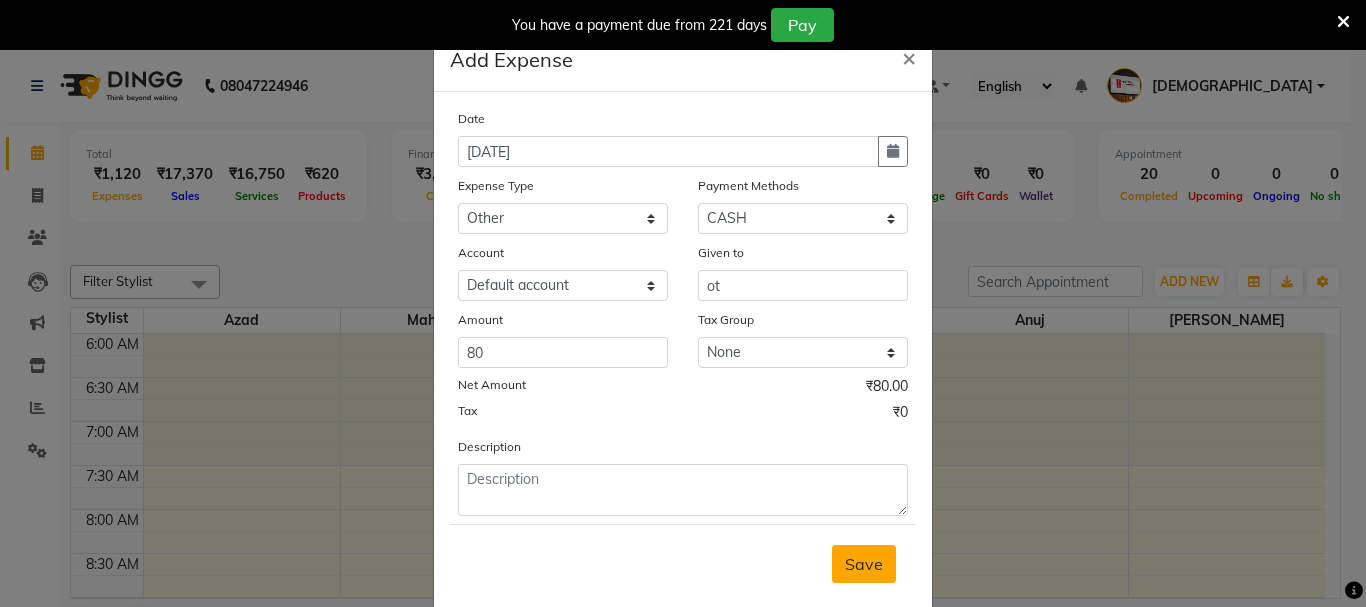 click on "Save" at bounding box center (864, 564) 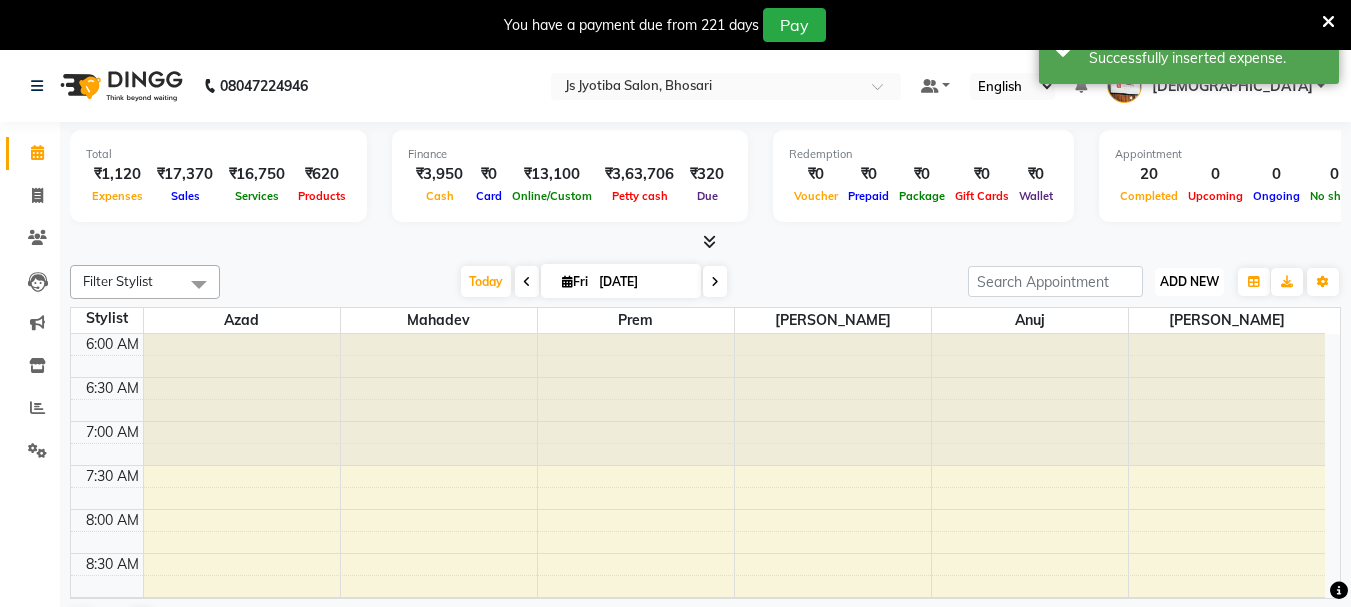 click on "ADD NEW" at bounding box center (1189, 281) 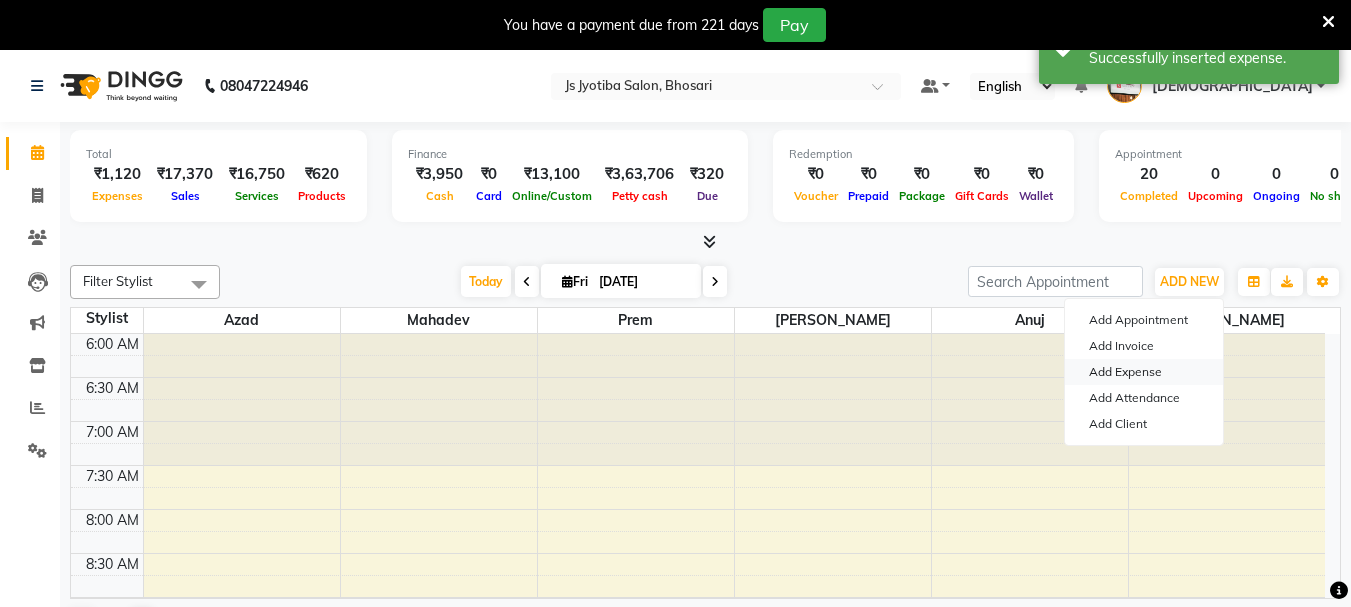 click on "Add Expense" at bounding box center [1144, 372] 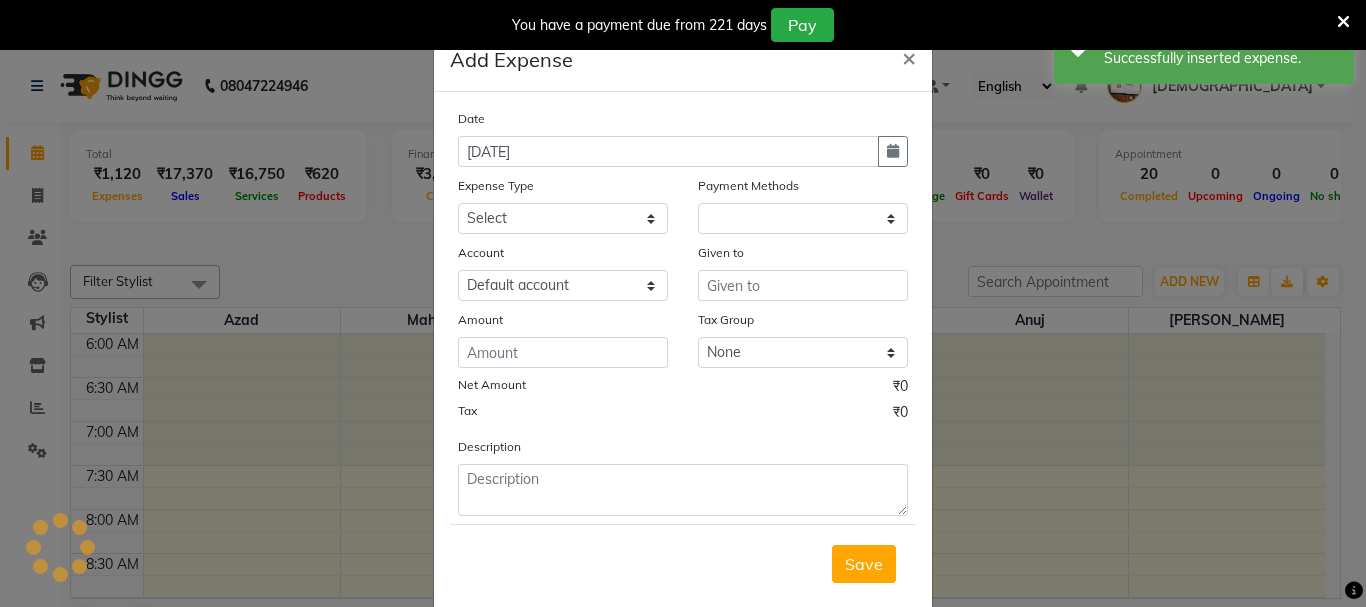 select on "1" 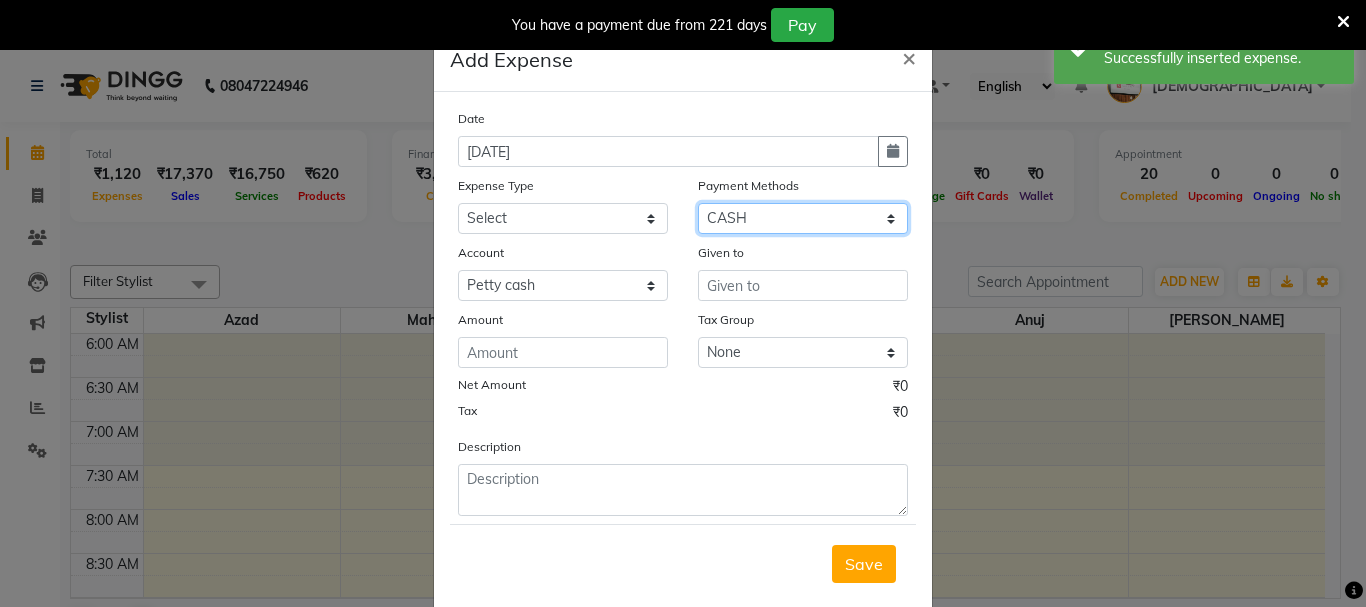 click on "Select CASH ONLINE CARD" 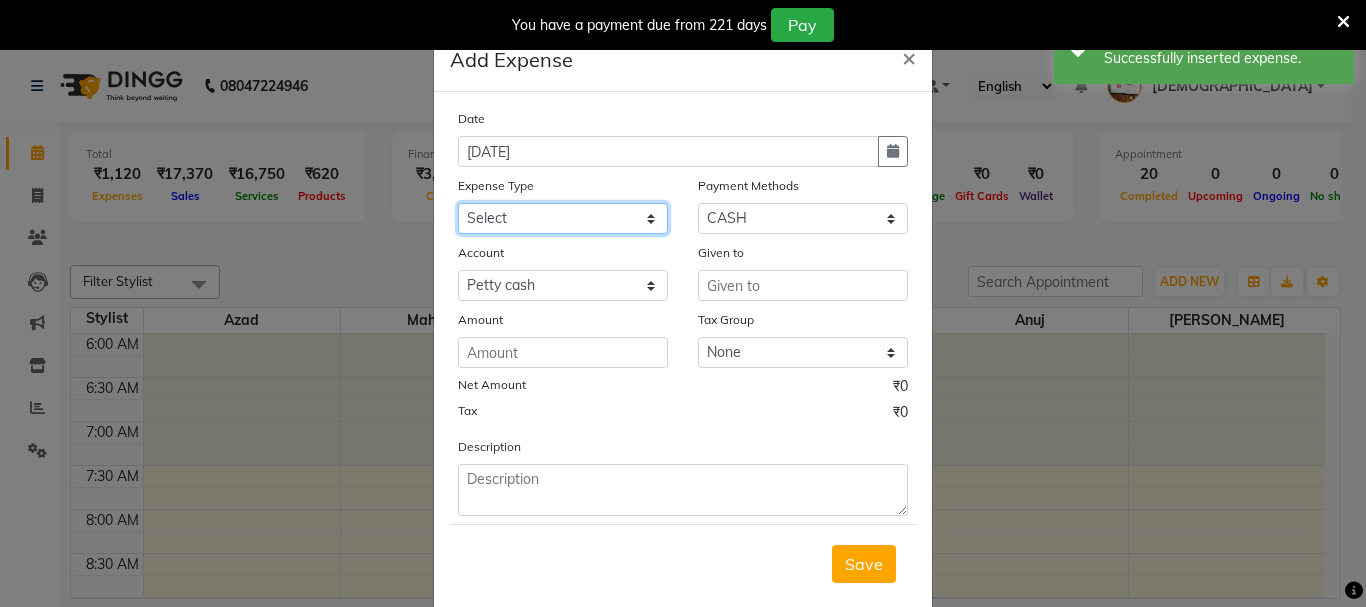 click on "Select Advance salary Advance salary ajaj Bank charges Car maintenance  Cash transfer to bank Cash transfer to hub Client Snacks Clinical charges Equipment Fuel Govt fee home Incentive Insurance International purchase Loan Repayment Maintenance Marketing Miscellaneous MRA Other Over times Pantry Product Rent Salary shop shop Staff Snacks Tax Tea & Refreshment TIP Utilities Wifi recharge" 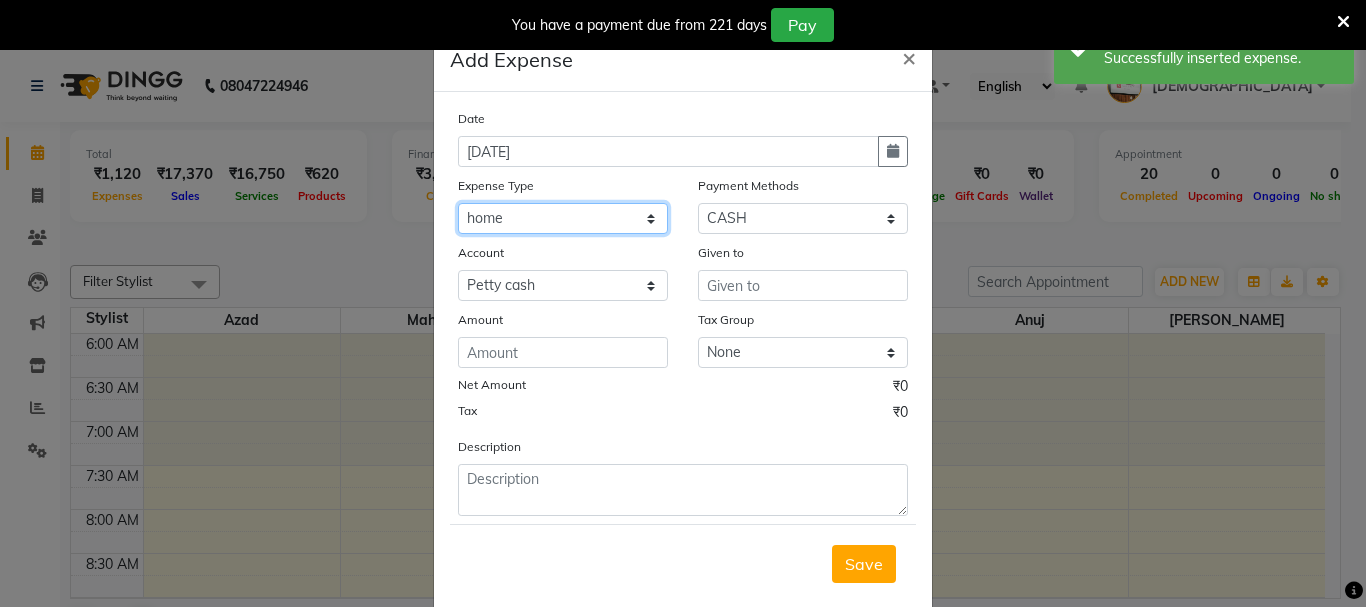 click on "Select Advance salary Advance salary ajaj Bank charges Car maintenance  Cash transfer to bank Cash transfer to hub Client Snacks Clinical charges Equipment Fuel Govt fee home Incentive Insurance International purchase Loan Repayment Maintenance Marketing Miscellaneous MRA Other Over times Pantry Product Rent Salary shop shop Staff Snacks Tax Tea & Refreshment TIP Utilities Wifi recharge" 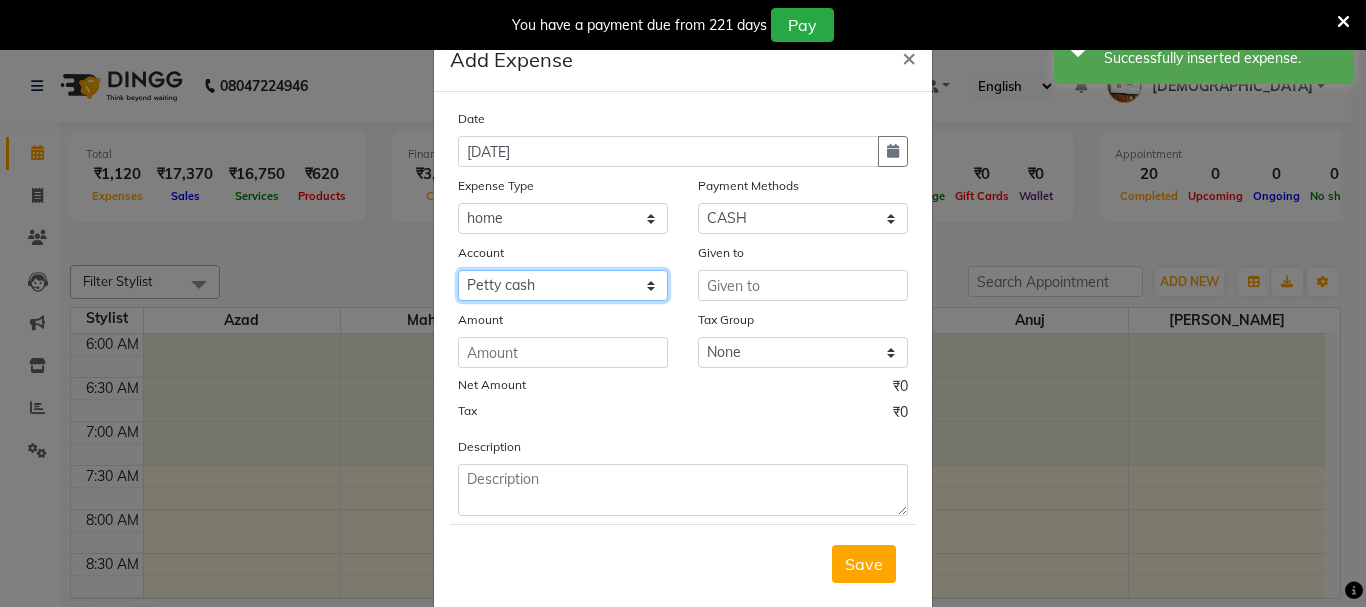 click on "Select Default account Petty cash" 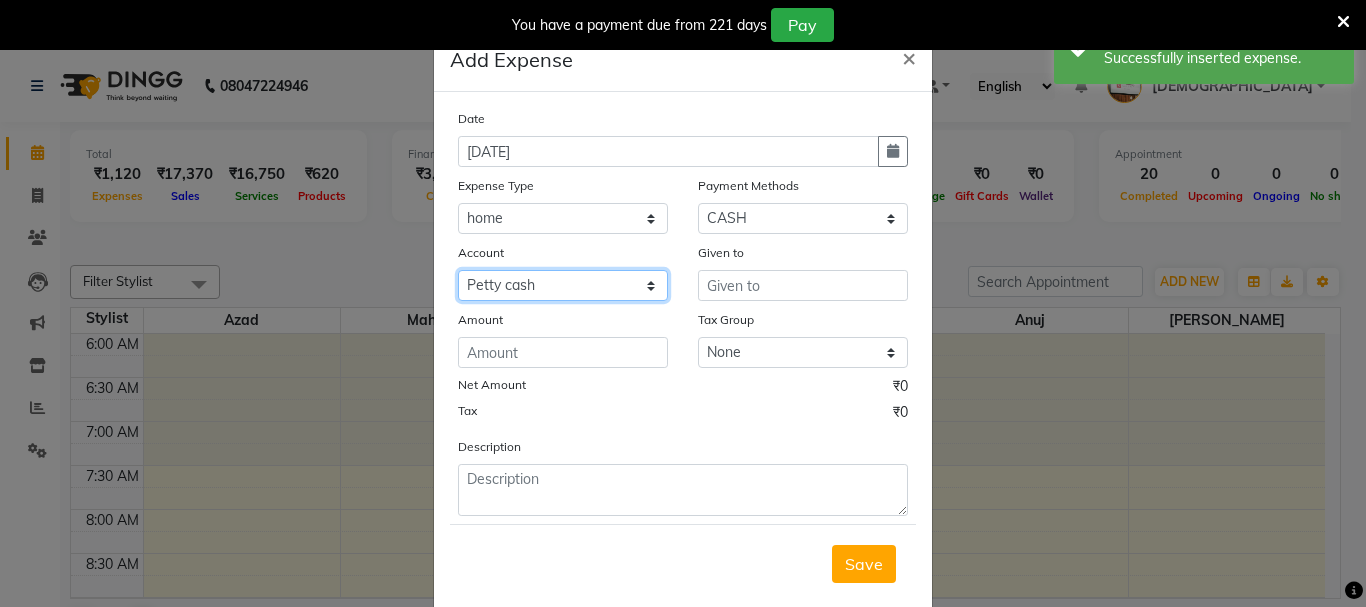 select on "492" 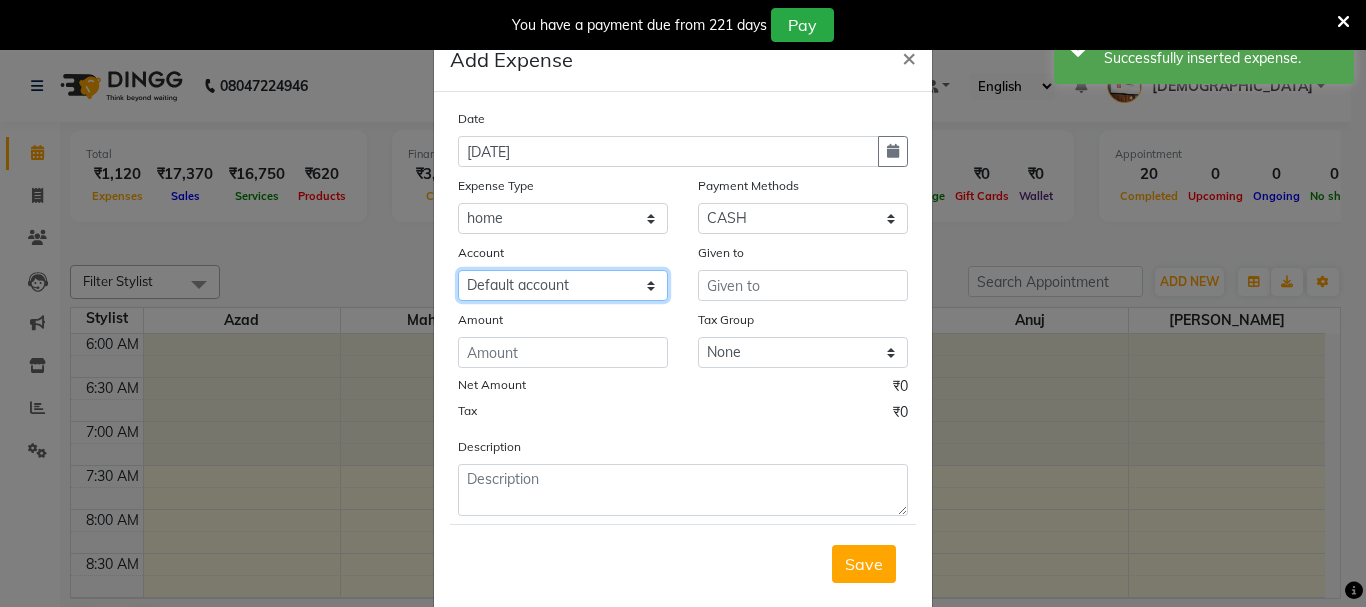 click on "Select Default account Petty cash" 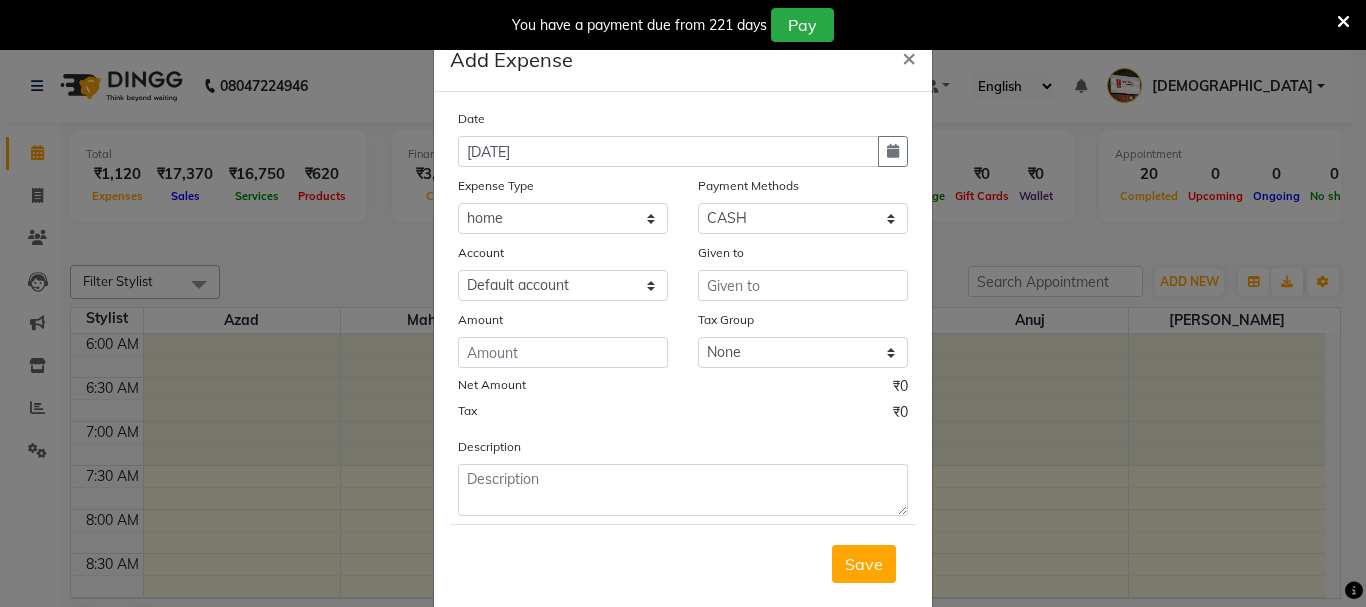 click on "Date 11-07-2025 Expense Type Select Advance salary Advance salary ajaj Bank charges Car maintenance  Cash transfer to bank Cash transfer to hub Client Snacks Clinical charges Equipment Fuel Govt fee home Incentive Insurance International purchase Loan Repayment Maintenance Marketing Miscellaneous MRA Other Over times Pantry Product Rent Salary shop shop Staff Snacks Tax Tea & Refreshment TIP Utilities Wifi recharge Payment Methods Select CASH ONLINE CARD Account Select Default account Petty cash Given to Amount Tax Group None Net Amount ₹0 Tax ₹0 Description" 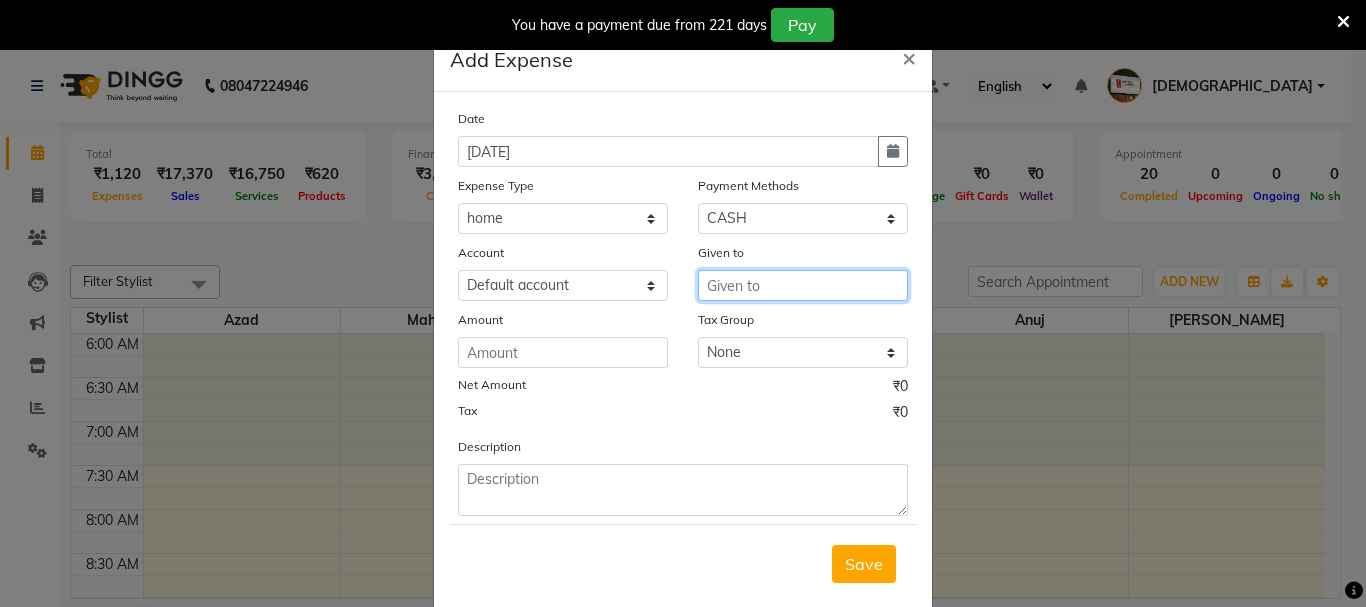 click at bounding box center [803, 285] 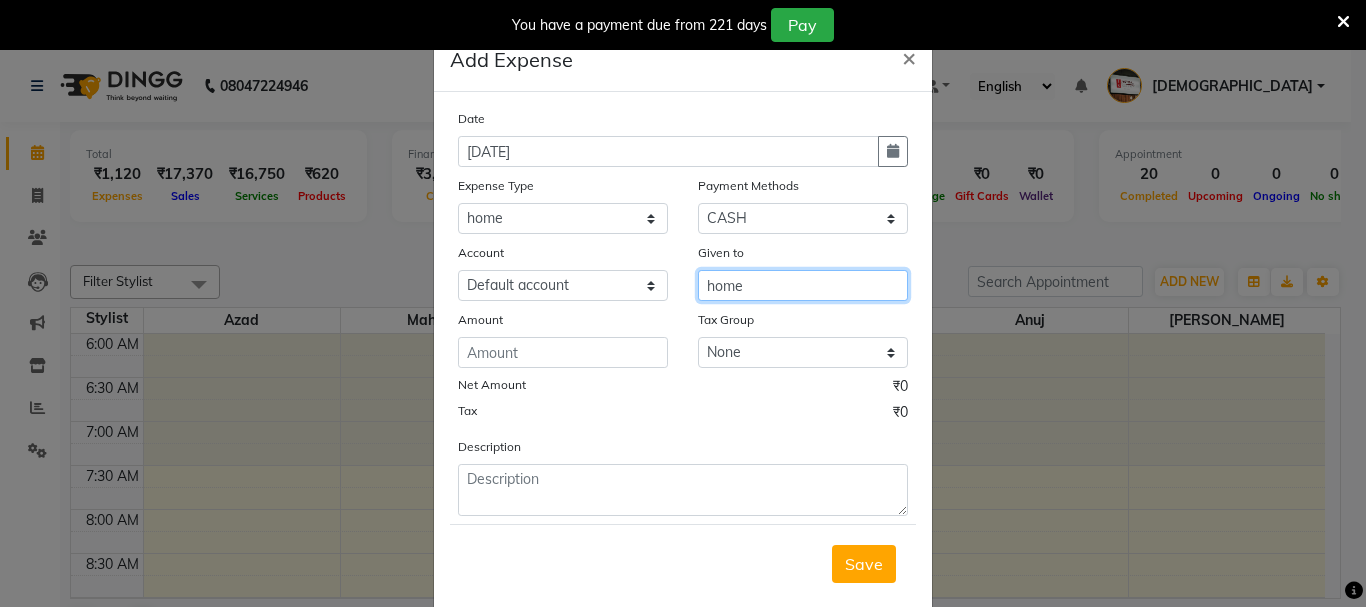 type on "home" 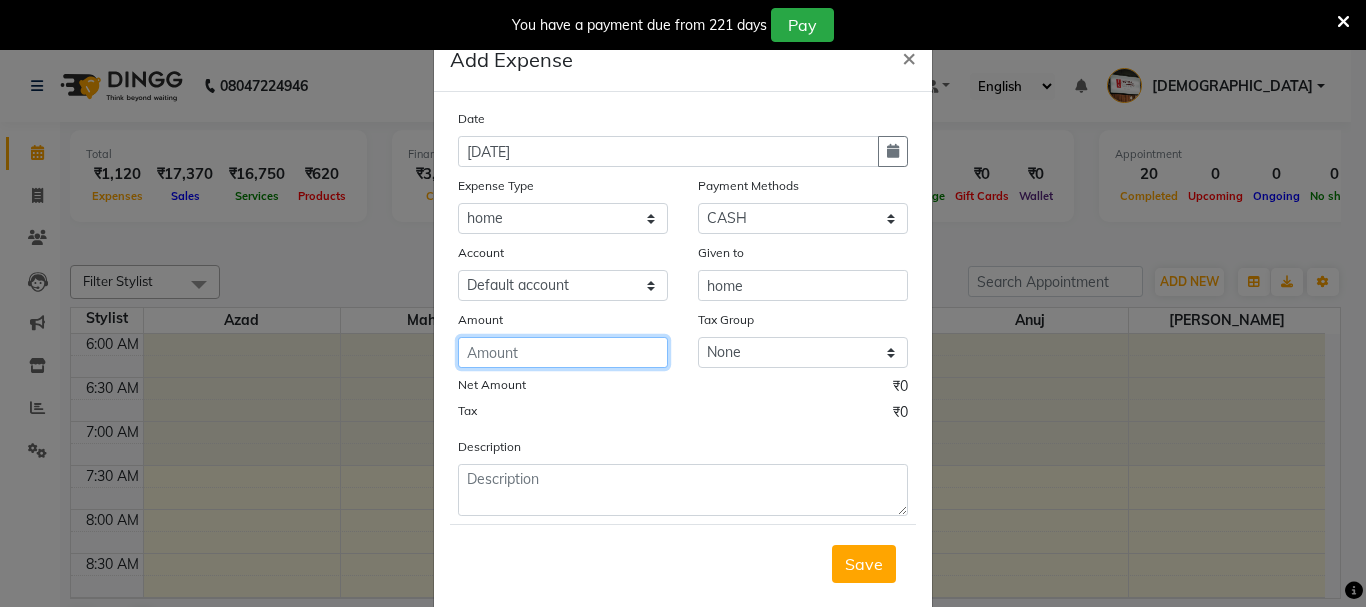 drag, startPoint x: 533, startPoint y: 354, endPoint x: 533, endPoint y: 339, distance: 15 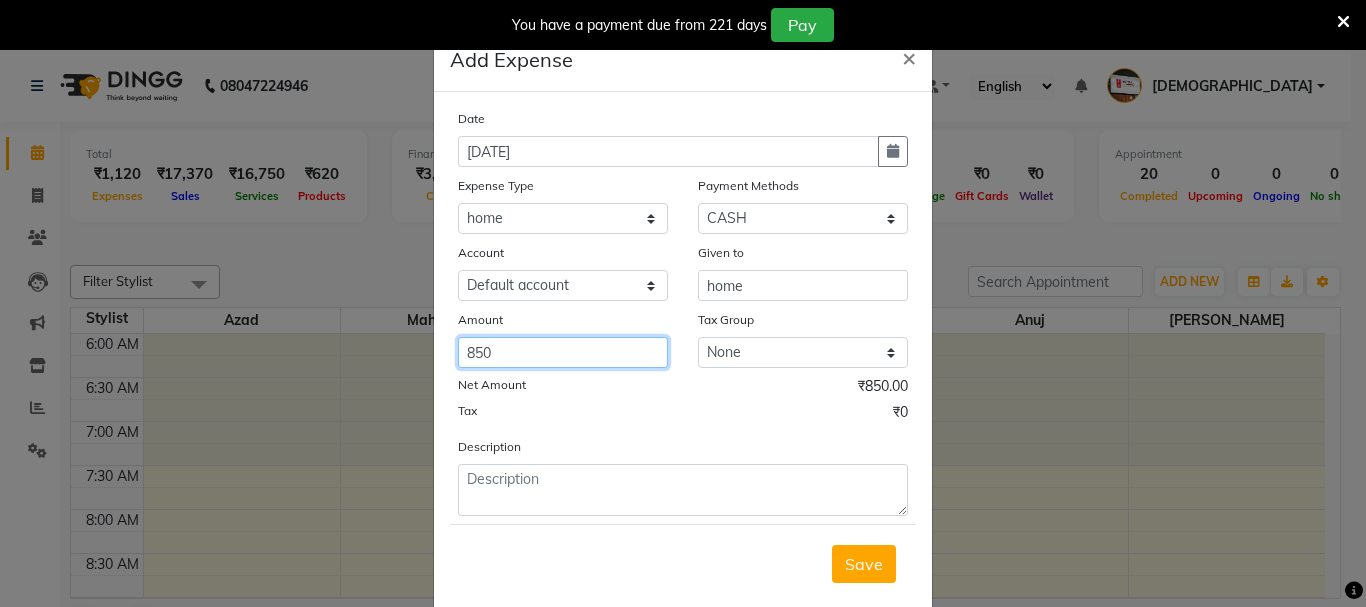 type on "850" 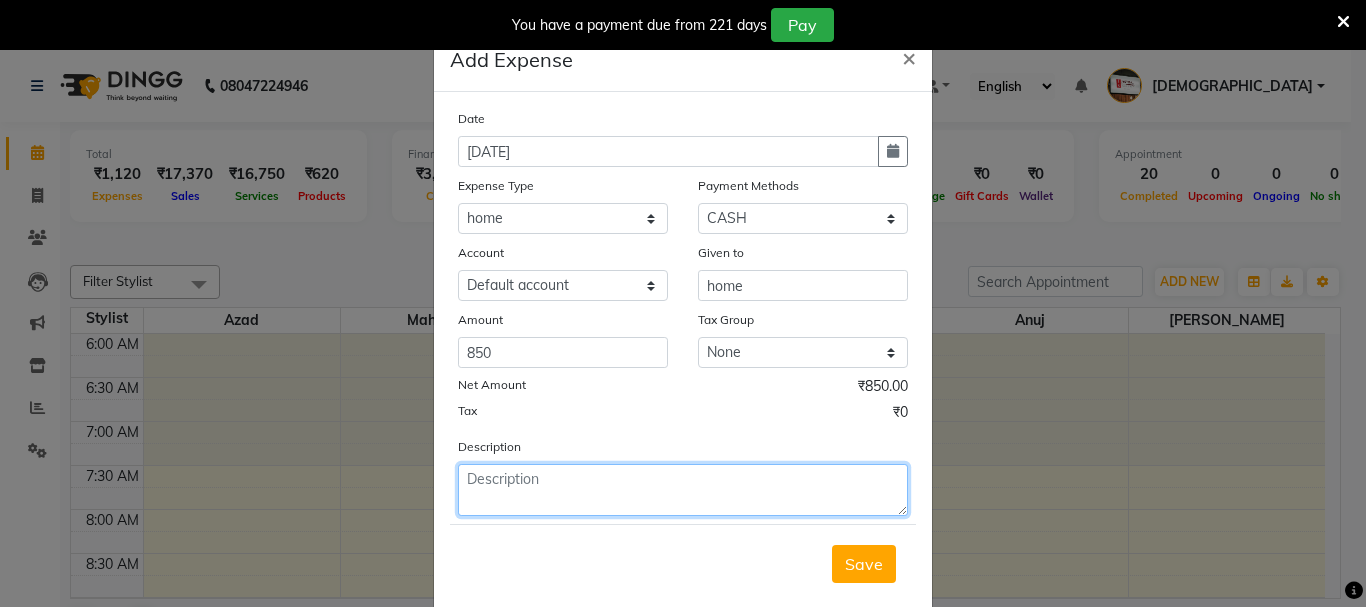 click 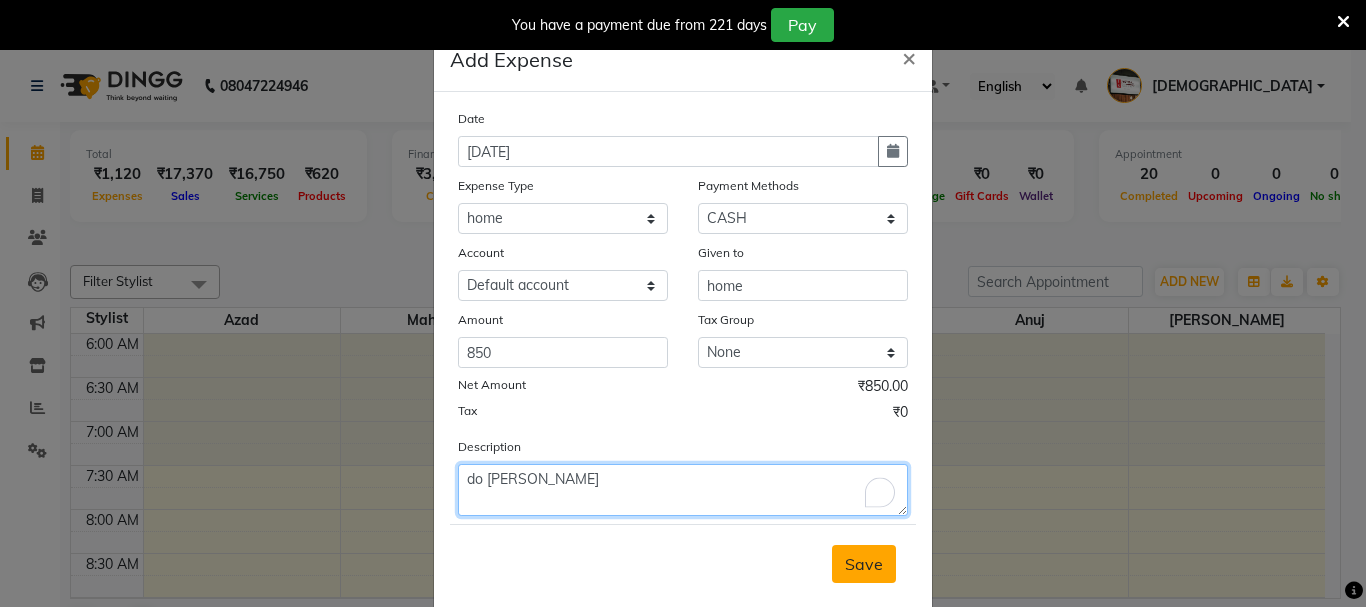 type on "do yashika" 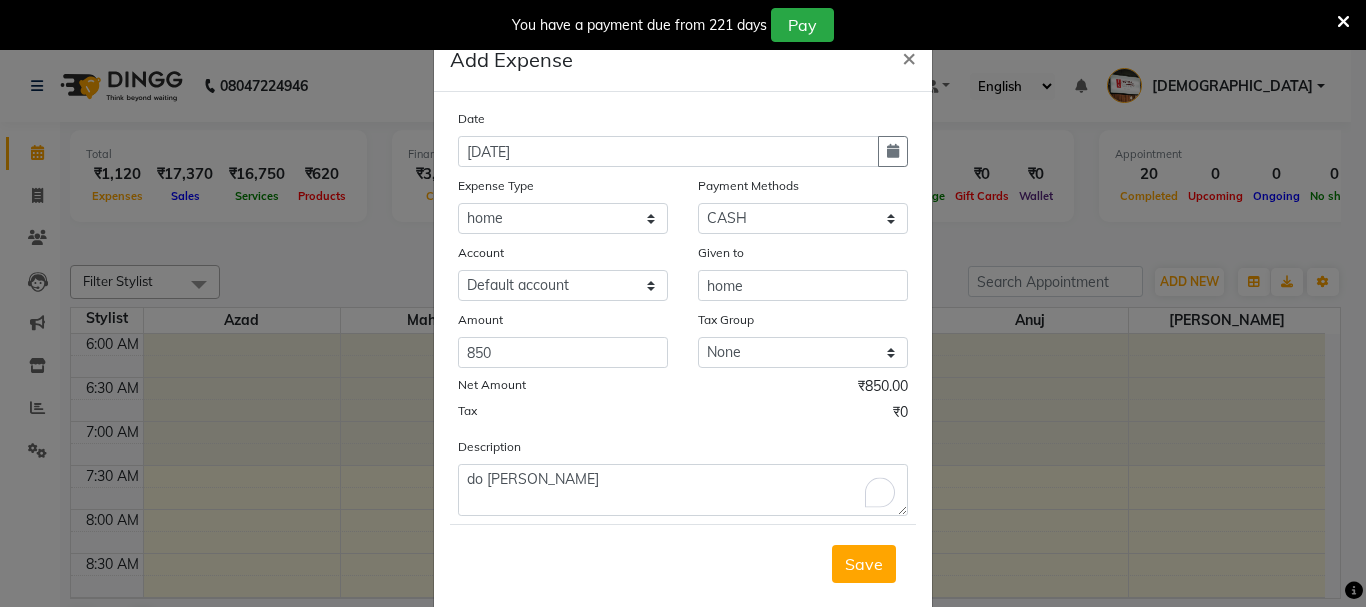 click on "Save" at bounding box center (864, 564) 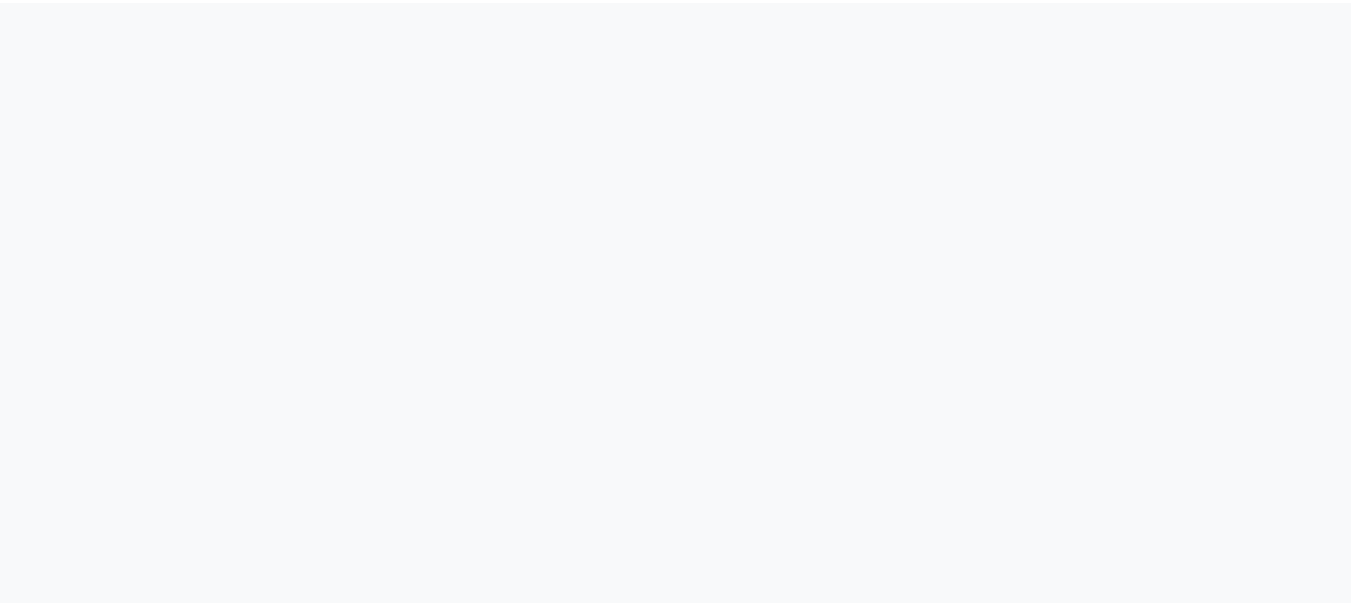 scroll, scrollTop: 0, scrollLeft: 0, axis: both 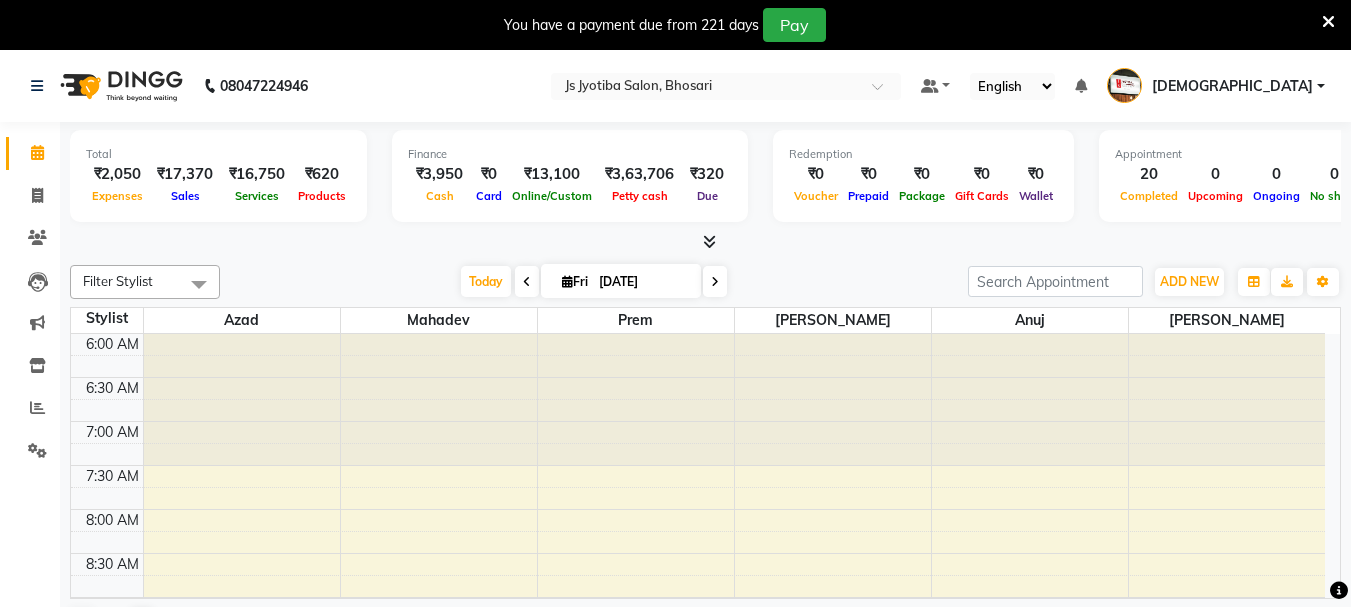 click on "You have a payment due from 221 days   Pay" at bounding box center (665, 25) 